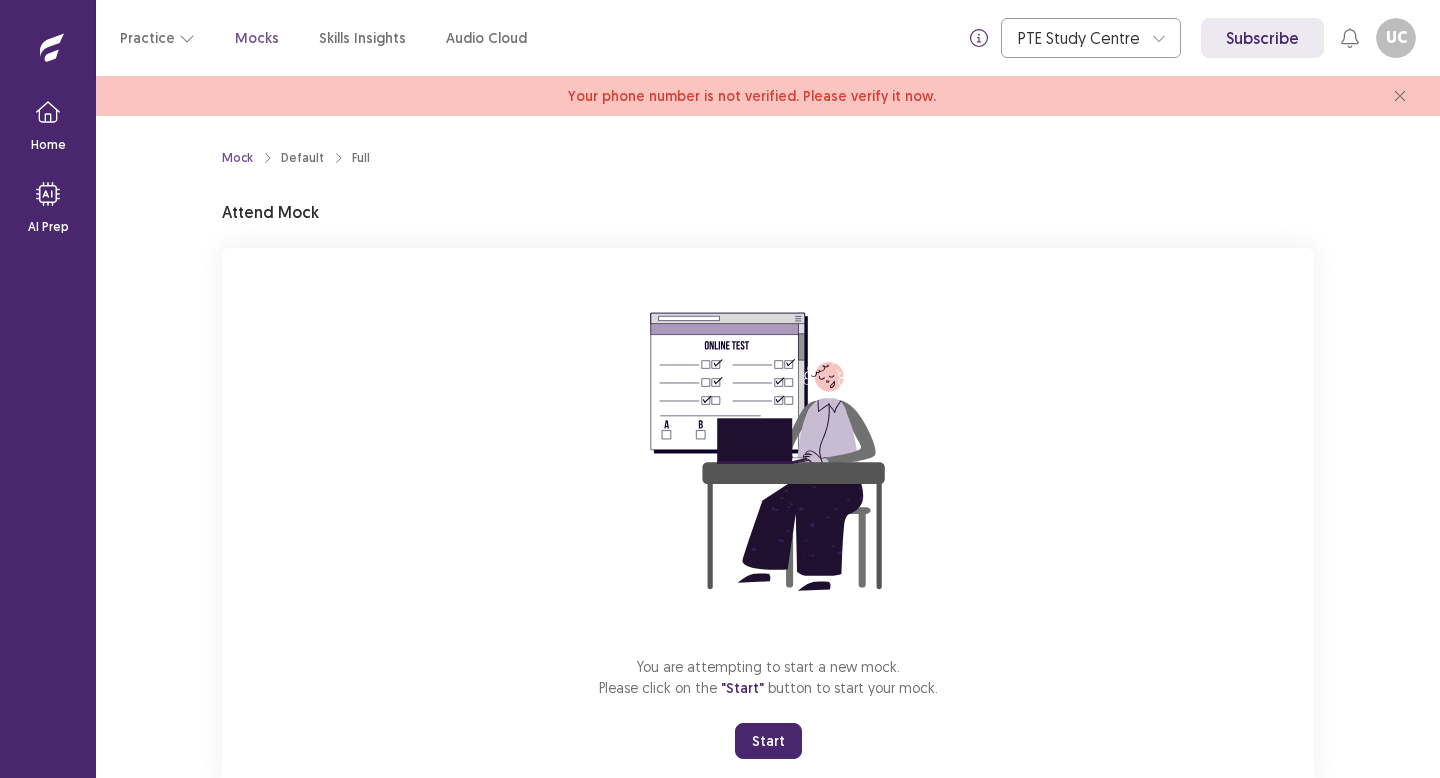 scroll, scrollTop: 0, scrollLeft: 0, axis: both 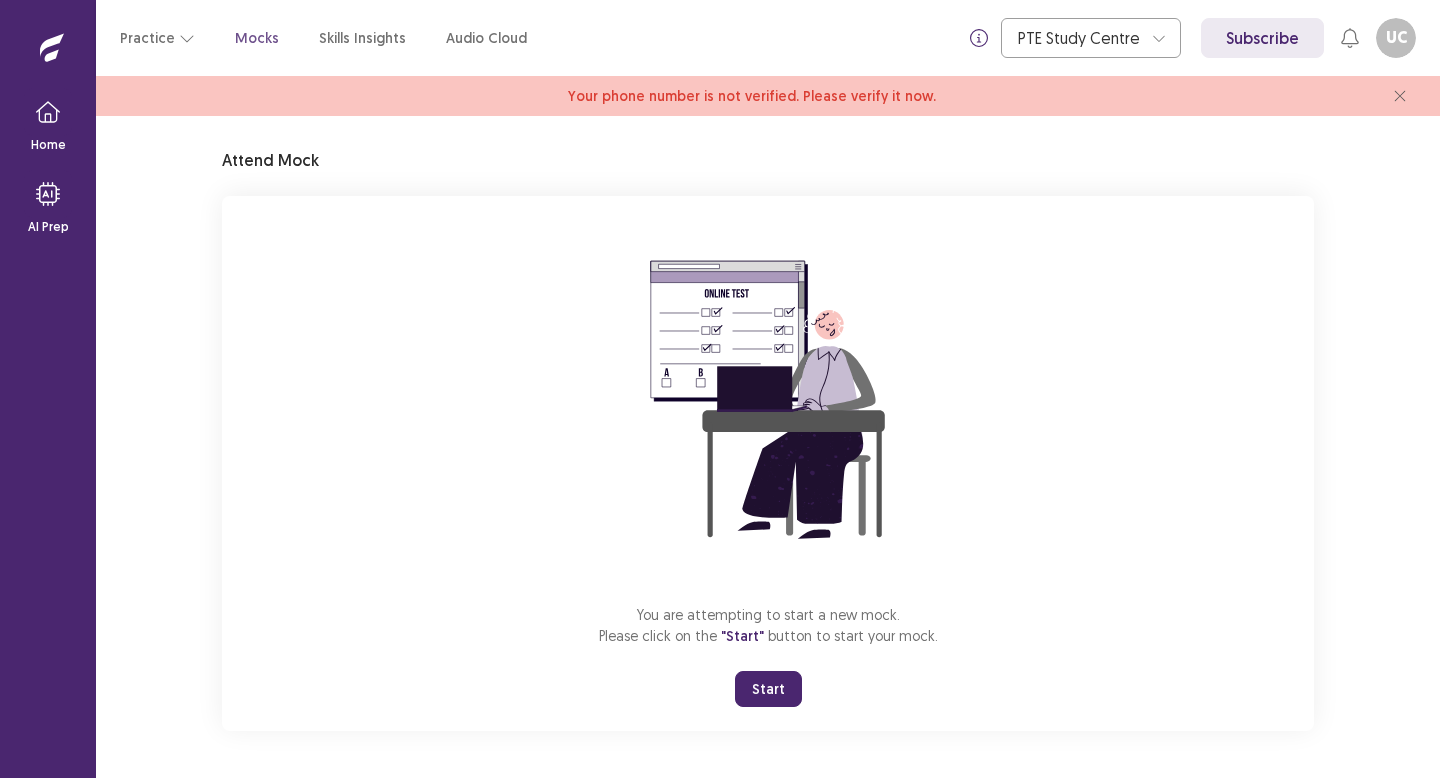 click on "Start" at bounding box center [768, 689] 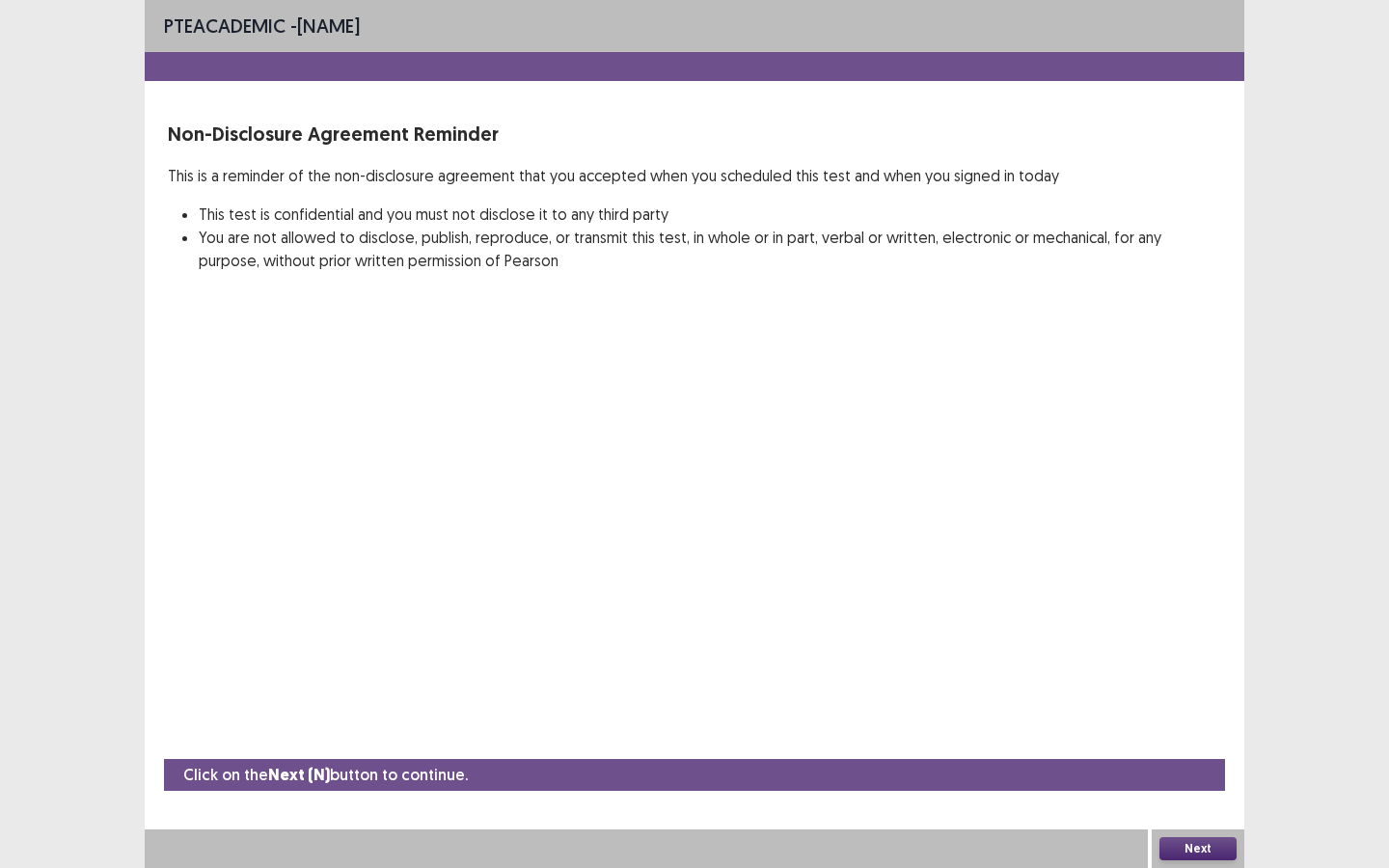 click on "Next" at bounding box center [1198, 849] 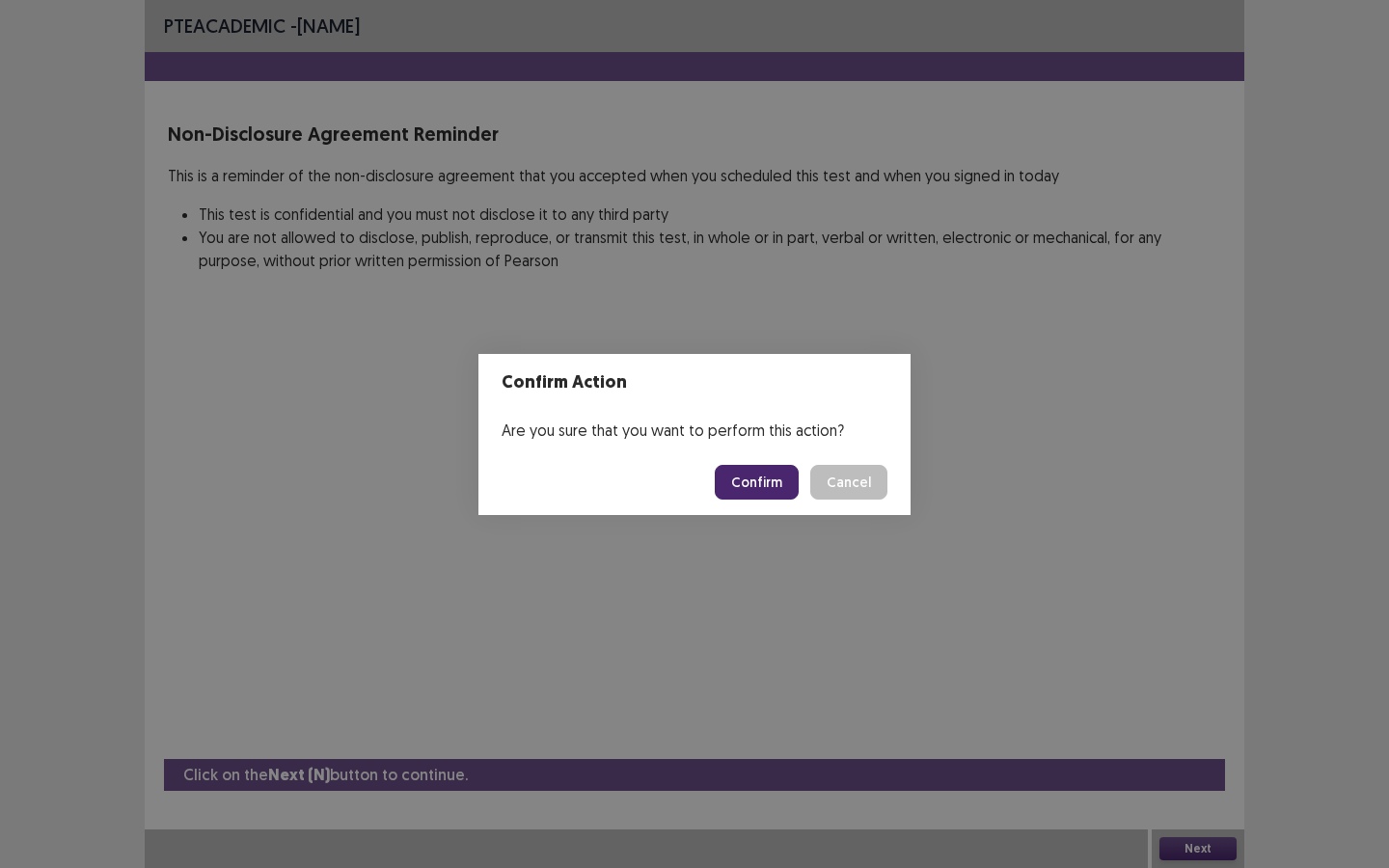 click on "Confirm" at bounding box center [756, 482] 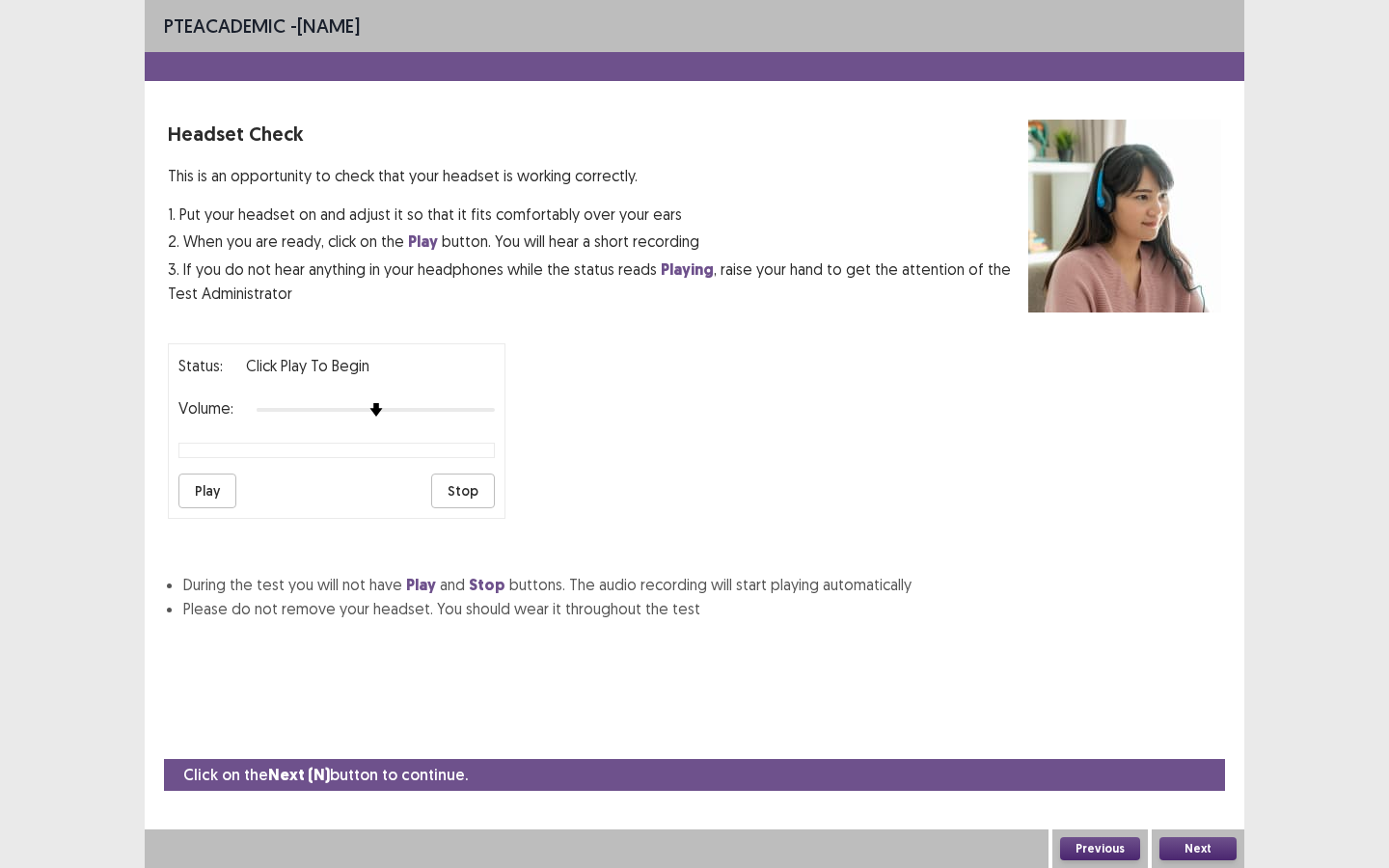 click on "Play" at bounding box center (207, 491) 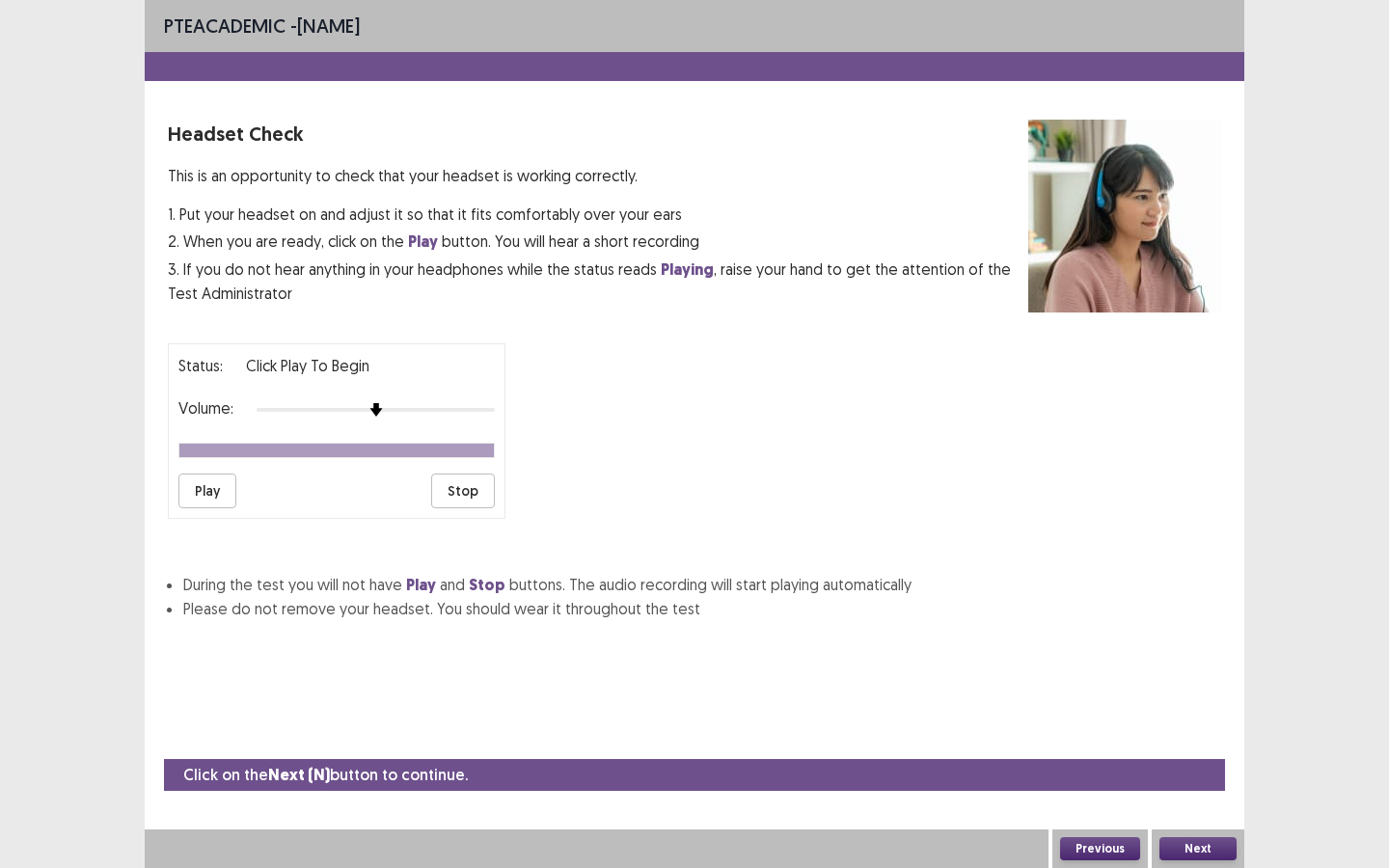 click on "Next" at bounding box center [1198, 849] 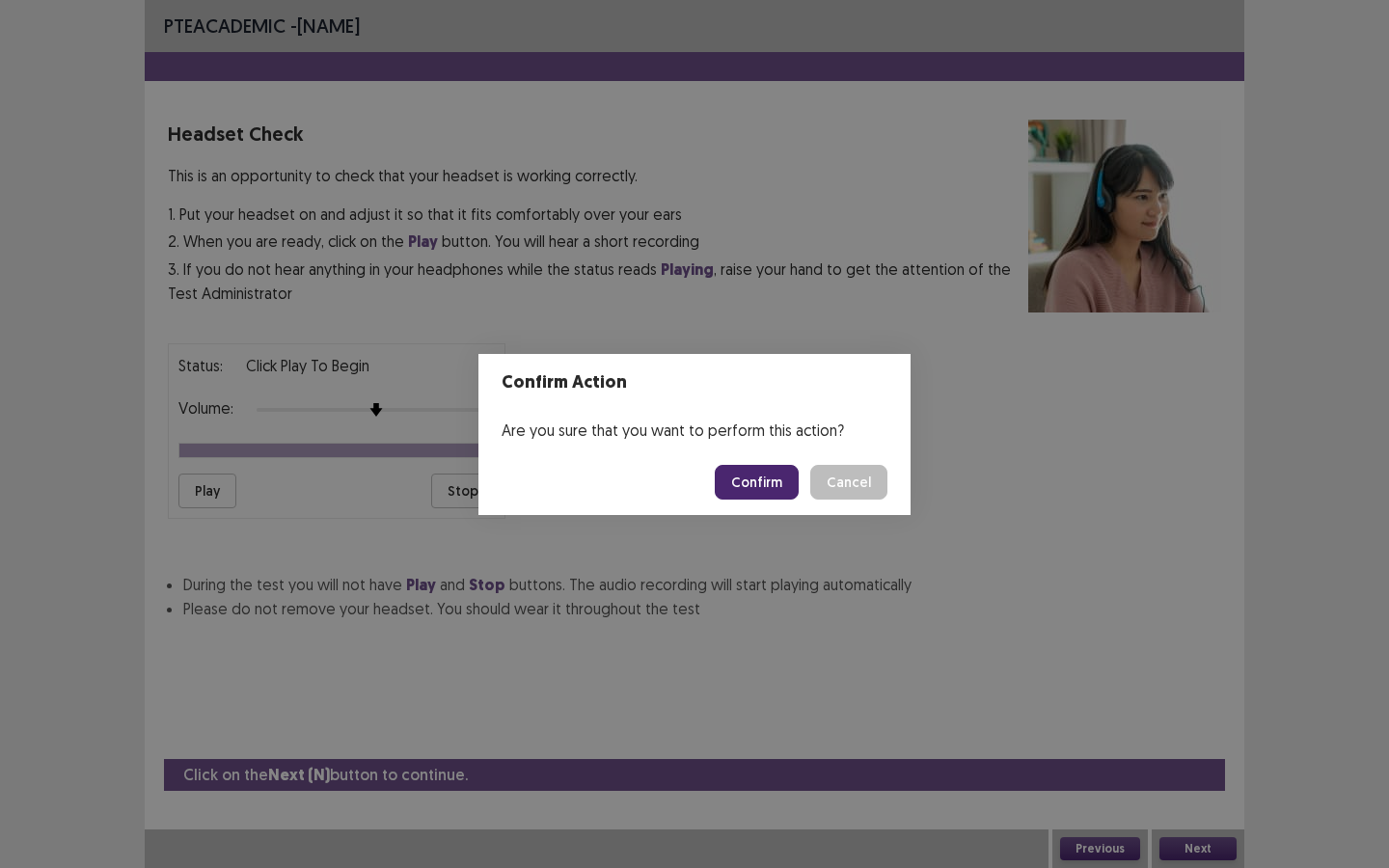 click on "Confirm" at bounding box center (756, 482) 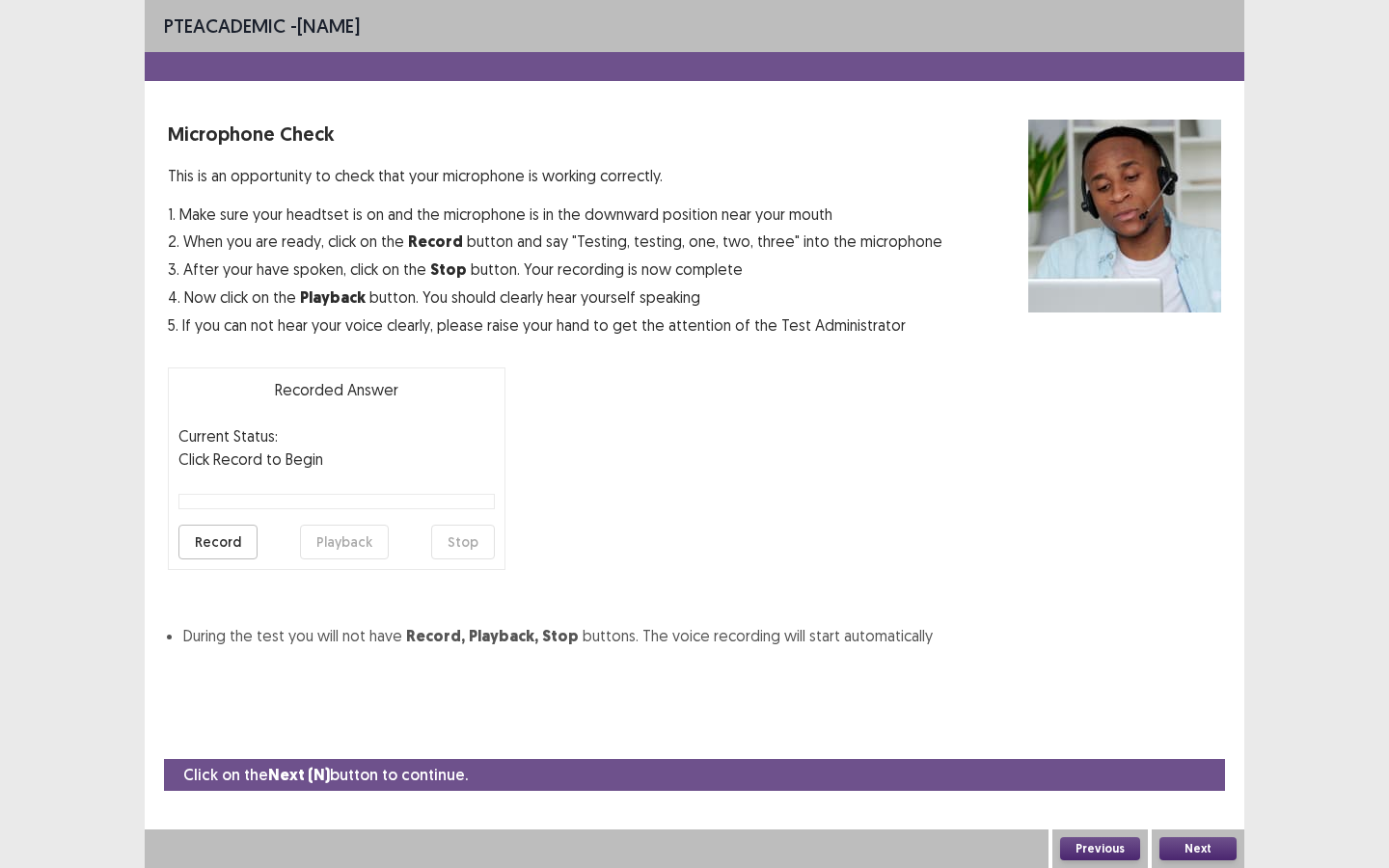 click on "Record" at bounding box center [218, 542] 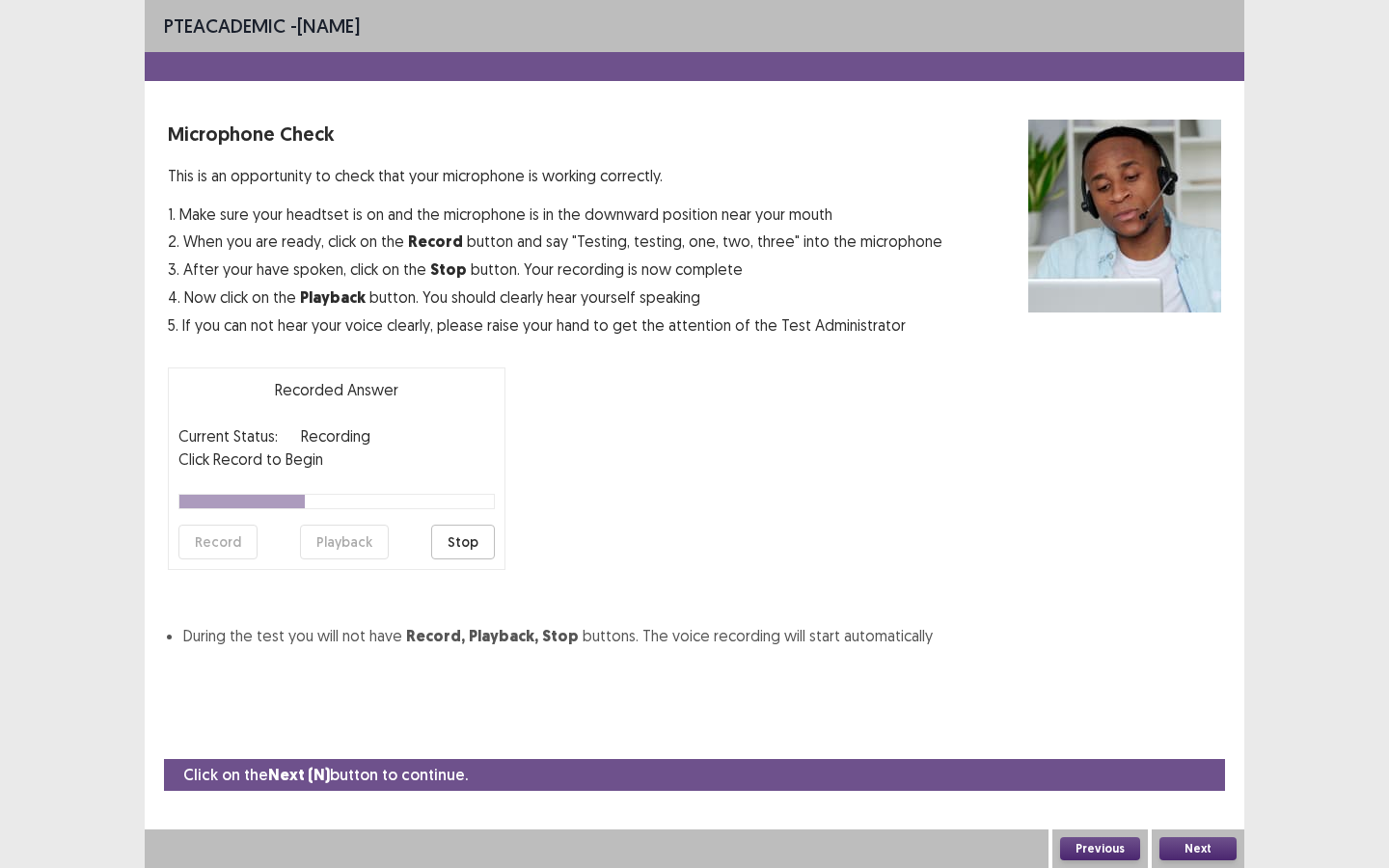 click on "Stop" at bounding box center (463, 542) 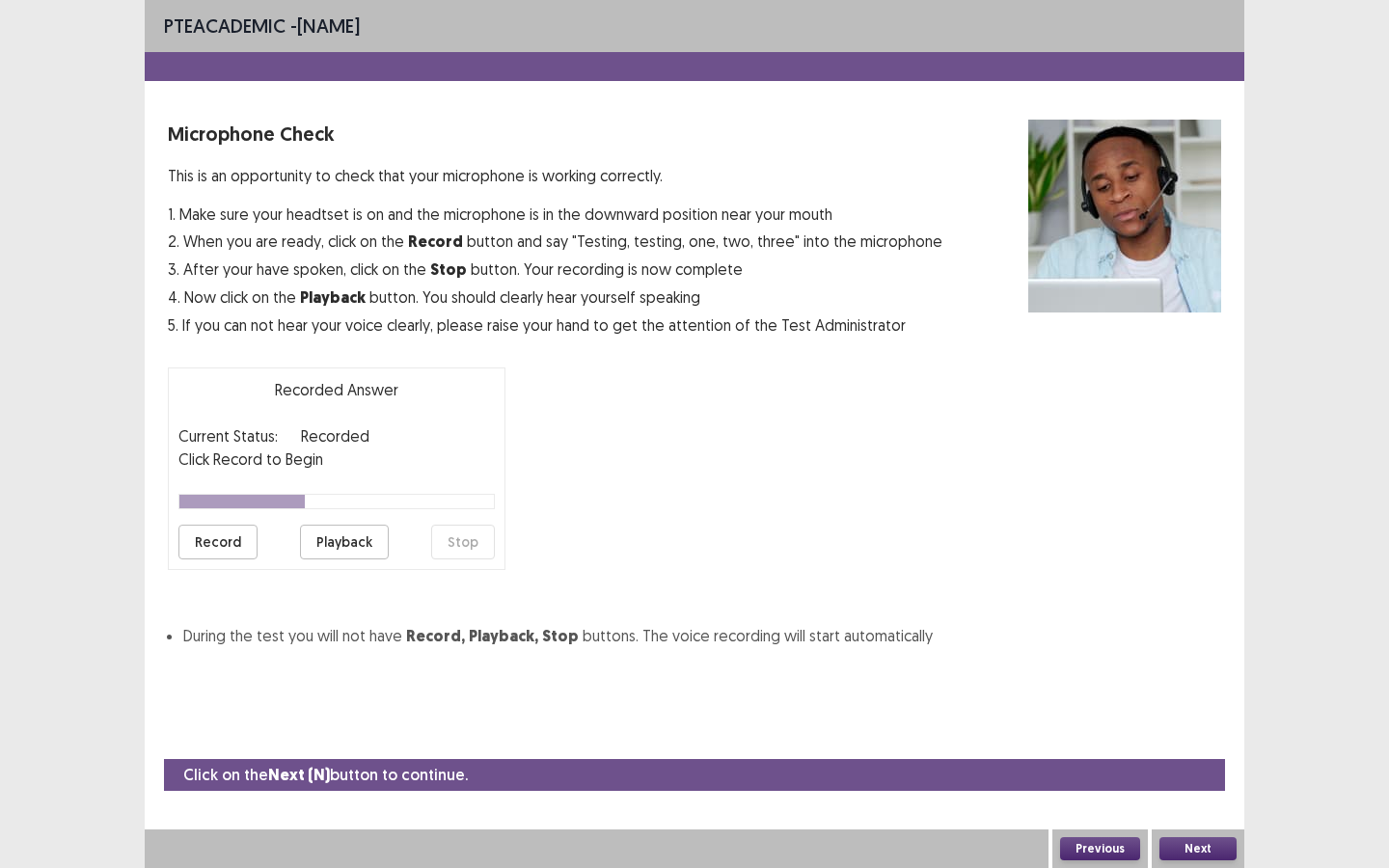 click on "Playback" at bounding box center [344, 542] 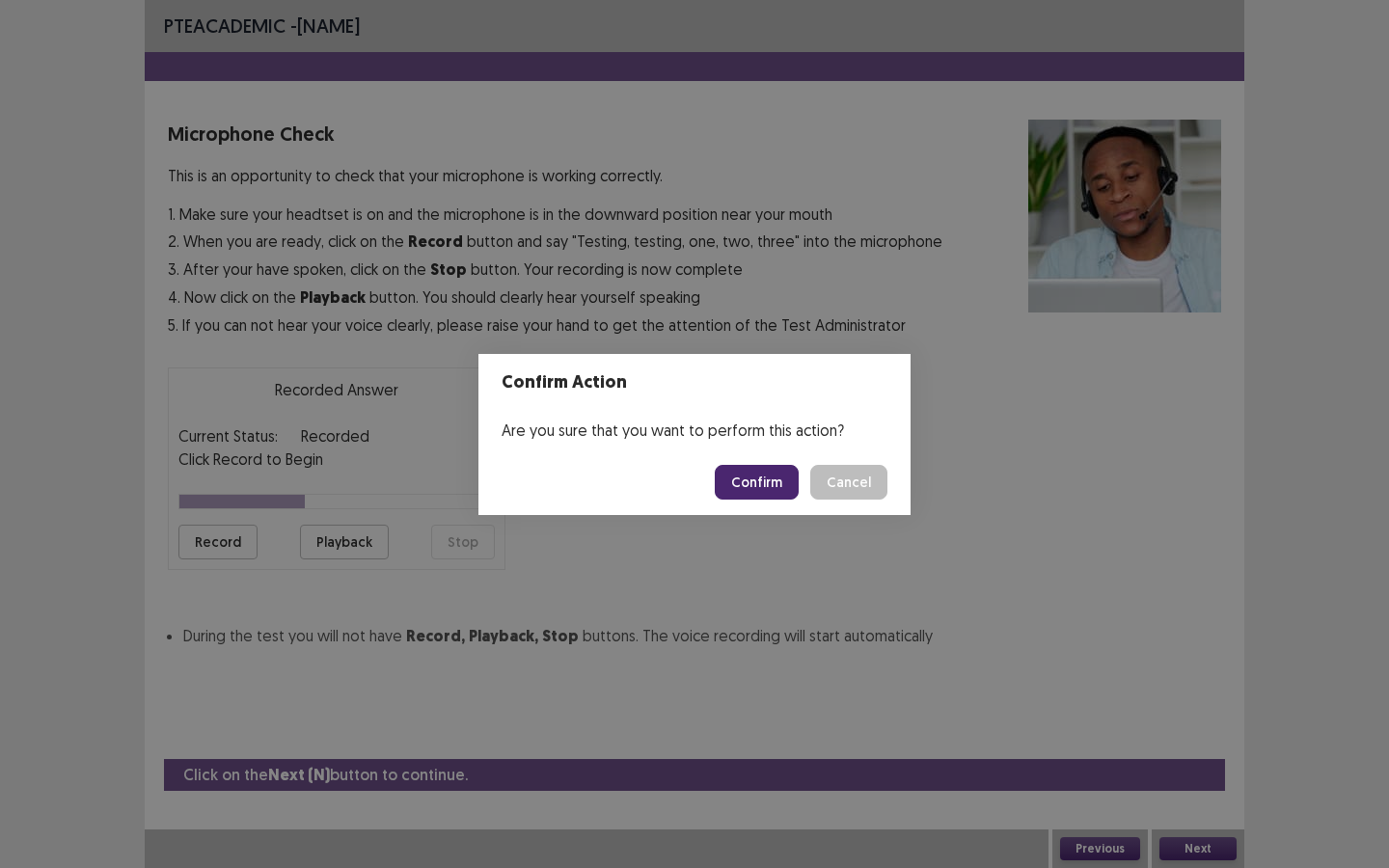 click on "Confirm" at bounding box center (756, 482) 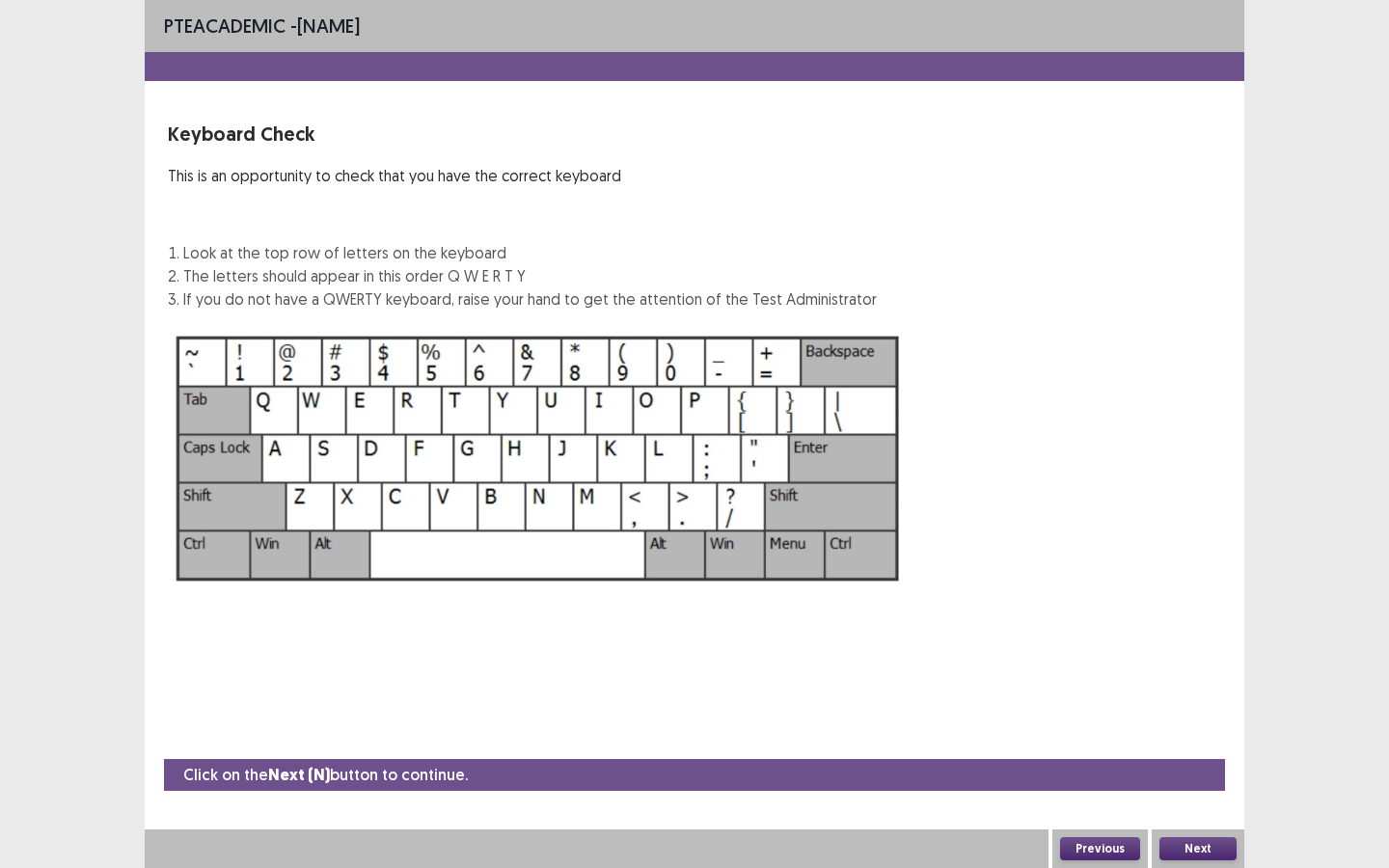 click on "Next" at bounding box center (1198, 849) 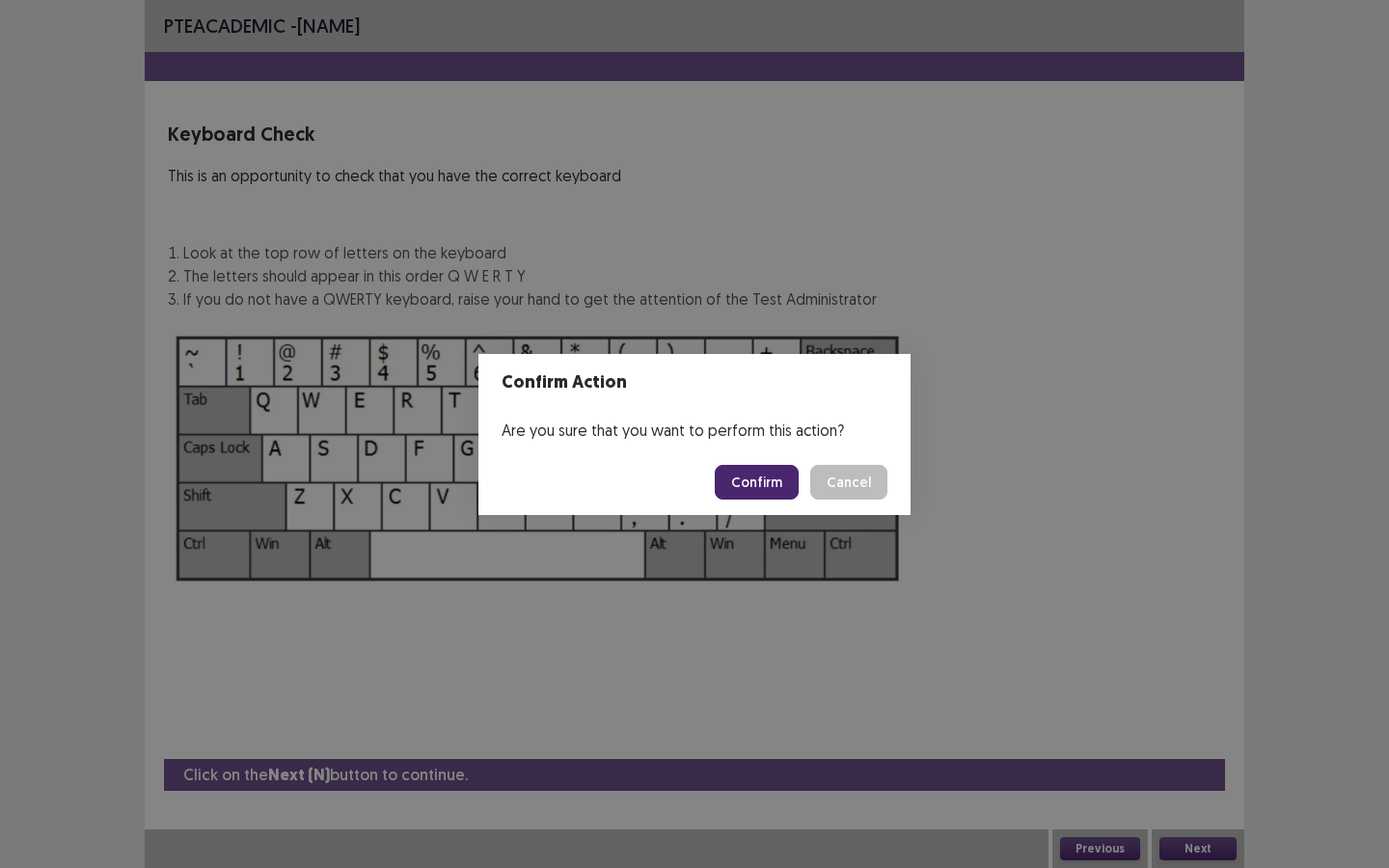 click on "Confirm" at bounding box center [756, 482] 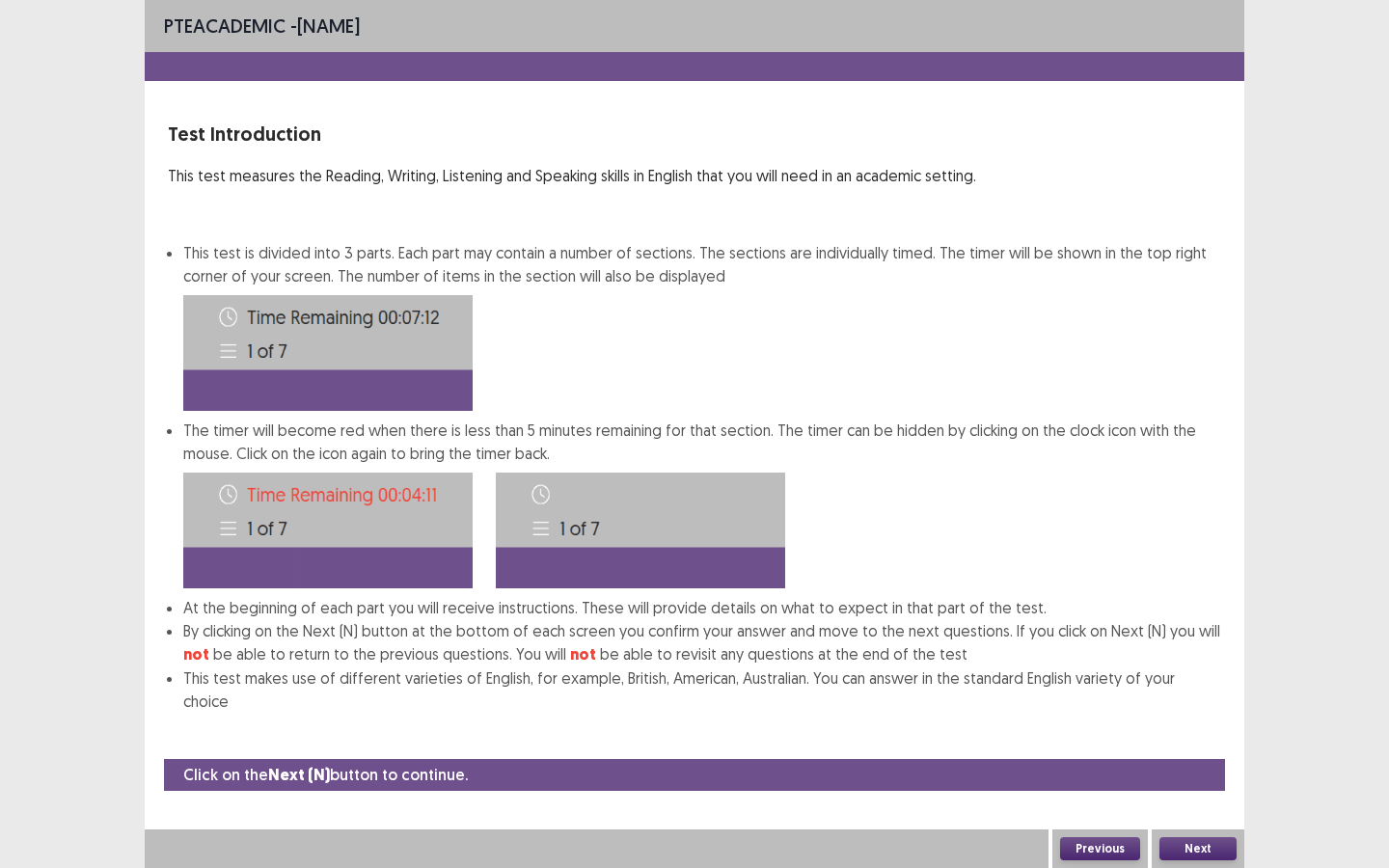 click on "Next" at bounding box center (1198, 849) 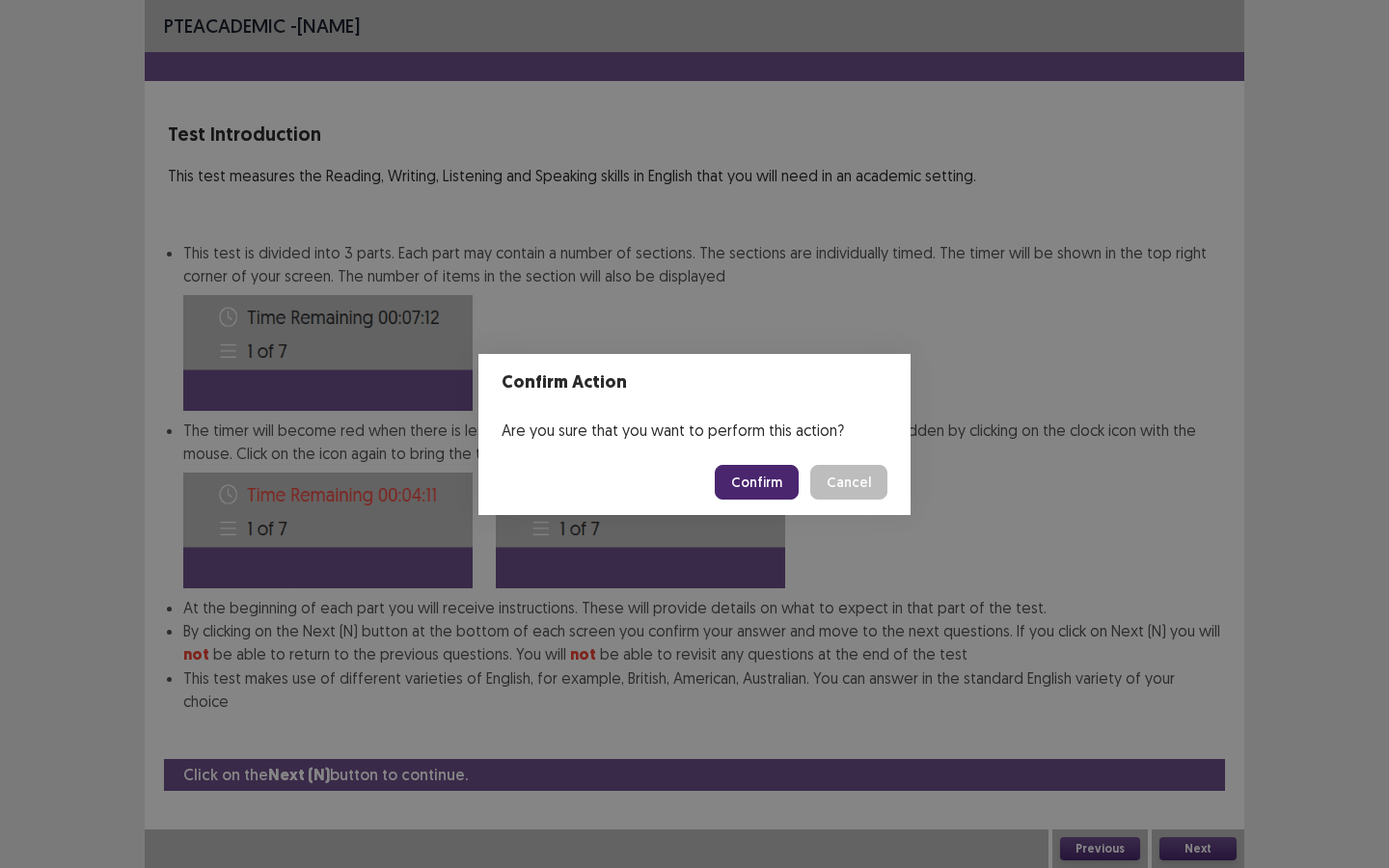 click on "Confirm Cancel" at bounding box center [694, 482] 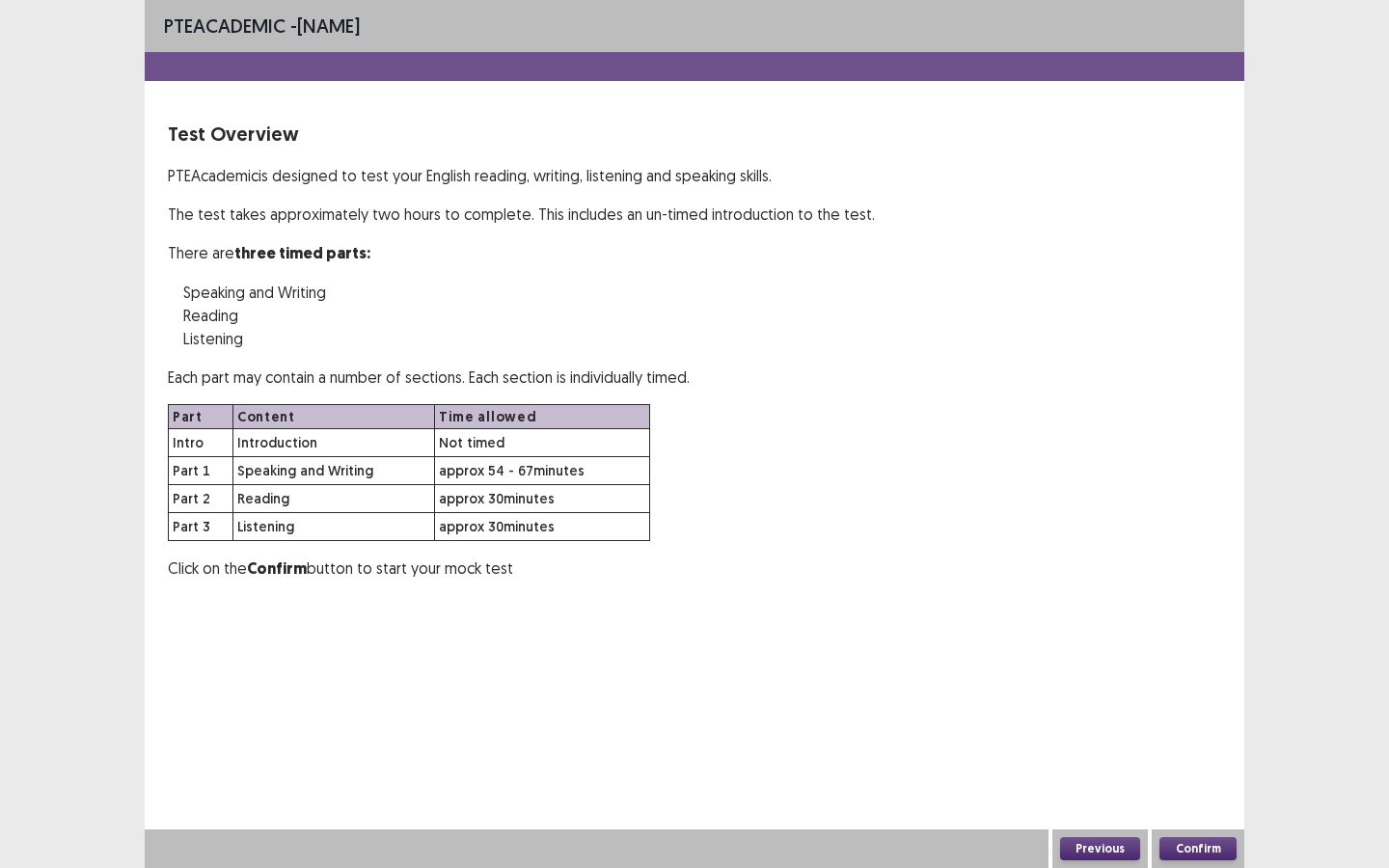 click on "Confirm" at bounding box center [1198, 849] 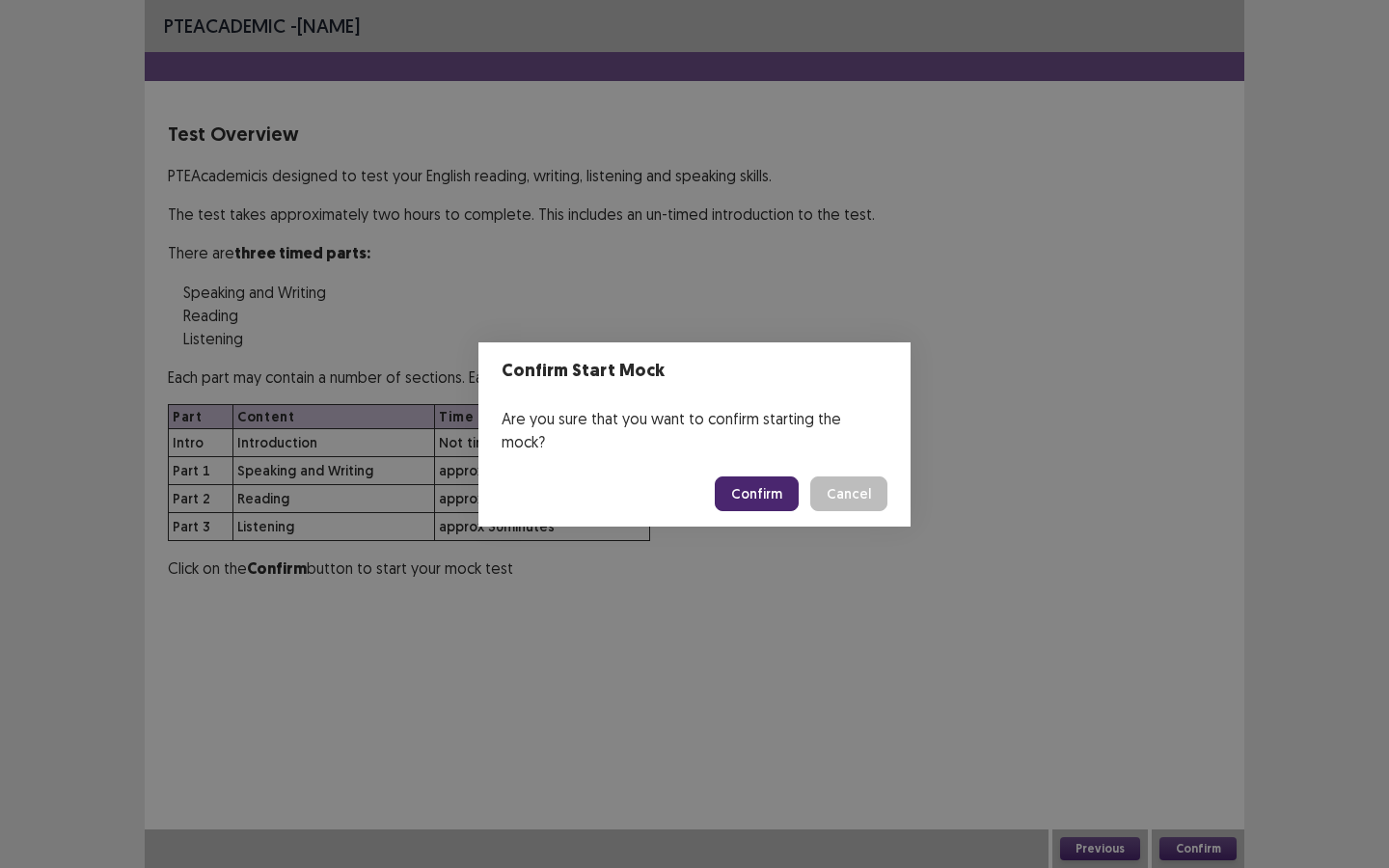 click on "Confirm" at bounding box center (756, 494) 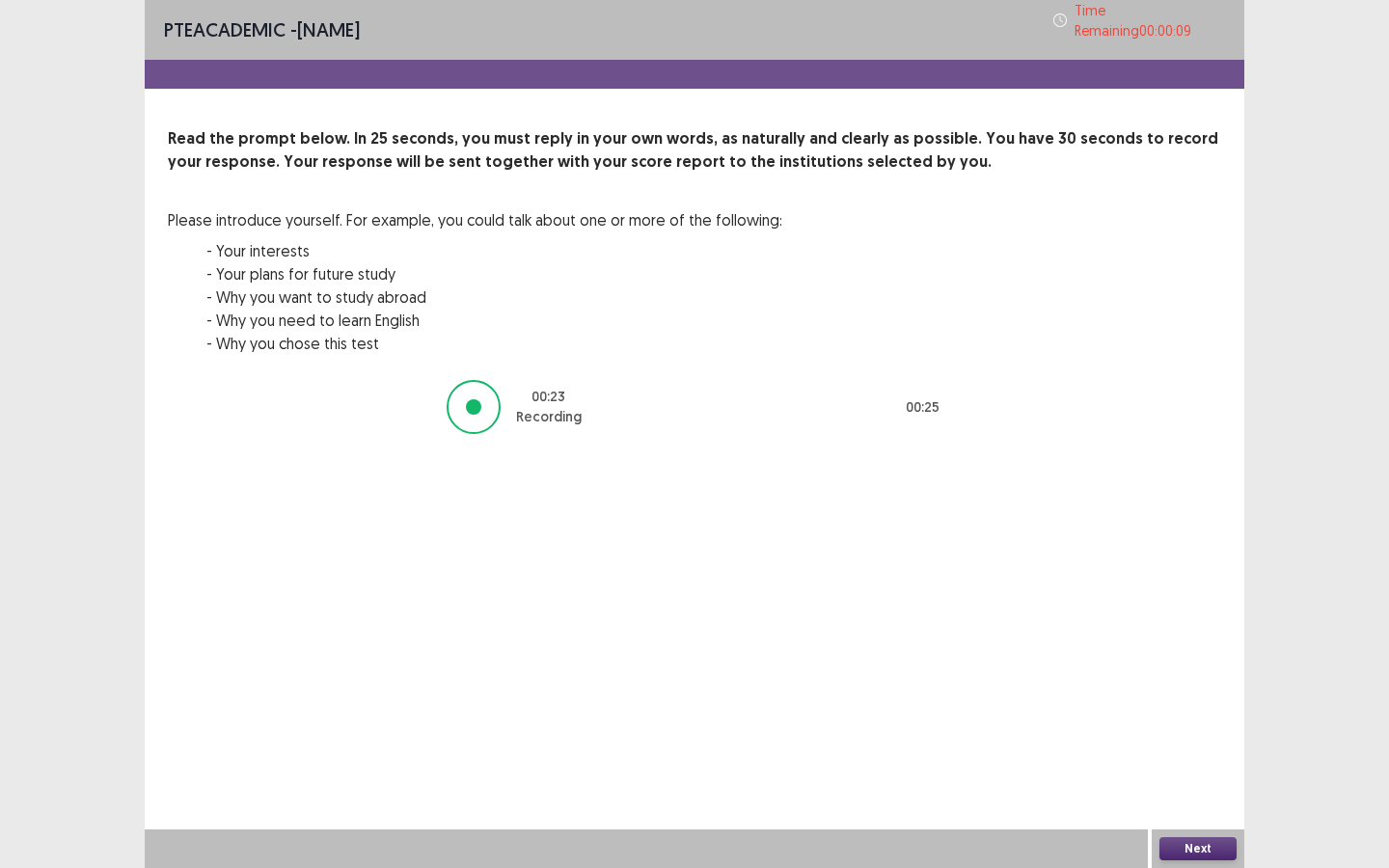 click on "Next" at bounding box center [1198, 849] 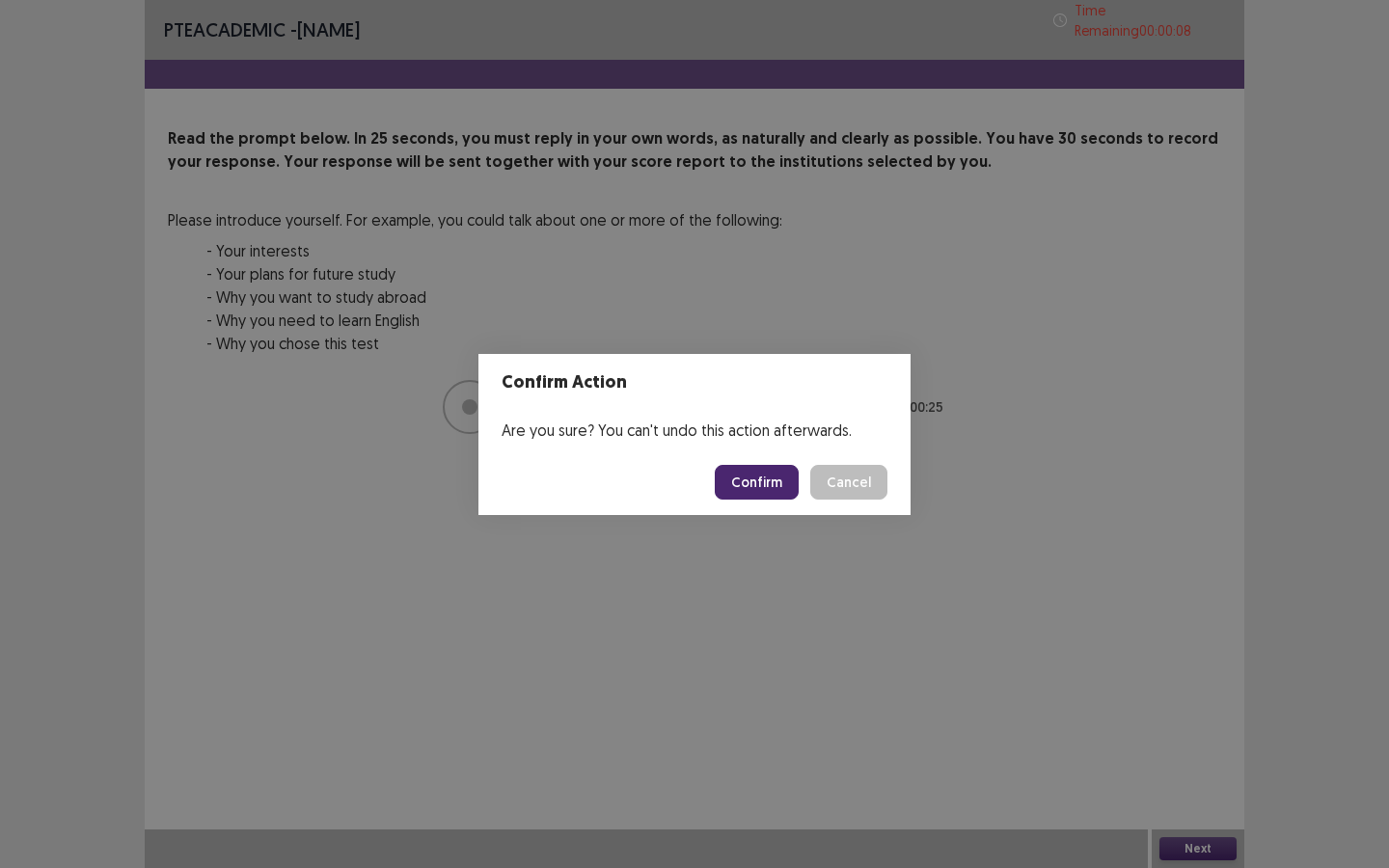 click on "Confirm" at bounding box center (756, 482) 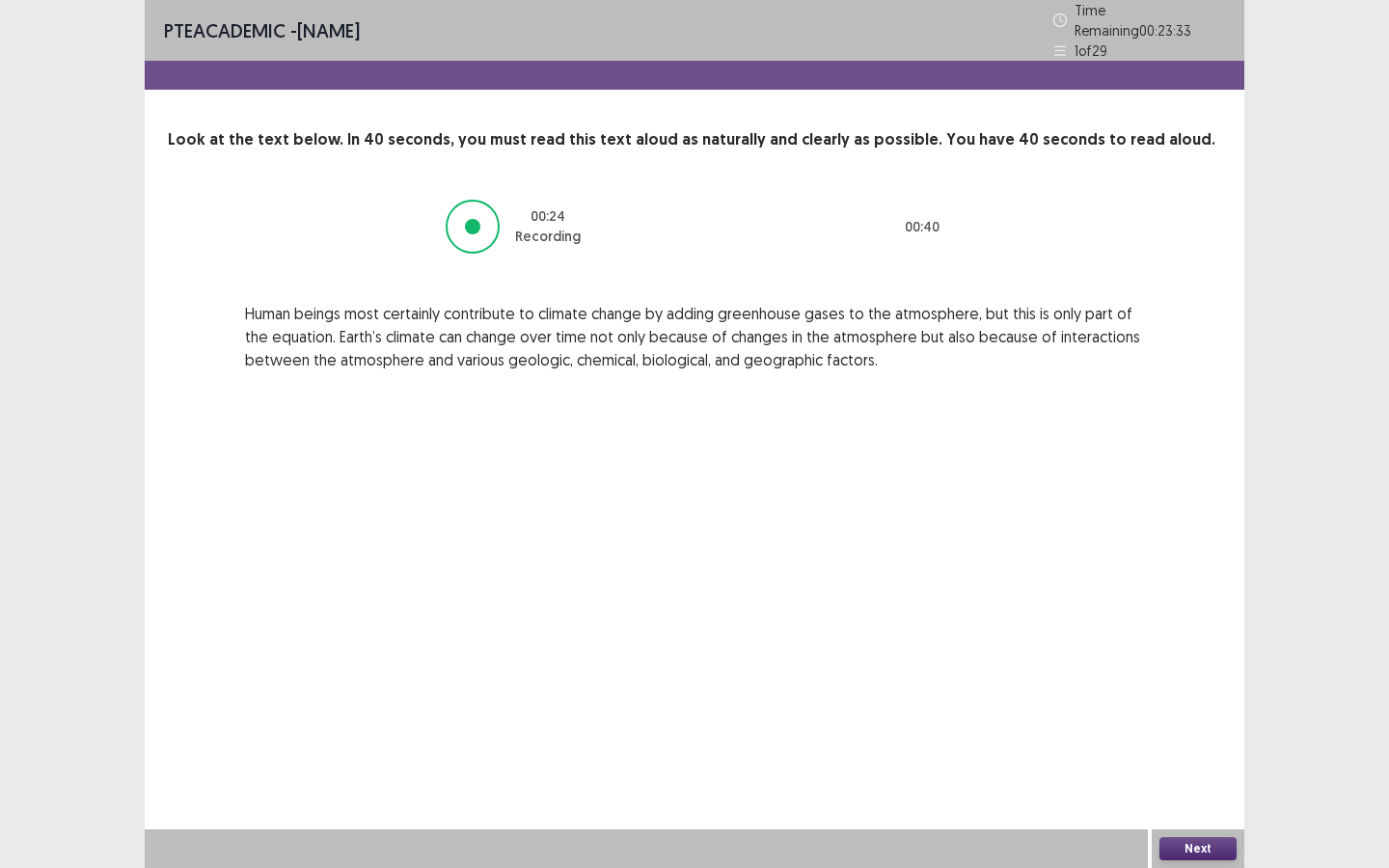 click on "Next" at bounding box center (1198, 849) 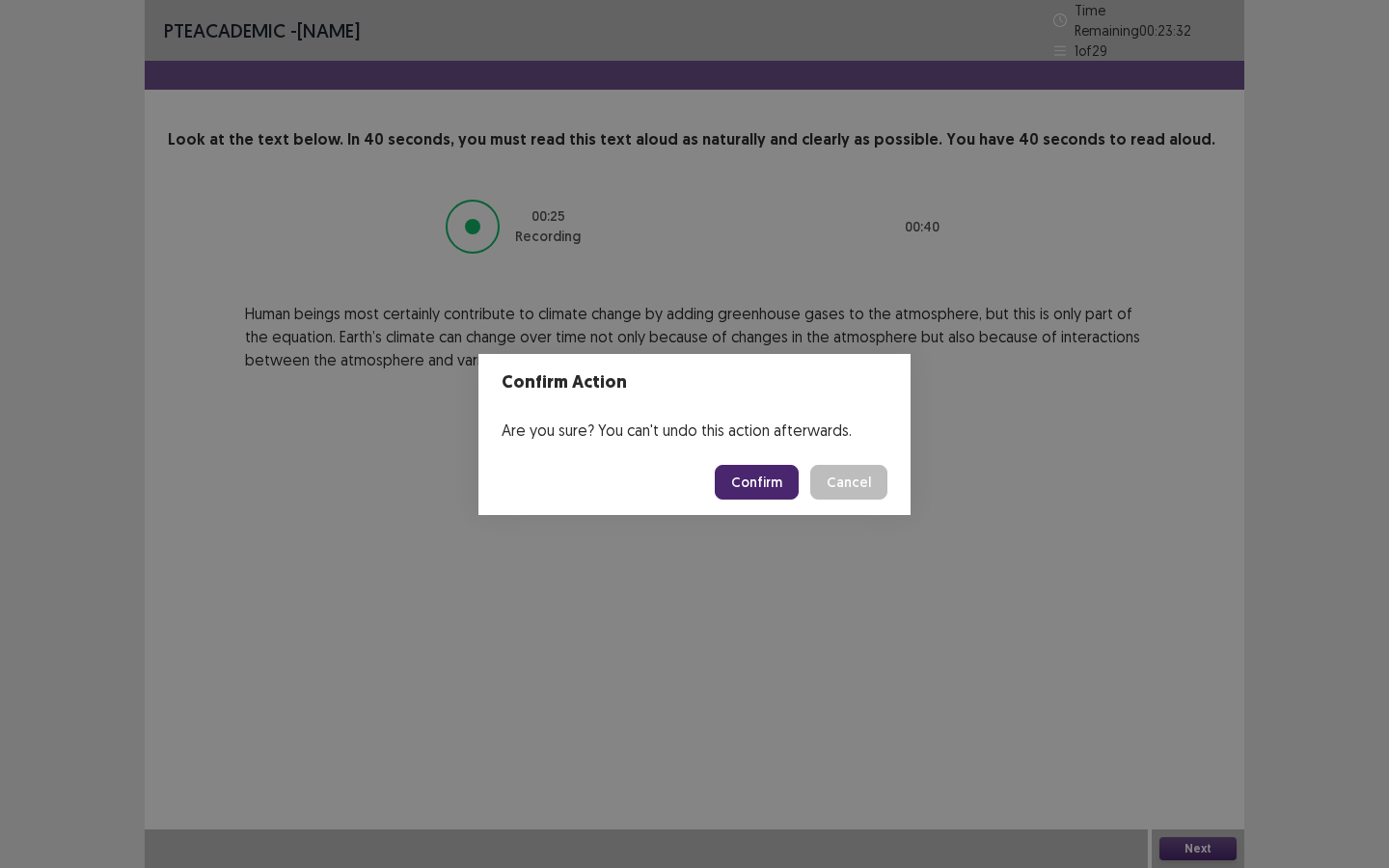 click on "Confirm" at bounding box center [756, 482] 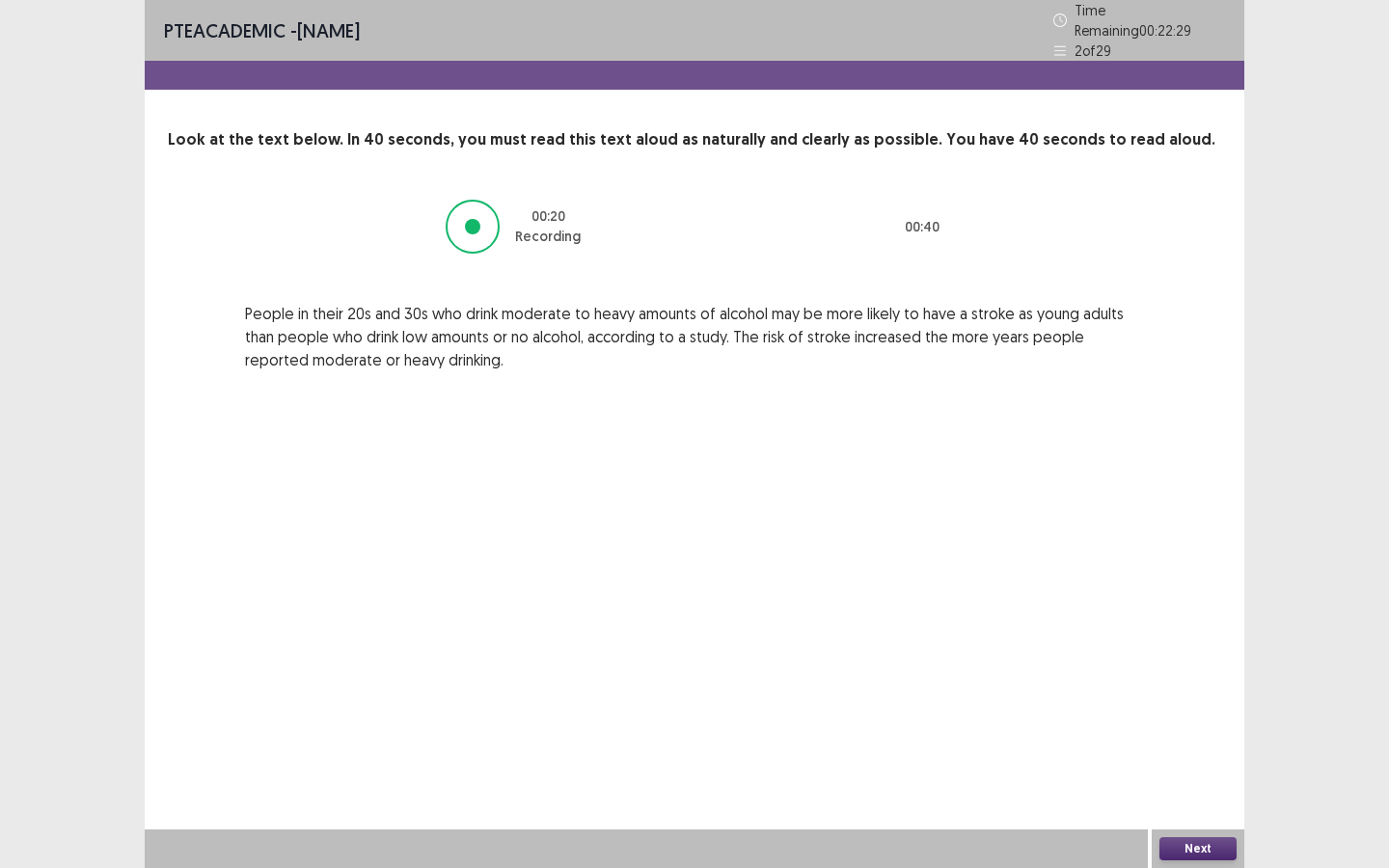 click on "Next" at bounding box center (1198, 849) 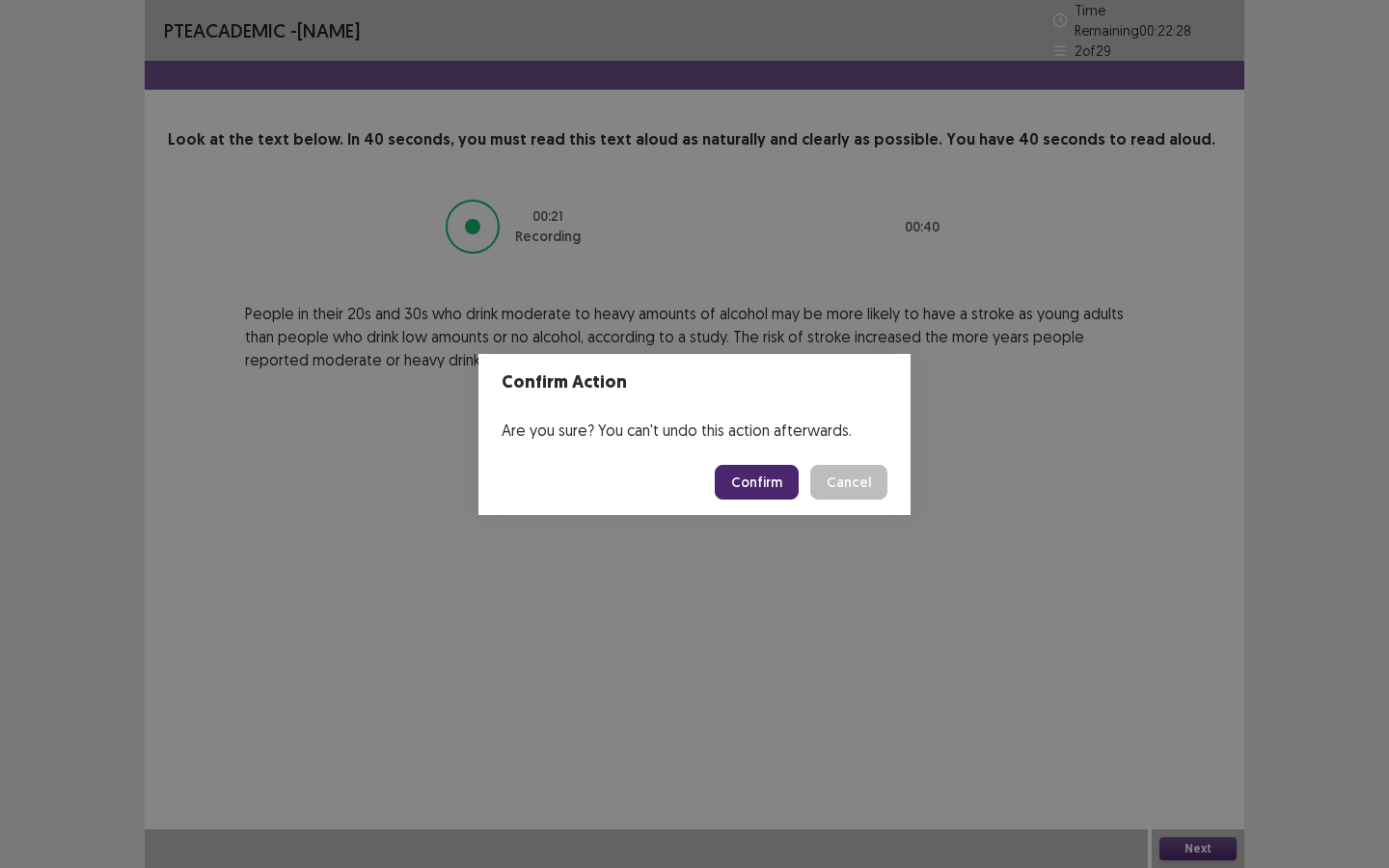 click on "Confirm" at bounding box center [756, 482] 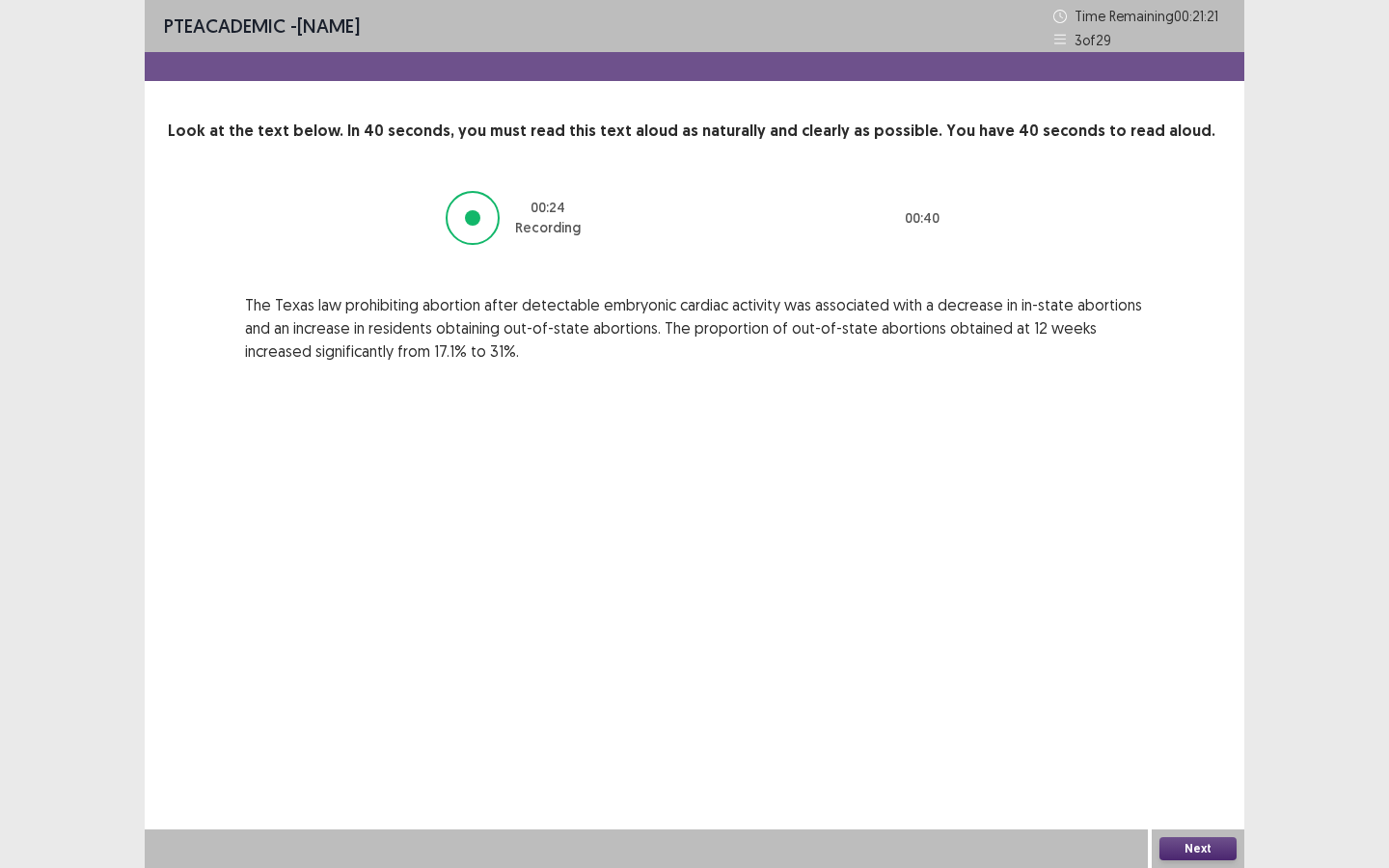 click on "Next" at bounding box center (1198, 849) 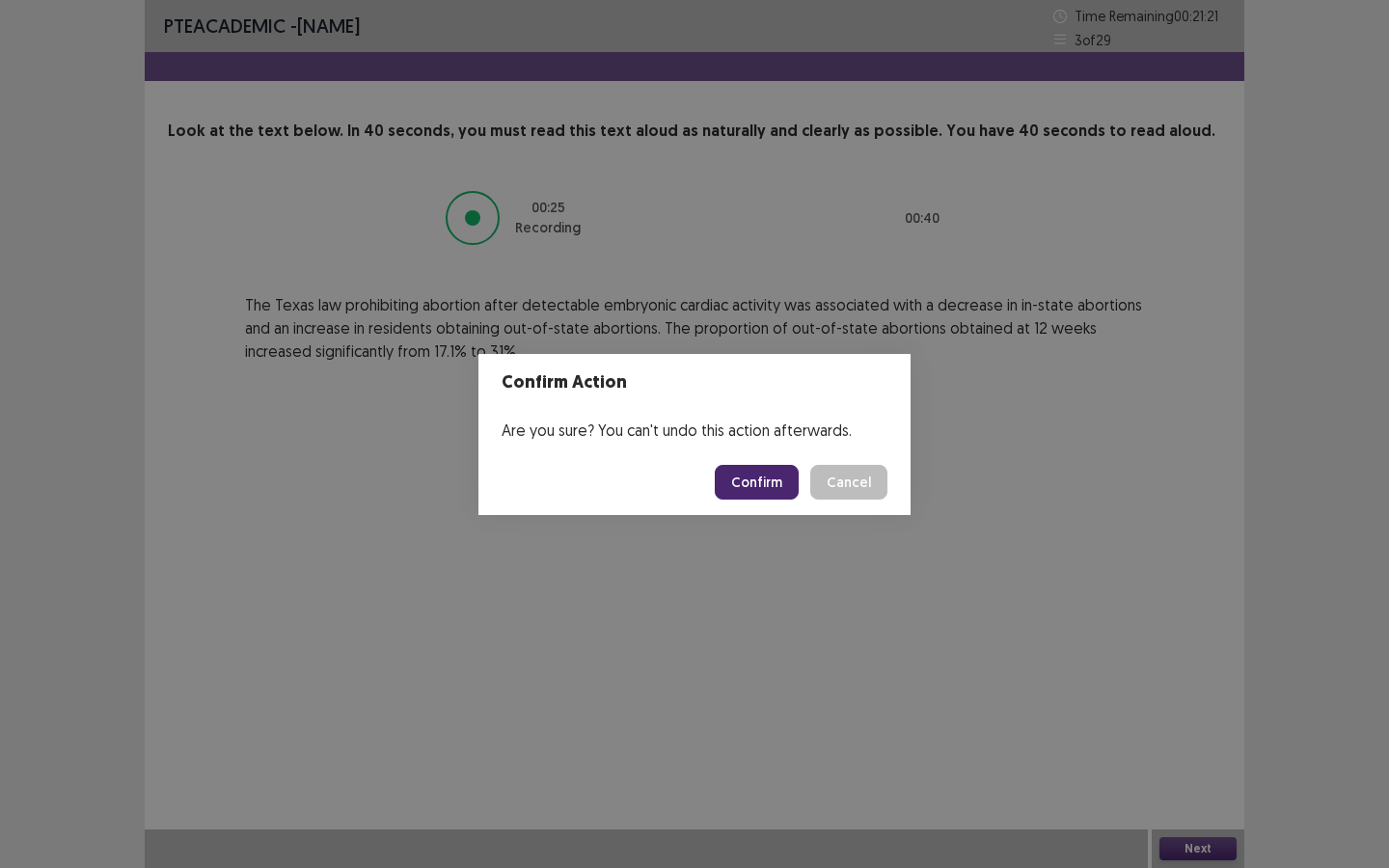 click on "Confirm" at bounding box center (756, 482) 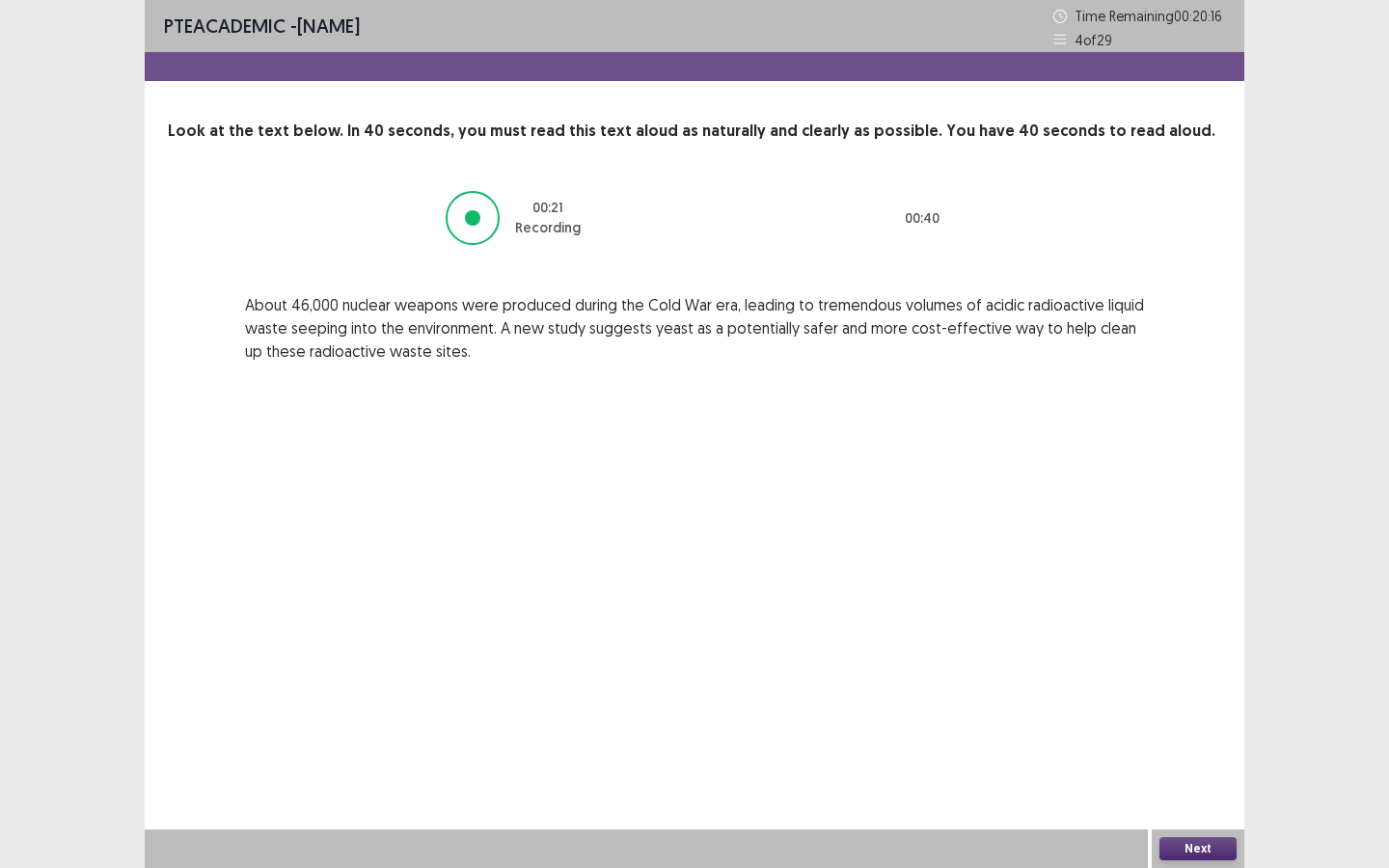 click on "Next" at bounding box center [1198, 849] 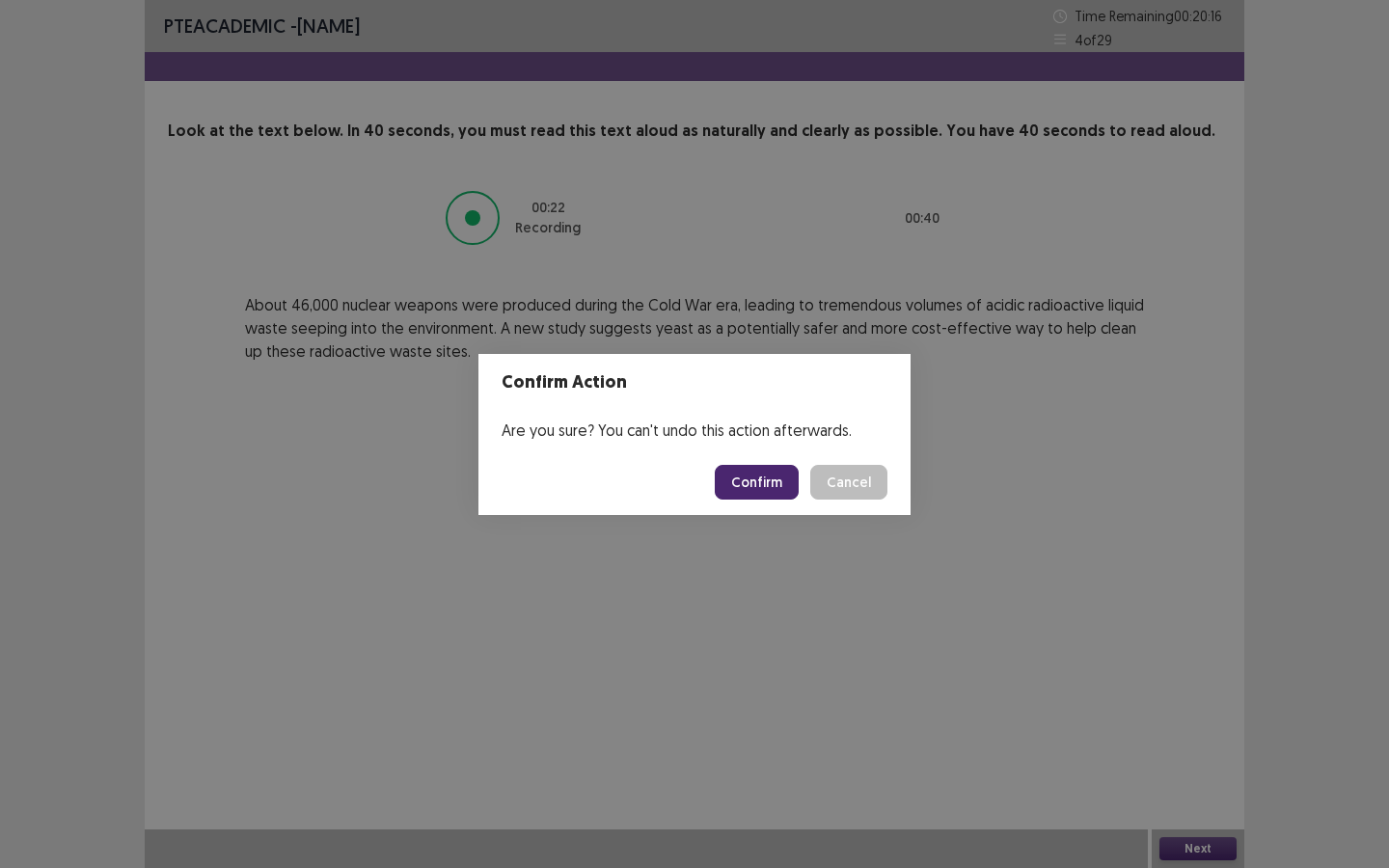 click on "Confirm" at bounding box center [756, 482] 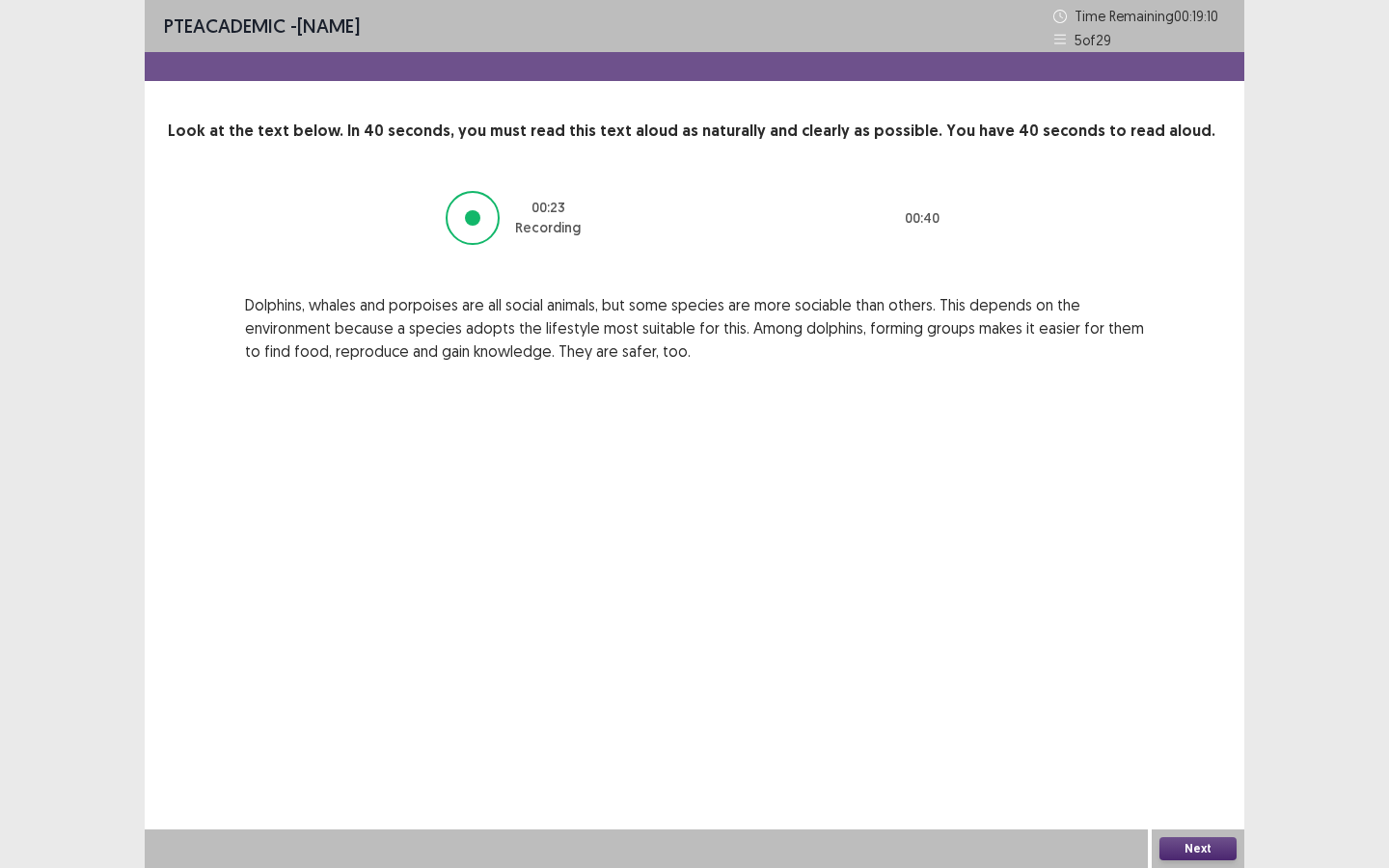 click on "Next" at bounding box center [1198, 849] 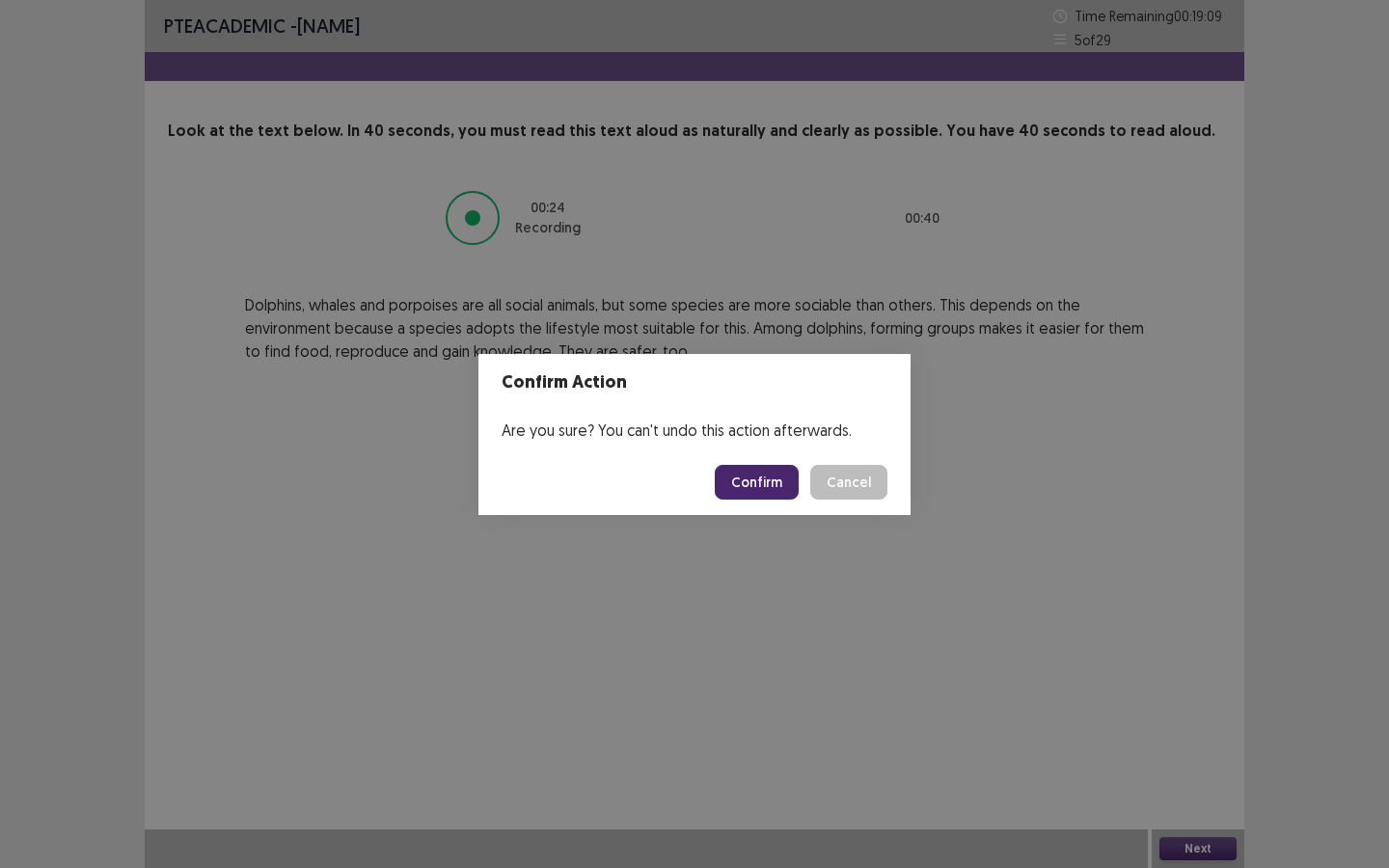 click on "Confirm" at bounding box center [756, 482] 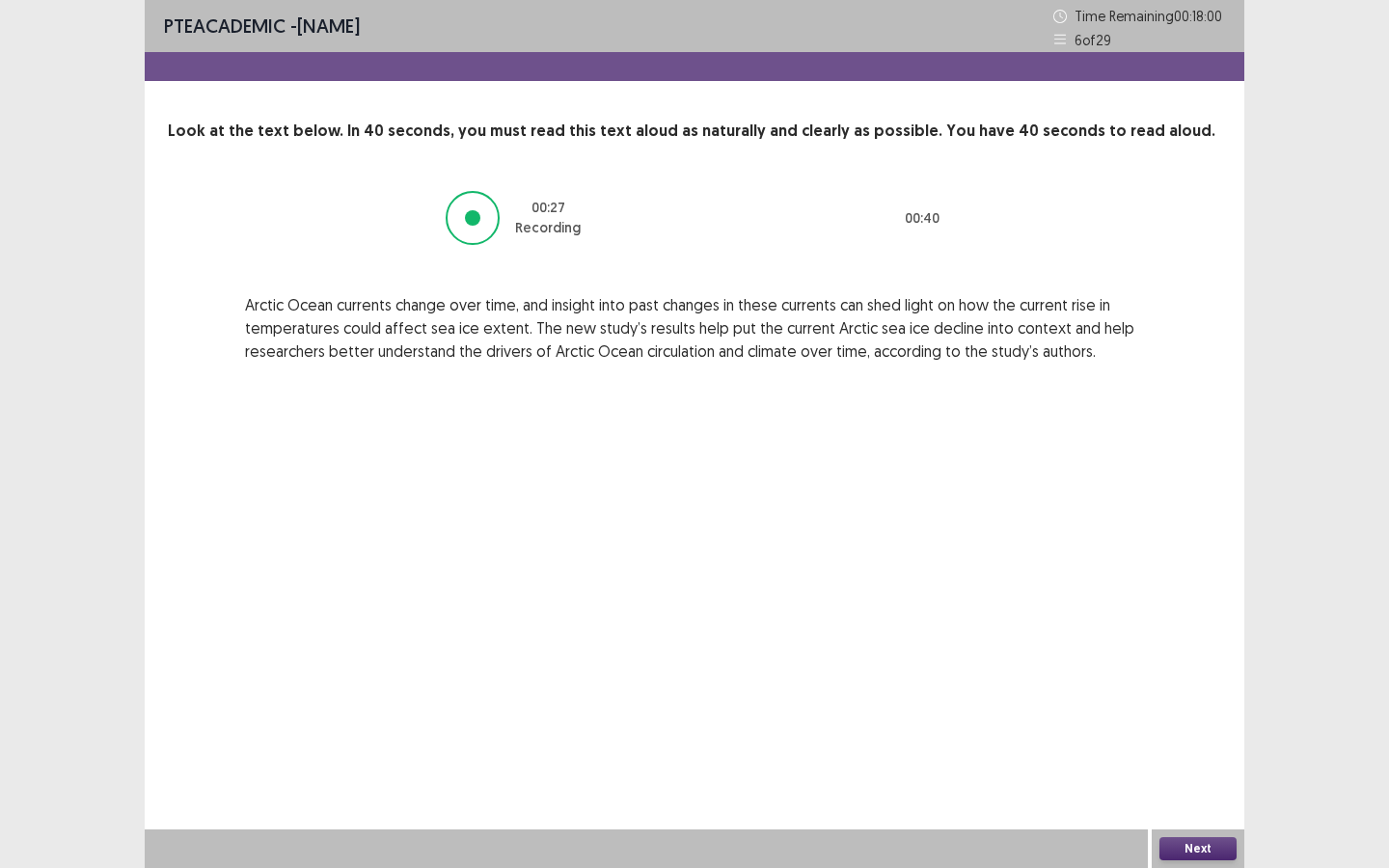 click on "Next" at bounding box center (1198, 849) 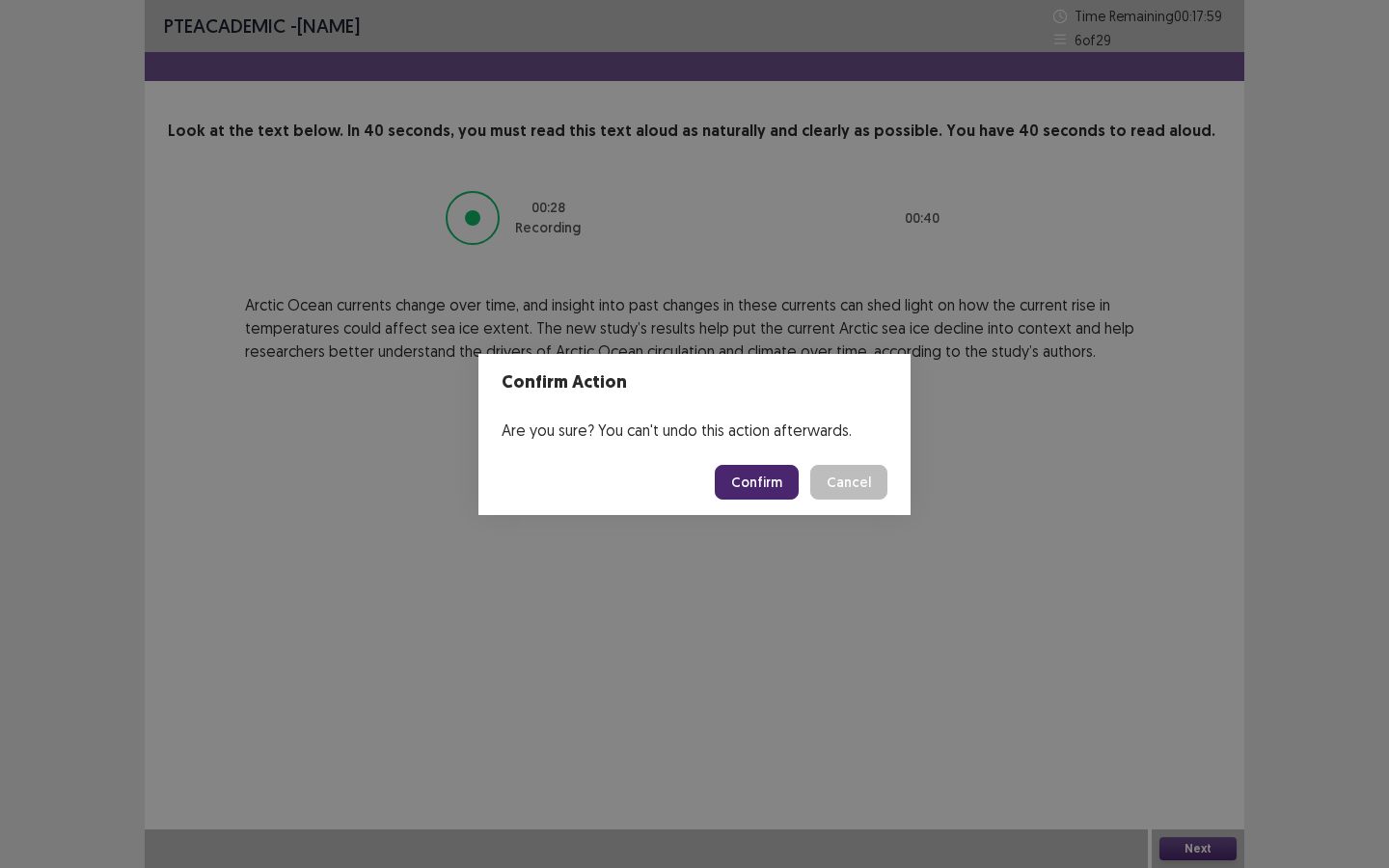 click on "Confirm" at bounding box center [756, 482] 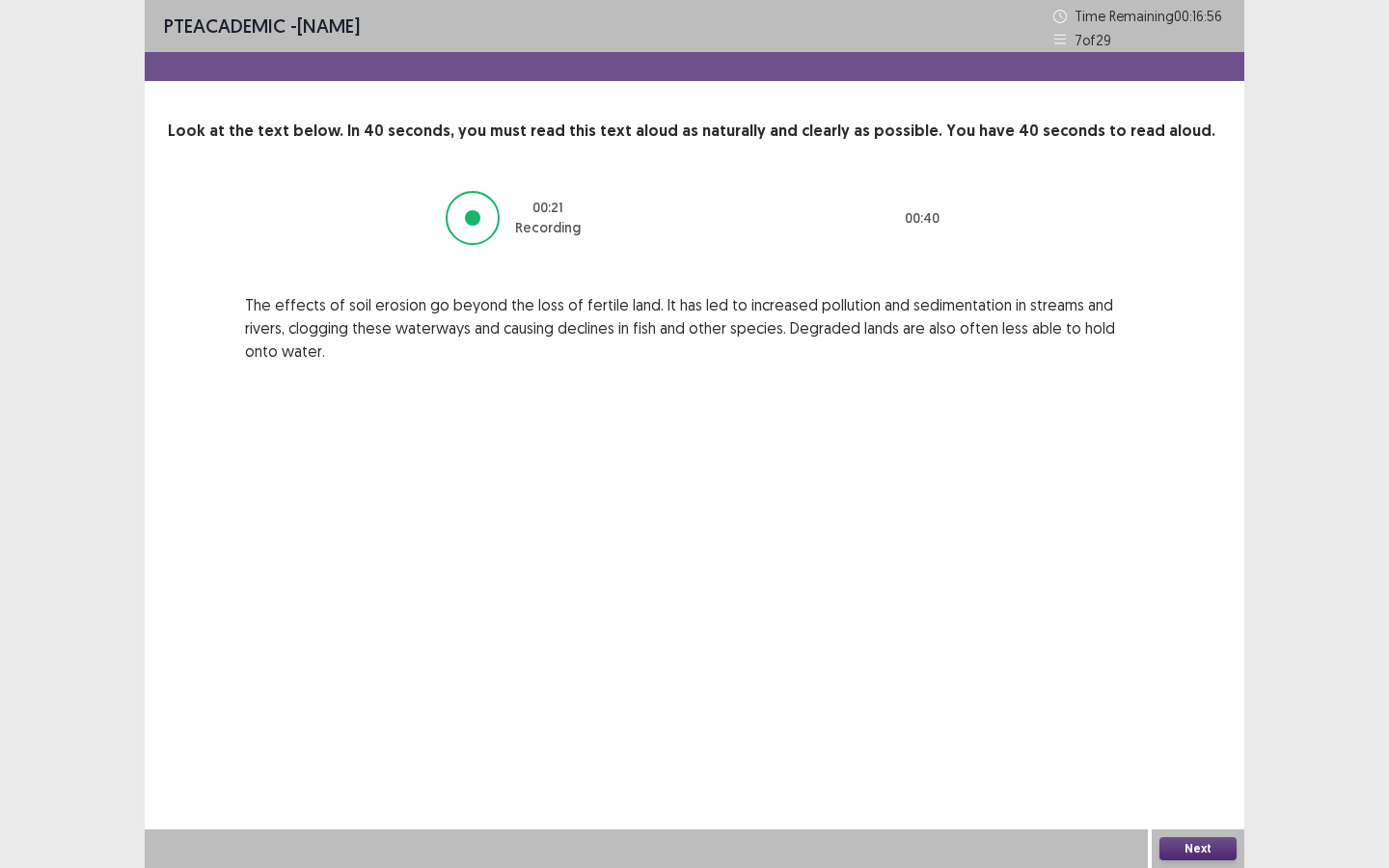 click on "Next" at bounding box center (1198, 849) 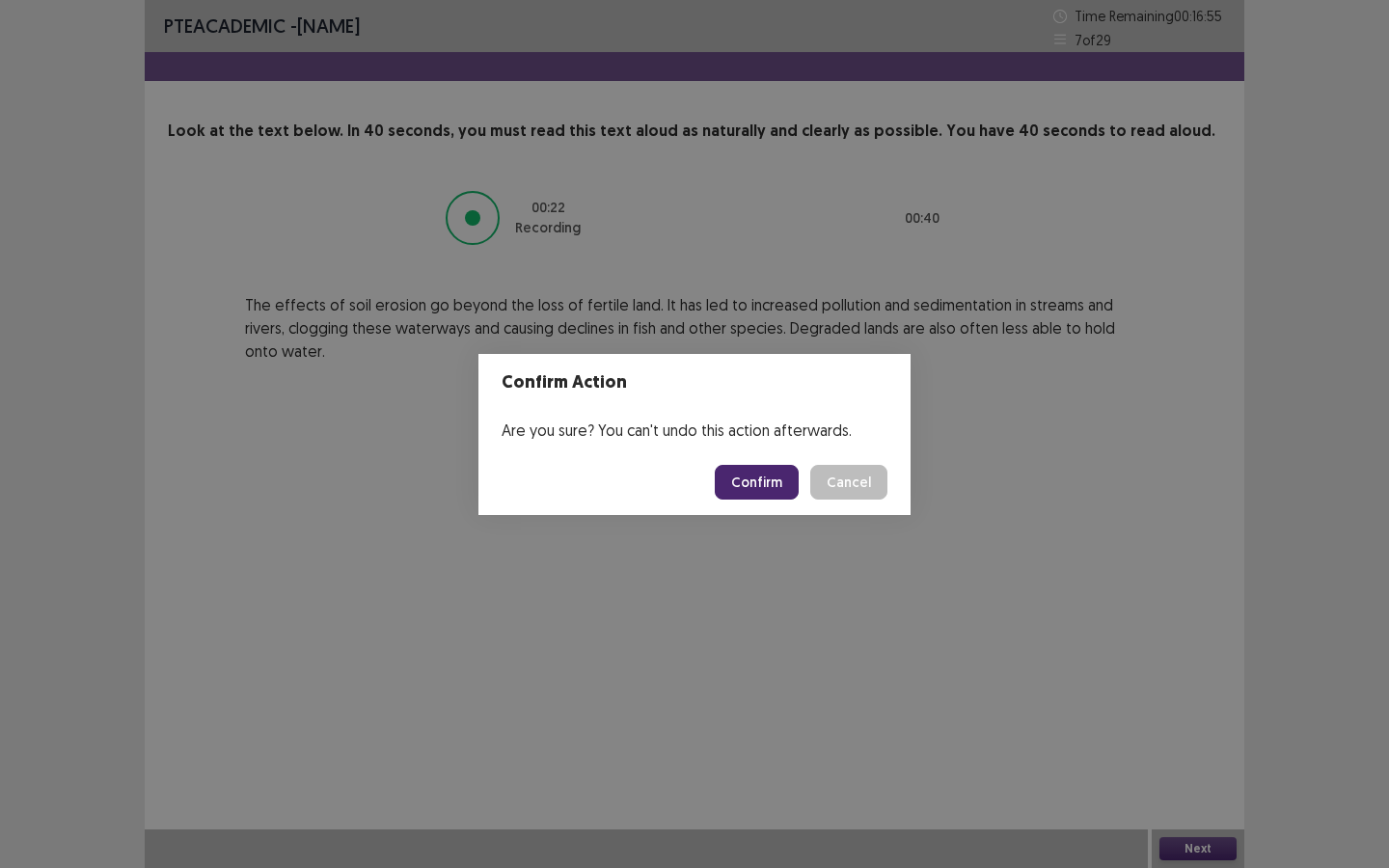 click on "Confirm" at bounding box center (756, 482) 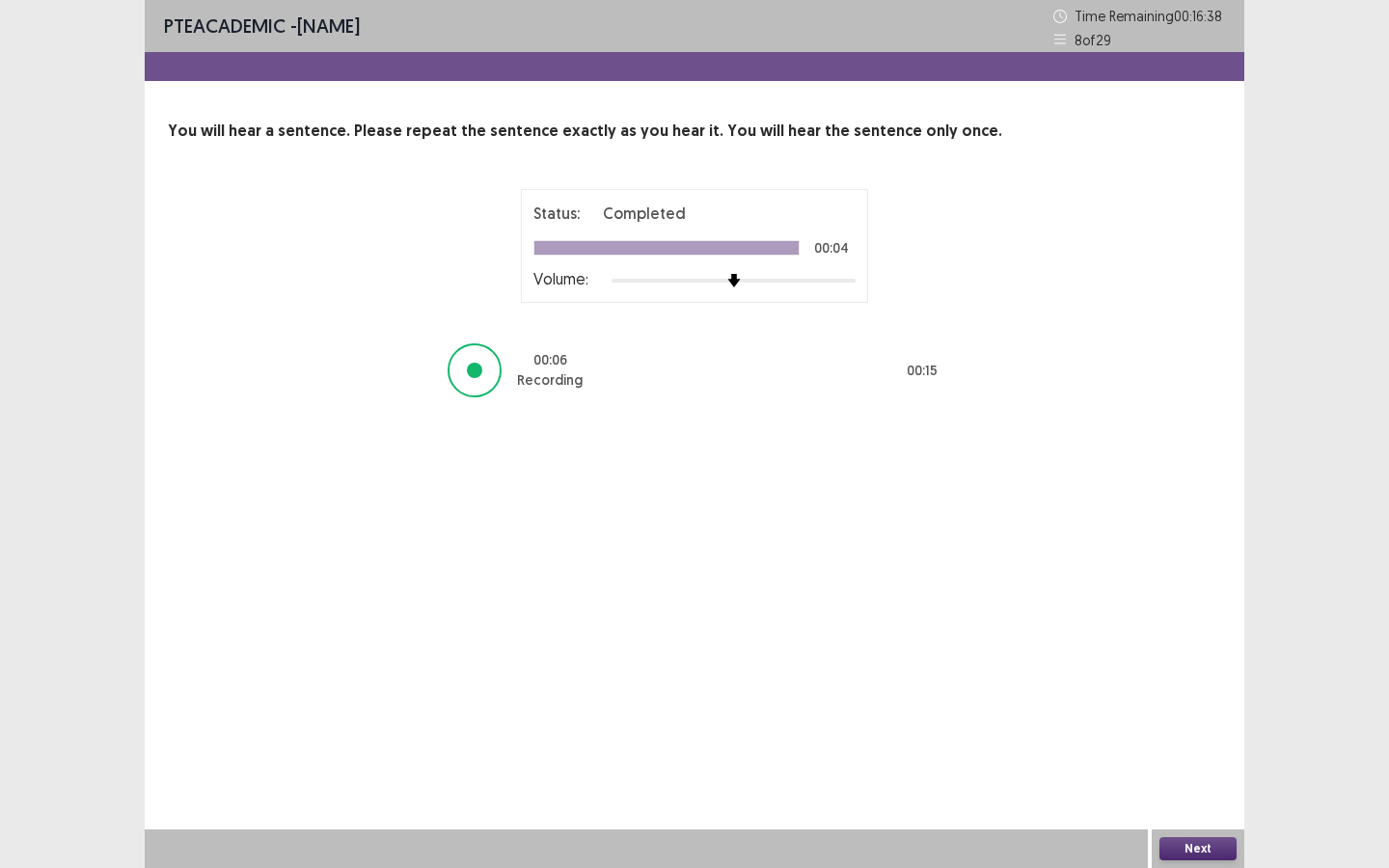 click on "Next" at bounding box center (1198, 849) 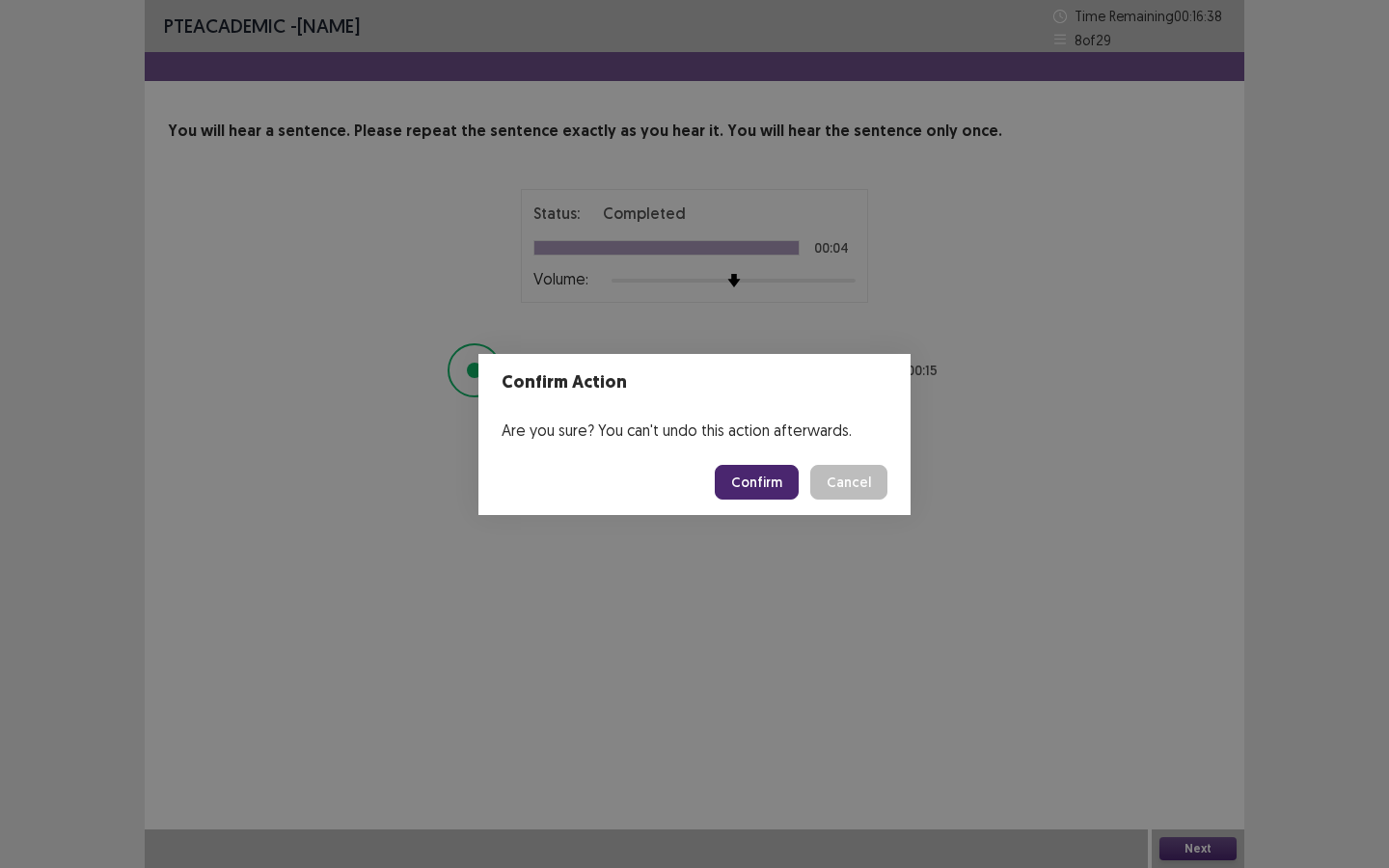 click on "Confirm" at bounding box center [756, 482] 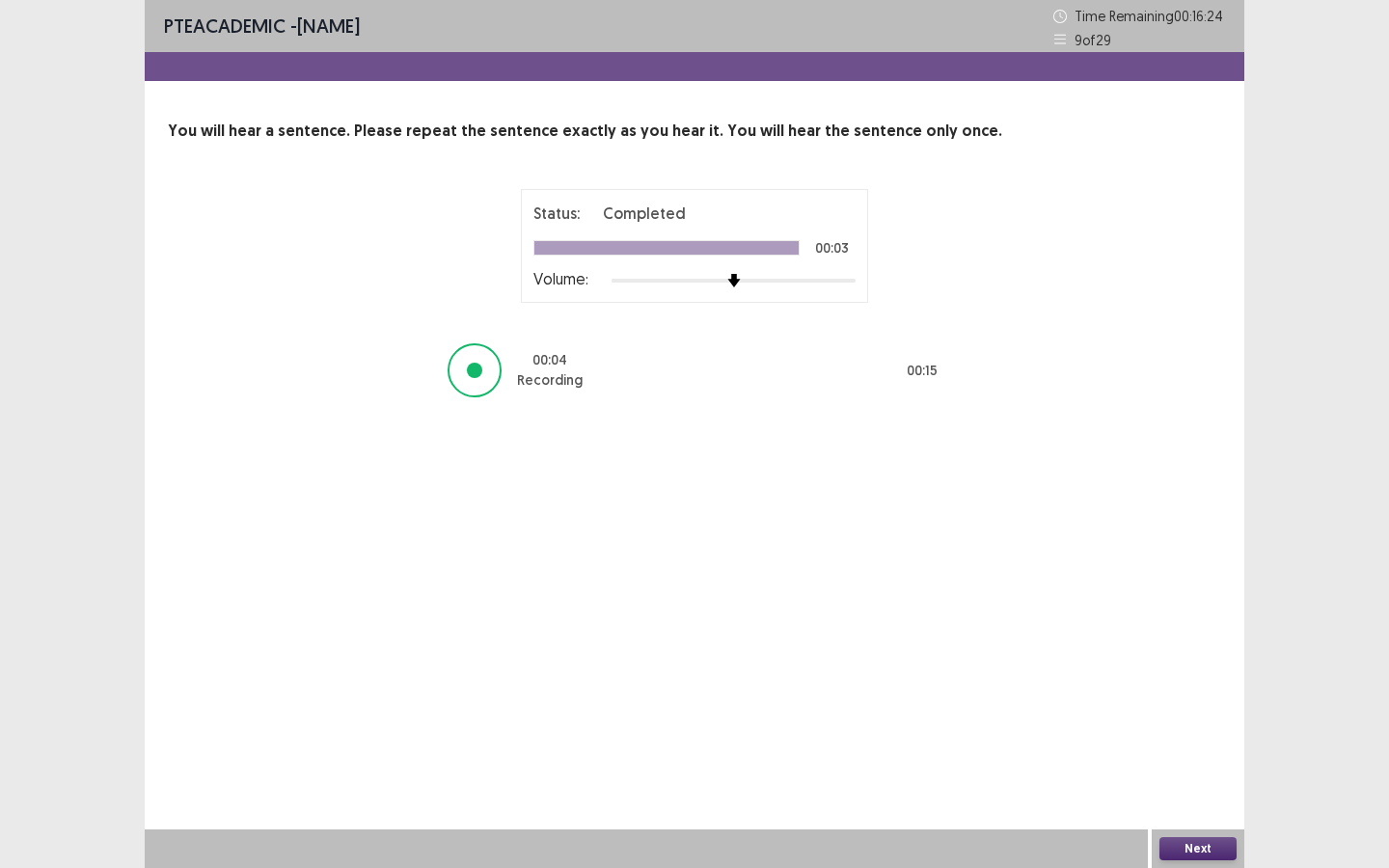 click on "Next" at bounding box center (1198, 849) 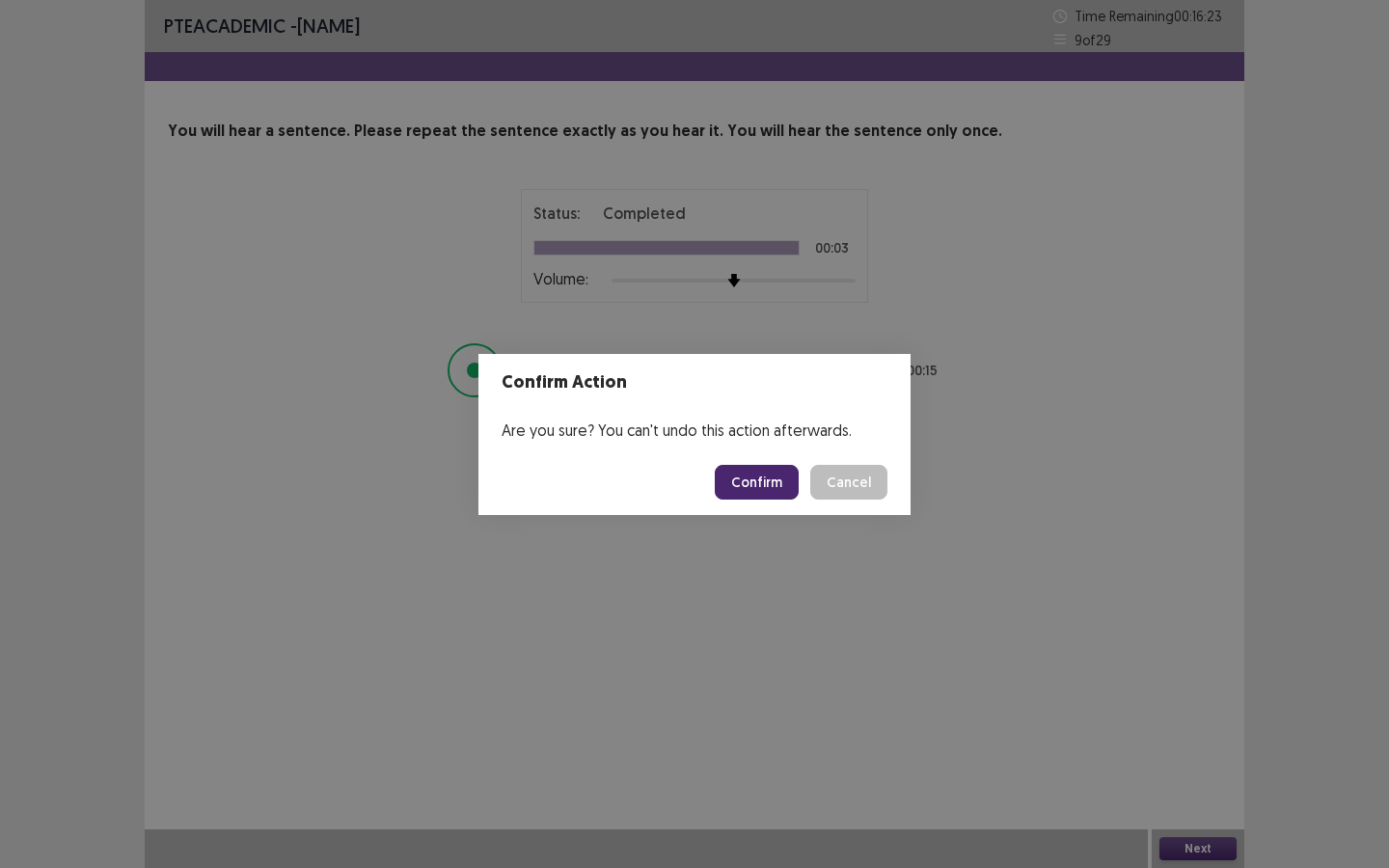 click on "Confirm Cancel" at bounding box center [694, 482] 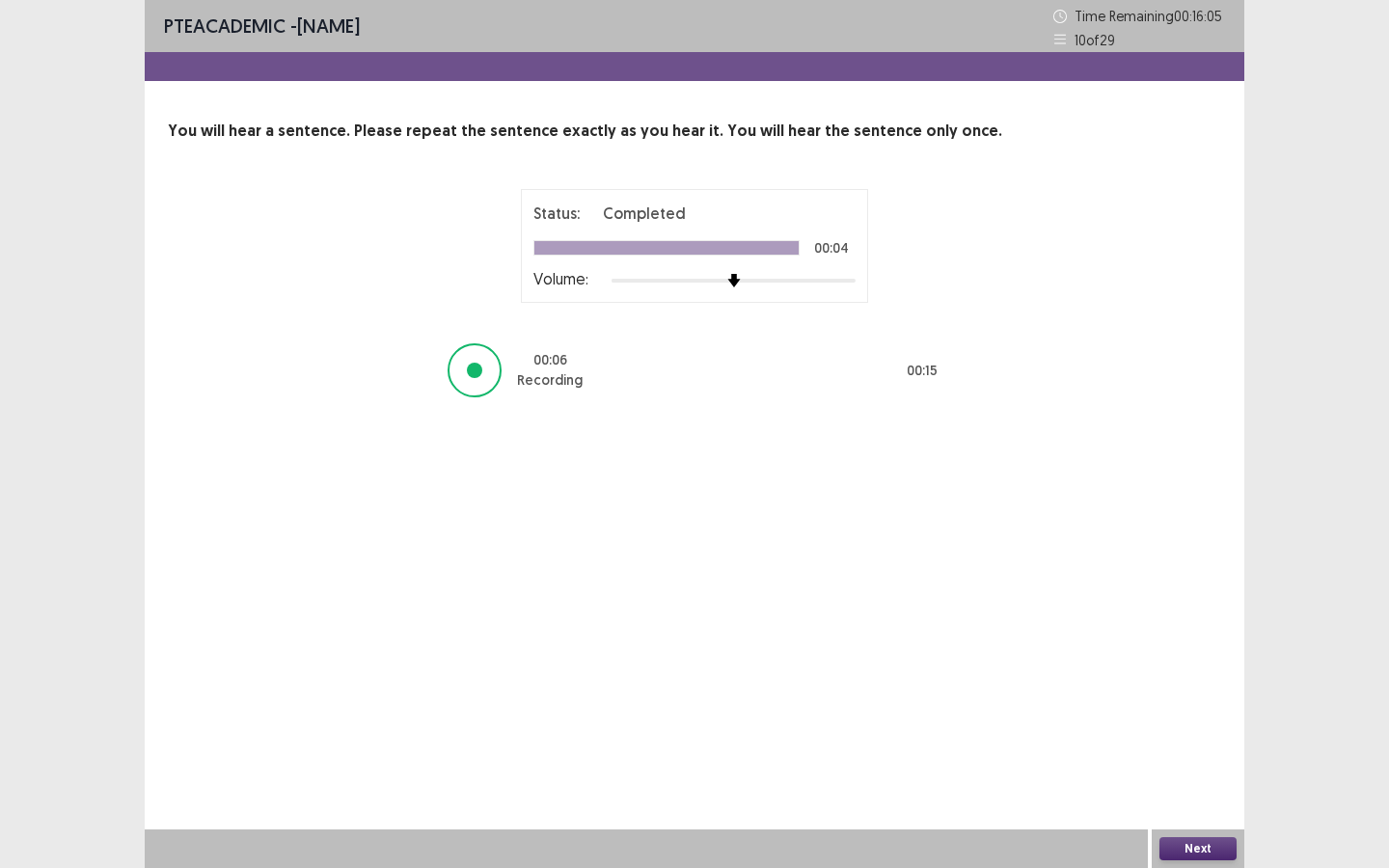 click on "Next" at bounding box center [1198, 849] 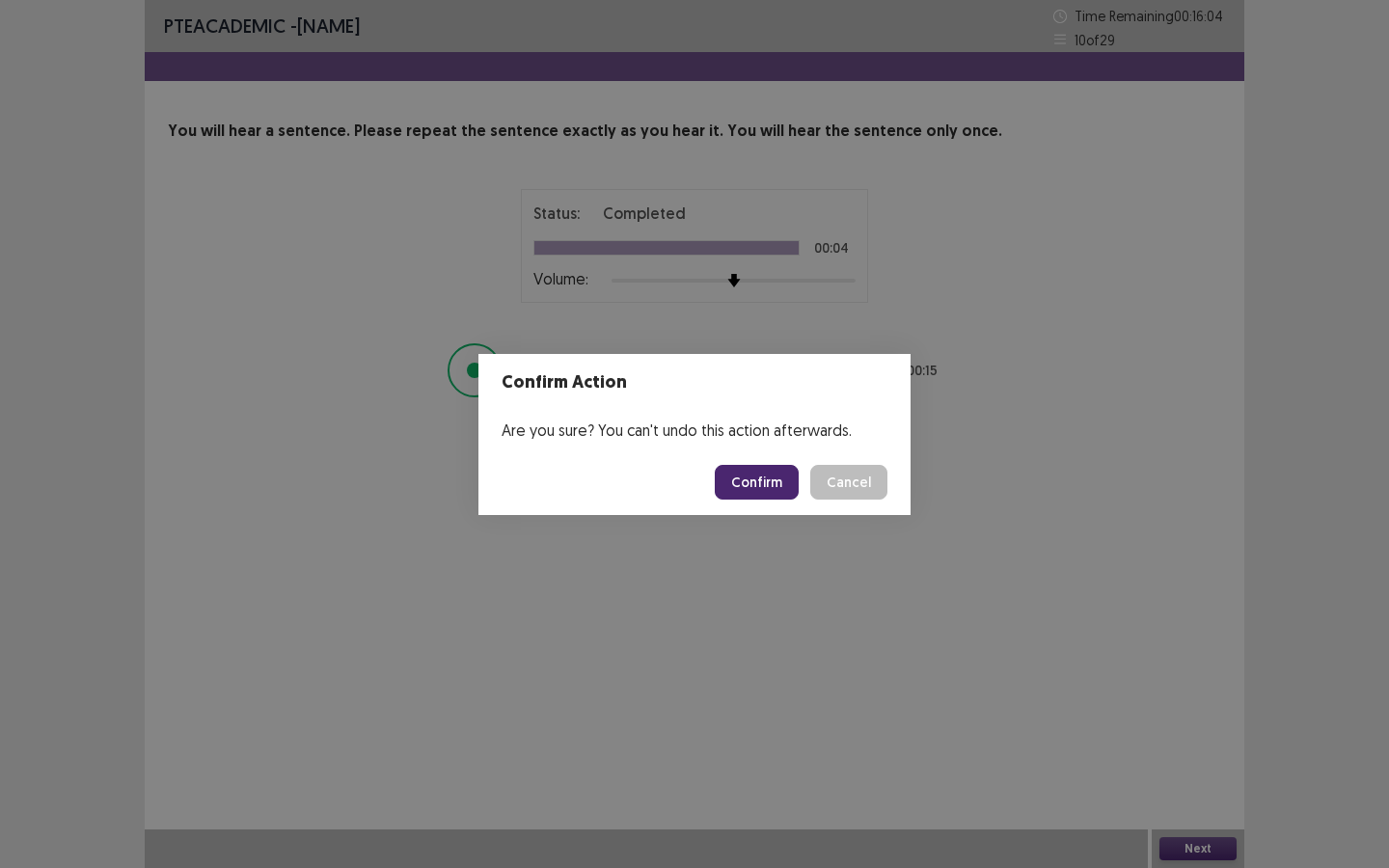 click on "Confirm Cancel" at bounding box center (694, 482) 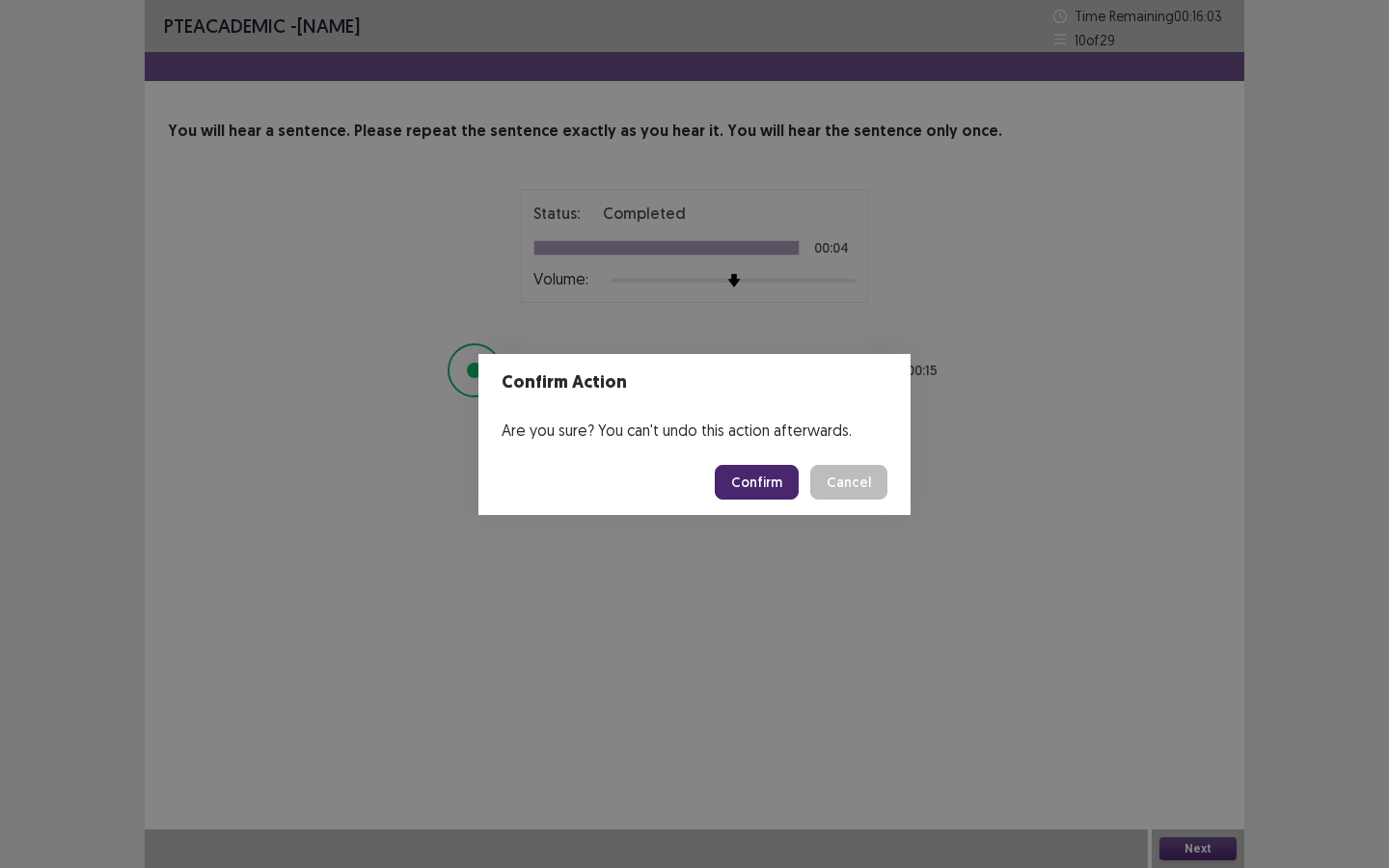 click on "Confirm" at bounding box center [756, 482] 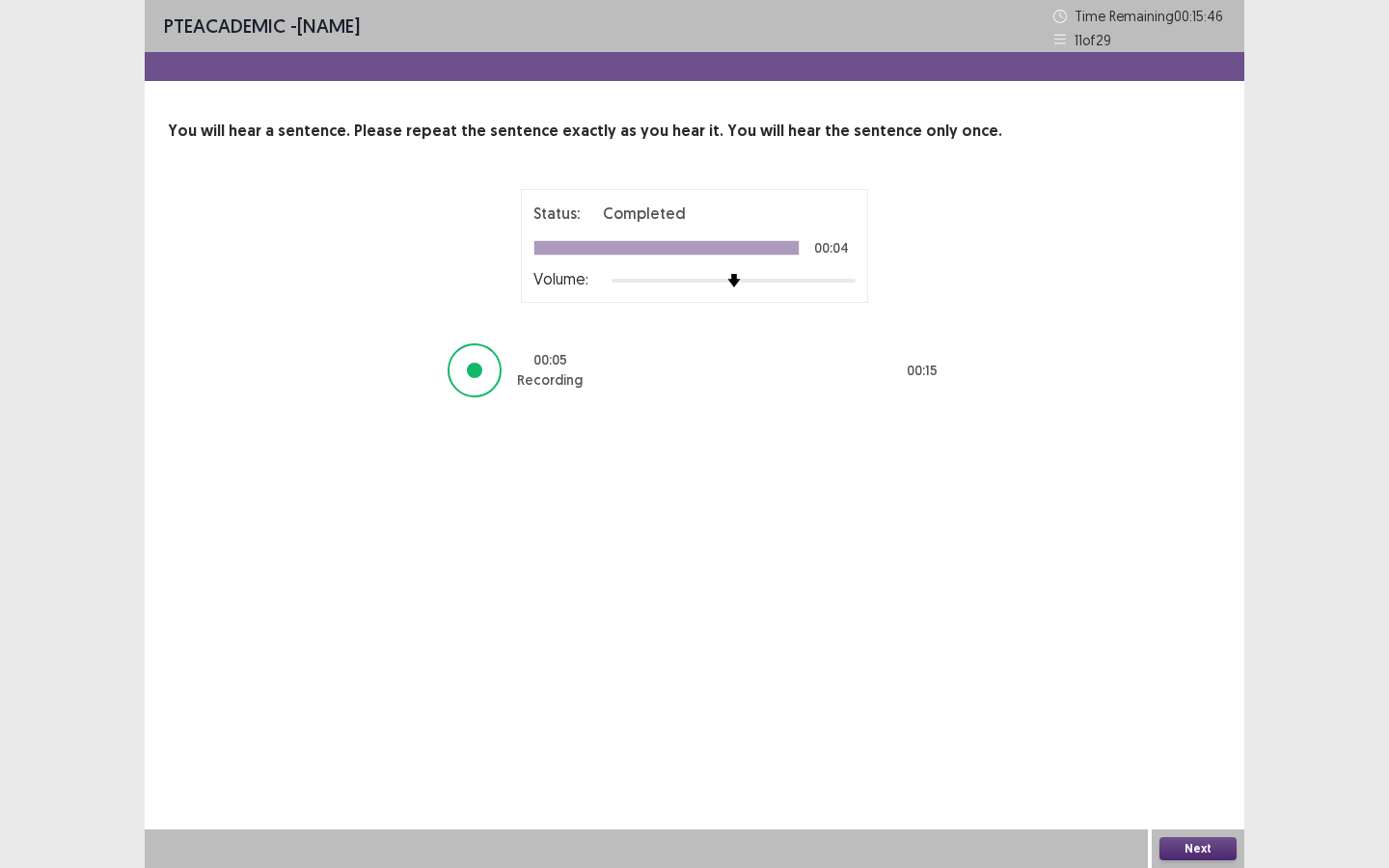 click on "Next" at bounding box center (1198, 849) 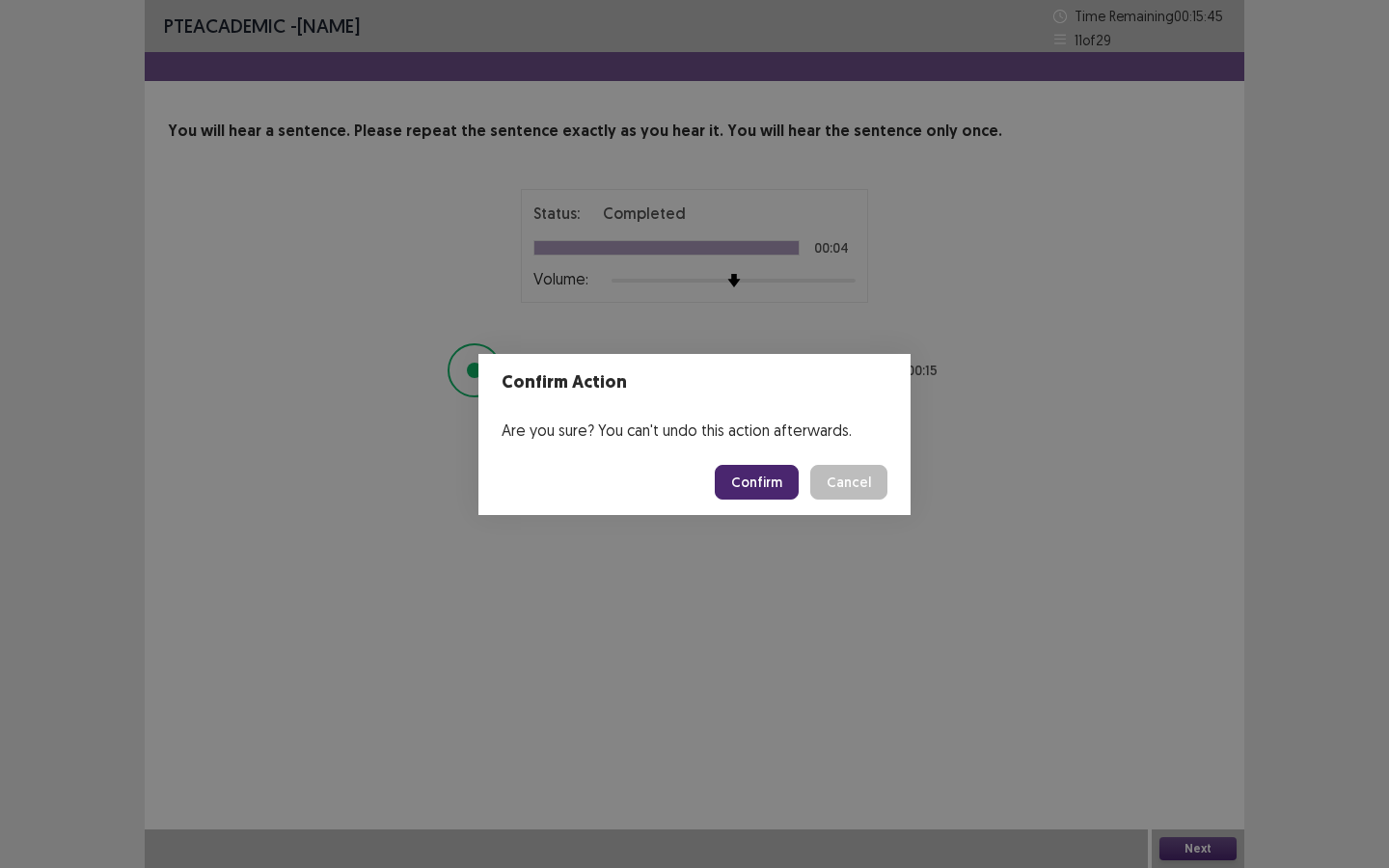 click on "Confirm" at bounding box center (756, 482) 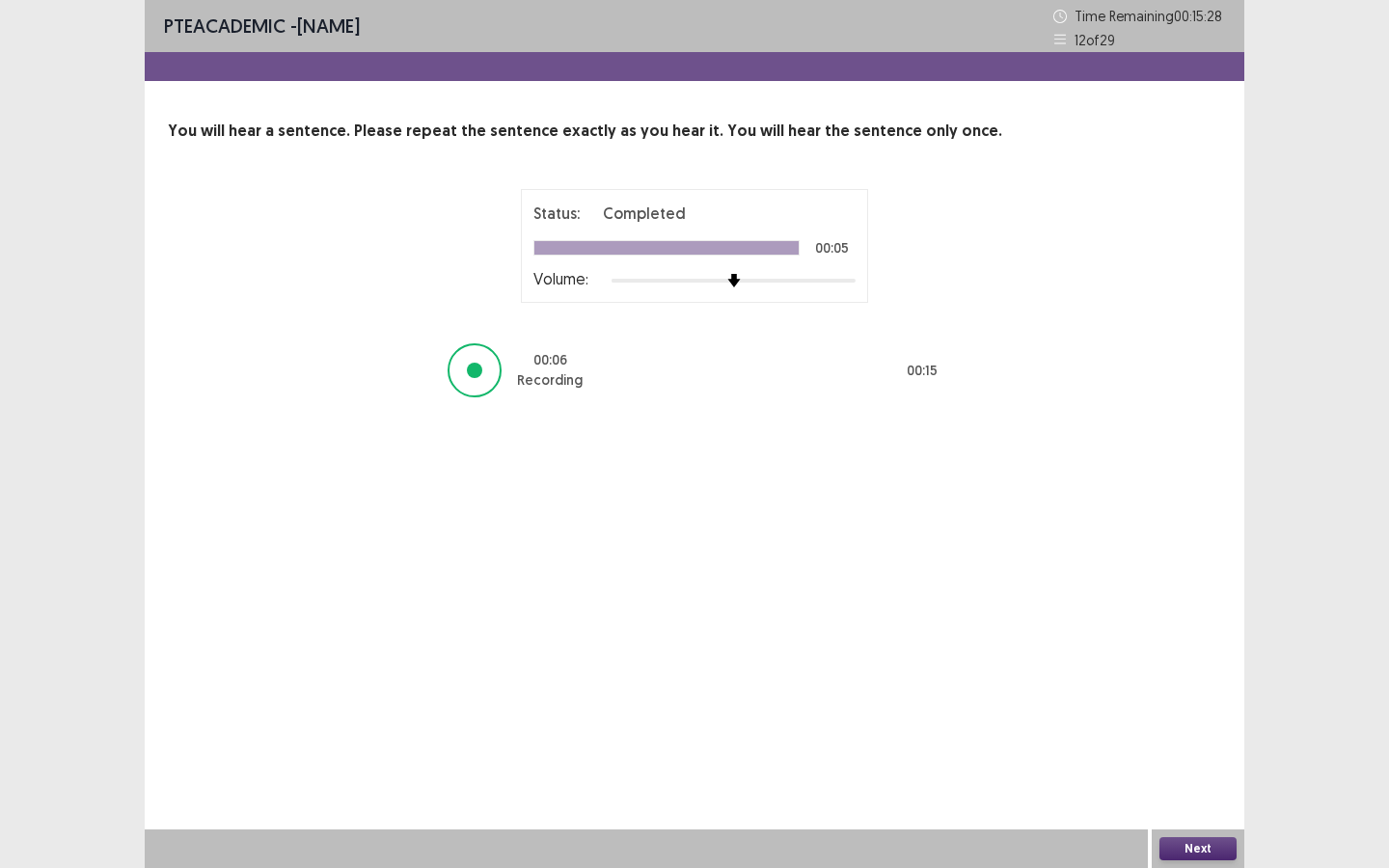 click on "Next" at bounding box center [1198, 849] 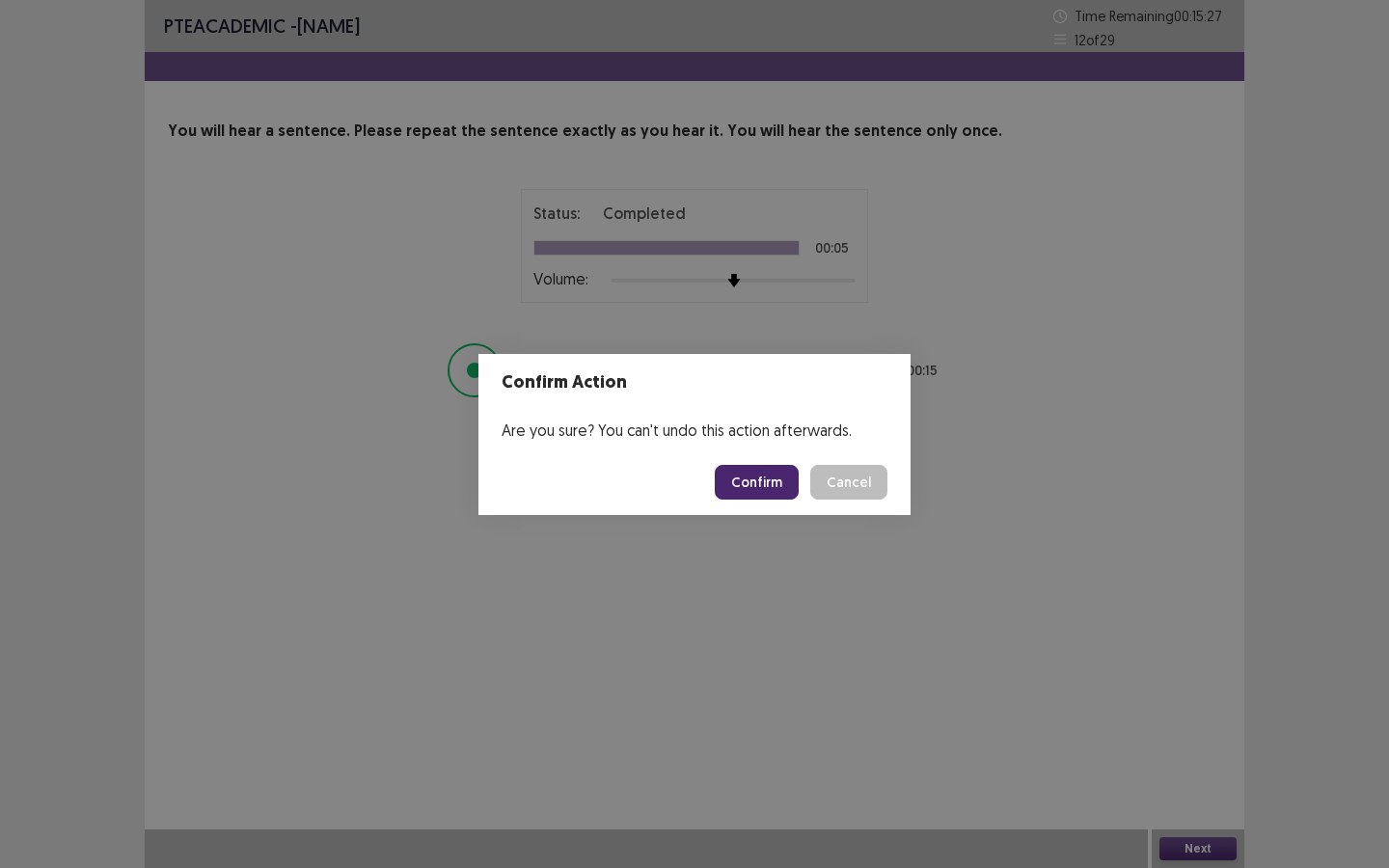 click on "Confirm" at bounding box center [756, 482] 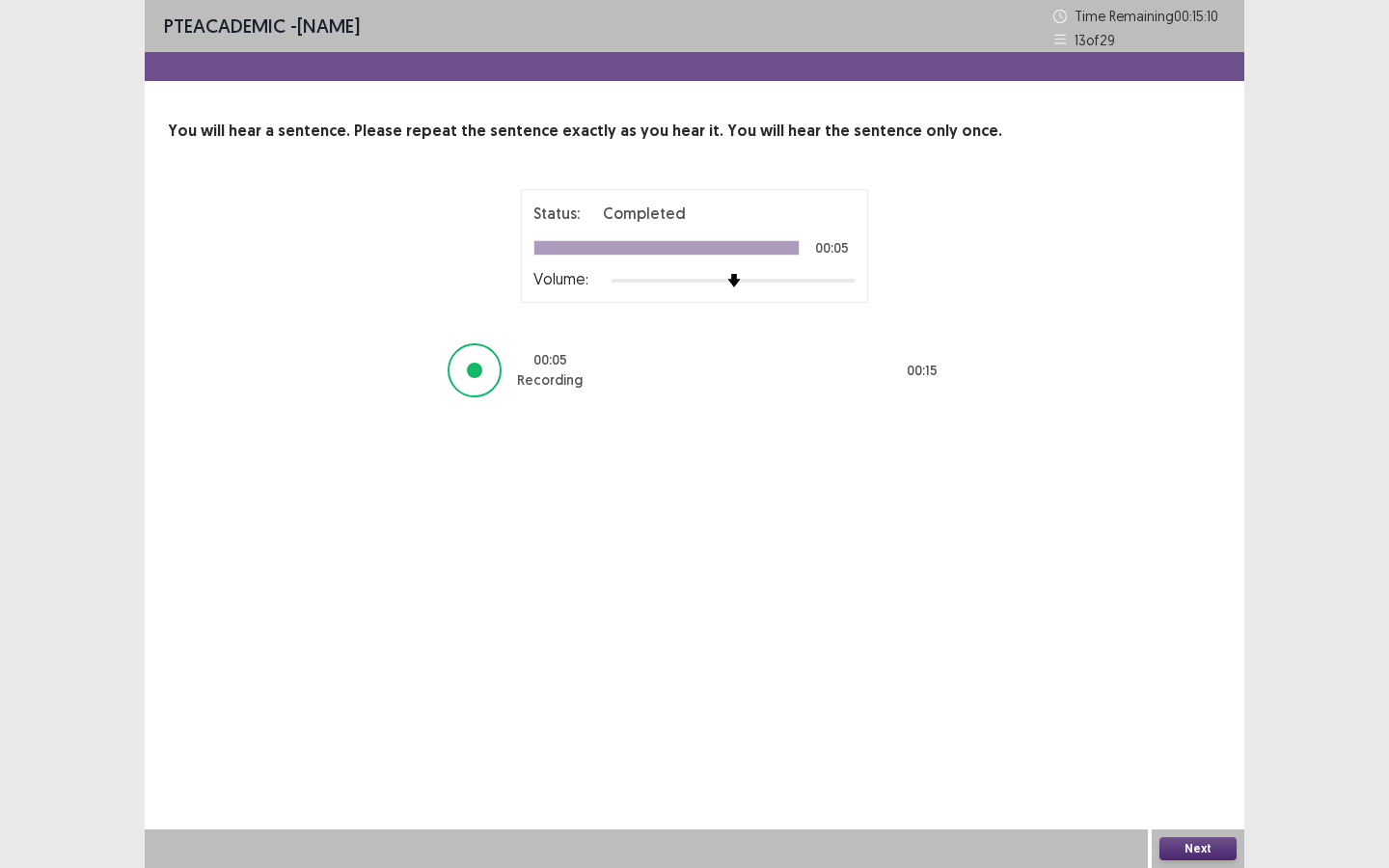 click on "Next" at bounding box center [1198, 849] 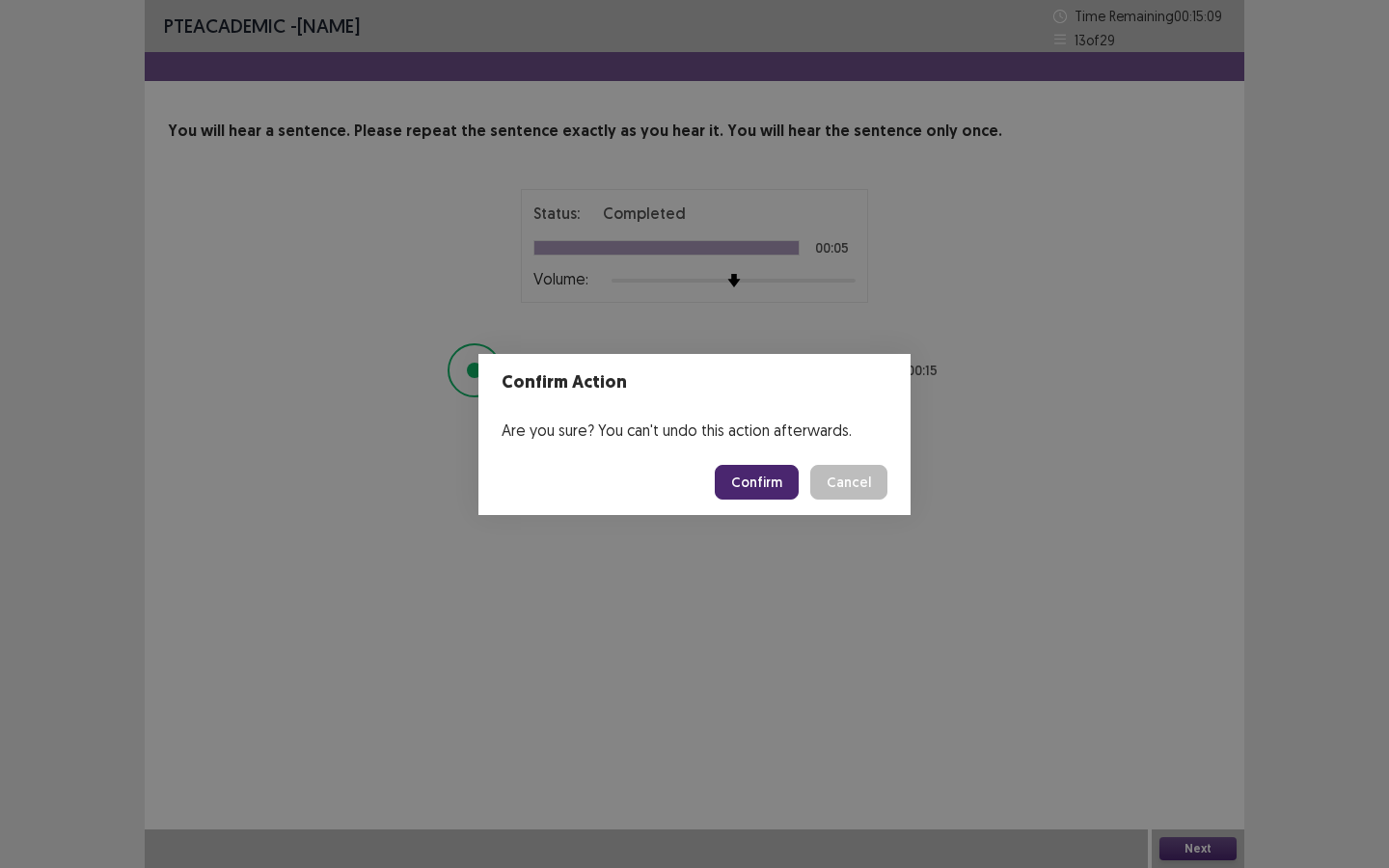 click on "Confirm" at bounding box center (756, 482) 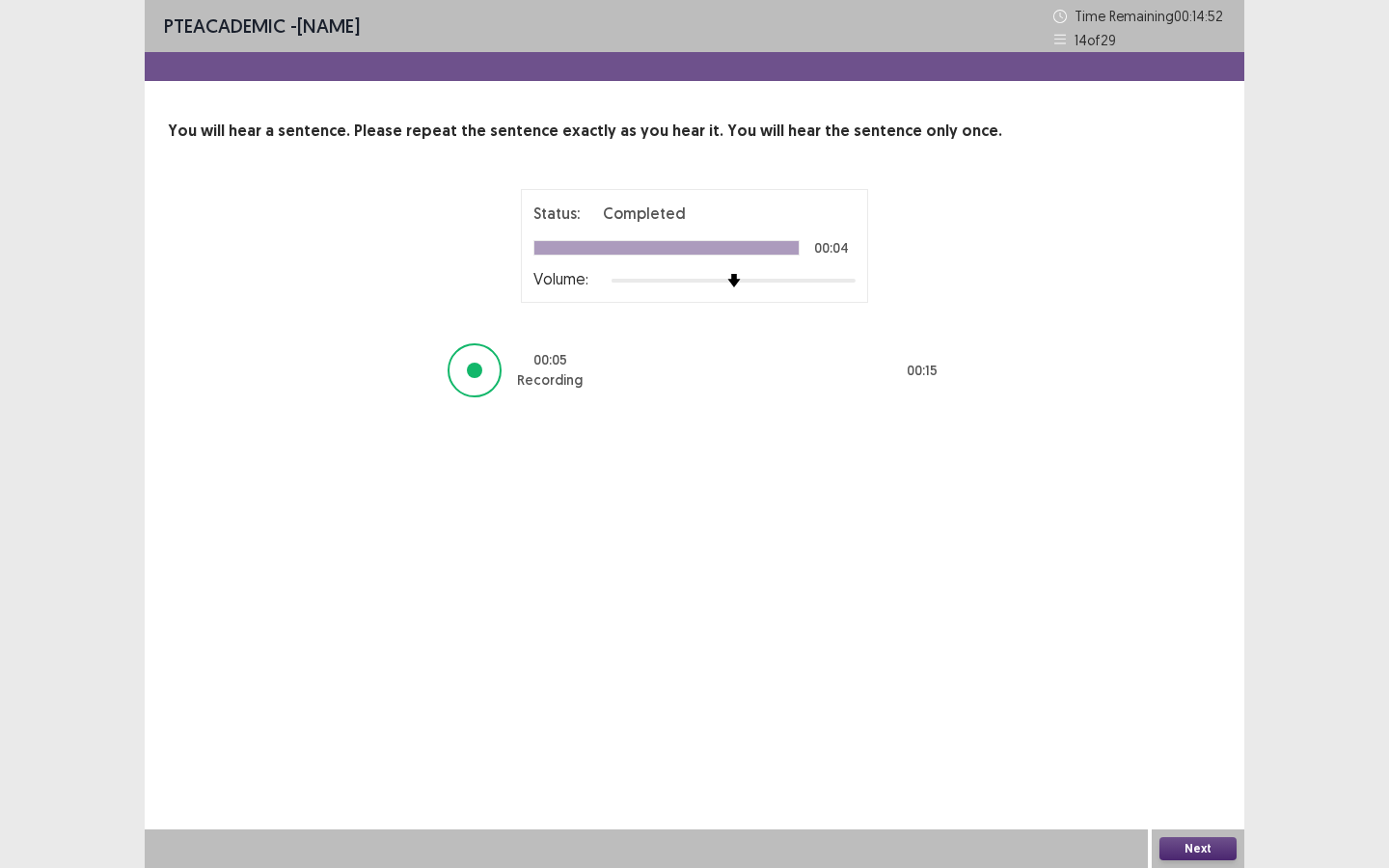 click on "Next" at bounding box center [1198, 849] 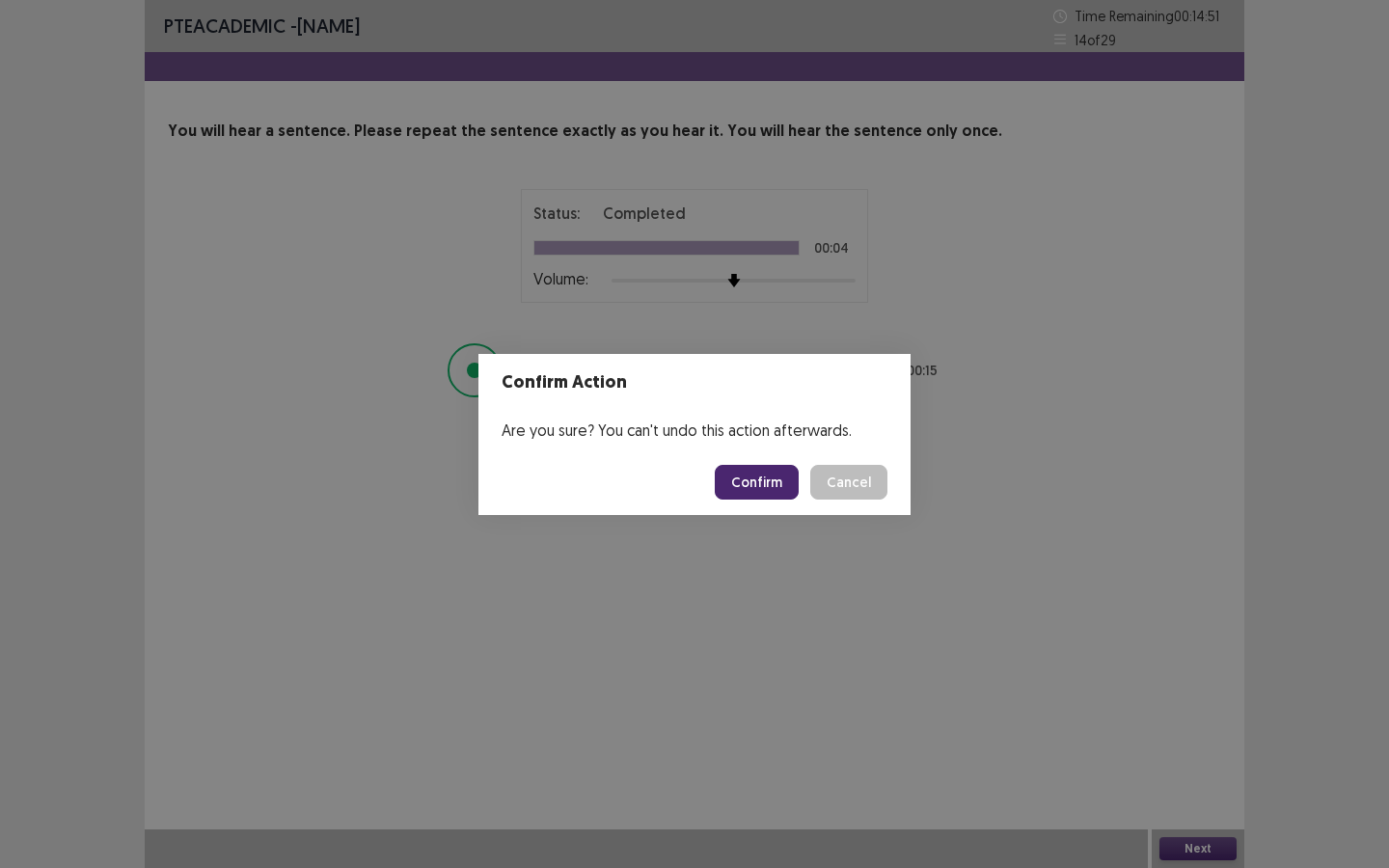 click on "Confirm" at bounding box center [756, 482] 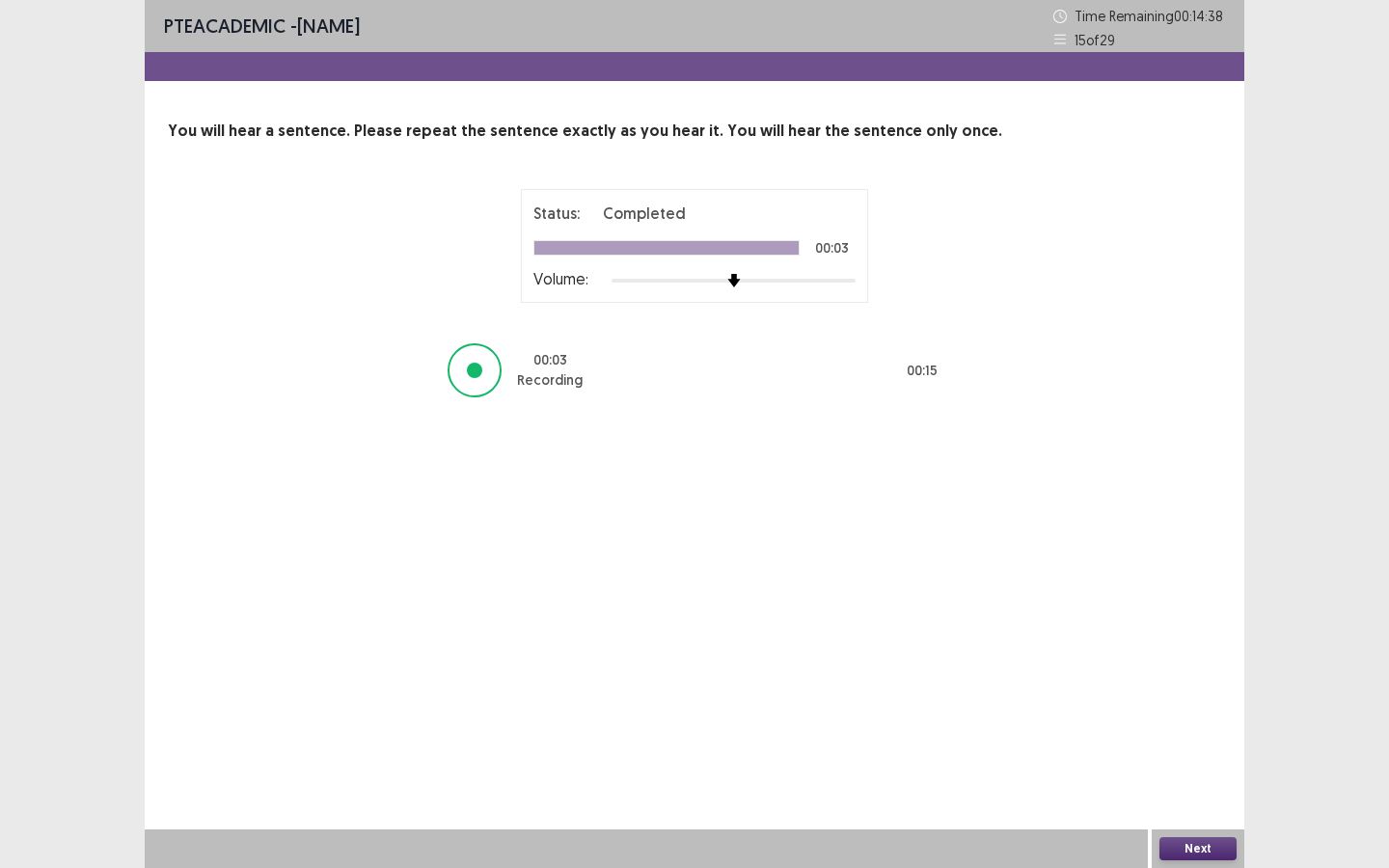 click on "Next" at bounding box center [1198, 849] 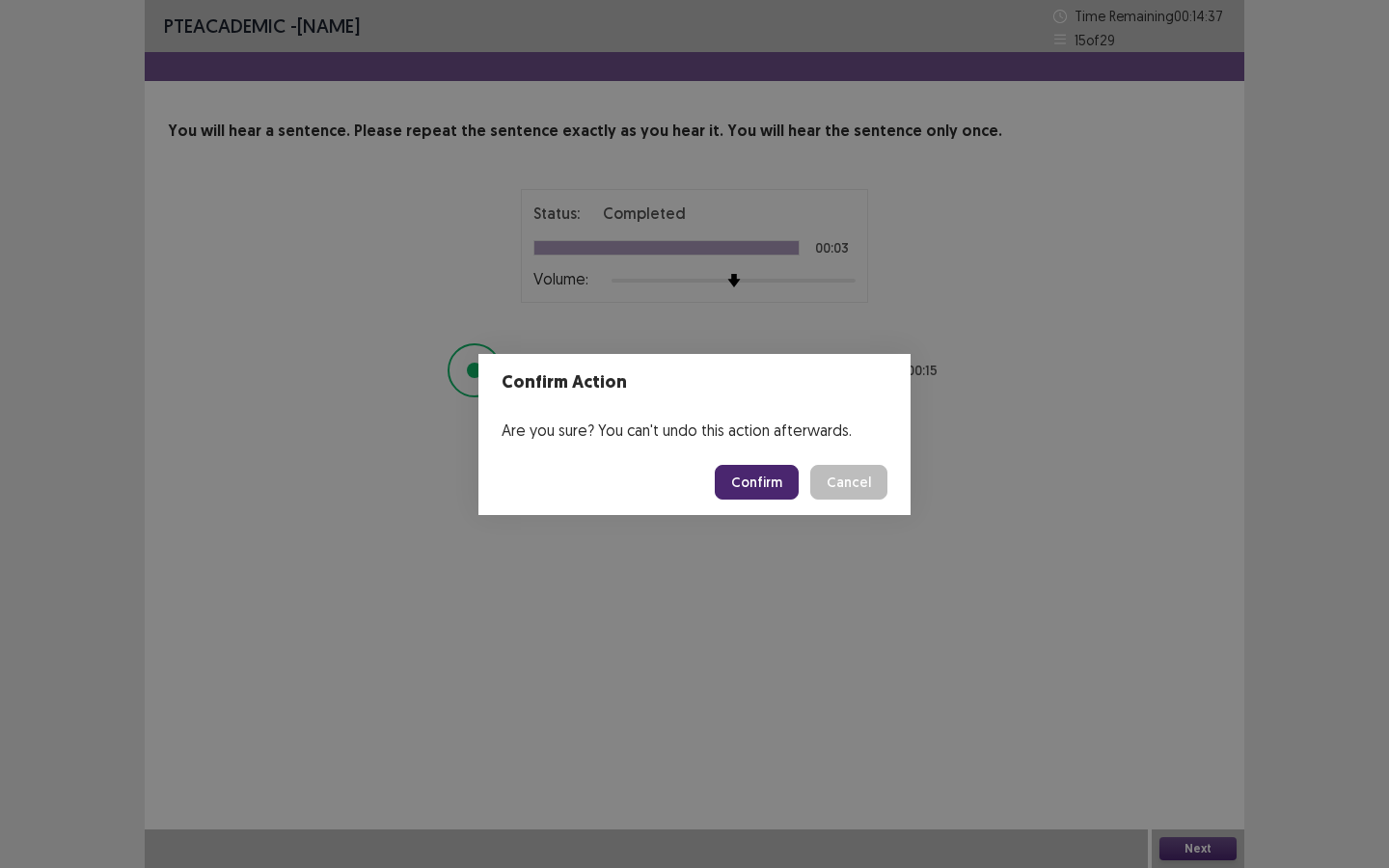 click on "Confirm" at bounding box center (756, 482) 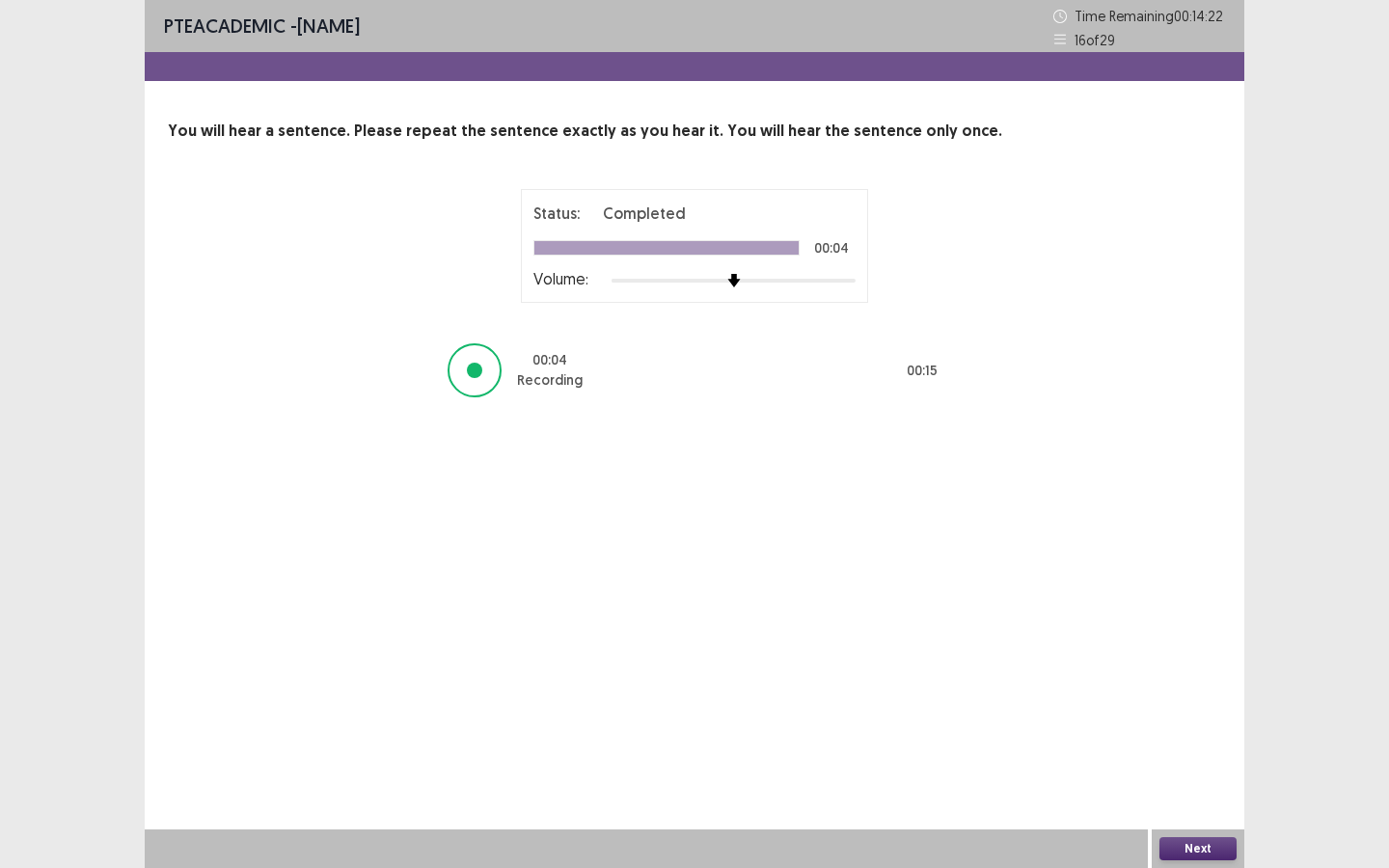 click on "Next" at bounding box center (1198, 849) 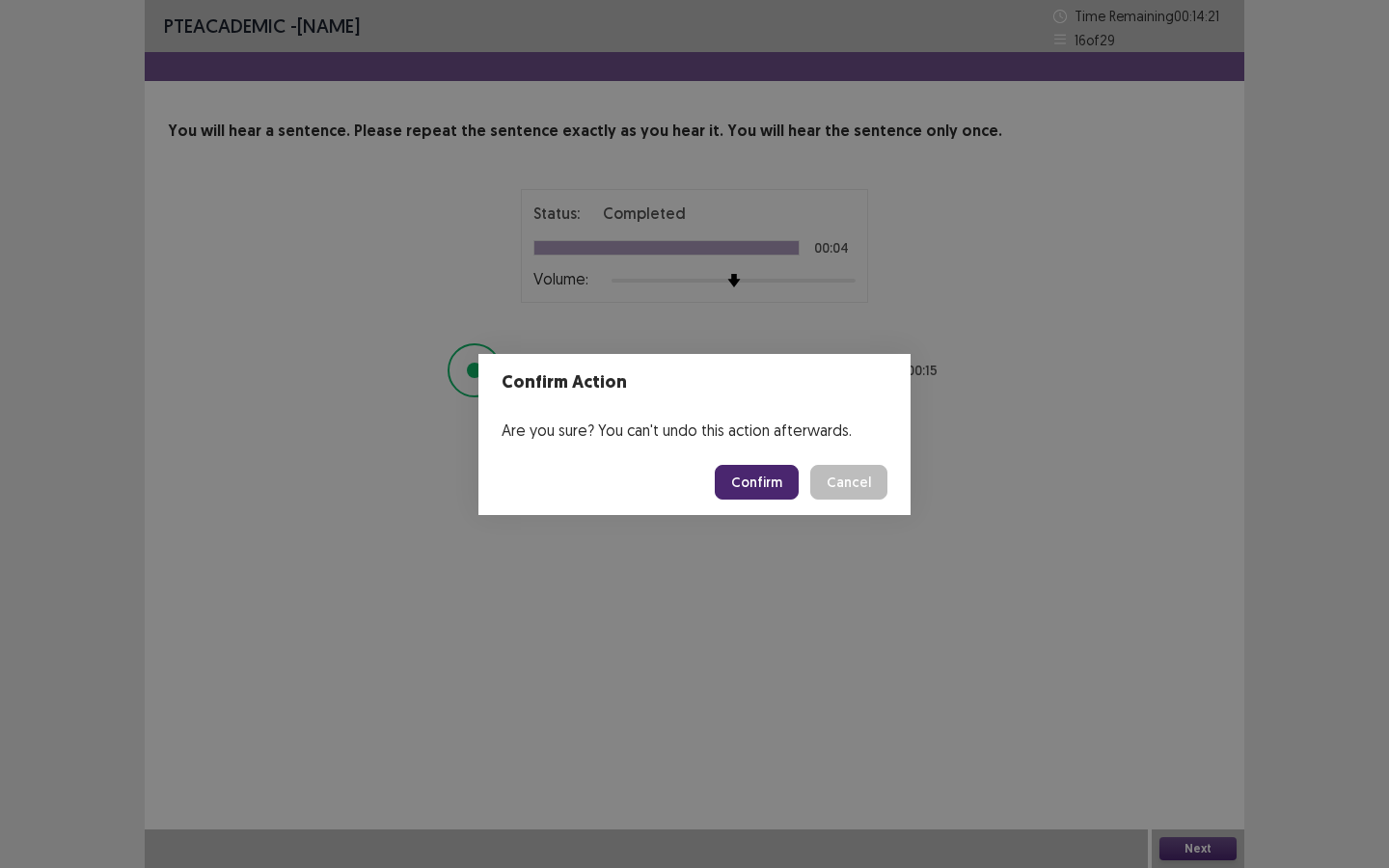 click on "Confirm" at bounding box center (756, 482) 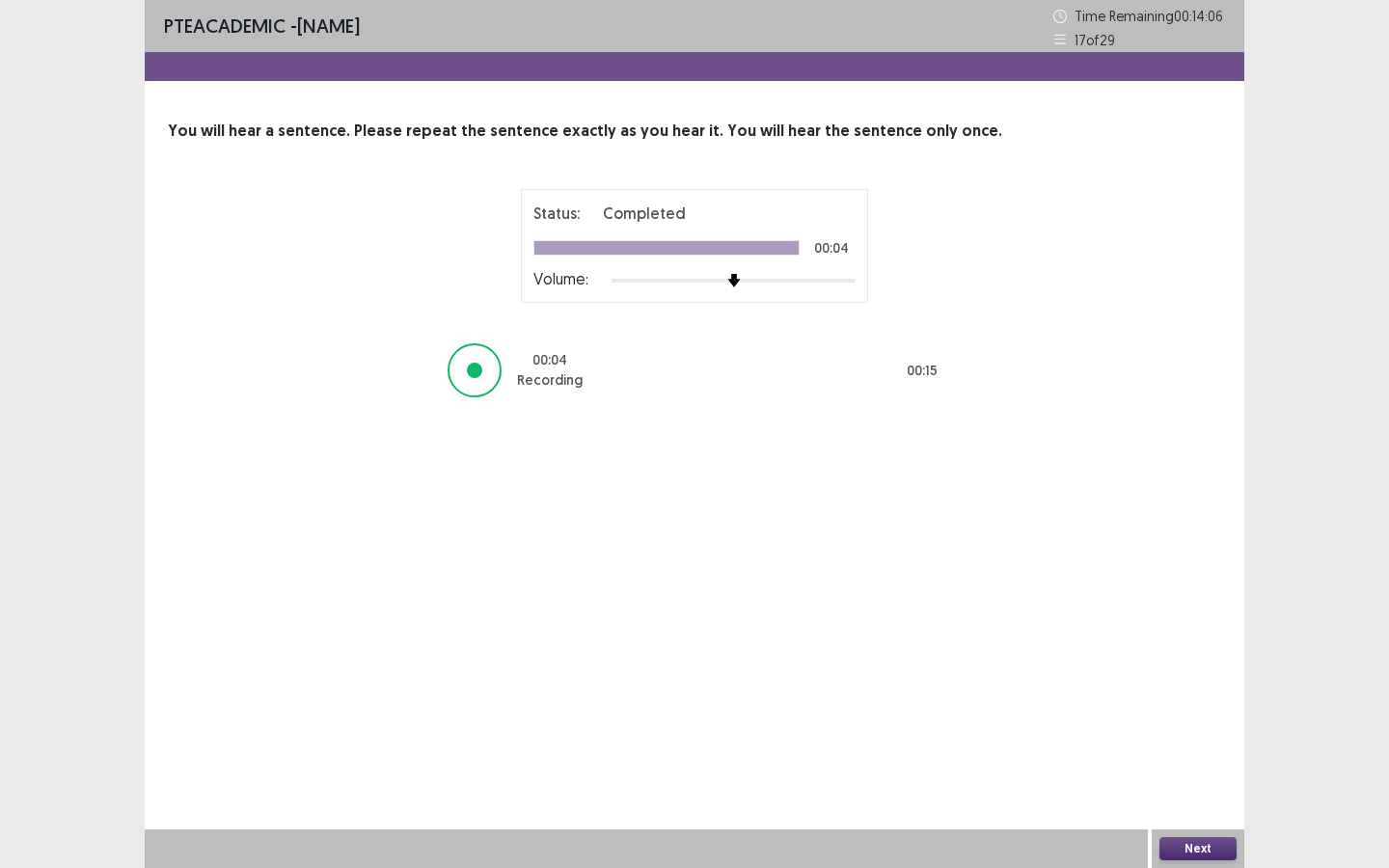 click on "Next" at bounding box center (1198, 849) 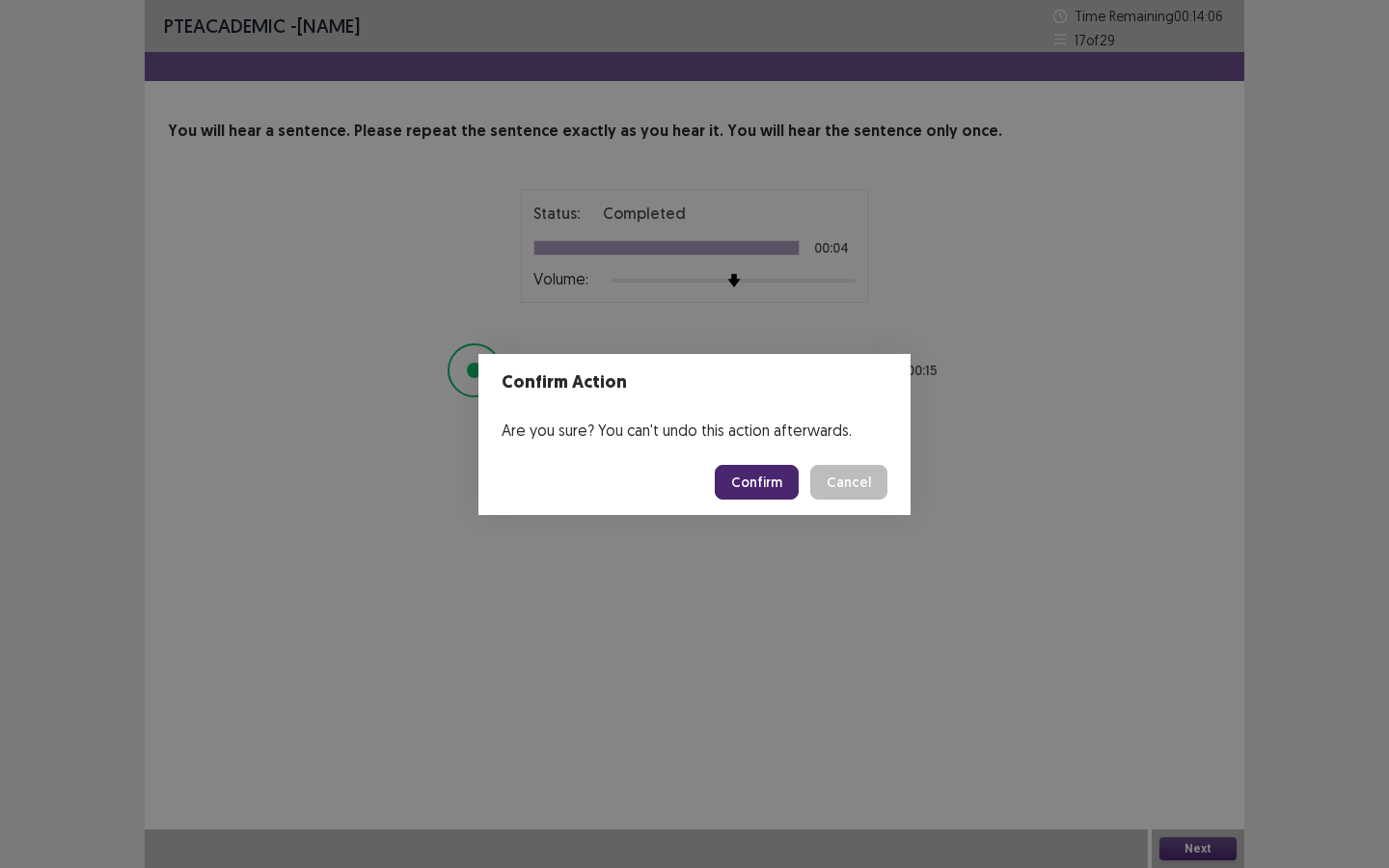 click on "Confirm" at bounding box center (756, 482) 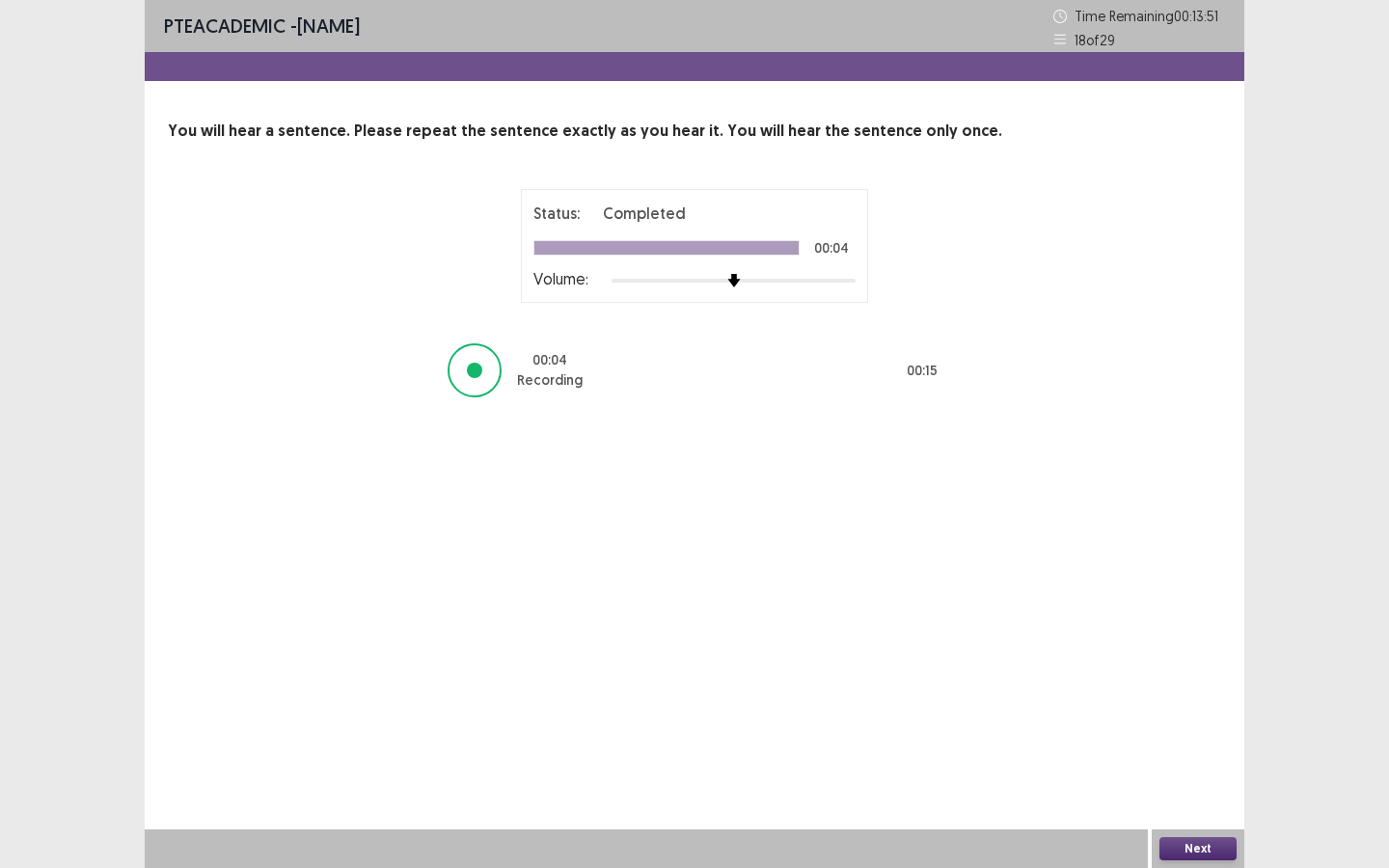 click on "Next" at bounding box center (1198, 849) 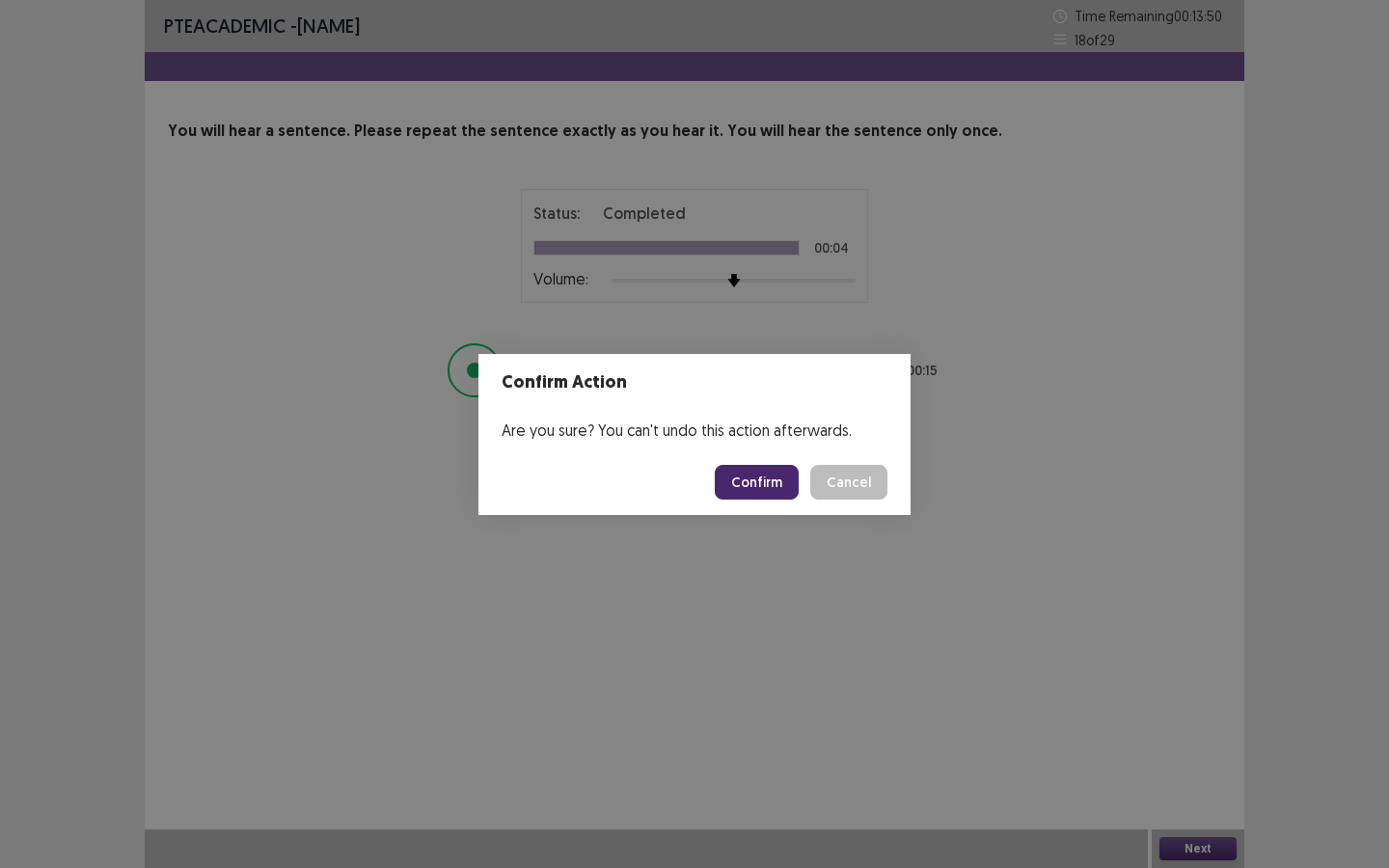 click on "Confirm" at bounding box center (756, 482) 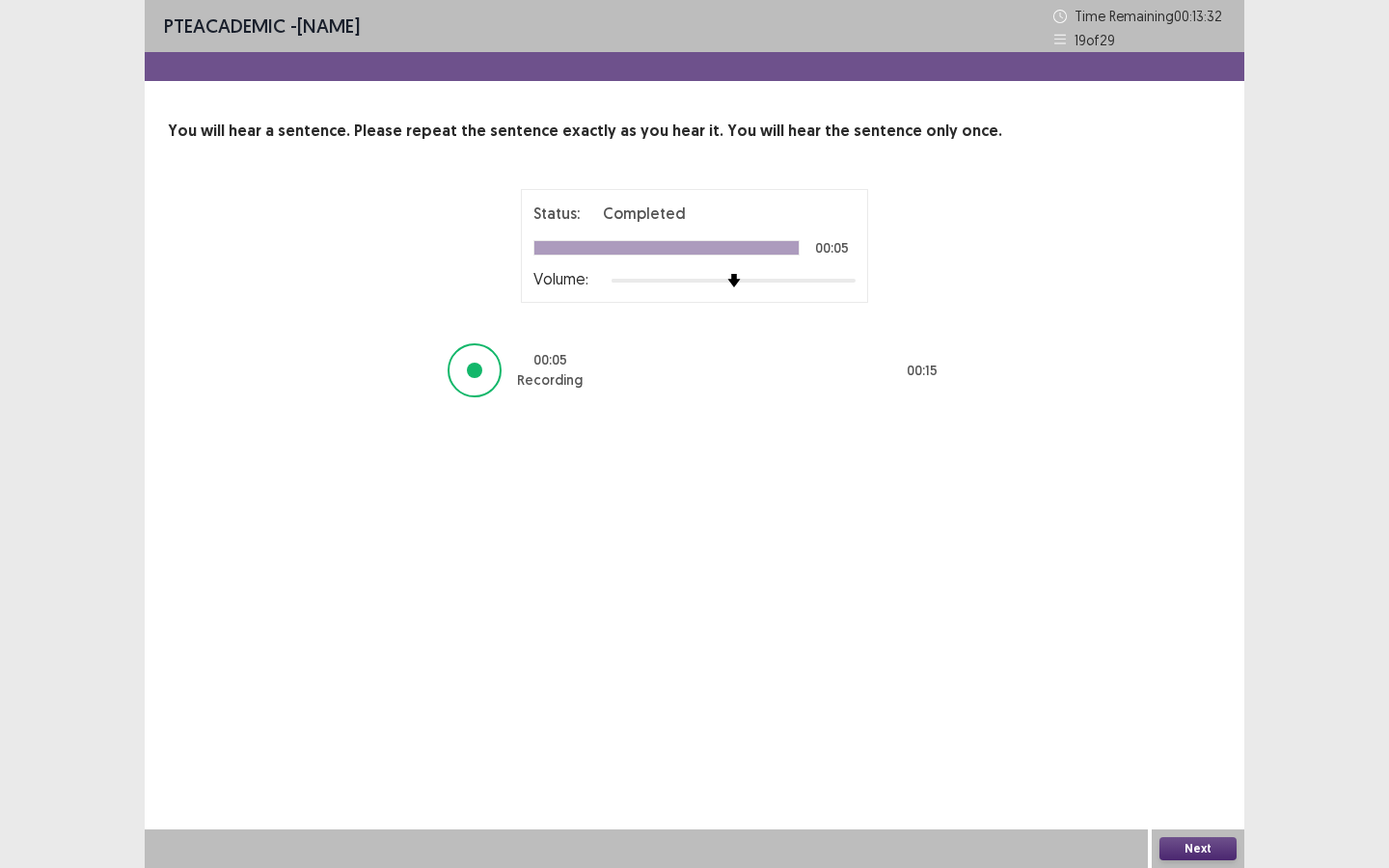click on "Next" at bounding box center (1198, 849) 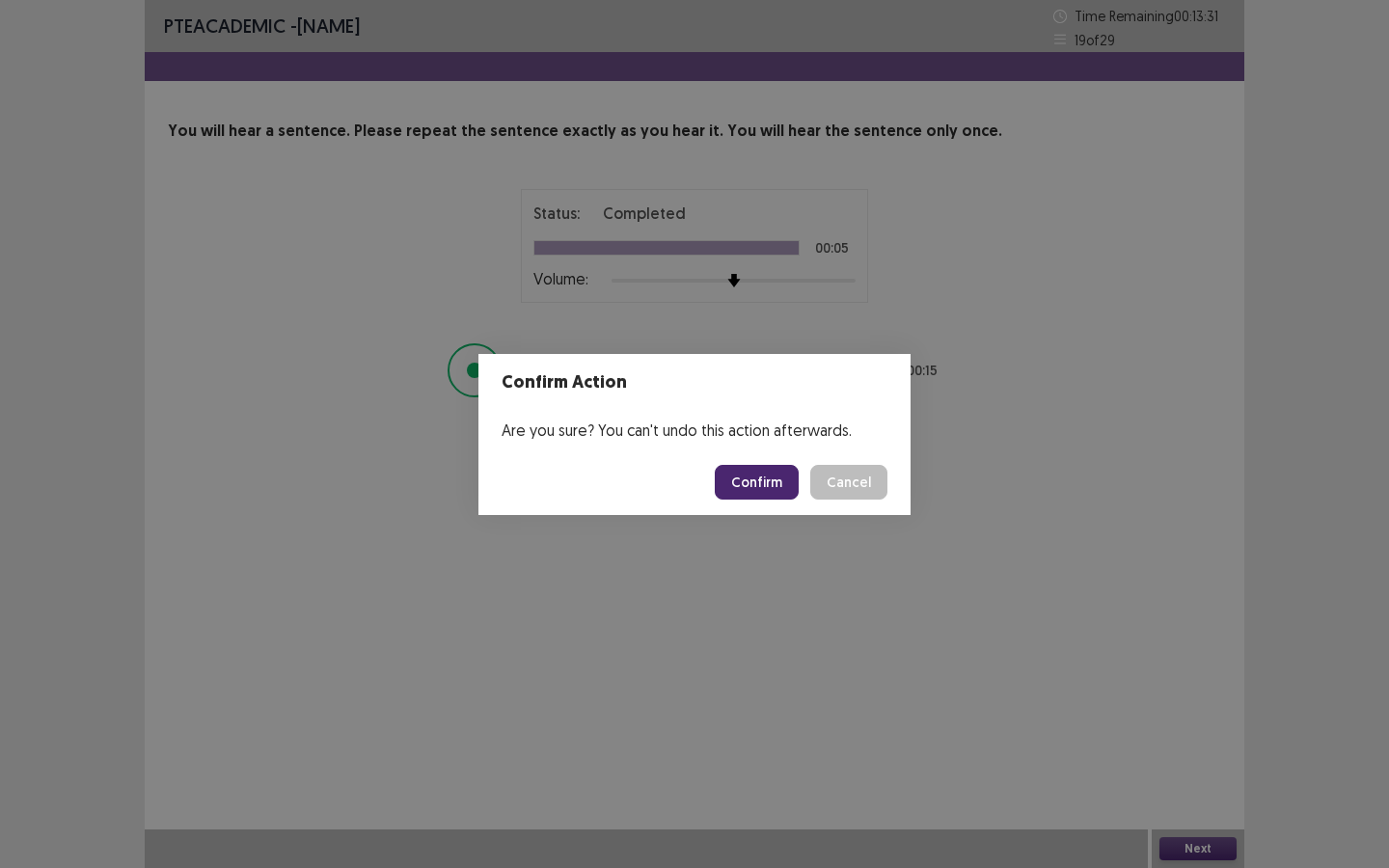 click on "Confirm" at bounding box center (756, 482) 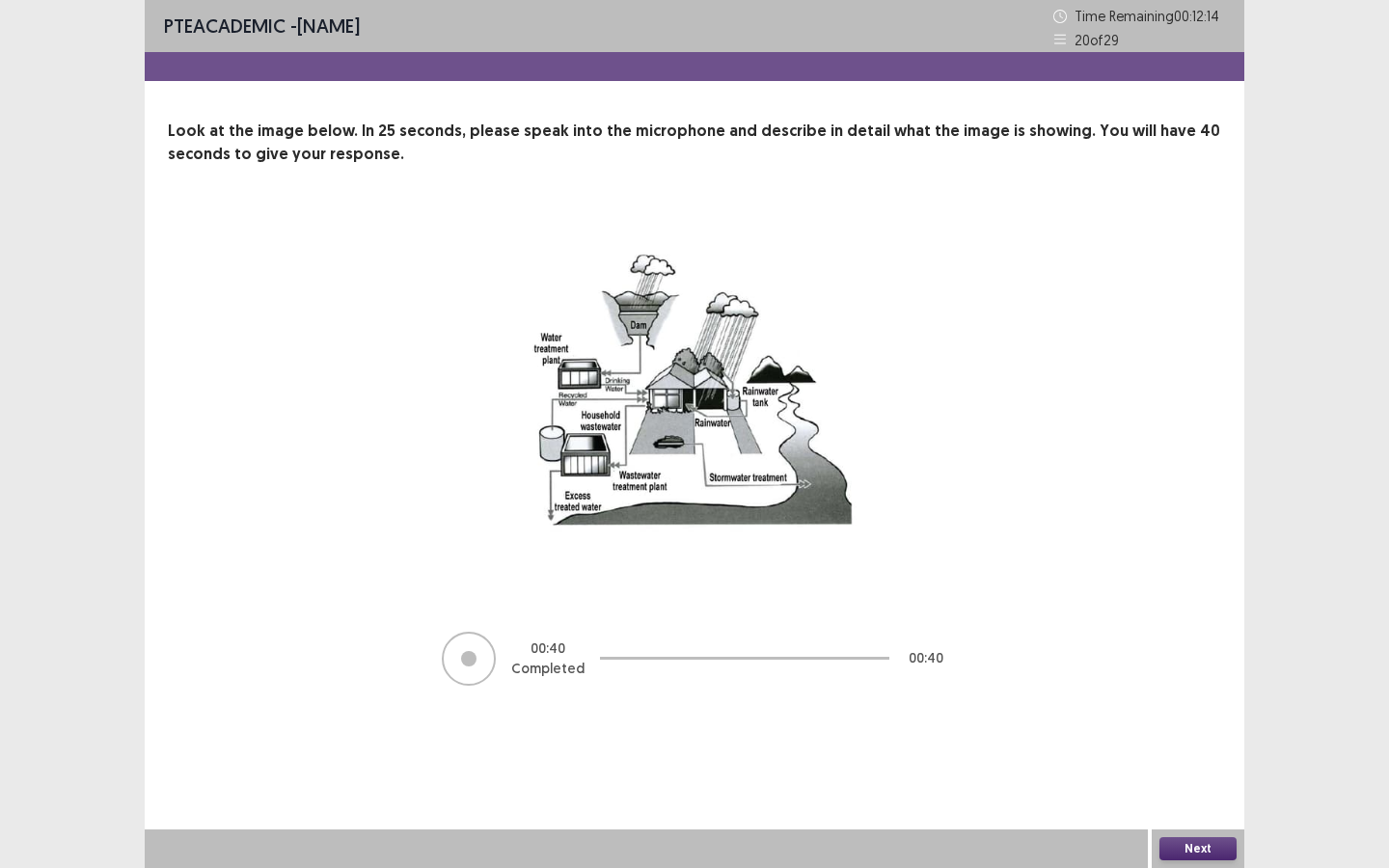 click on "Next" at bounding box center [1198, 849] 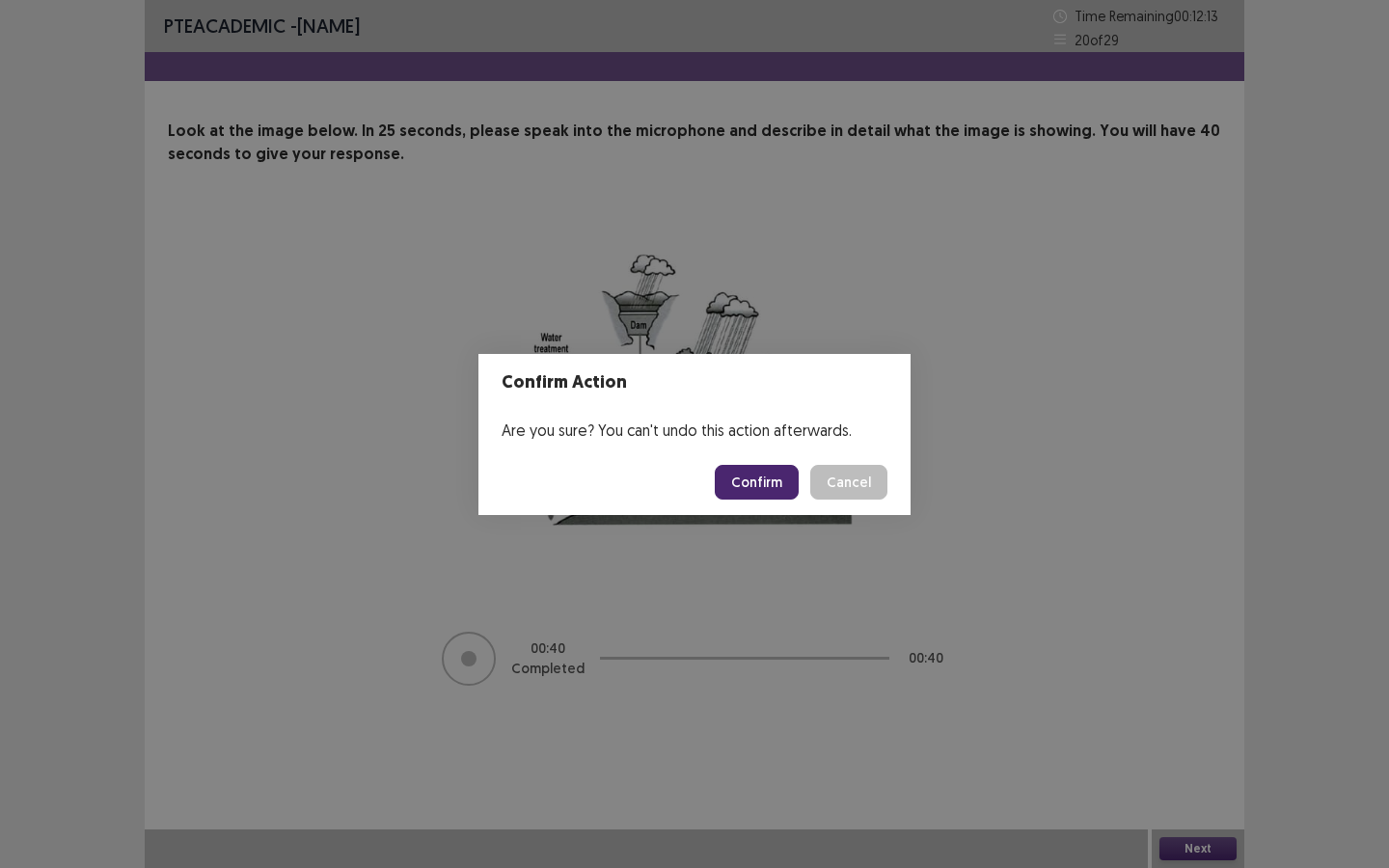 click on "Confirm" at bounding box center (756, 482) 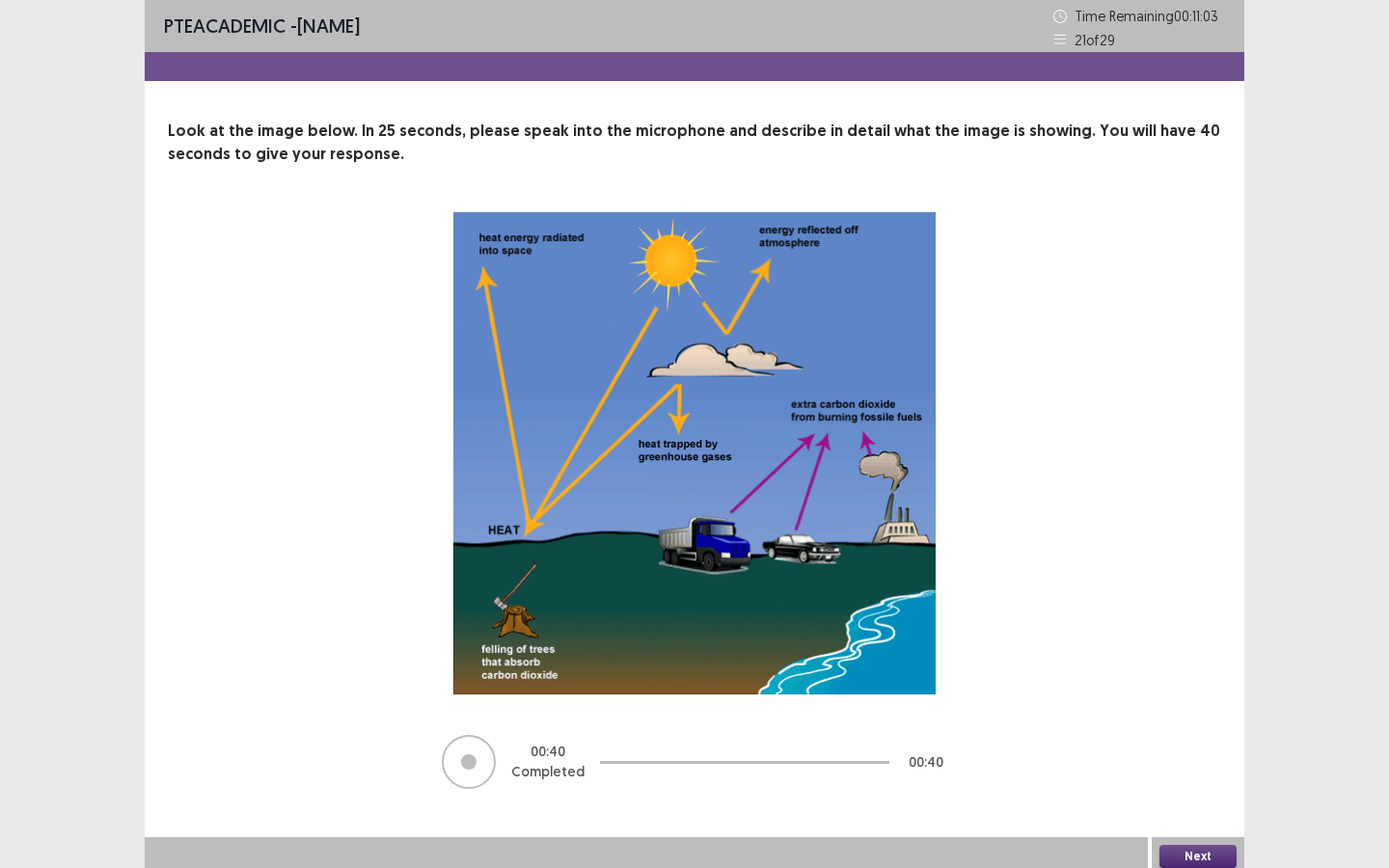 click on "Next" at bounding box center (1198, 856) 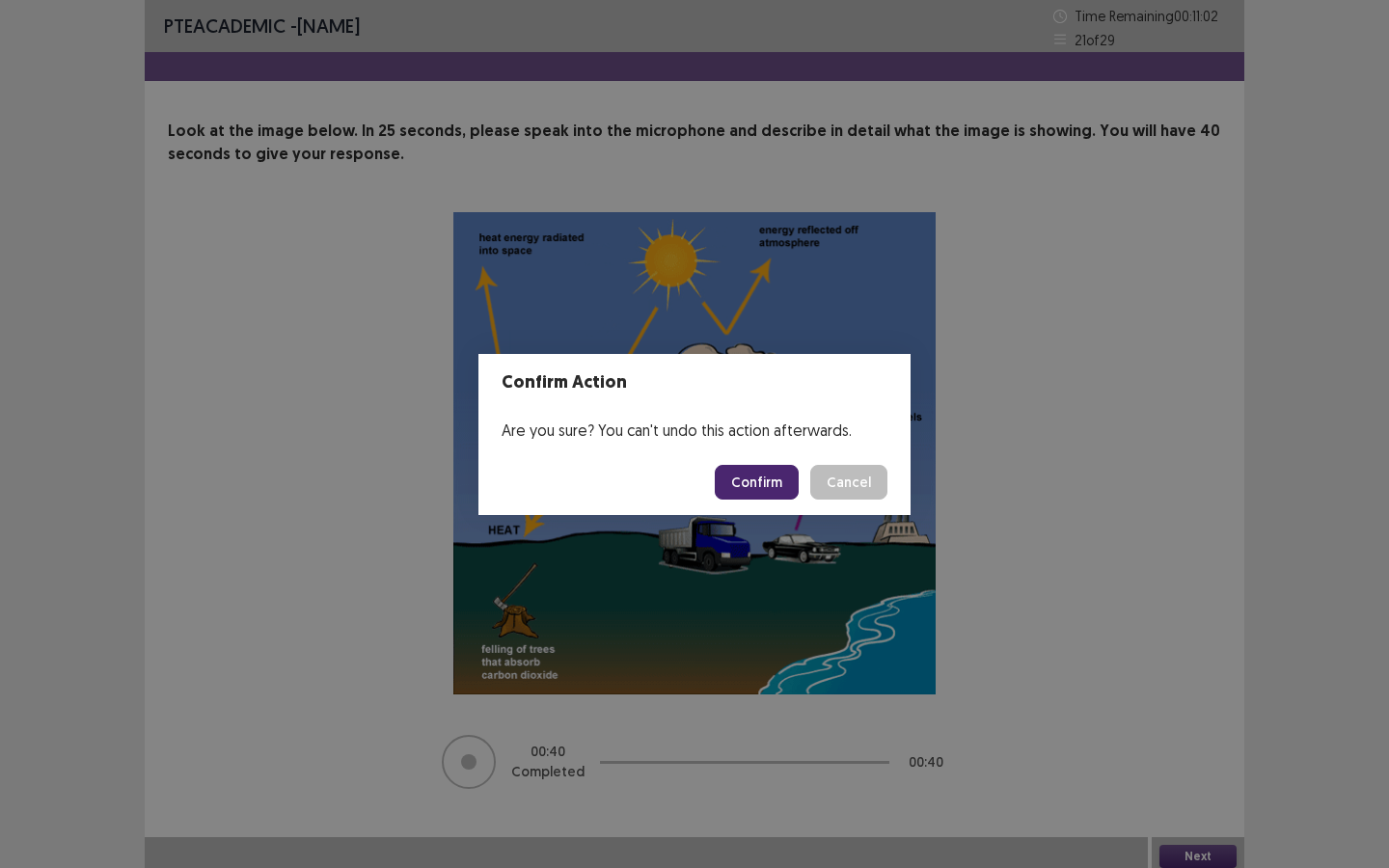 click on "Confirm" at bounding box center (756, 482) 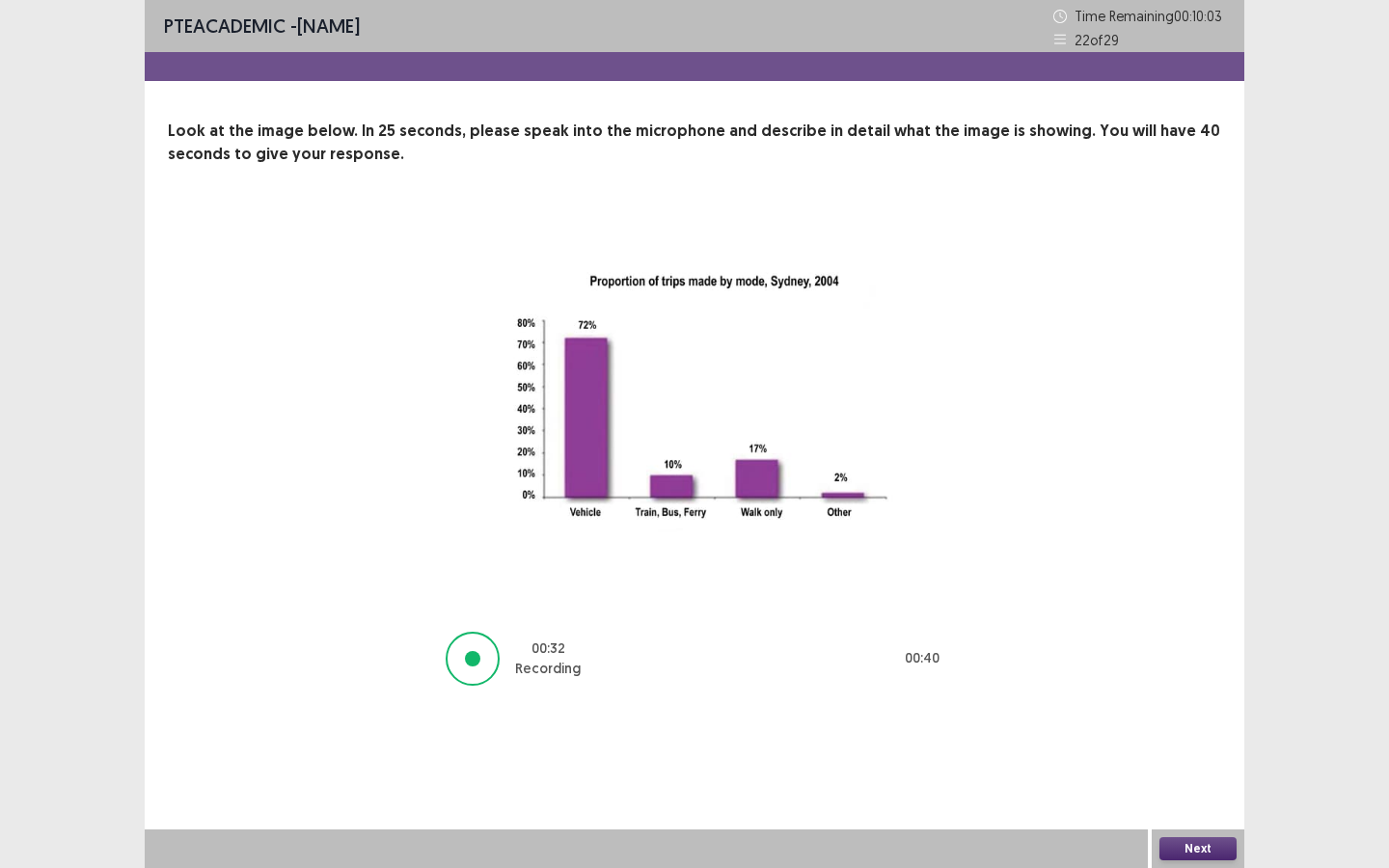 click on "Next" at bounding box center (1198, 849) 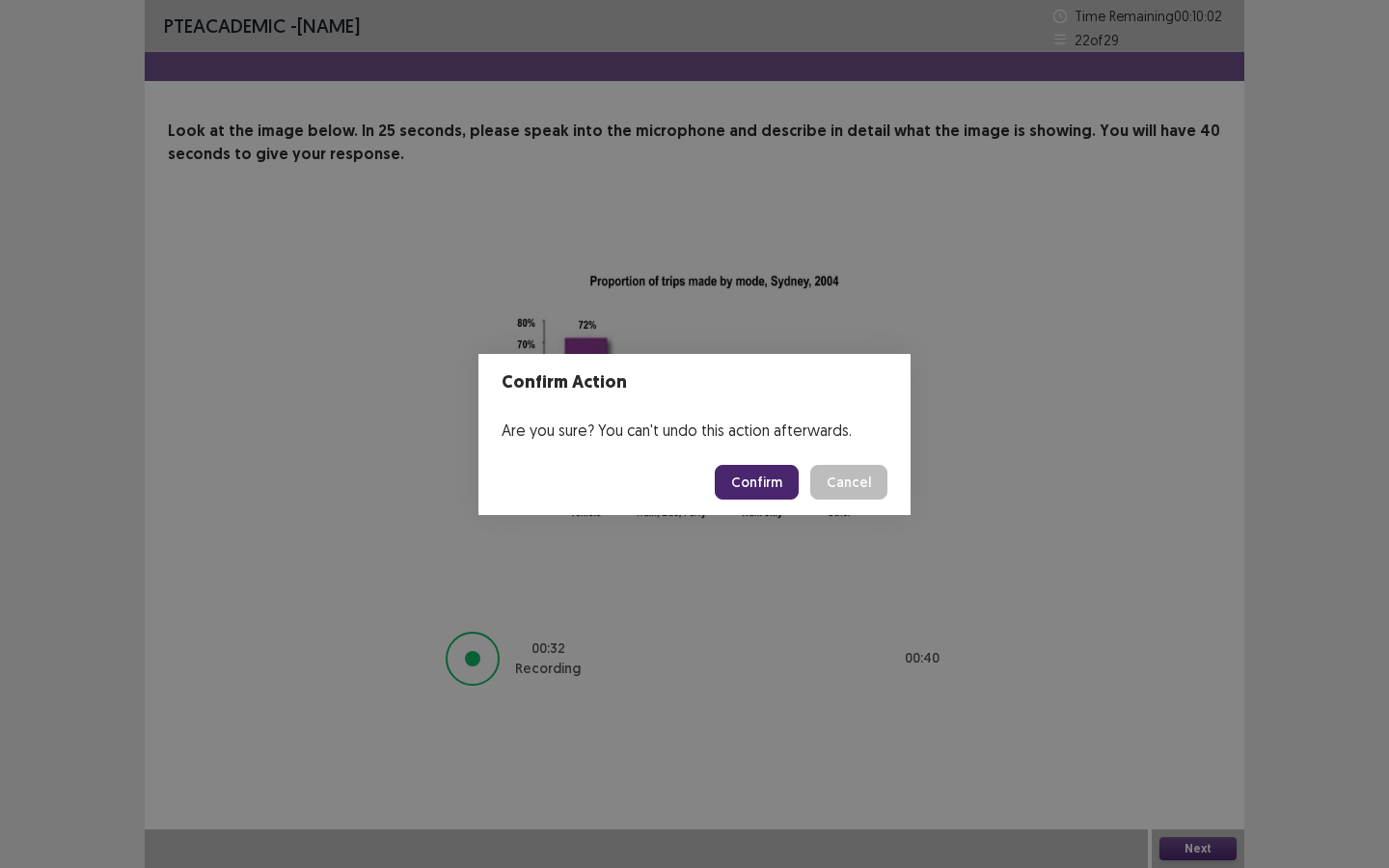 click on "Confirm" at bounding box center [756, 482] 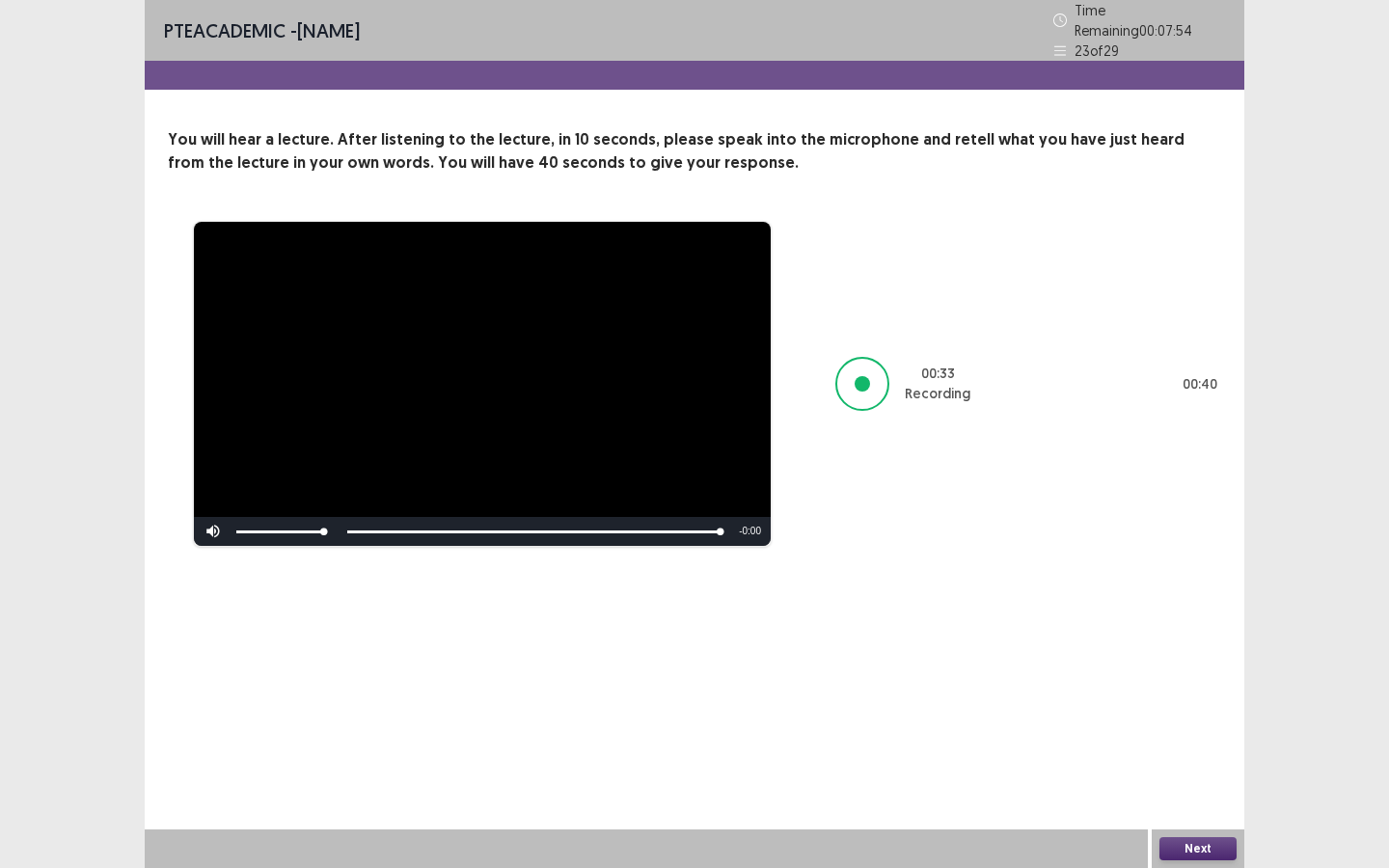 click on "Next" at bounding box center [1198, 849] 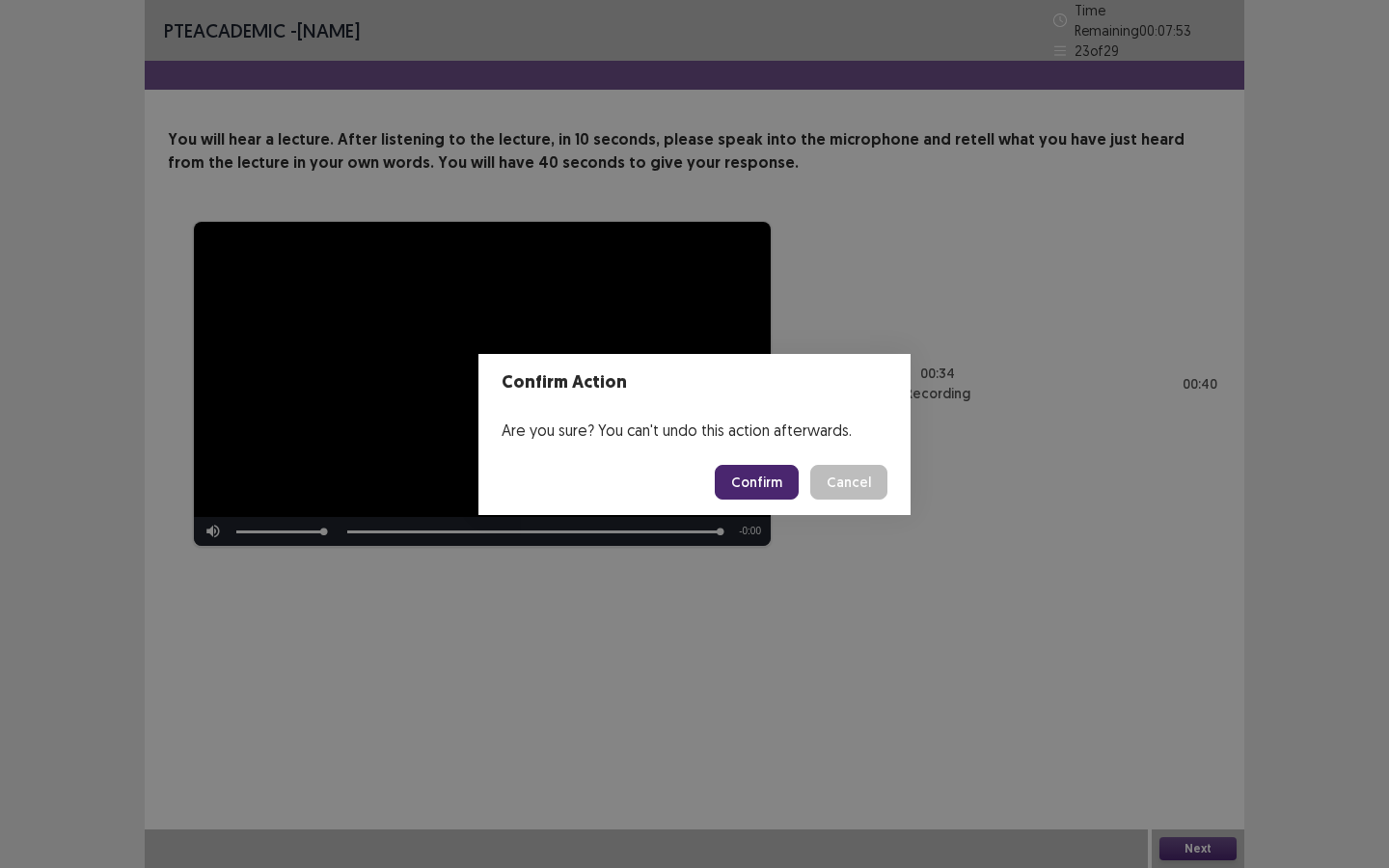 click on "Confirm" at bounding box center (756, 482) 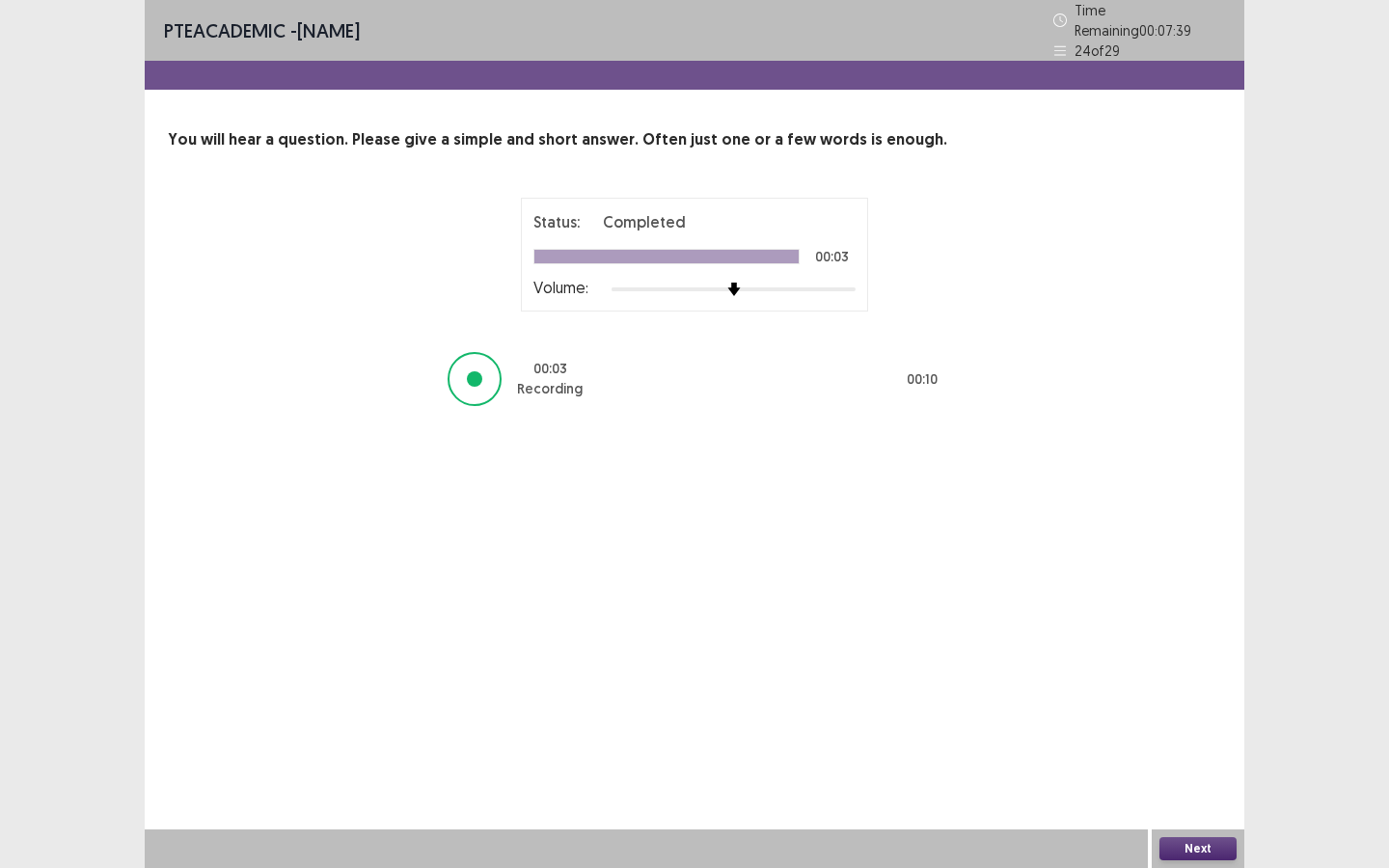 click on "Next" at bounding box center (1198, 849) 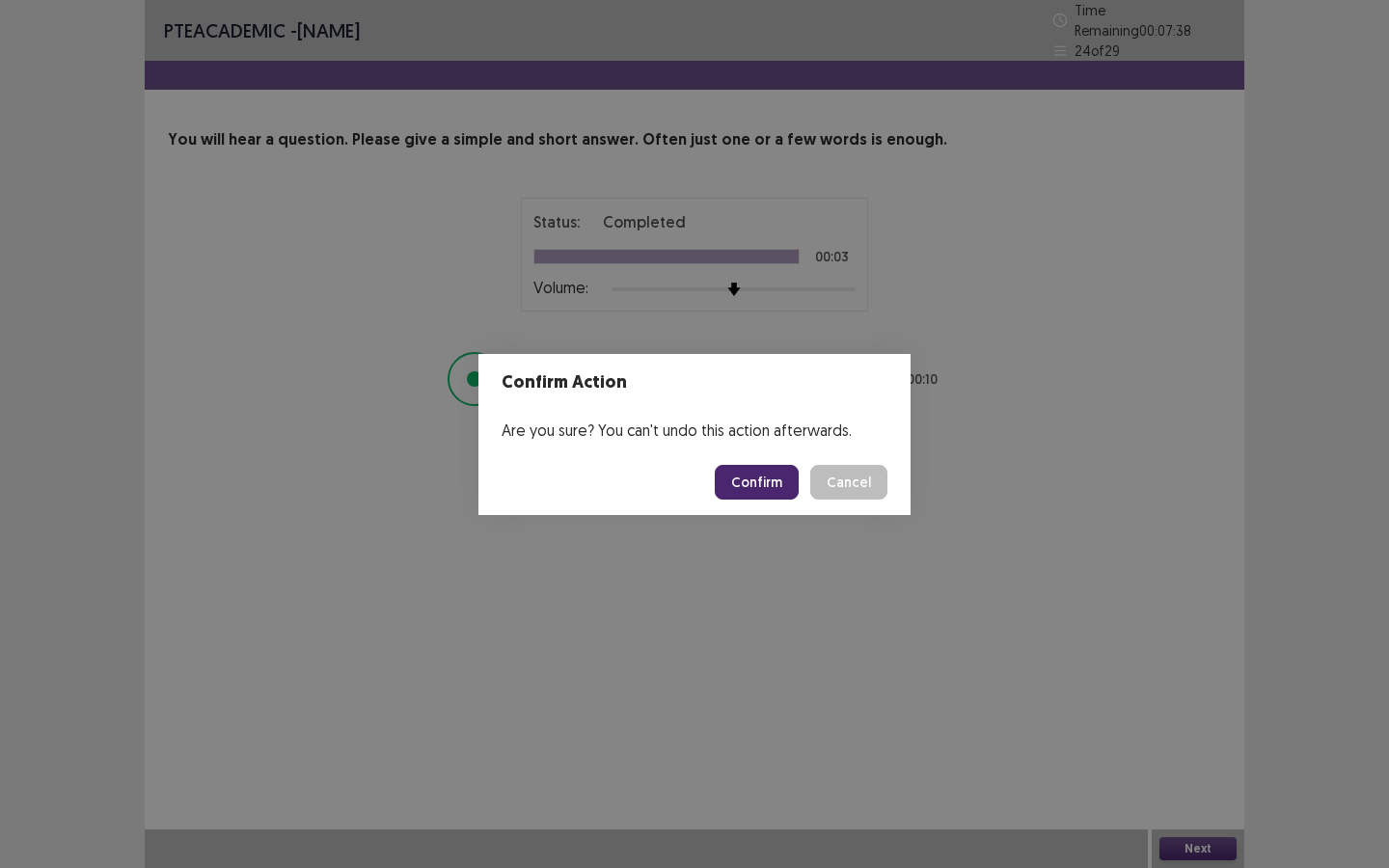 click on "Confirm Cancel" at bounding box center [694, 482] 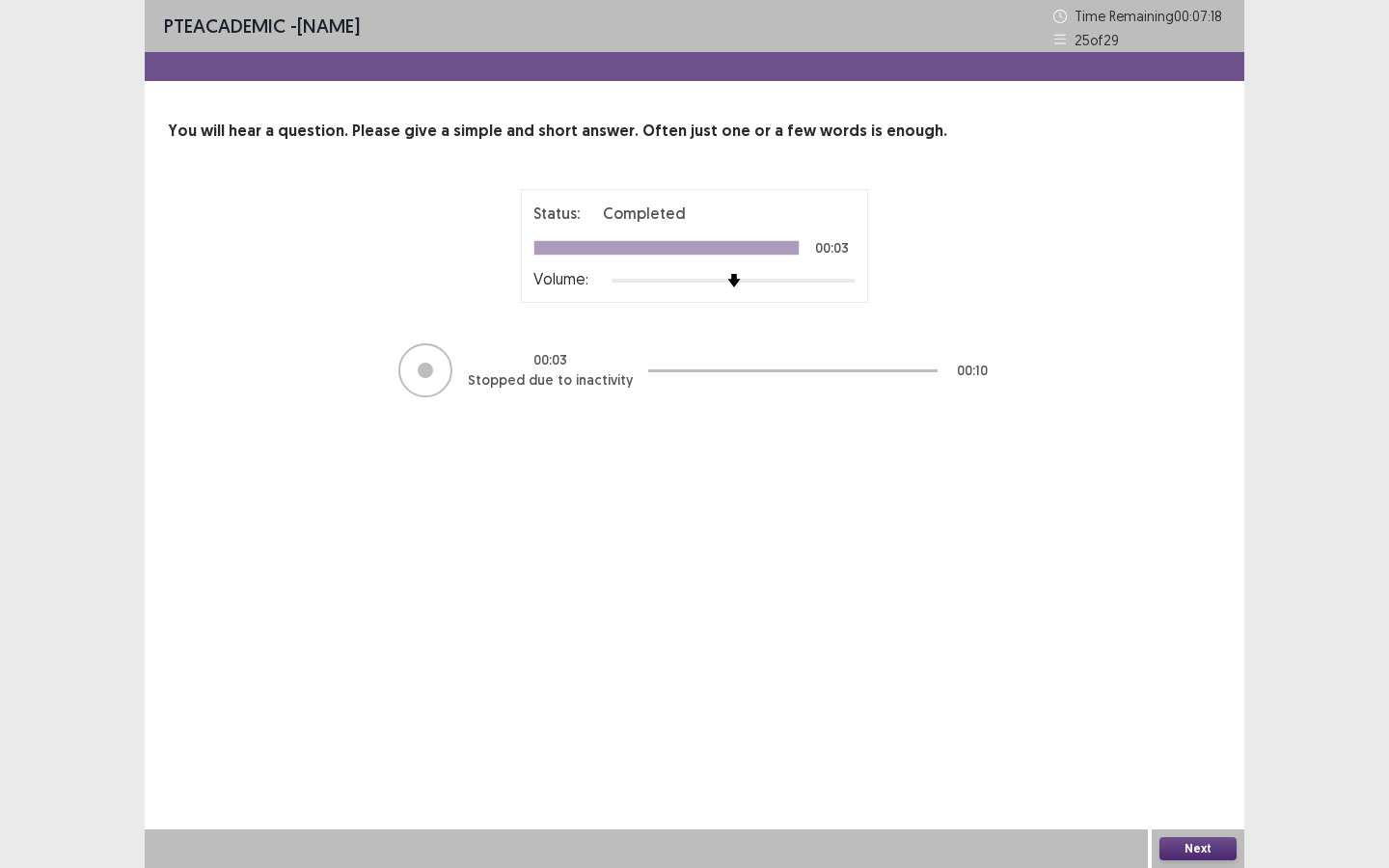 click on "Next" at bounding box center [1198, 849] 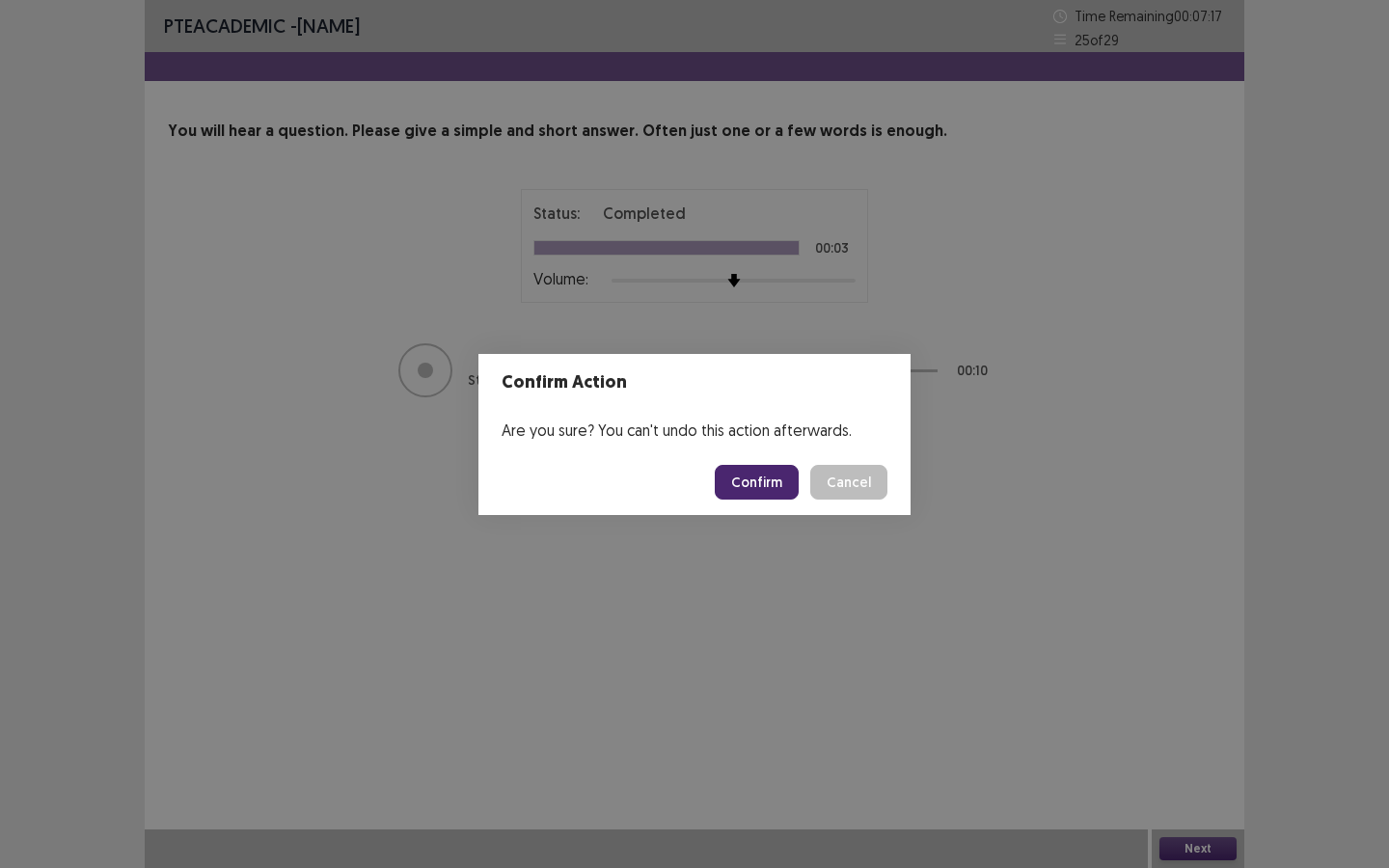 click on "Confirm" at bounding box center [756, 482] 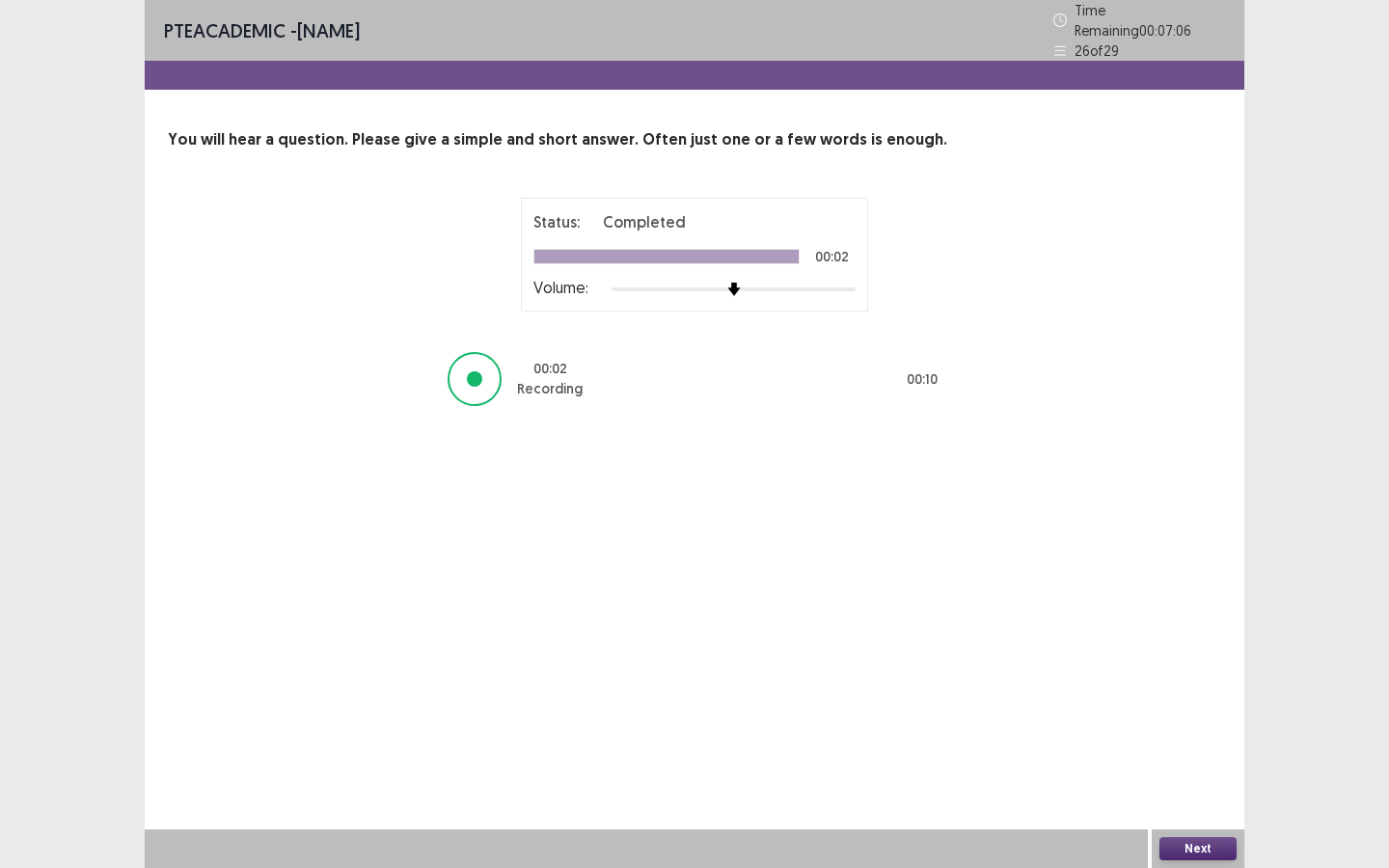 click on "Next" at bounding box center (1198, 849) 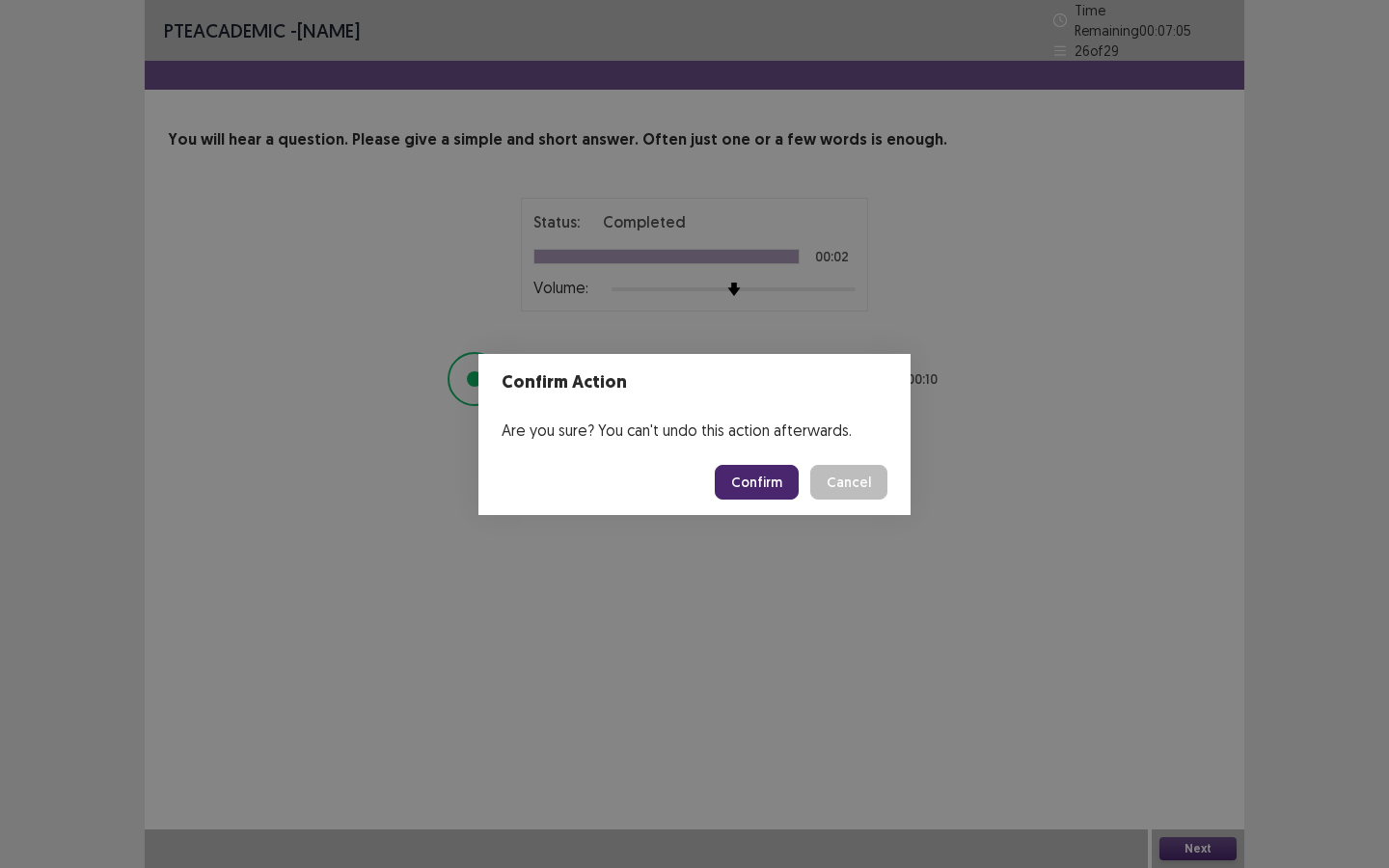 click on "Confirm" at bounding box center [756, 482] 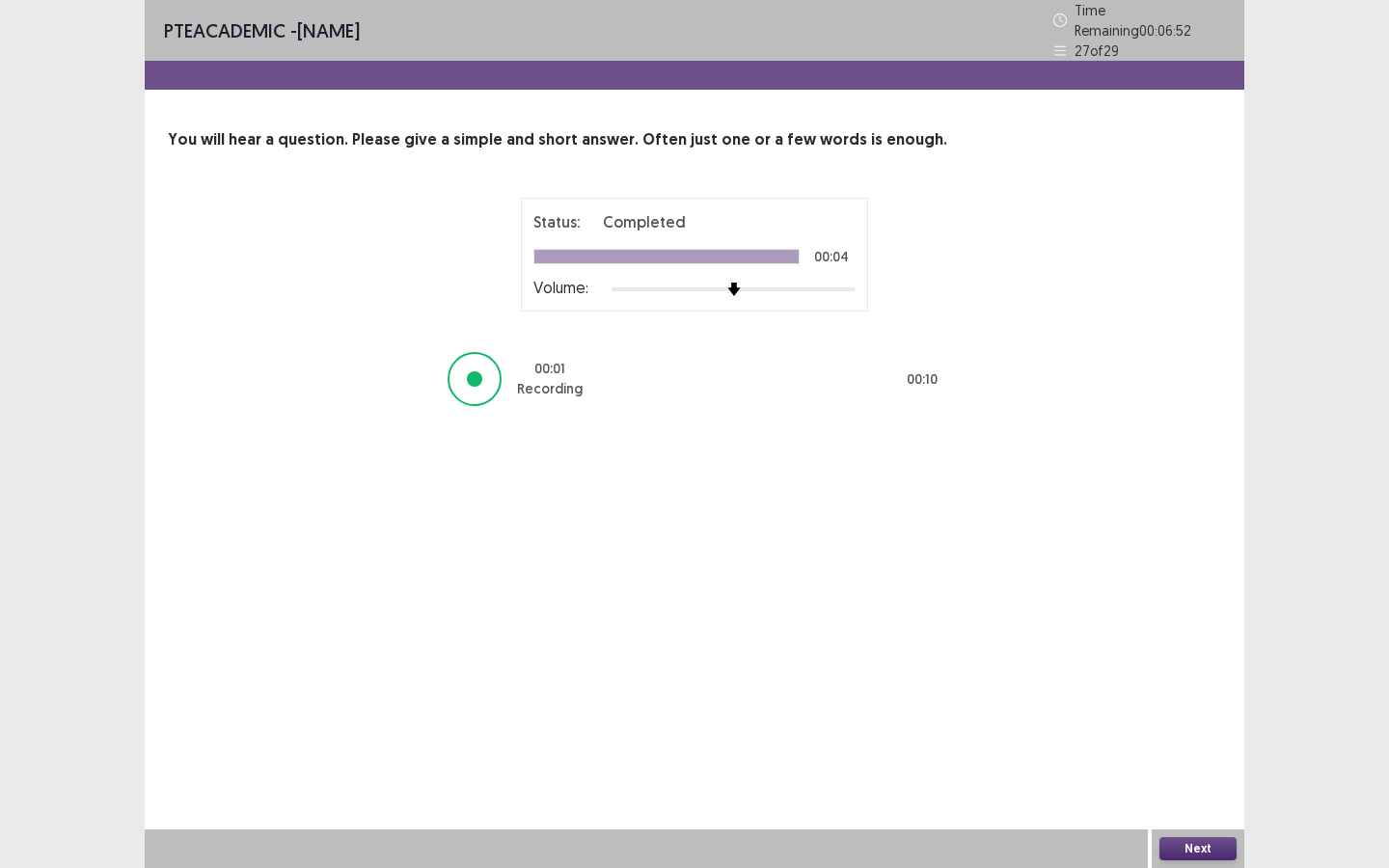 click on "Next" at bounding box center (1198, 849) 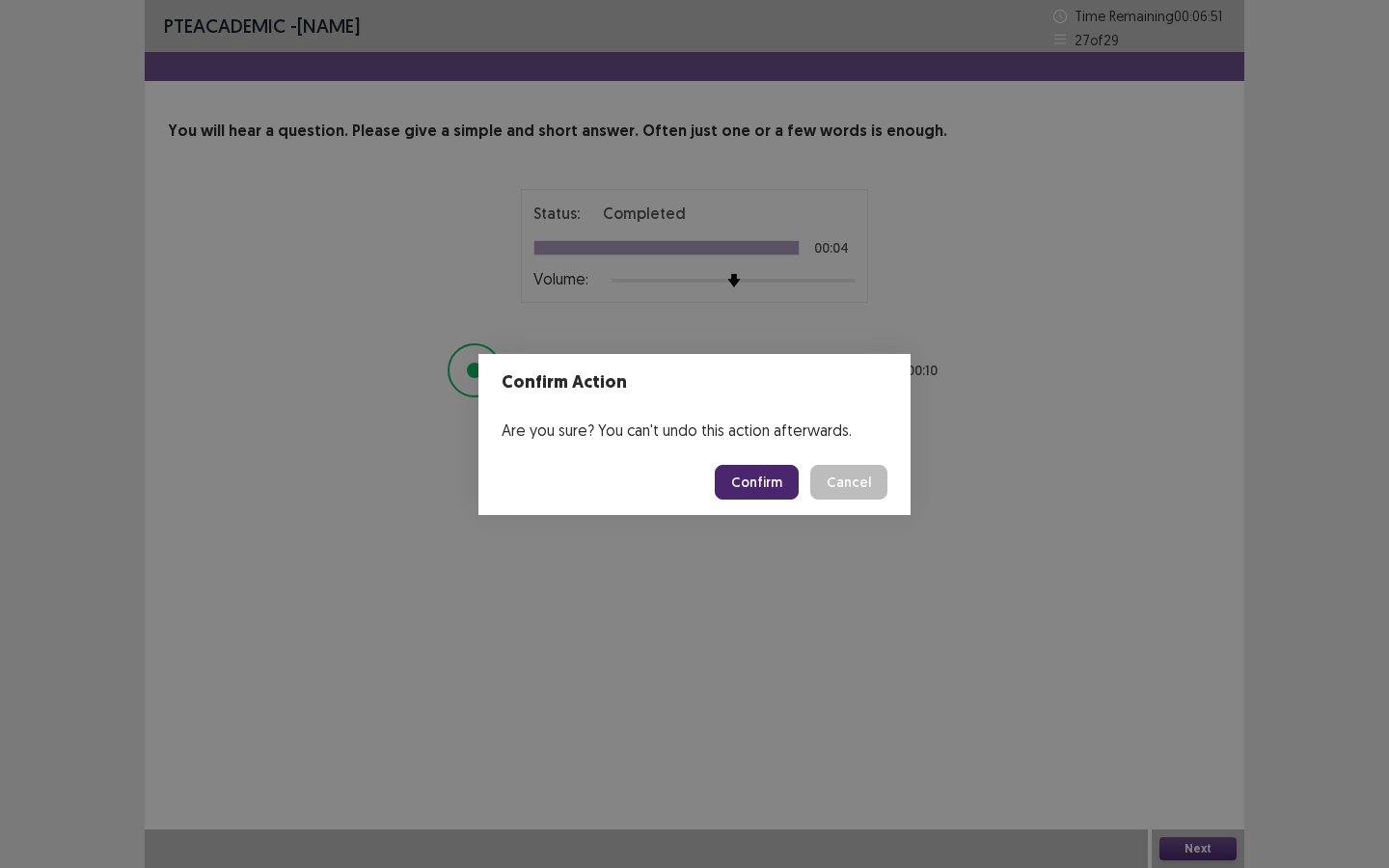 click on "Confirm" at bounding box center (756, 482) 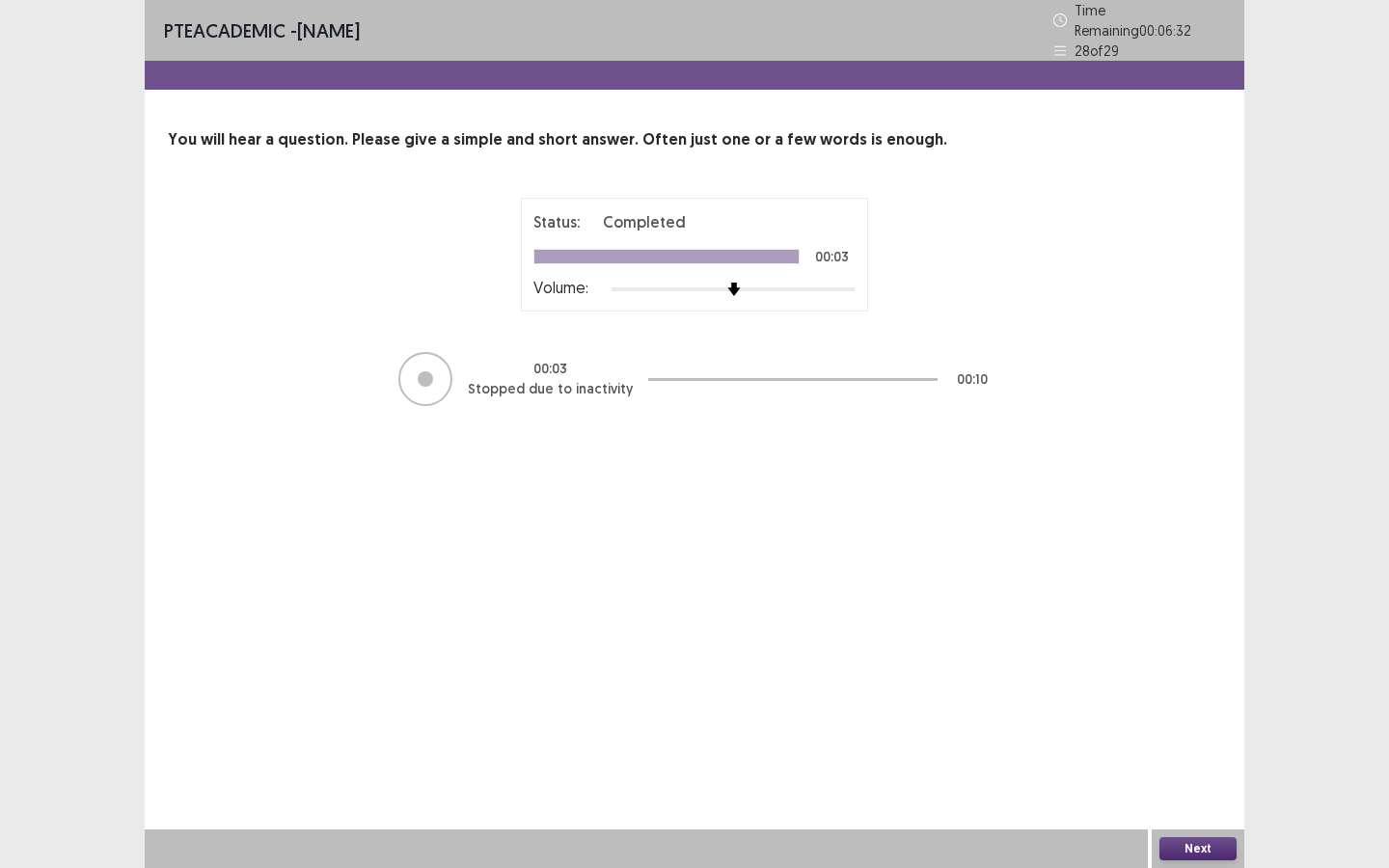 click on "Next" at bounding box center [1198, 849] 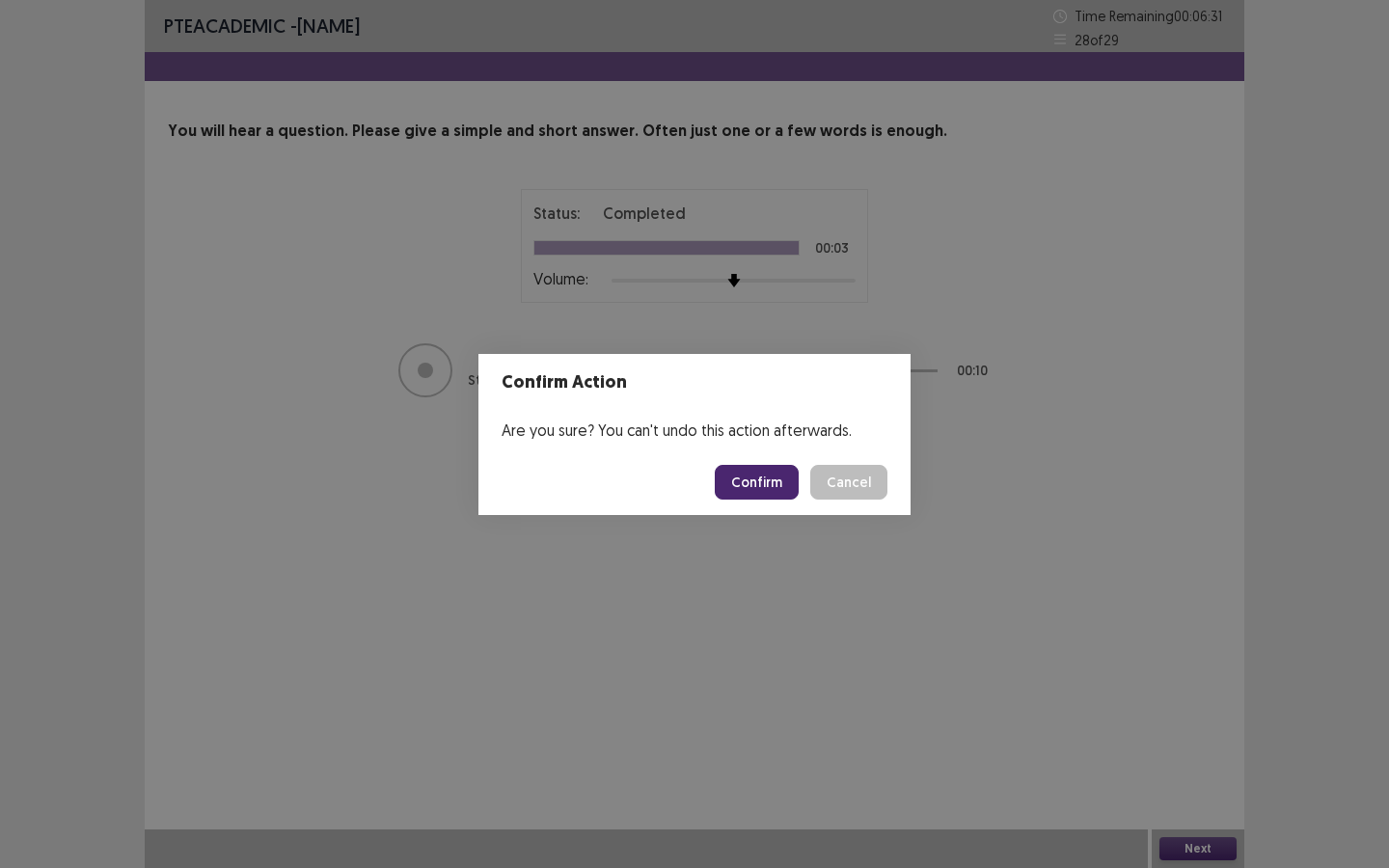 click on "Confirm" at bounding box center [756, 482] 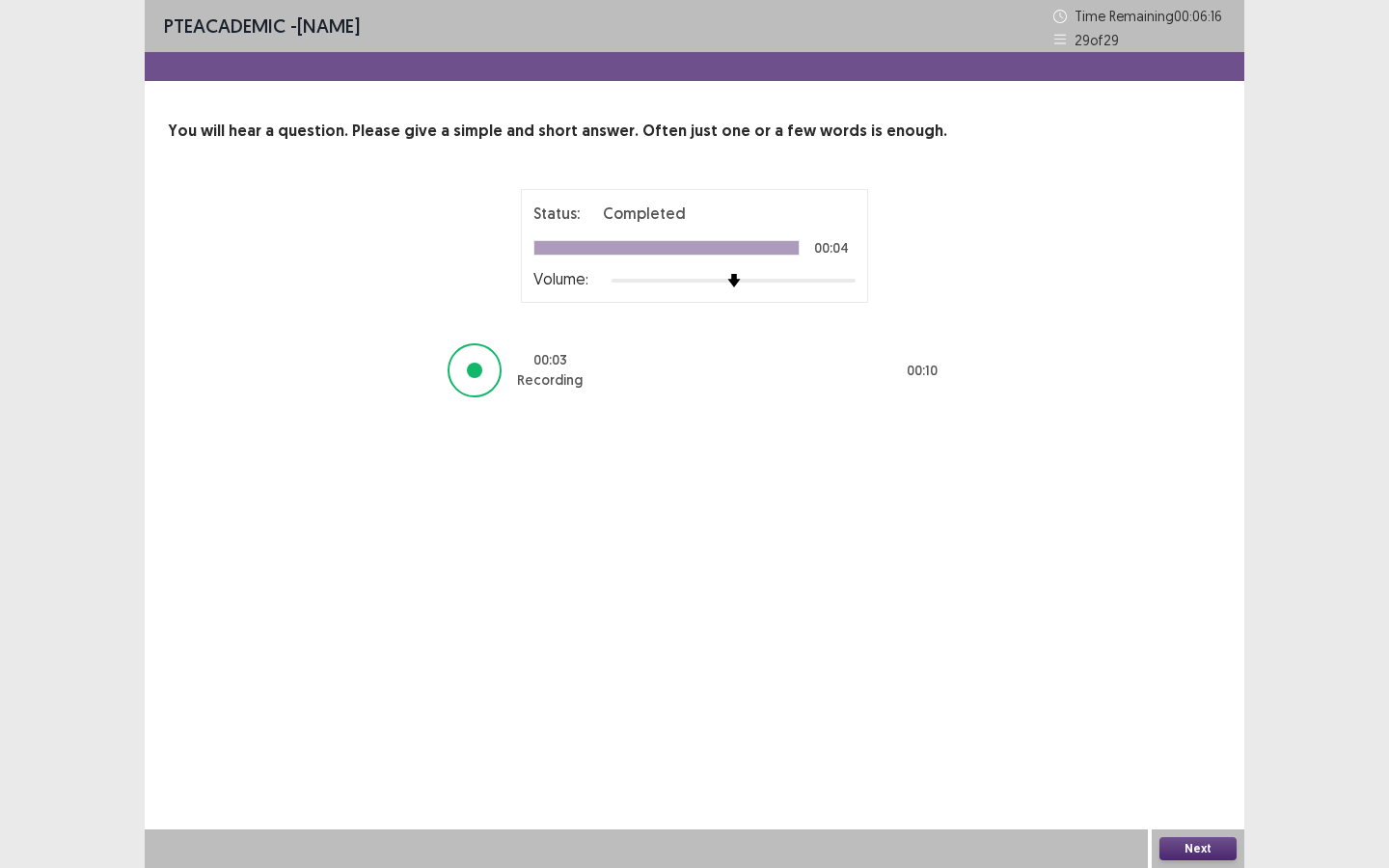 click on "Next" at bounding box center [1198, 849] 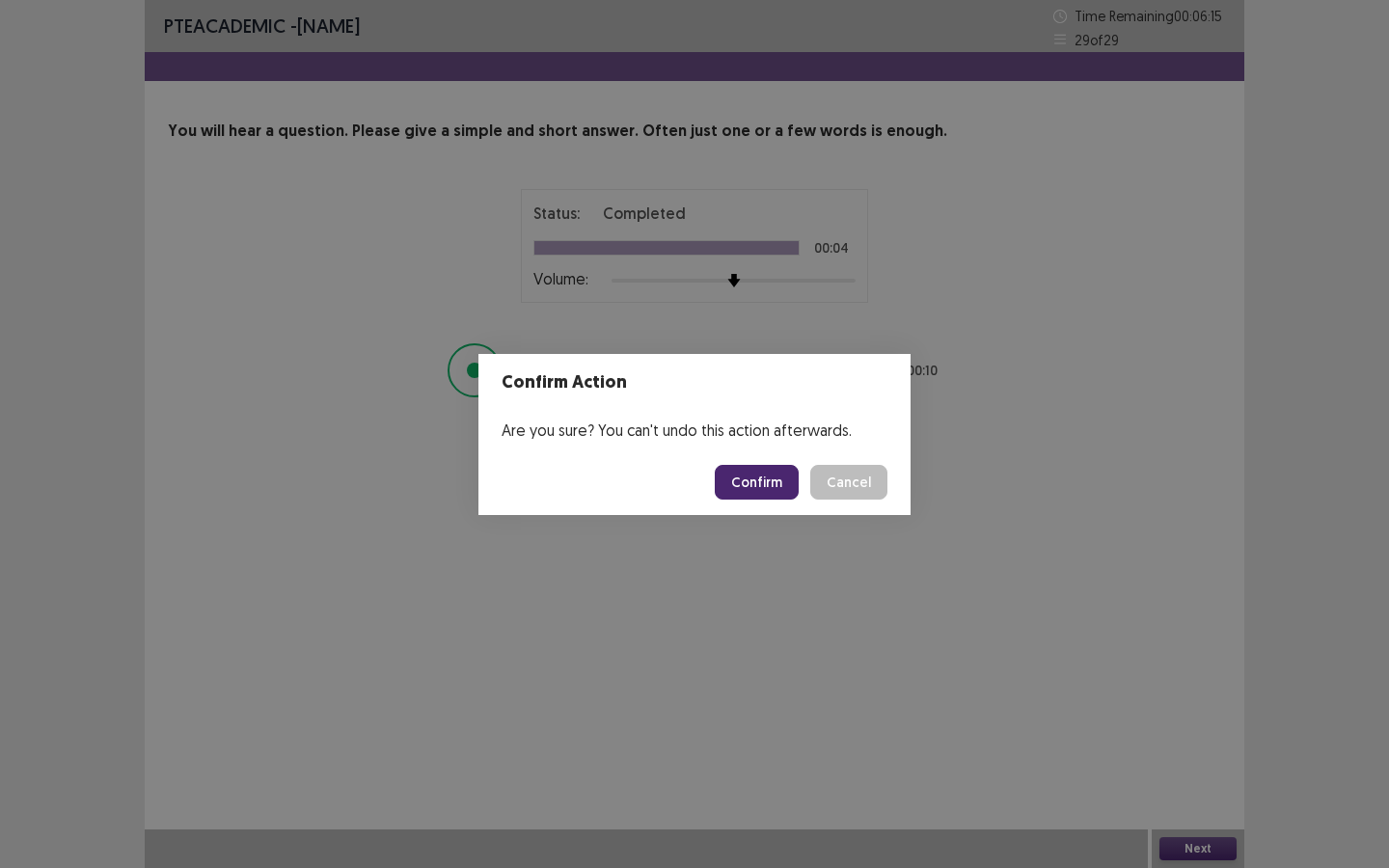click on "Confirm Action Are you sure? You can't undo this action afterwards. Confirm Cancel" at bounding box center [694, 434] 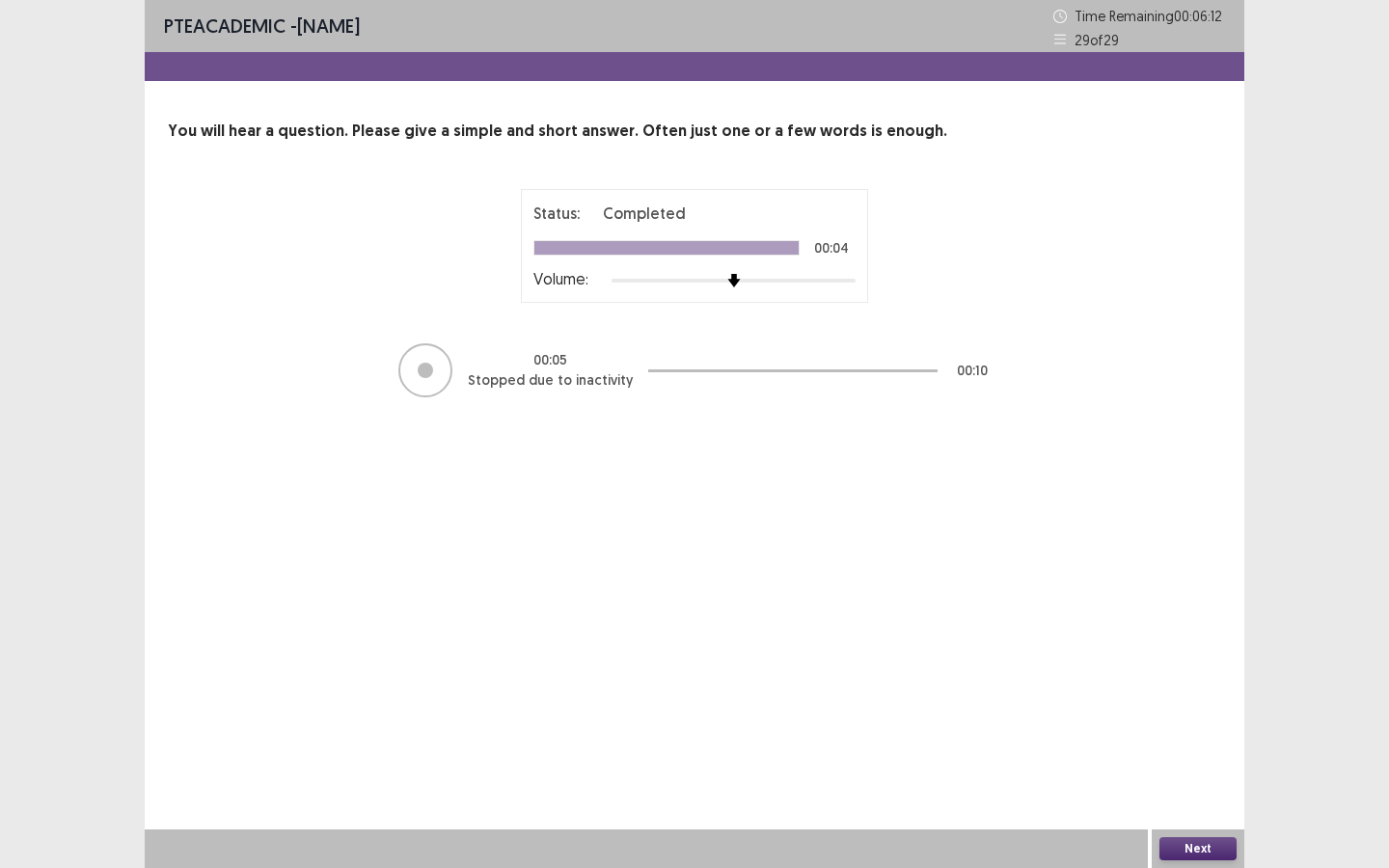 click on "Next" at bounding box center (1198, 849) 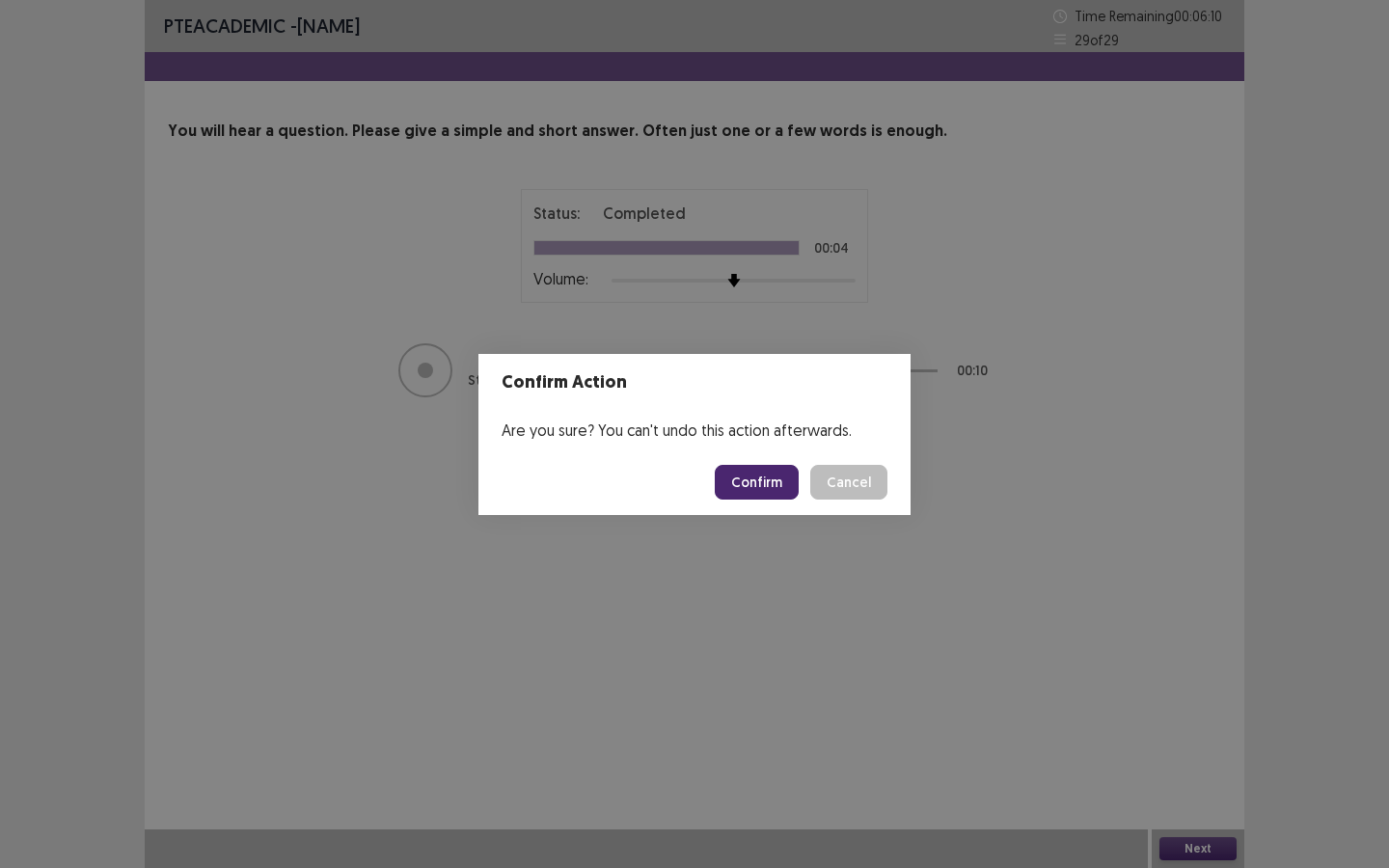 click on "Confirm" at bounding box center [756, 482] 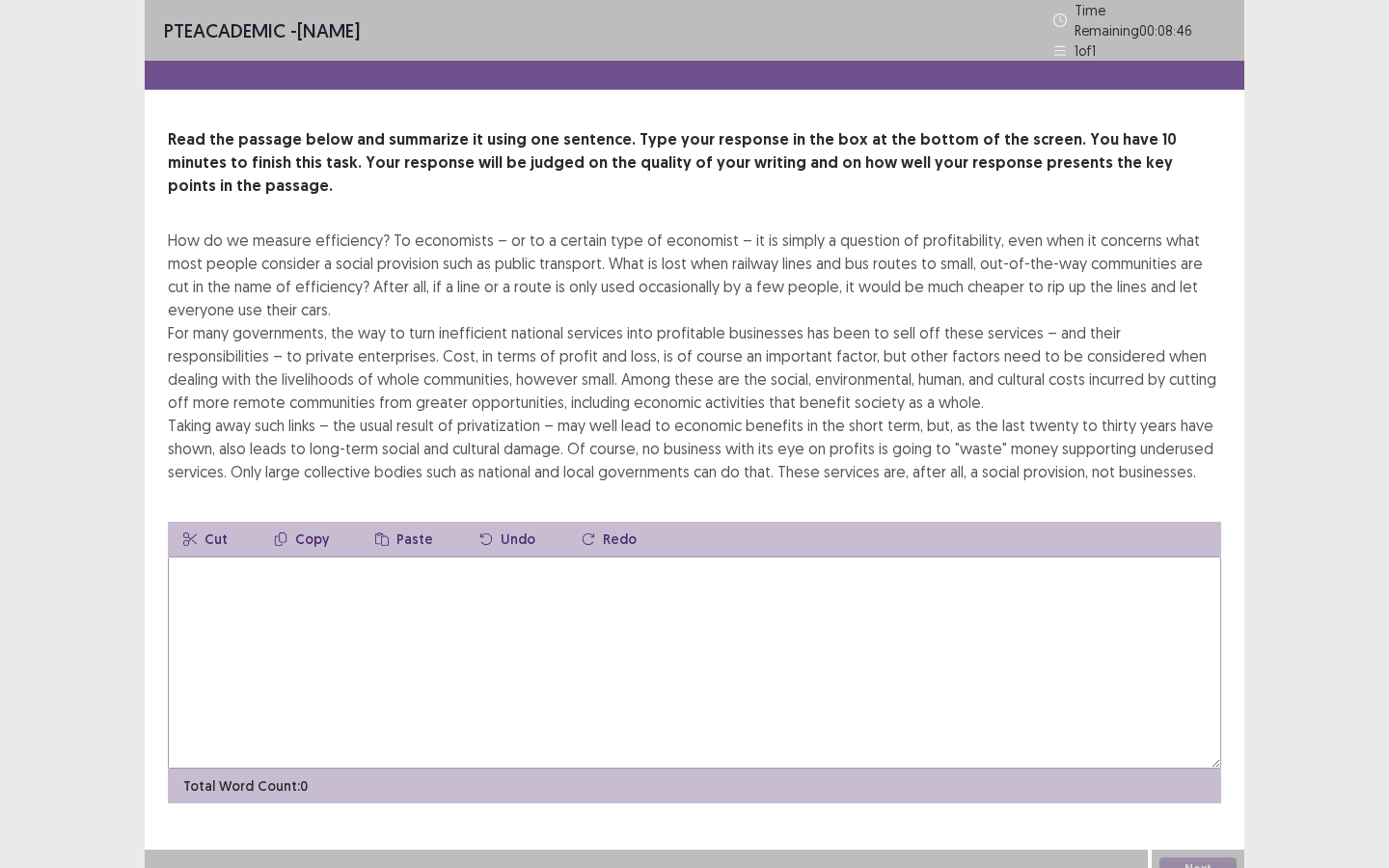 click at bounding box center [694, 663] 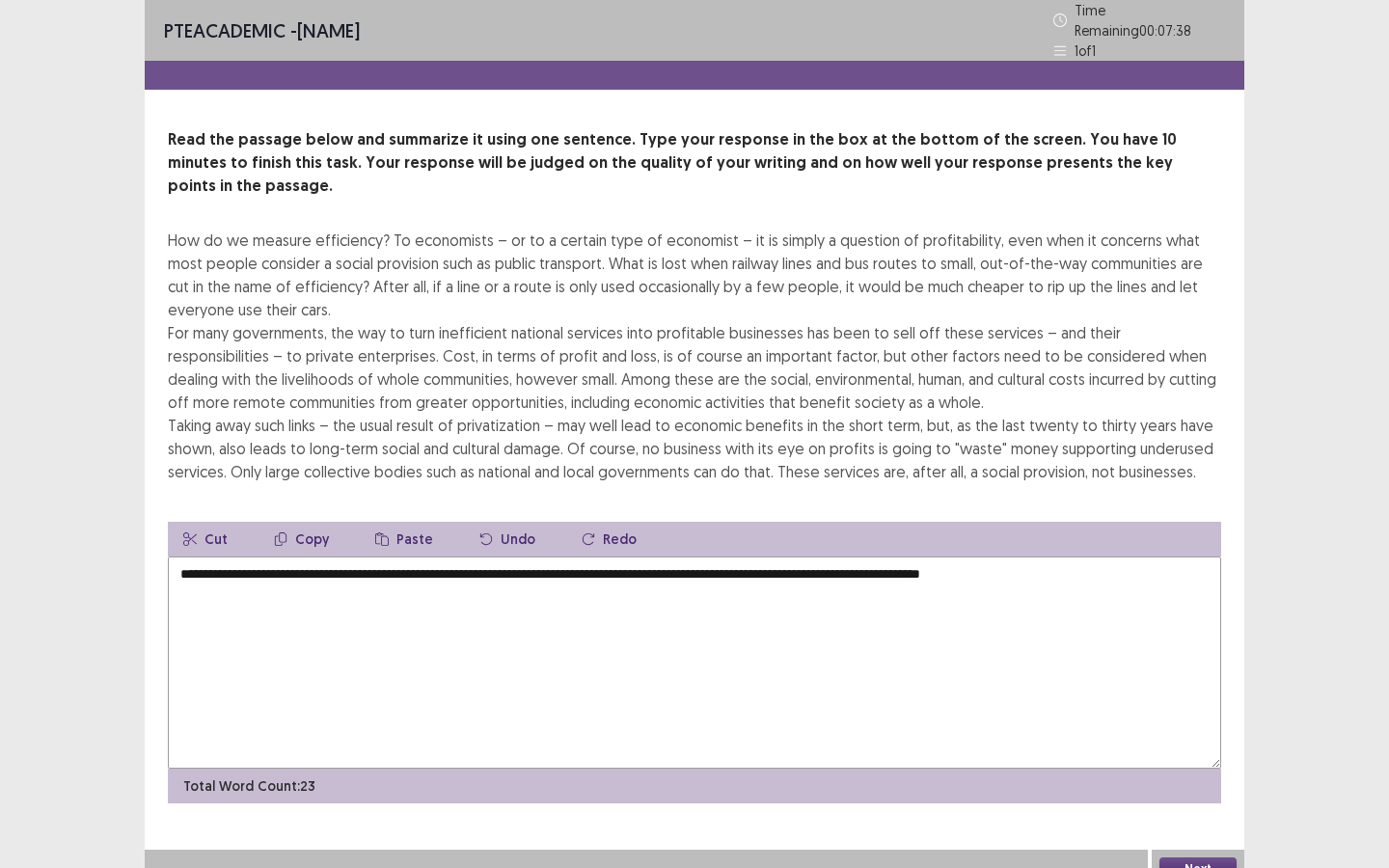 click on "**********" at bounding box center (694, 663) 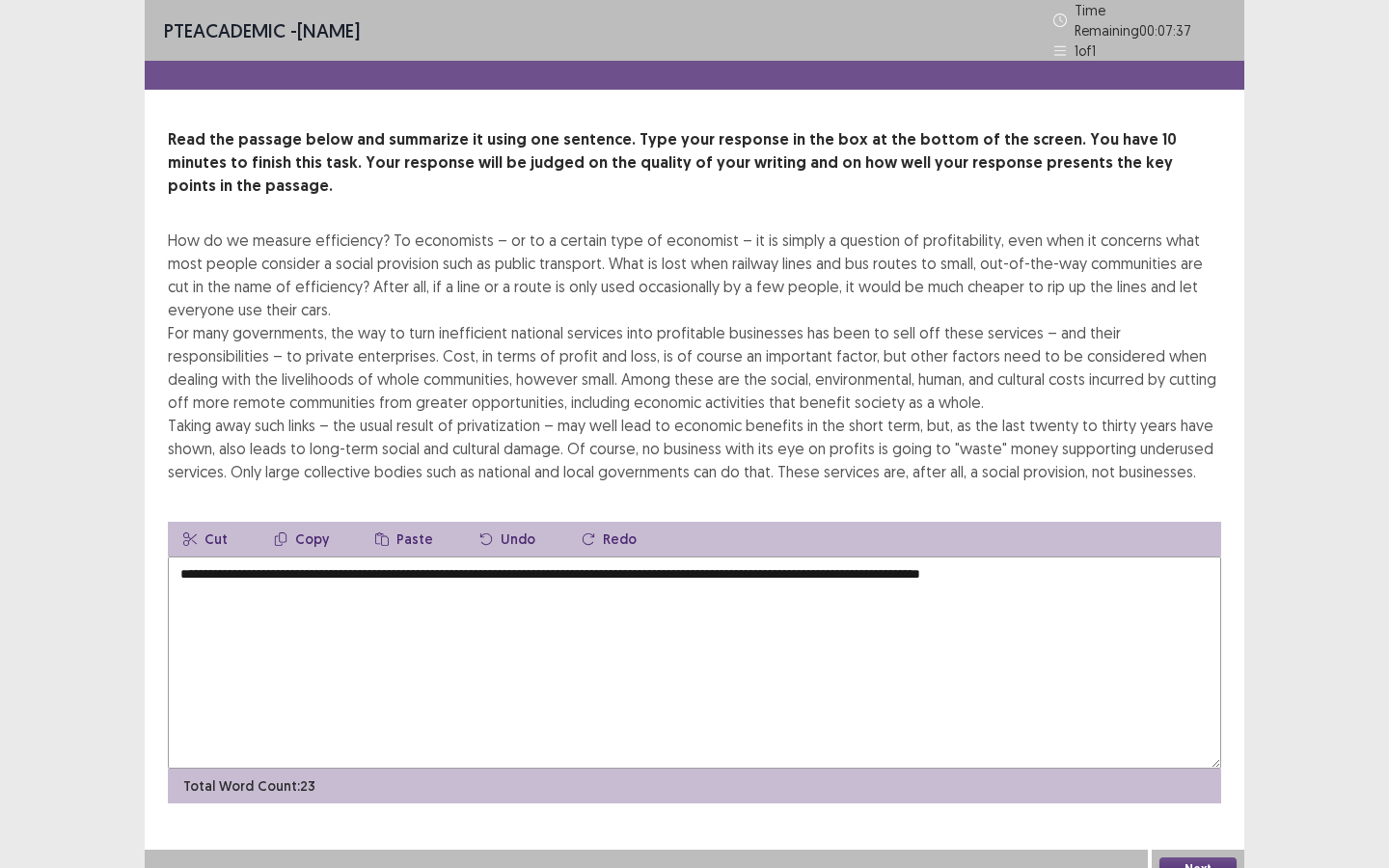 click on "**********" at bounding box center [694, 663] 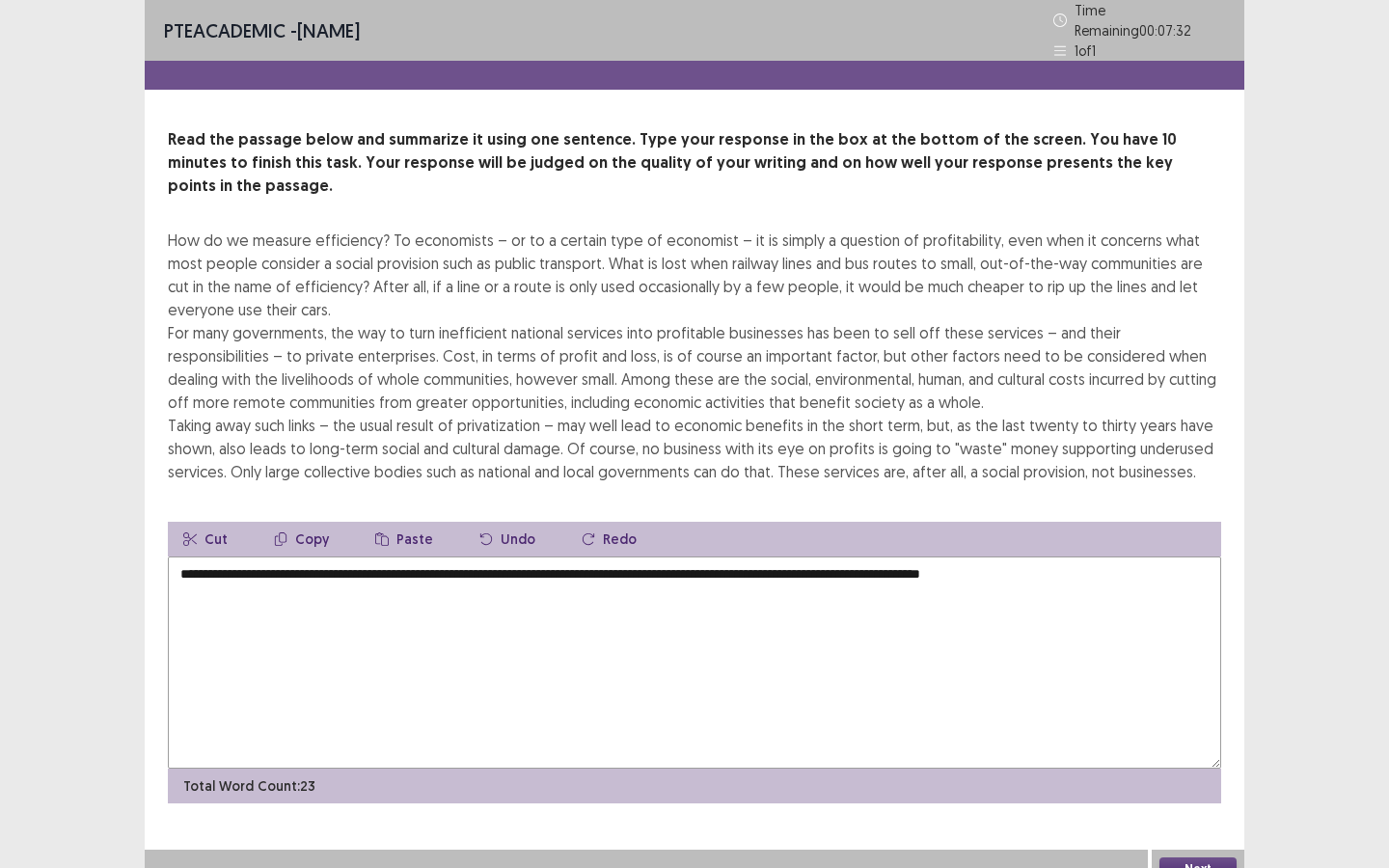 click on "**********" at bounding box center [694, 663] 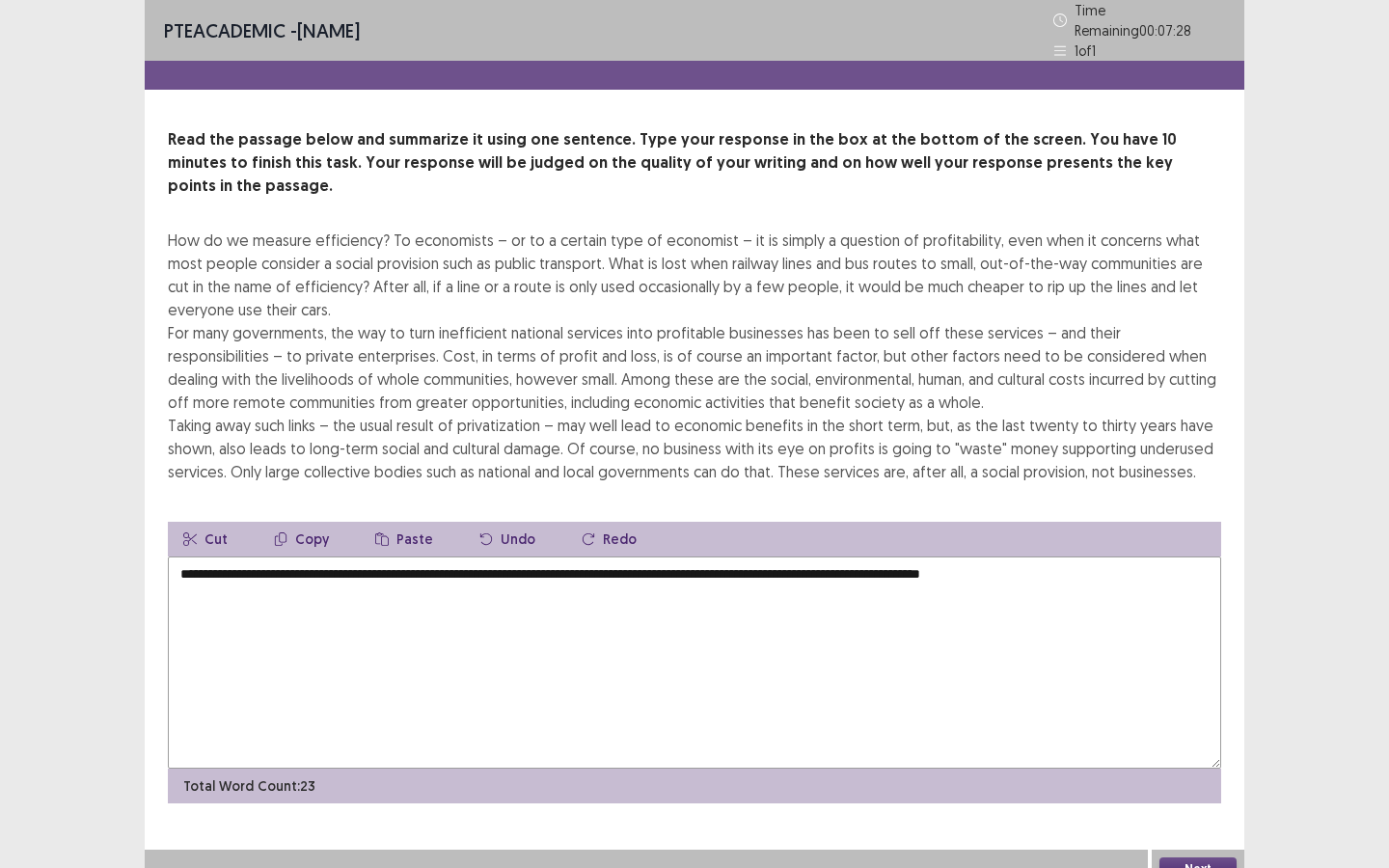 click on "**********" at bounding box center (694, 663) 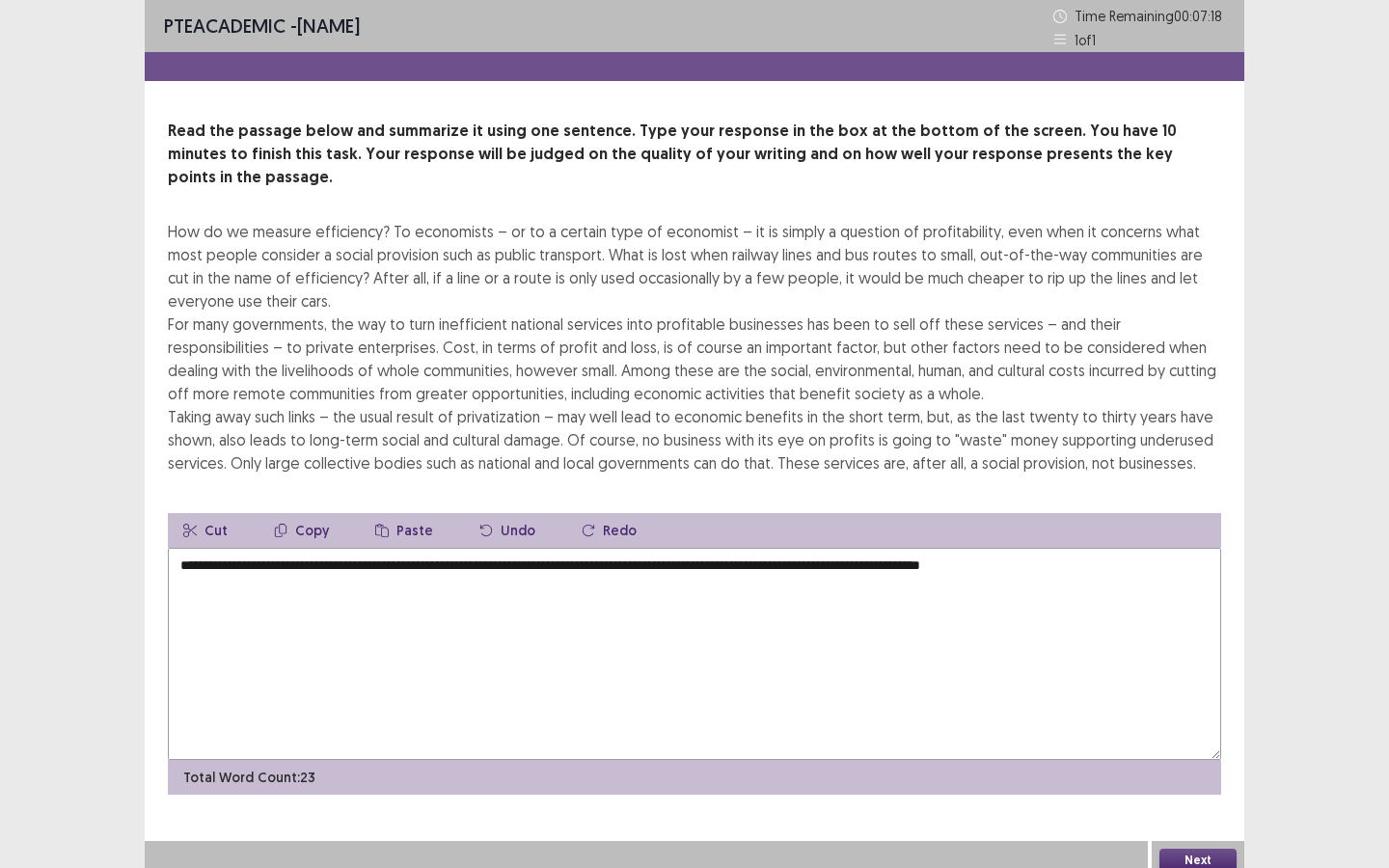 click on "**********" at bounding box center [694, 654] 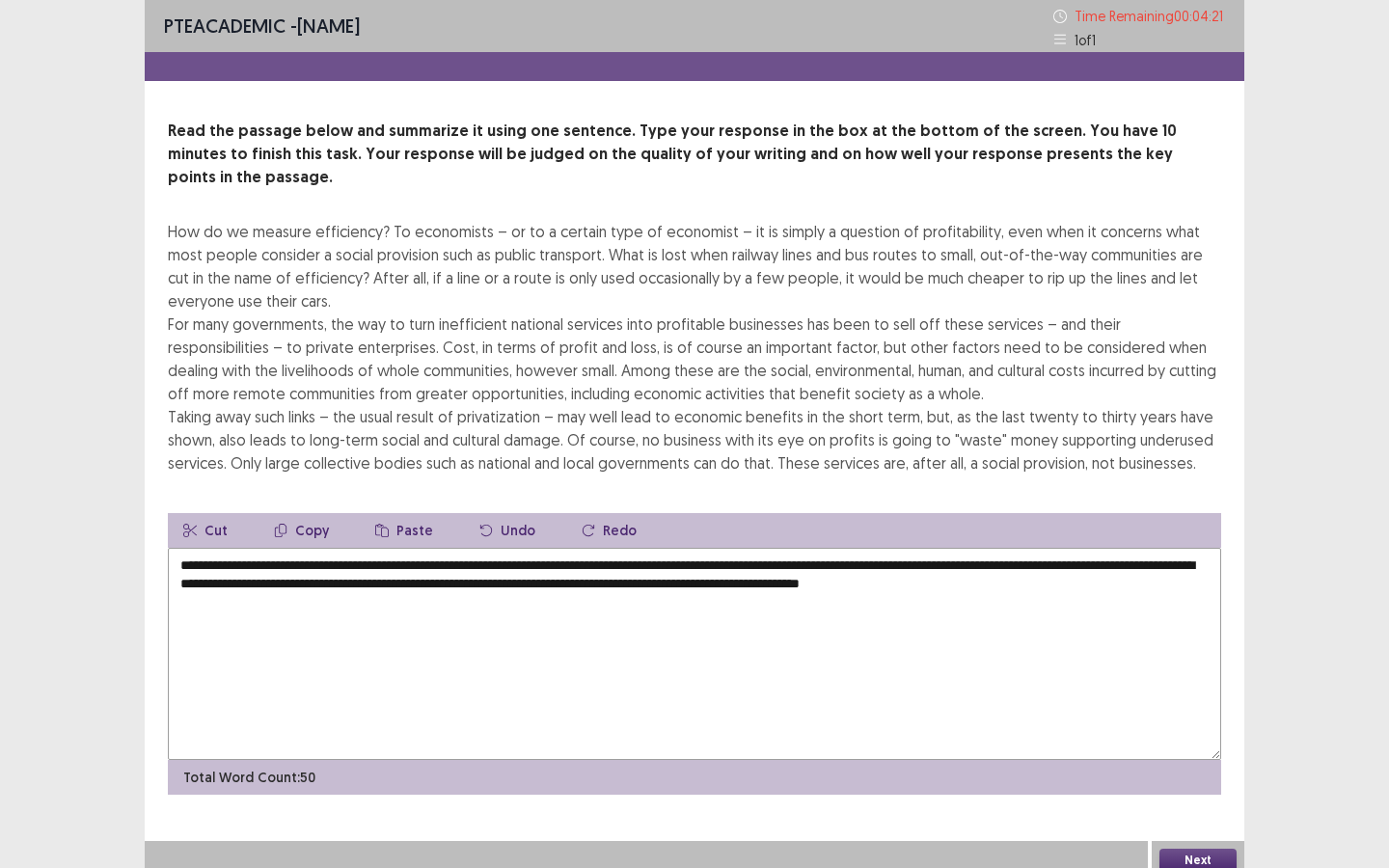 click on "**********" at bounding box center (694, 654) 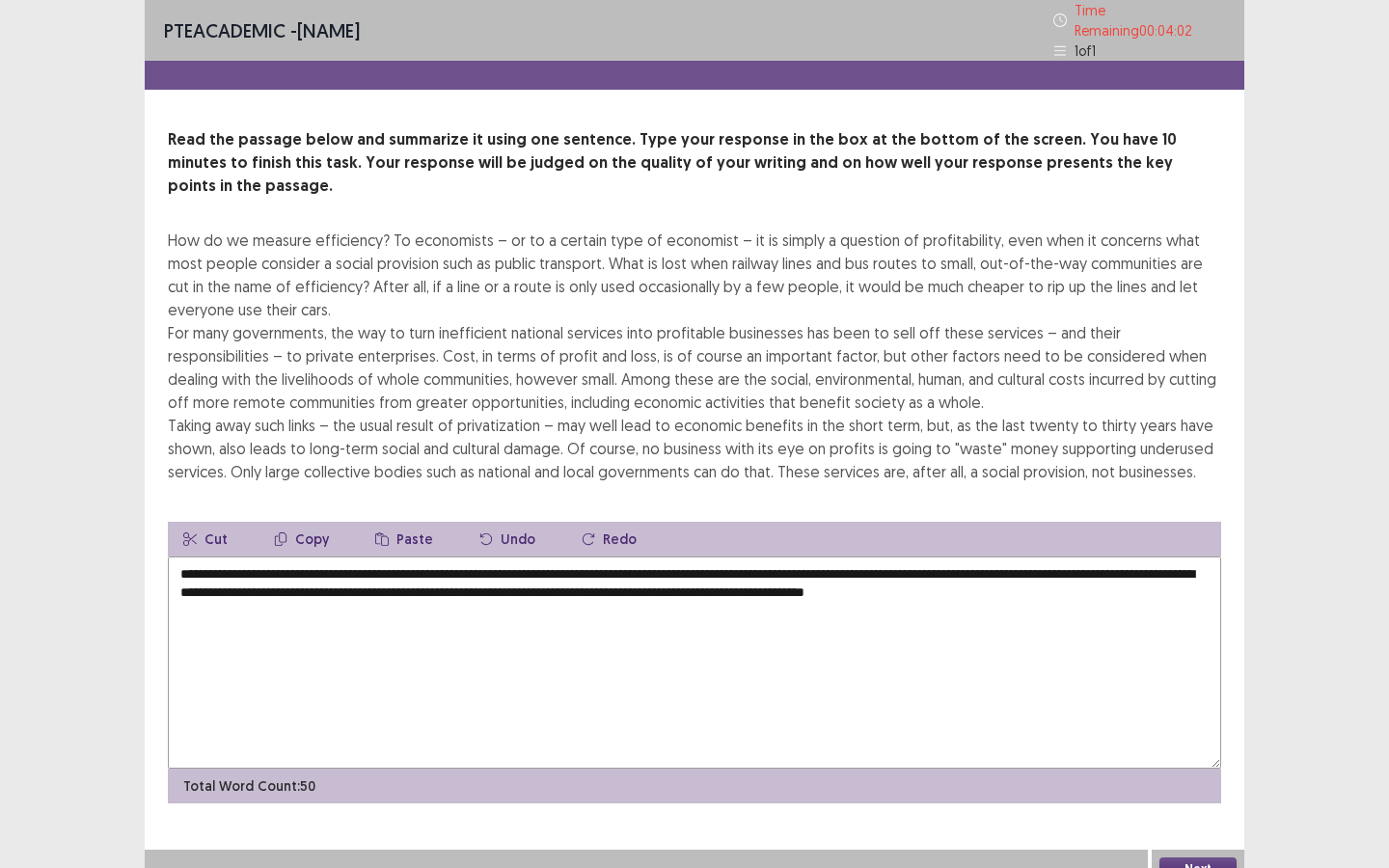 click on "**********" at bounding box center (694, 663) 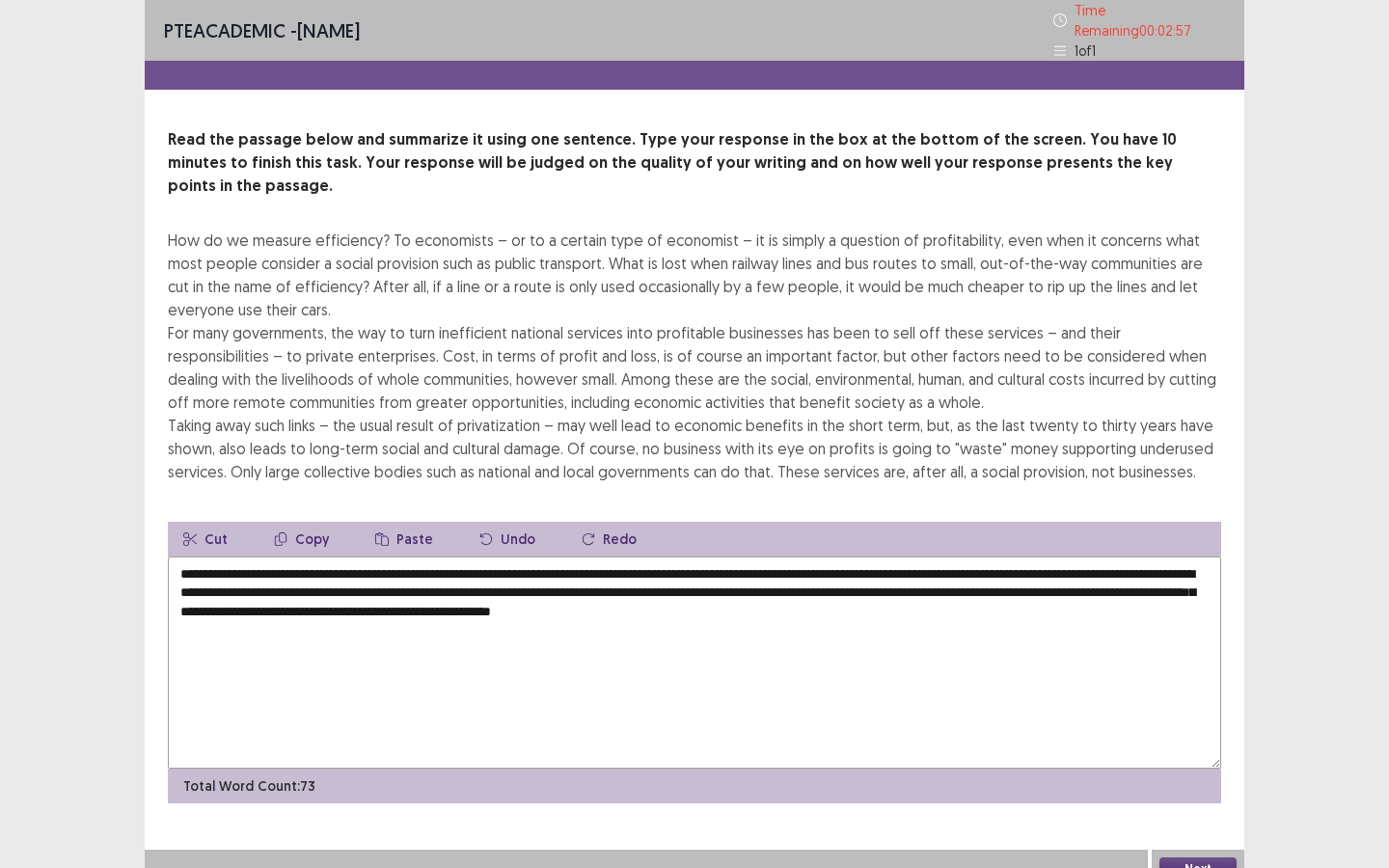 click on "**********" at bounding box center [694, 663] 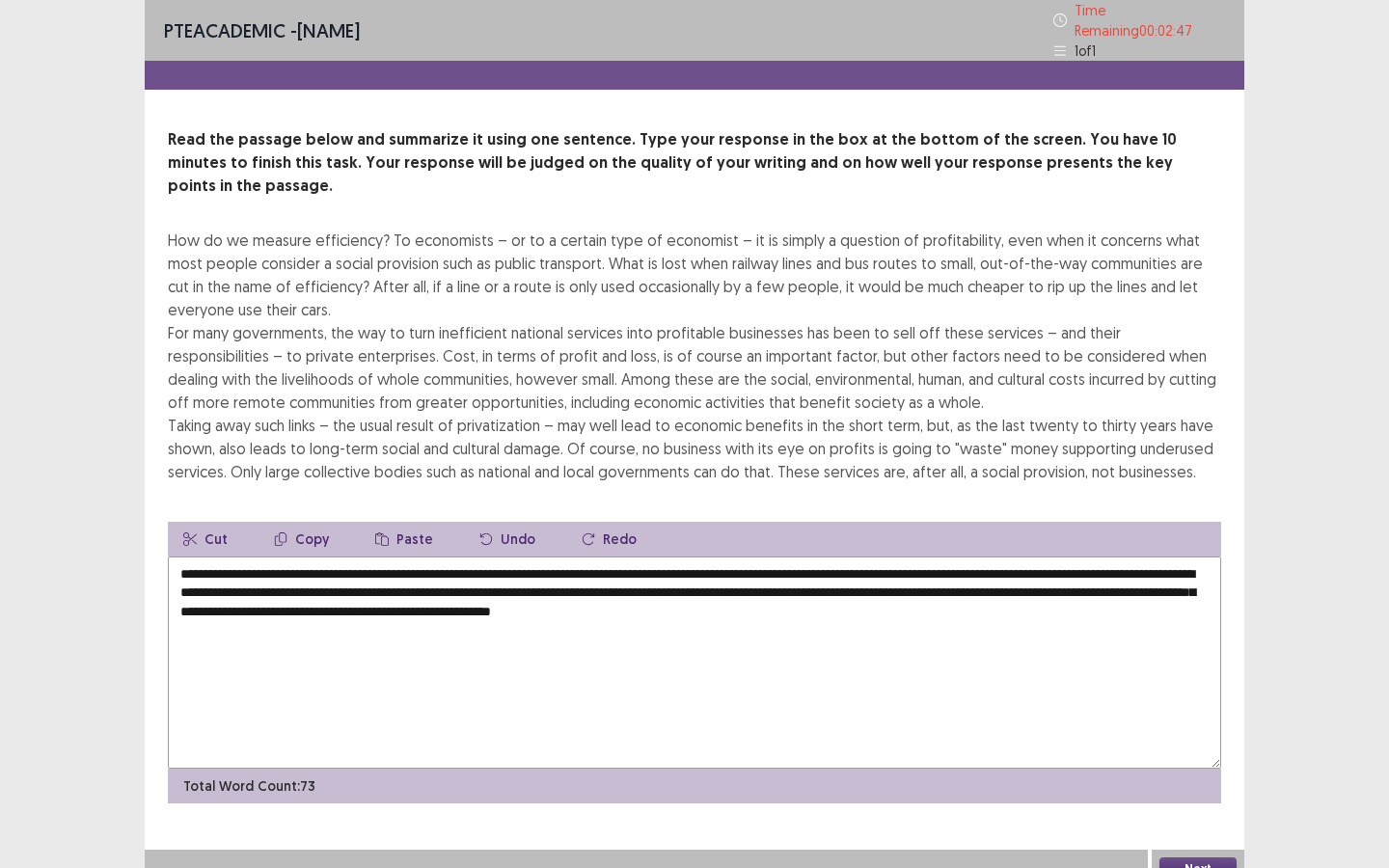 click on "**********" at bounding box center [694, 663] 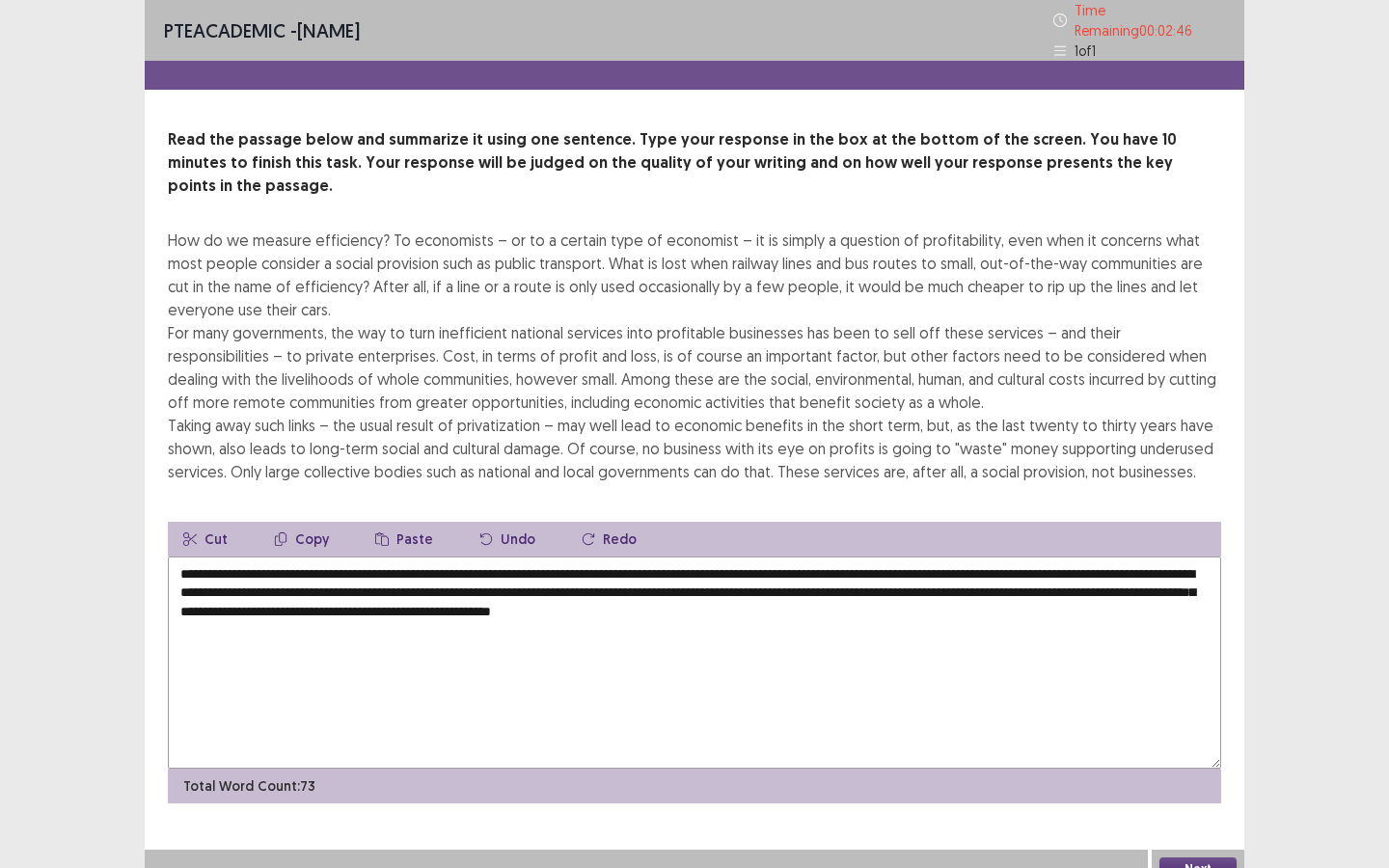 click on "**********" at bounding box center [694, 663] 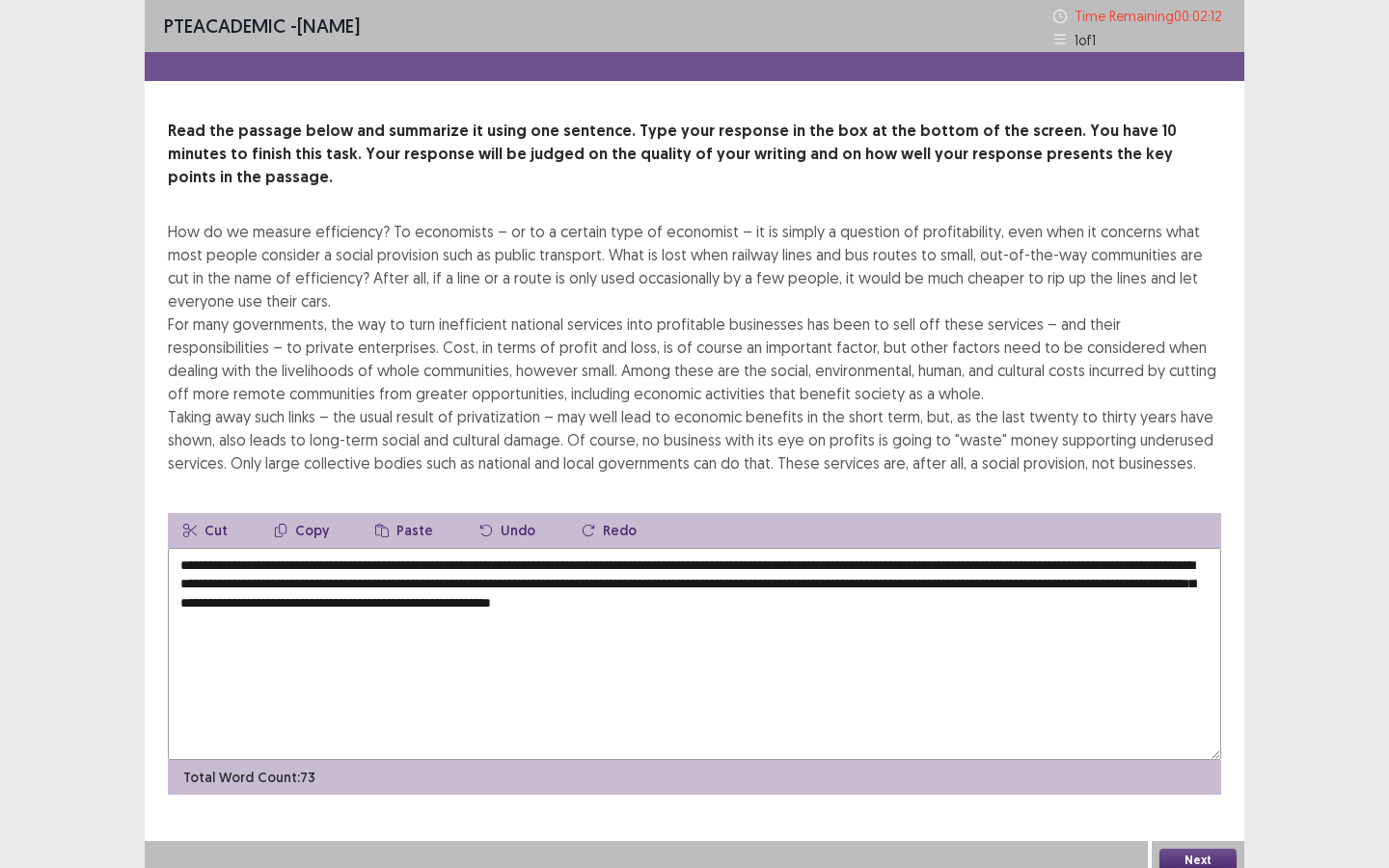 type on "**********" 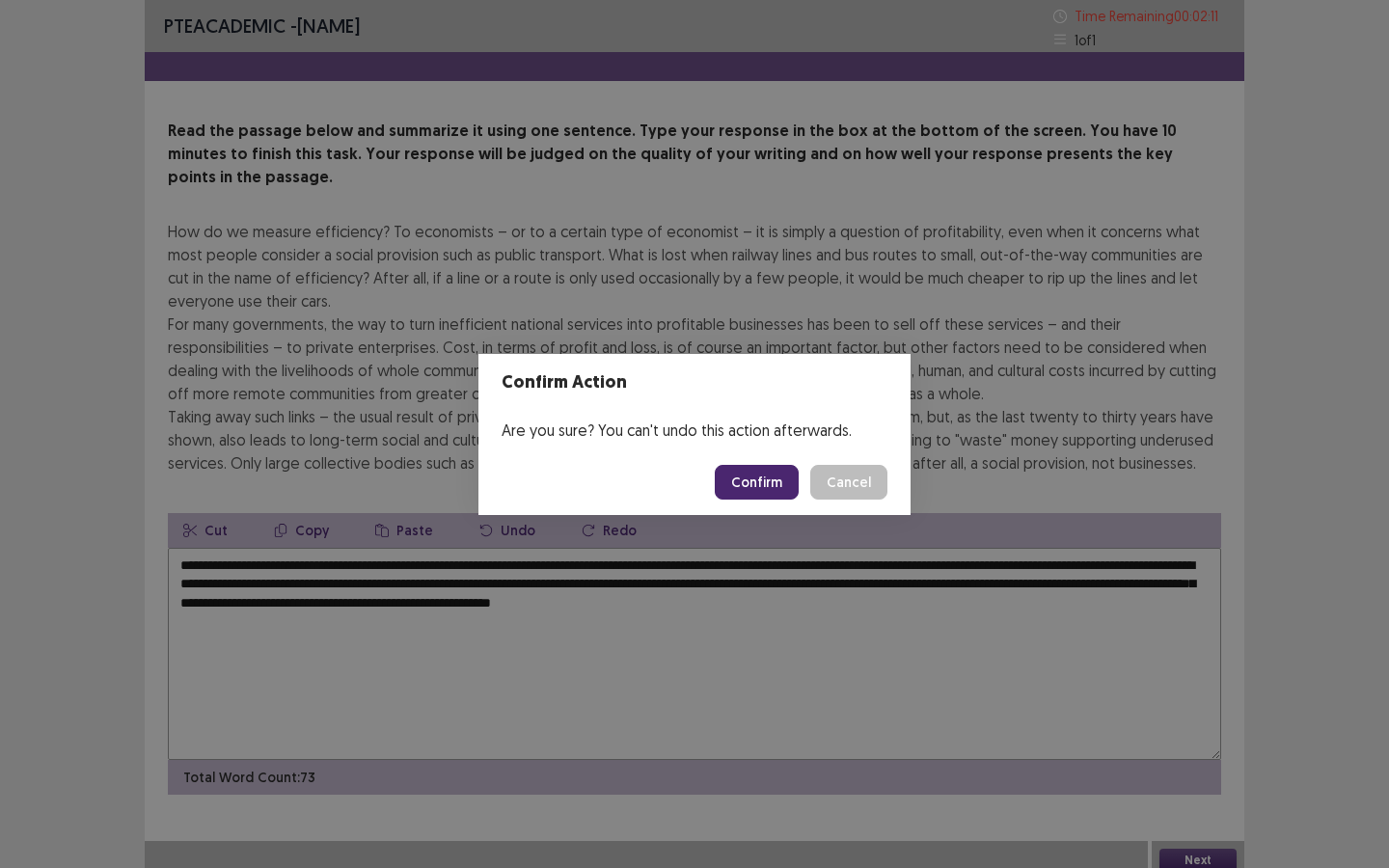 click on "Confirm" at bounding box center [756, 482] 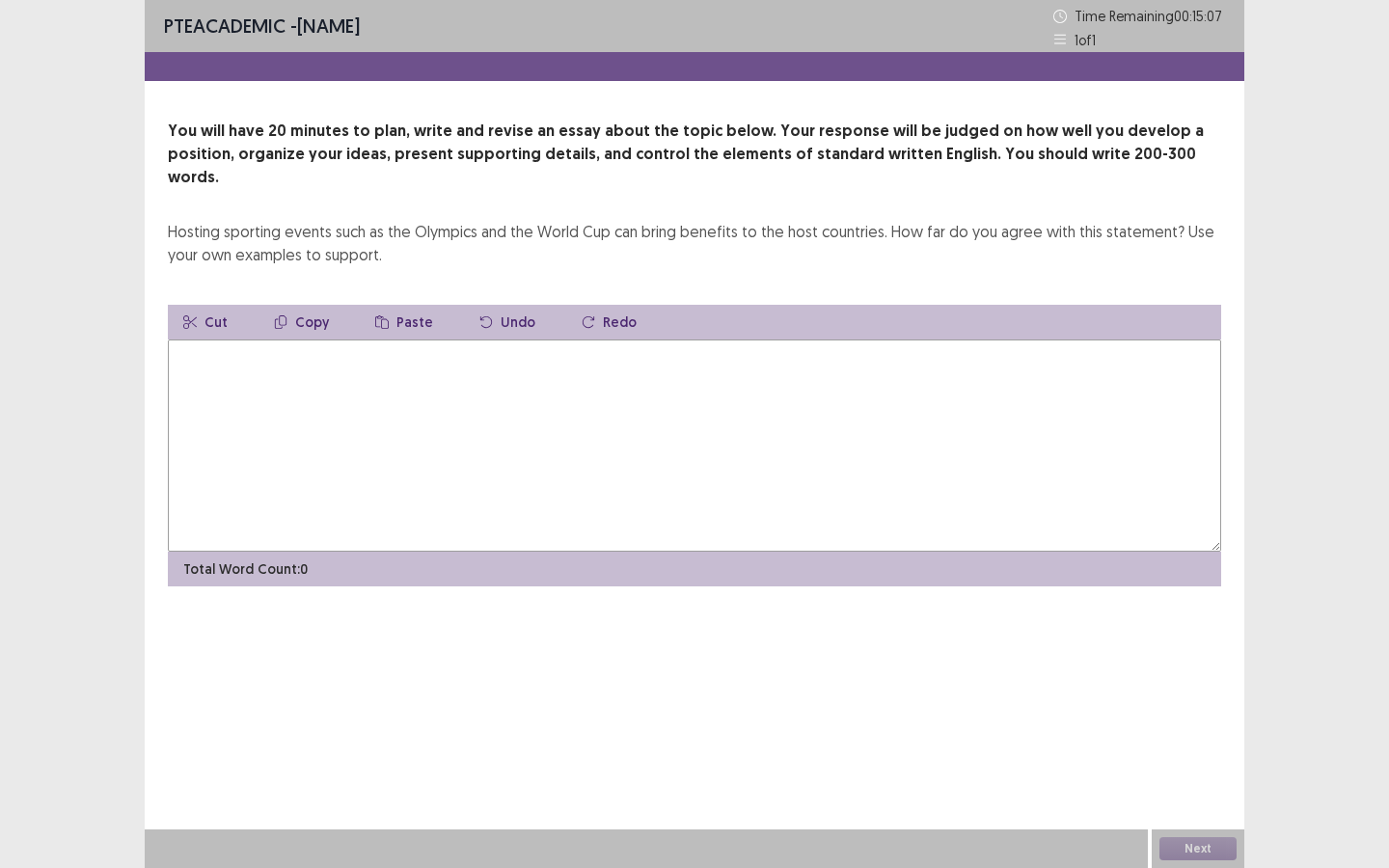 click at bounding box center (694, 446) 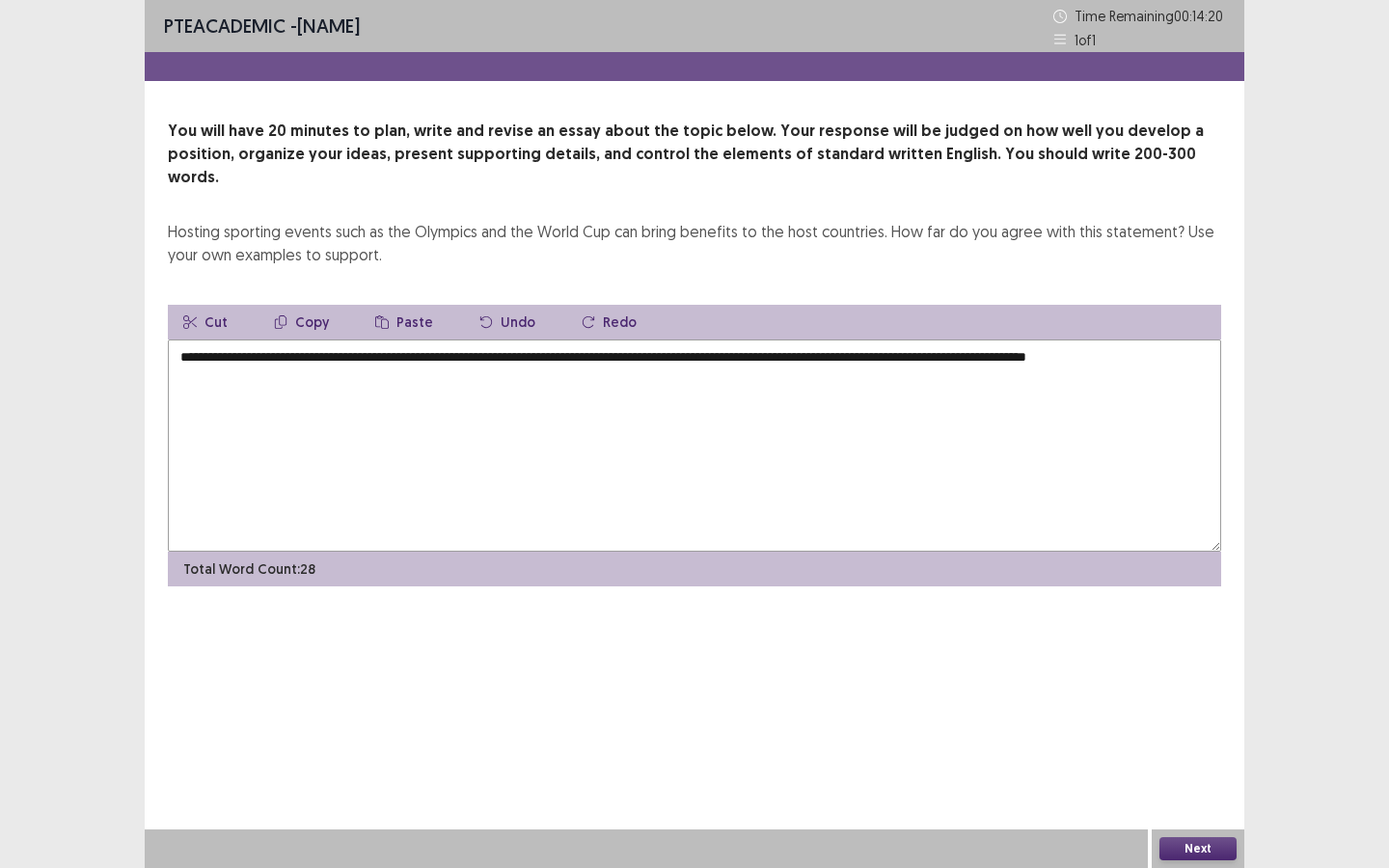 click on "**********" at bounding box center [694, 446] 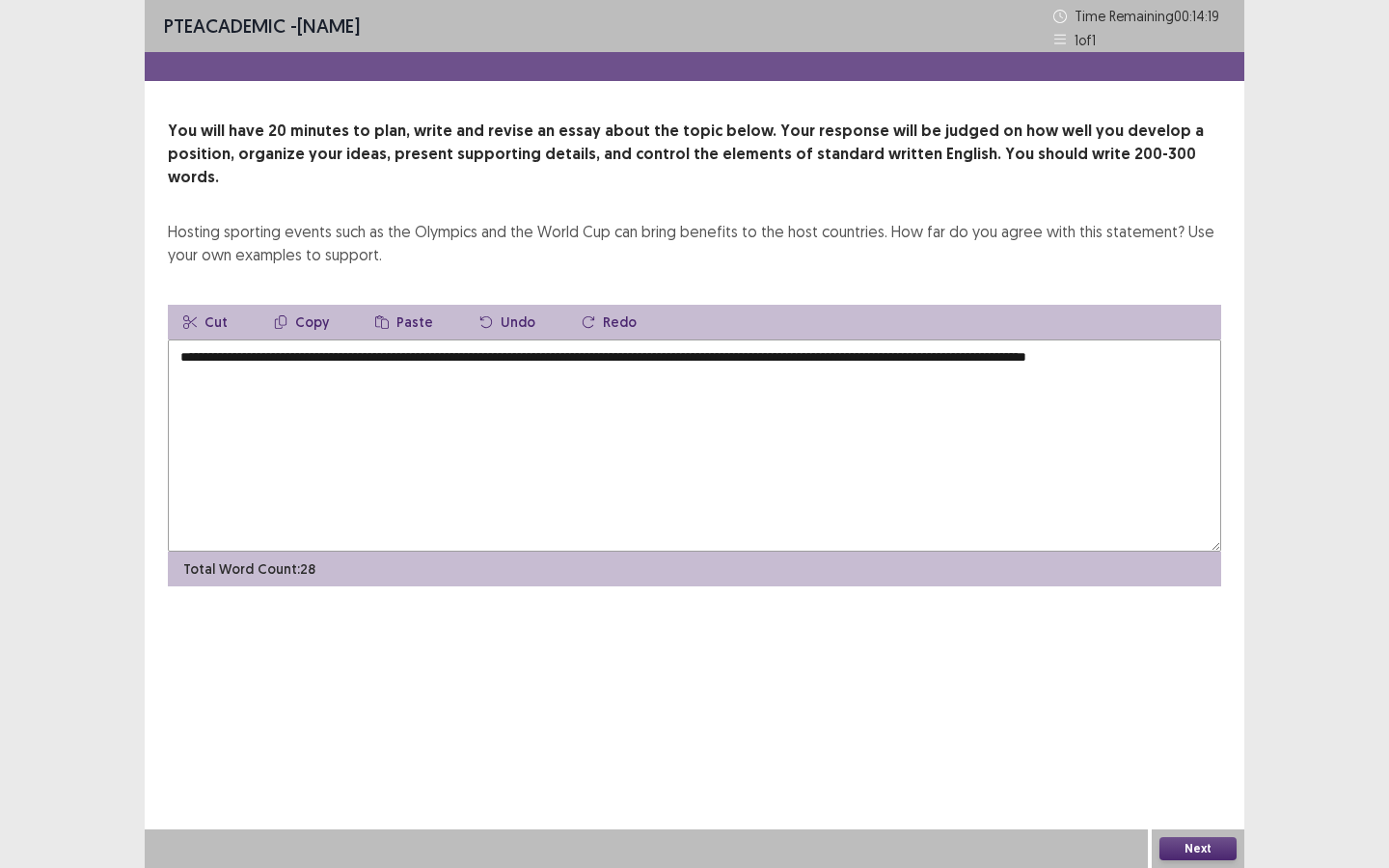 click on "**********" at bounding box center [694, 446] 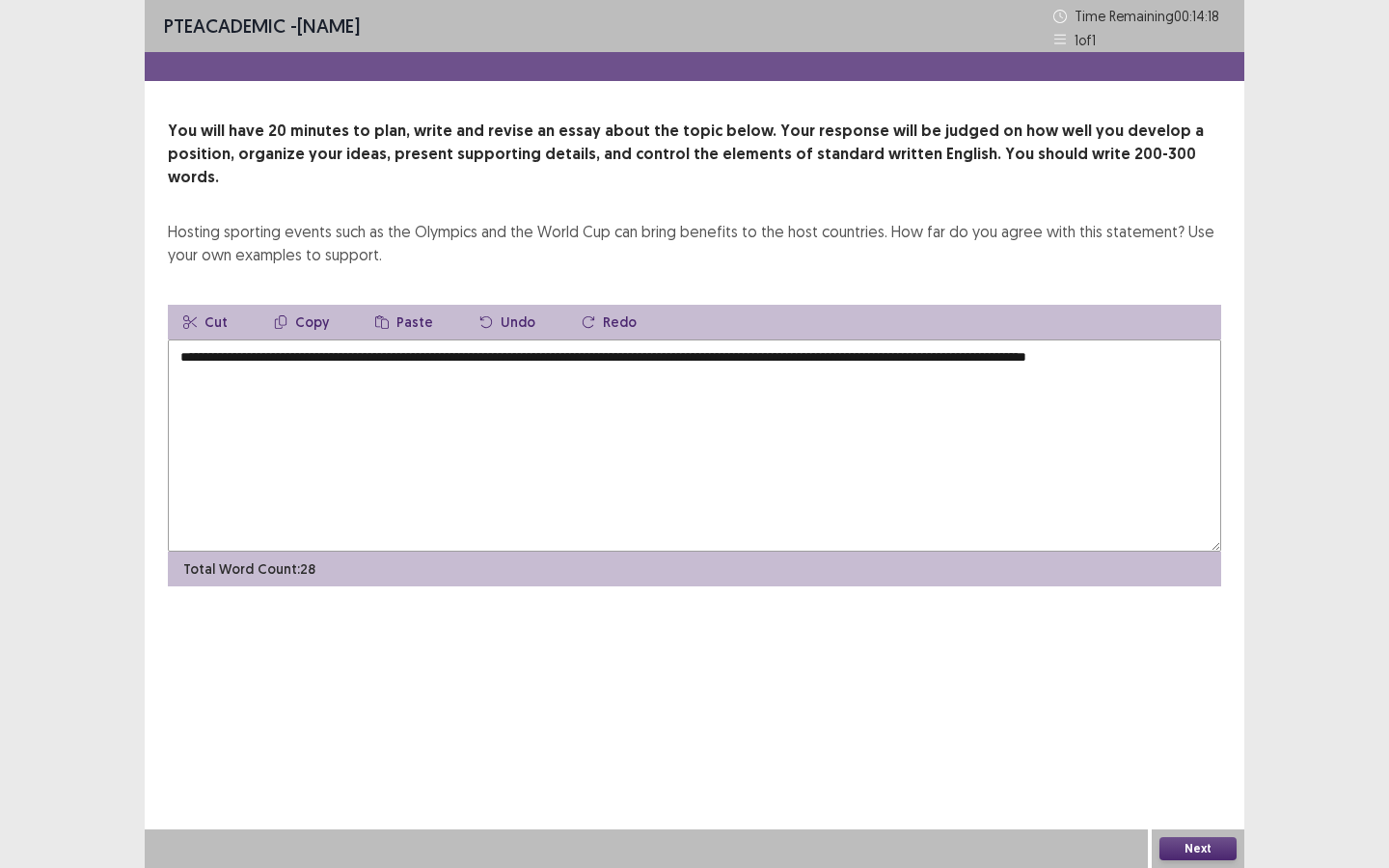 click on "**********" at bounding box center (694, 446) 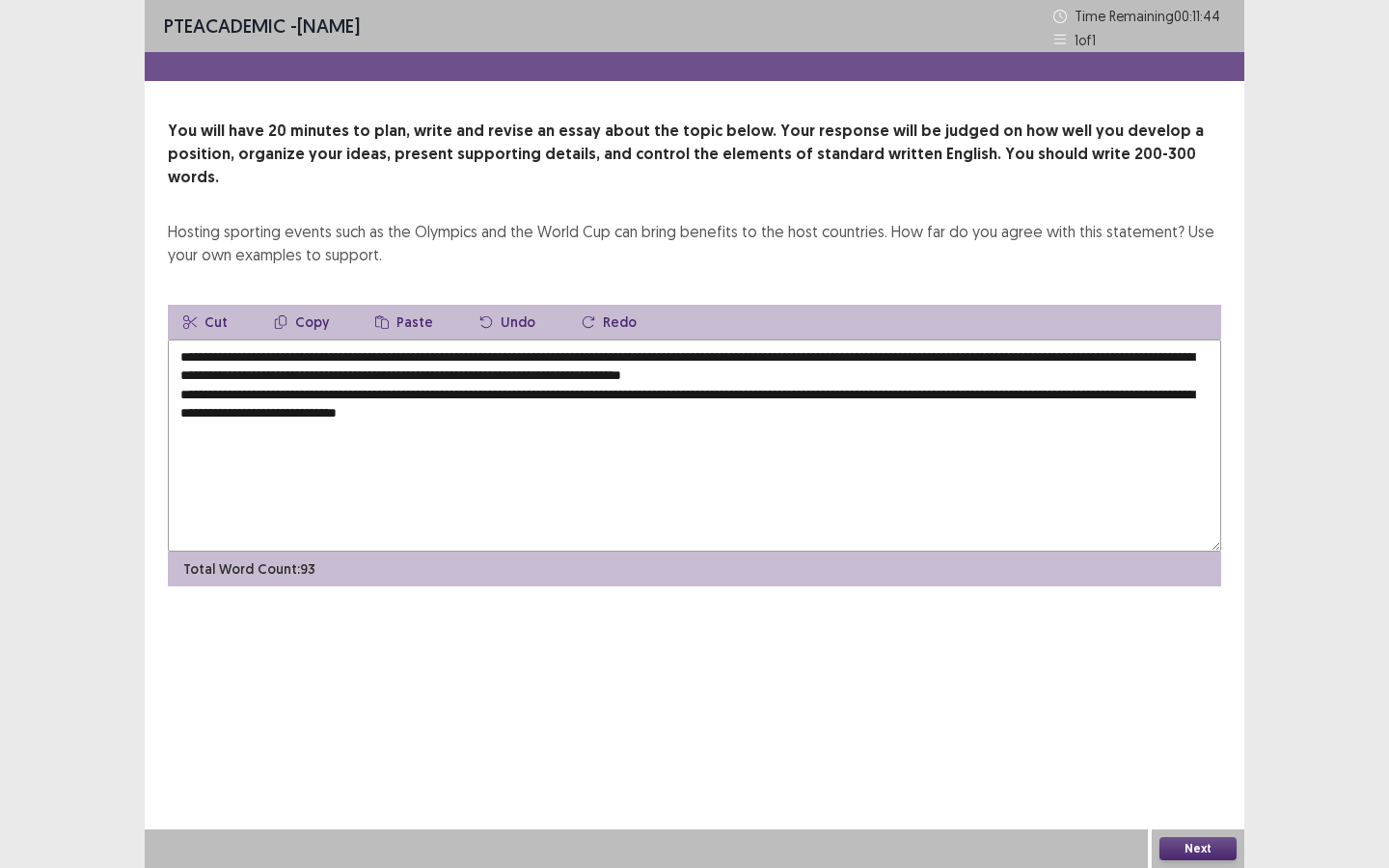 click on "**********" at bounding box center [694, 446] 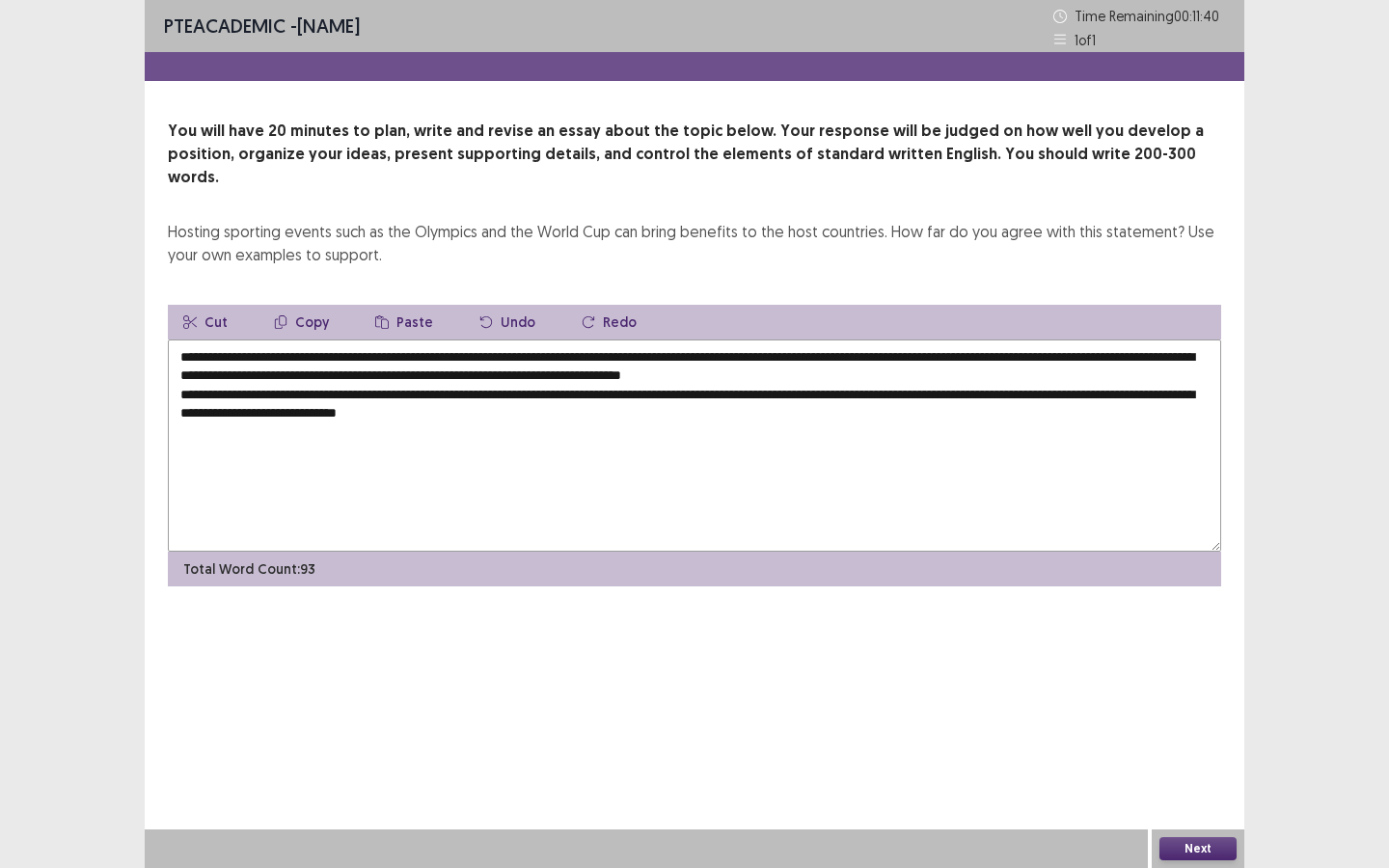 click on "**********" at bounding box center [694, 446] 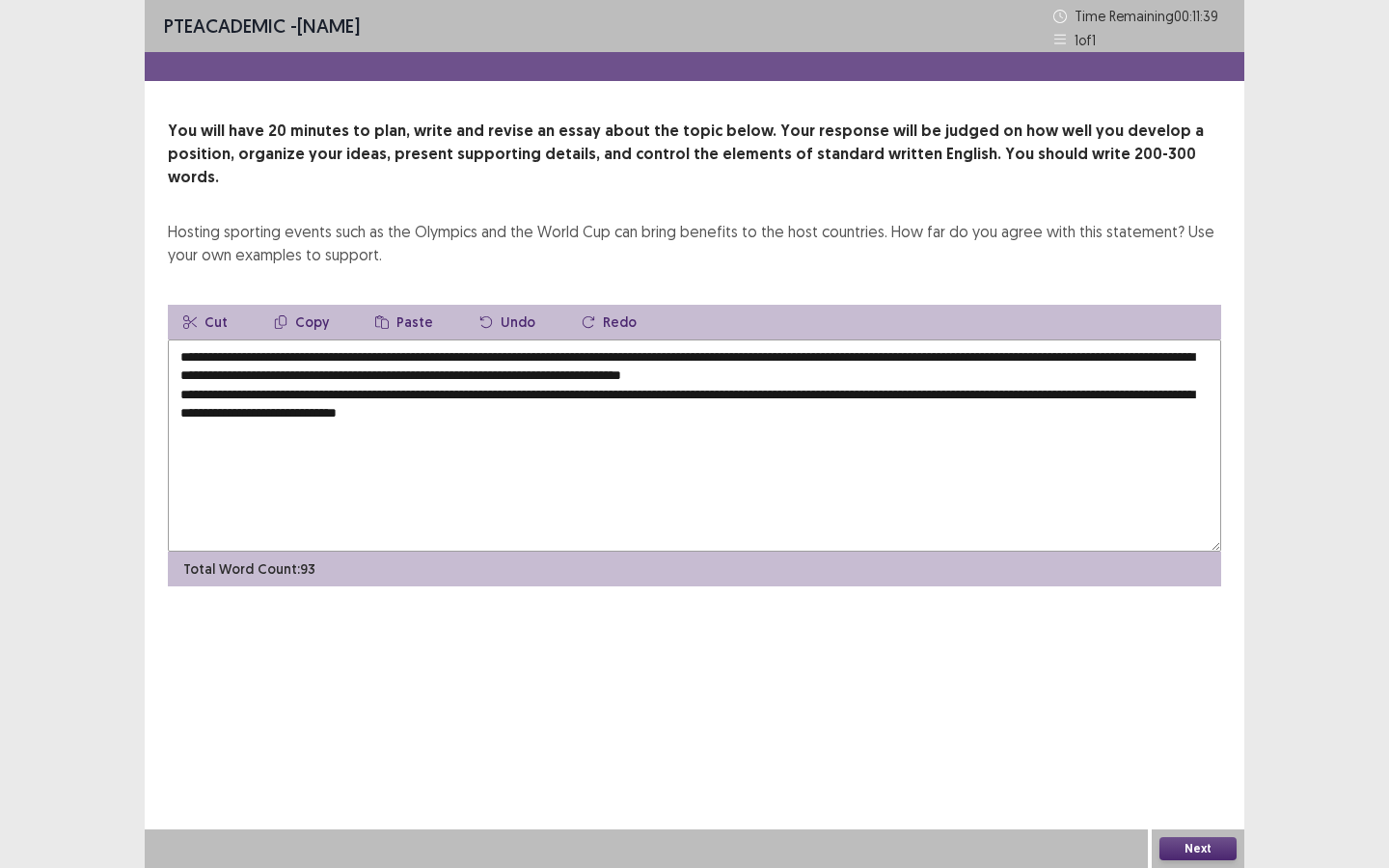 click on "**********" at bounding box center (694, 446) 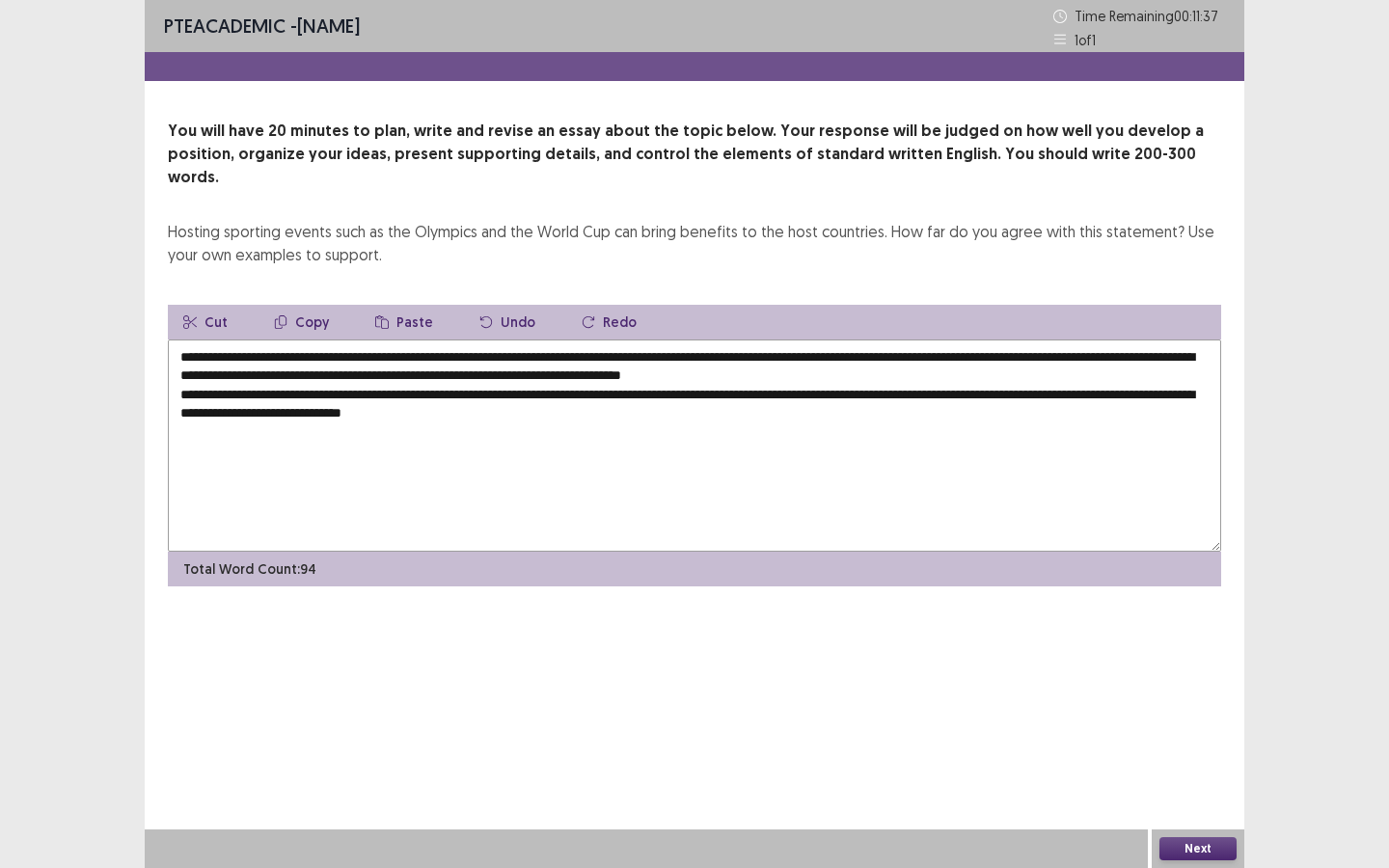 click on "**********" at bounding box center (694, 446) 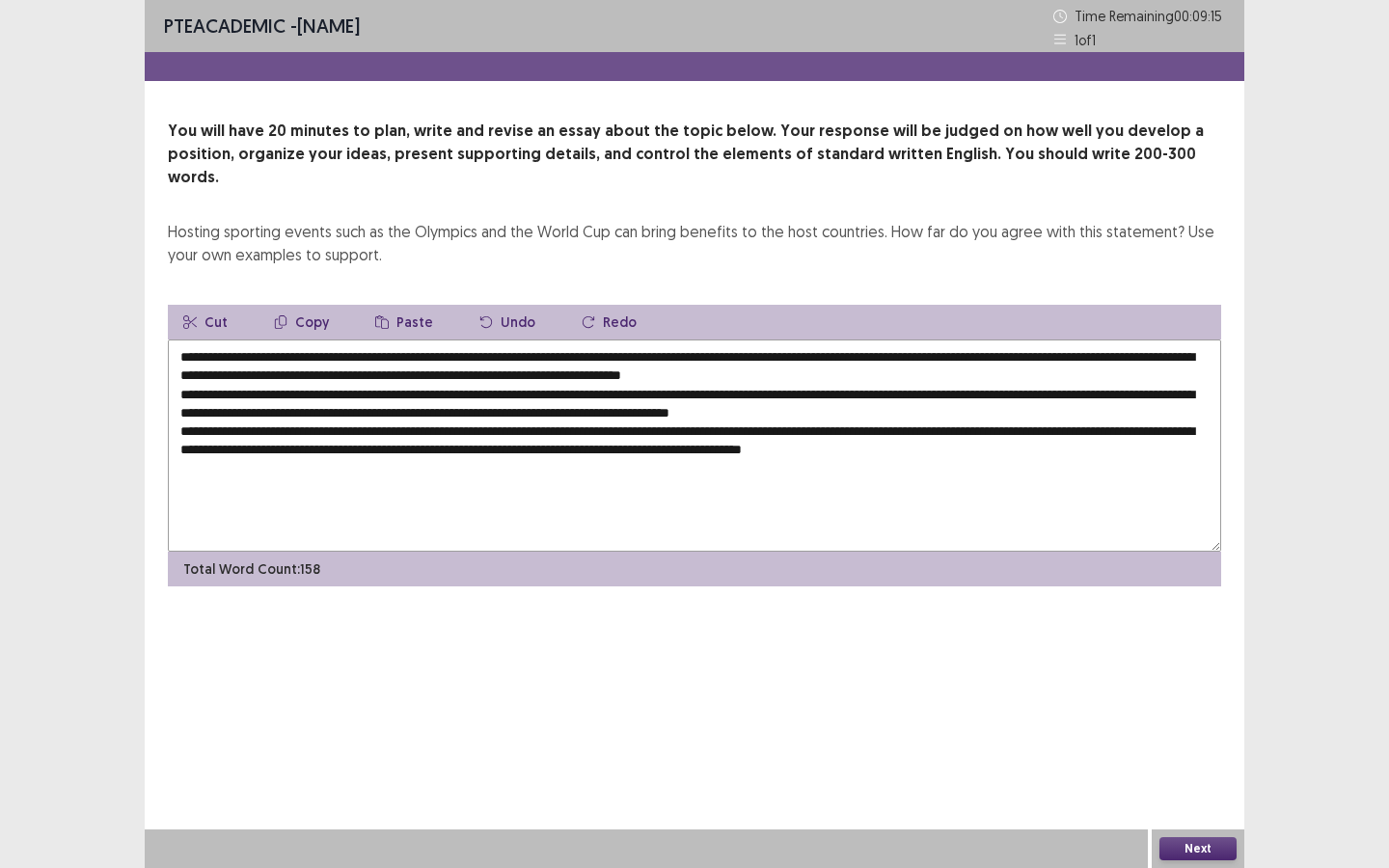 click on "**********" at bounding box center [694, 446] 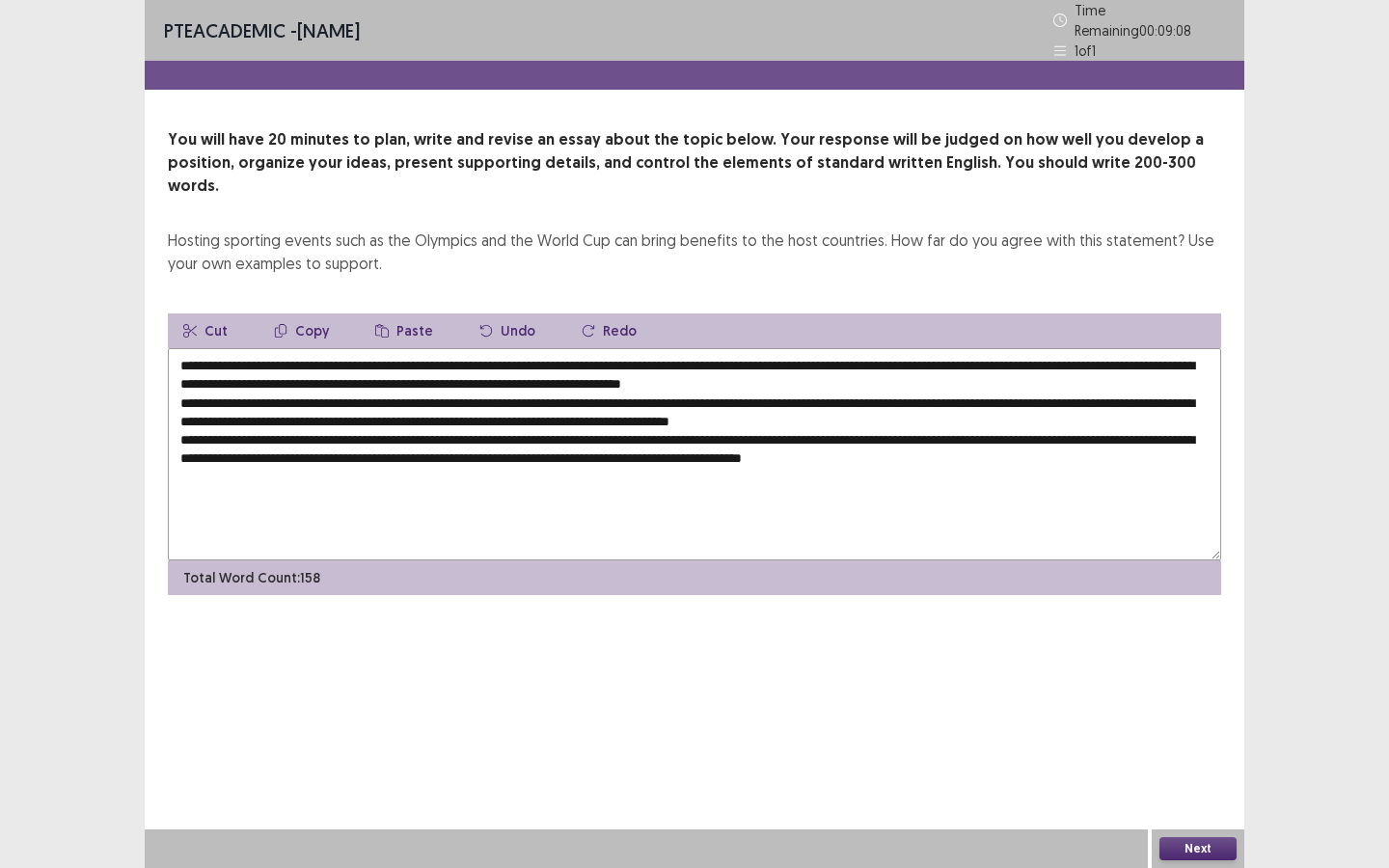 click on "**********" at bounding box center (694, 454) 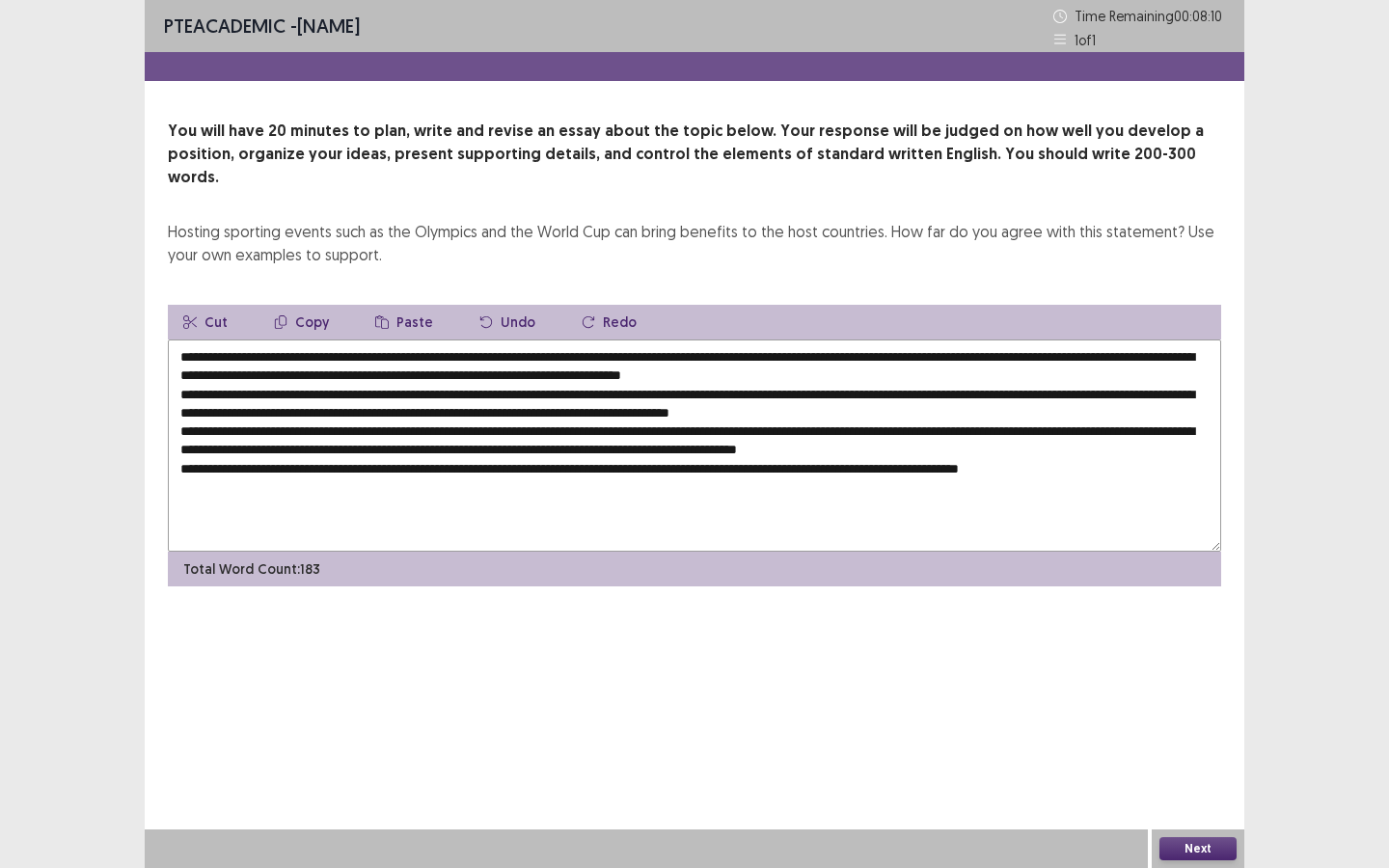click at bounding box center (694, 446) 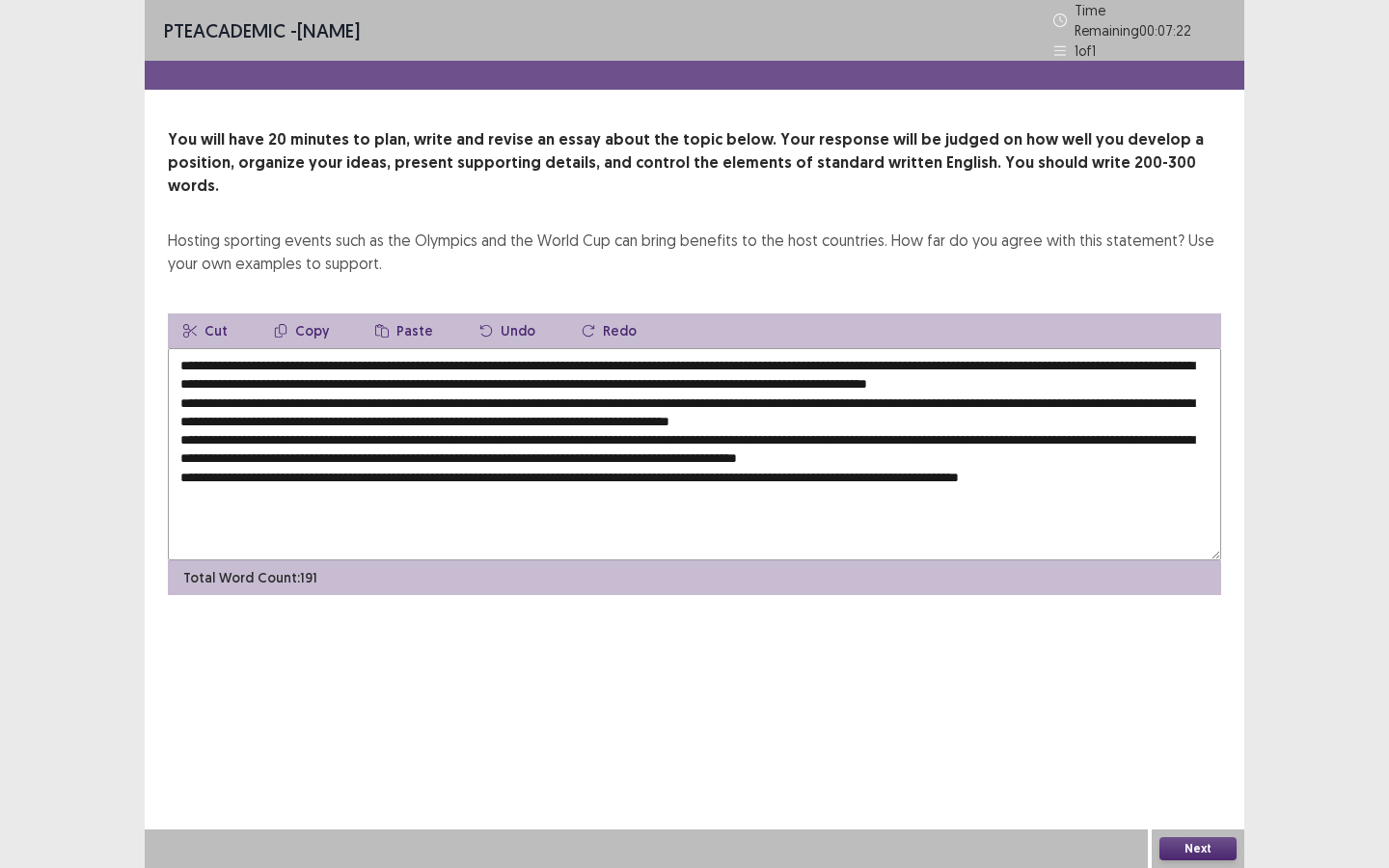 click at bounding box center [694, 454] 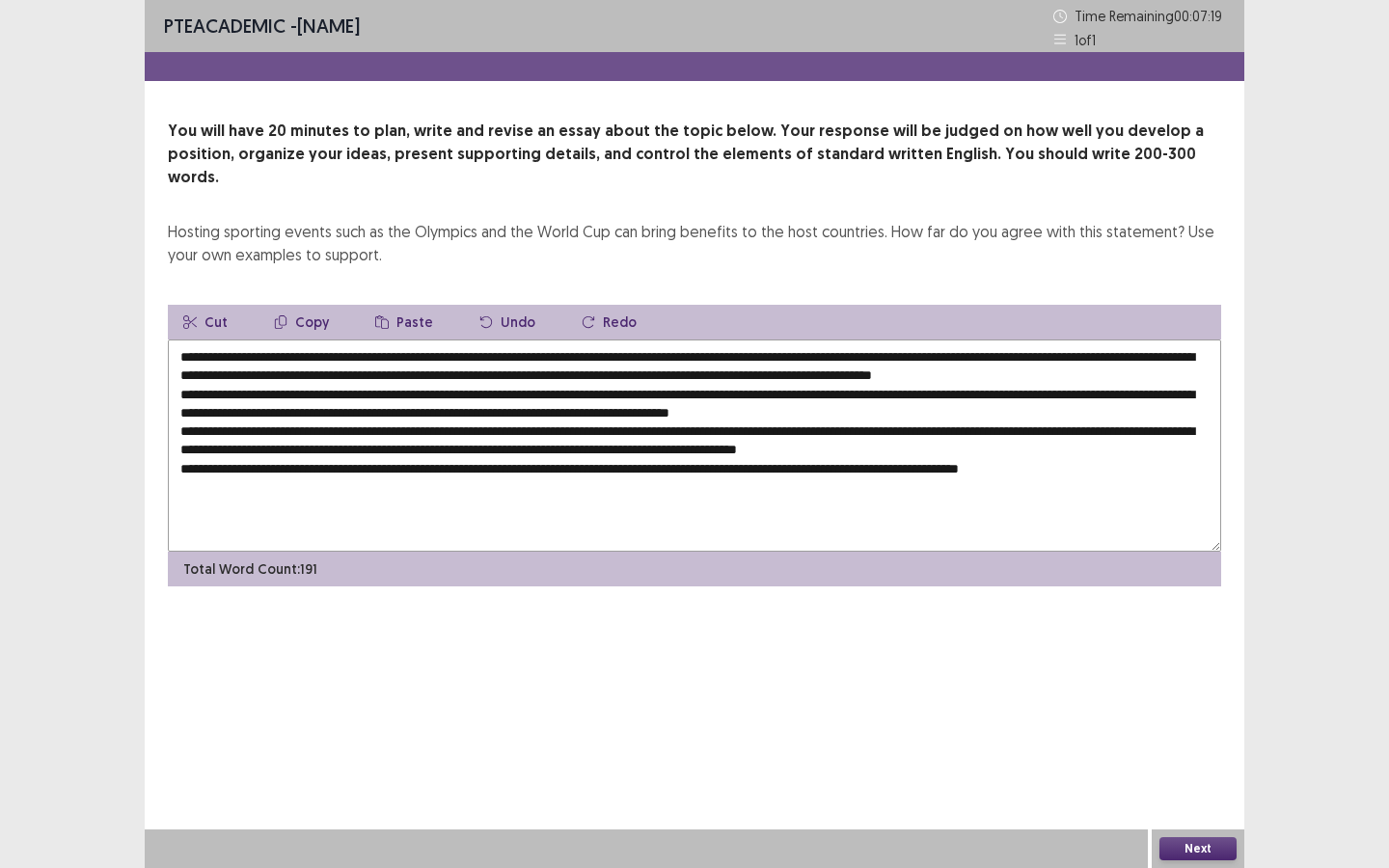 drag, startPoint x: 646, startPoint y: 329, endPoint x: 674, endPoint y: 338, distance: 29.410882 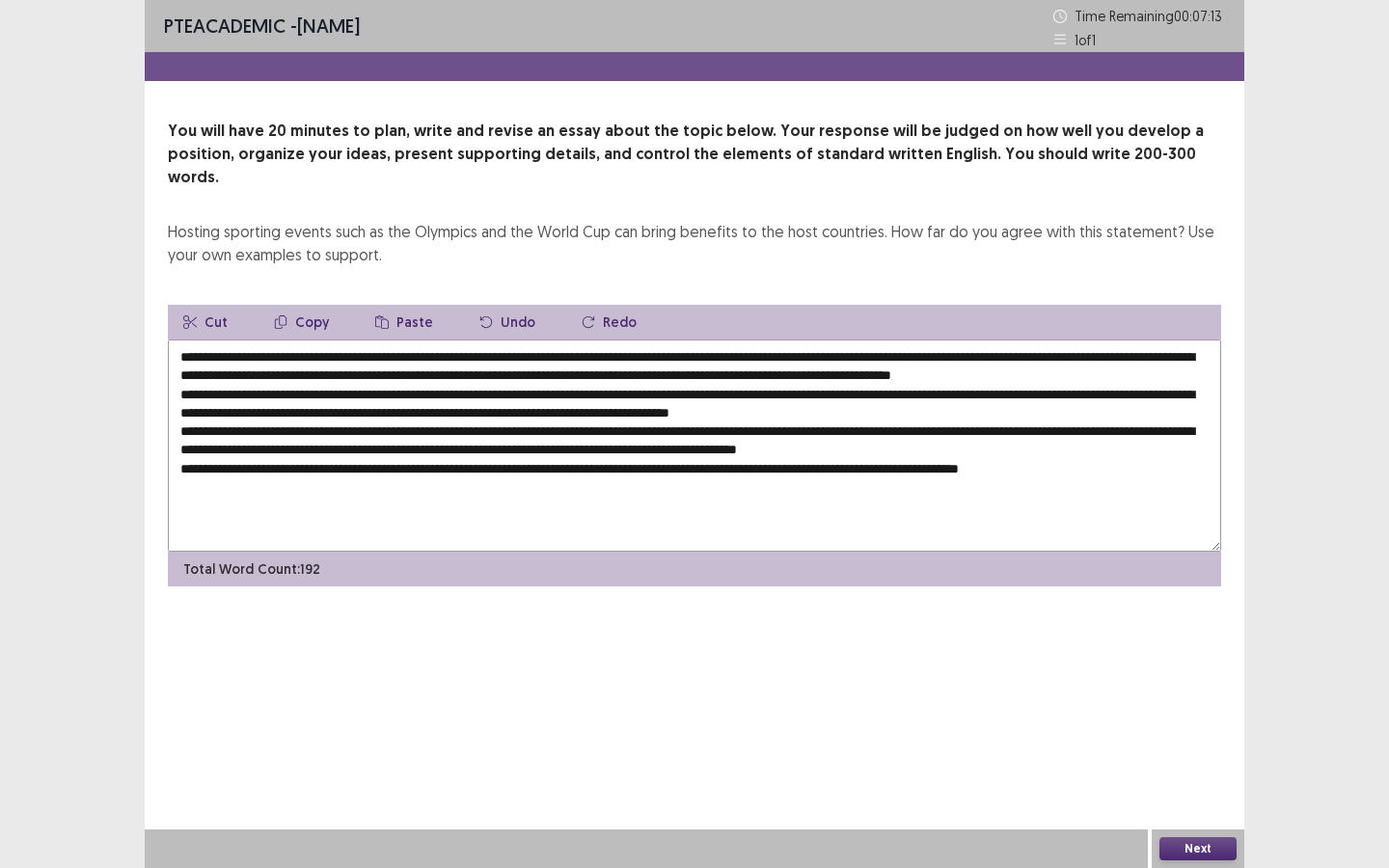 click at bounding box center [694, 446] 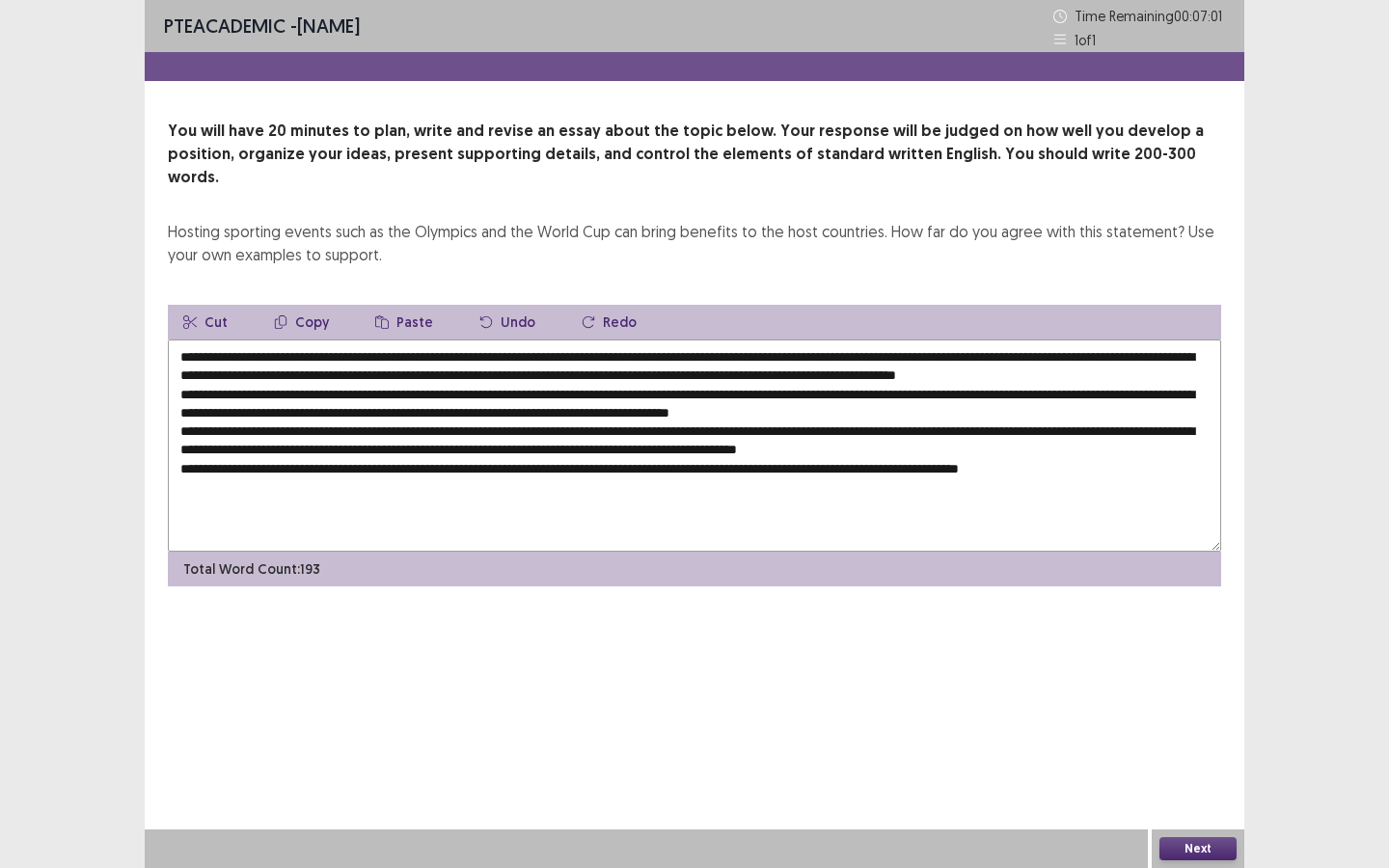 click at bounding box center (694, 446) 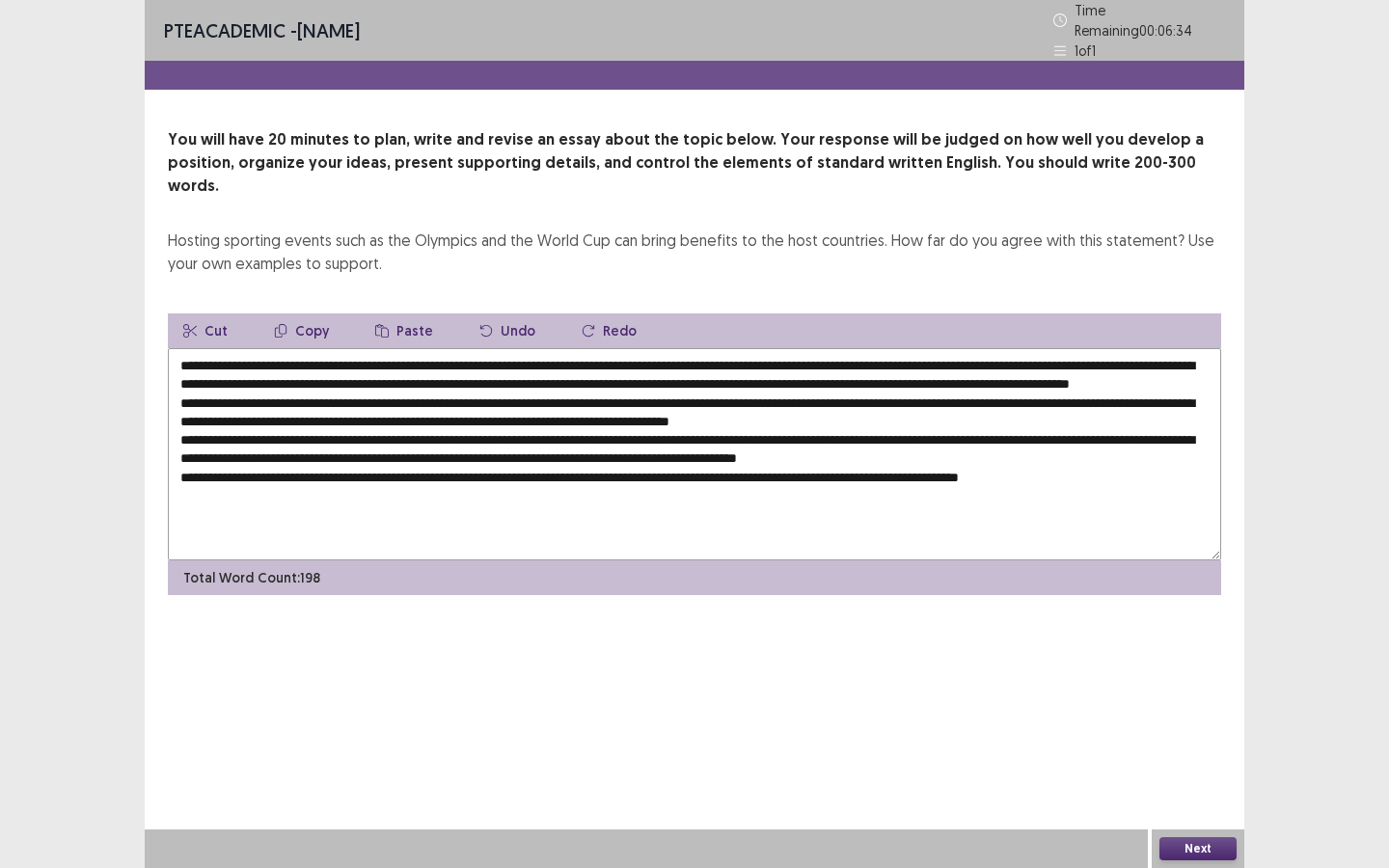 drag, startPoint x: 884, startPoint y: 335, endPoint x: 293, endPoint y: 336, distance: 591.0008 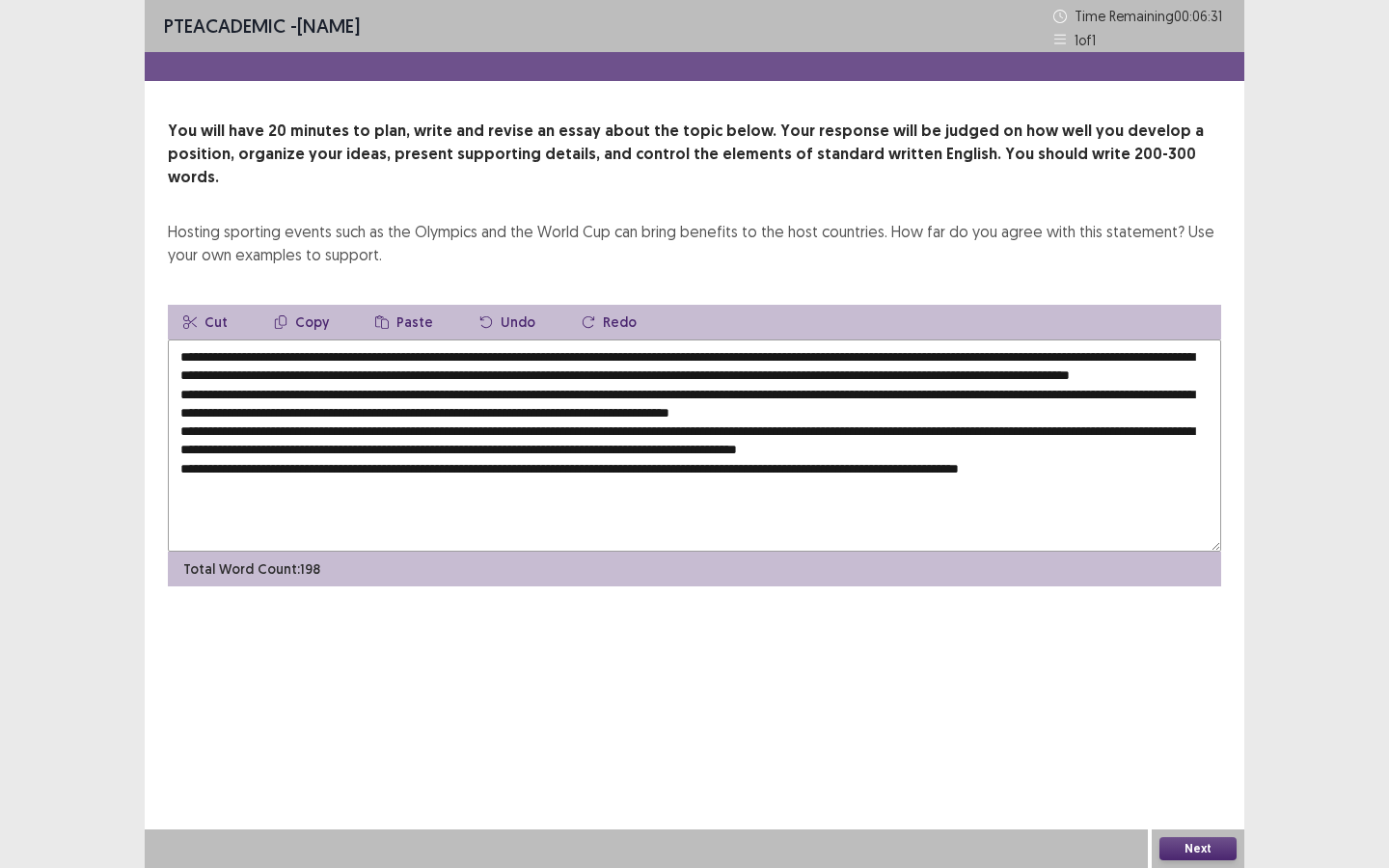 click on "Copy" at bounding box center (301, 322) 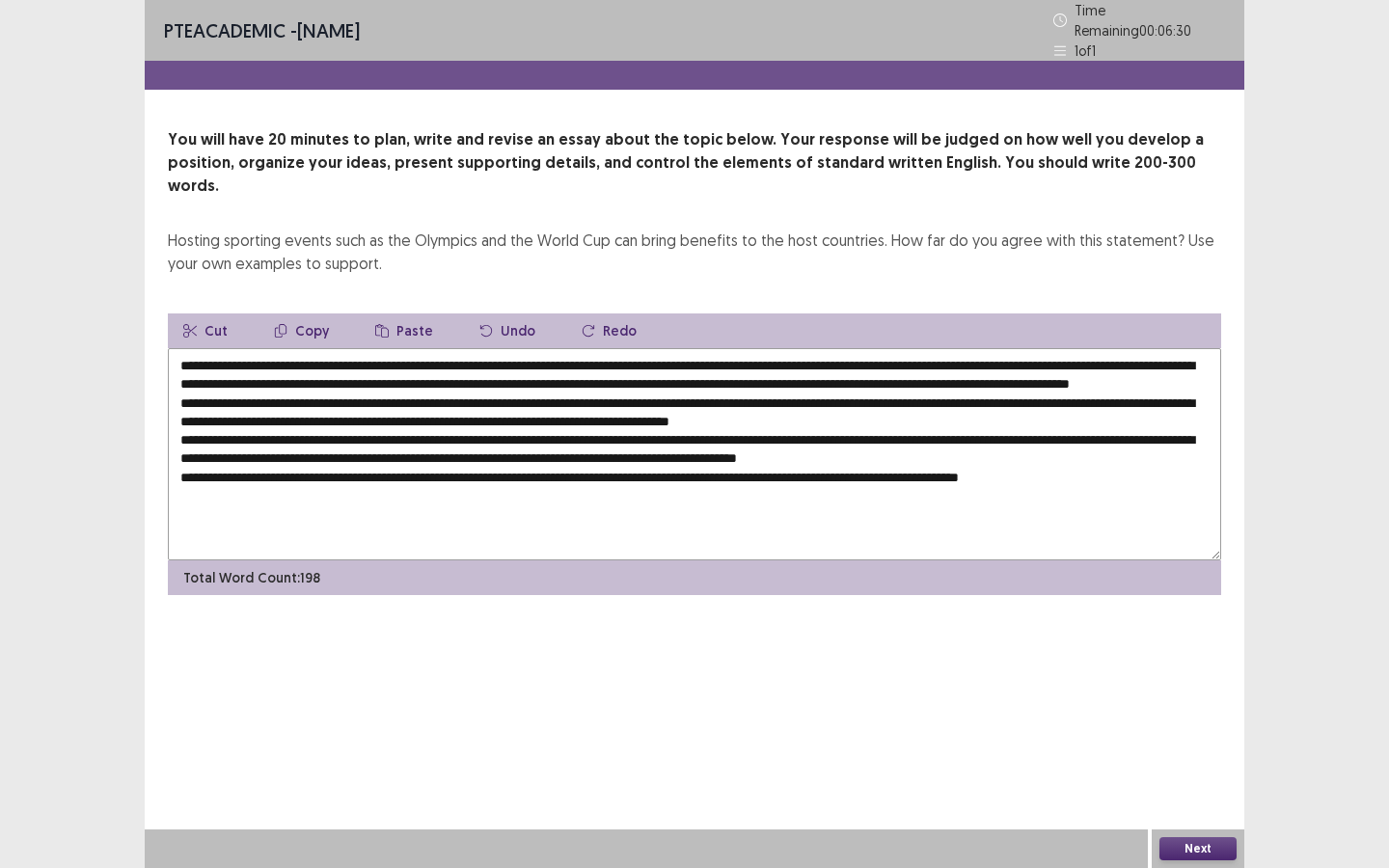 click 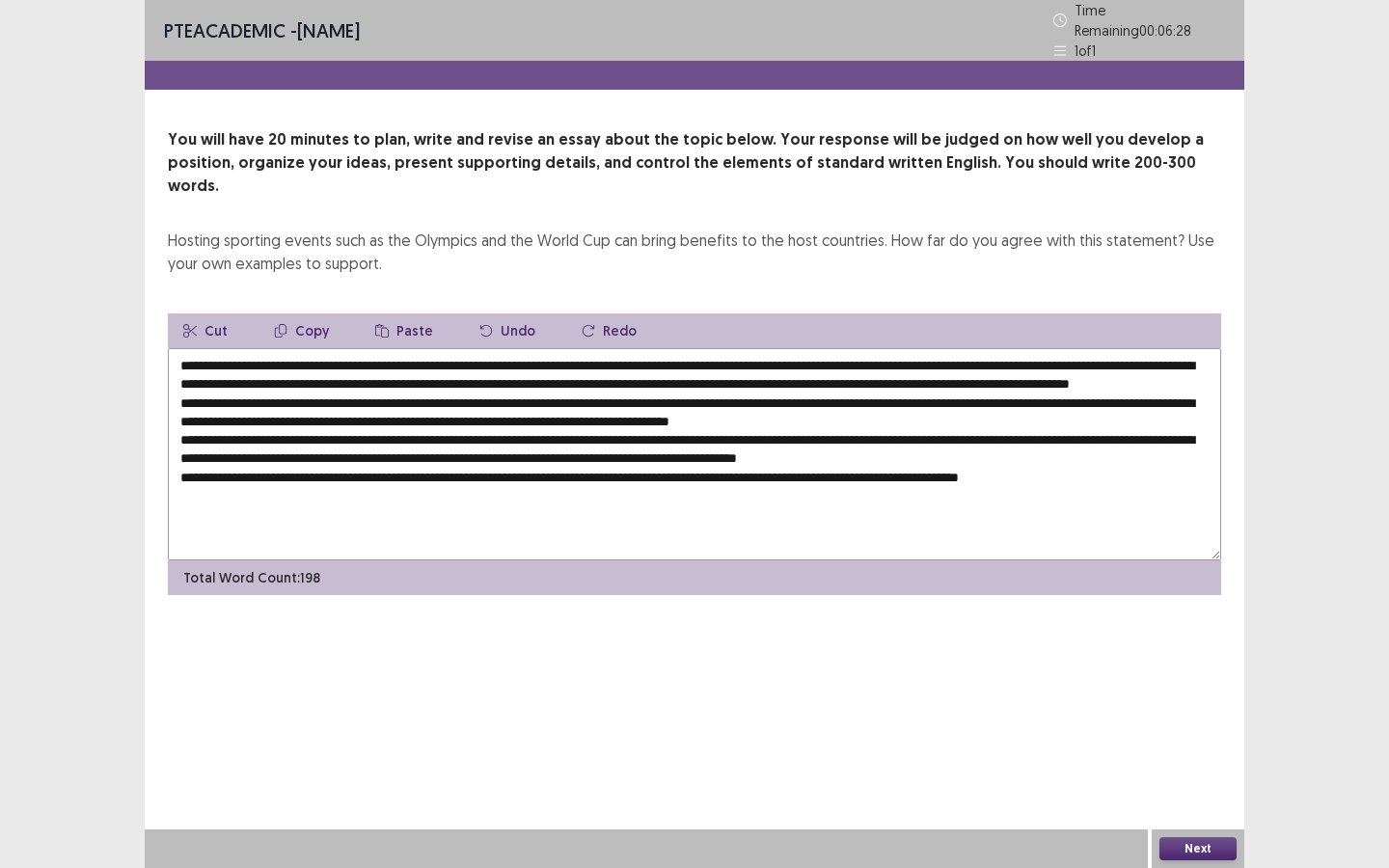 drag, startPoint x: 297, startPoint y: 336, endPoint x: 412, endPoint y: 337, distance: 115.0043 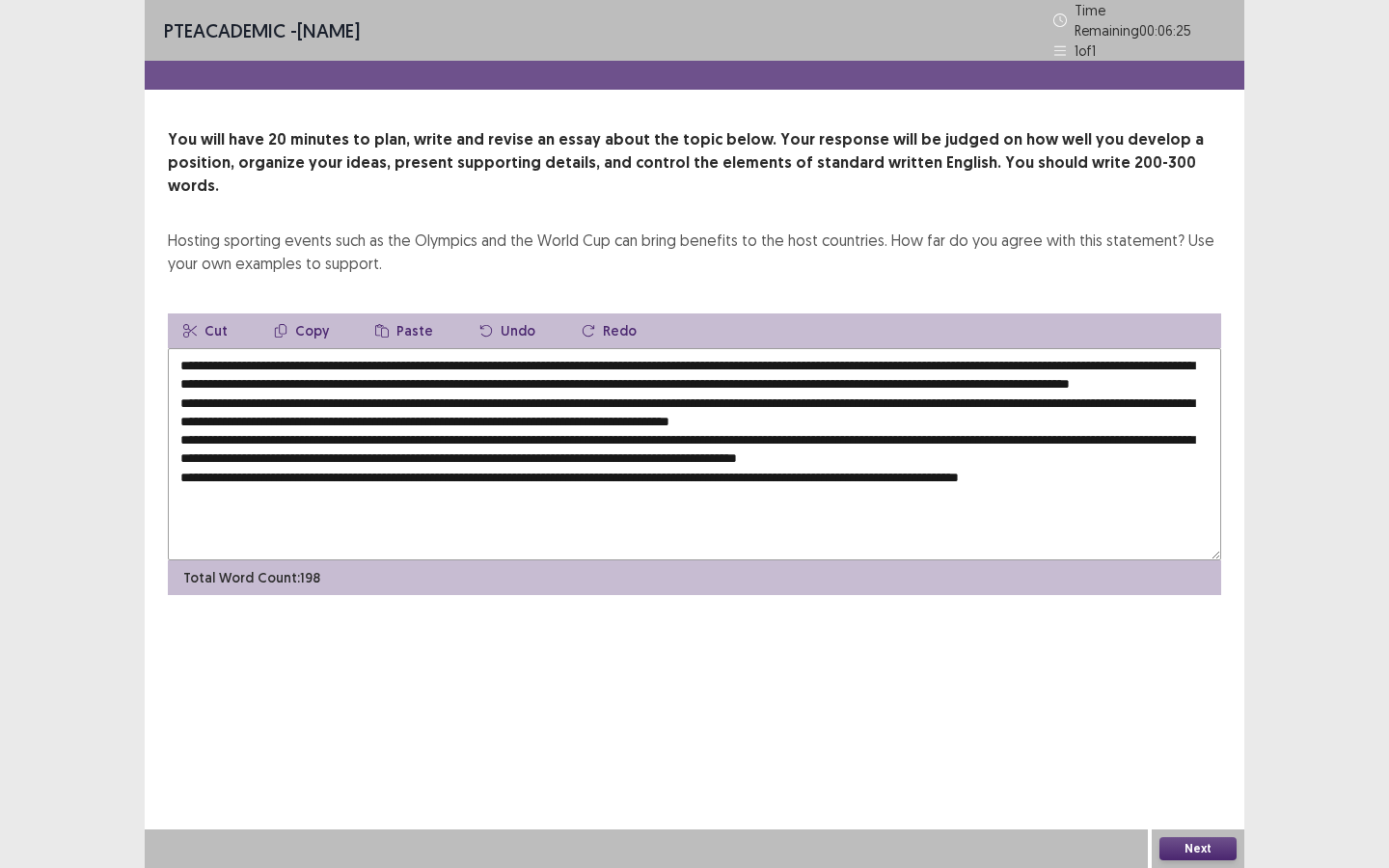 drag, startPoint x: 293, startPoint y: 336, endPoint x: 881, endPoint y: 338, distance: 588.0034 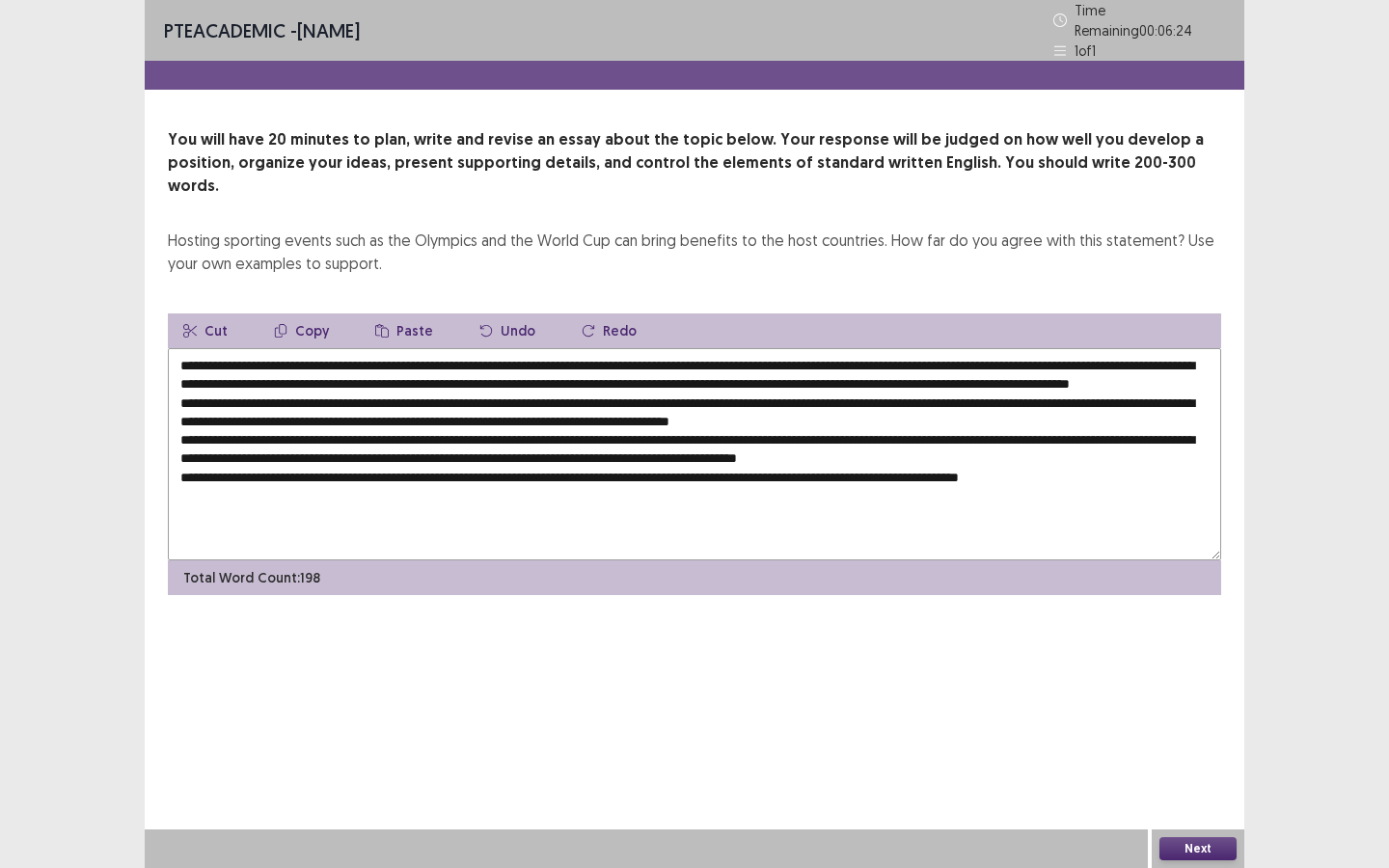 click on "Copy" at bounding box center [301, 331] 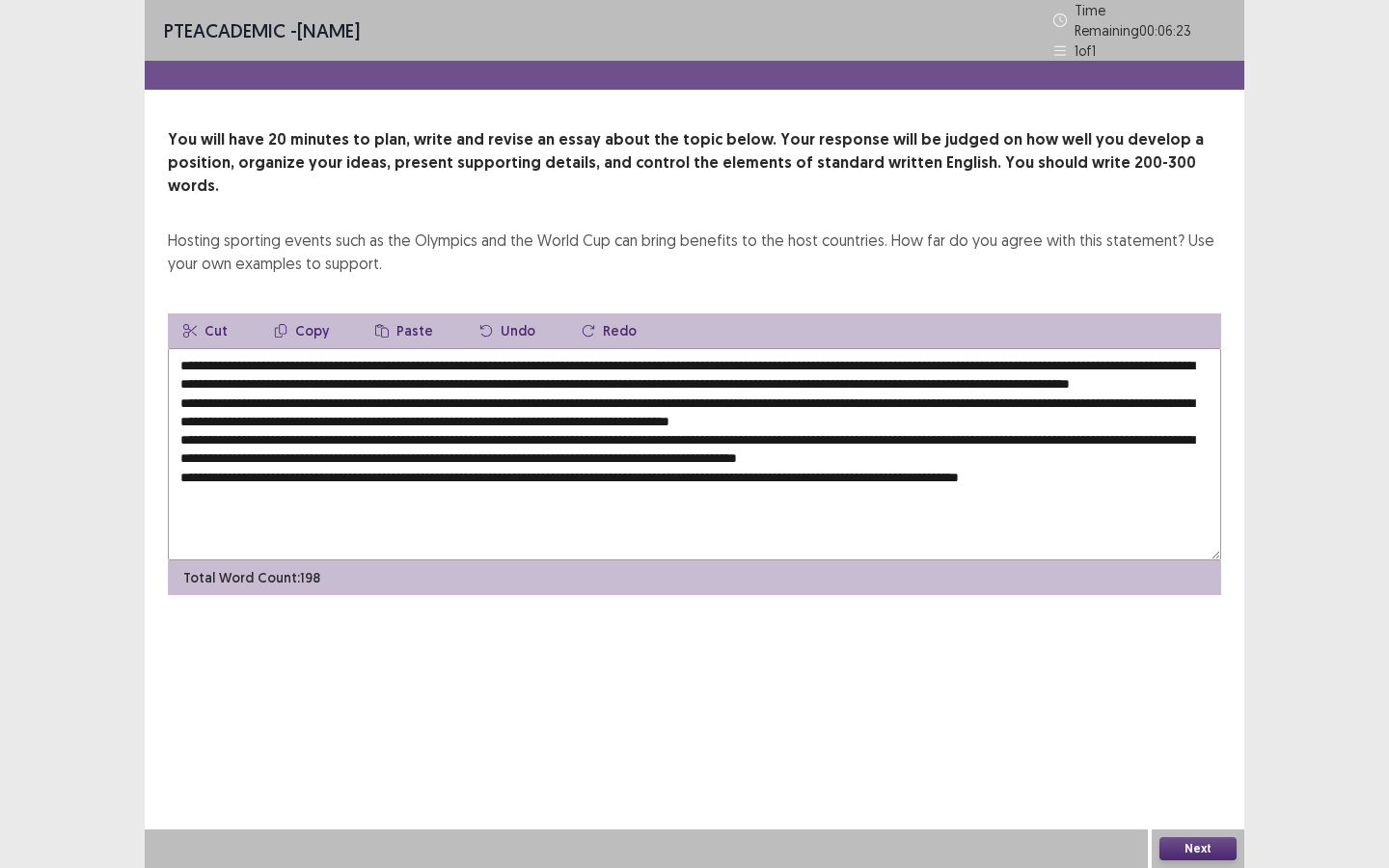 click on "Copy" at bounding box center [301, 331] 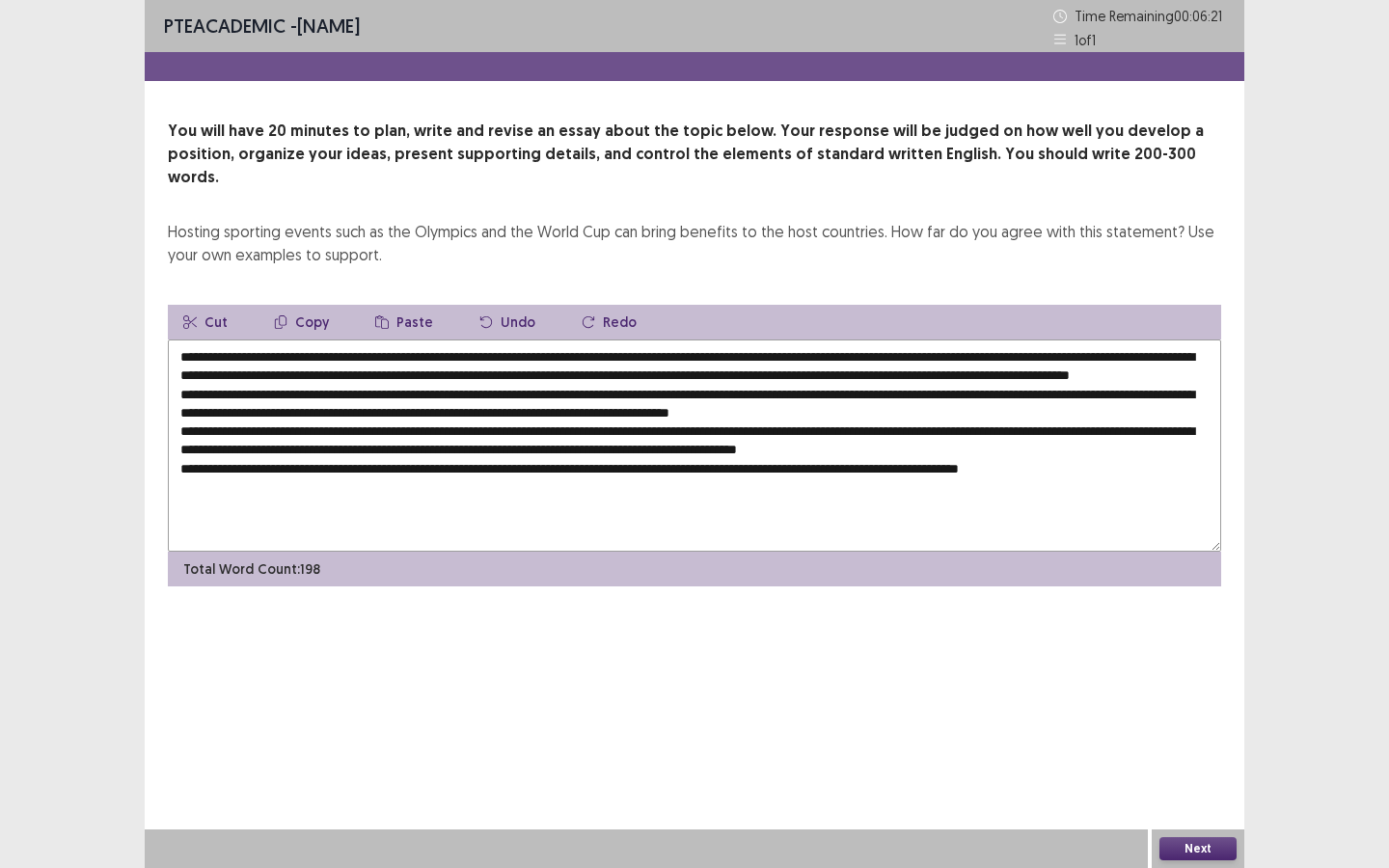 click at bounding box center (694, 446) 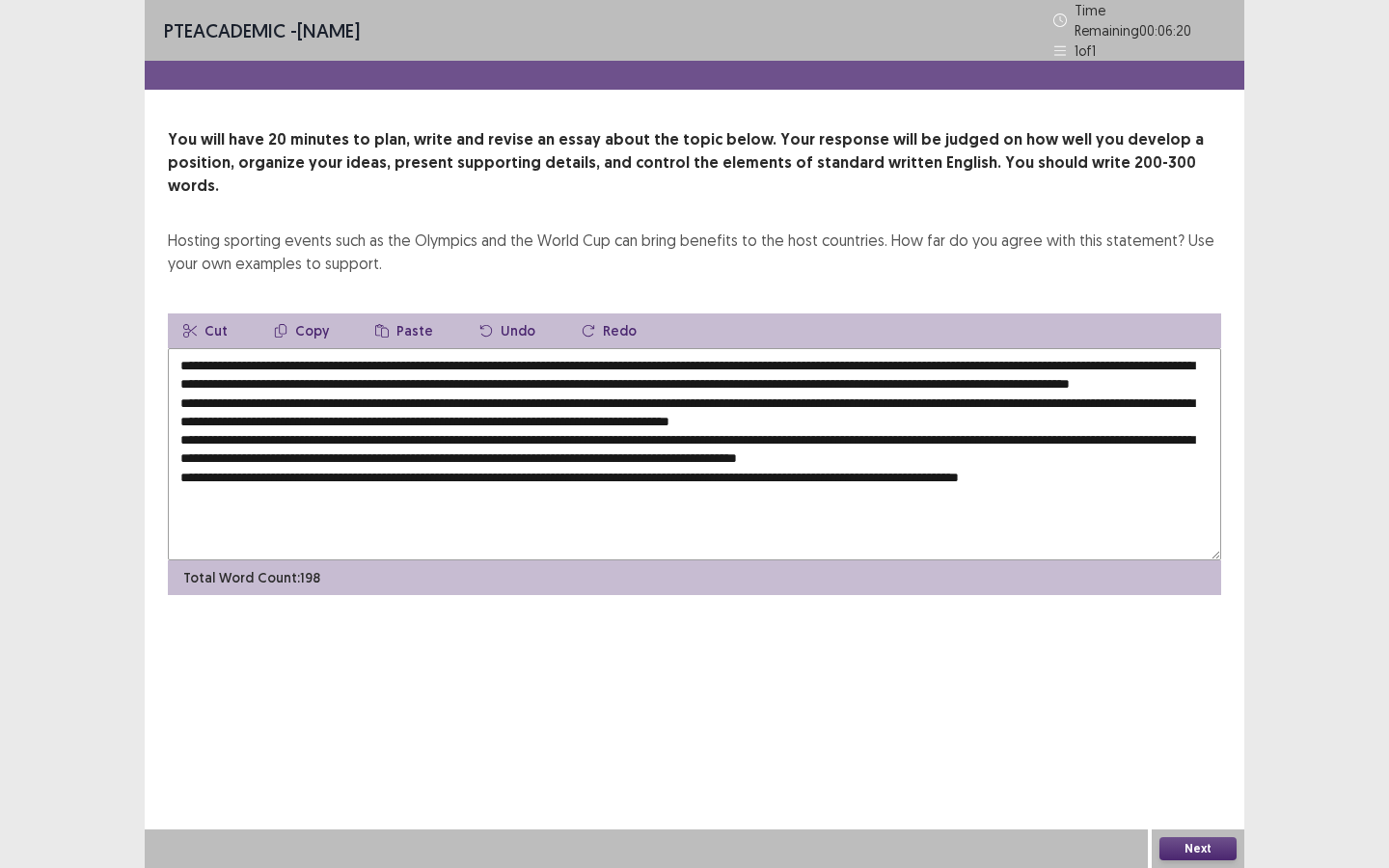 click at bounding box center [694, 454] 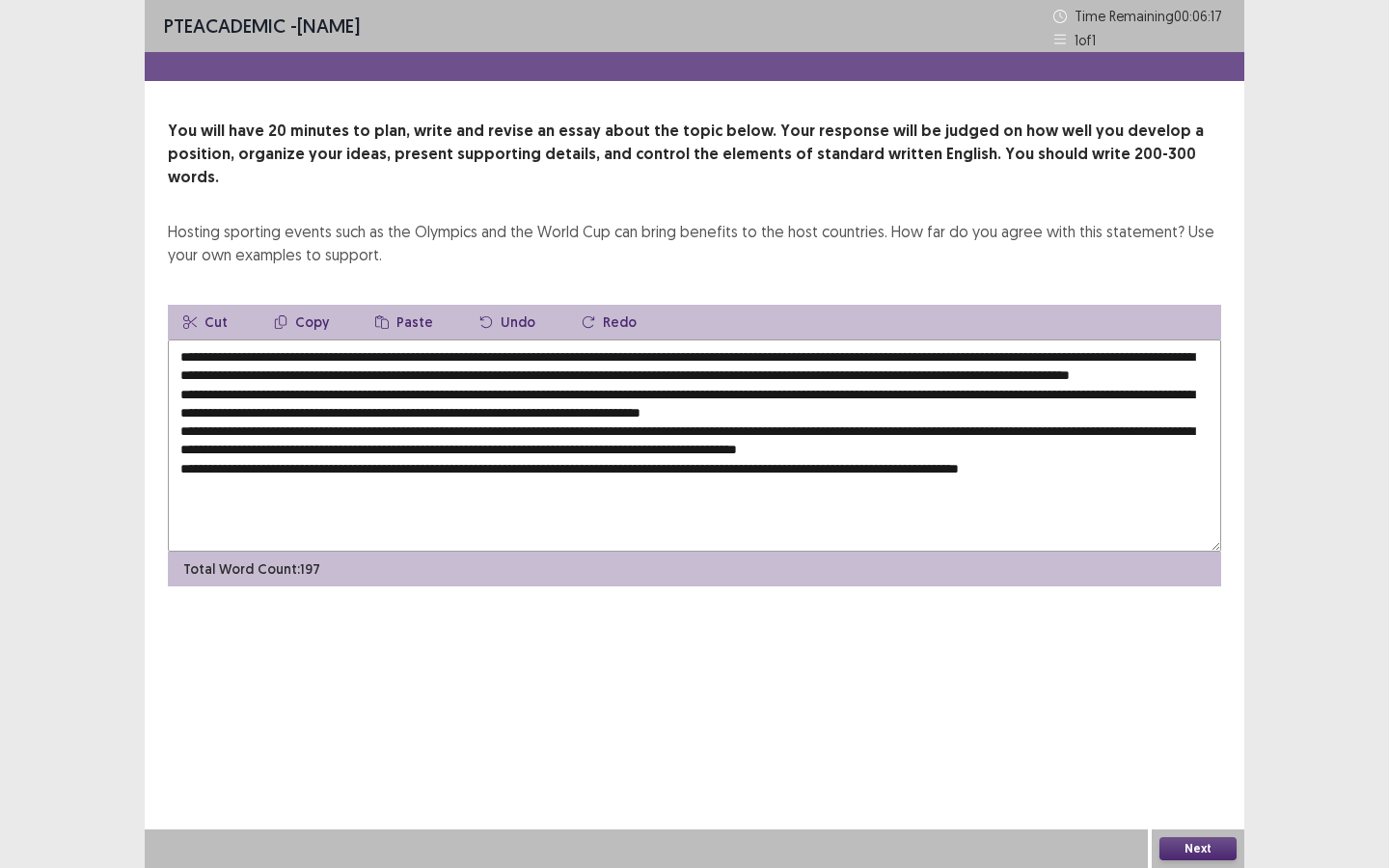 click on "Paste" at bounding box center (404, 322) 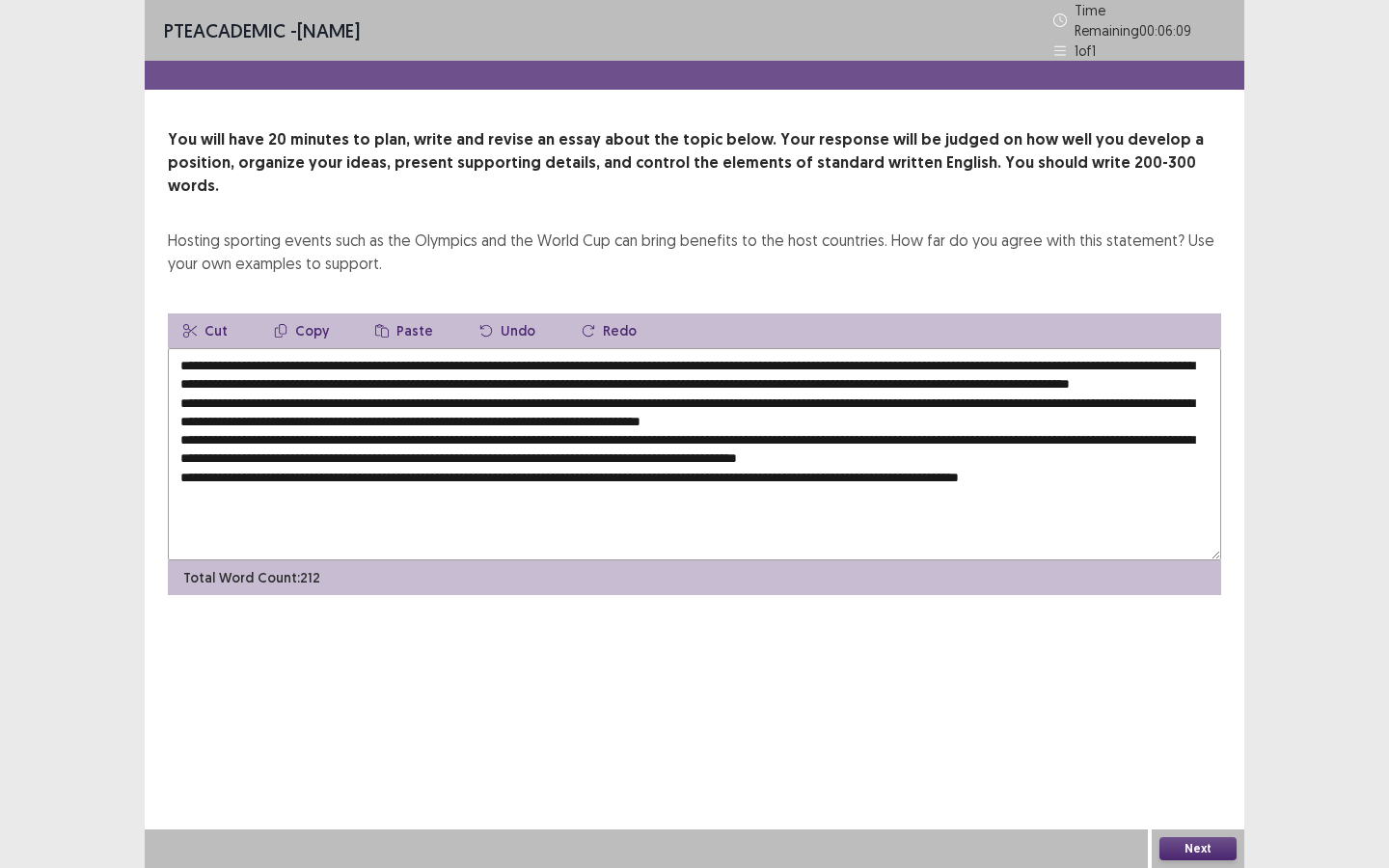 click at bounding box center [694, 454] 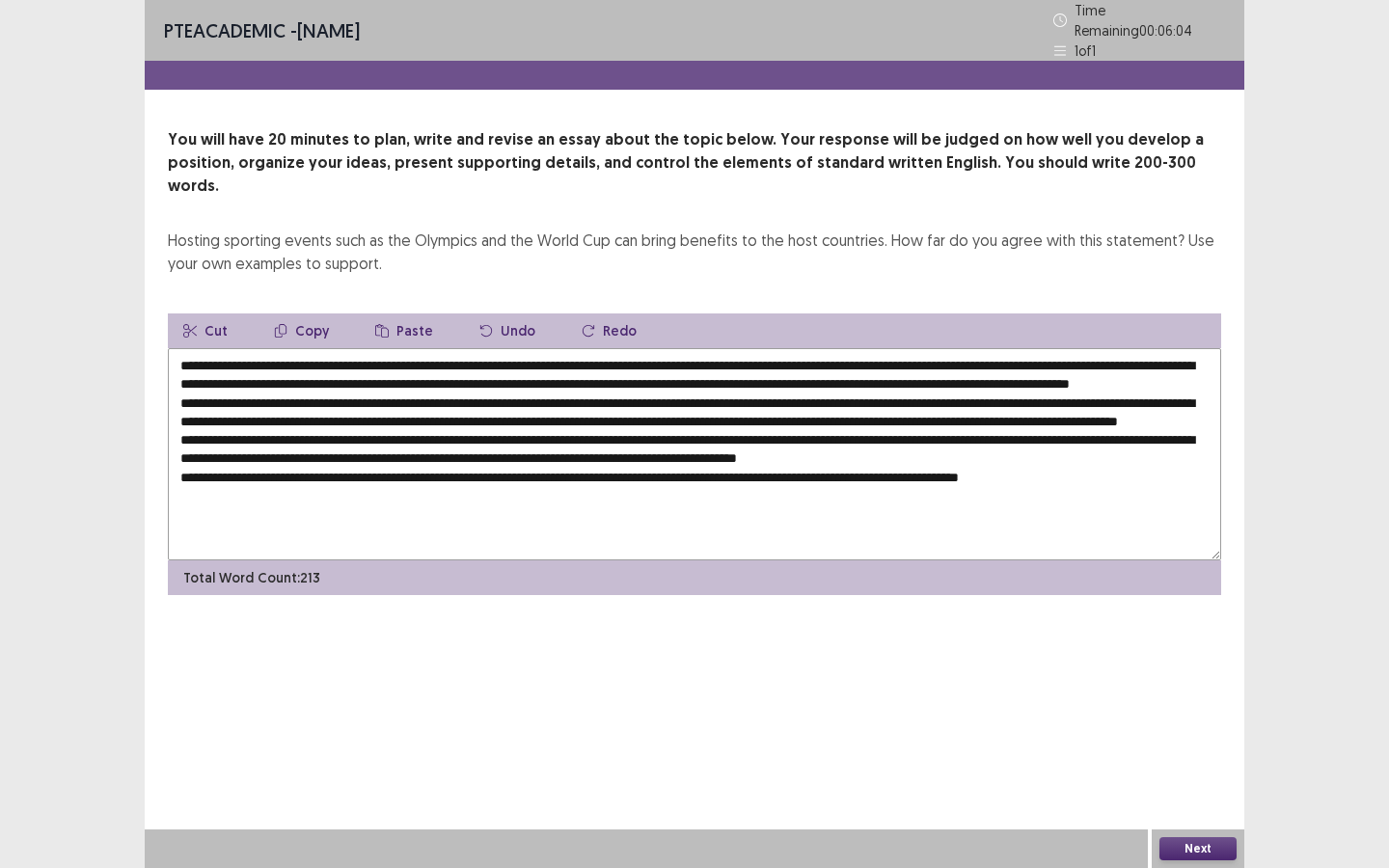 click at bounding box center (694, 454) 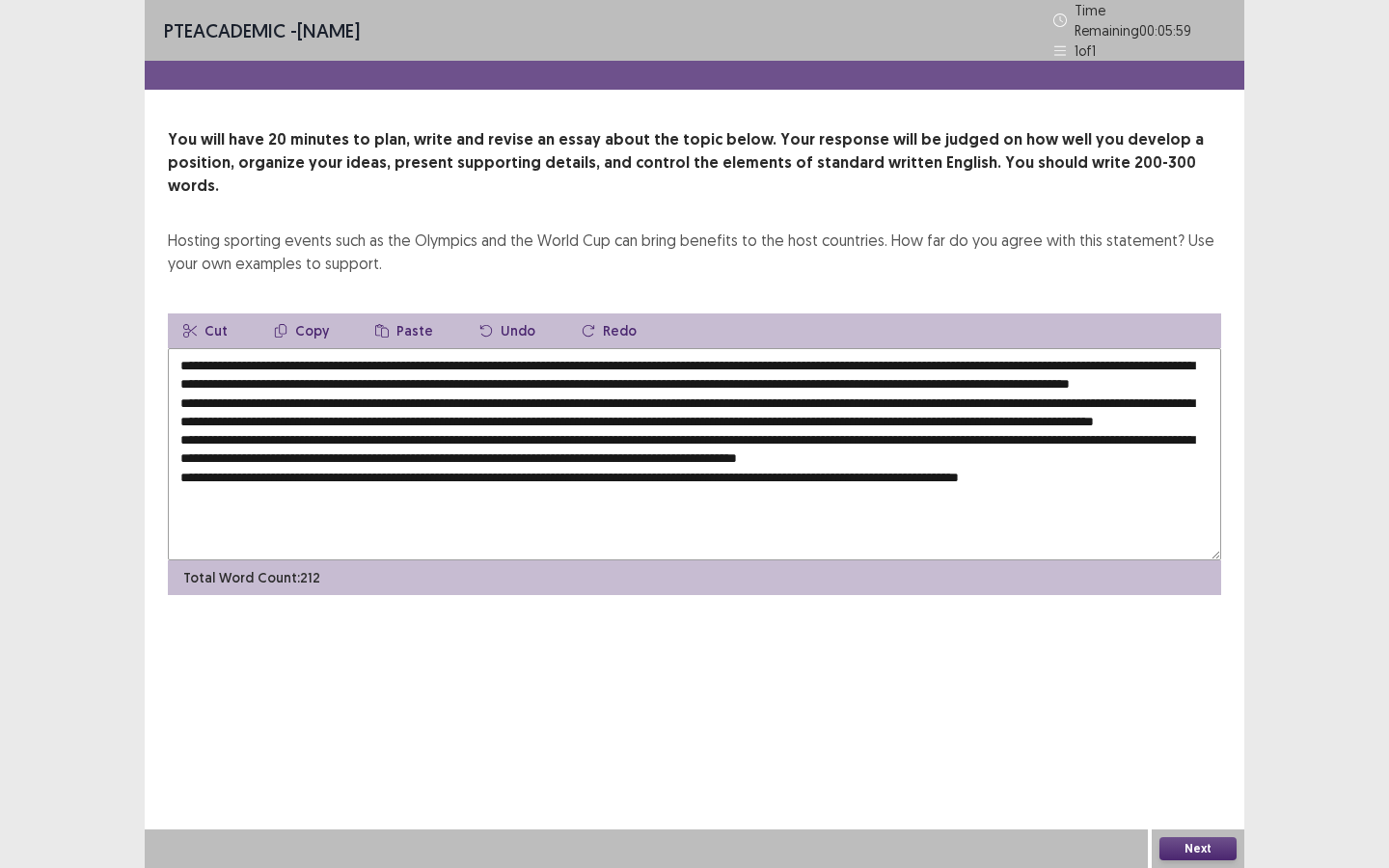 click on "Paste" at bounding box center (404, 331) 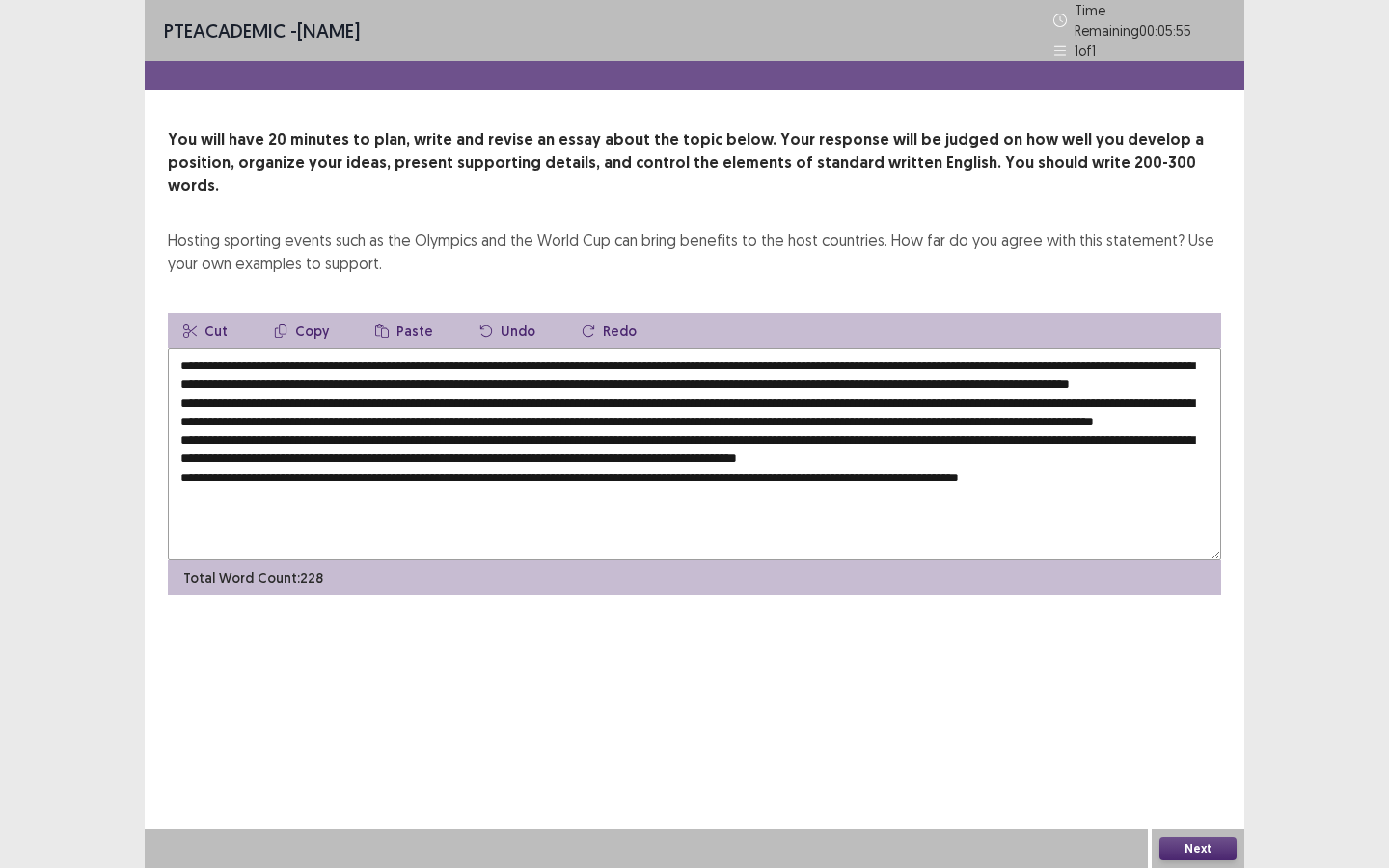 click at bounding box center (694, 454) 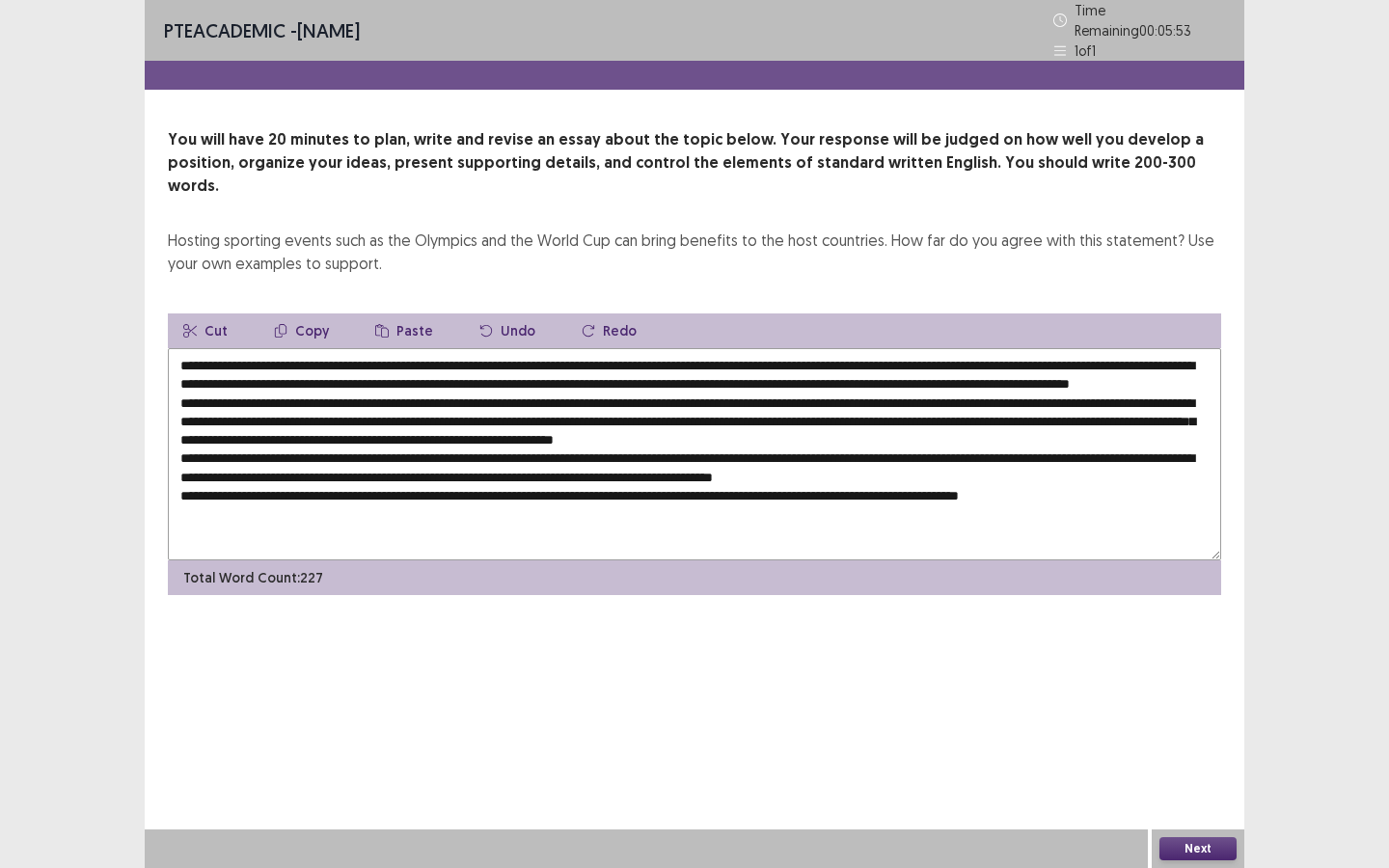 click on "Paste" at bounding box center [404, 331] 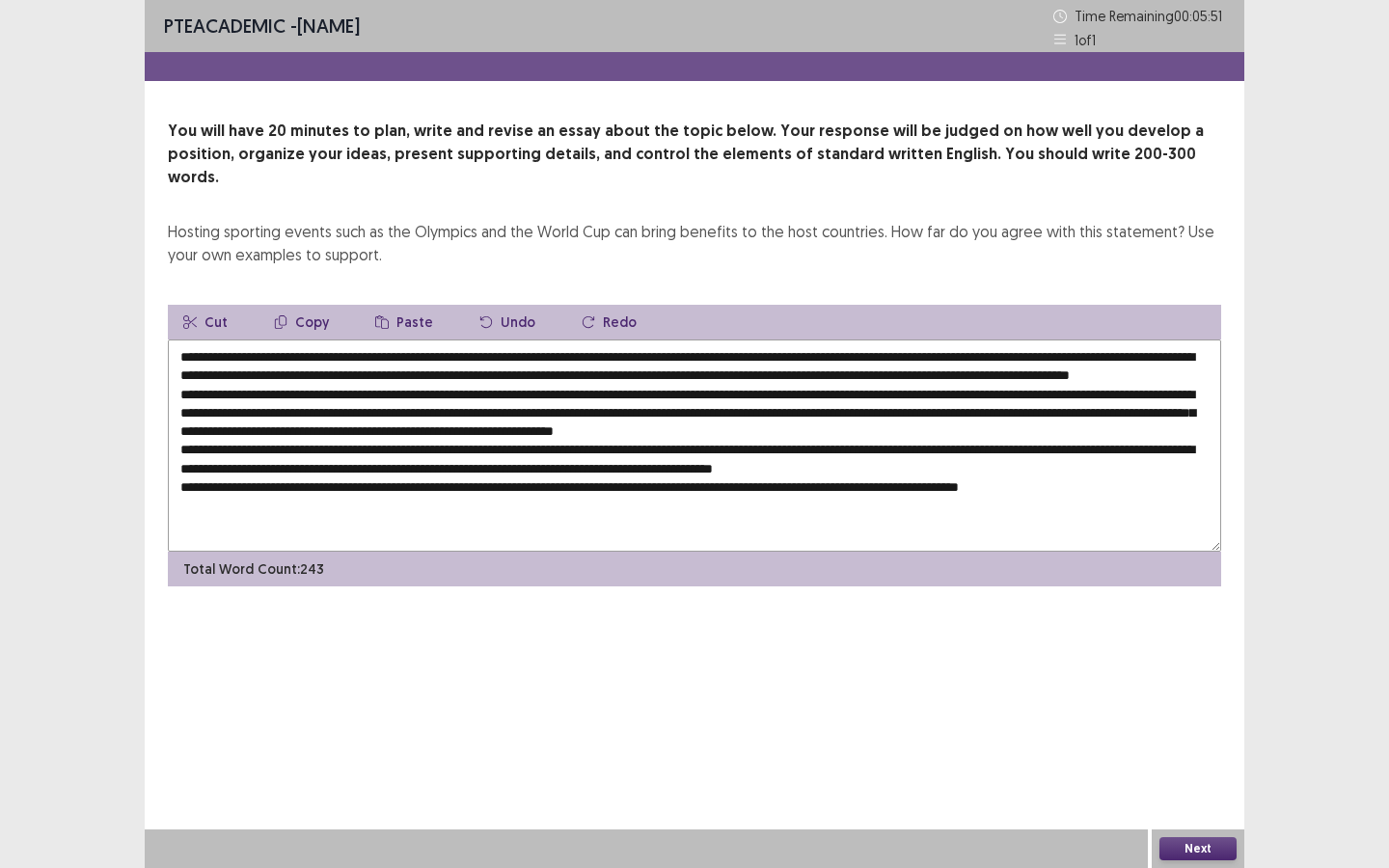 click at bounding box center (694, 446) 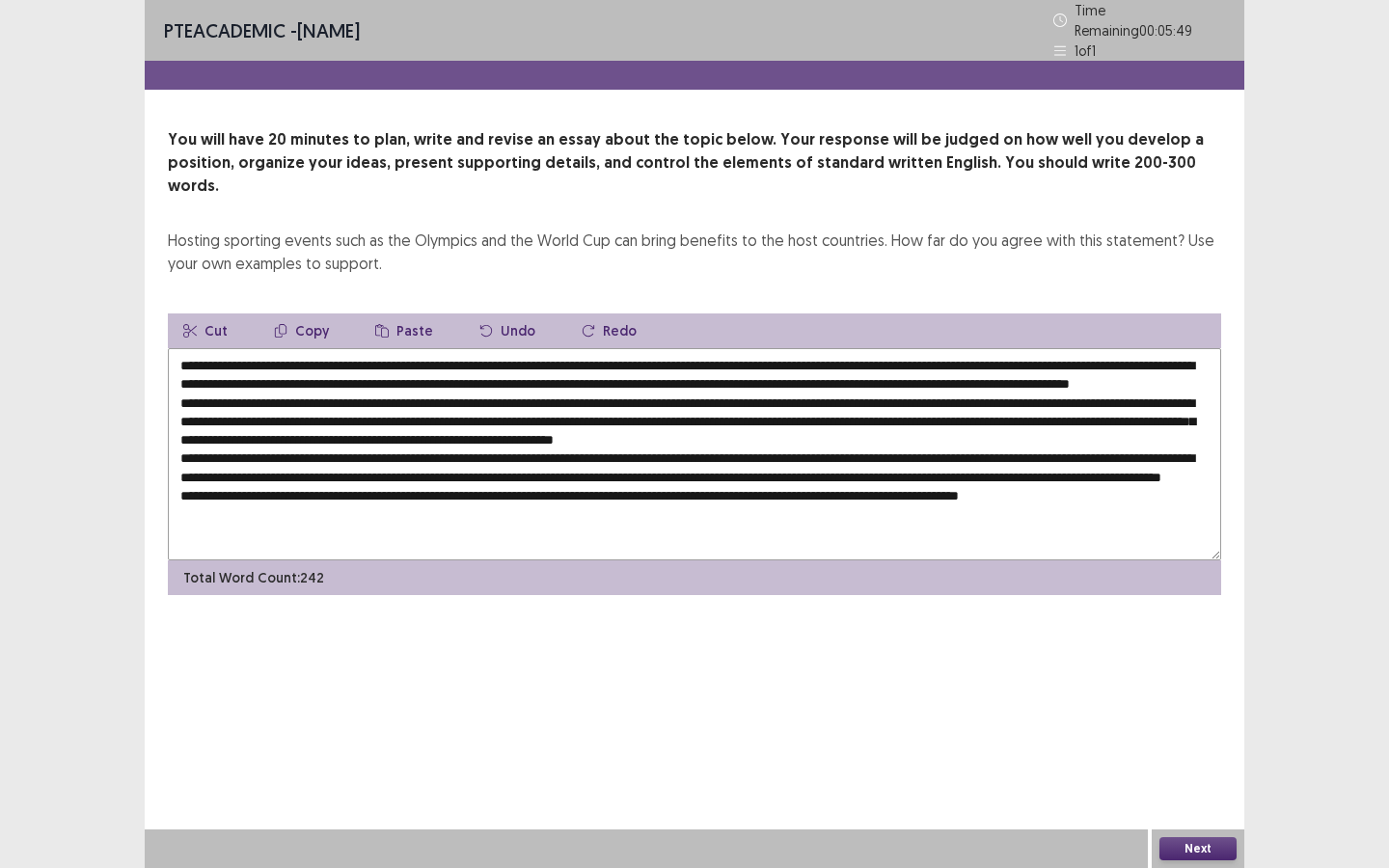 click on "Paste" at bounding box center (404, 331) 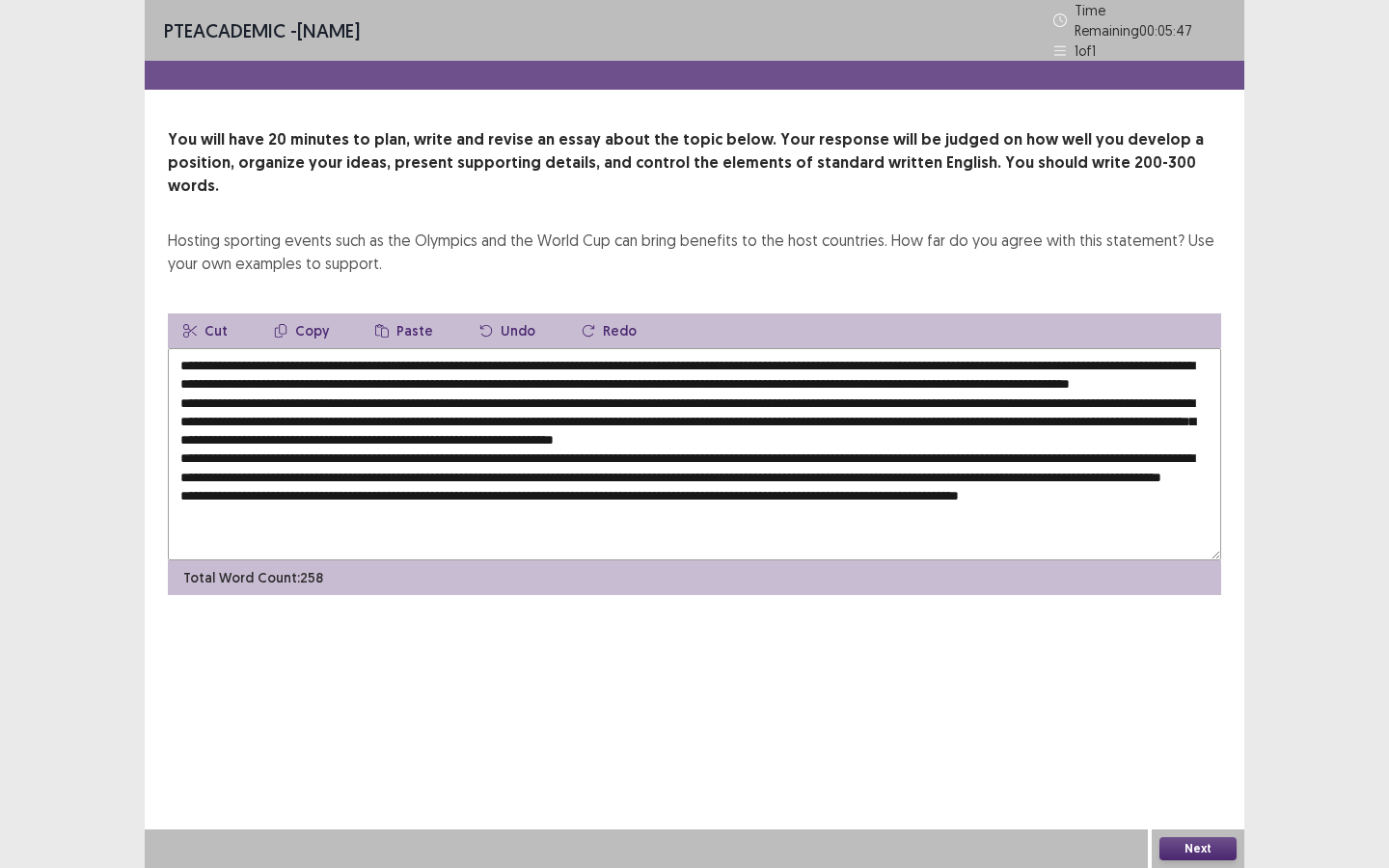 click at bounding box center [694, 454] 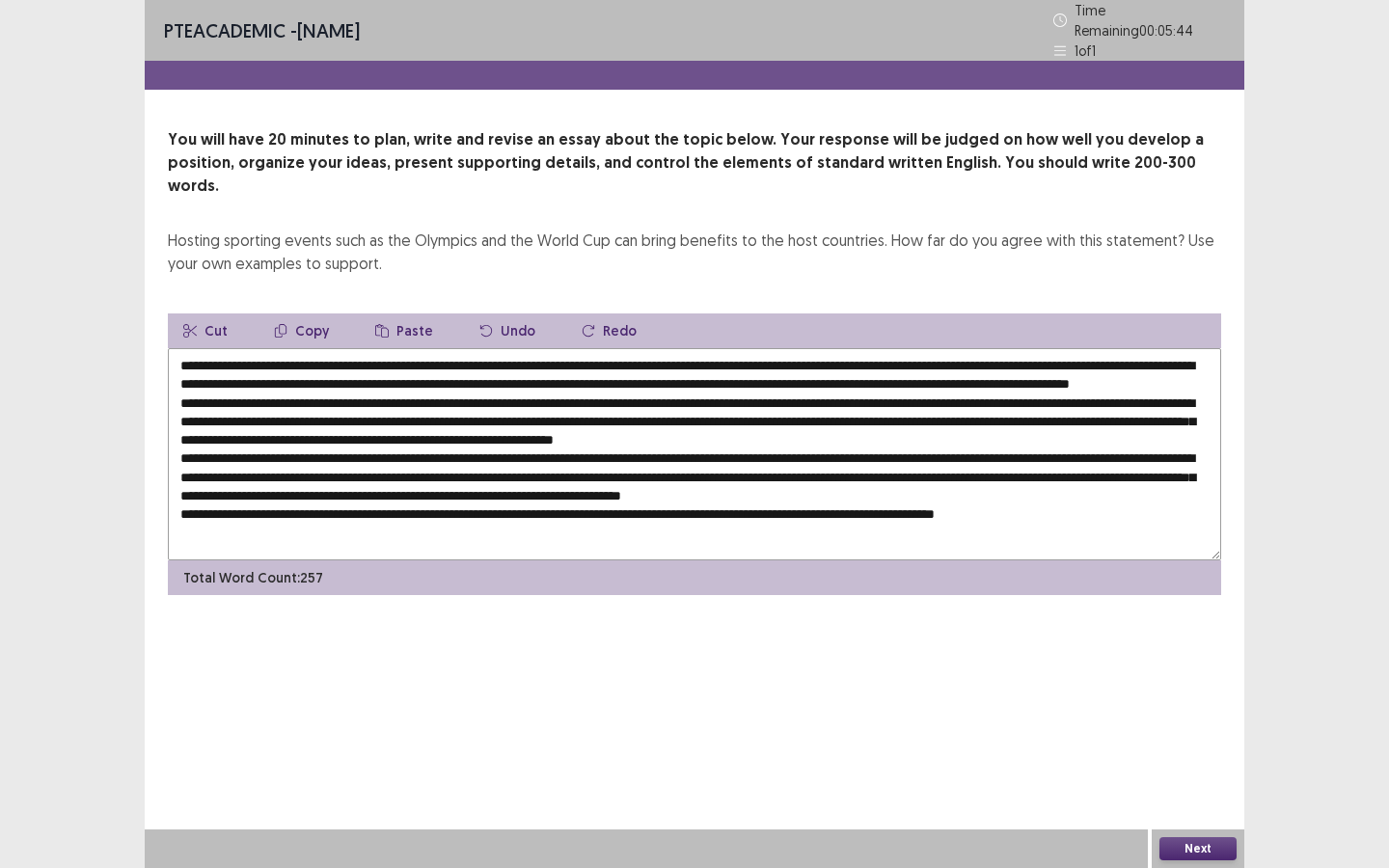 click on "Paste" at bounding box center [404, 331] 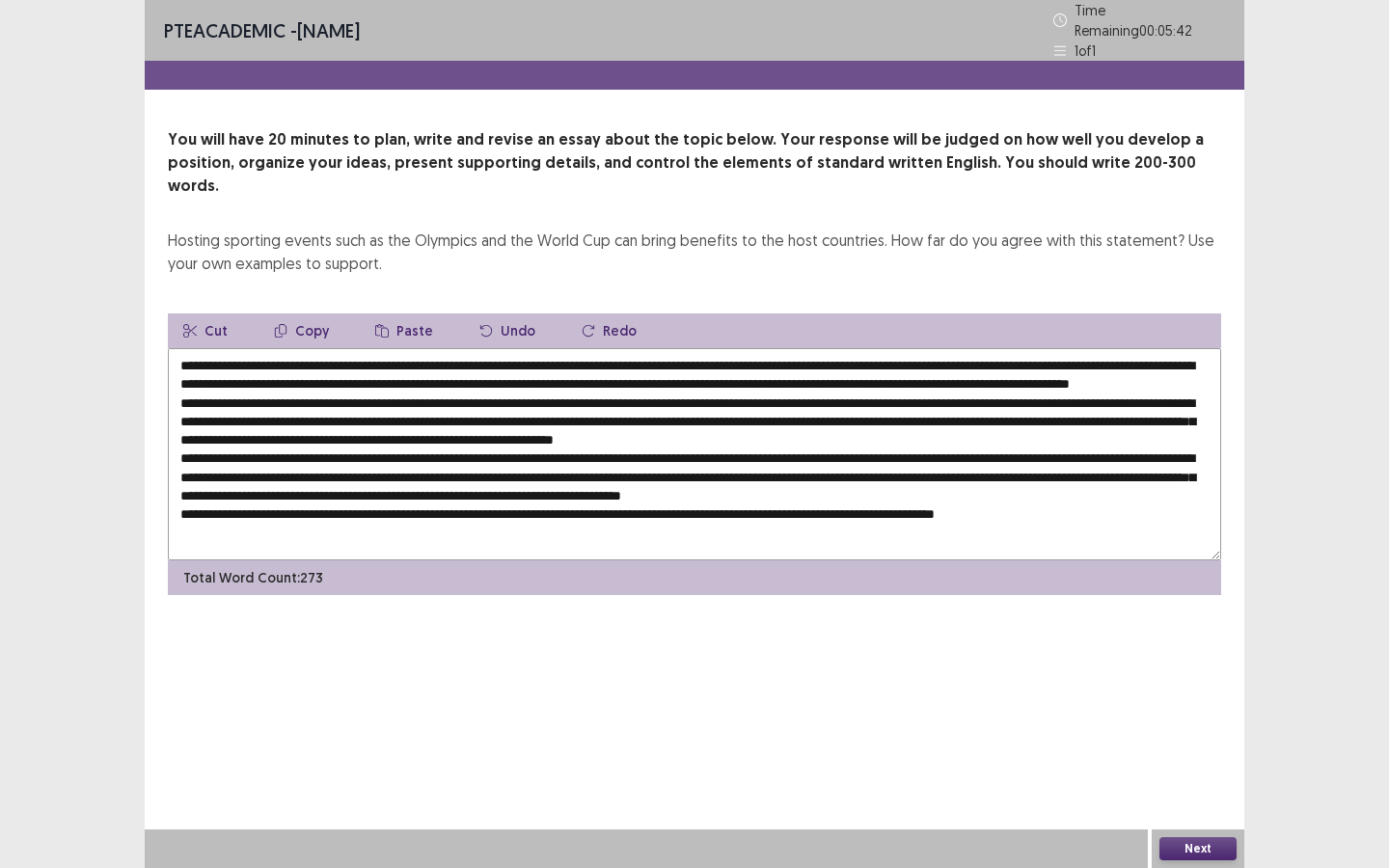scroll, scrollTop: 0, scrollLeft: 0, axis: both 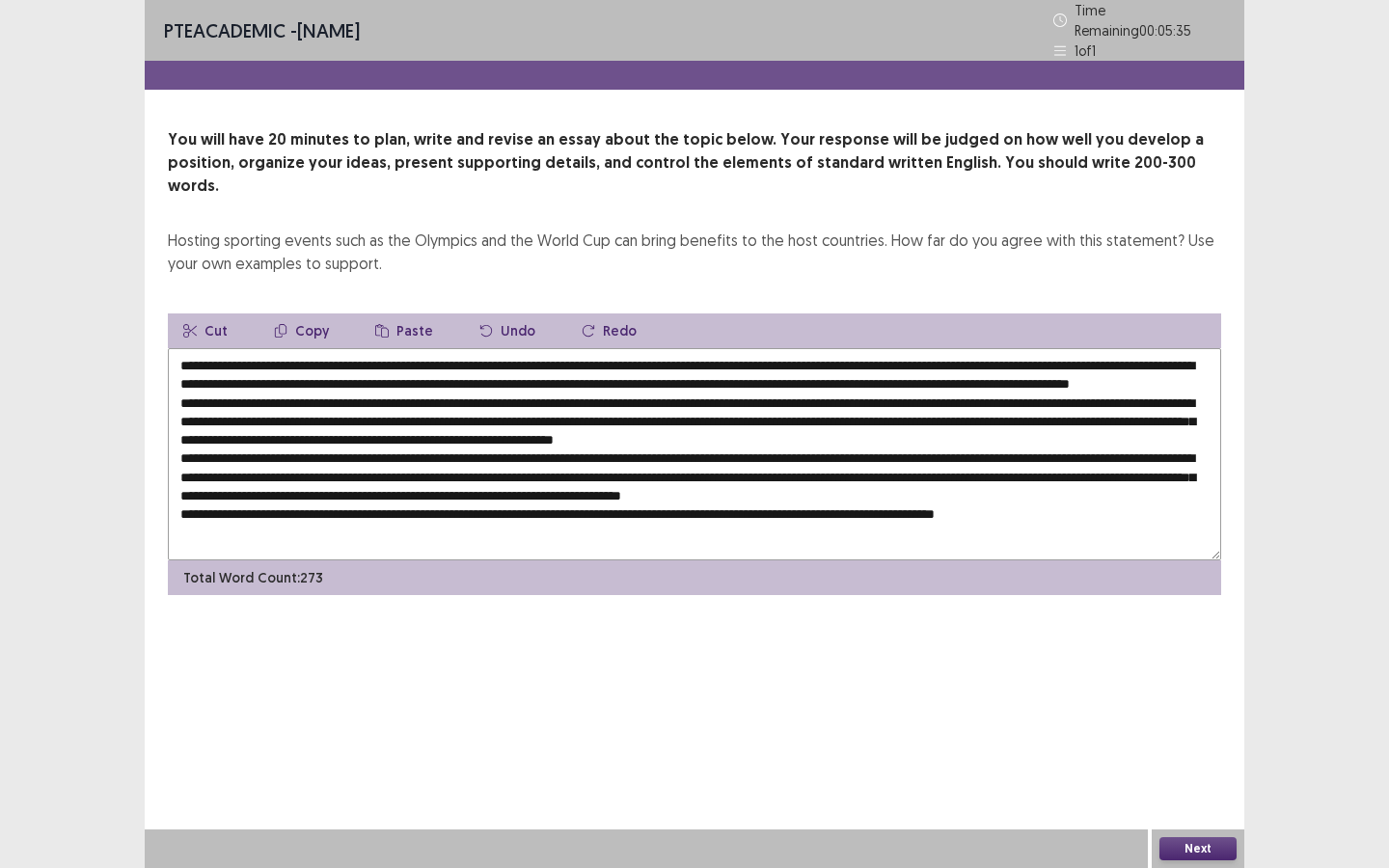 click at bounding box center (694, 454) 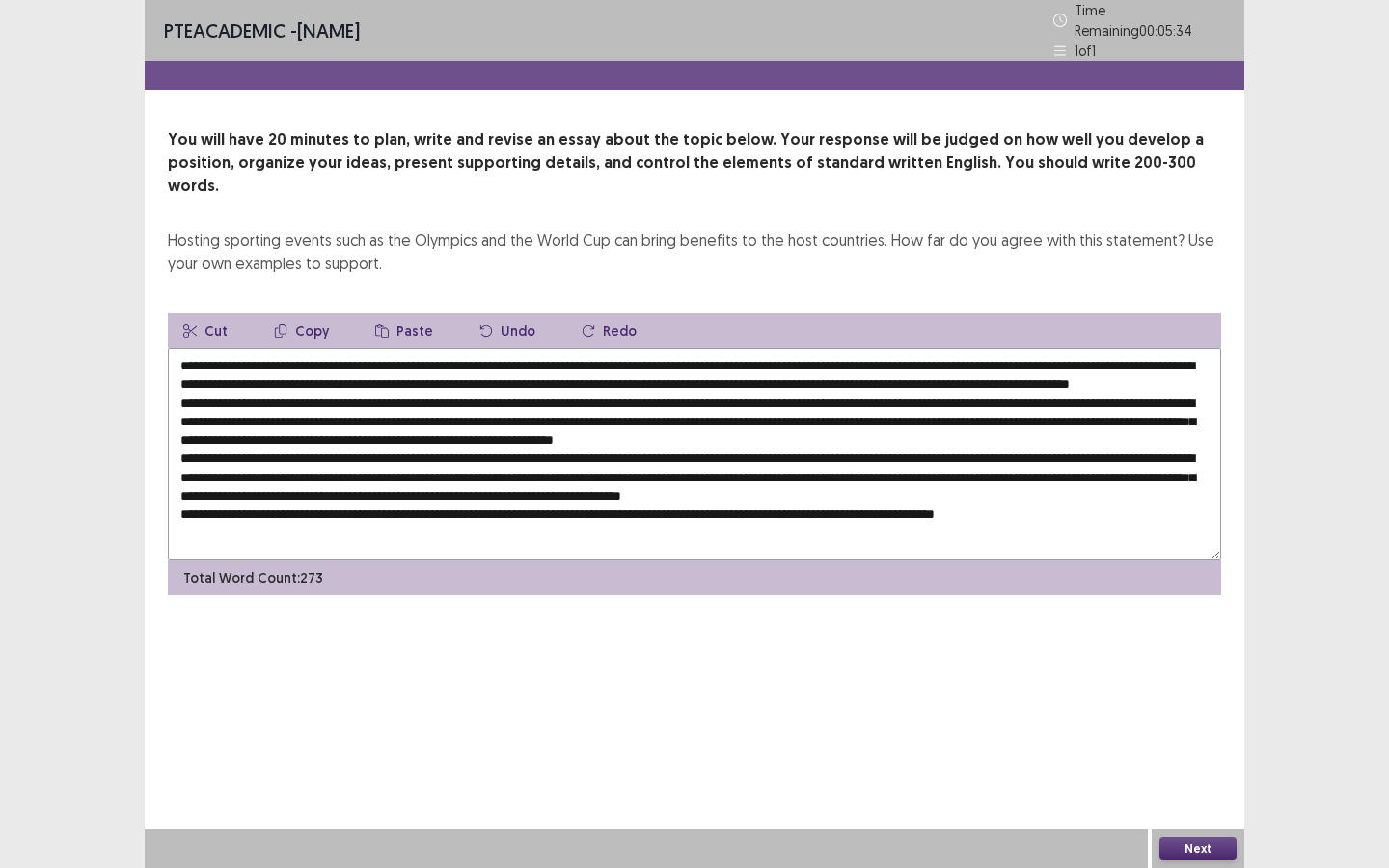click at bounding box center (694, 454) 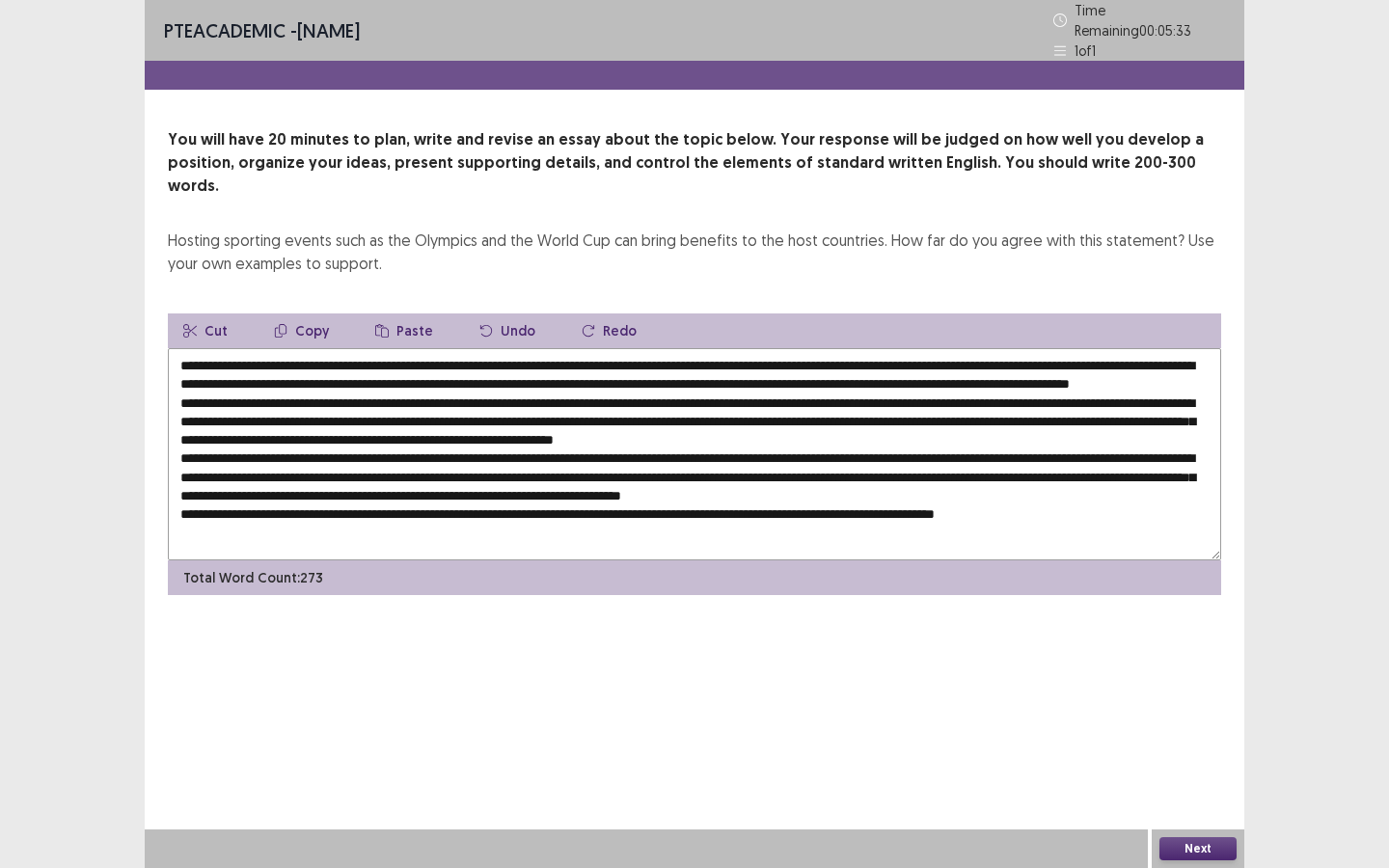 drag, startPoint x: 1152, startPoint y: 353, endPoint x: 1187, endPoint y: 353, distance: 35 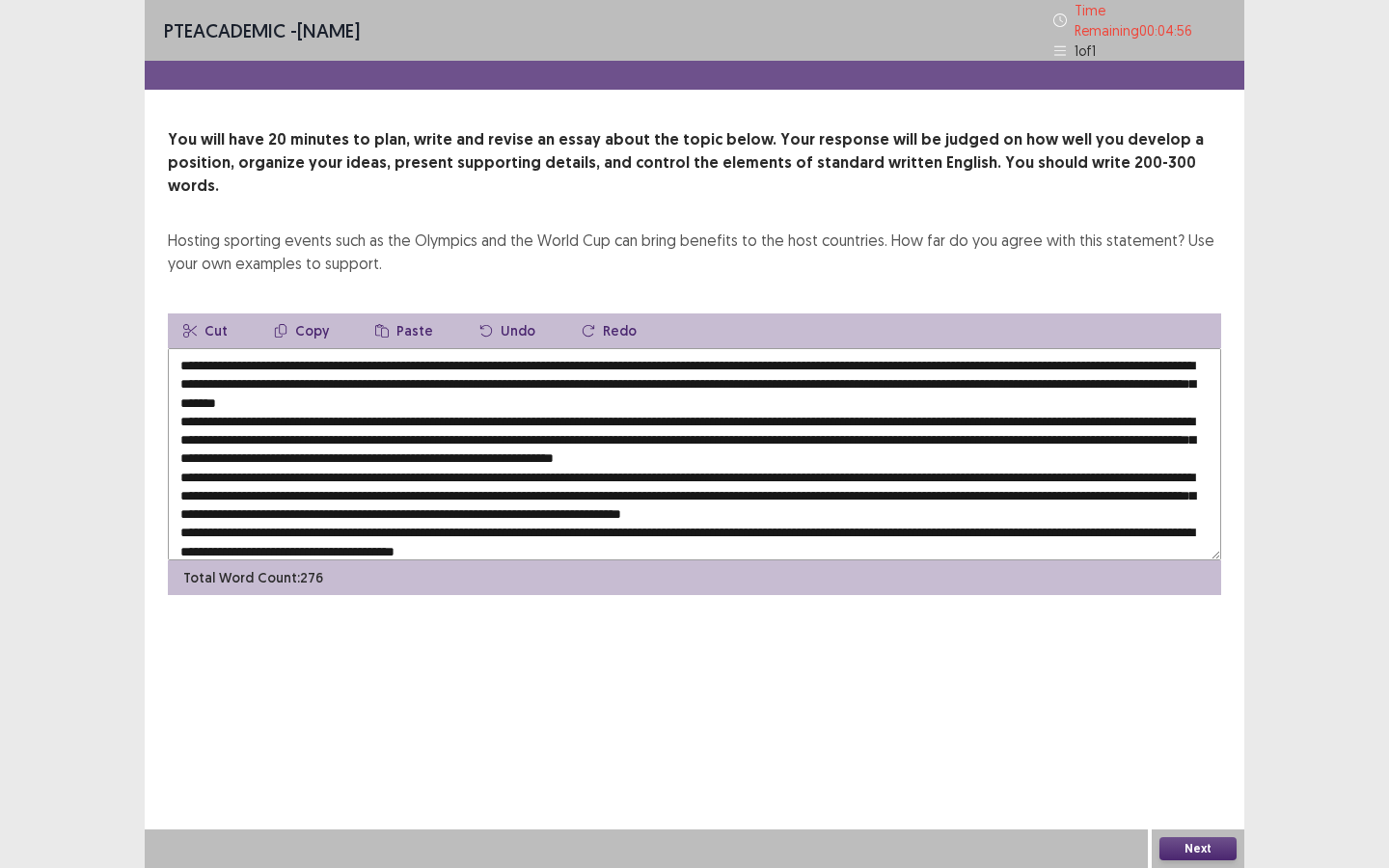 drag, startPoint x: 367, startPoint y: 373, endPoint x: 1154, endPoint y: 351, distance: 787.3074 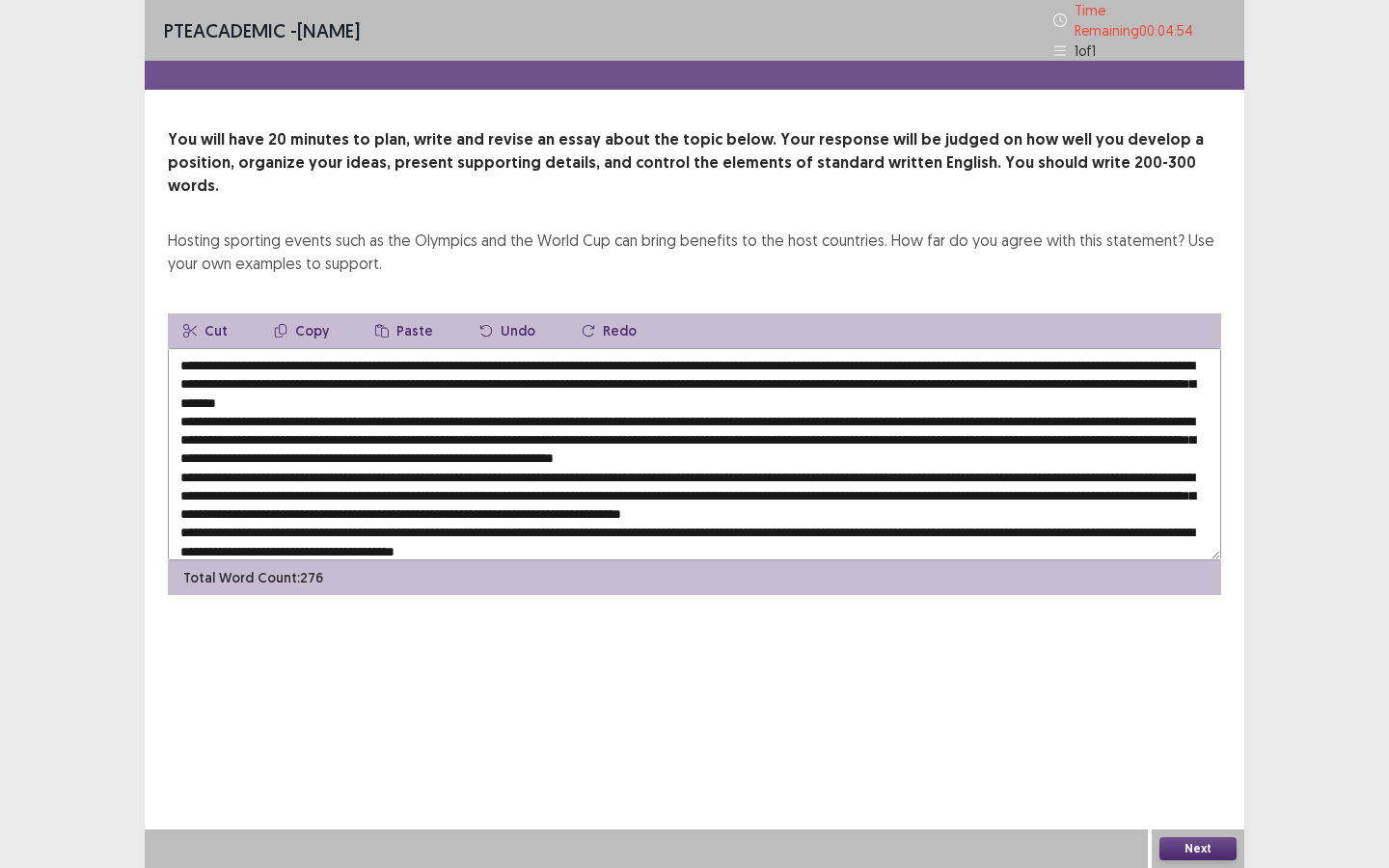 click on "Copy" at bounding box center (301, 331) 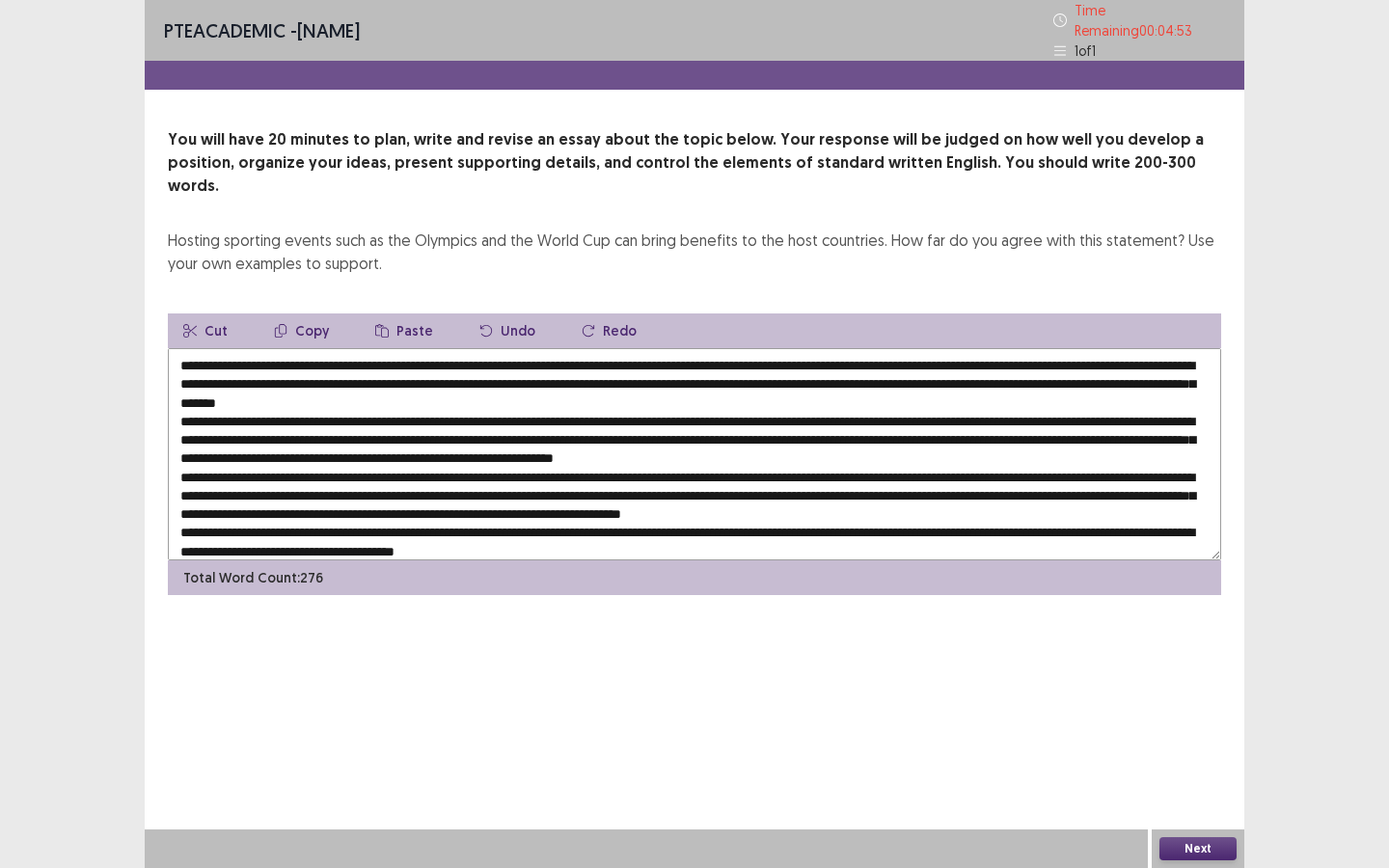 click at bounding box center (694, 454) 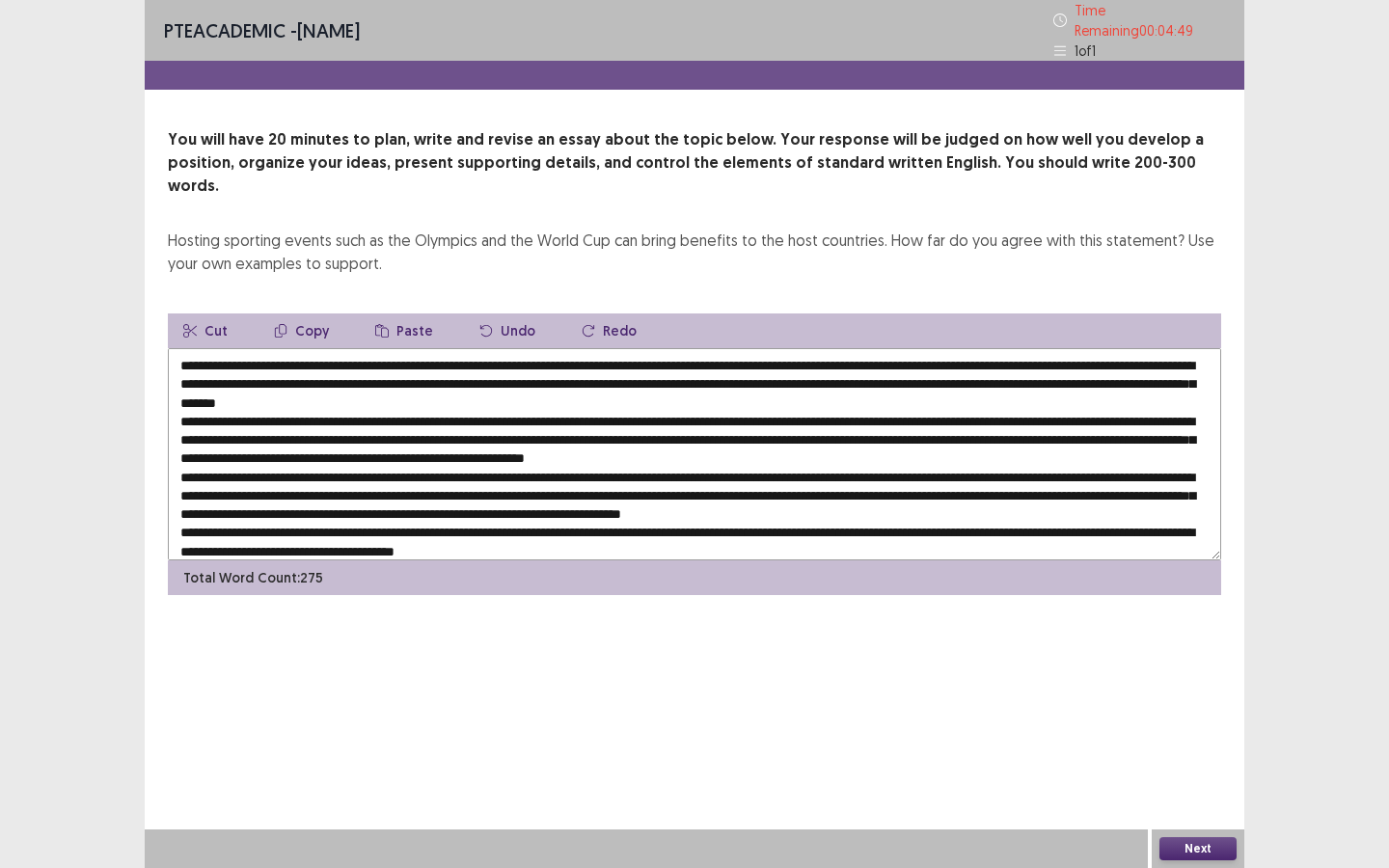 click on "Paste" at bounding box center [404, 331] 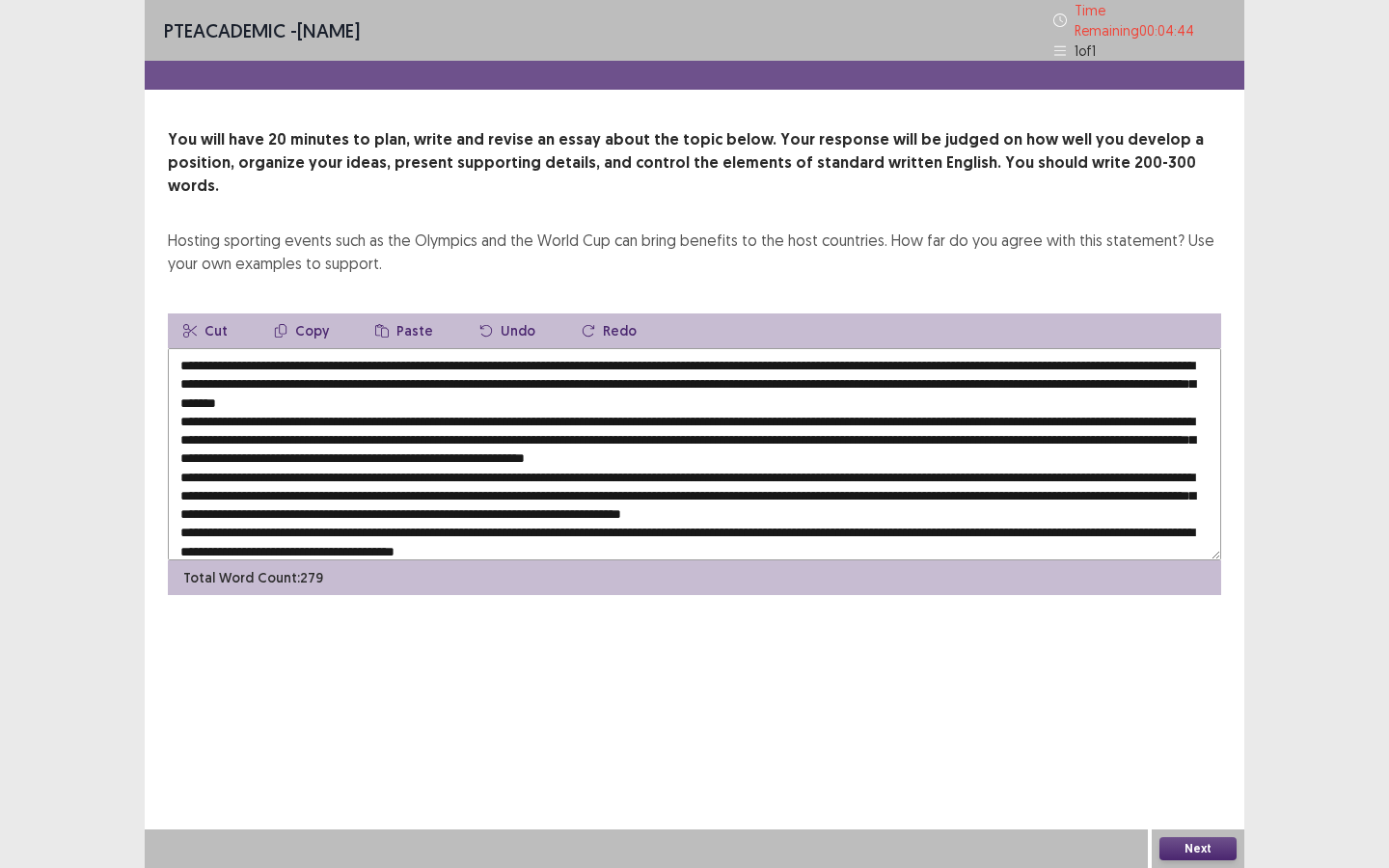 drag, startPoint x: 463, startPoint y: 367, endPoint x: 427, endPoint y: 368, distance: 36.01389 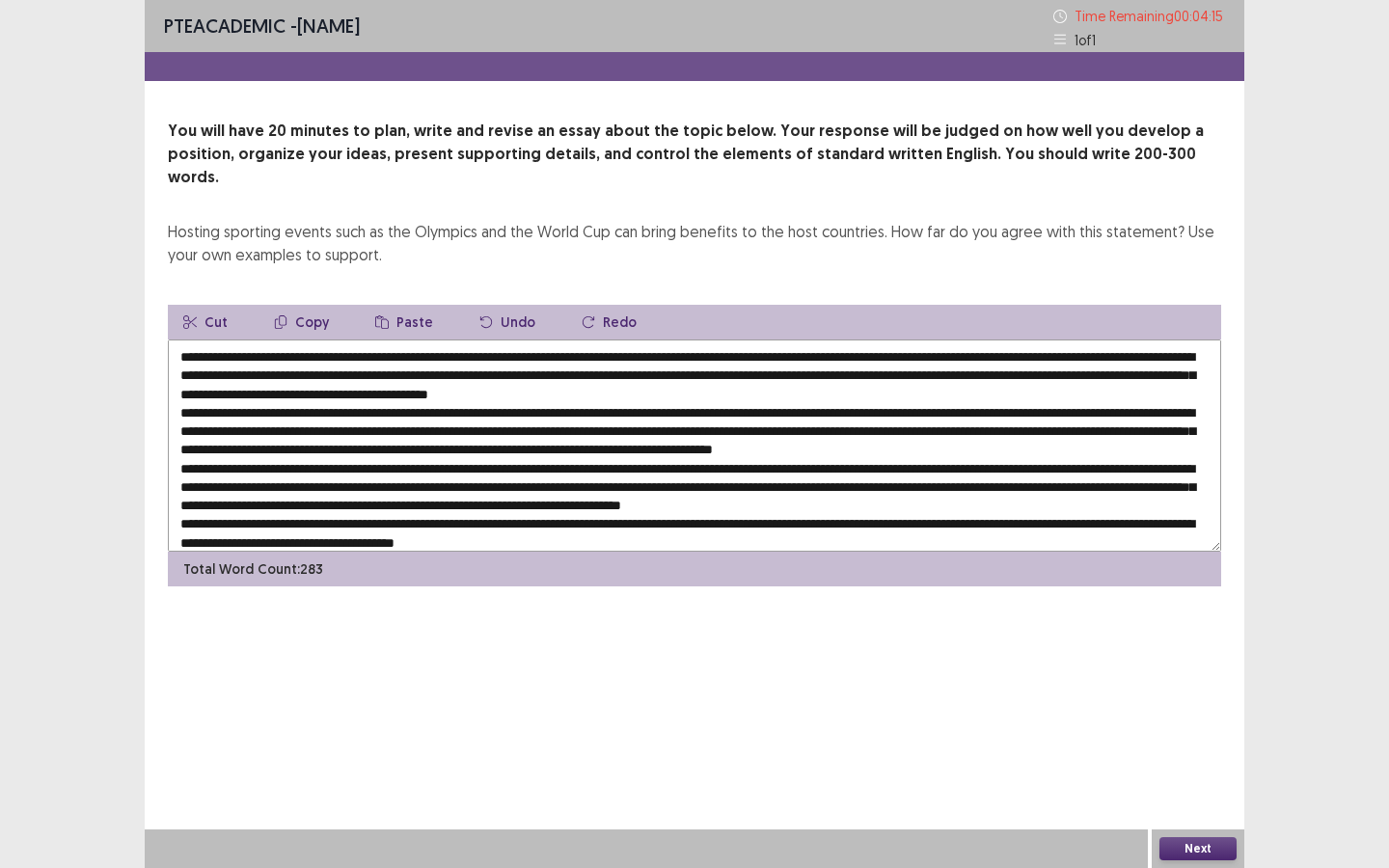 click on "PTE  academic   -  [FIRST] [LAST] Time Remaining  00 : 04 : 15 1  of  1 You will have 20 minutes to plan, write and revise an essay about the topic below. Your response will be judged on how well you develop a position, organize your ideas, present supporting details, and control the elements of standard written English. You should write 200-300 words. Hosting sporting events such as the Olympics and the World Cup can bring benefits to the host countries. How far do you agree with this statement? Use your own examples to support. Cut Copy Paste Undo Redo Total Word Count:  283 Next" at bounding box center (694, 434) 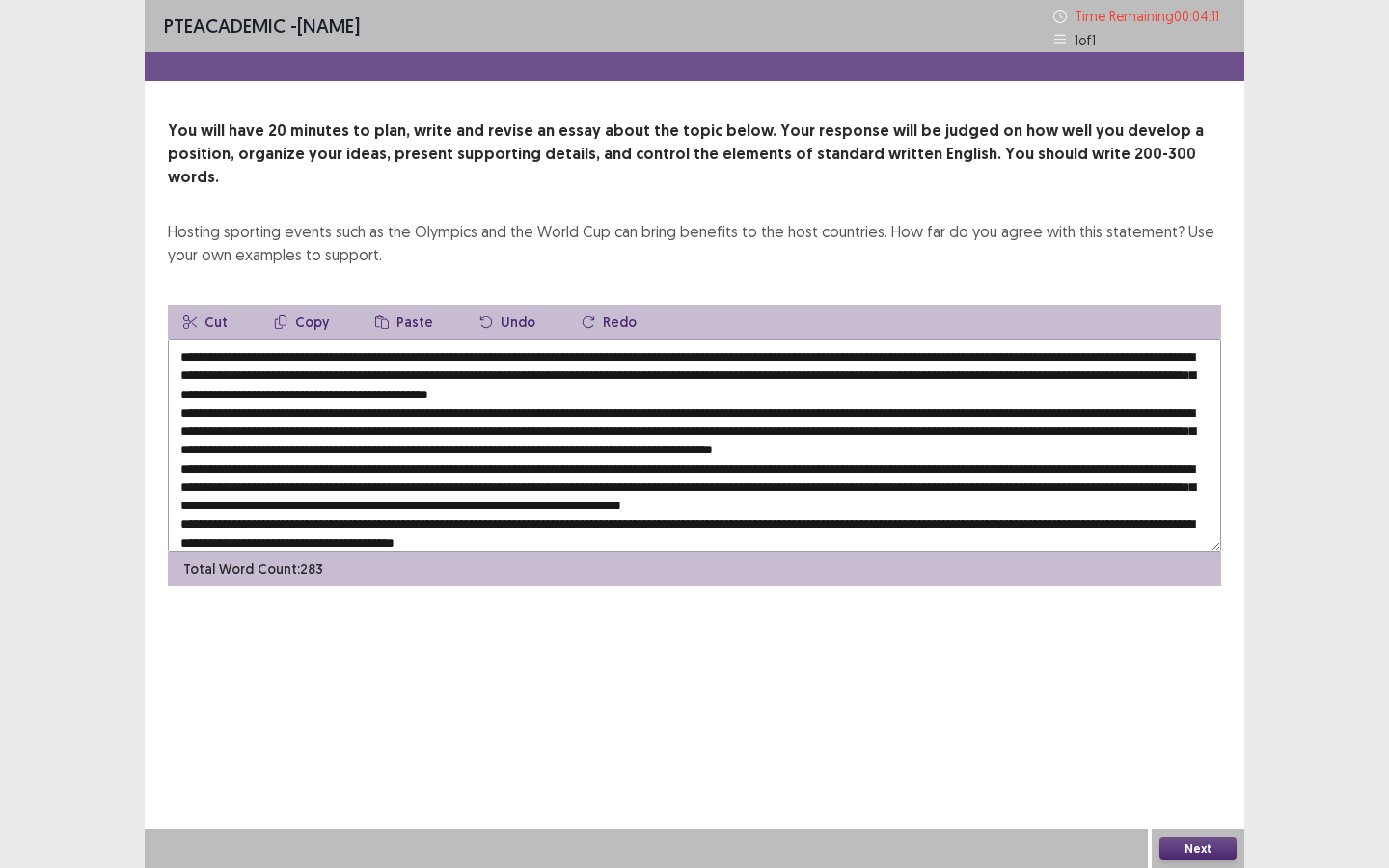 drag, startPoint x: 733, startPoint y: 373, endPoint x: 425, endPoint y: 377, distance: 308.026 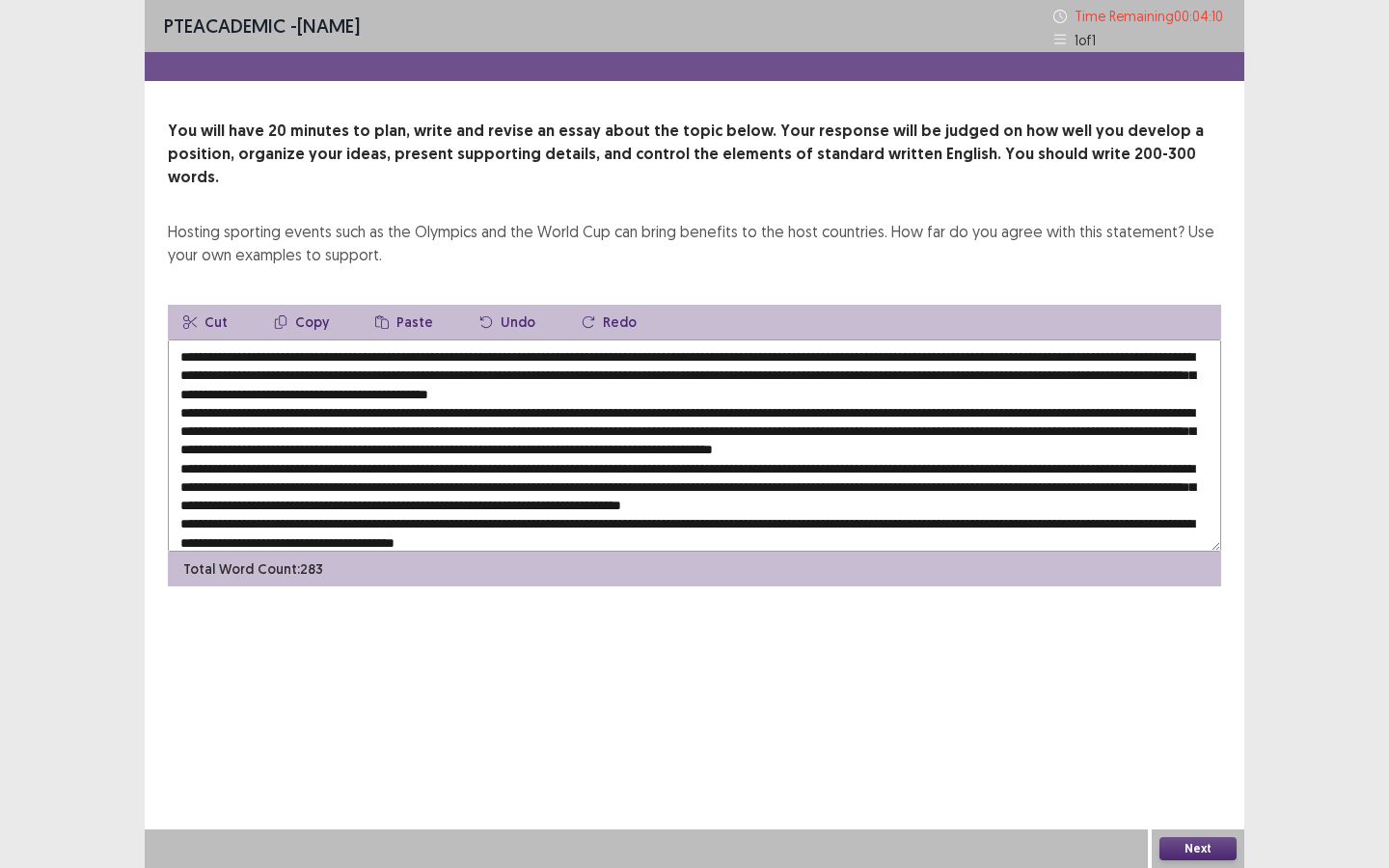 click on "Copy" at bounding box center [301, 322] 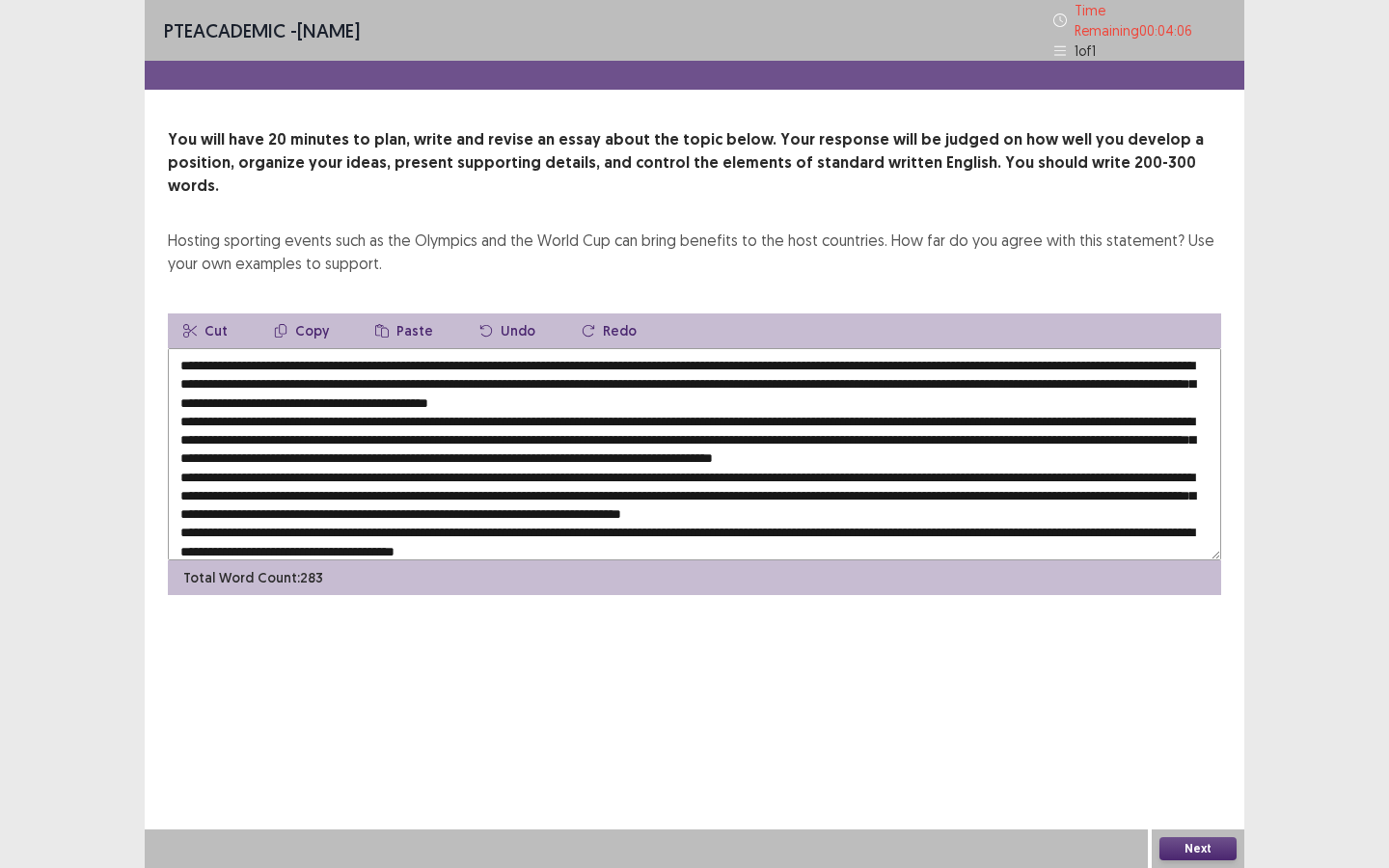 drag, startPoint x: 678, startPoint y: 485, endPoint x: 641, endPoint y: 483, distance: 37.054015 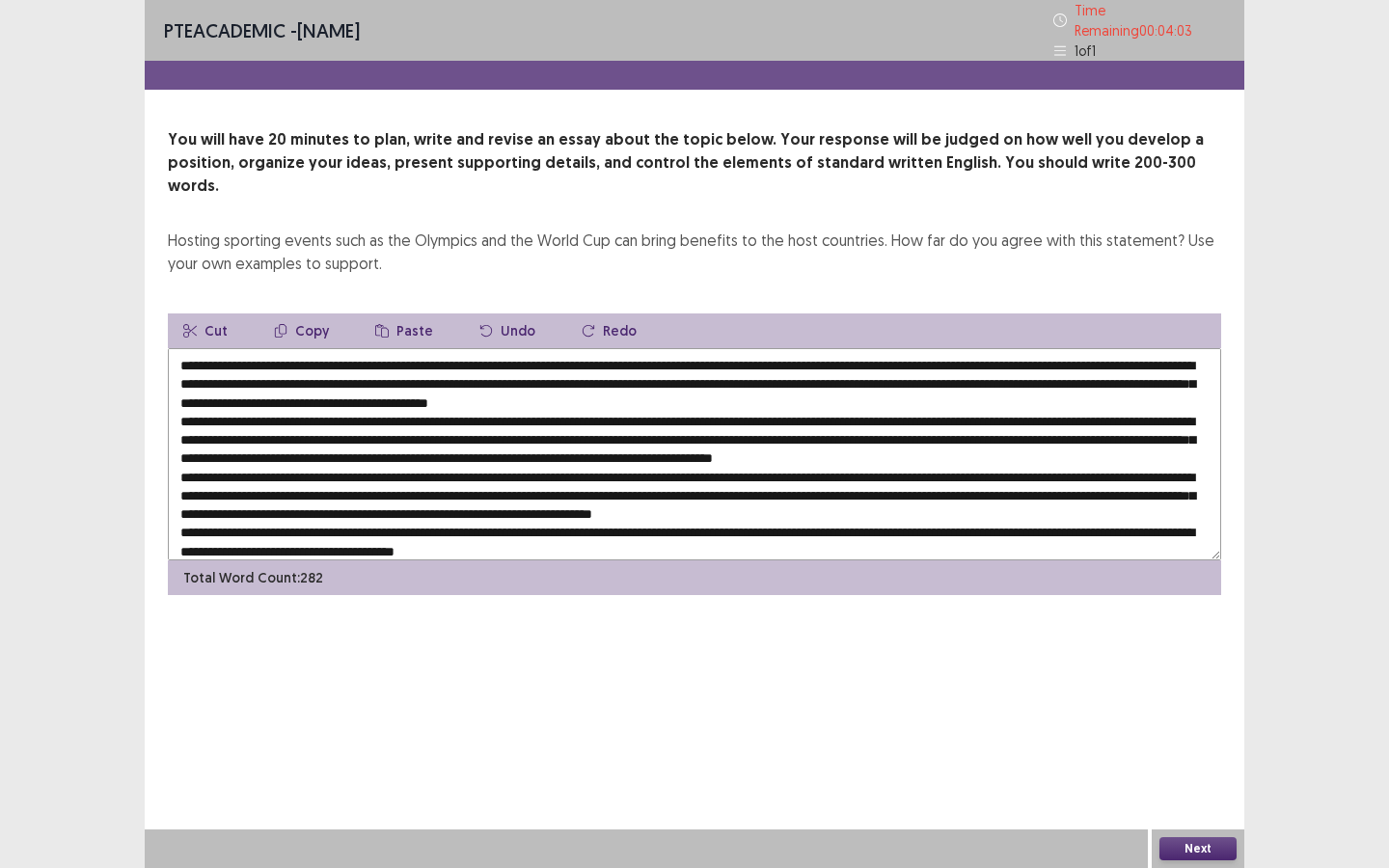 click on "Paste" at bounding box center [404, 331] 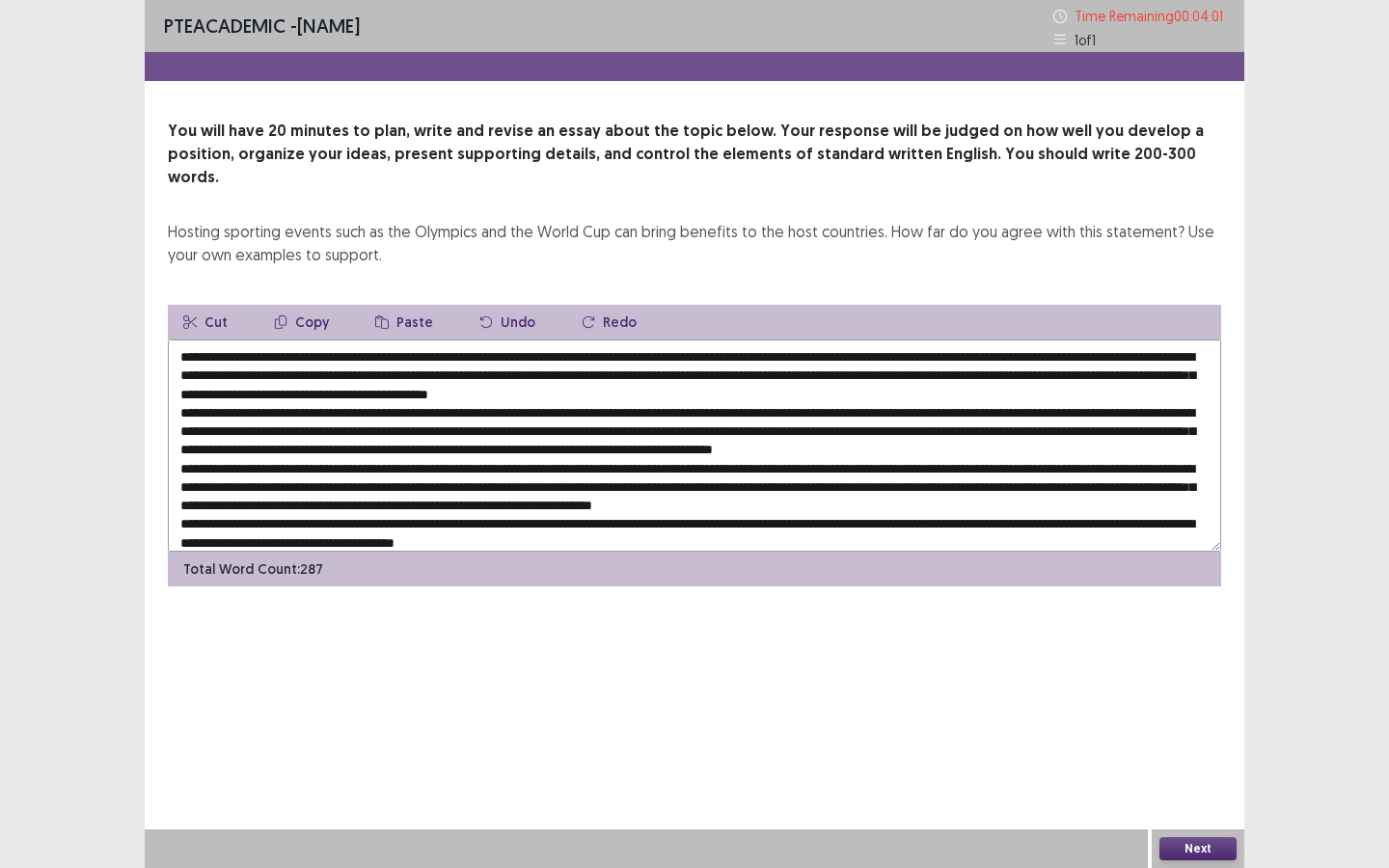 click at bounding box center (694, 446) 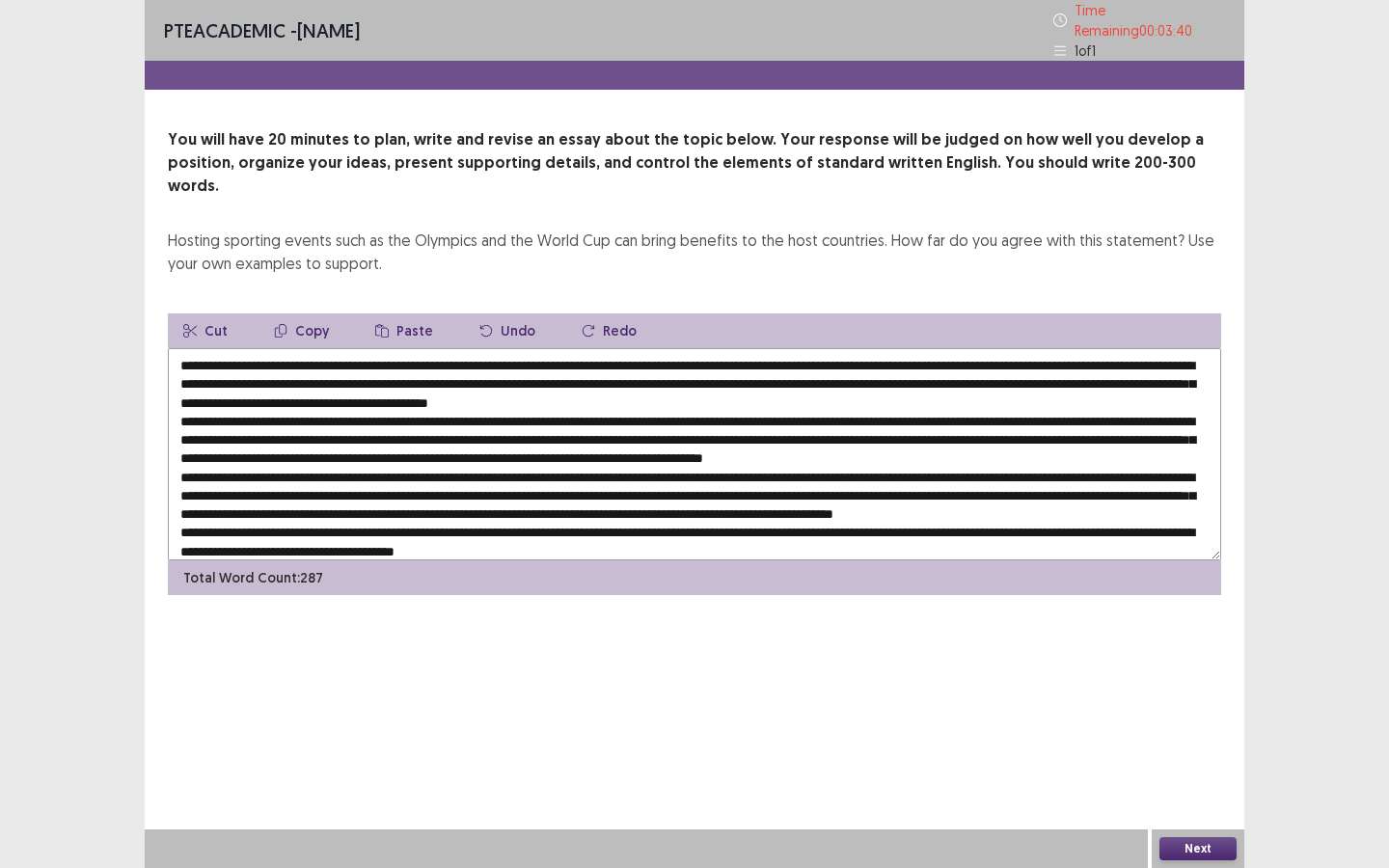 click at bounding box center [694, 454] 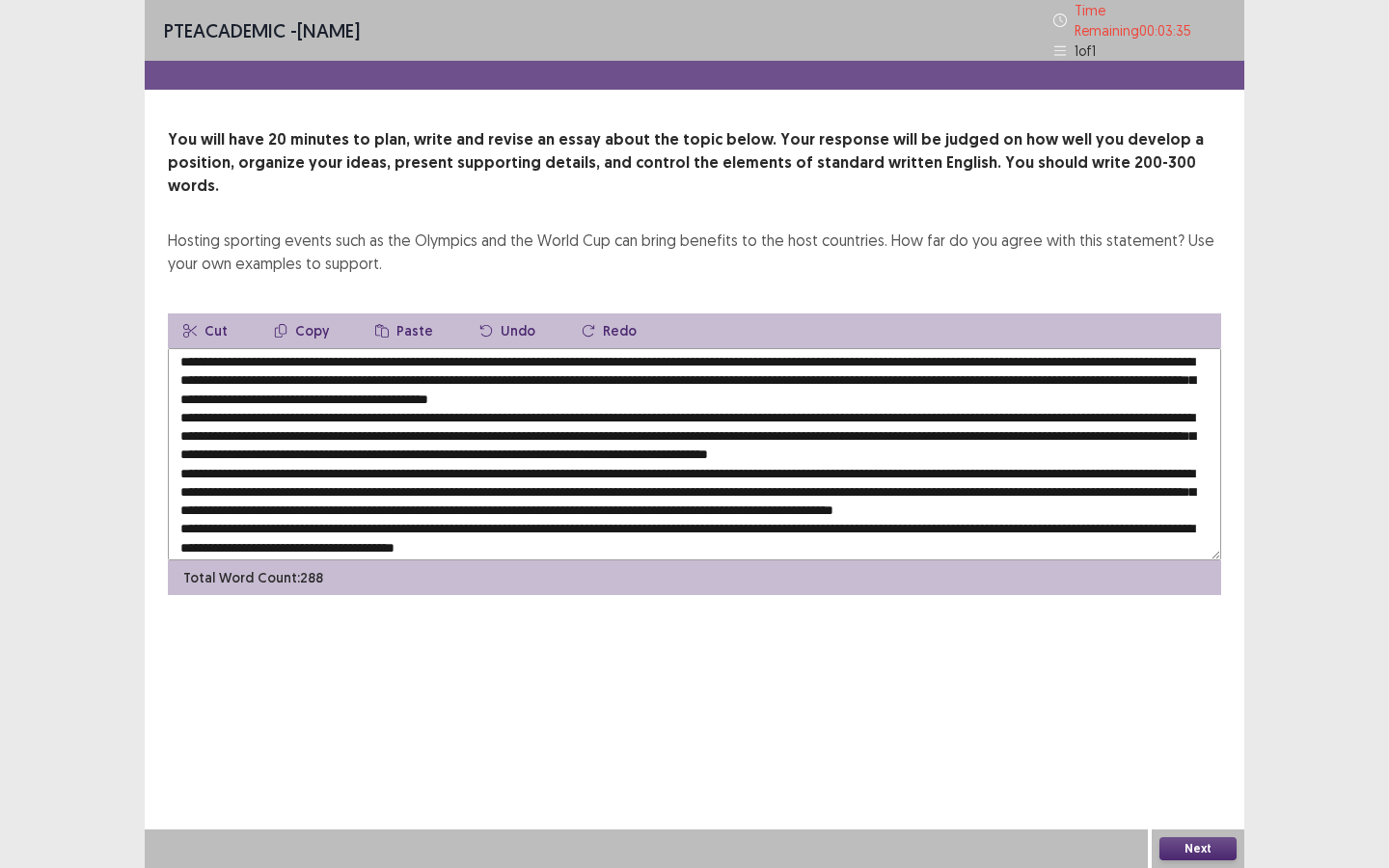 scroll, scrollTop: 8, scrollLeft: 0, axis: vertical 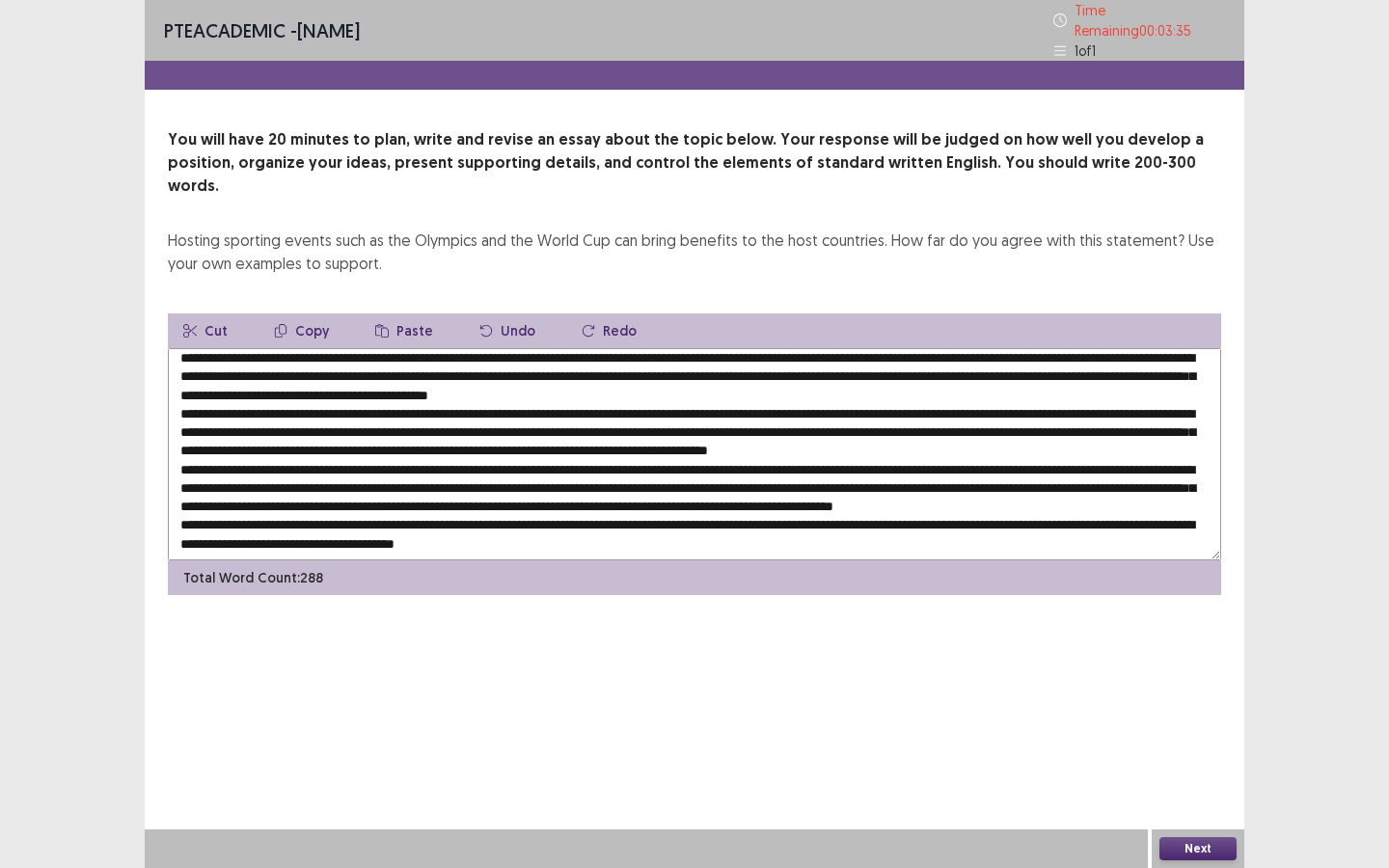 click at bounding box center (694, 454) 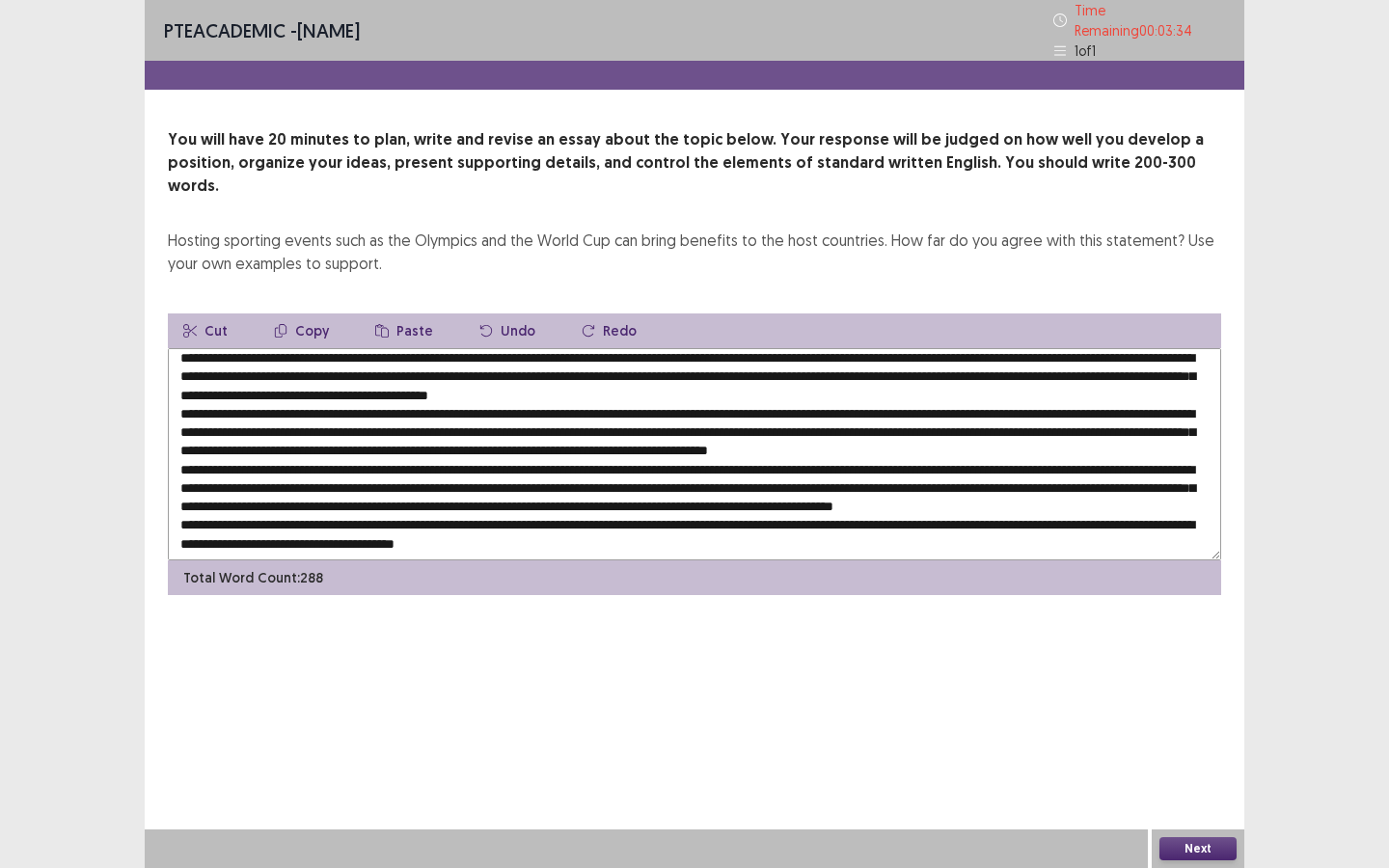 click at bounding box center [694, 454] 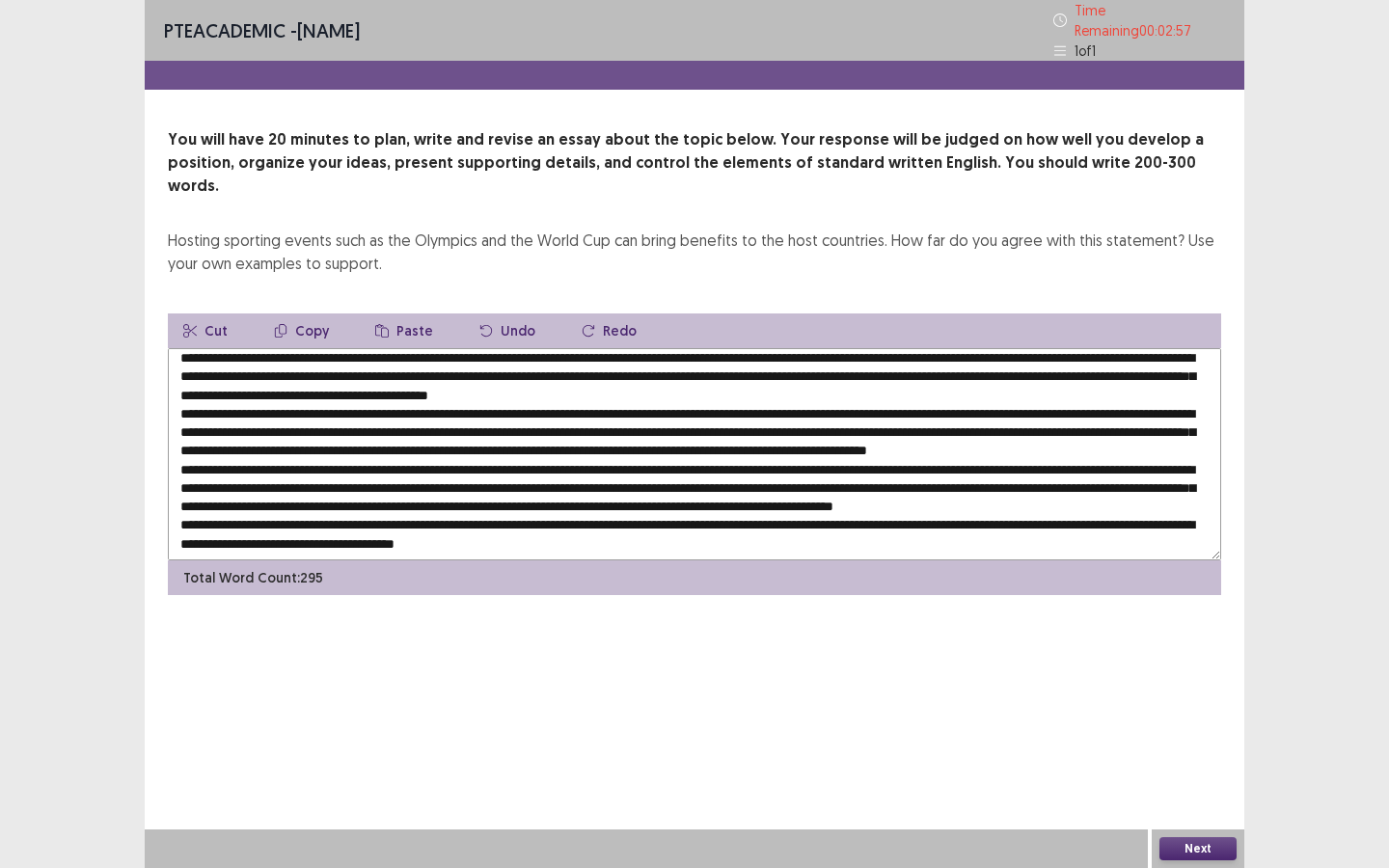 click on "PTE academic - [PERSON] Time Remaining 00 : 02 : 57 1 of 1 You will have 20 minutes to plan, write and revise an essay about the topic below. Your response will be judged on how well you develop a position, organize your ideas, present supporting details, and control the elements of standard written English. You should write 200-300 words. Hosting sporting events such as the Olympics and the World Cup can bring benefits to the host countries. How far do you agree with this statement? Use your own examples to support. Cut Copy Paste Undo Redo Total Word Count: 295 Next" at bounding box center (694, 434) 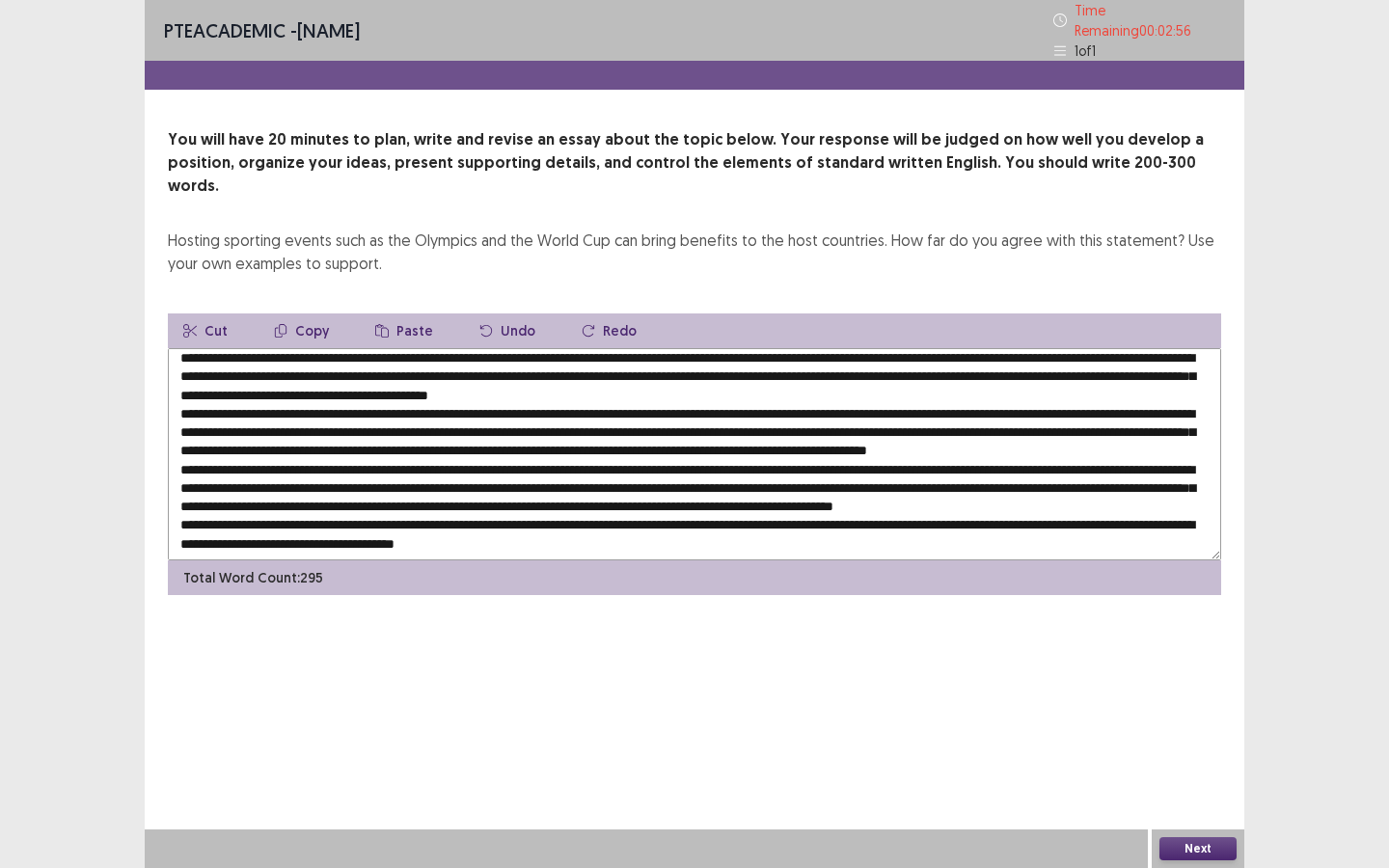 click at bounding box center [694, 454] 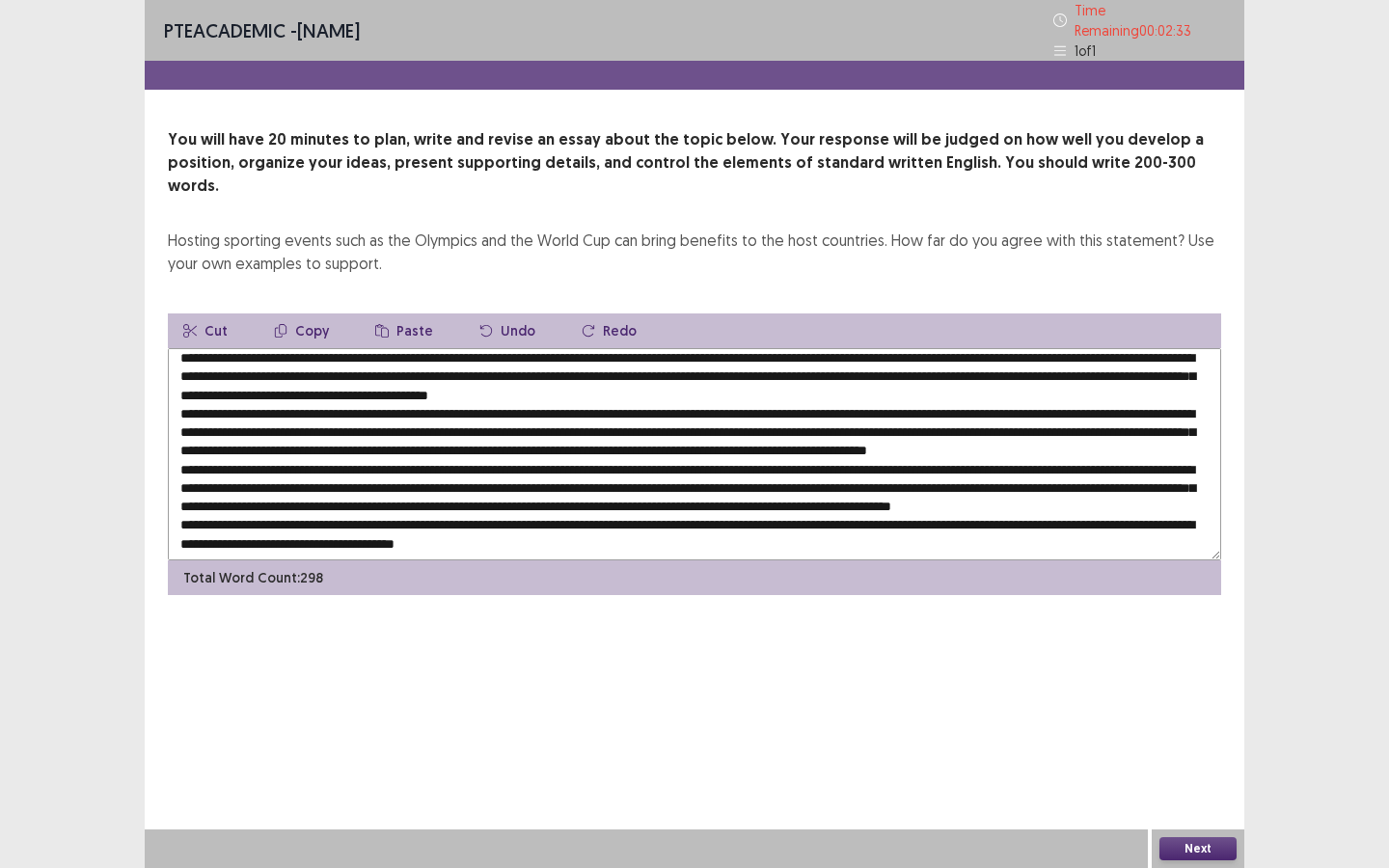 click at bounding box center (694, 454) 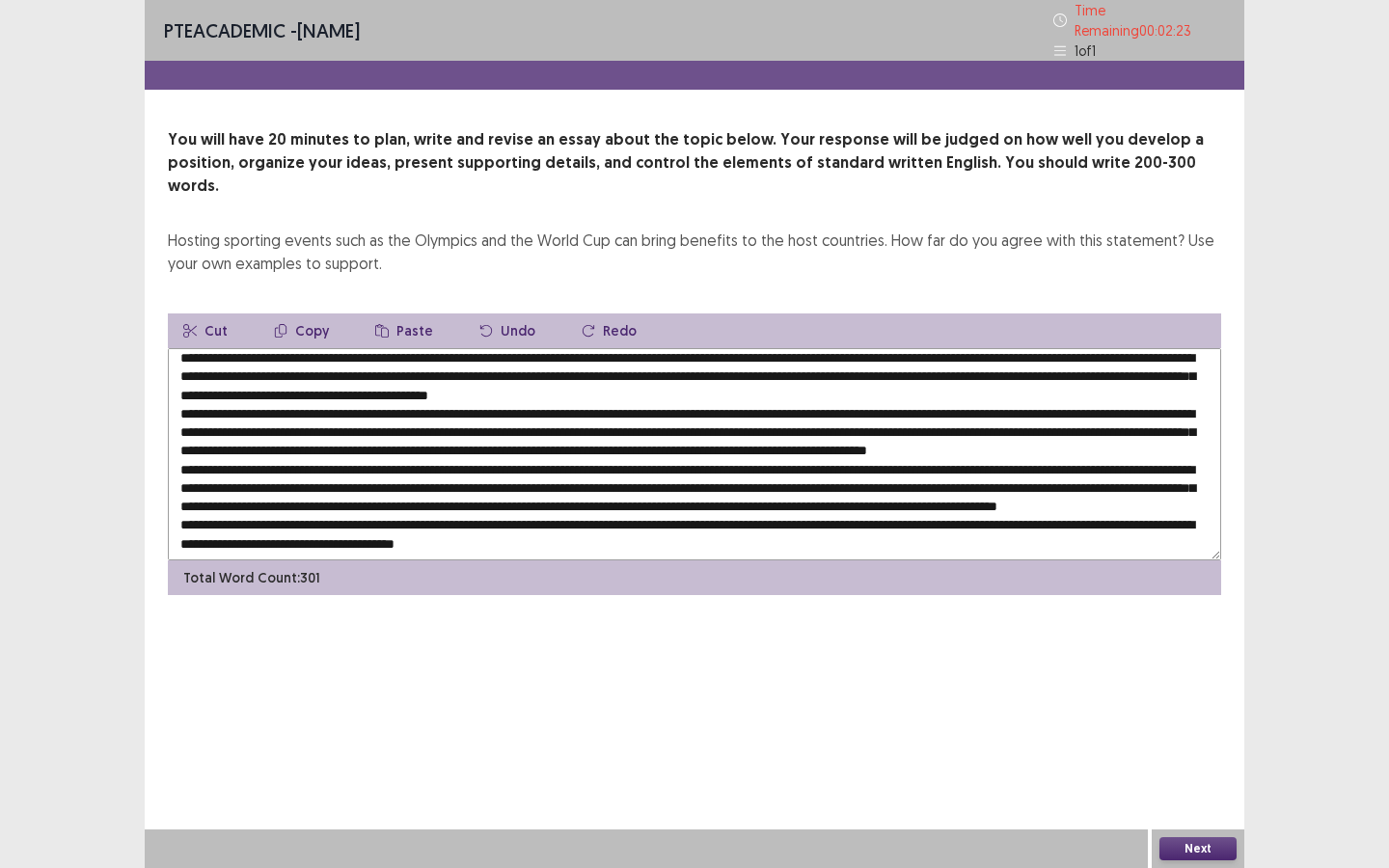 click at bounding box center (694, 454) 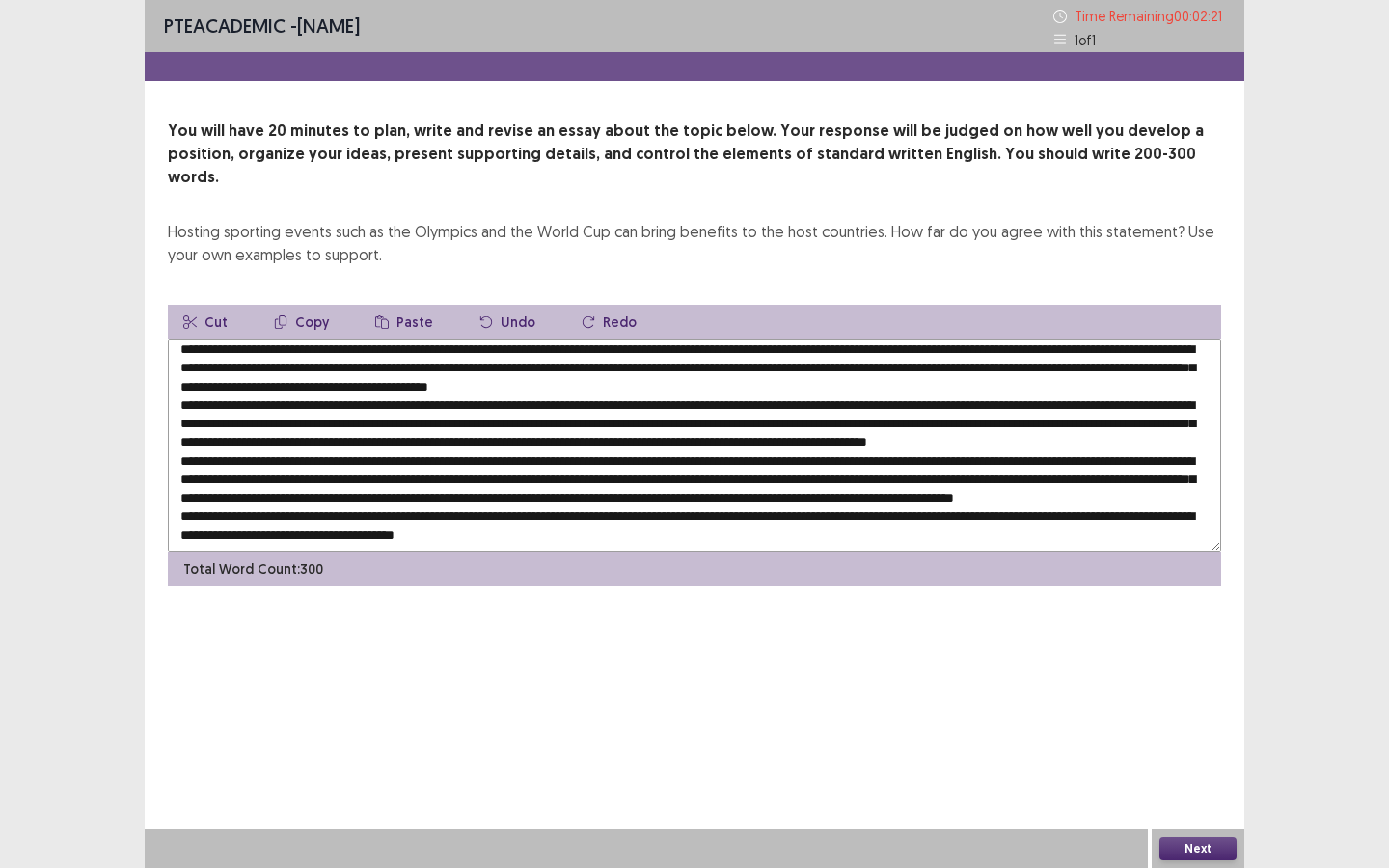 click at bounding box center [694, 446] 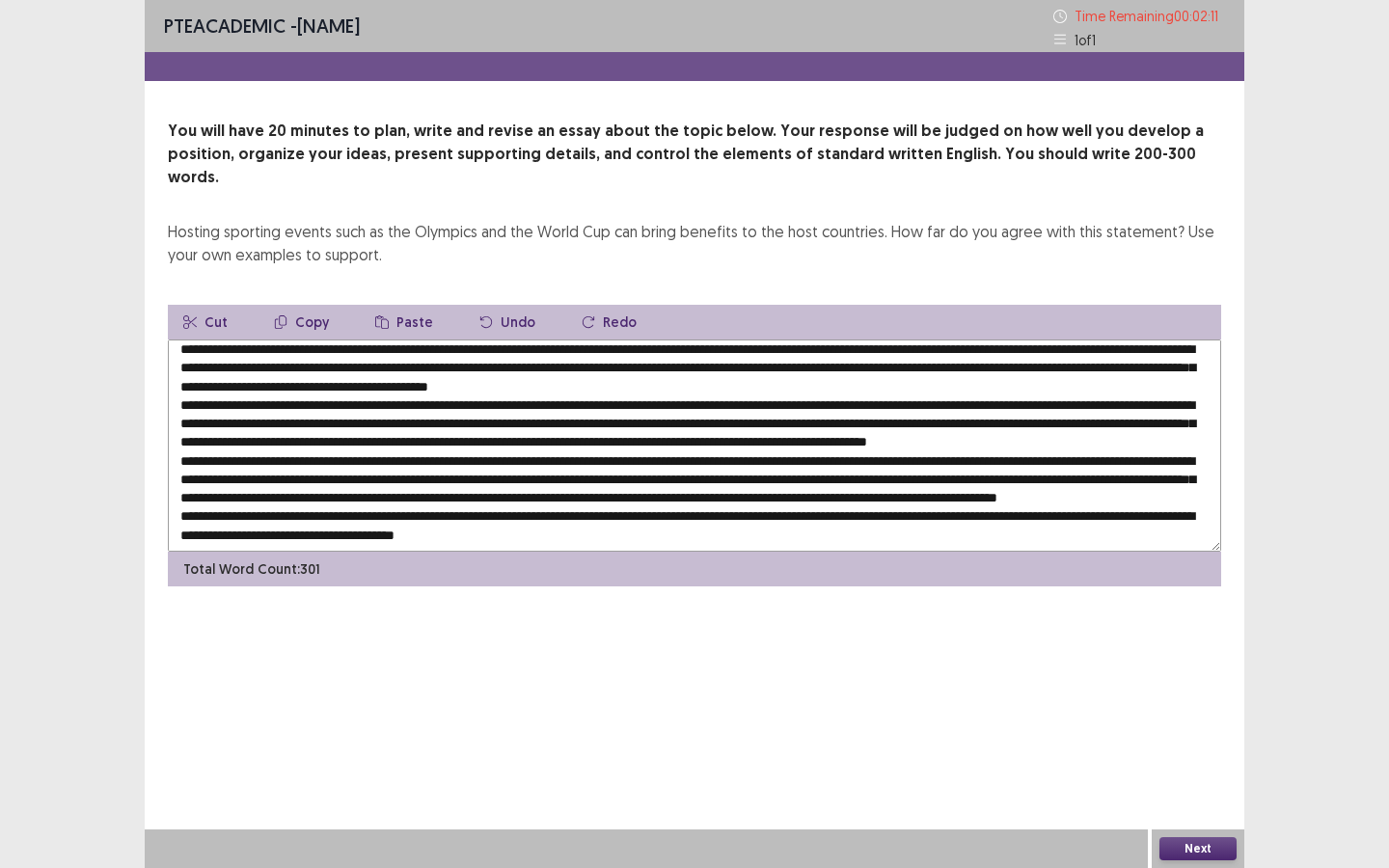 drag, startPoint x: 765, startPoint y: 492, endPoint x: 751, endPoint y: 492, distance: 14 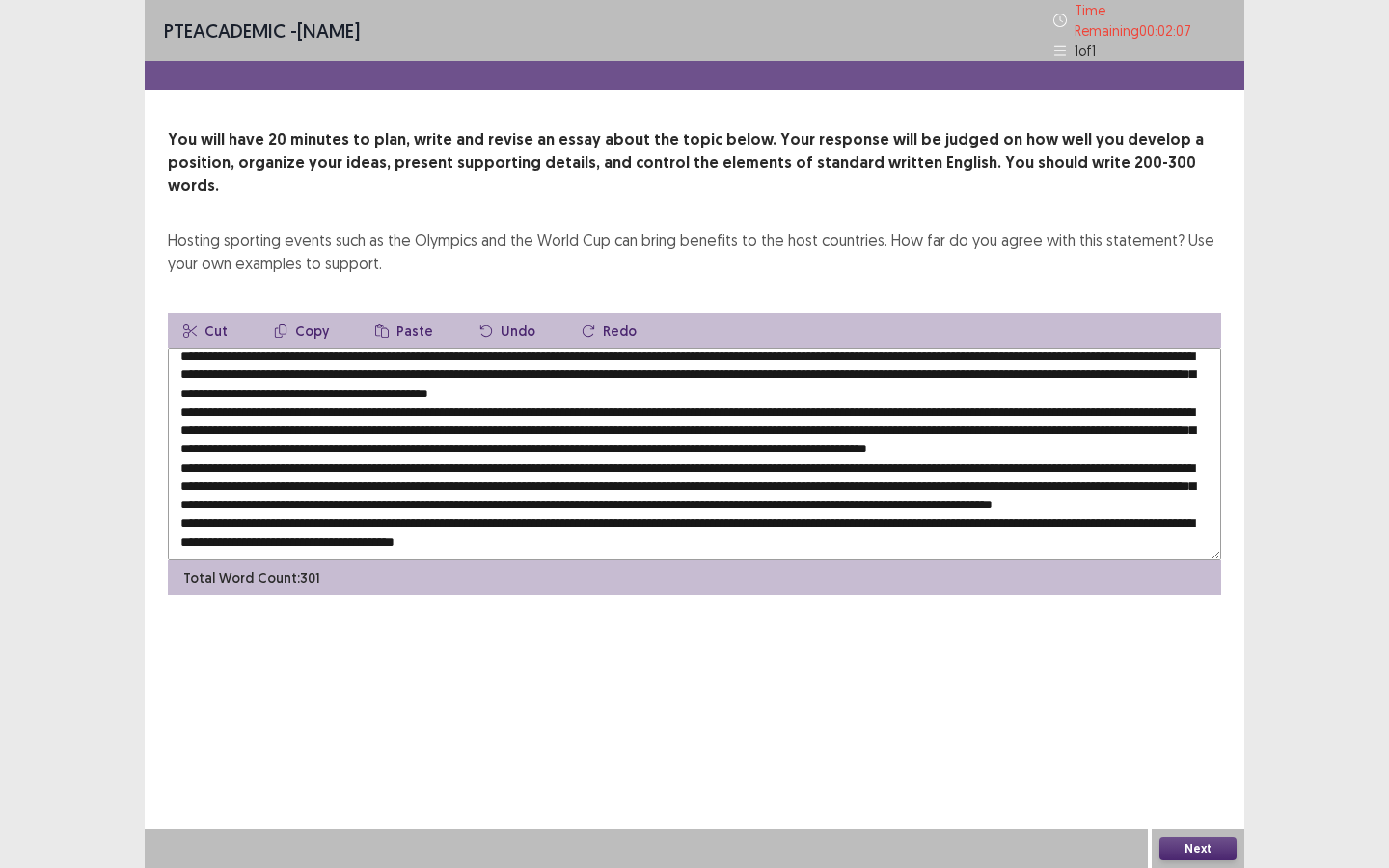 scroll, scrollTop: 65, scrollLeft: 0, axis: vertical 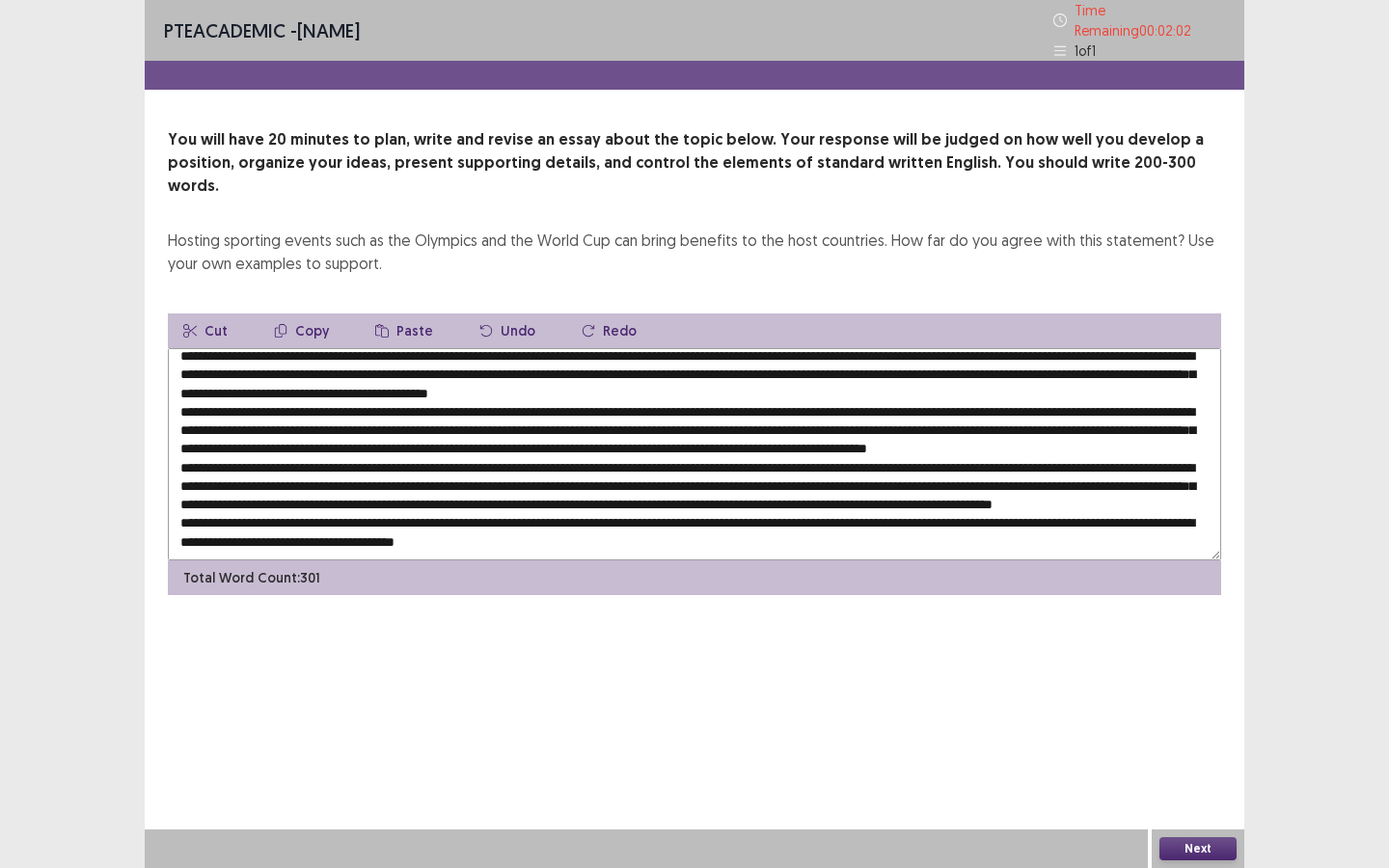 click at bounding box center (694, 454) 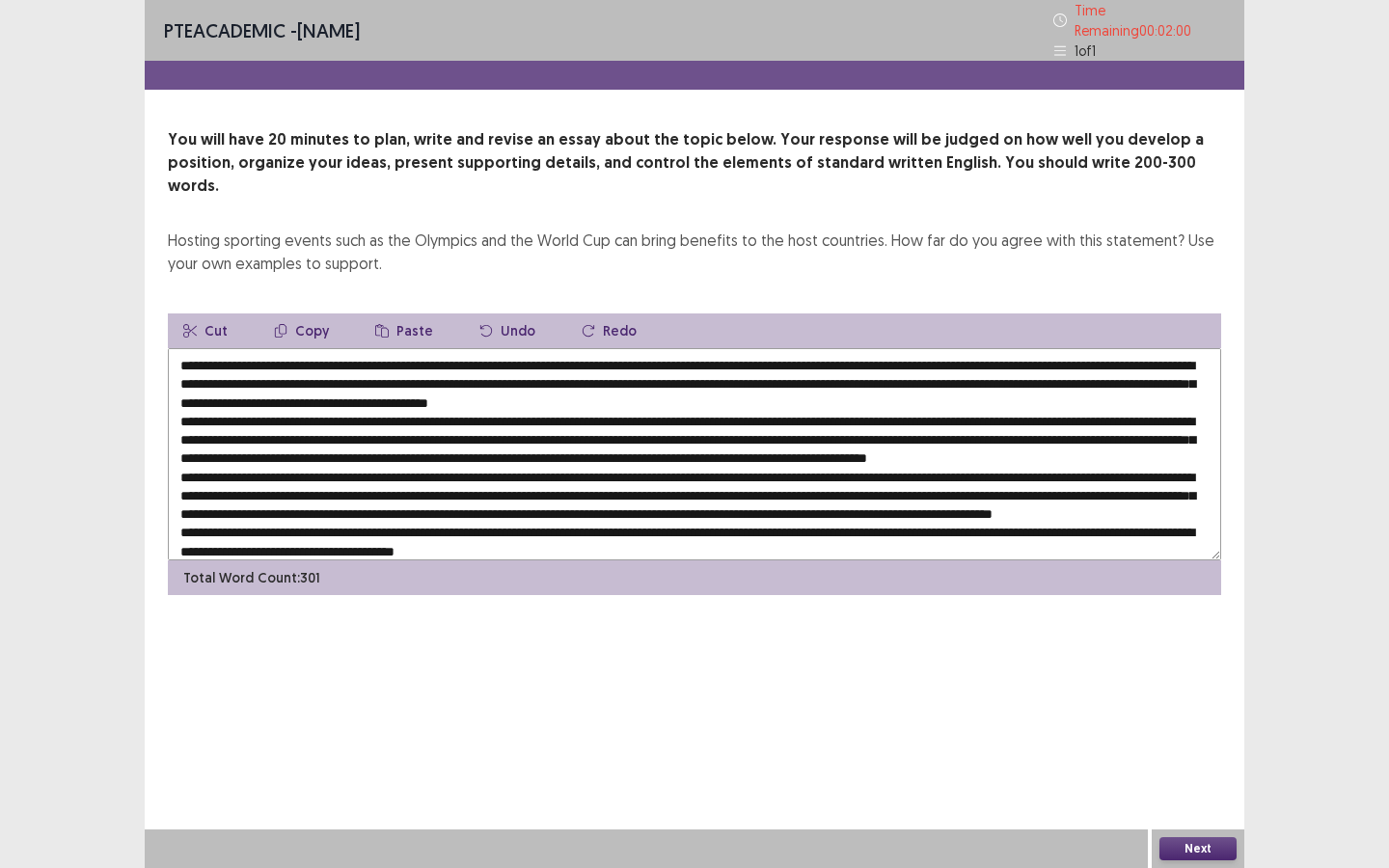 scroll, scrollTop: 0, scrollLeft: 0, axis: both 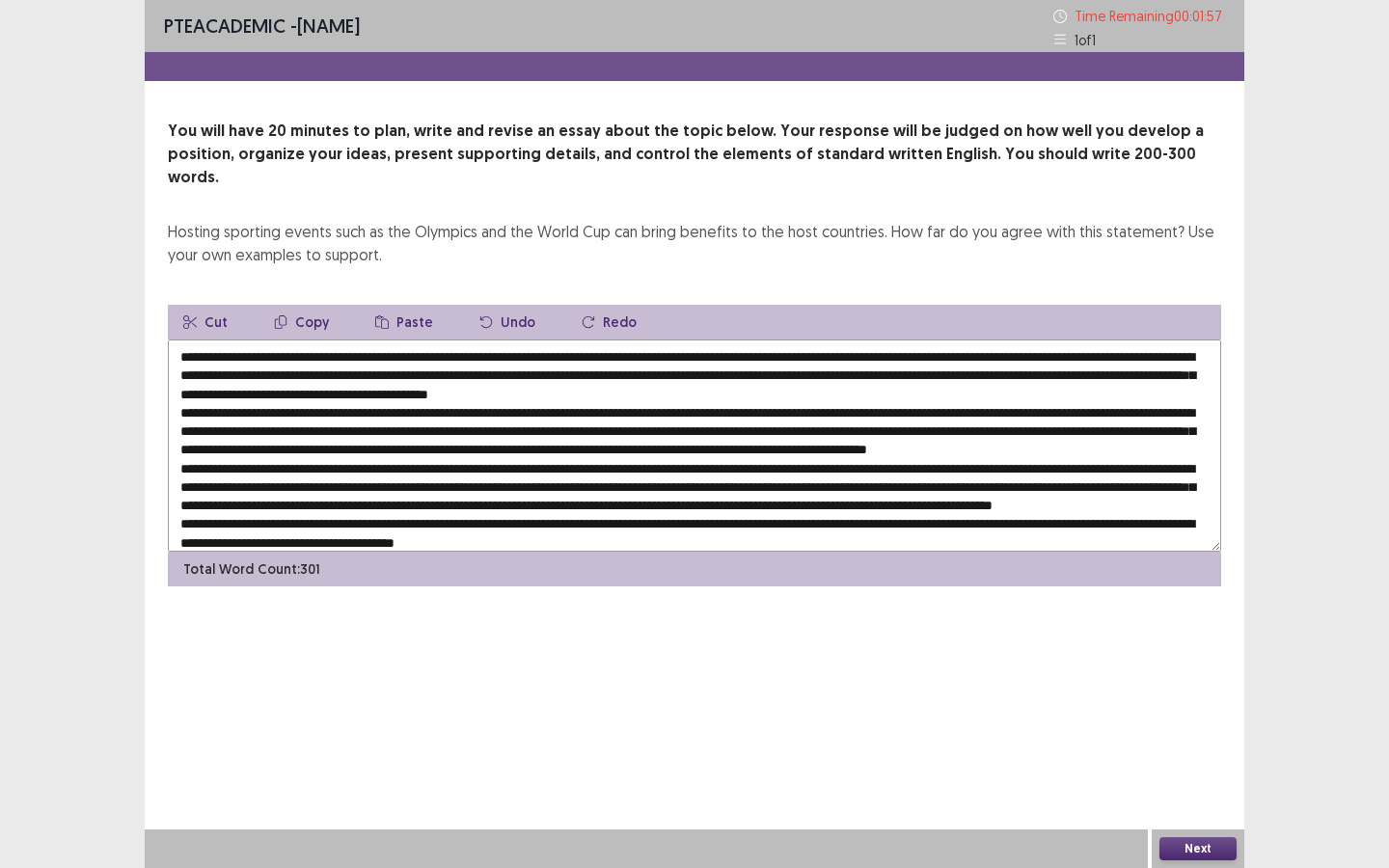 click on "PTE academic - [NAME] Time Remaining 00 : 01 : 57 1 of 1 You will have 20 minutes to plan, write and revise an essay about the topic below. Your response will be judged on how well you develop a position, organize your ideas, present supporting details, and control the elements of standard written English. You should write 200-300 words. Hosting sporting events such as the Olympics and the World Cup can bring benefits to the host countries. How far do you agree with this statement? Use your own examples to support. Cut Copy Paste Undo Redo Total Word Count: 301" at bounding box center (694, 312) 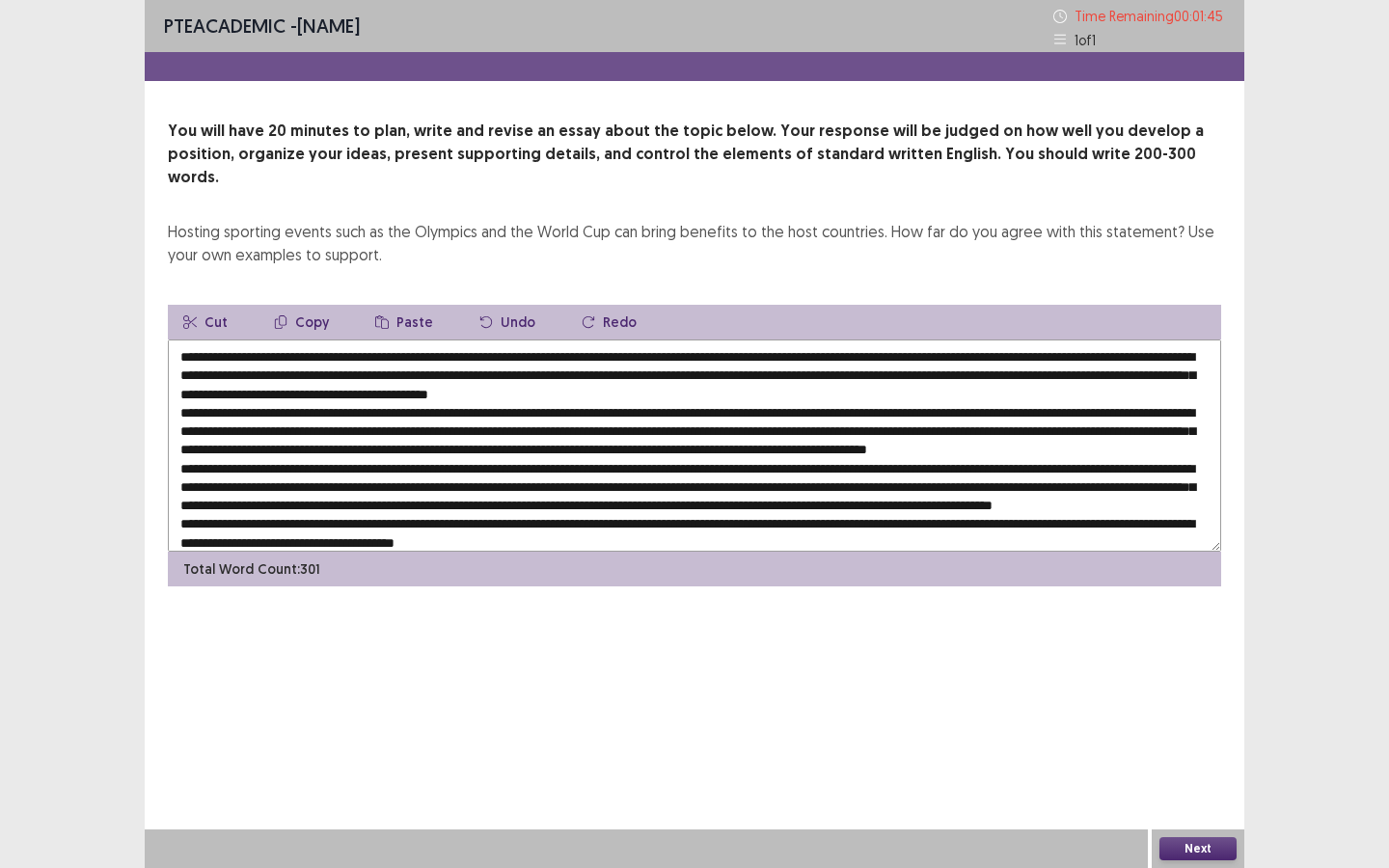 click at bounding box center [694, 446] 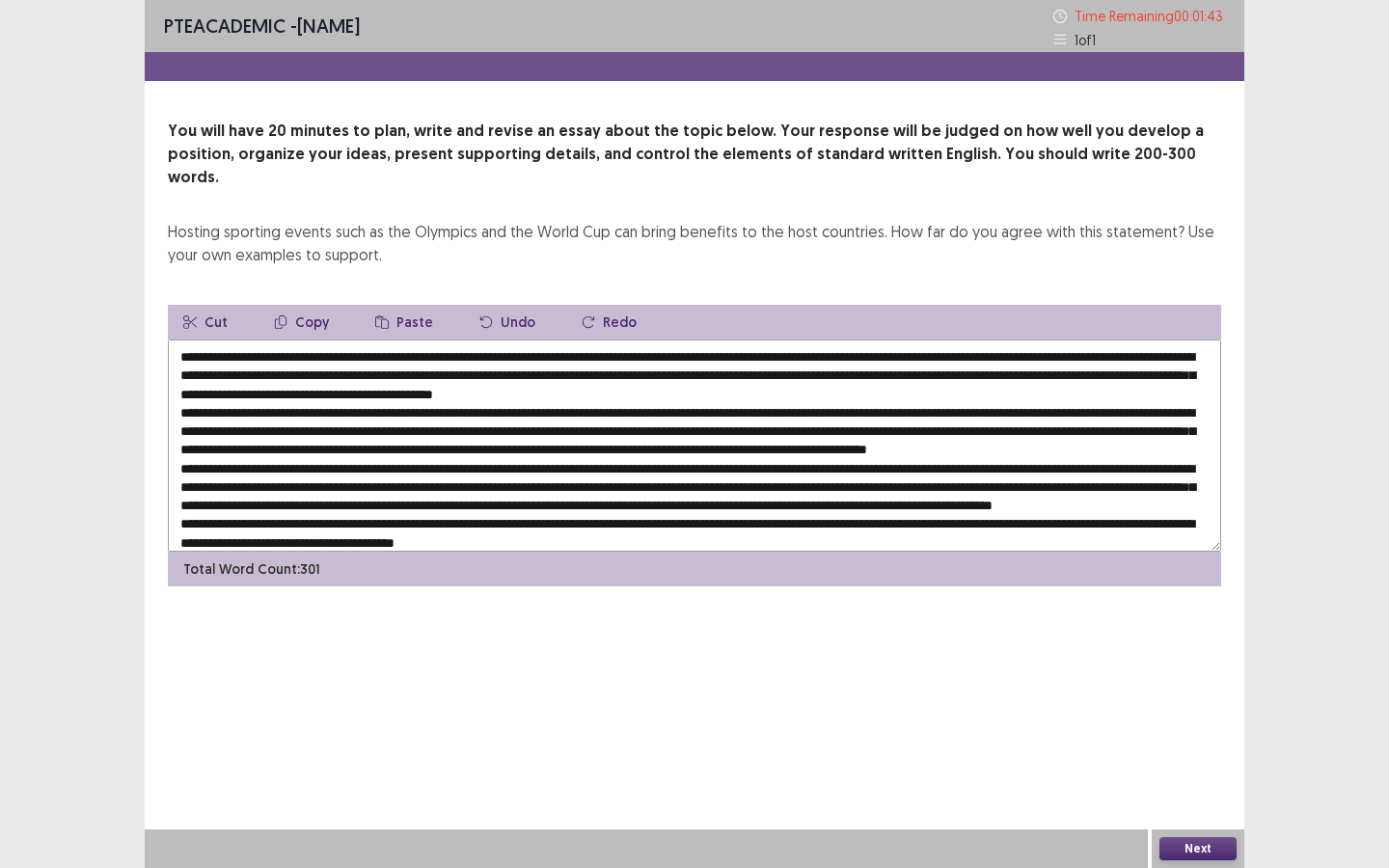 click on "PTE academic - [PERSON] Time Remaining 00 : 01 : 43 1 of 1 You will have 20 minutes to plan, write and revise an essay about the topic below. Your response will be judged on how well you develop a position, organize your ideas, present supporting details, and control the elements of standard written English. You should write 200-300 words. Hosting sporting events such as the Olympics and the World Cup can bring benefits to the host countries. How far do you agree with this statement? Use your own examples to support. Cut Copy Paste Undo Redo Total Word Count: 301" at bounding box center (694, 312) 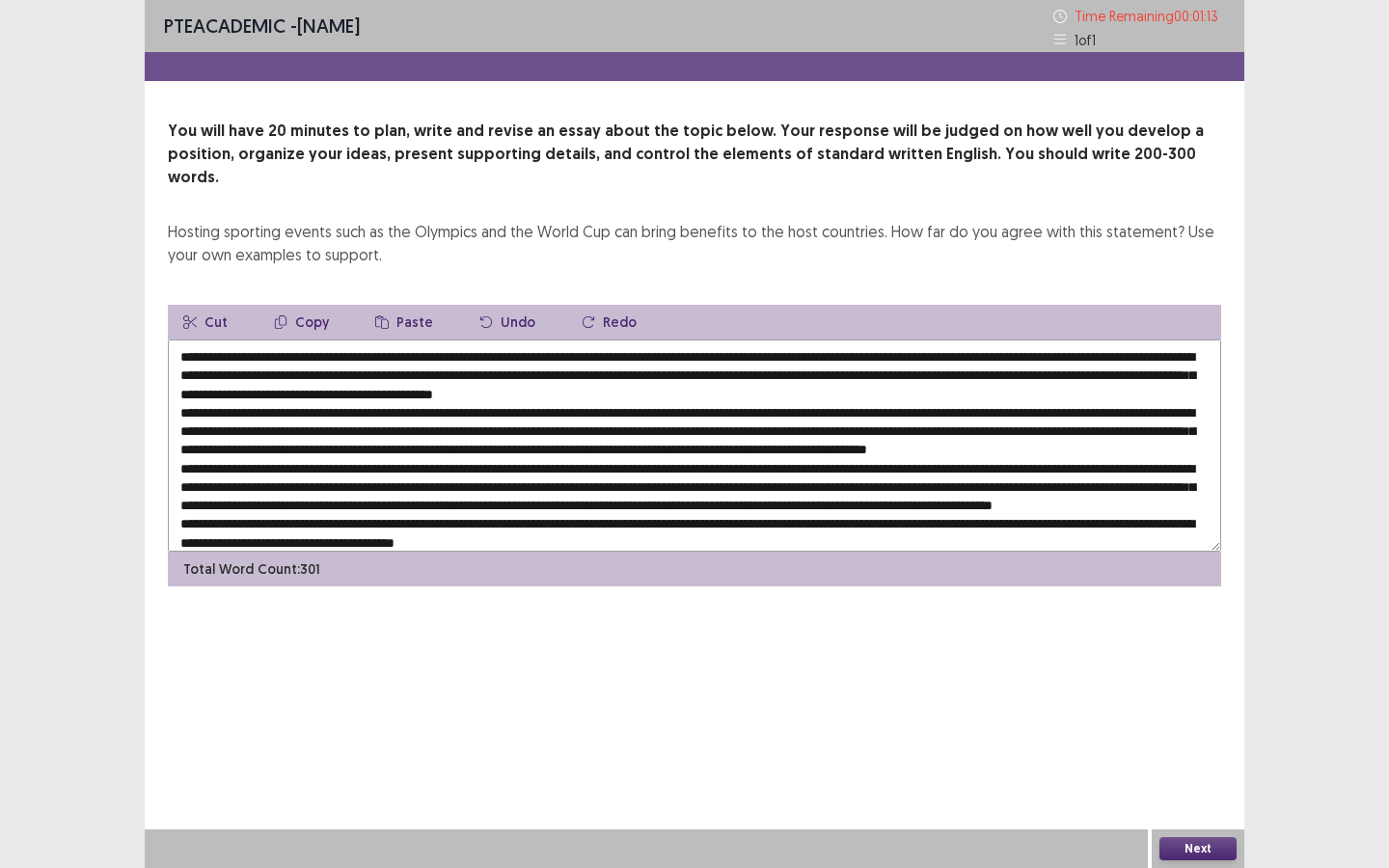 click at bounding box center (694, 446) 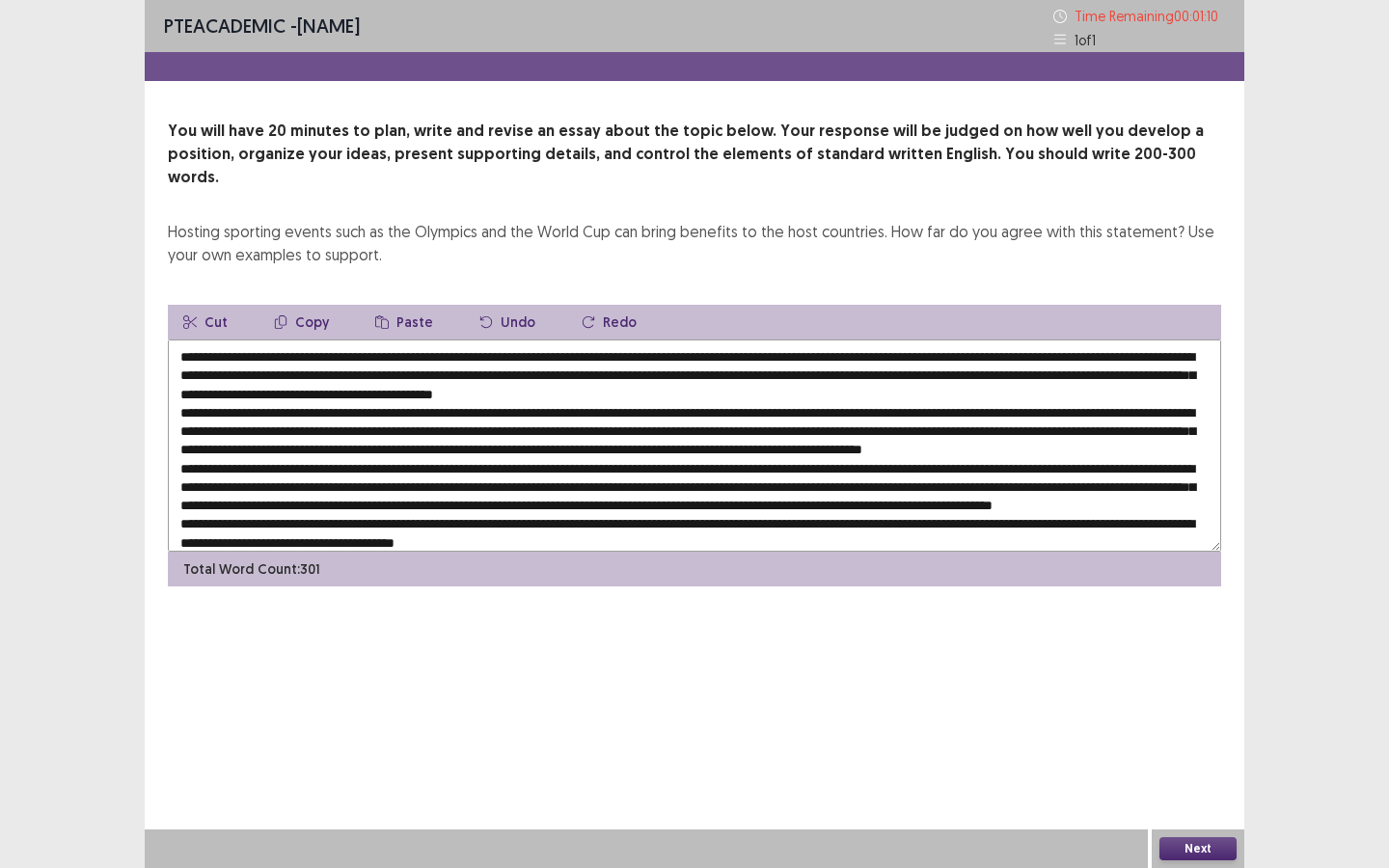 click on "PTE academic - [NAME] Time Remaining 00 : 01 : 10 1 of 1 You will have 20 minutes to plan, write and revise an essay about the topic below. Your response will be judged on how well you develop a position, organize your ideas, present supporting details, and control the elements of standard written English. You should write 200-300 words. Hosting sporting events such as the Olympics and the World Cup can bring benefits to the host countries. How far do you agree with this statement? Use your own examples to support. Cut Copy Paste Undo Redo Total Word Count: 301 Next" at bounding box center (694, 434) 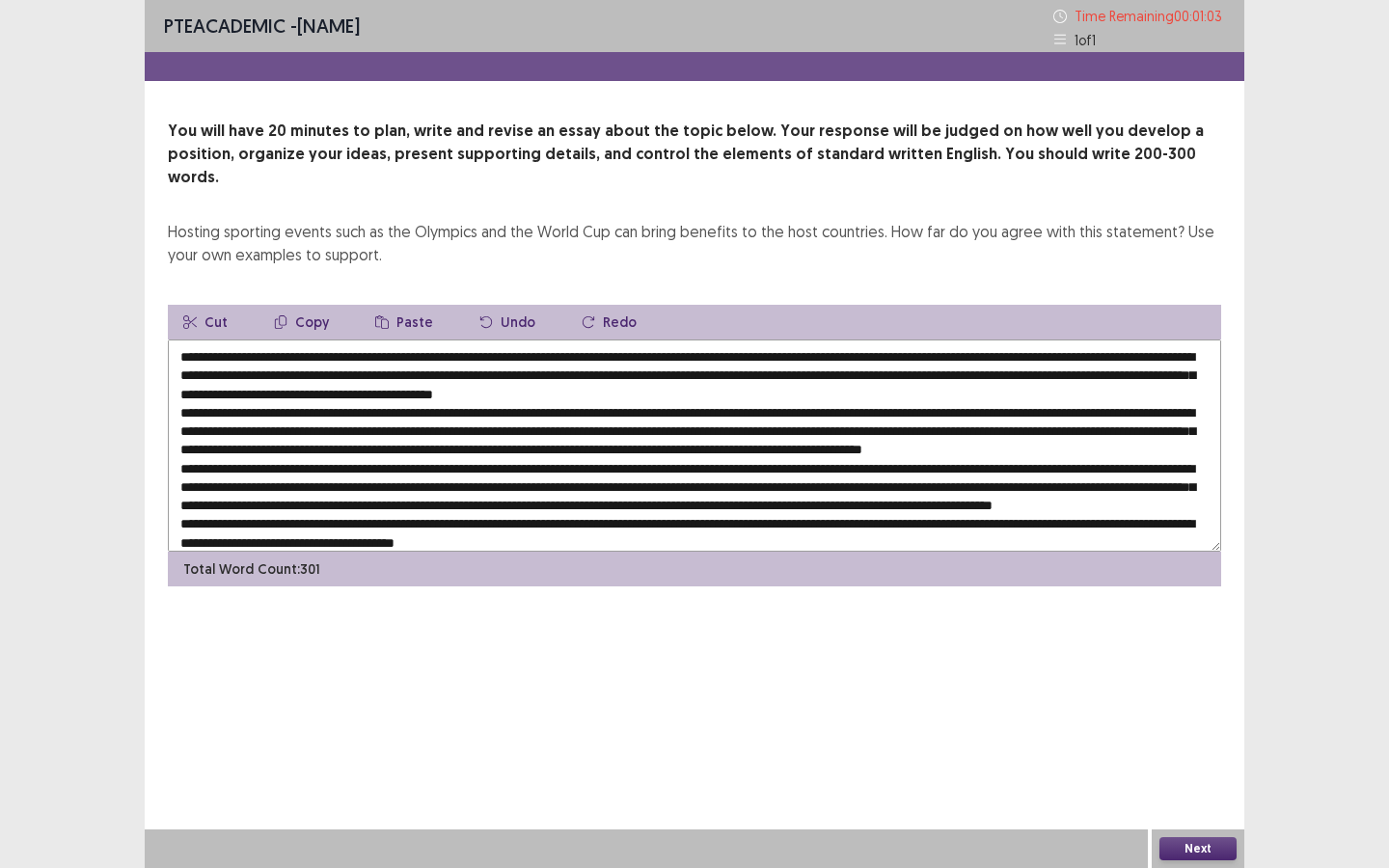 click at bounding box center [694, 446] 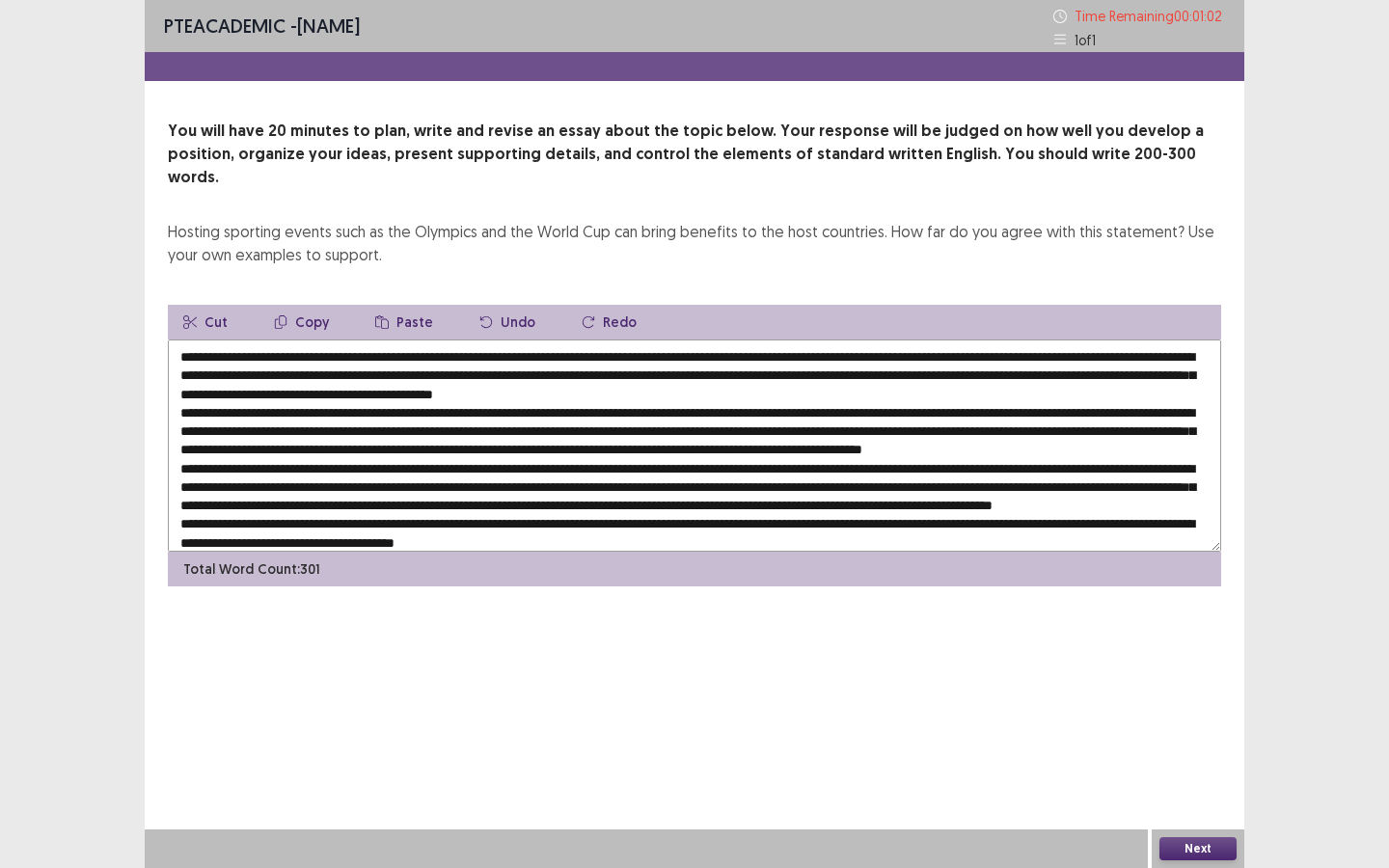 click at bounding box center [694, 446] 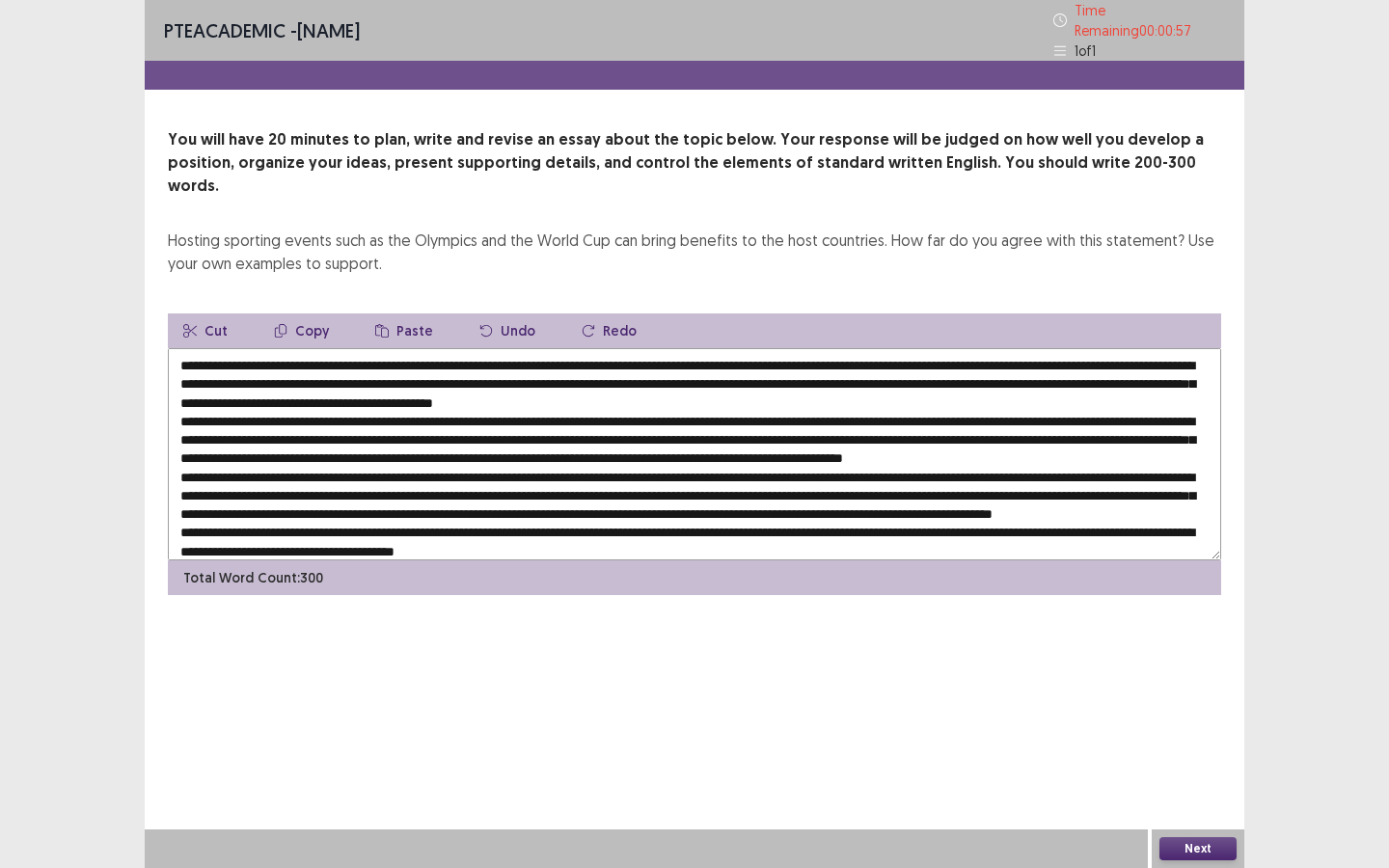 drag, startPoint x: 337, startPoint y: 423, endPoint x: 346, endPoint y: 430, distance: 11.401754 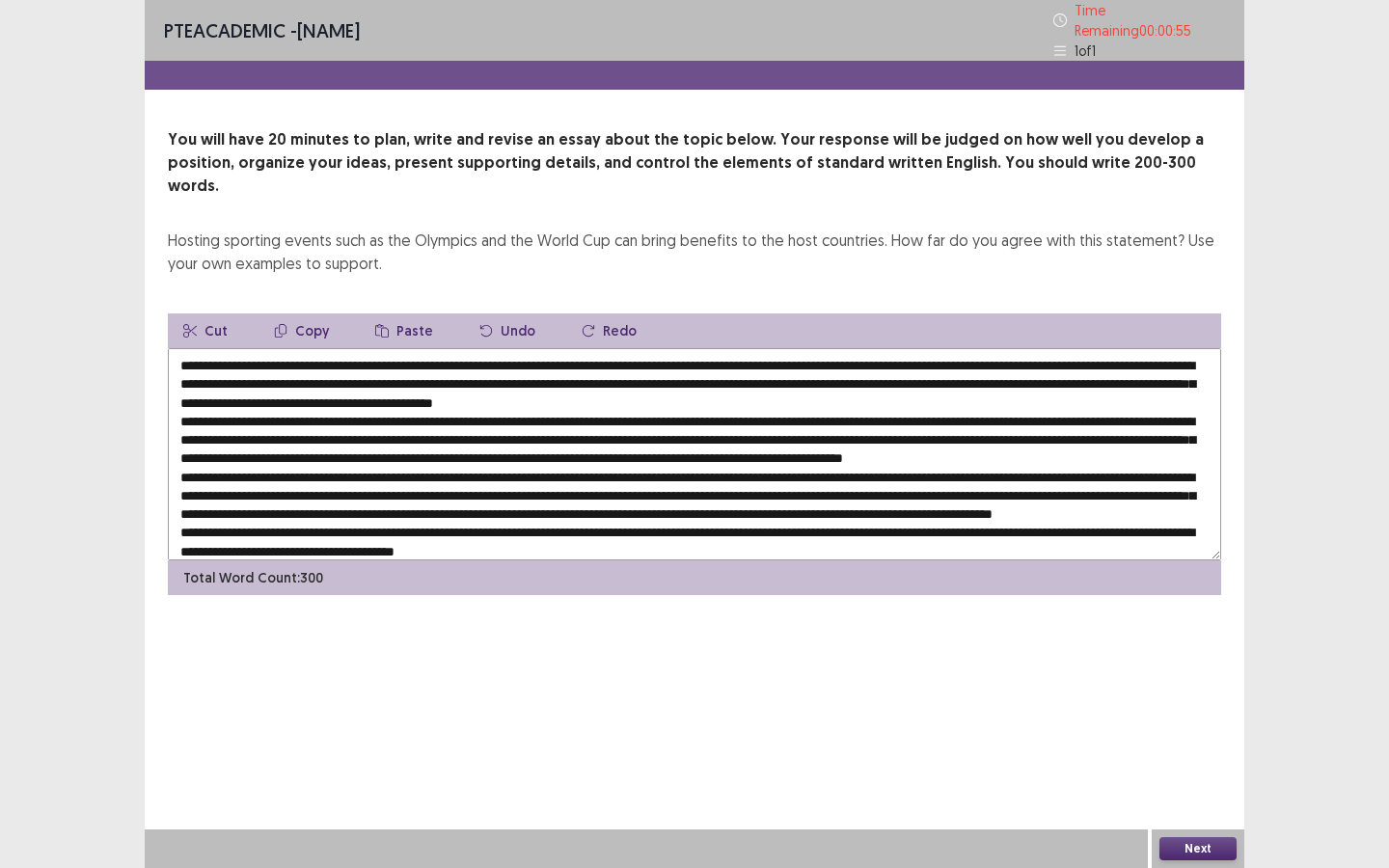 click on "PTE academic - [NAME] Time Remaining 00 : 00 : 55 1 of 1 You will have 20 minutes to plan, write and revise an essay about the topic below. Your response will be judged on how well you develop a position, organize your ideas, present supporting details, and control the elements of standard written English. You should write 200-300 words. Hosting sporting events such as the Olympics and the World Cup can bring benefits to the host countries. How far do you agree with this statement? Use your own examples to support. Cut Copy Paste Undo Redo Total Word Count: 300 Next" at bounding box center [694, 434] 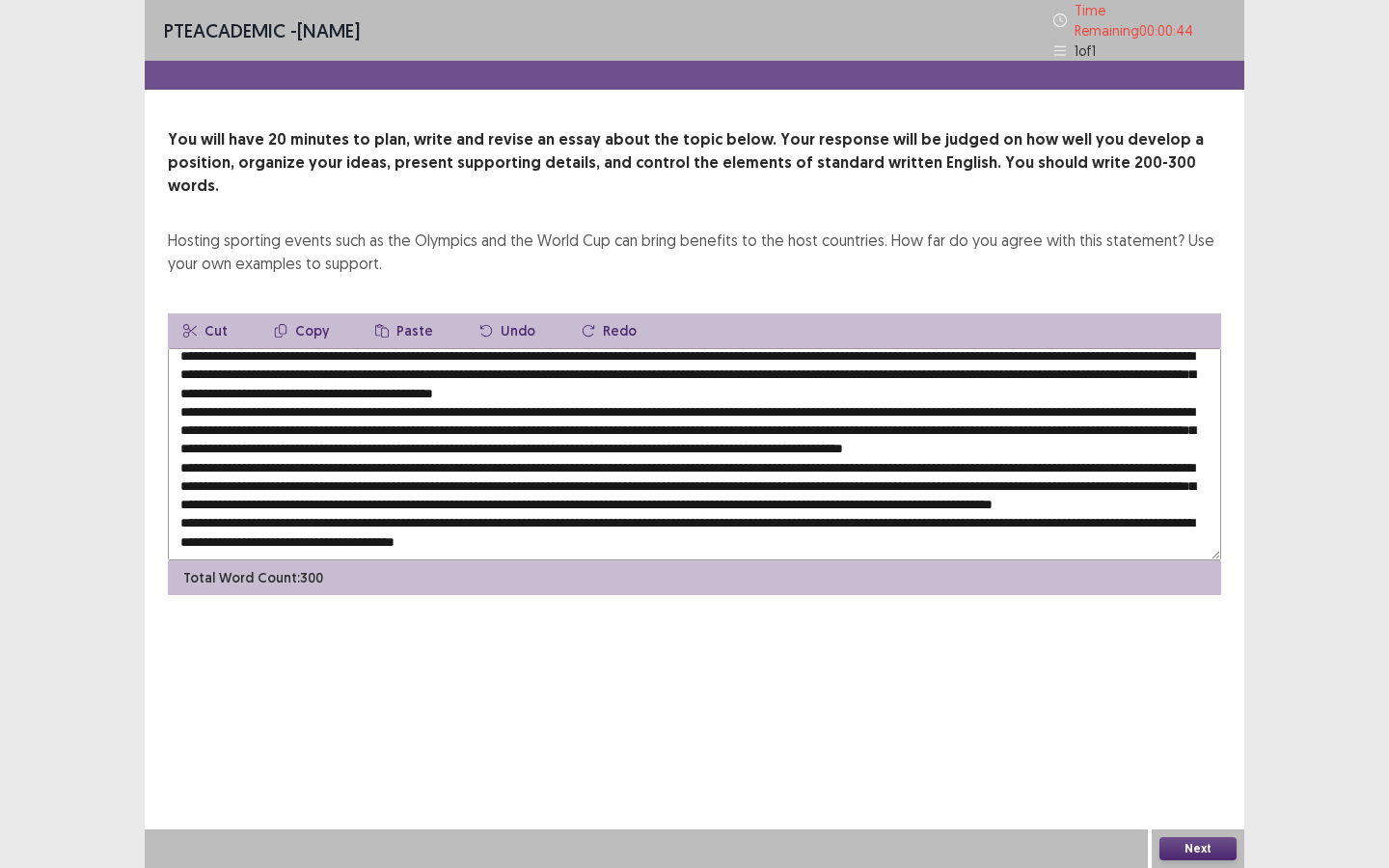 scroll, scrollTop: 65, scrollLeft: 0, axis: vertical 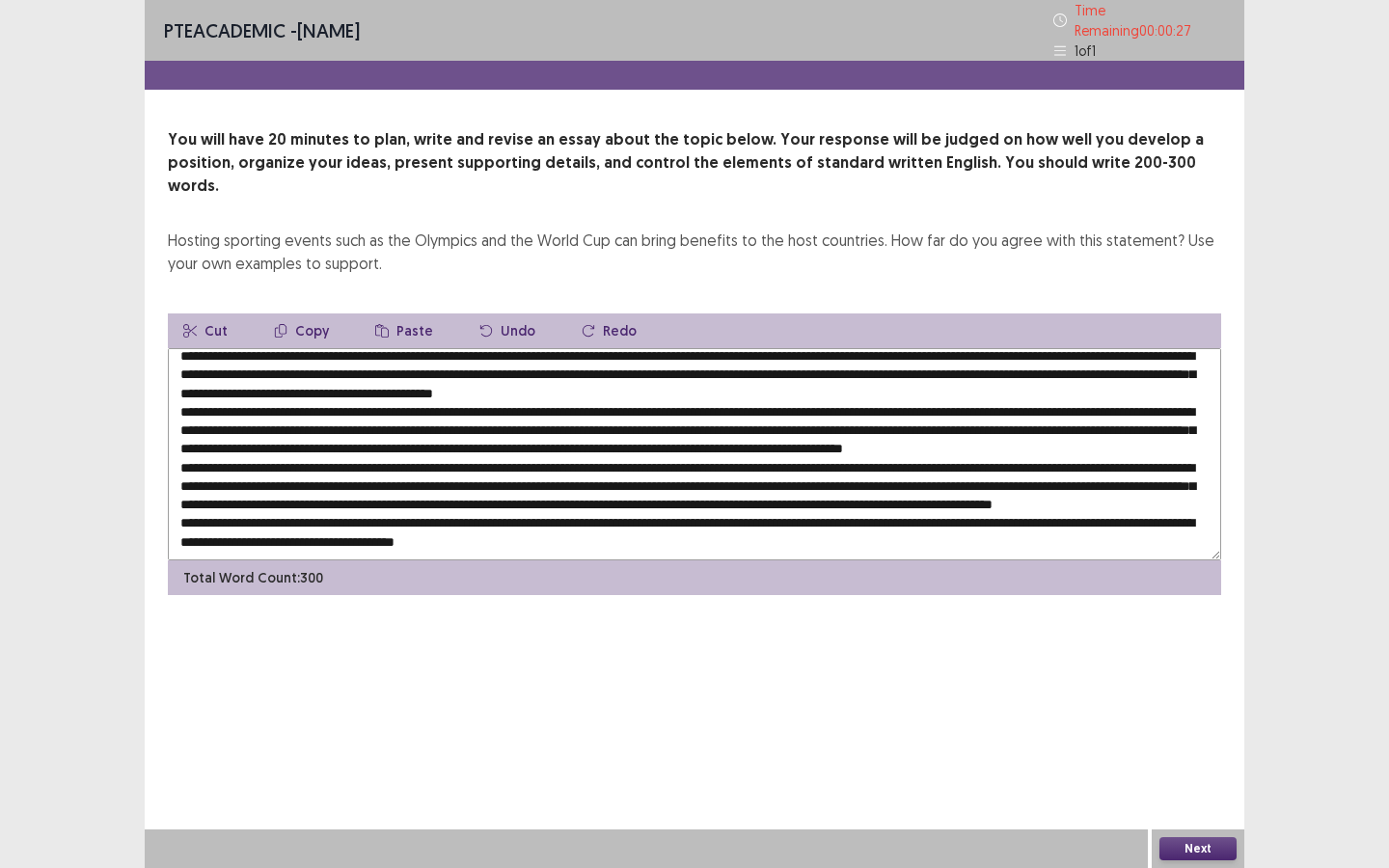 click at bounding box center (694, 454) 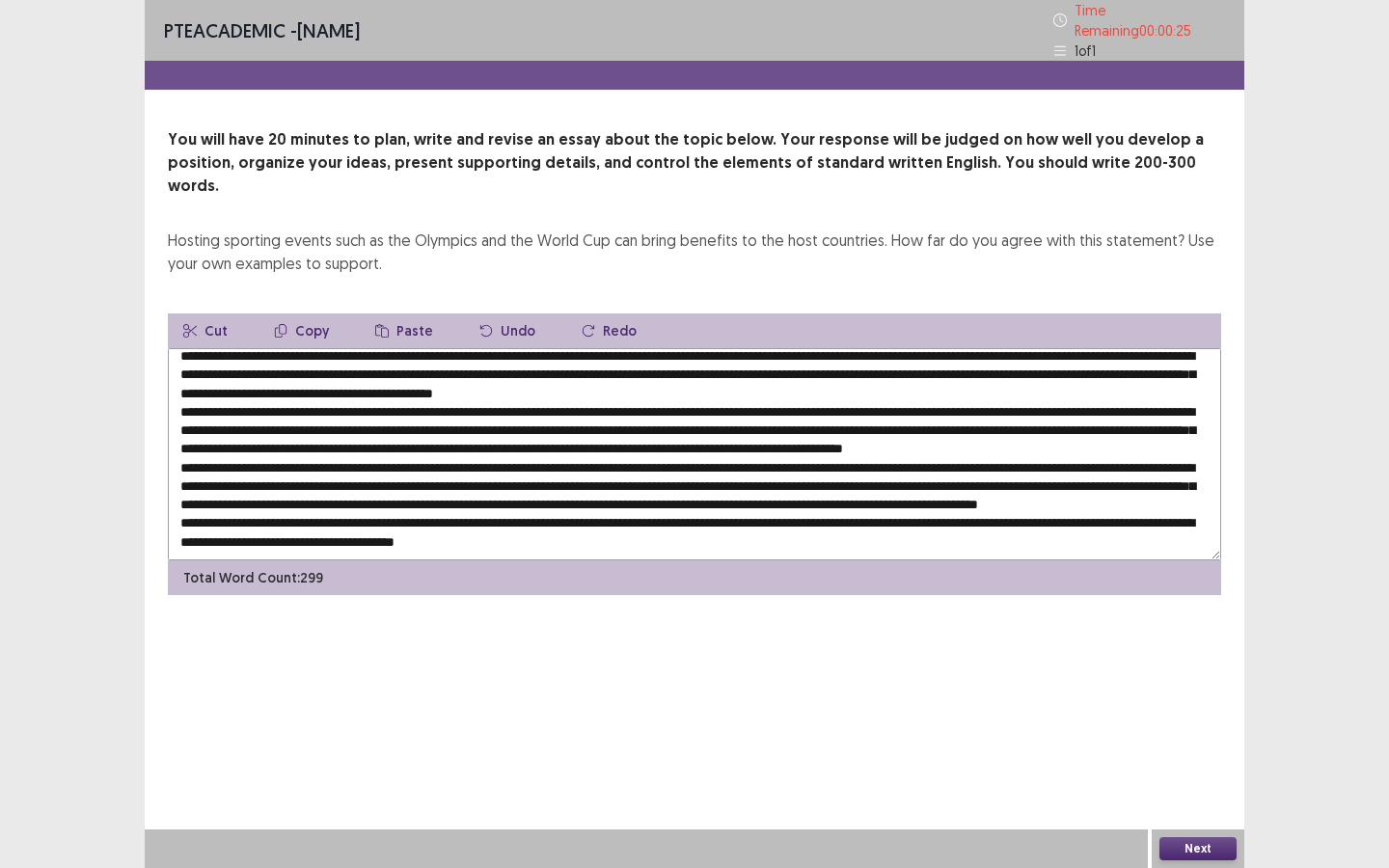 click at bounding box center (694, 454) 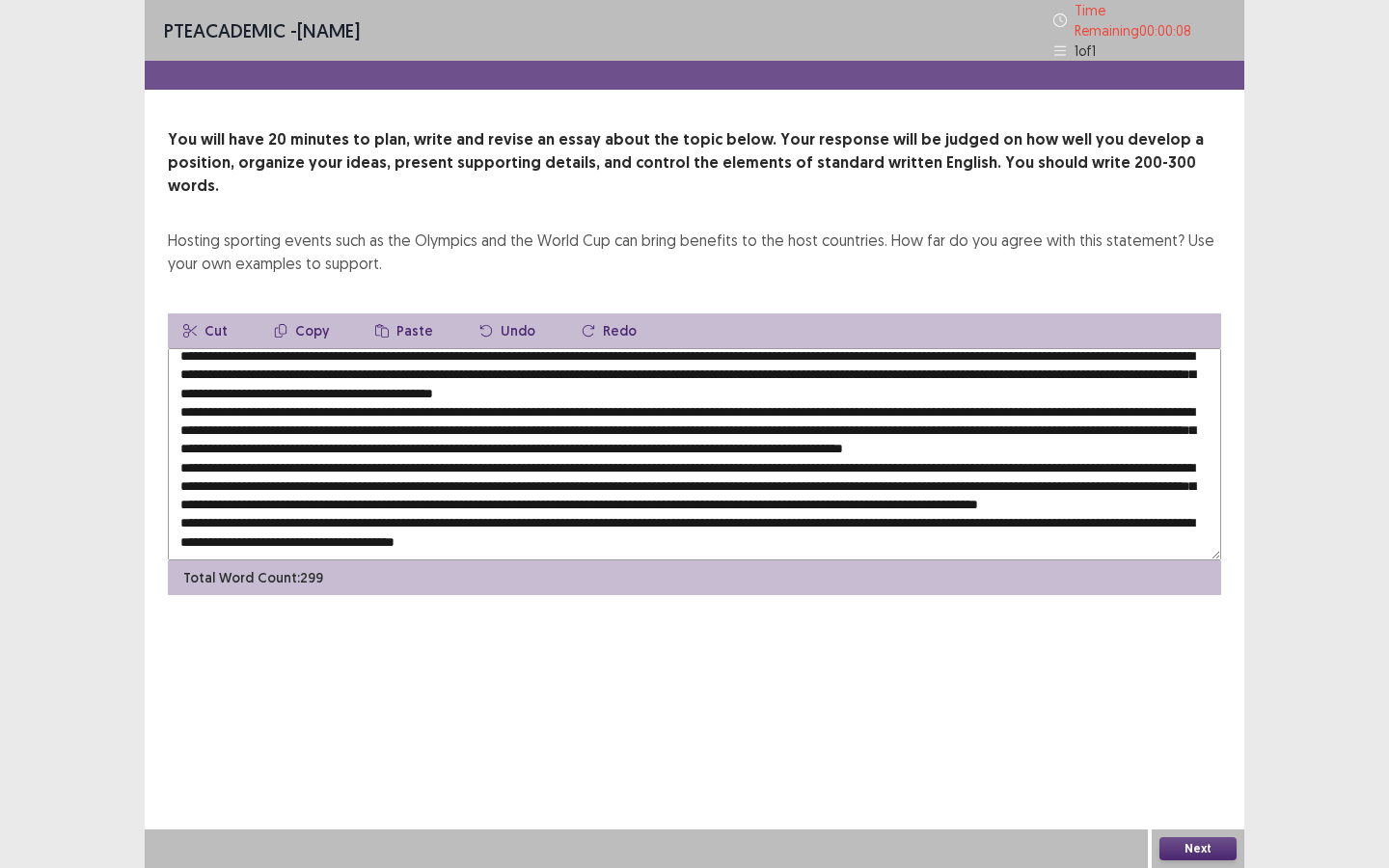 click at bounding box center [694, 454] 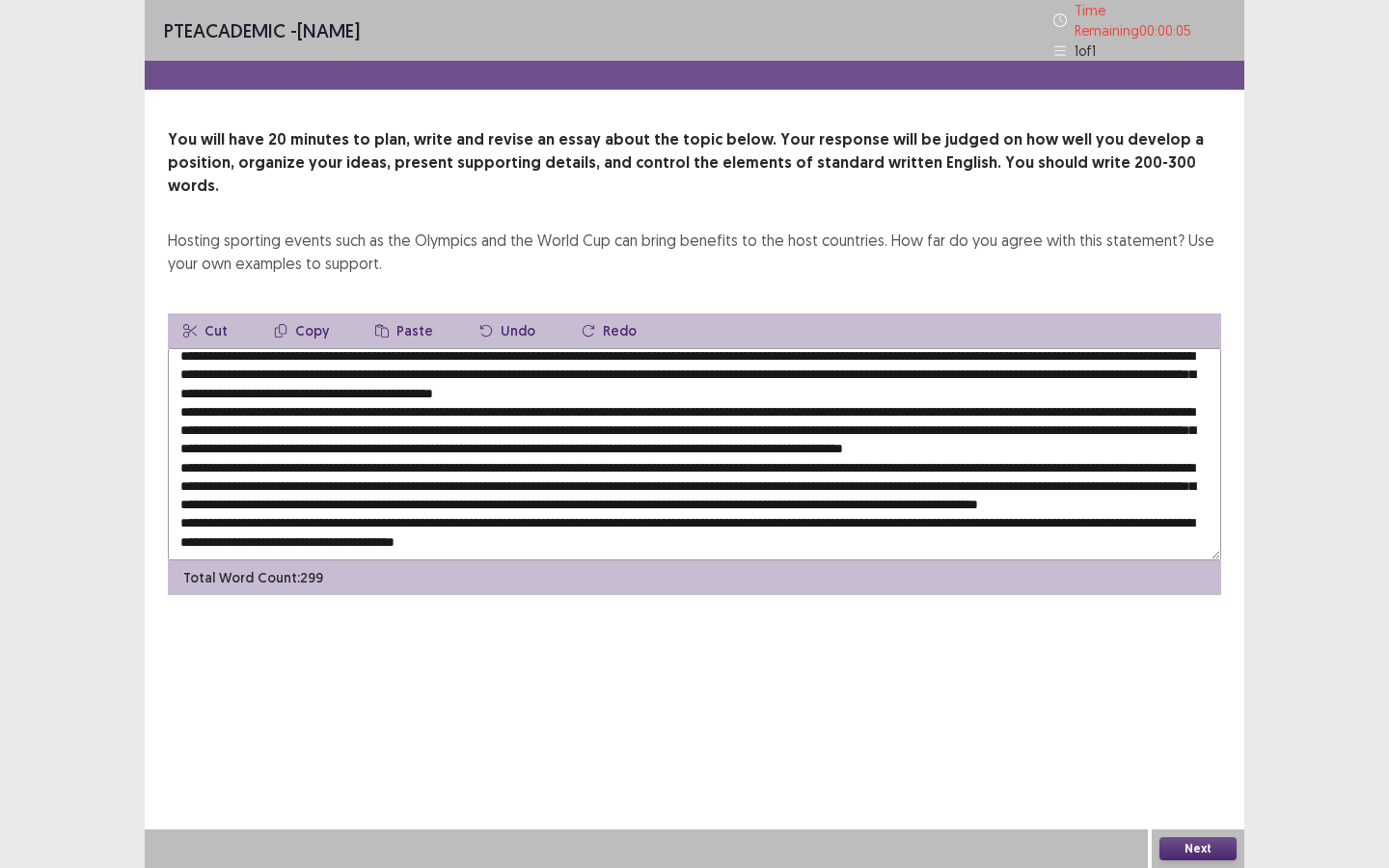 click at bounding box center [694, 454] 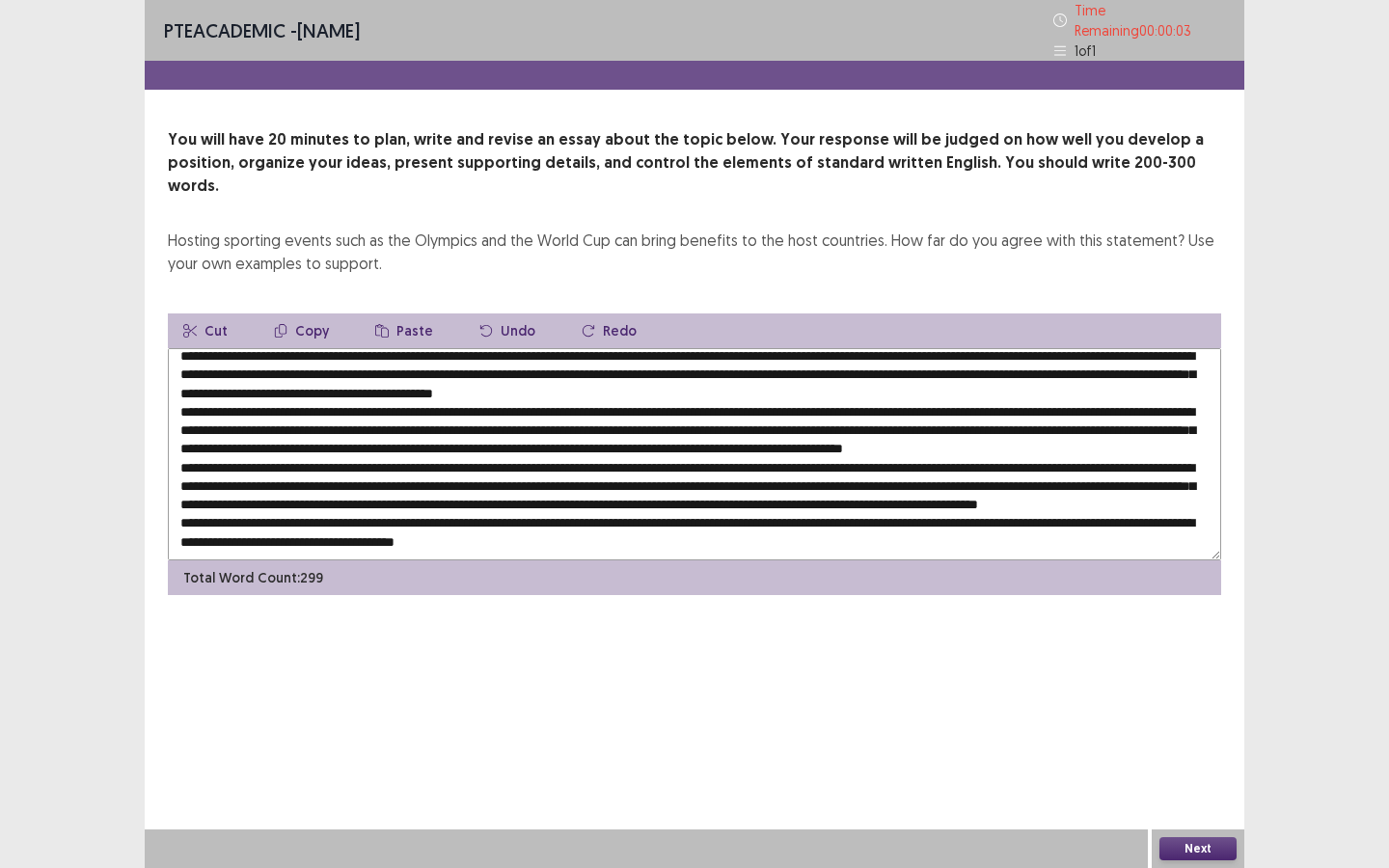 type on "**********" 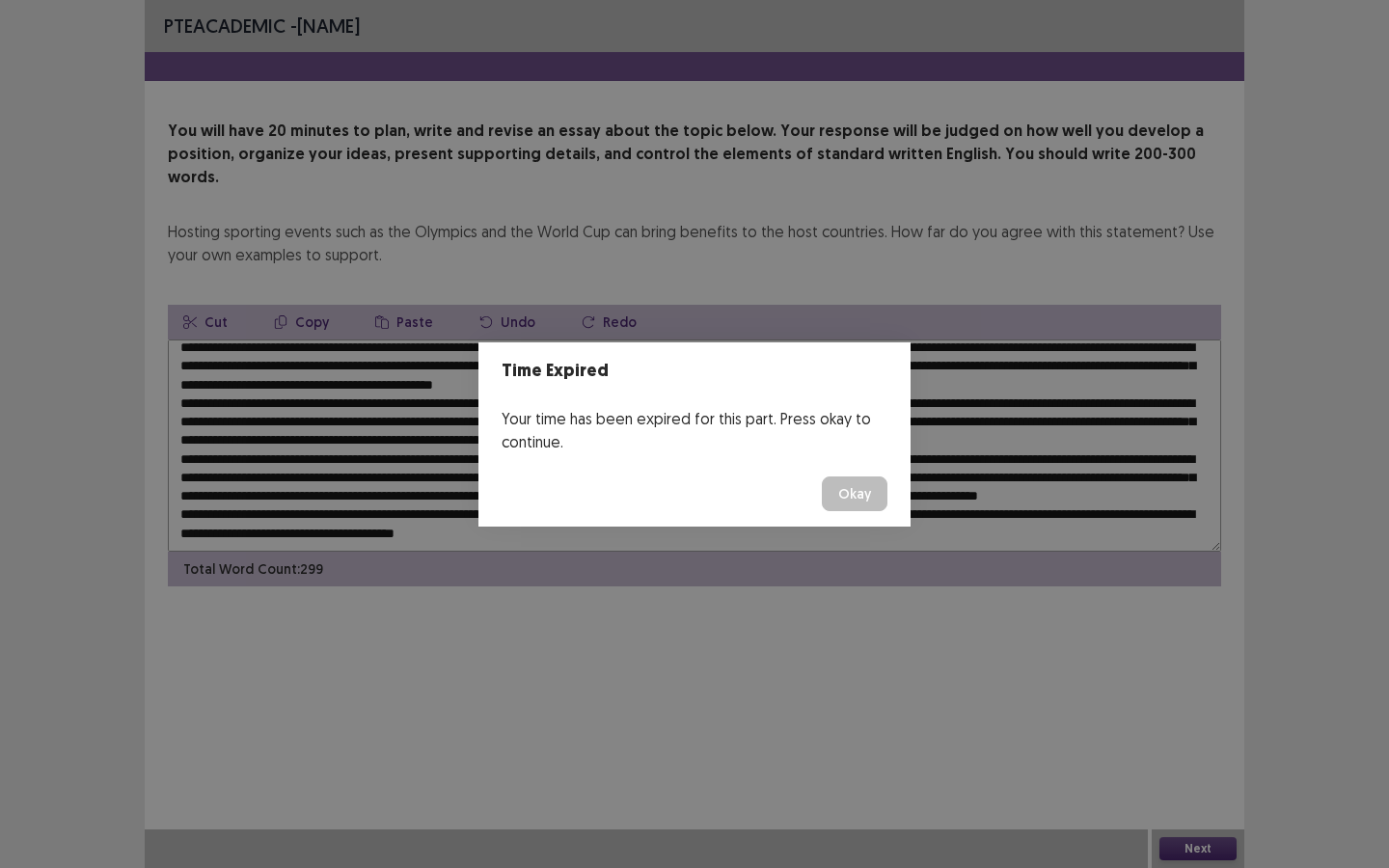 click on "Okay" at bounding box center [855, 494] 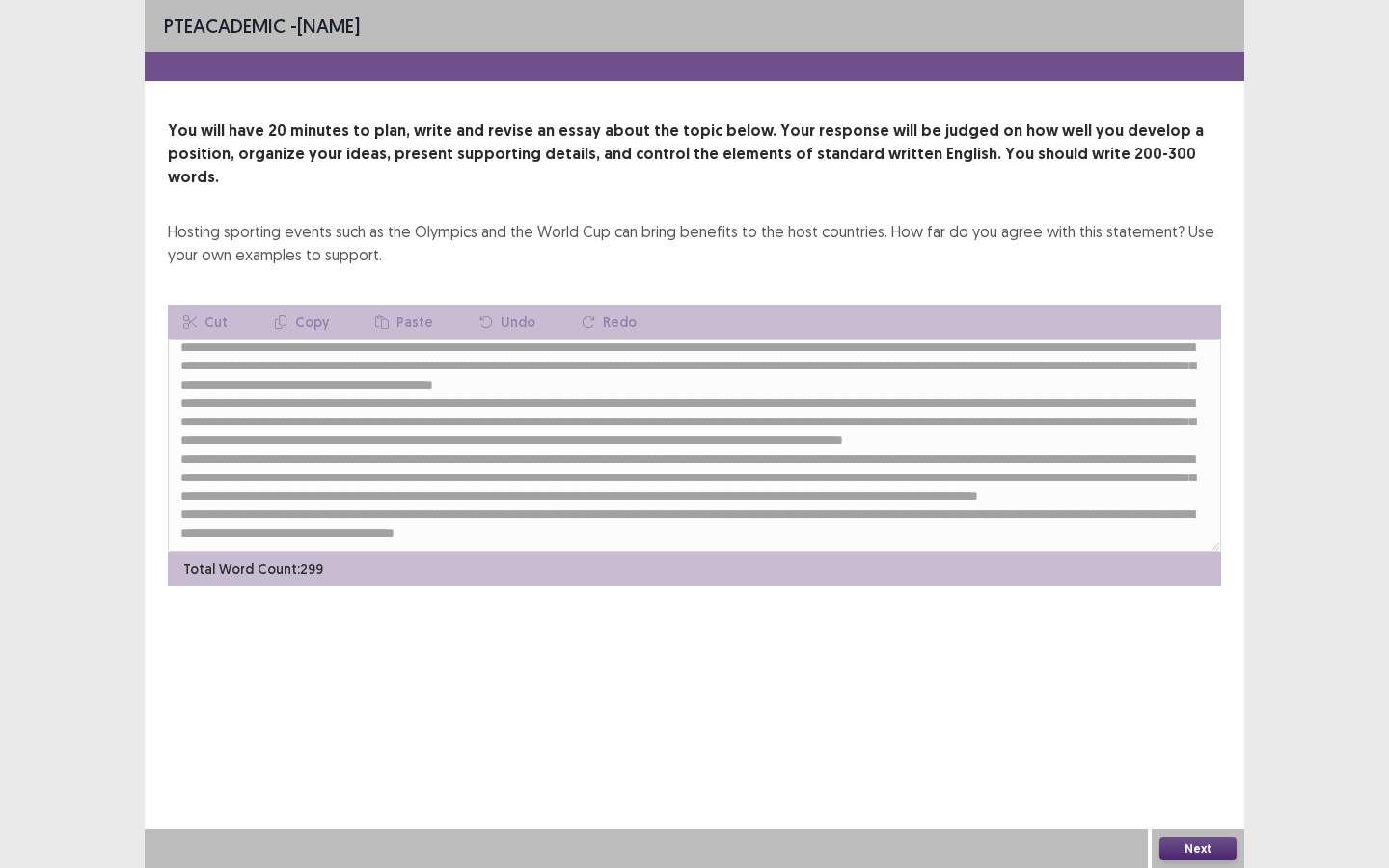 click on "Next" at bounding box center [1198, 849] 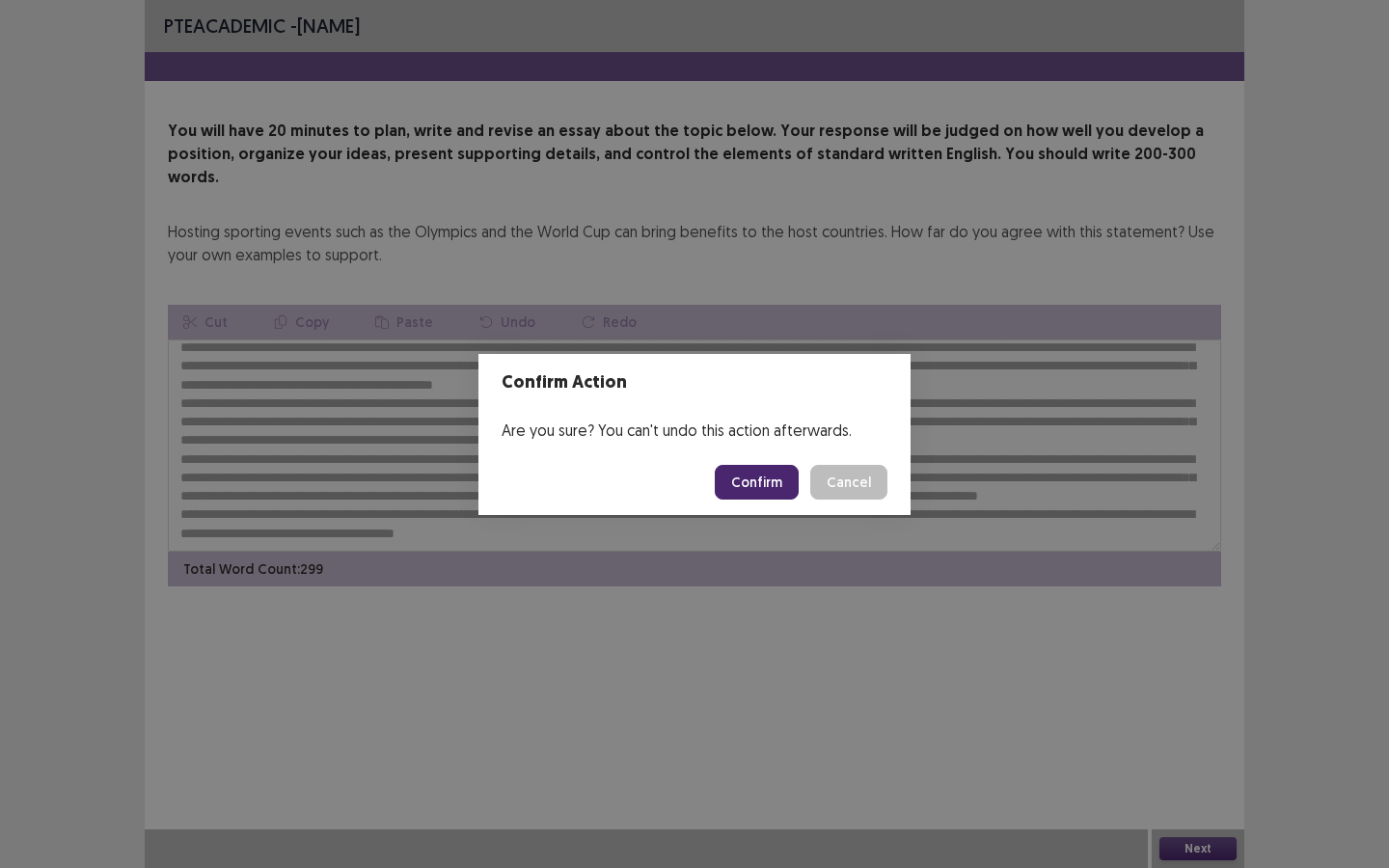 click on "Confirm" at bounding box center [756, 482] 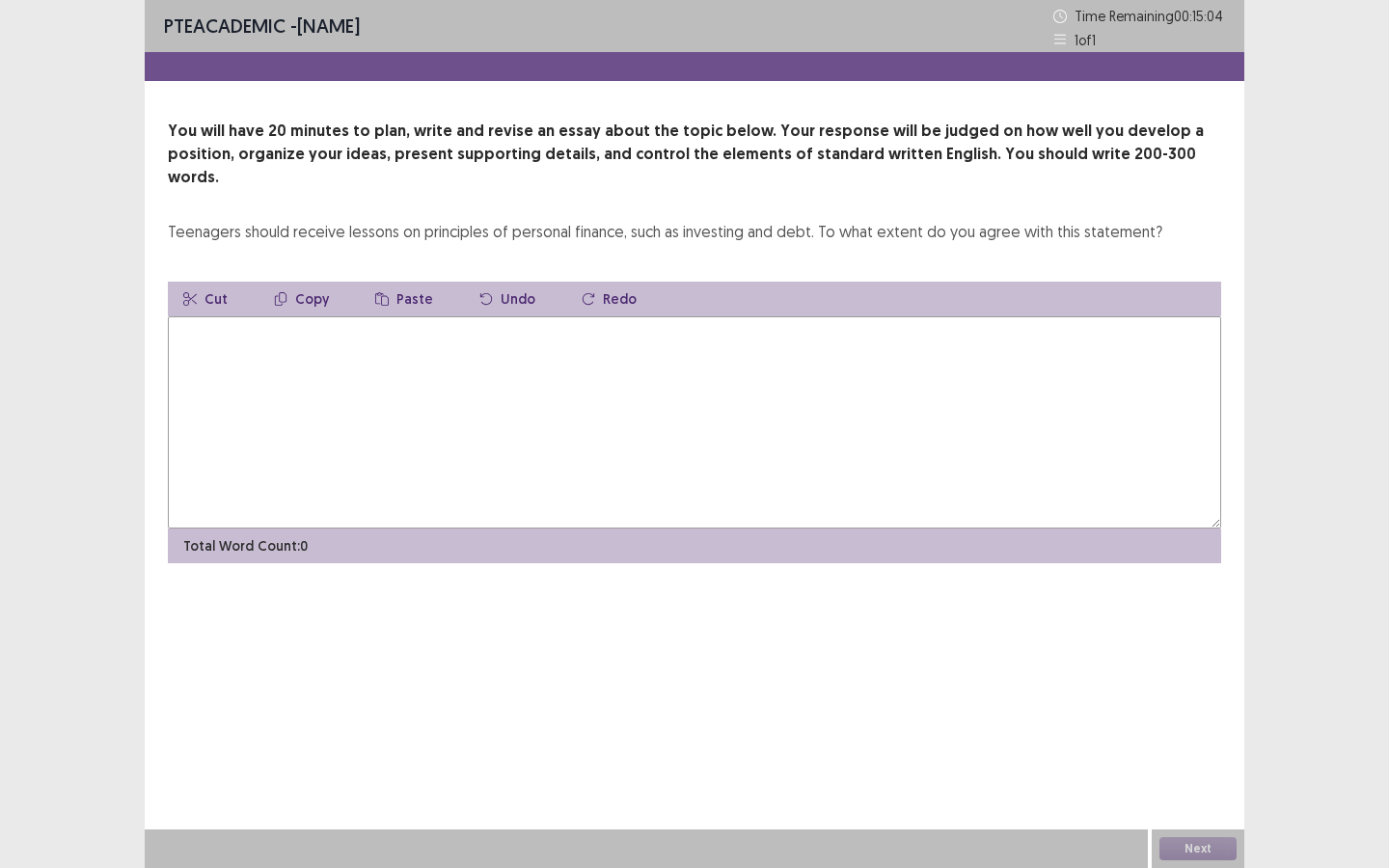 click at bounding box center [694, 422] 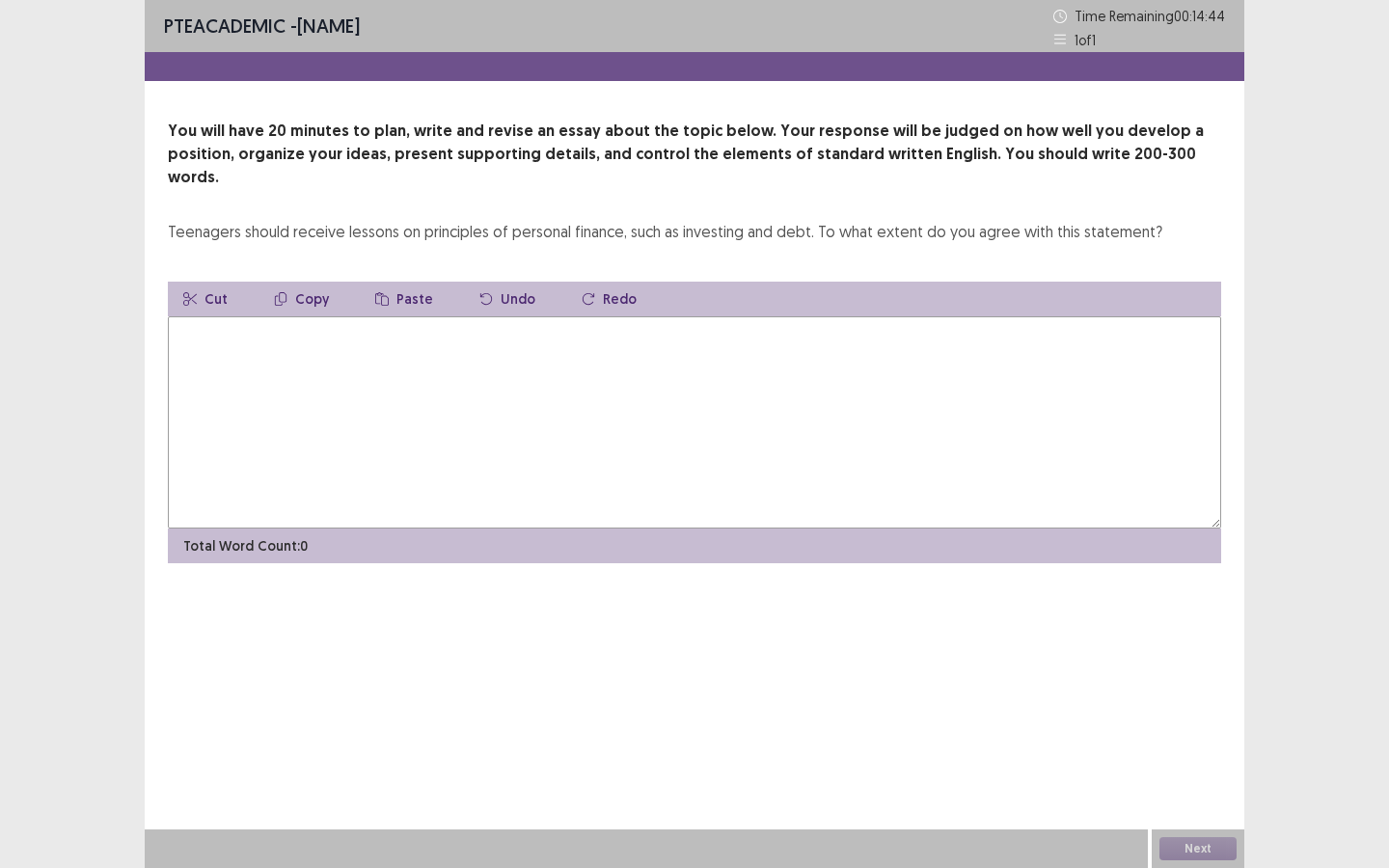 click at bounding box center (694, 422) 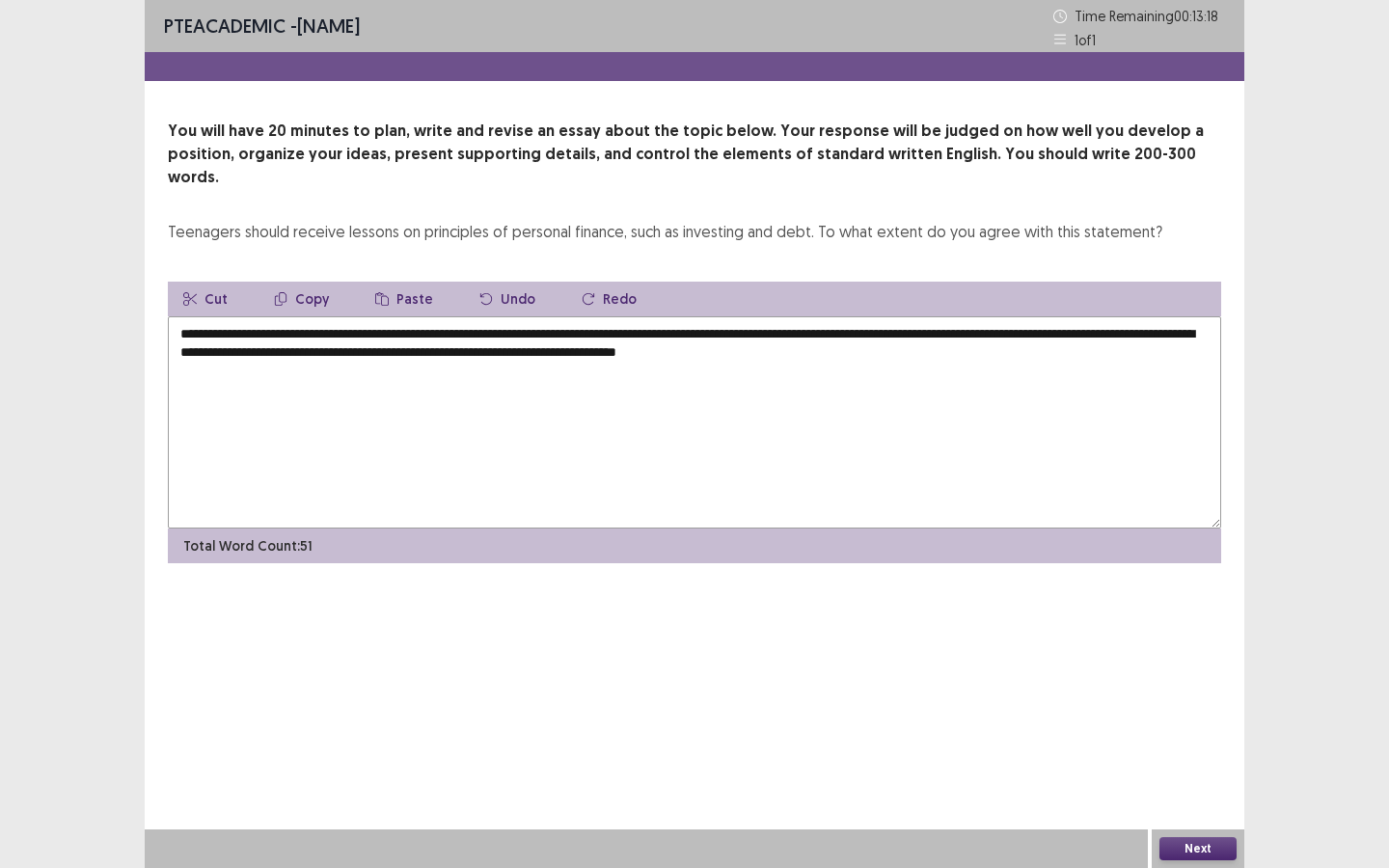 click on "**********" at bounding box center [694, 422] 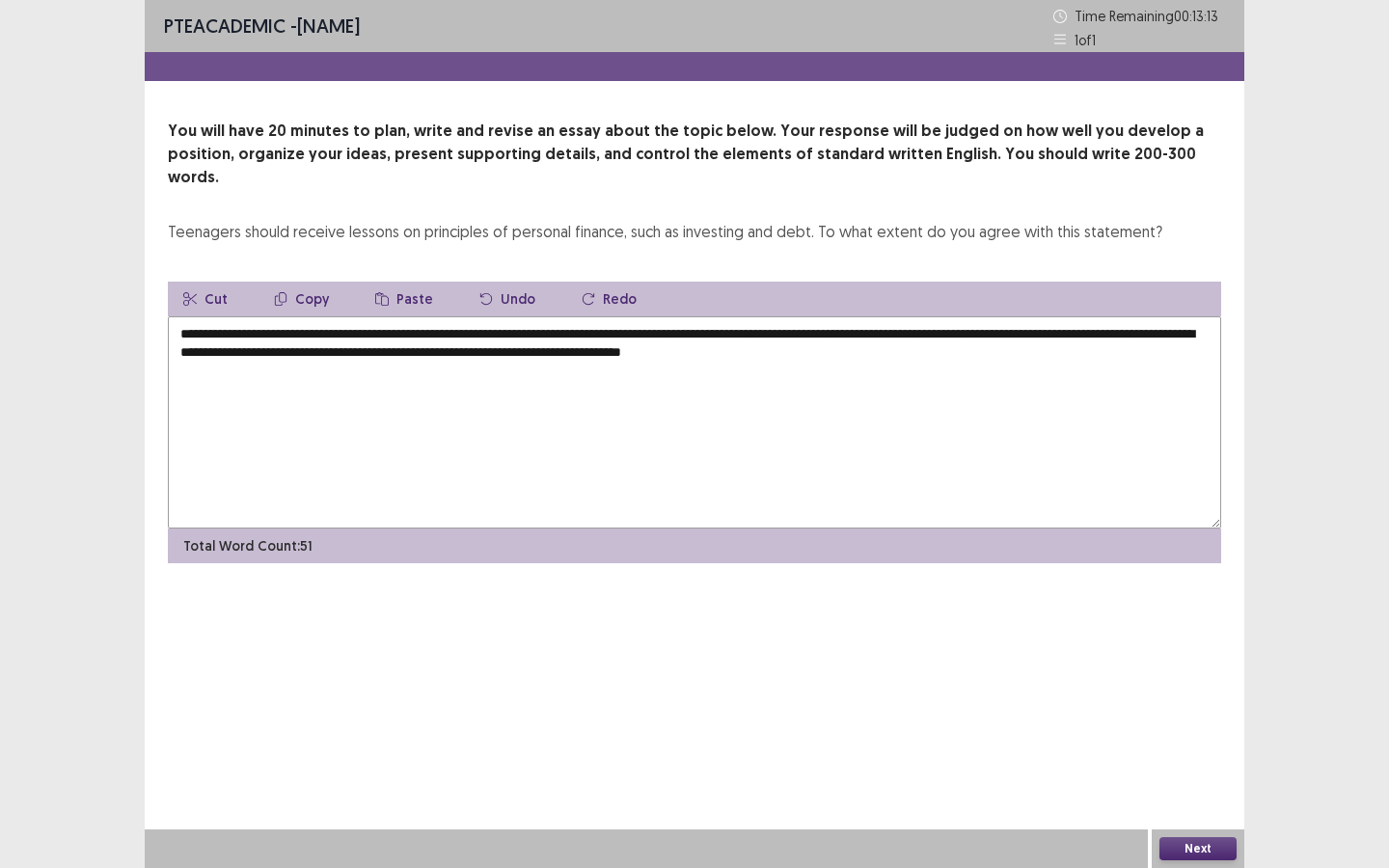 click on "**********" at bounding box center [694, 422] 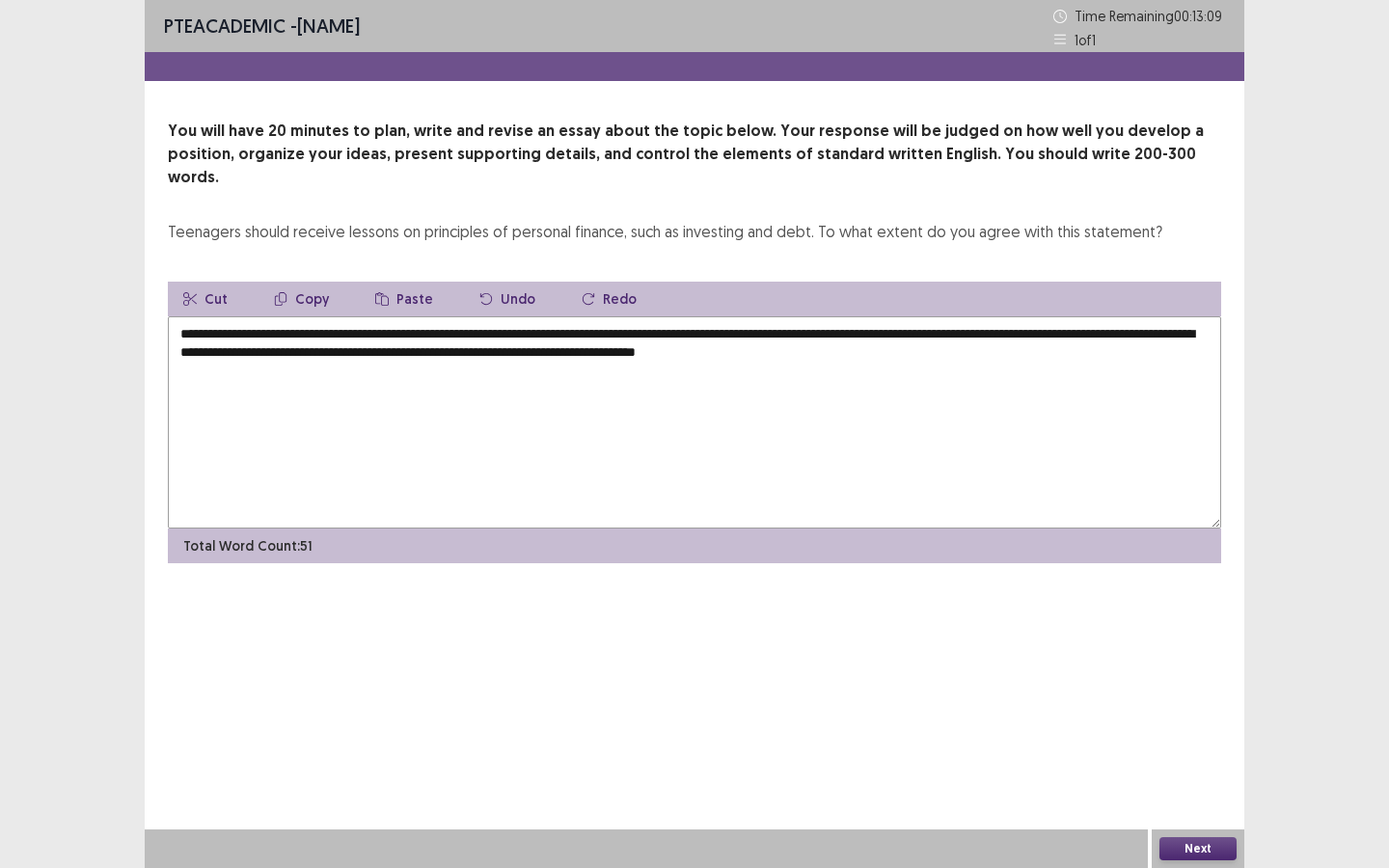 click on "**********" at bounding box center (694, 422) 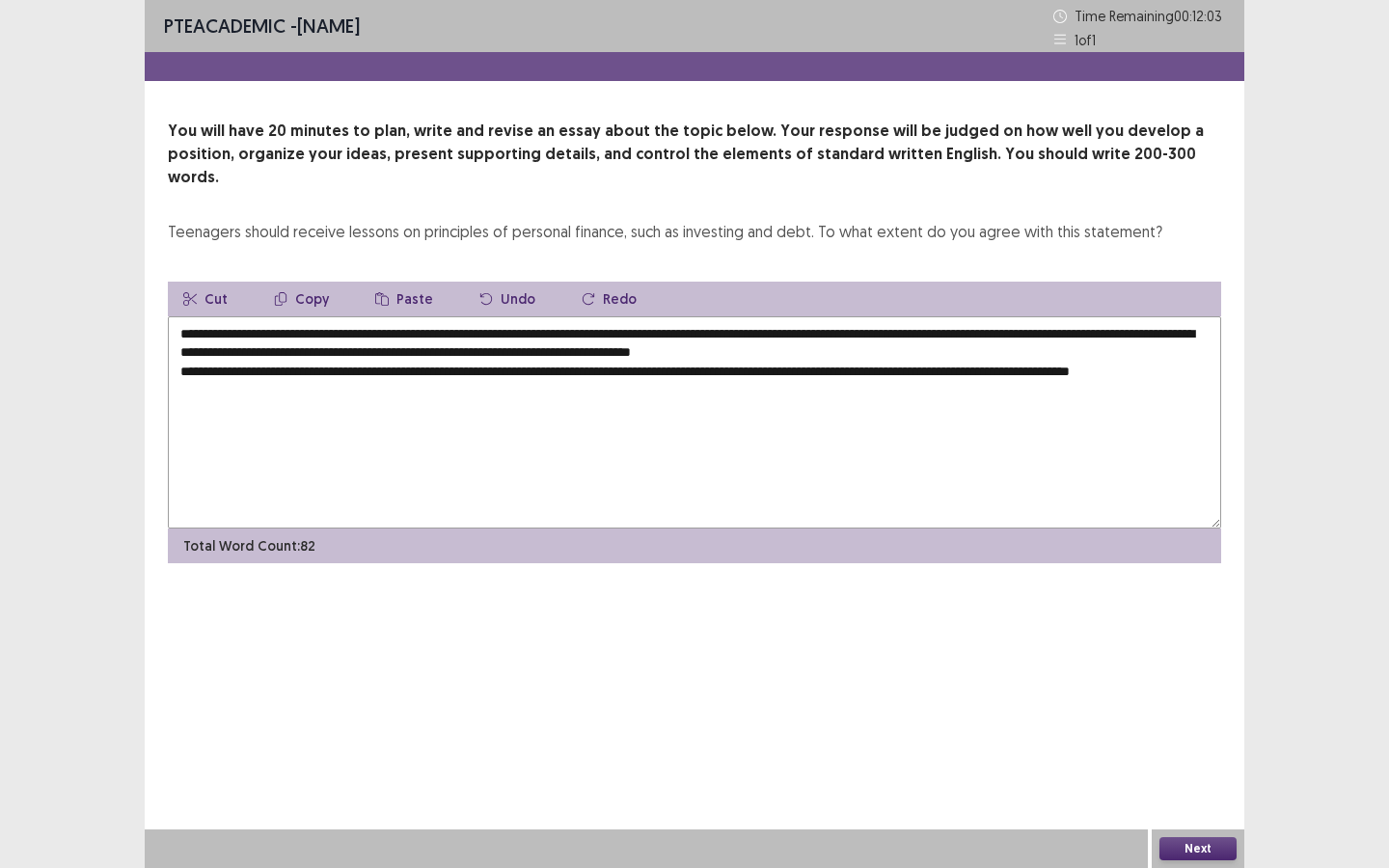 click on "**********" at bounding box center [694, 422] 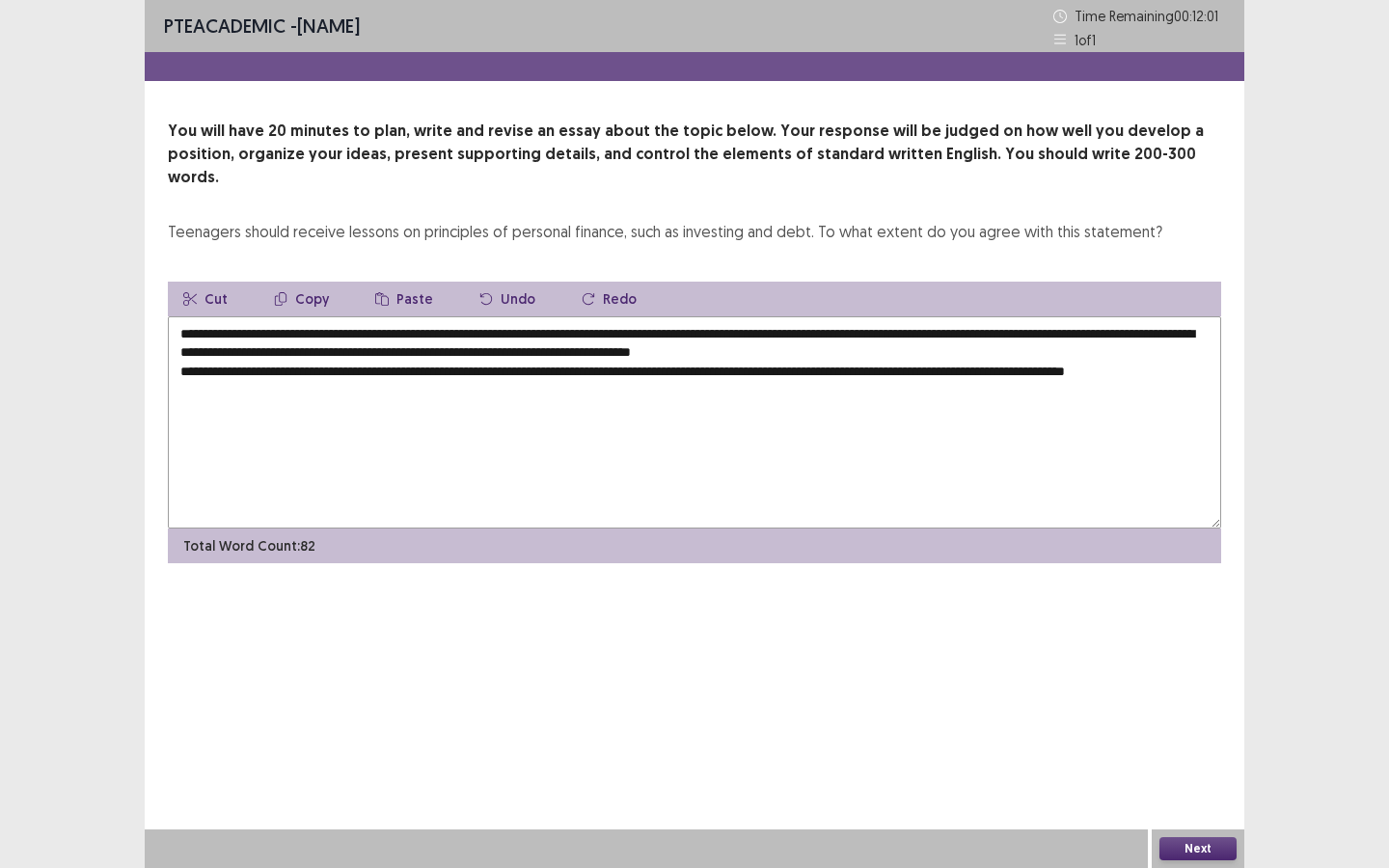 click on "**********" at bounding box center (694, 422) 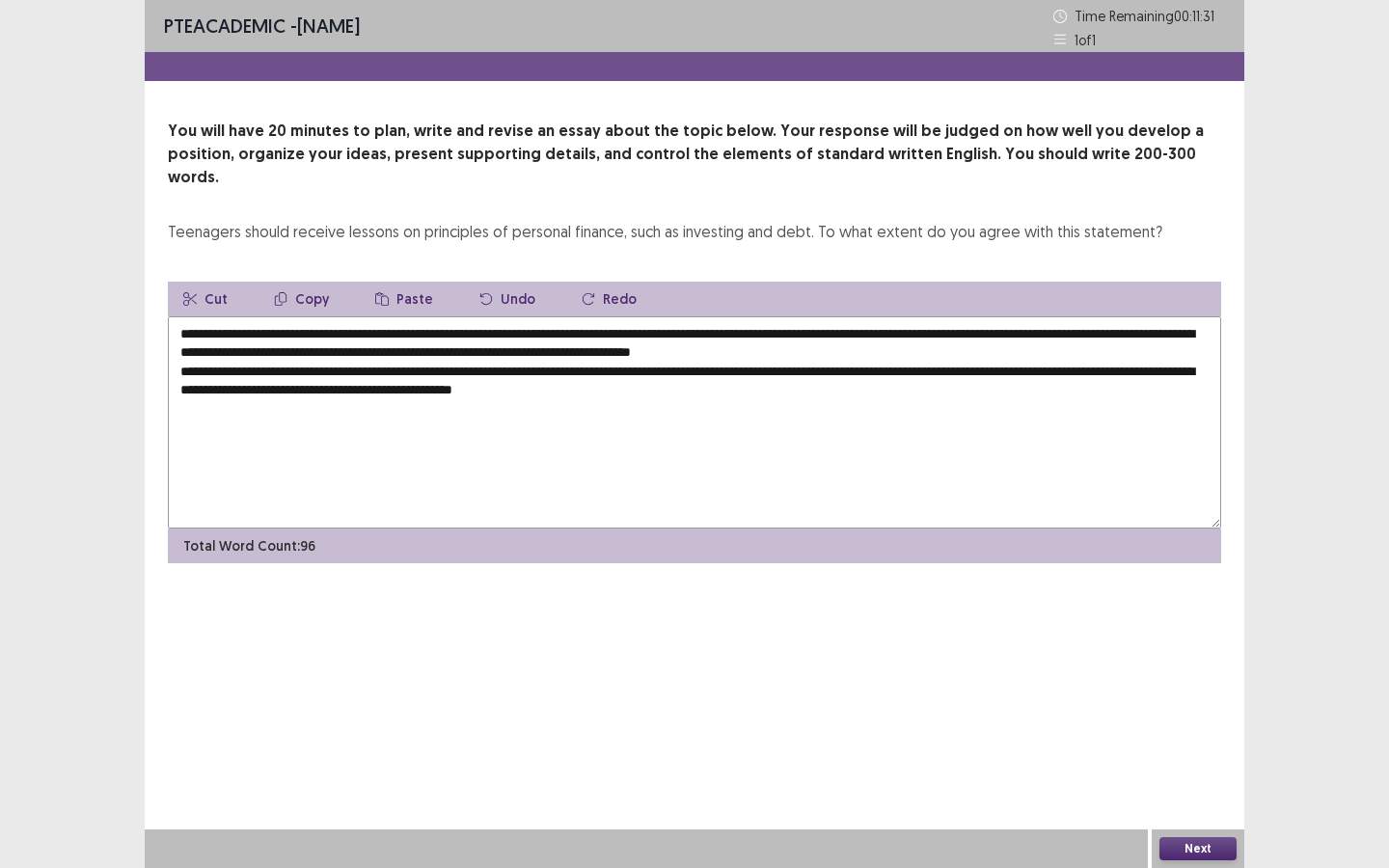 click on "**********" at bounding box center [694, 422] 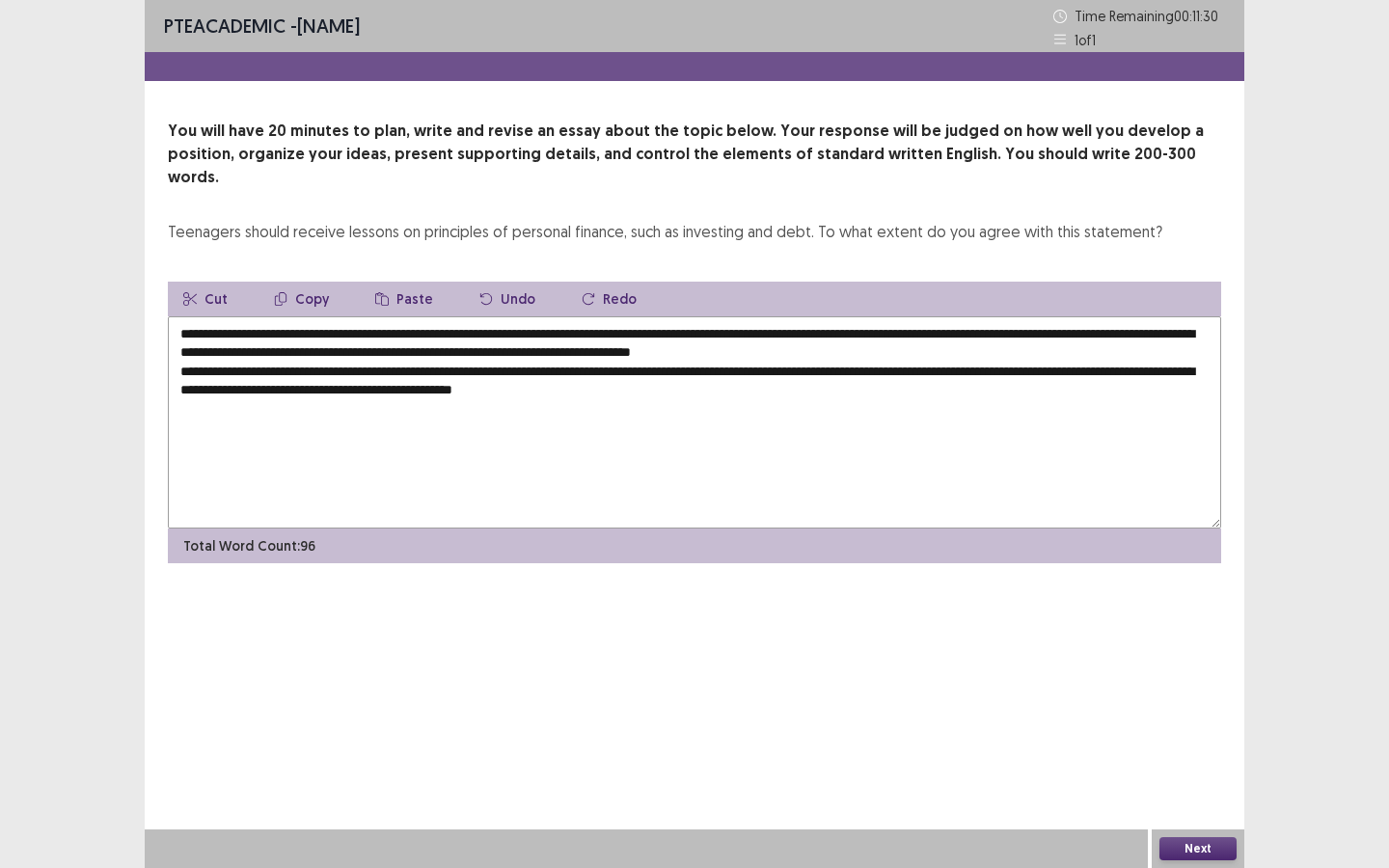 click on "**********" at bounding box center (694, 422) 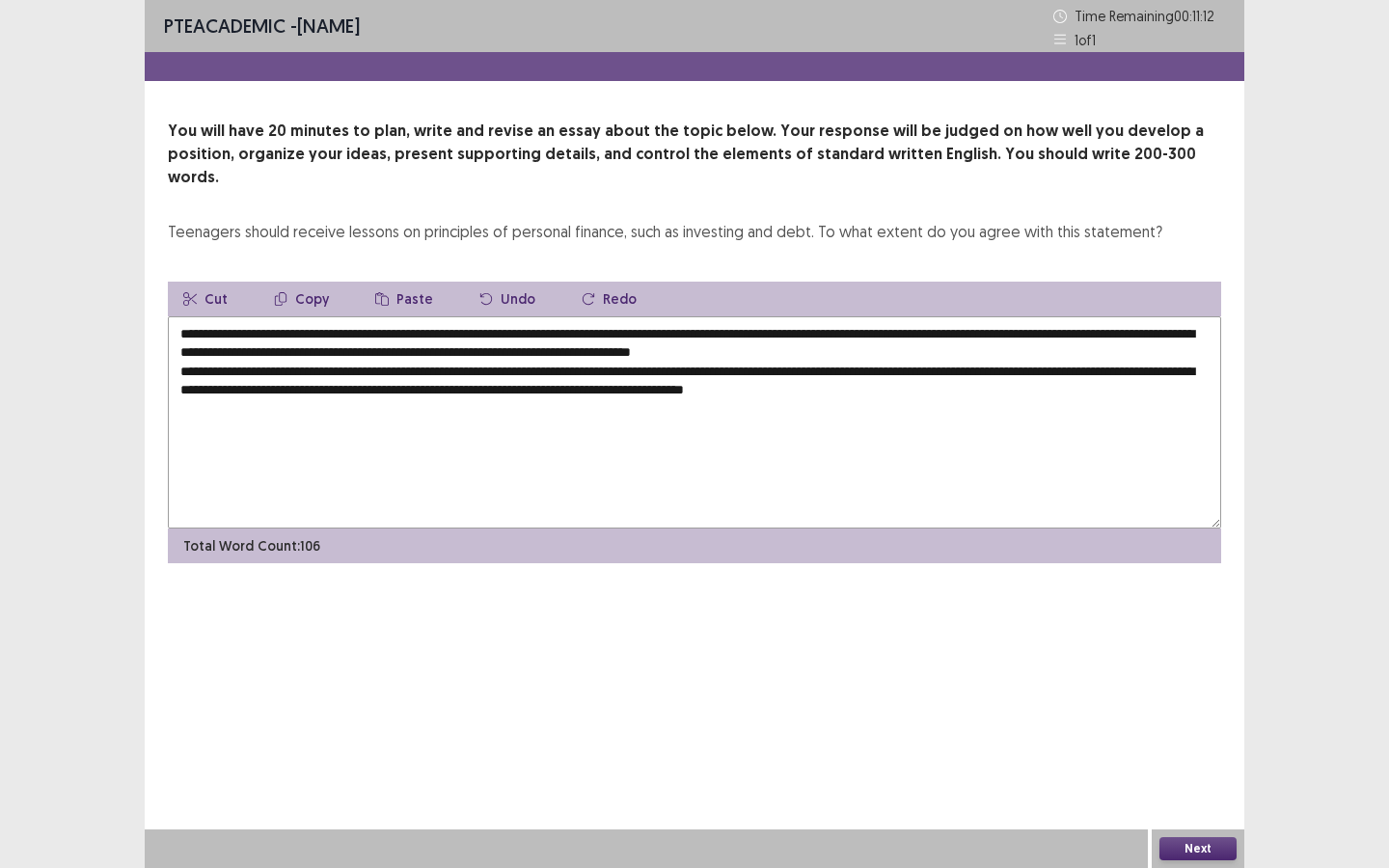 click on "**********" at bounding box center (694, 422) 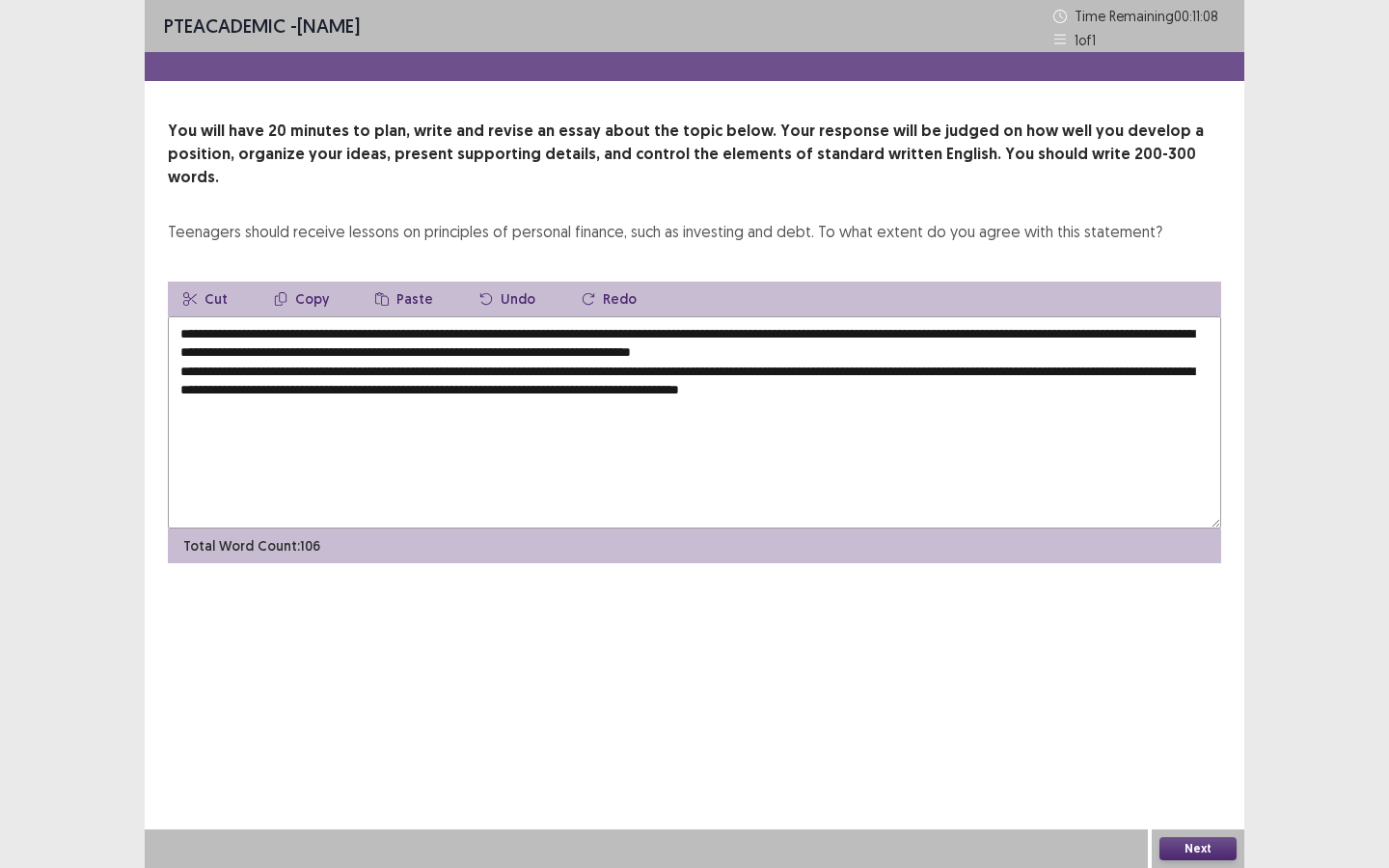 click on "**********" at bounding box center (694, 422) 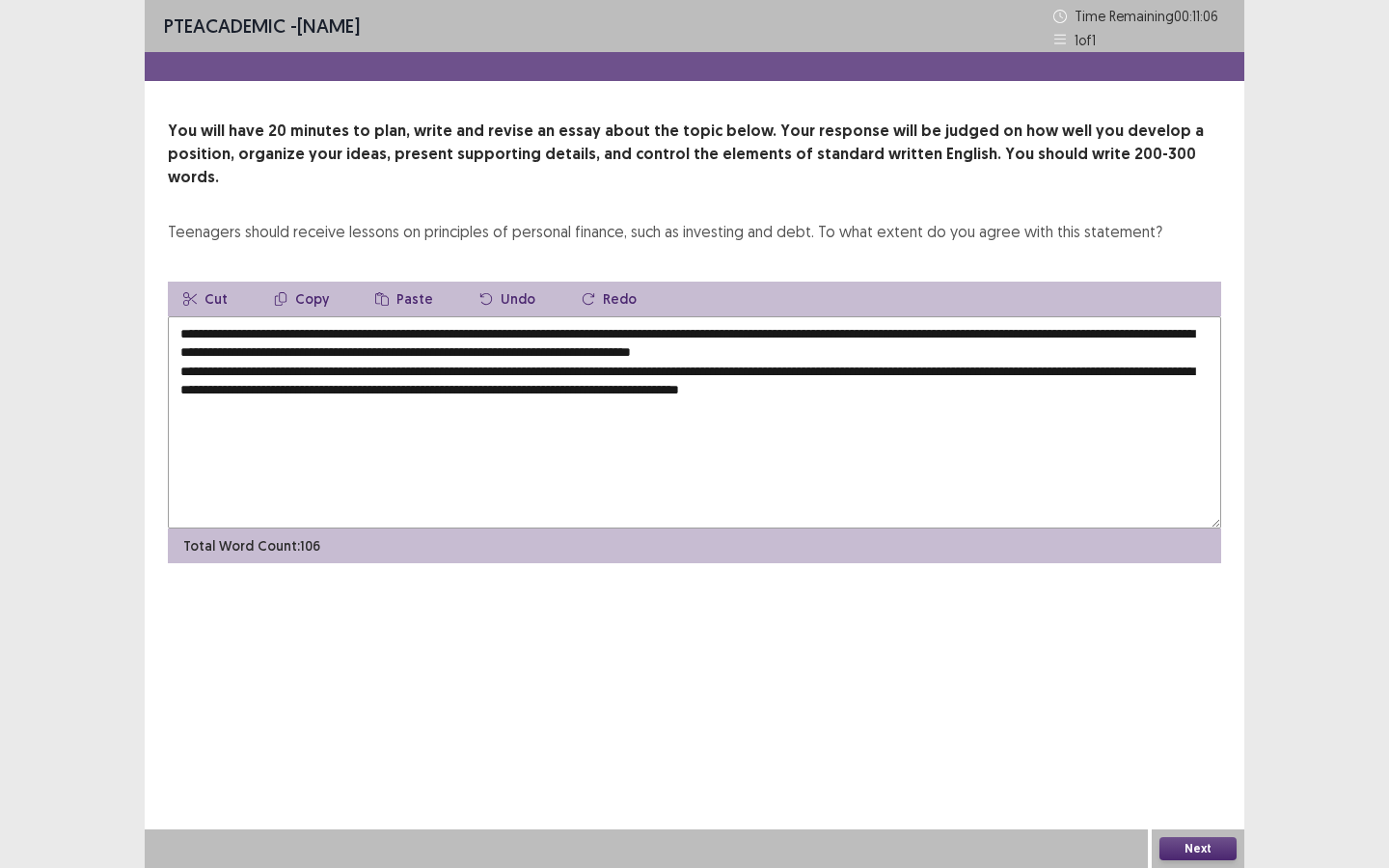 click on "**********" at bounding box center [694, 422] 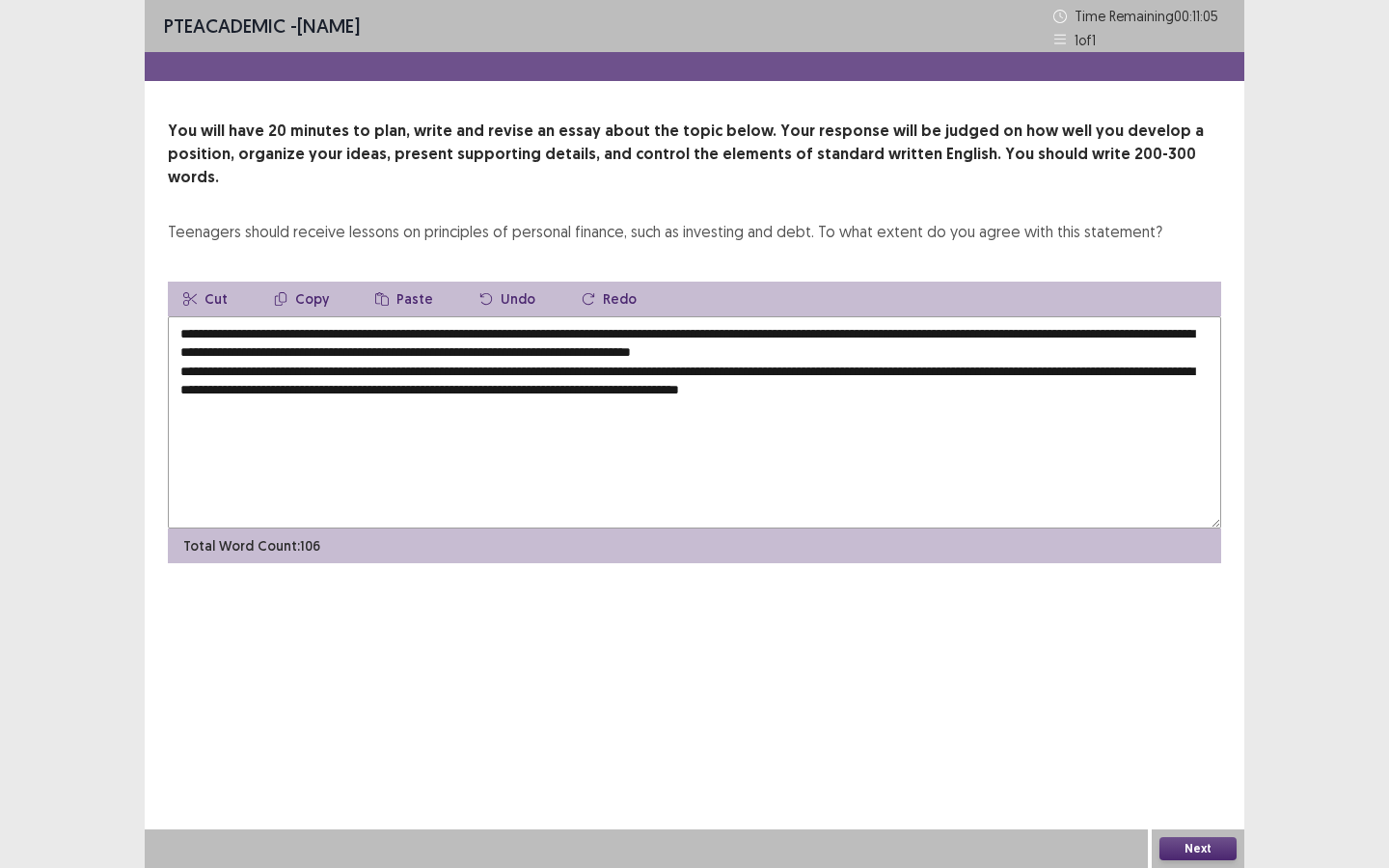 click on "**********" at bounding box center [694, 422] 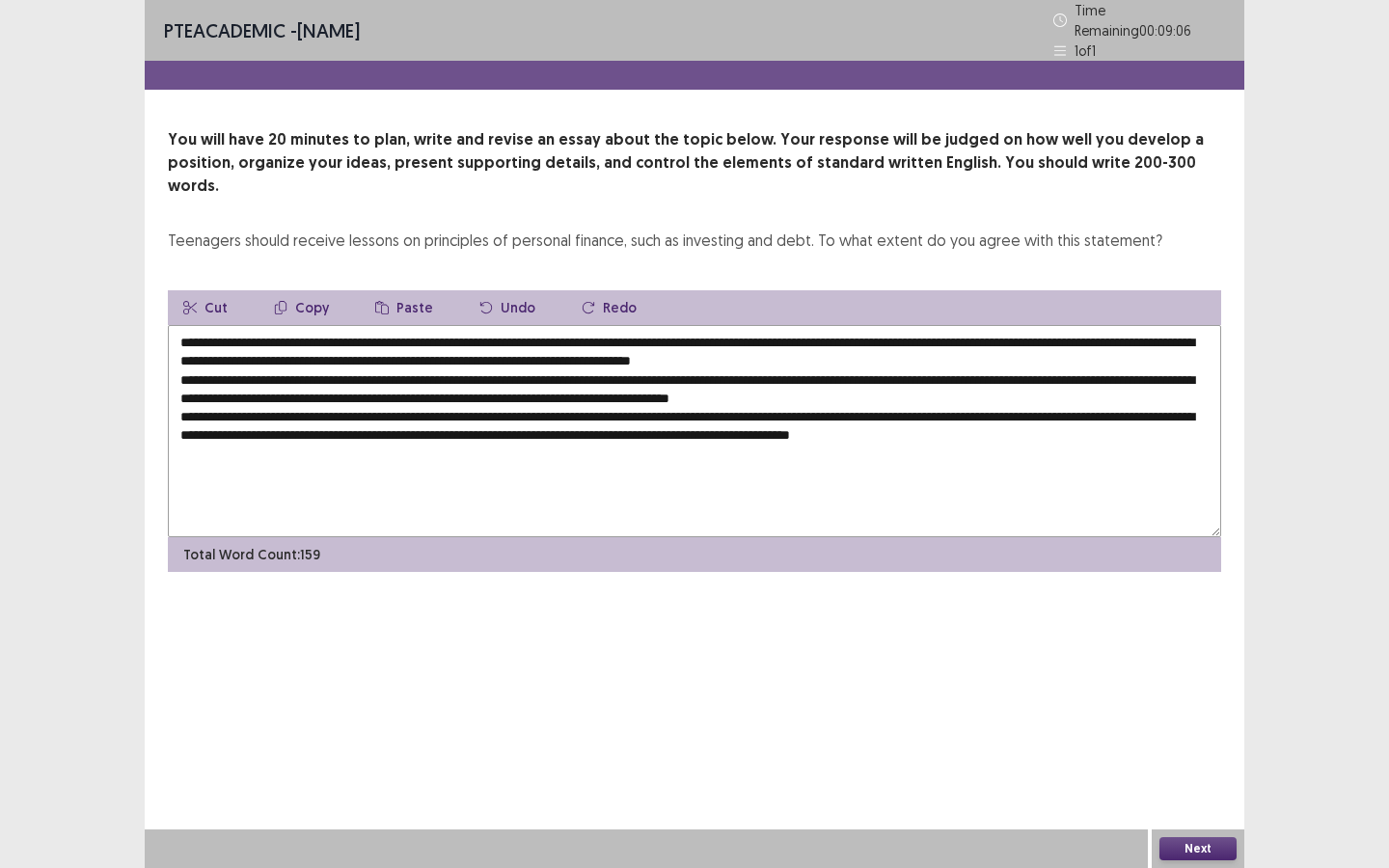 click on "**********" at bounding box center (694, 431) 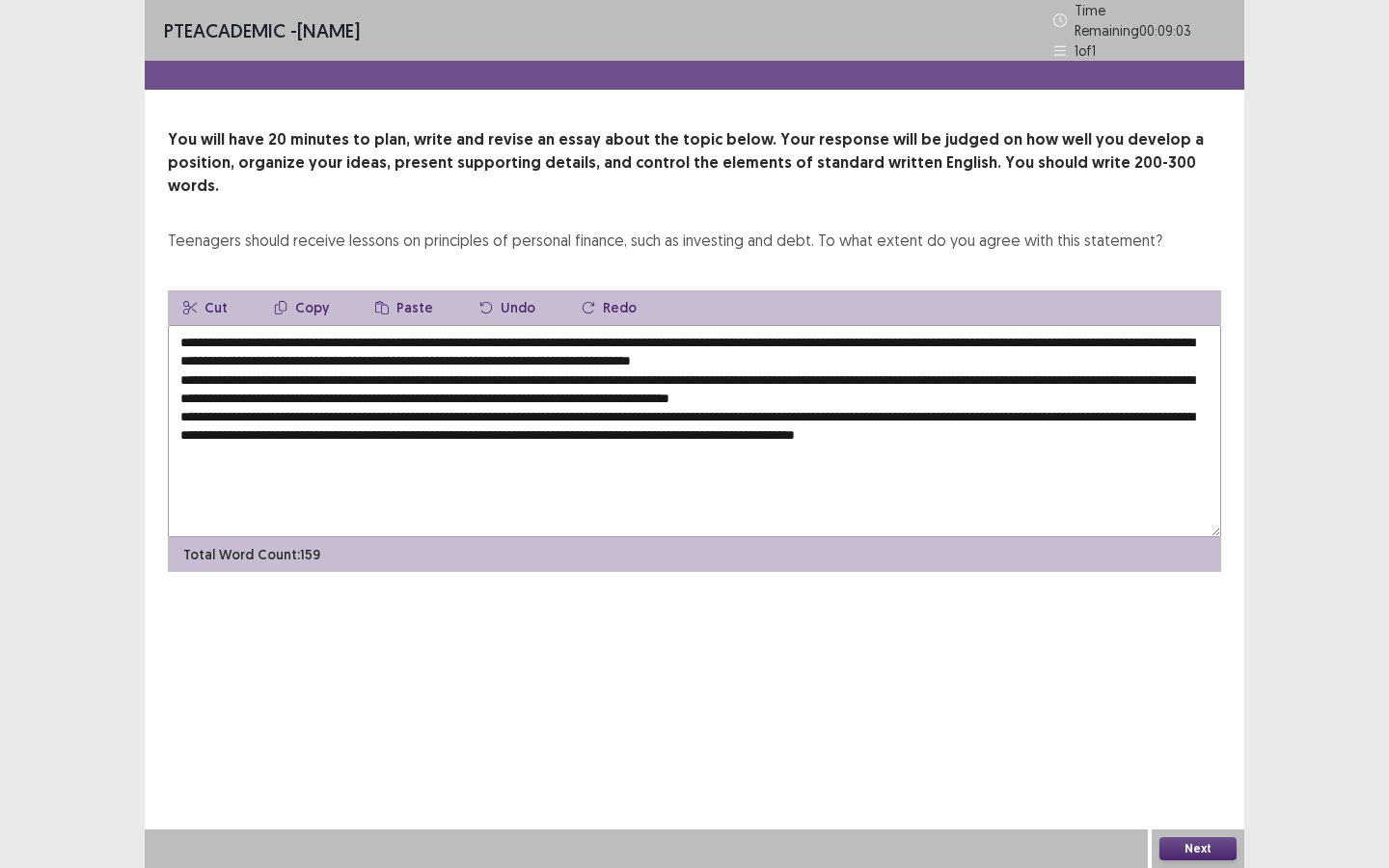 click on "**********" at bounding box center (694, 431) 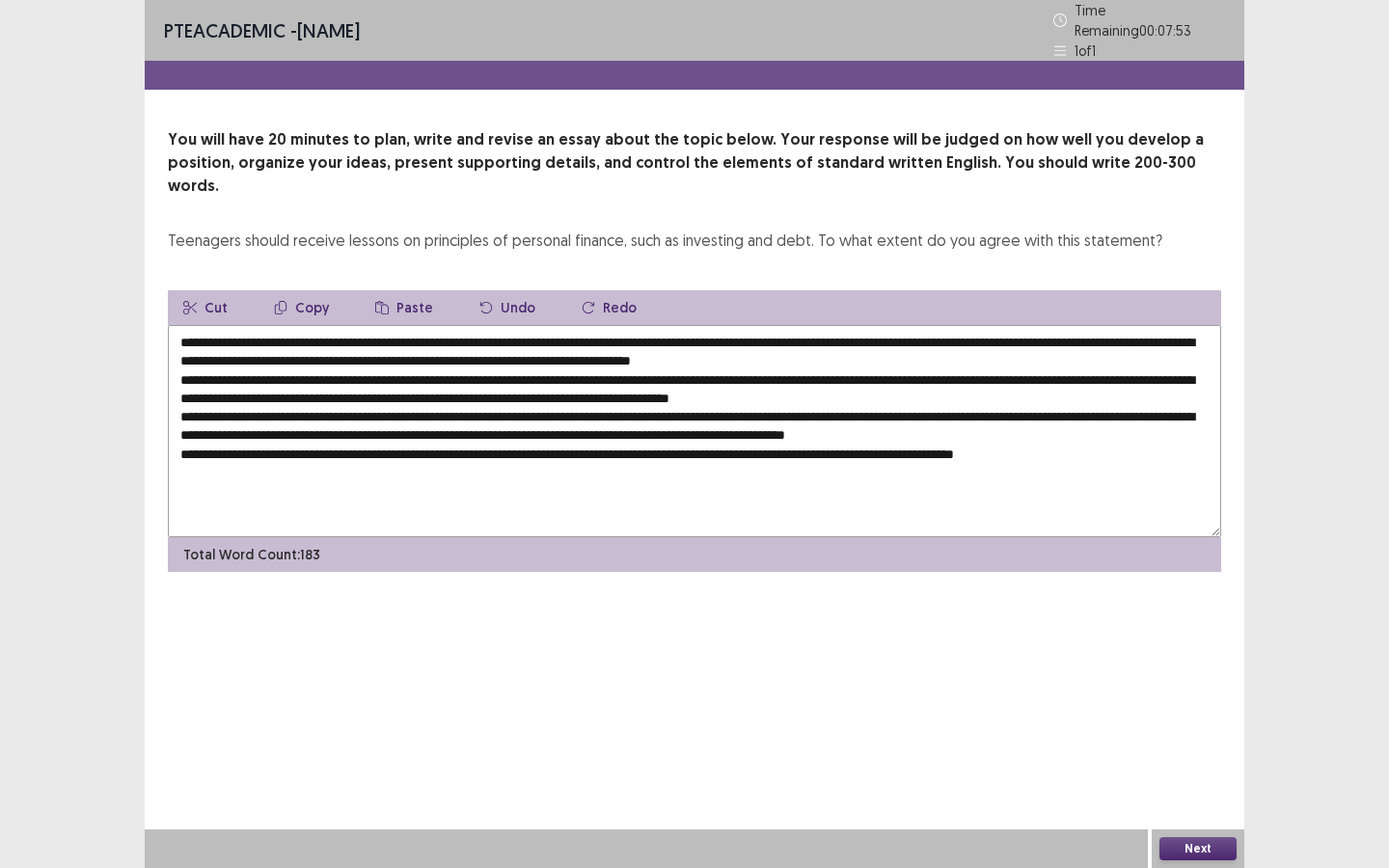 click at bounding box center [694, 431] 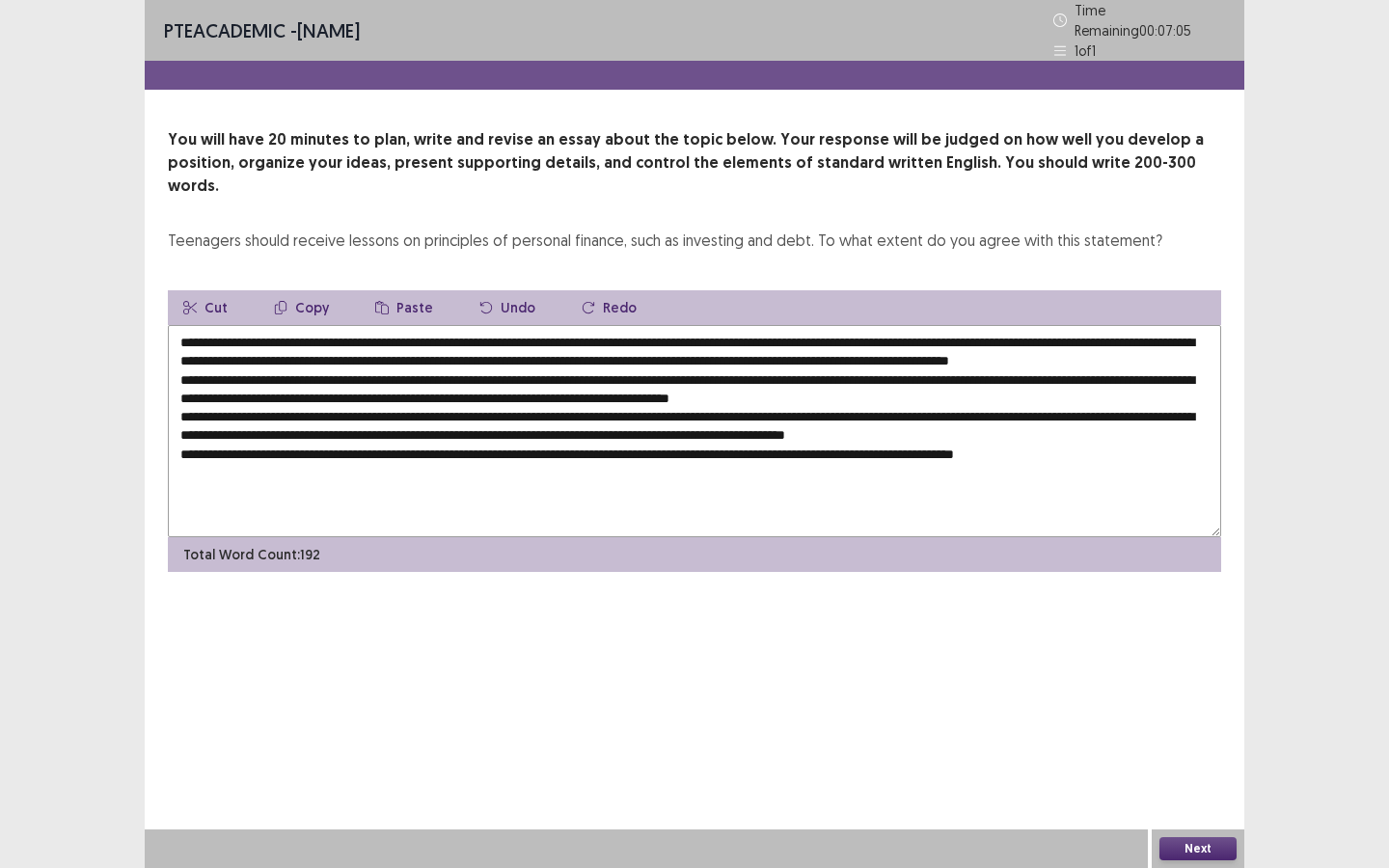 drag, startPoint x: 716, startPoint y: 312, endPoint x: 295, endPoint y: 309, distance: 421.0107 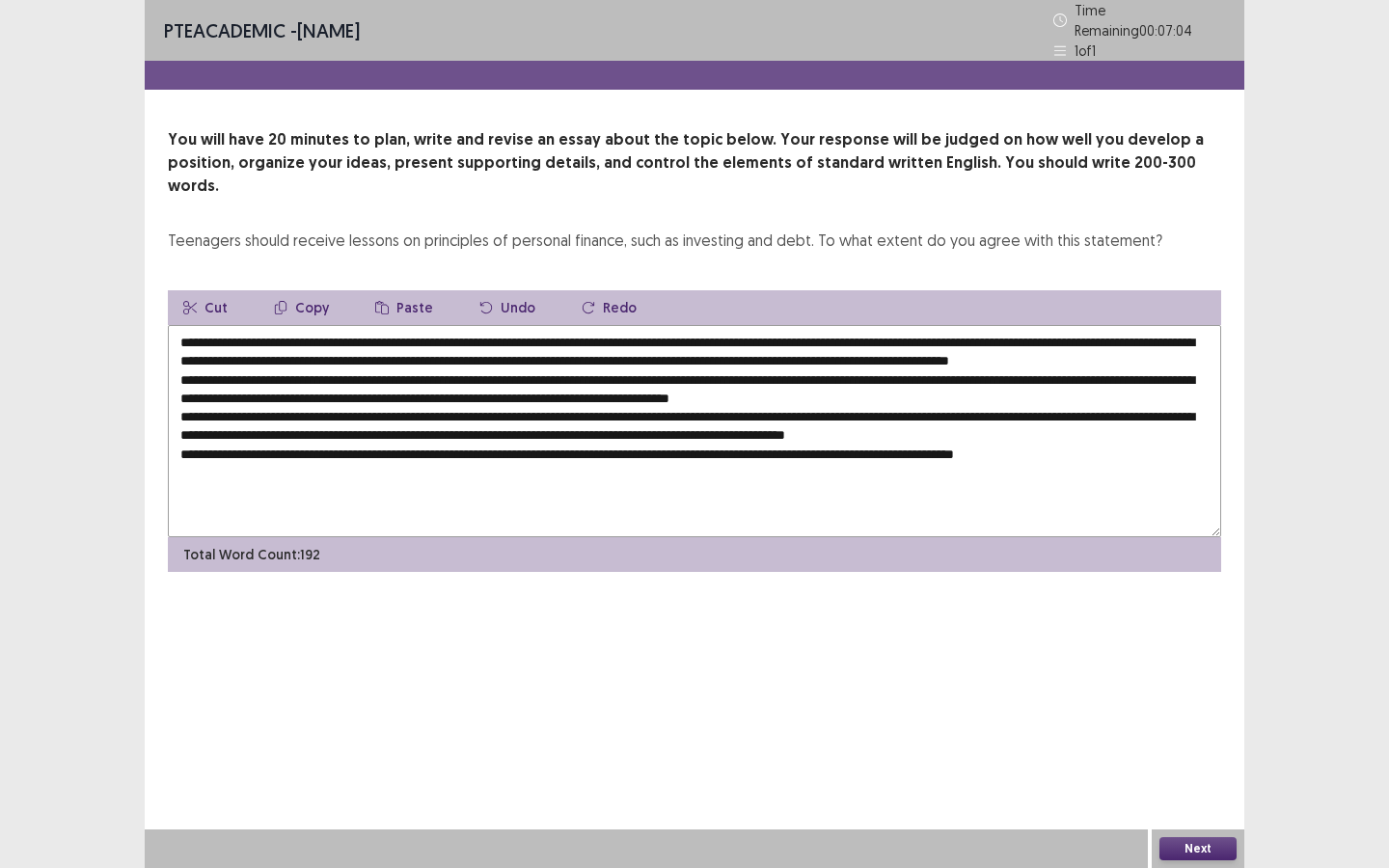 click at bounding box center [694, 431] 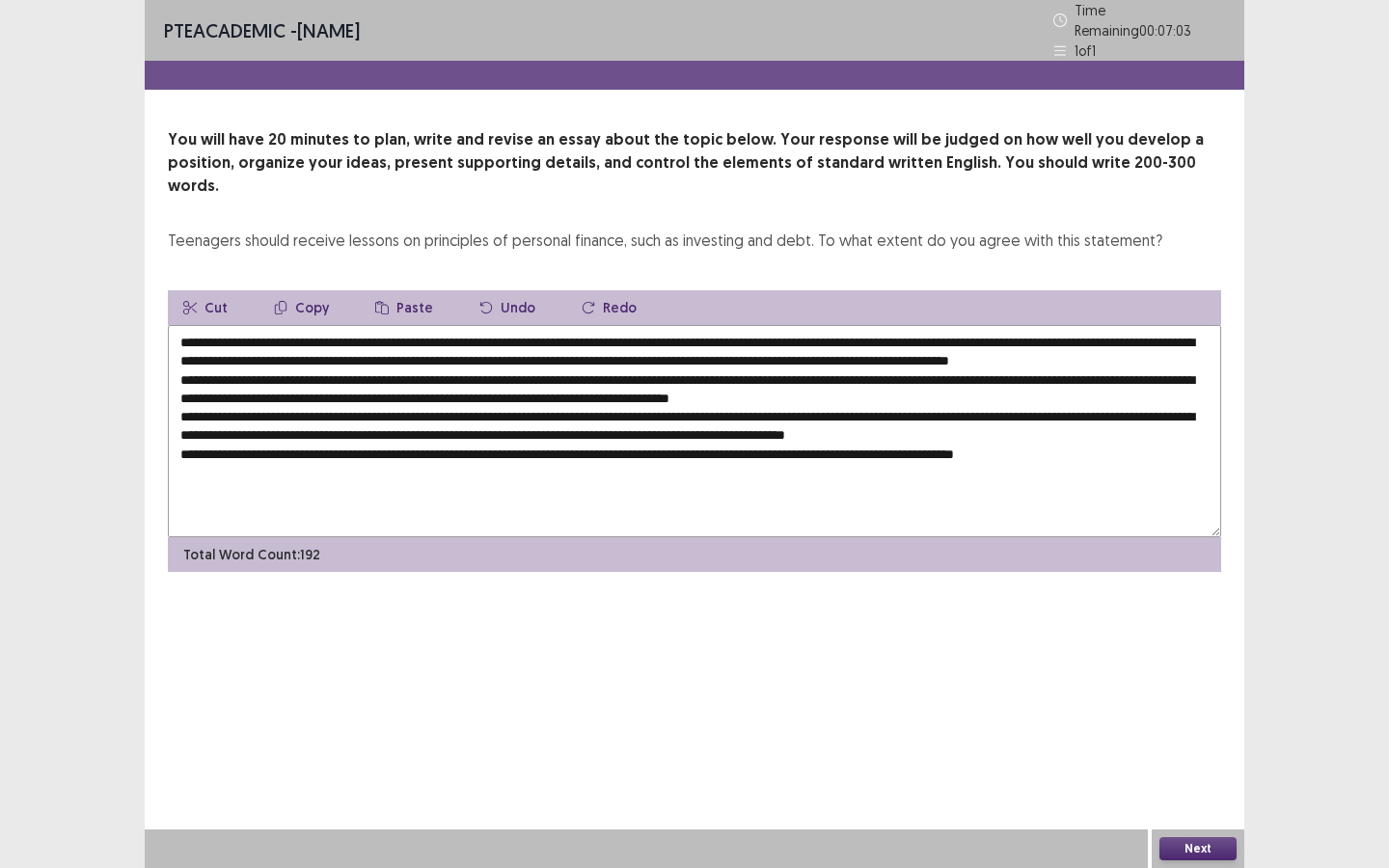 drag, startPoint x: 295, startPoint y: 310, endPoint x: 350, endPoint y: 310, distance: 55 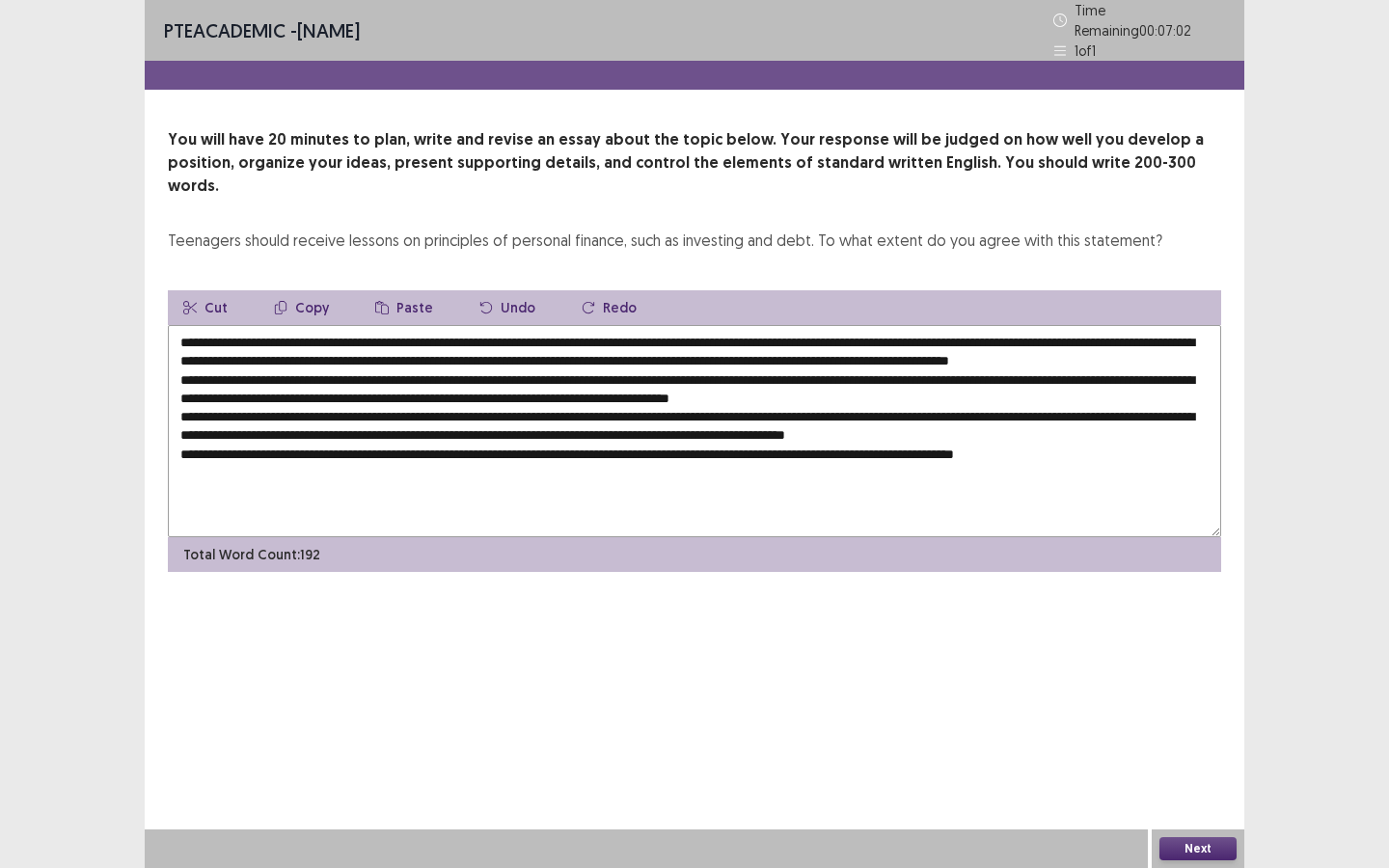 click at bounding box center [694, 431] 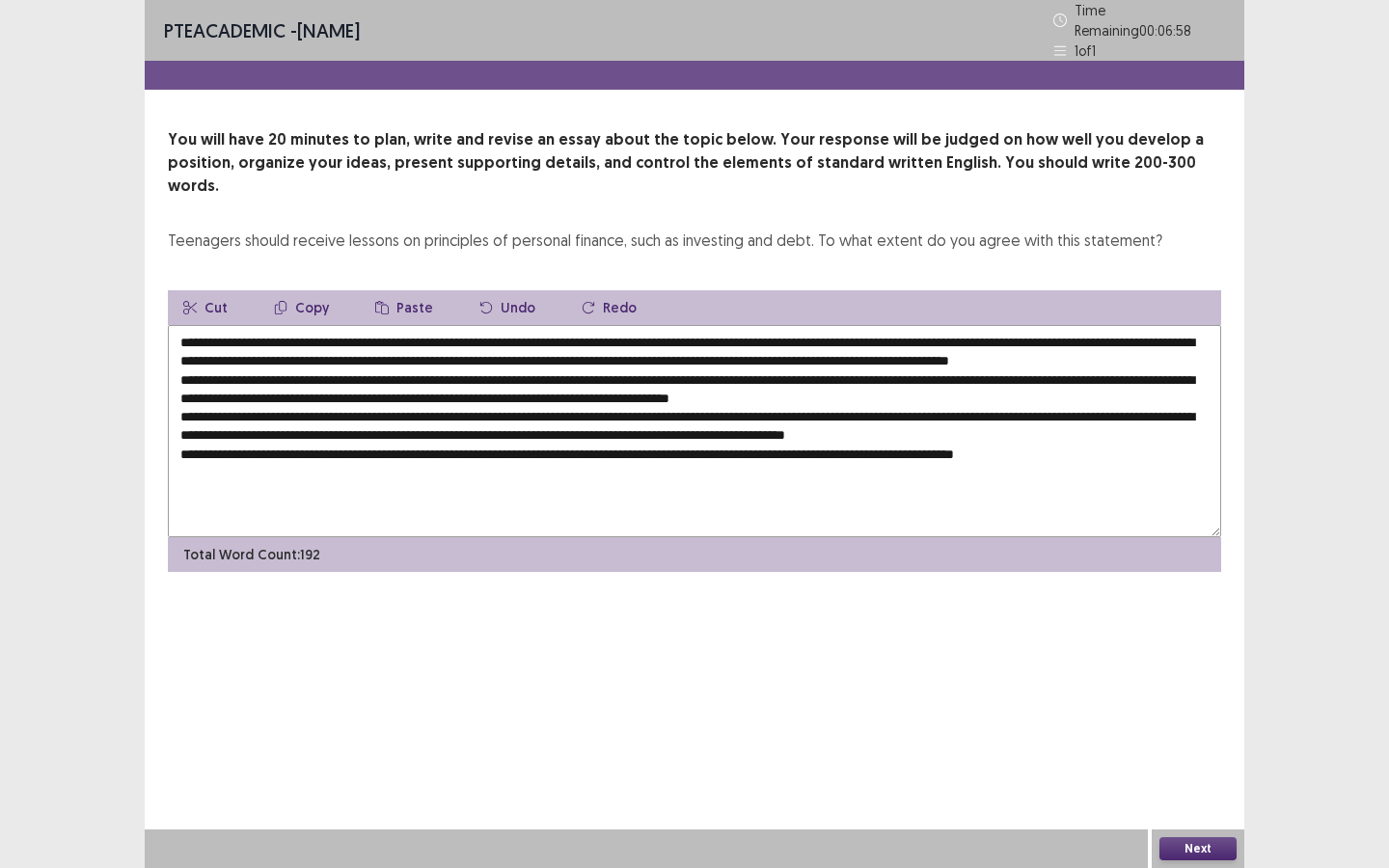 drag, startPoint x: 293, startPoint y: 311, endPoint x: 709, endPoint y: 311, distance: 416 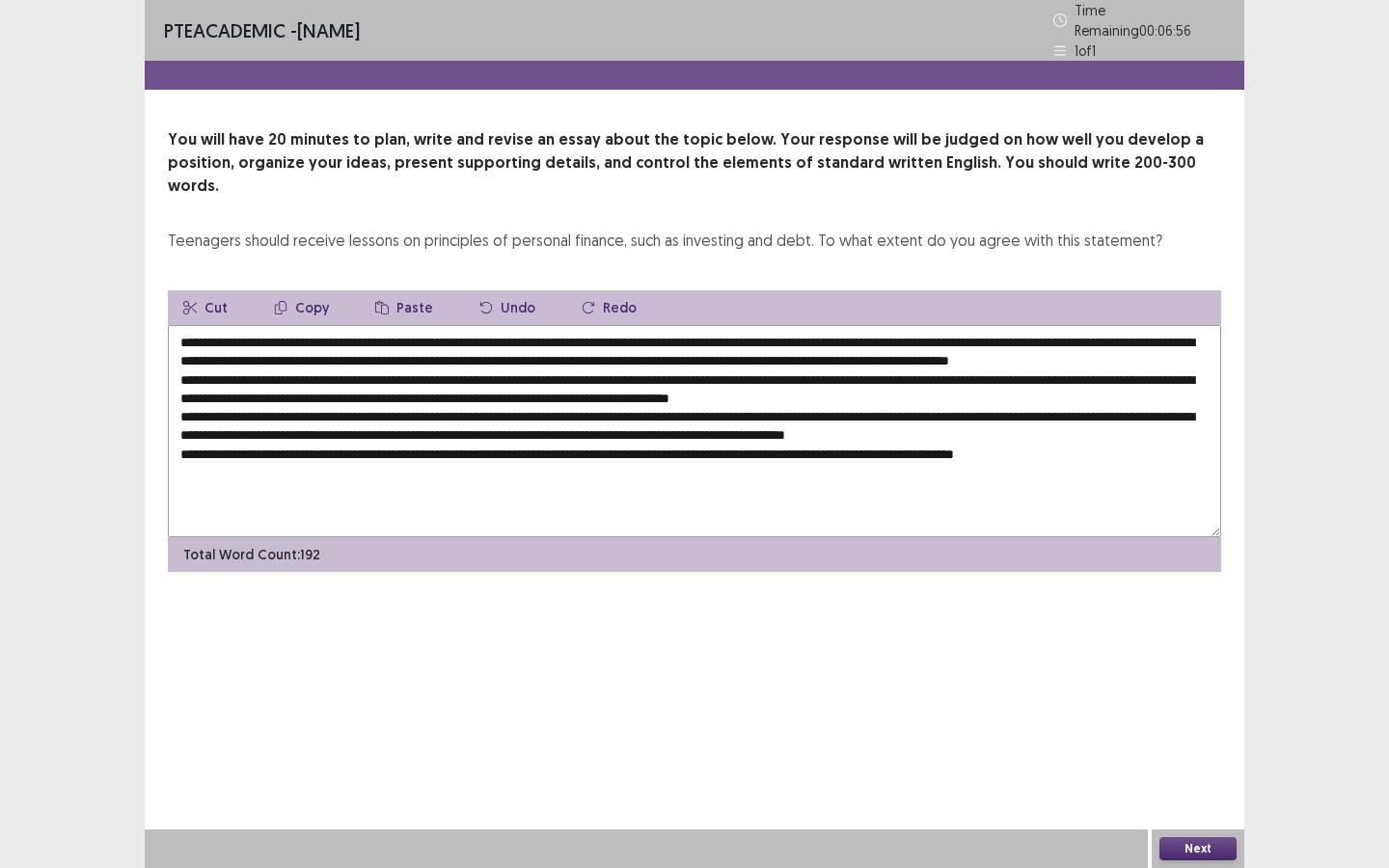 click on "Copy" at bounding box center (301, 308) 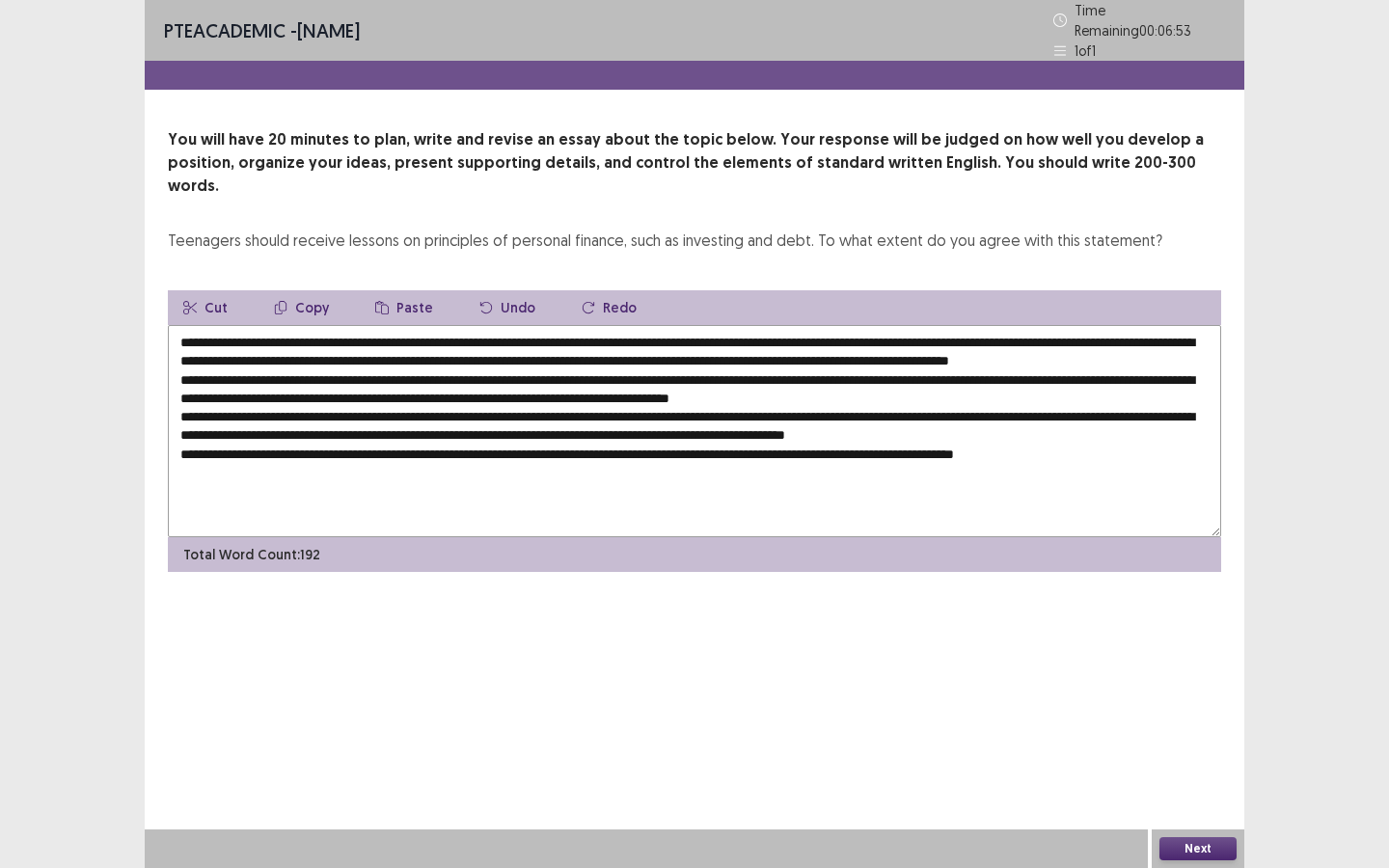 drag, startPoint x: 292, startPoint y: 311, endPoint x: 688, endPoint y: 311, distance: 396 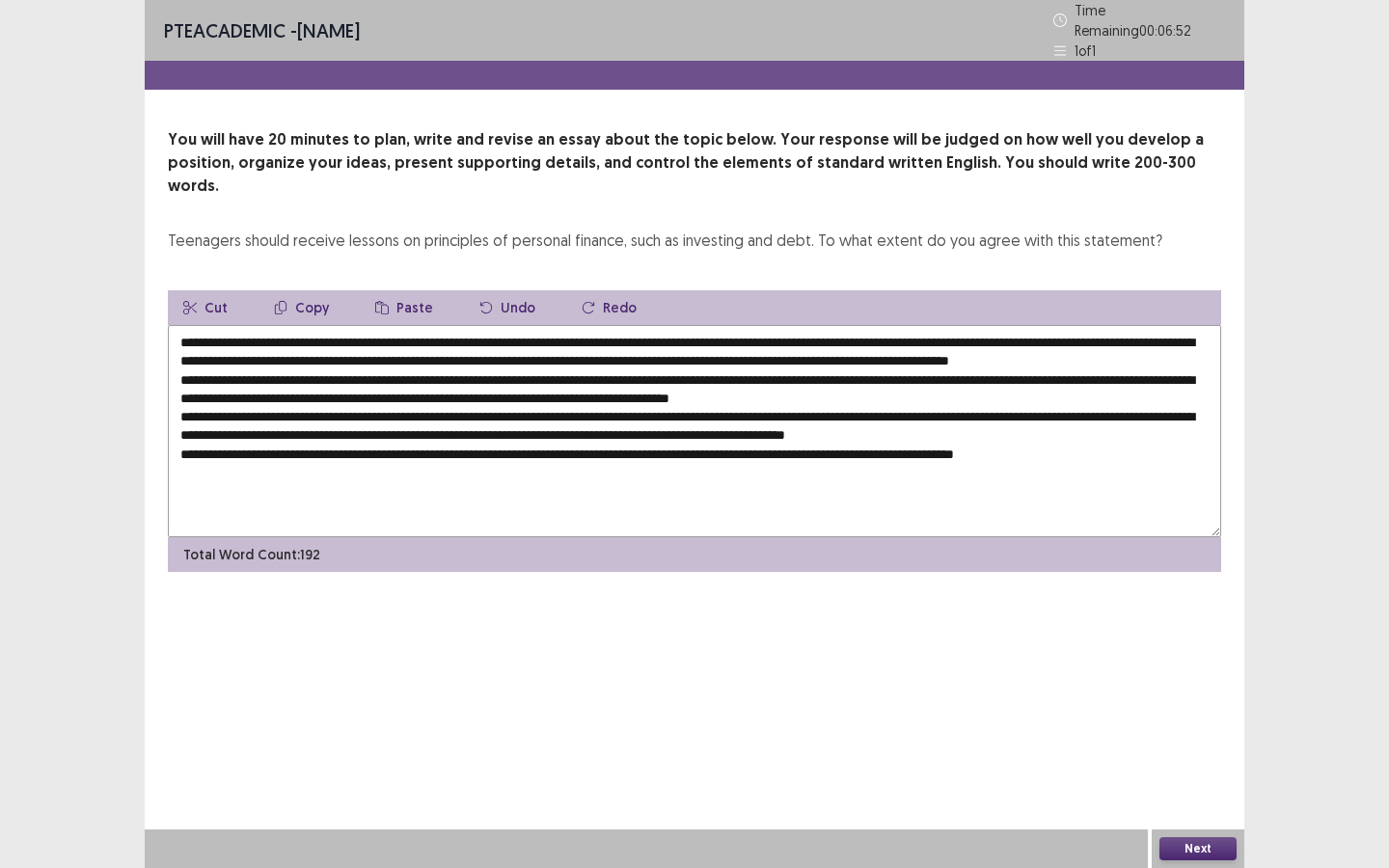 click on "Copy" at bounding box center (301, 308) 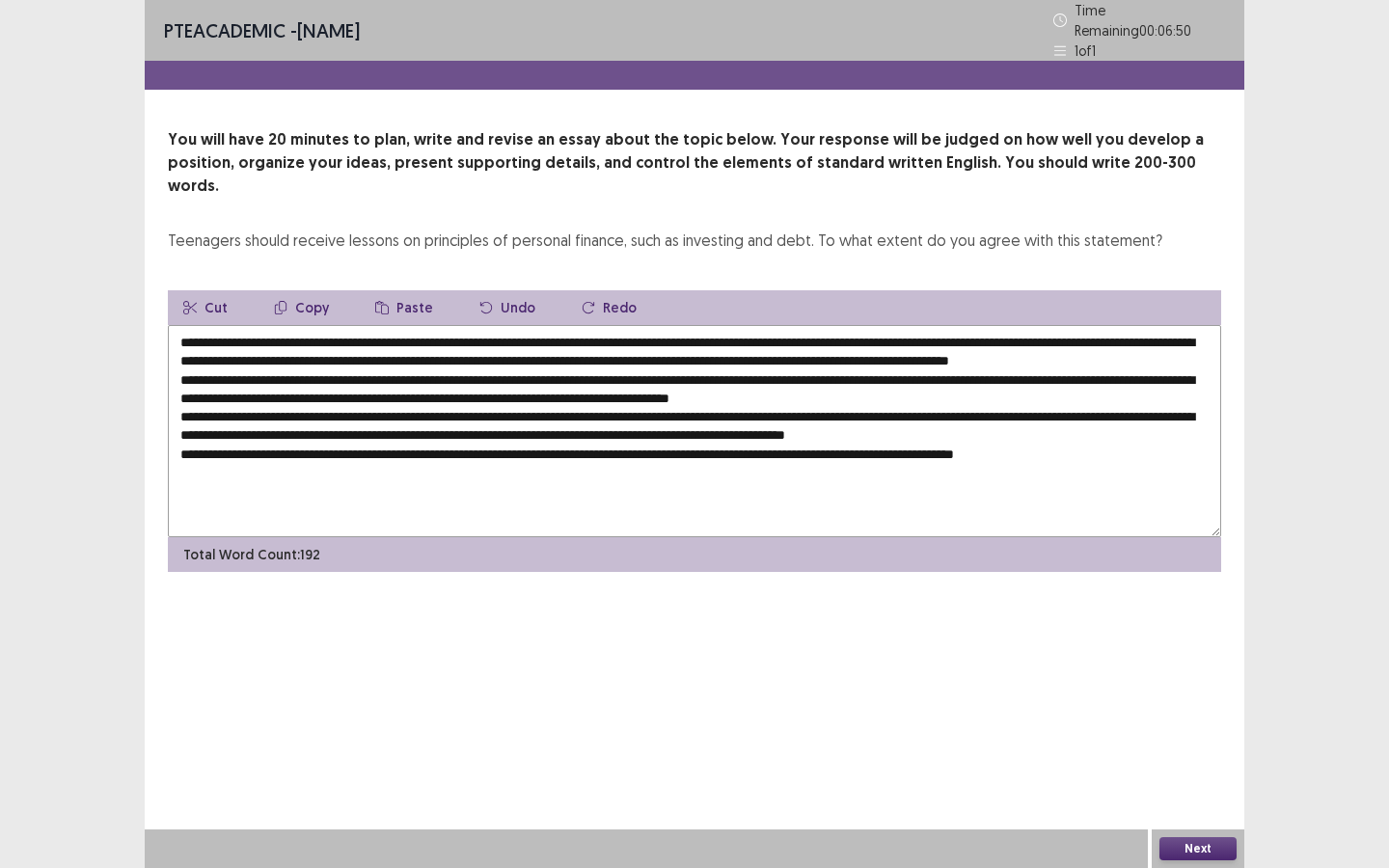 click at bounding box center (694, 431) 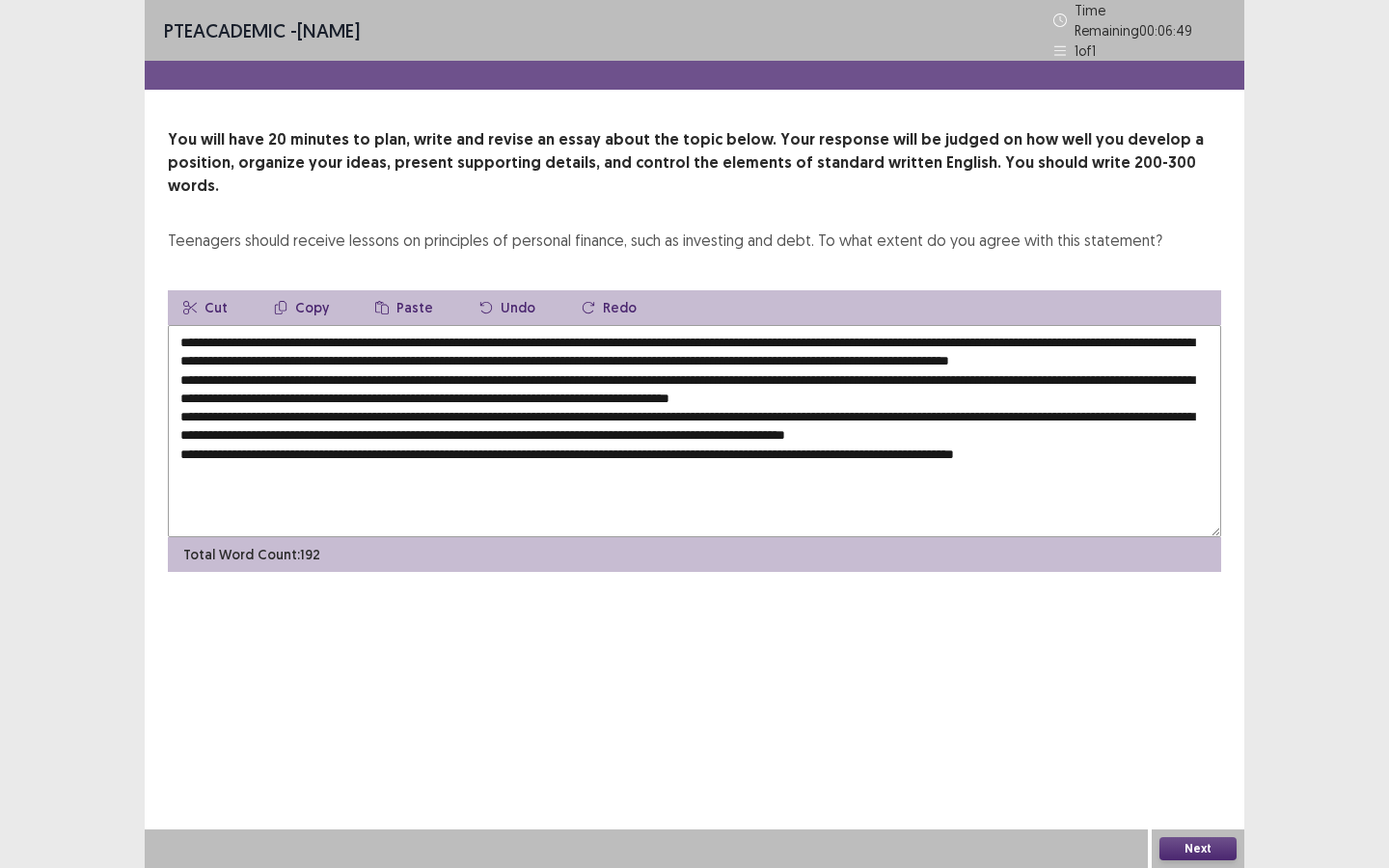 click at bounding box center (694, 431) 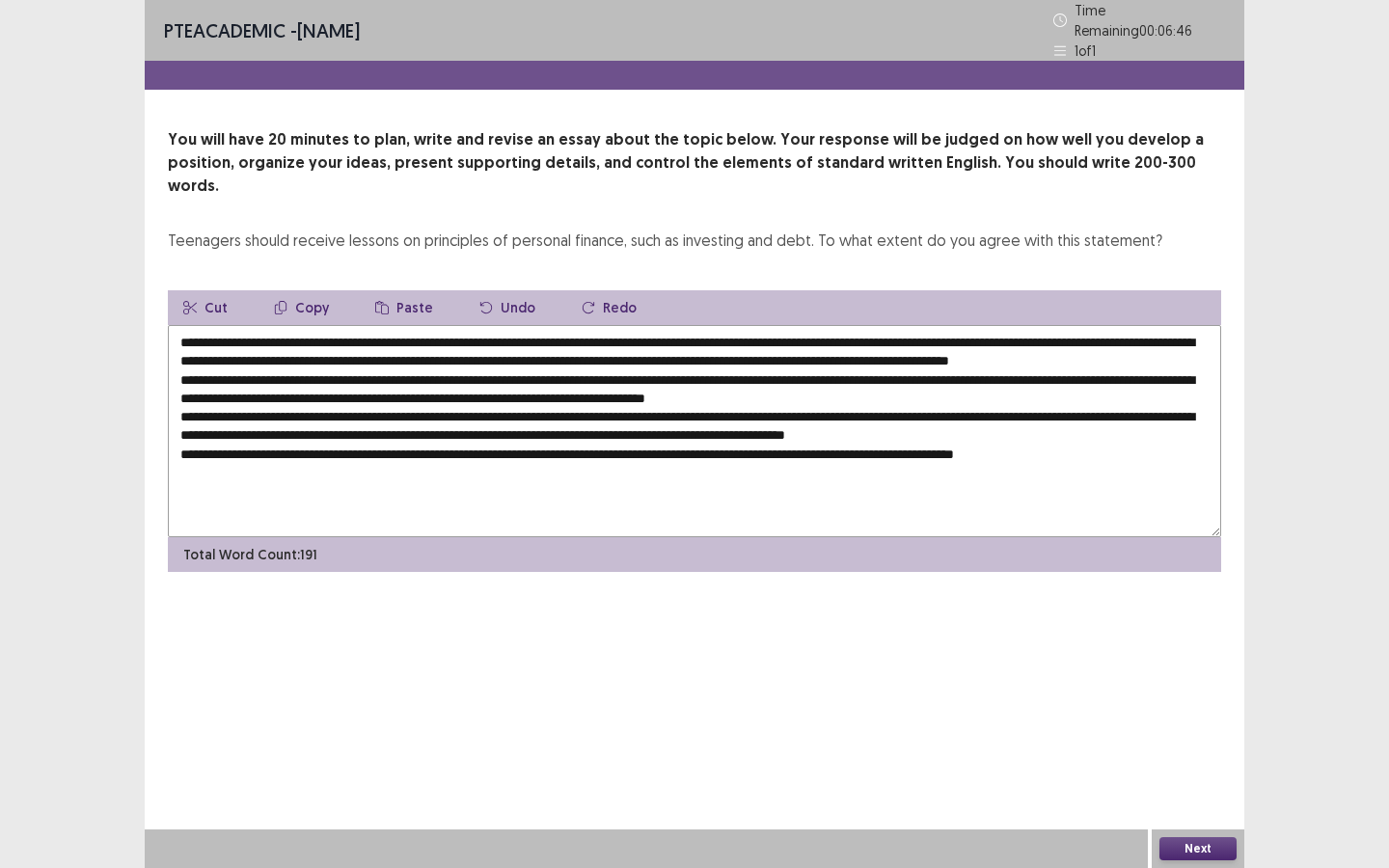 click on "Paste" at bounding box center [404, 308] 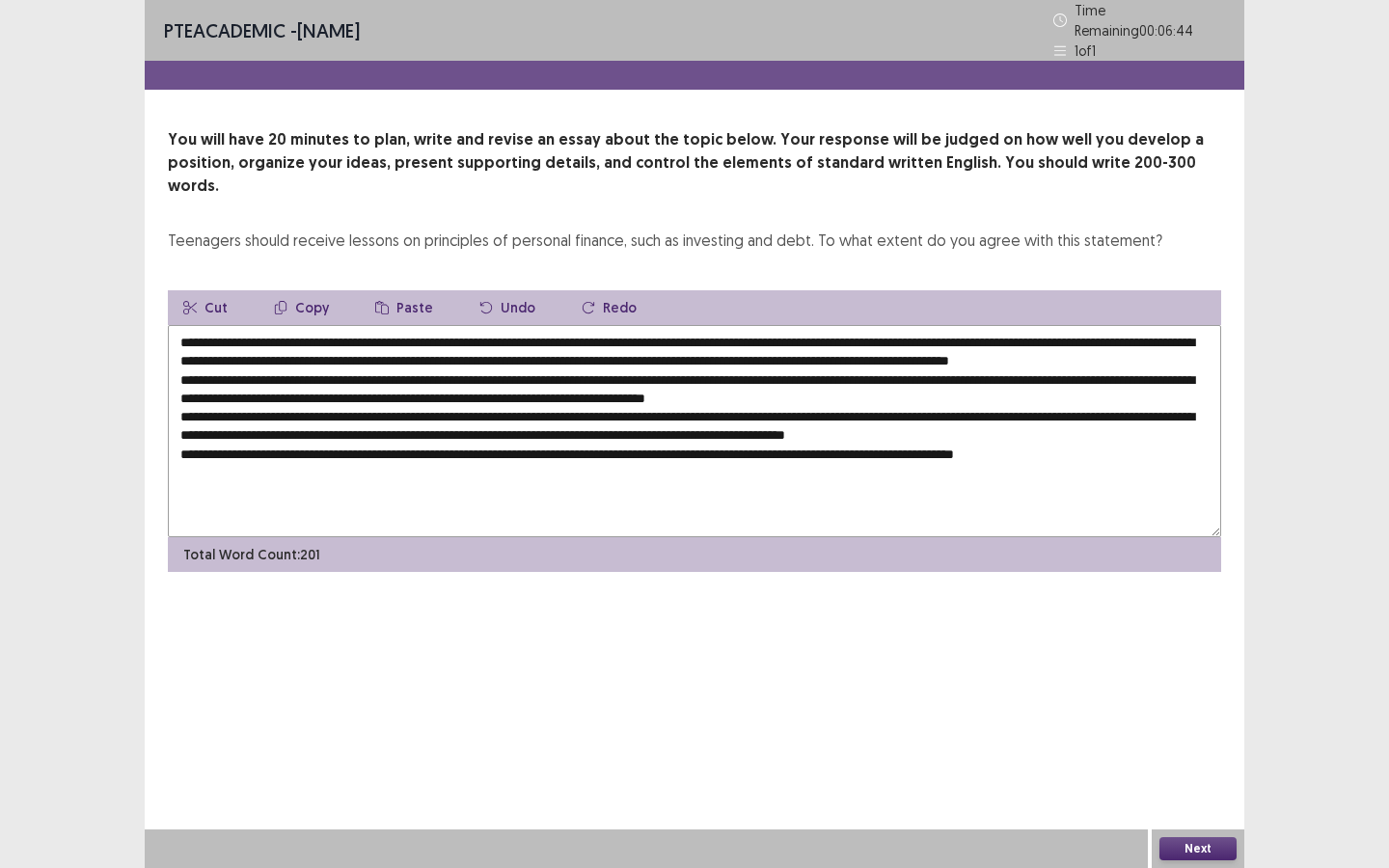 click at bounding box center [694, 431] 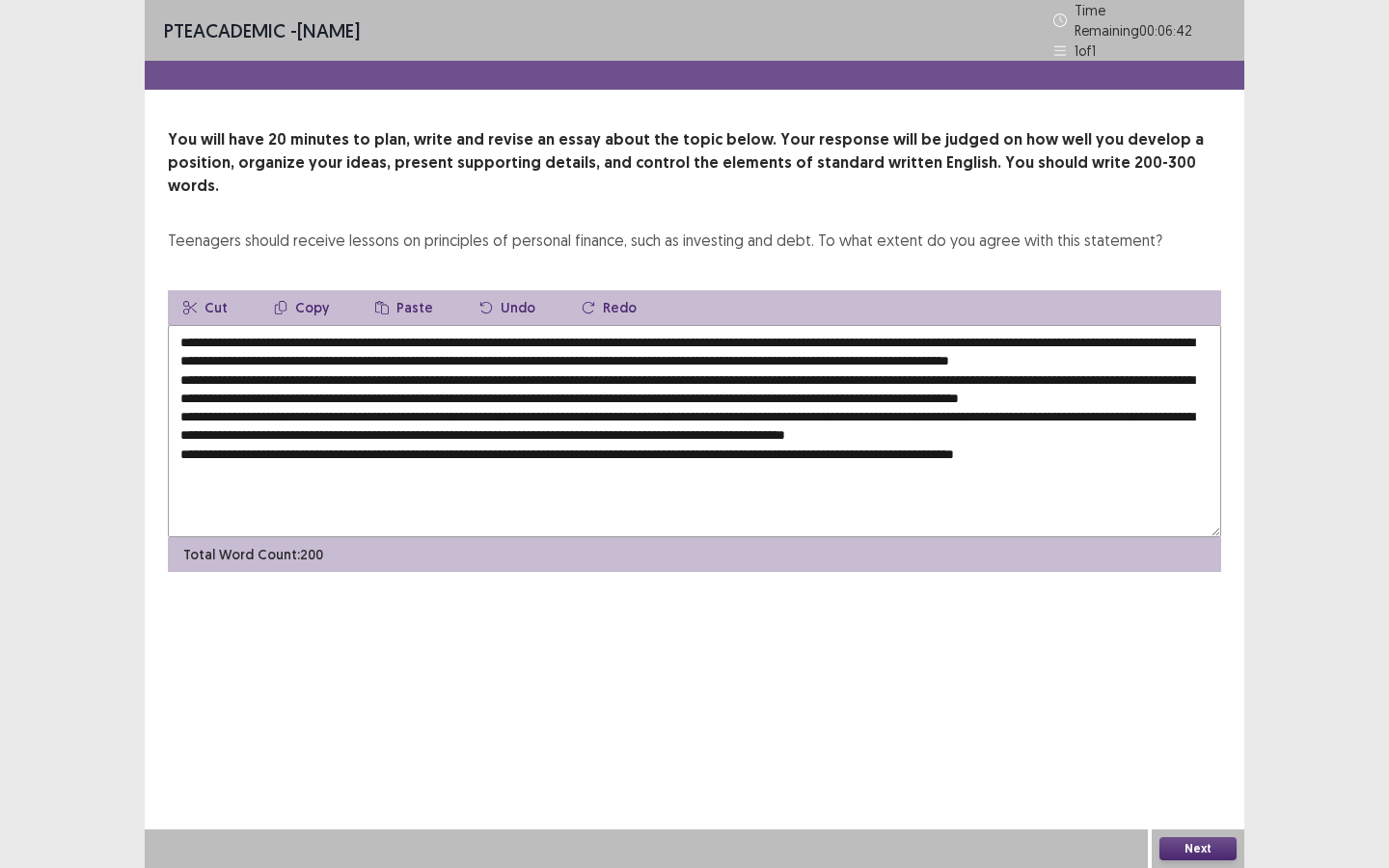 click on "PTE academic - [NAME] Time Remaining 00 : 06 : 42 1 of 1 You will have 20 minutes to plan, write and revise an essay about the topic below. Your response will be judged on how well you develop a position, organize your ideas, present supporting details, and control the elements of standard written English. You should write 200-300 words. Teenagers should receive lessons on principles of personal finance, such as investing and debt. To what extent do you agree with this statement? Cut Copy Paste Undo Redo Total Word Count: 200 Next" at bounding box center [694, 434] 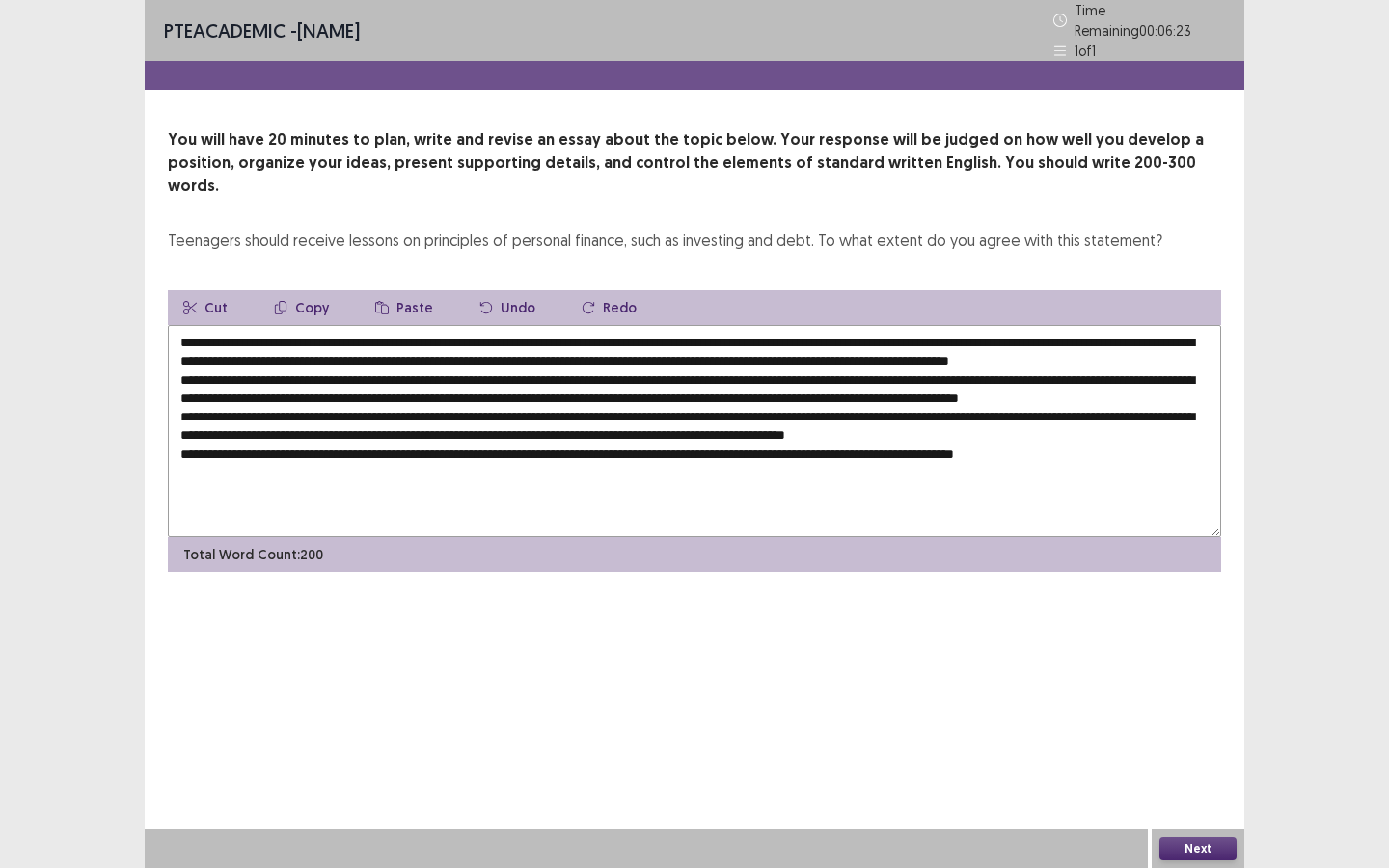 click at bounding box center [694, 431] 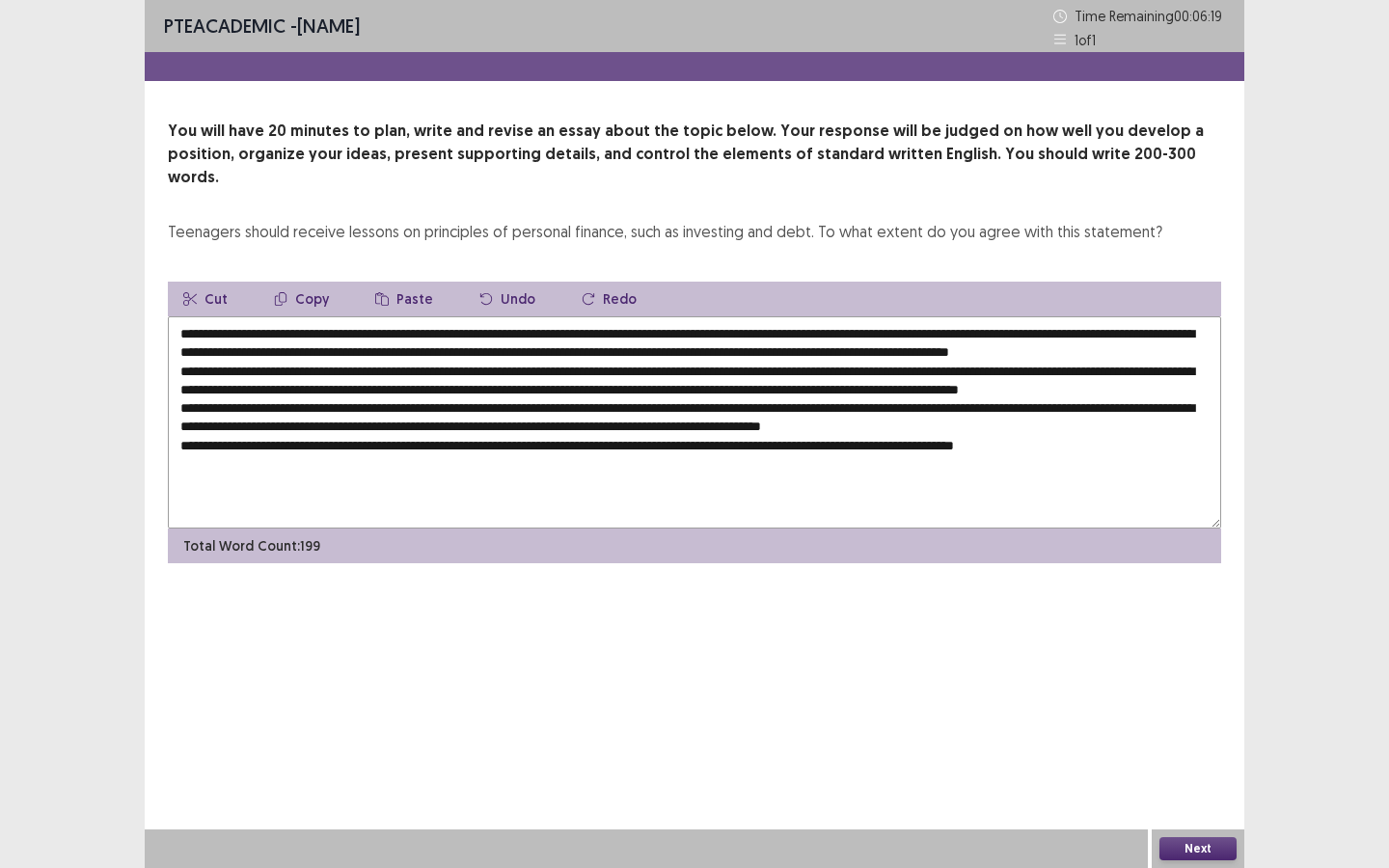 click on "Paste" at bounding box center (404, 299) 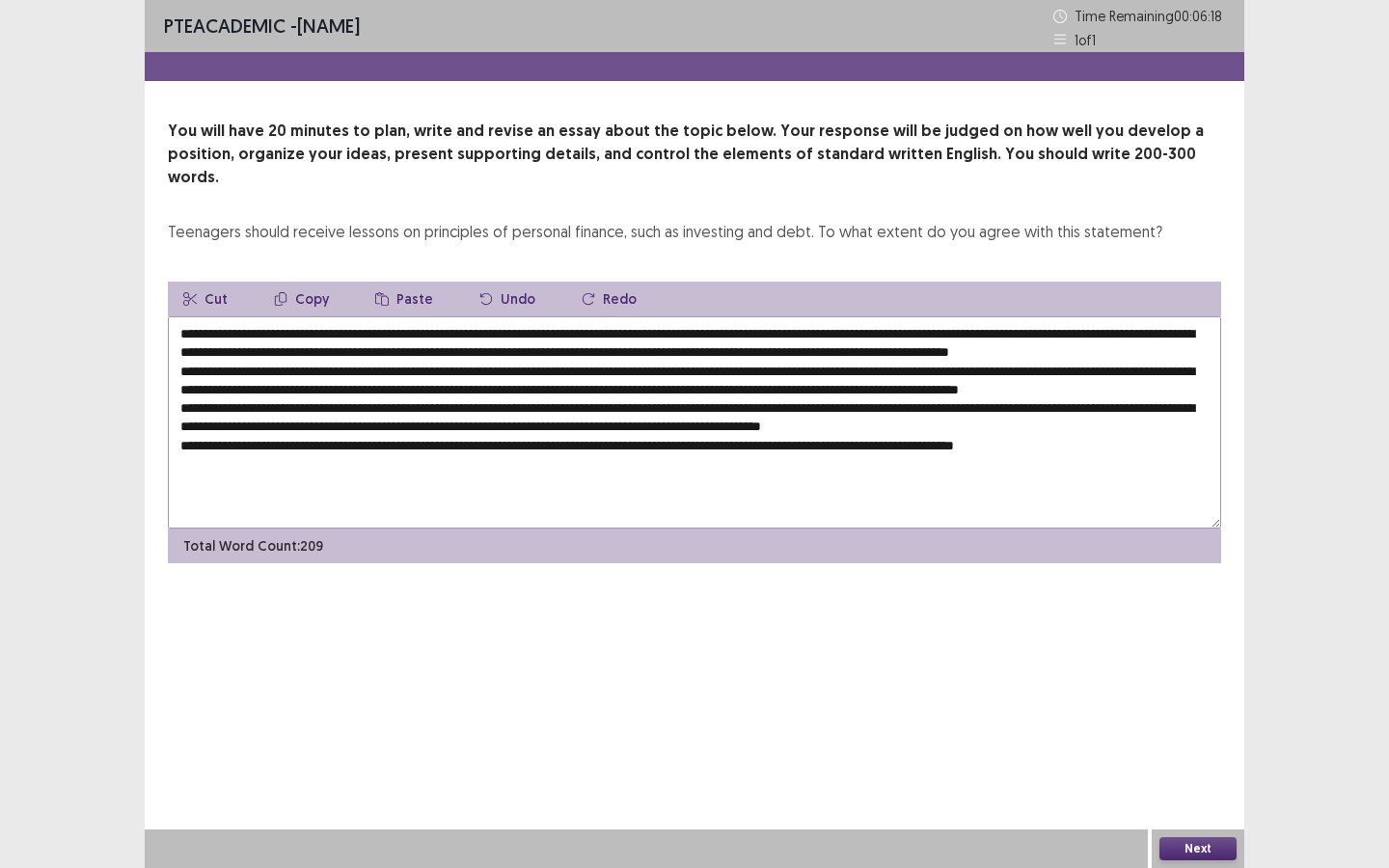click at bounding box center [694, 422] 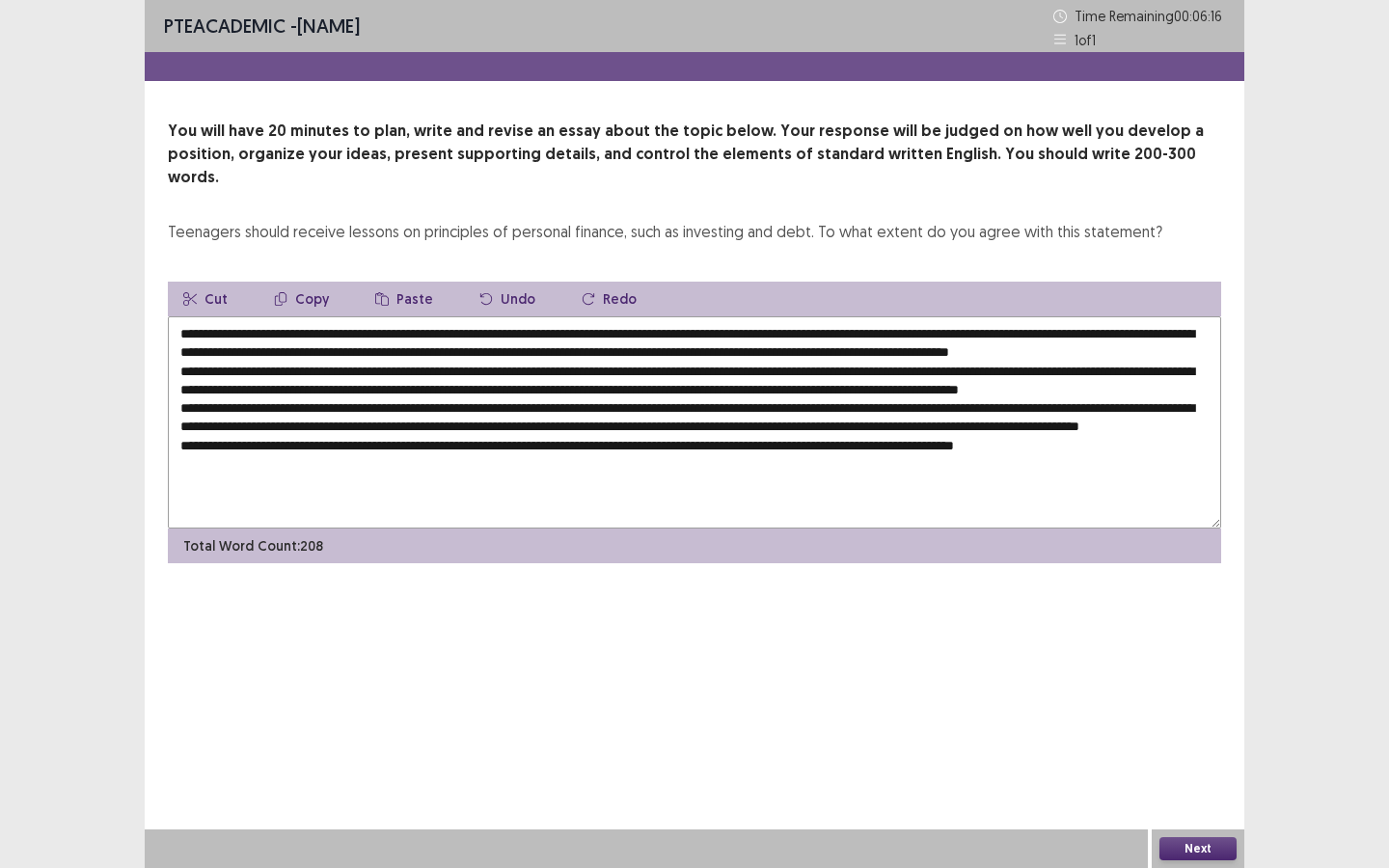 click on "Paste" at bounding box center (404, 299) 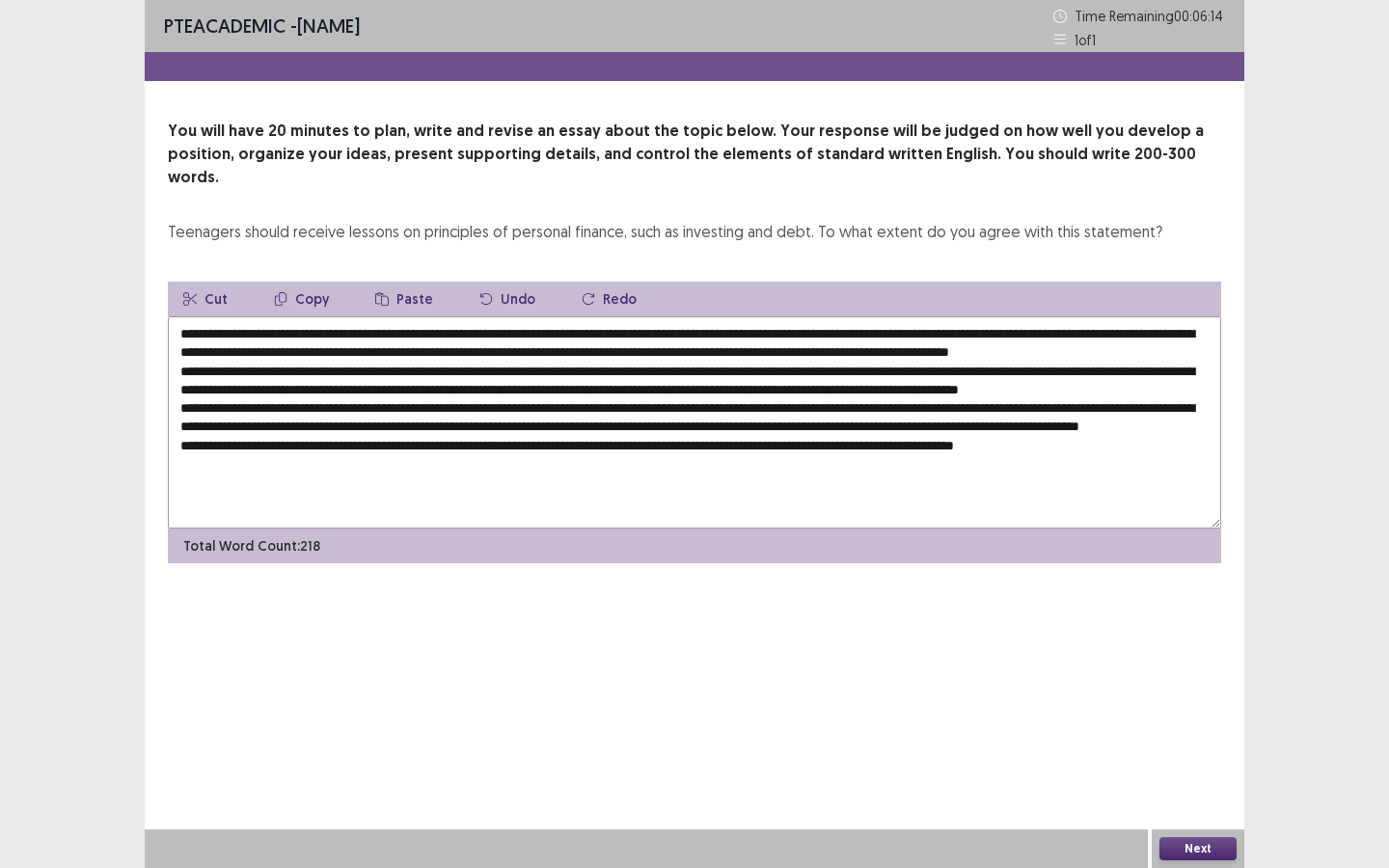 click at bounding box center [694, 422] 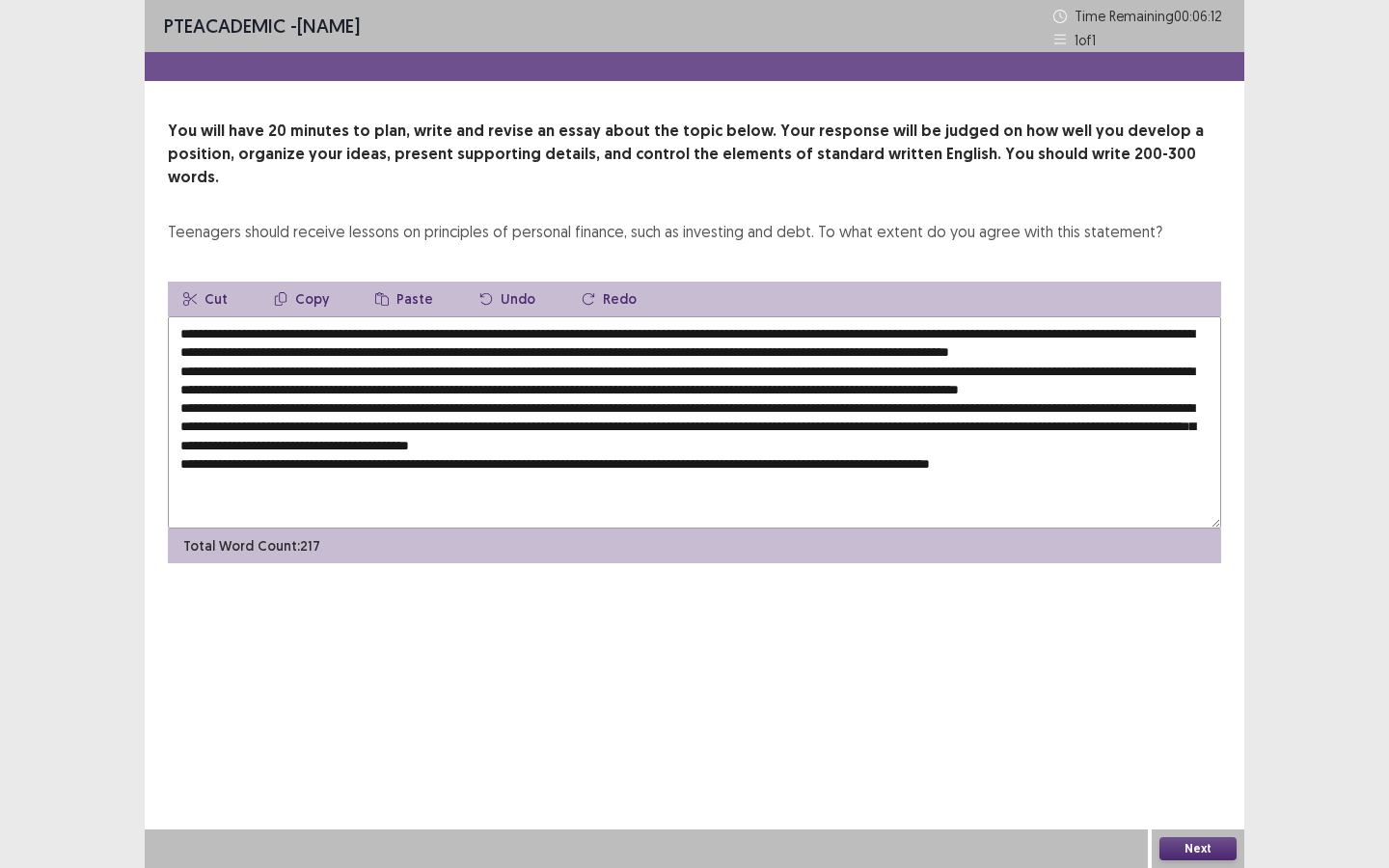 click on "Paste" at bounding box center (404, 299) 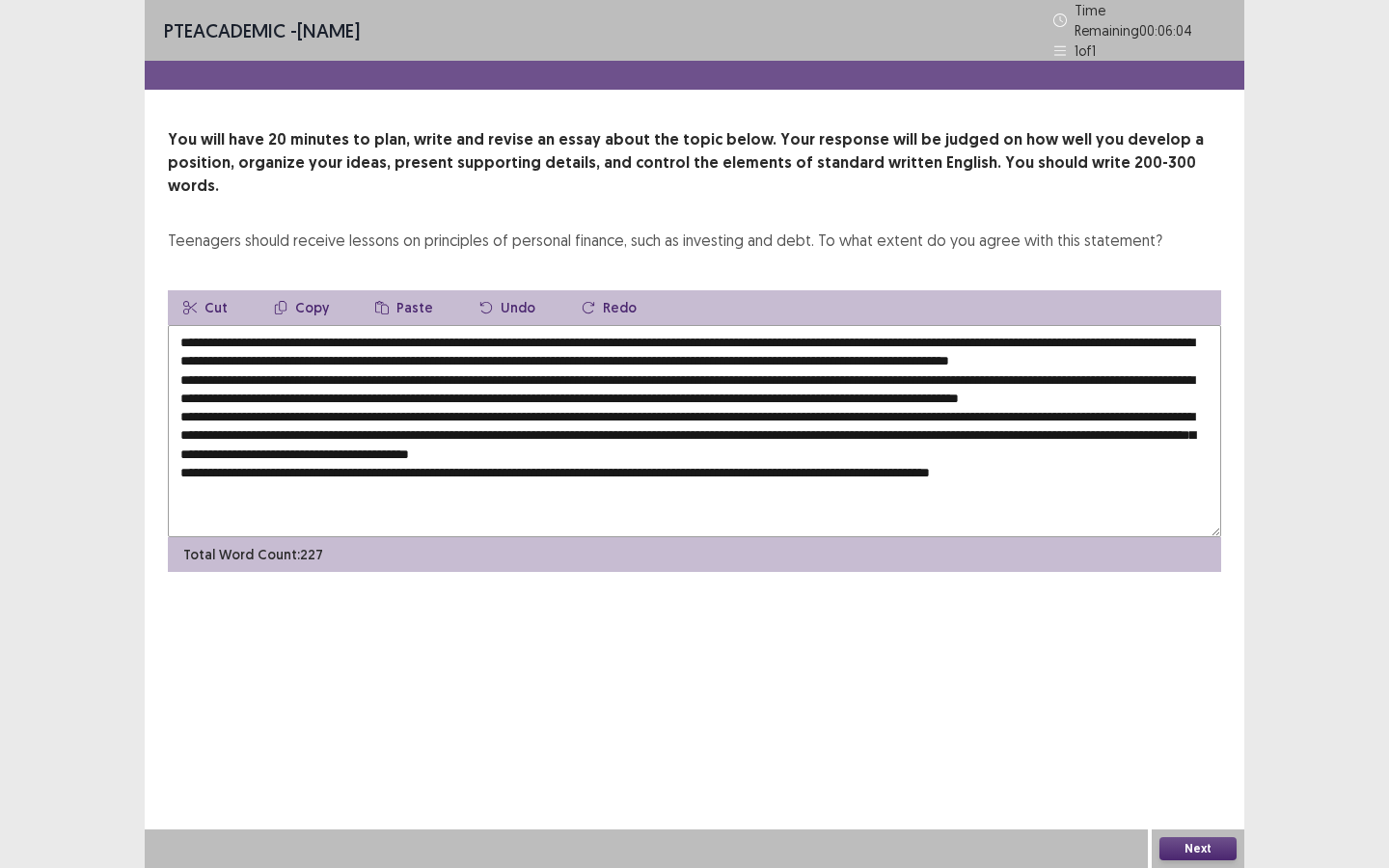 click at bounding box center [694, 431] 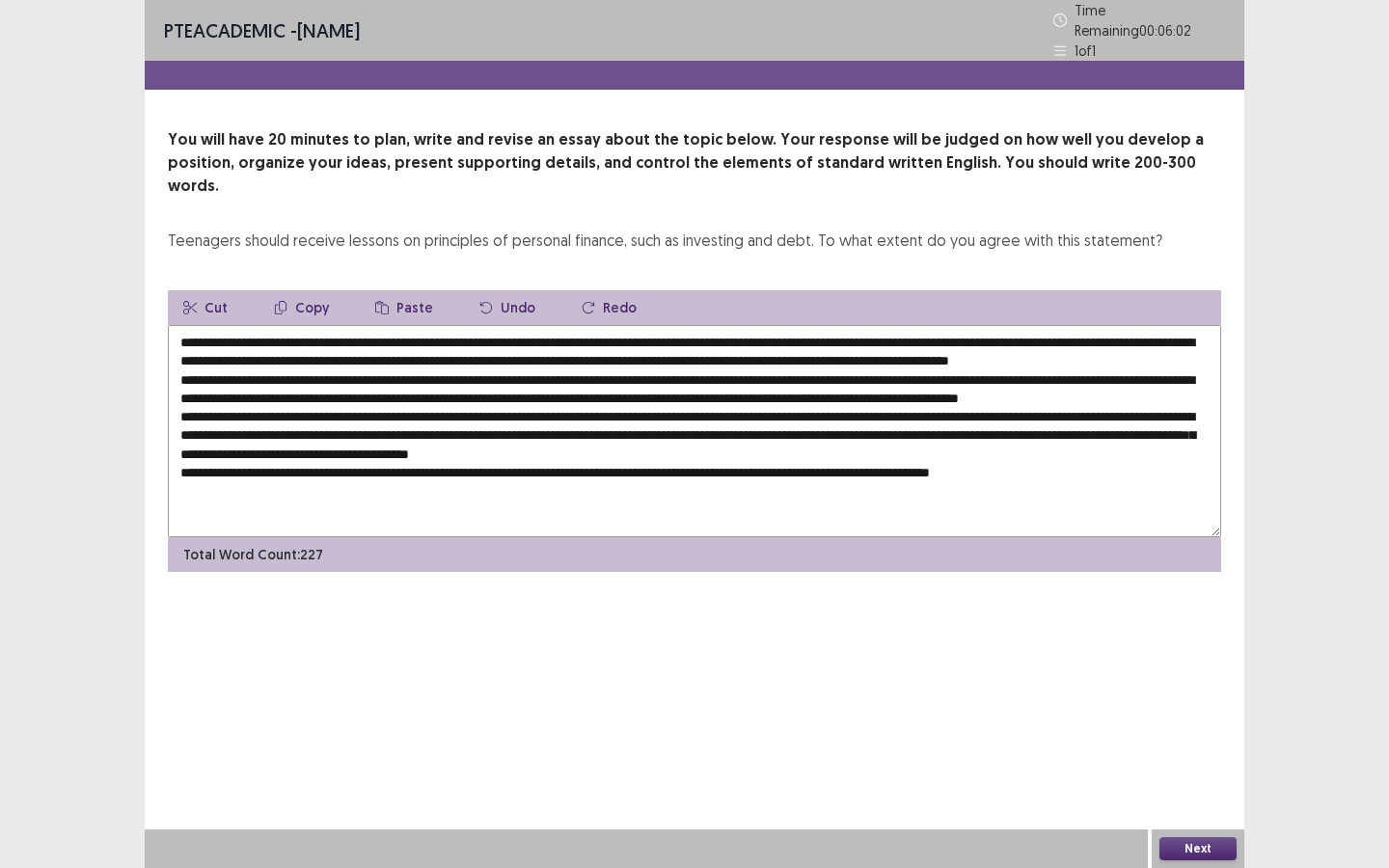 click at bounding box center (694, 431) 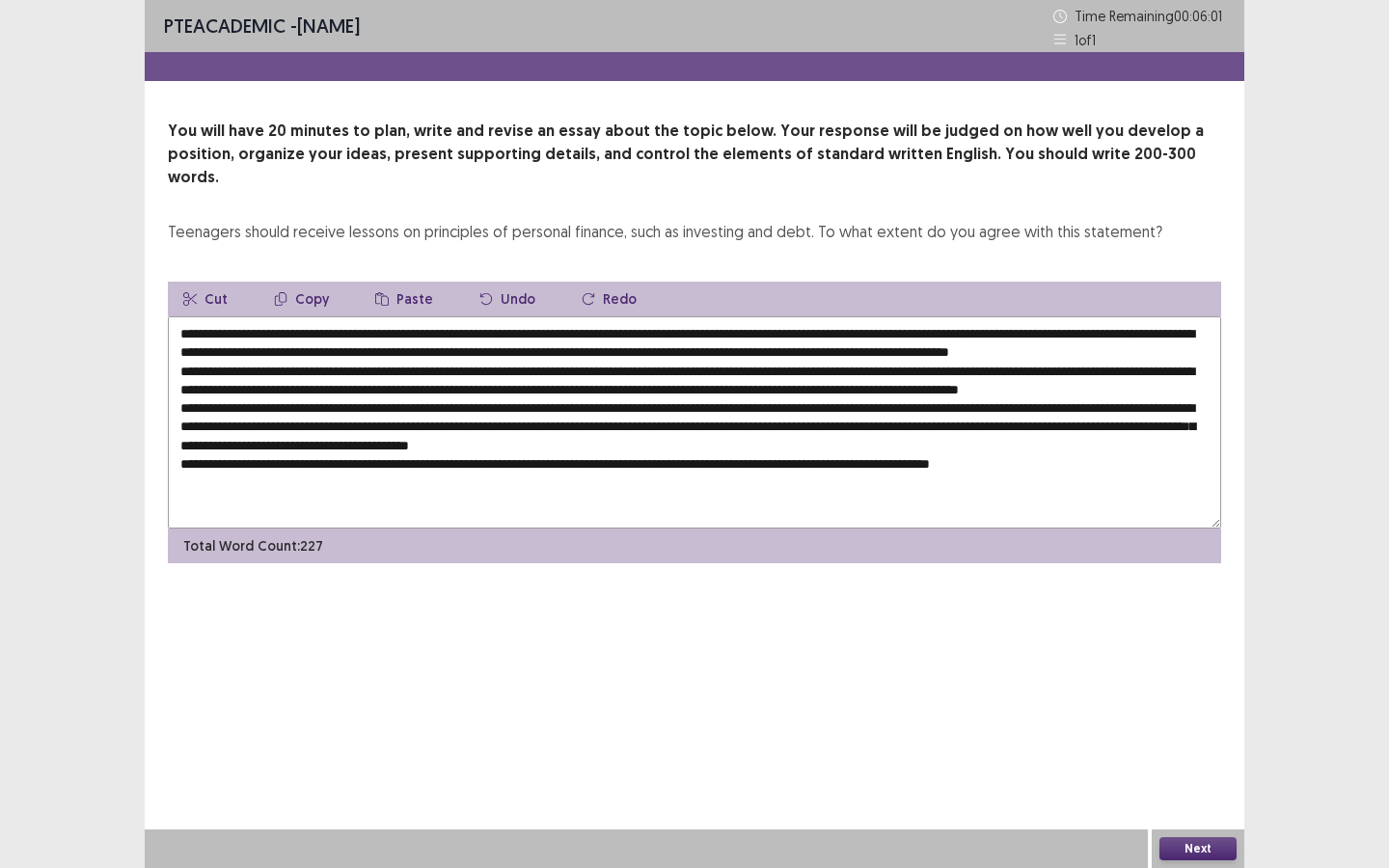drag, startPoint x: 442, startPoint y: 365, endPoint x: 416, endPoint y: 366, distance: 26.019224 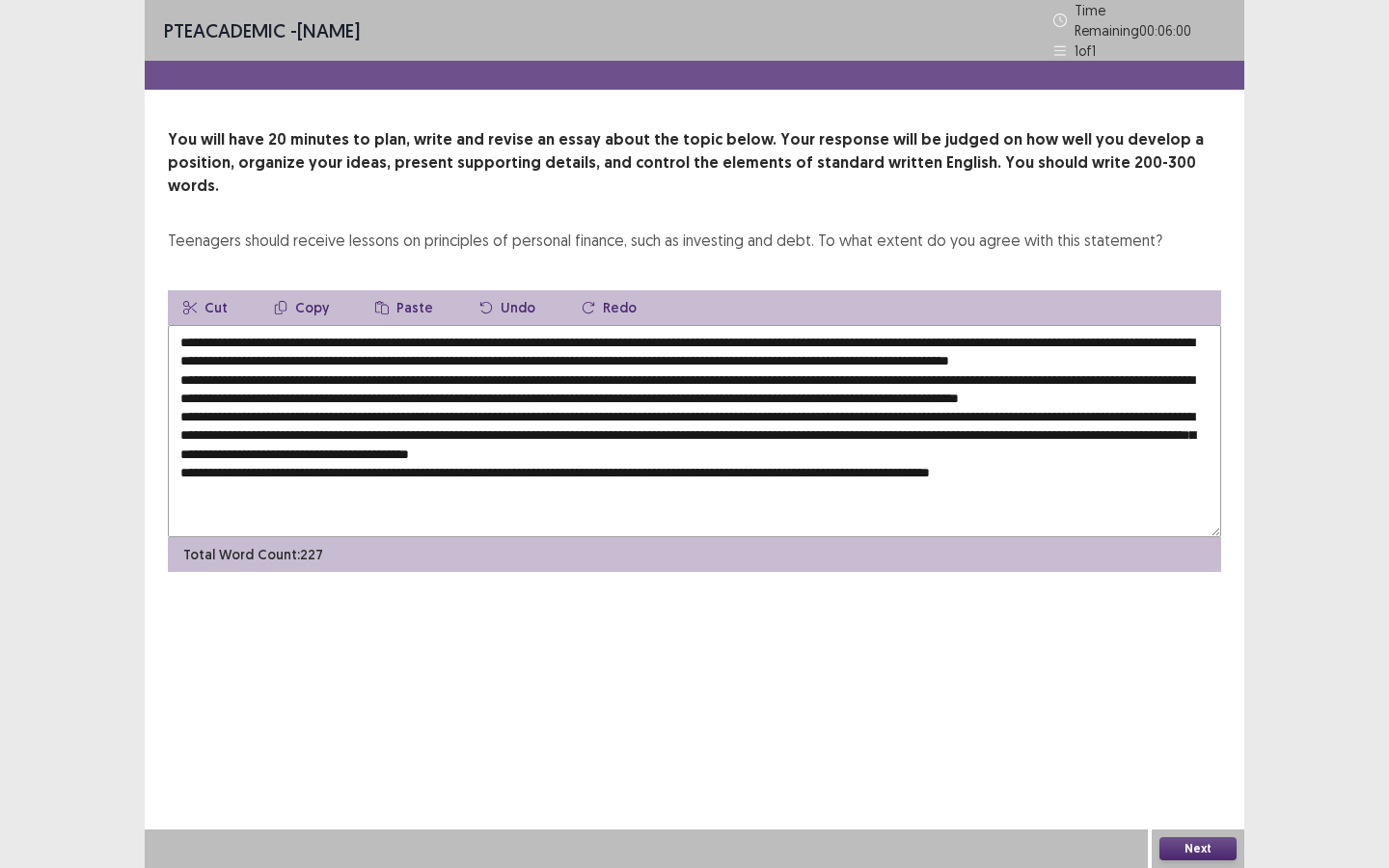 click at bounding box center (694, 431) 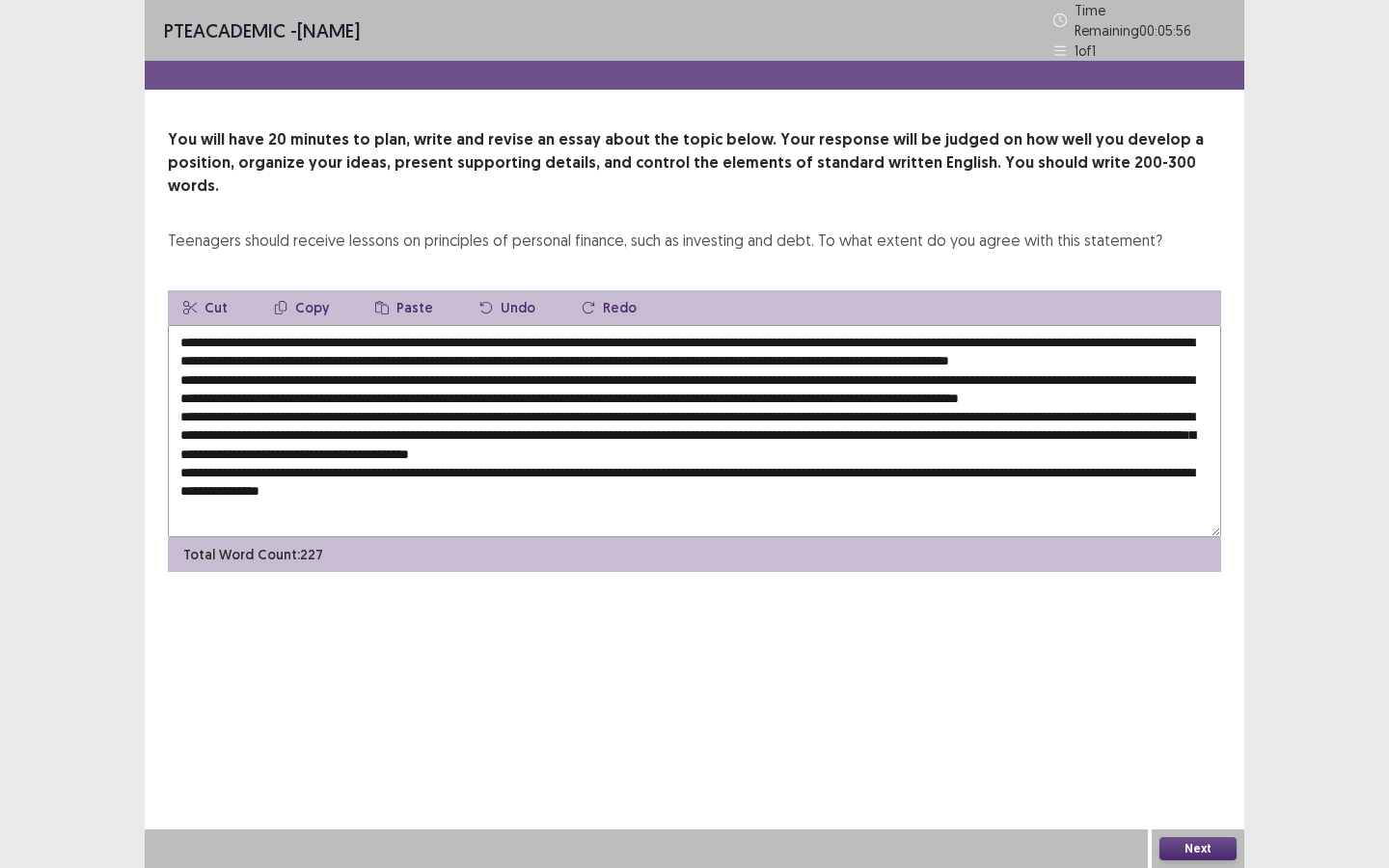 click at bounding box center [694, 431] 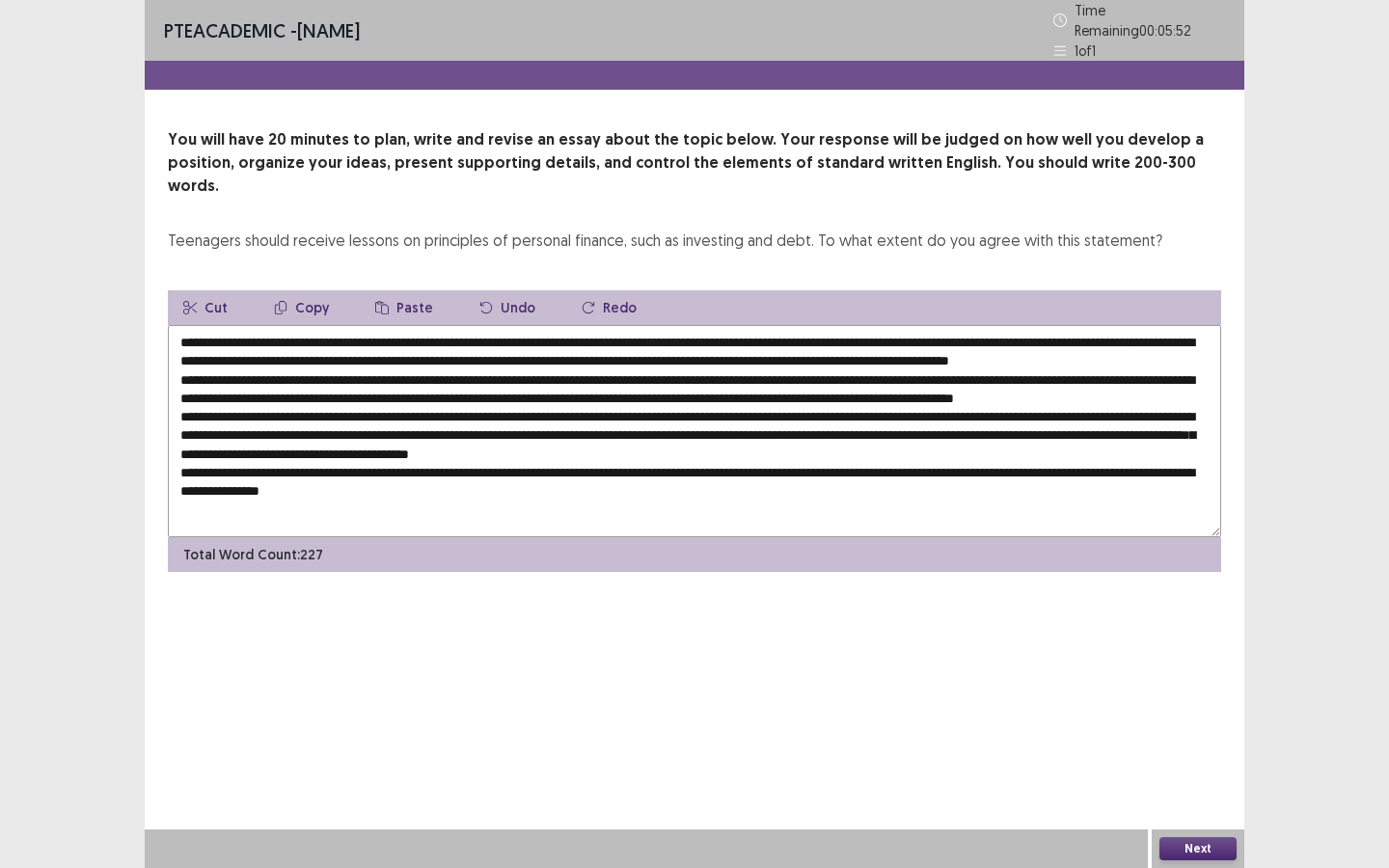 click at bounding box center (694, 431) 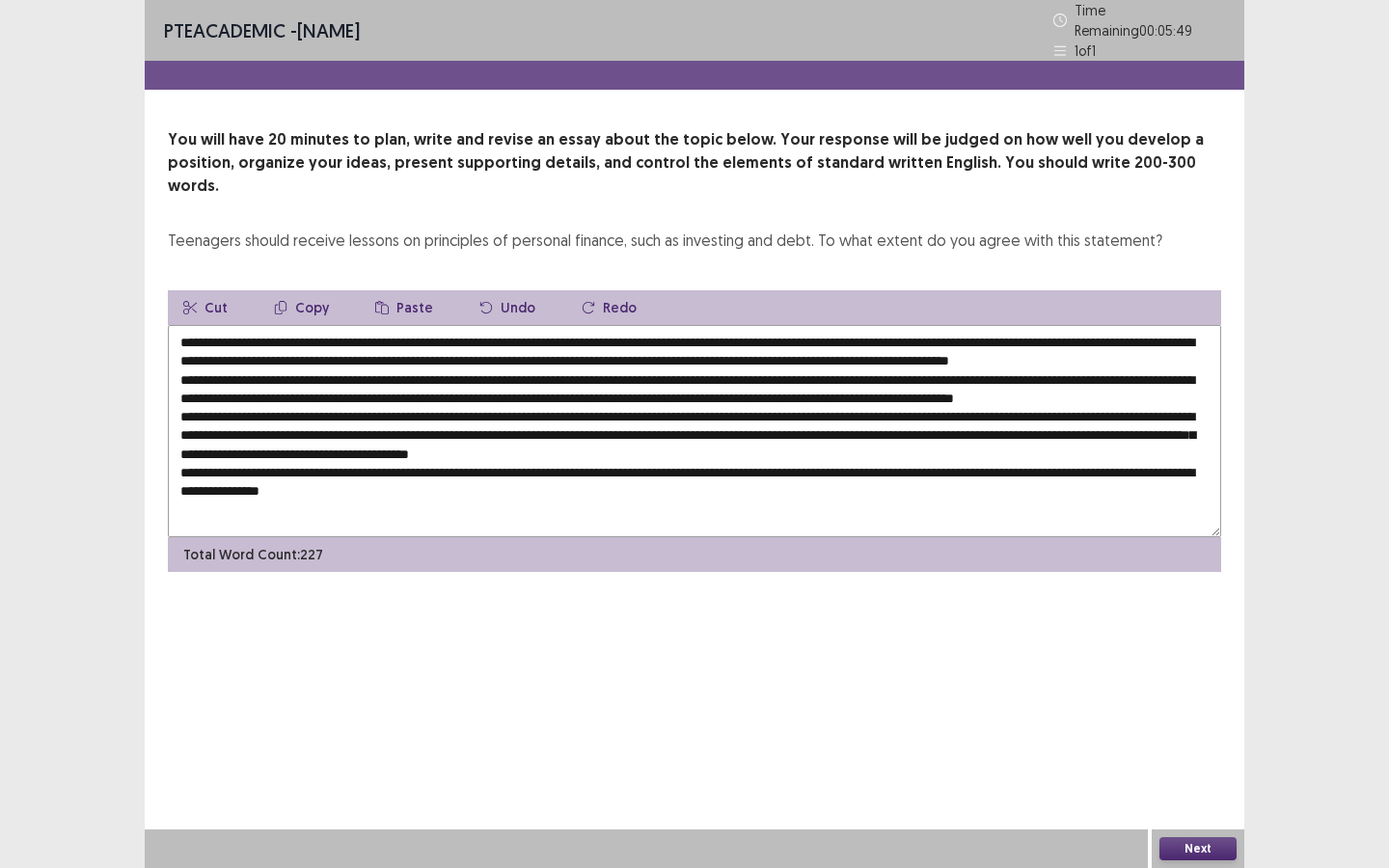 click on "PTE academic - [NAME] Time Remaining 00 : 05 : 49 1 of 1 You will have 20 minutes to plan, write and revise an essay about the topic below. Your response will be judged on how well you develop a position, organize your ideas, present supporting details, and control the elements of standard written English. You should write 200-300 words. Teenagers should receive lessons on principles of personal finance, such as investing and debt. To what extent do you agree with this statement? Cut Copy Paste Undo Redo Total Word Count: 227 Next" at bounding box center [694, 434] 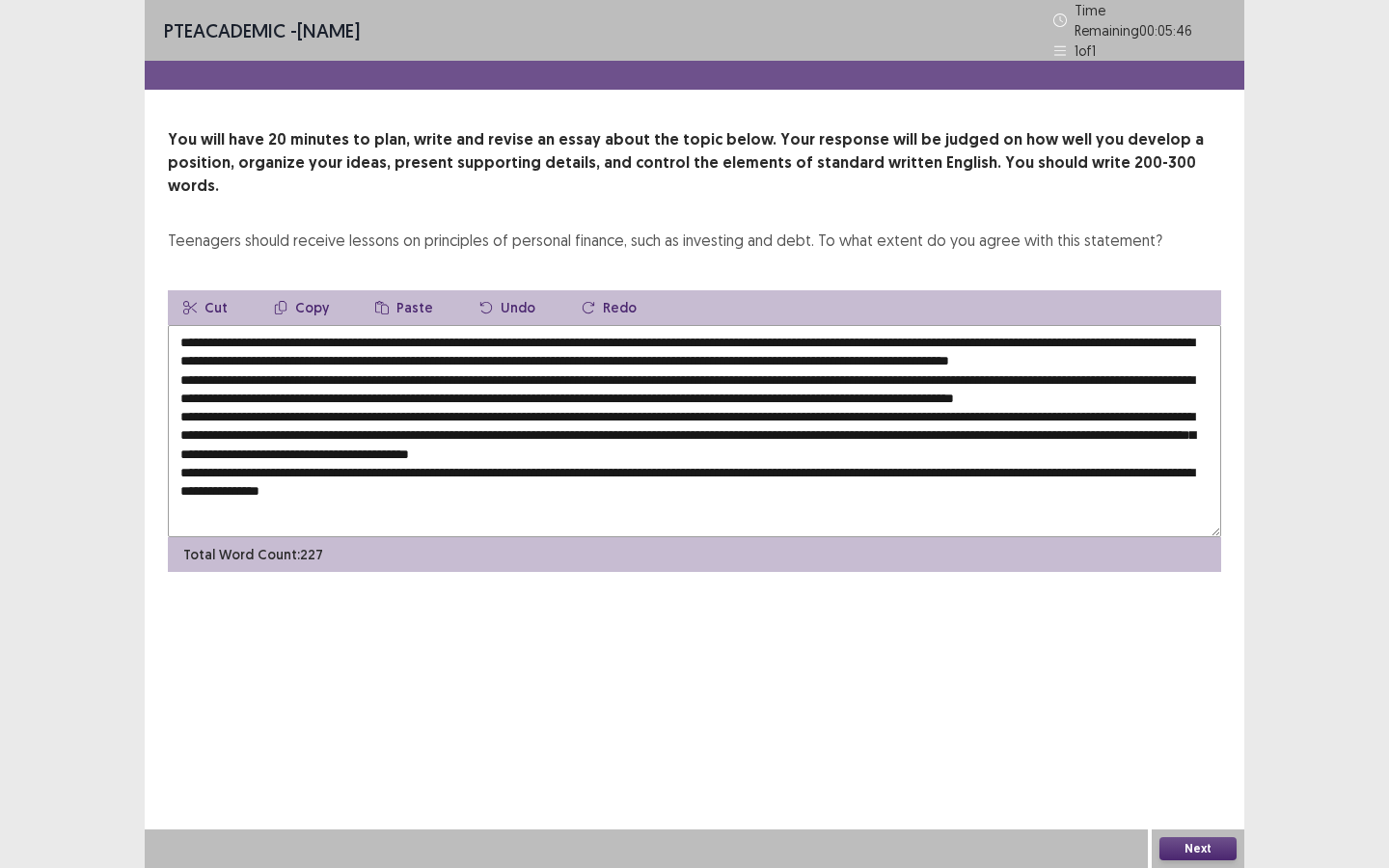 drag, startPoint x: 1062, startPoint y: 329, endPoint x: 1028, endPoint y: 329, distance: 34 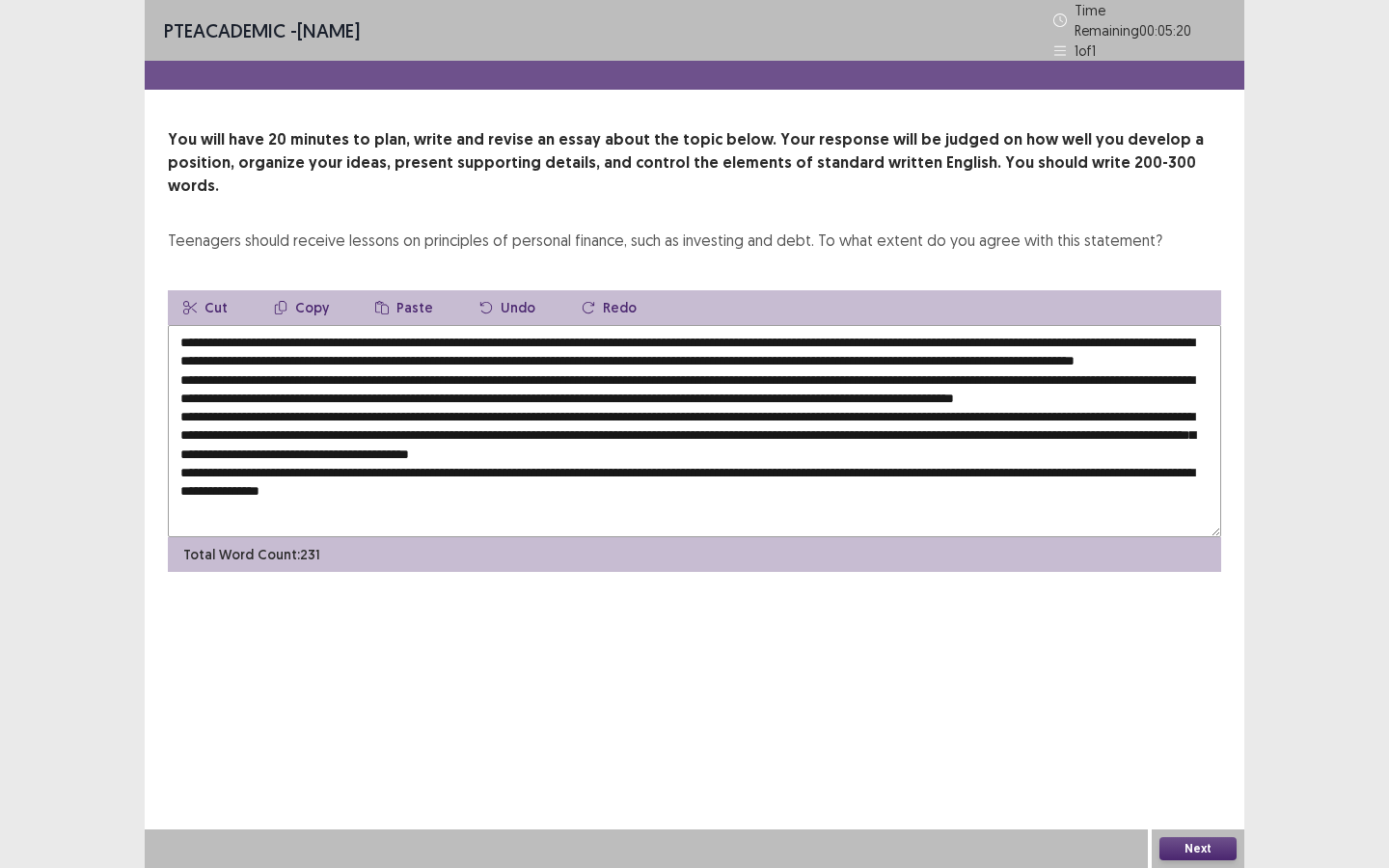 drag, startPoint x: 305, startPoint y: 350, endPoint x: 265, endPoint y: 351, distance: 40.0125 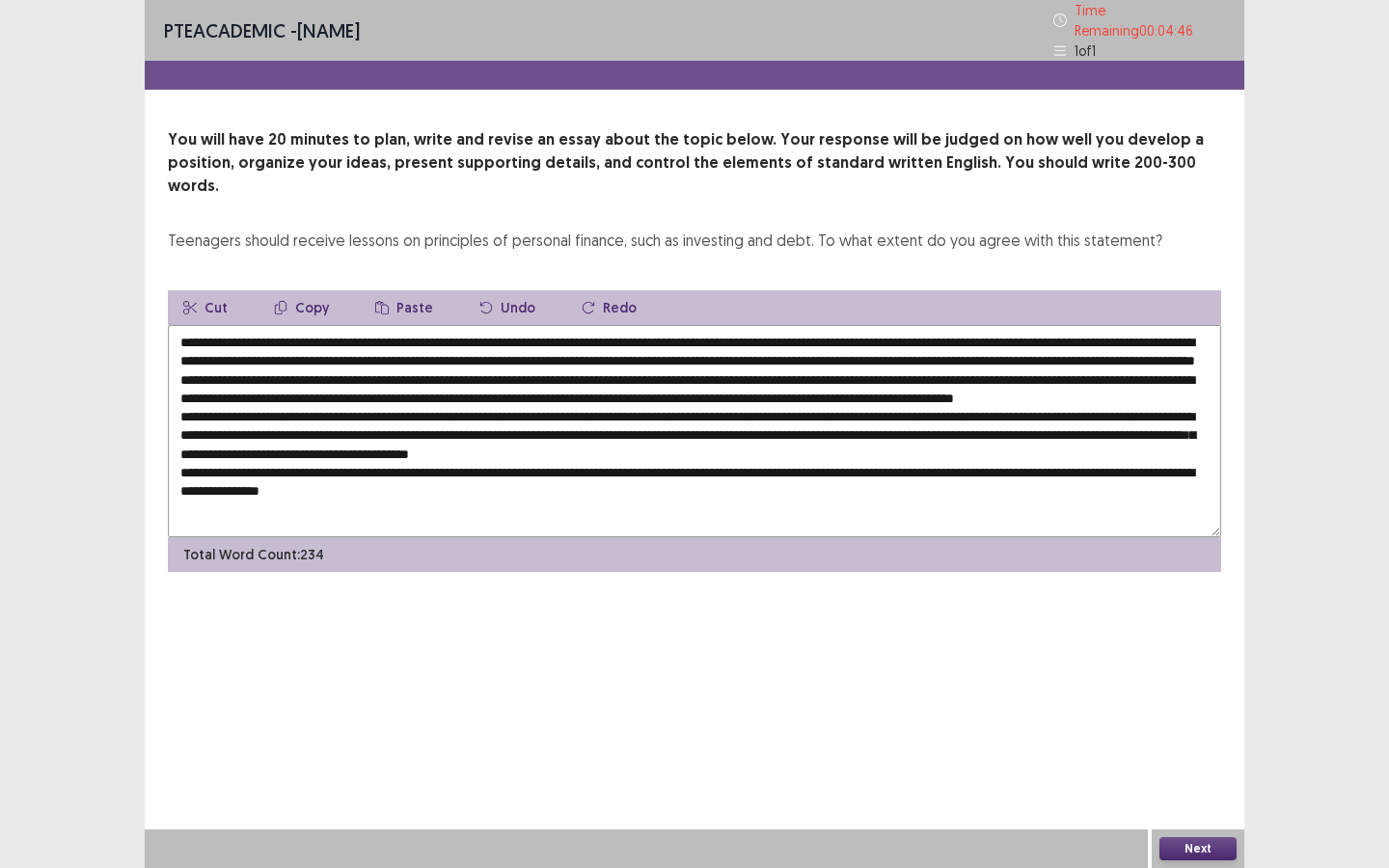 drag, startPoint x: 1025, startPoint y: 330, endPoint x: 205, endPoint y: 351, distance: 820.26886 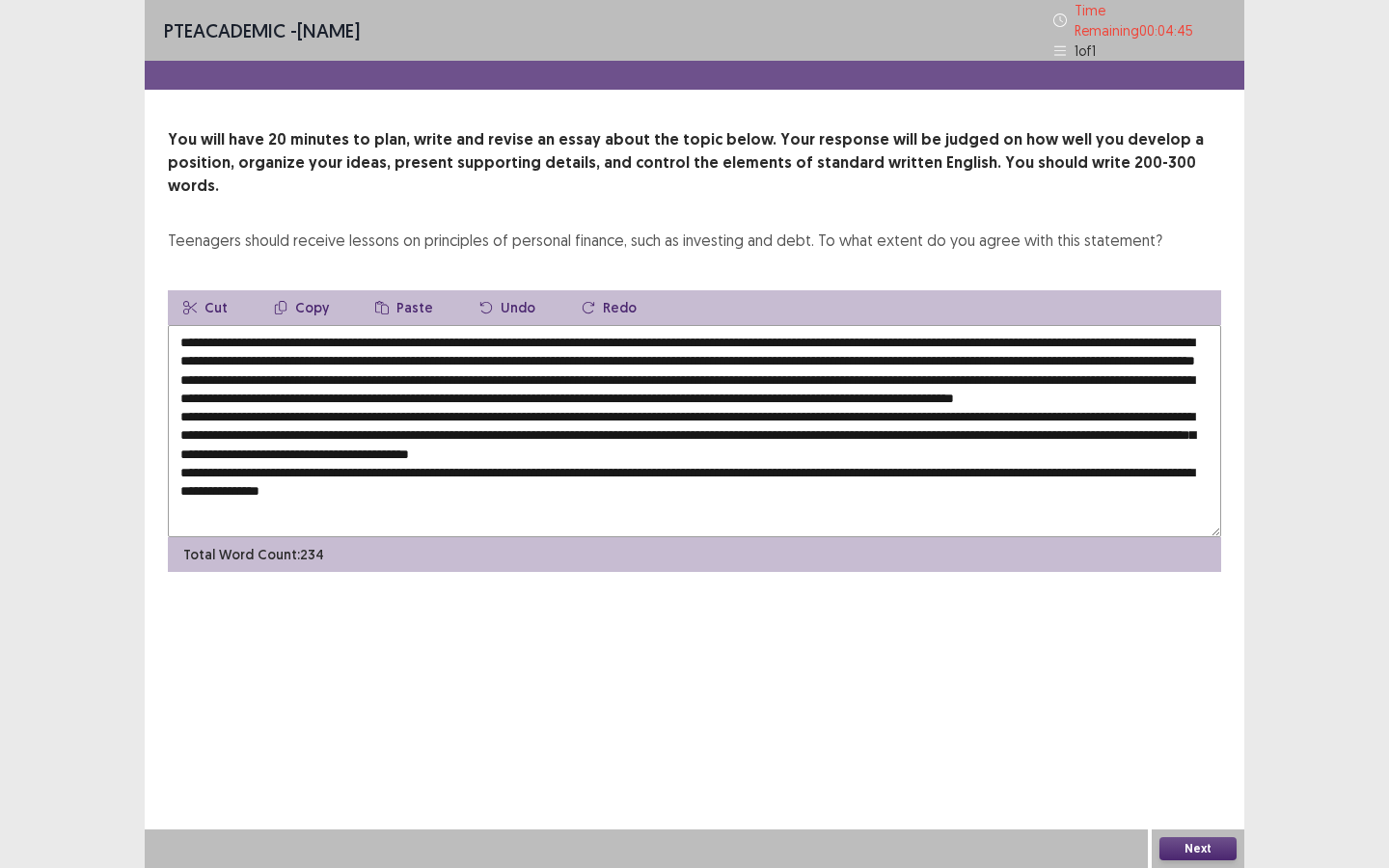 click on "Copy" at bounding box center [301, 308] 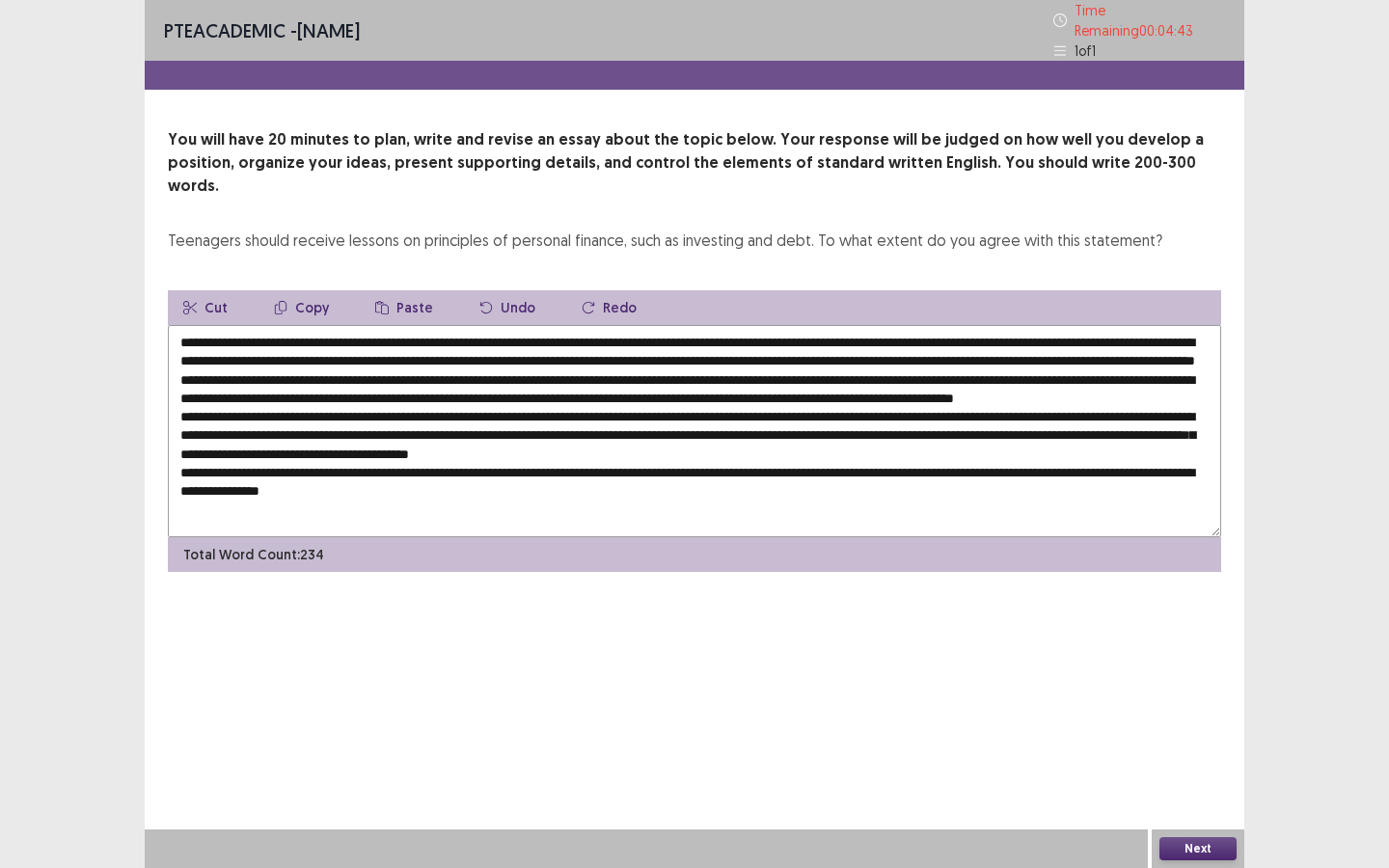 drag, startPoint x: 325, startPoint y: 384, endPoint x: 288, endPoint y: 384, distance: 37 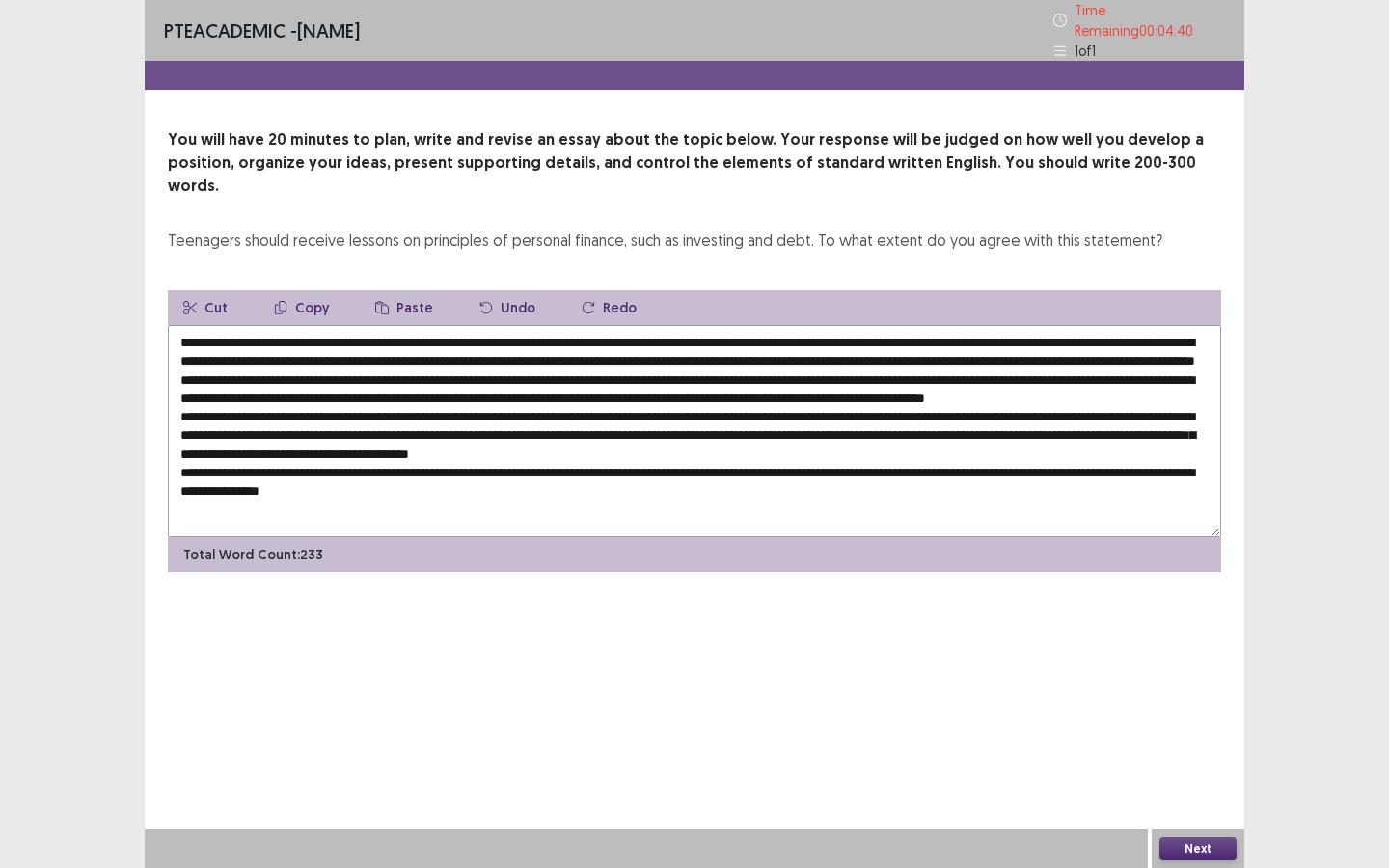 click on "Paste" at bounding box center [404, 308] 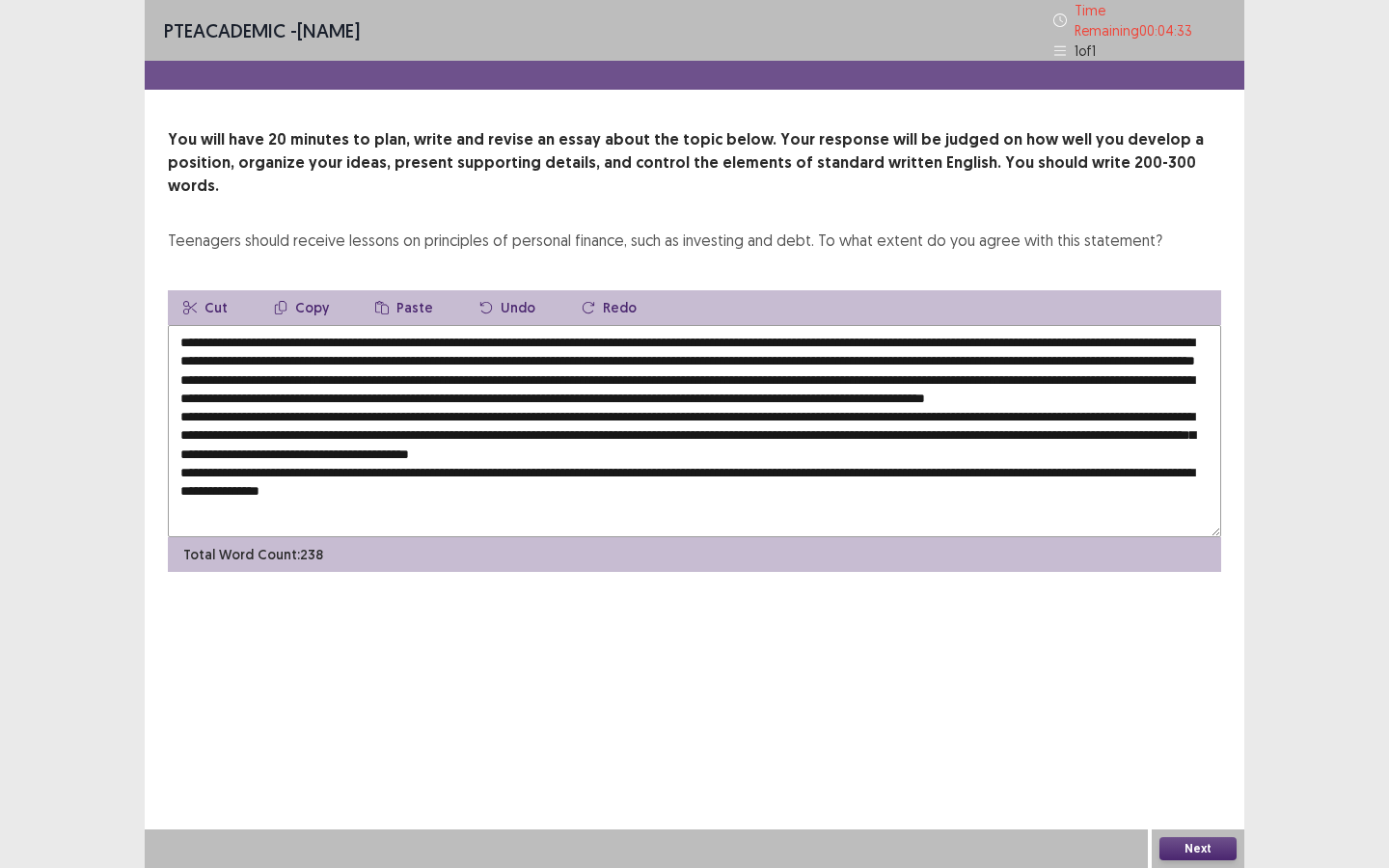 drag, startPoint x: 266, startPoint y: 347, endPoint x: 451, endPoint y: 351, distance: 185.04324 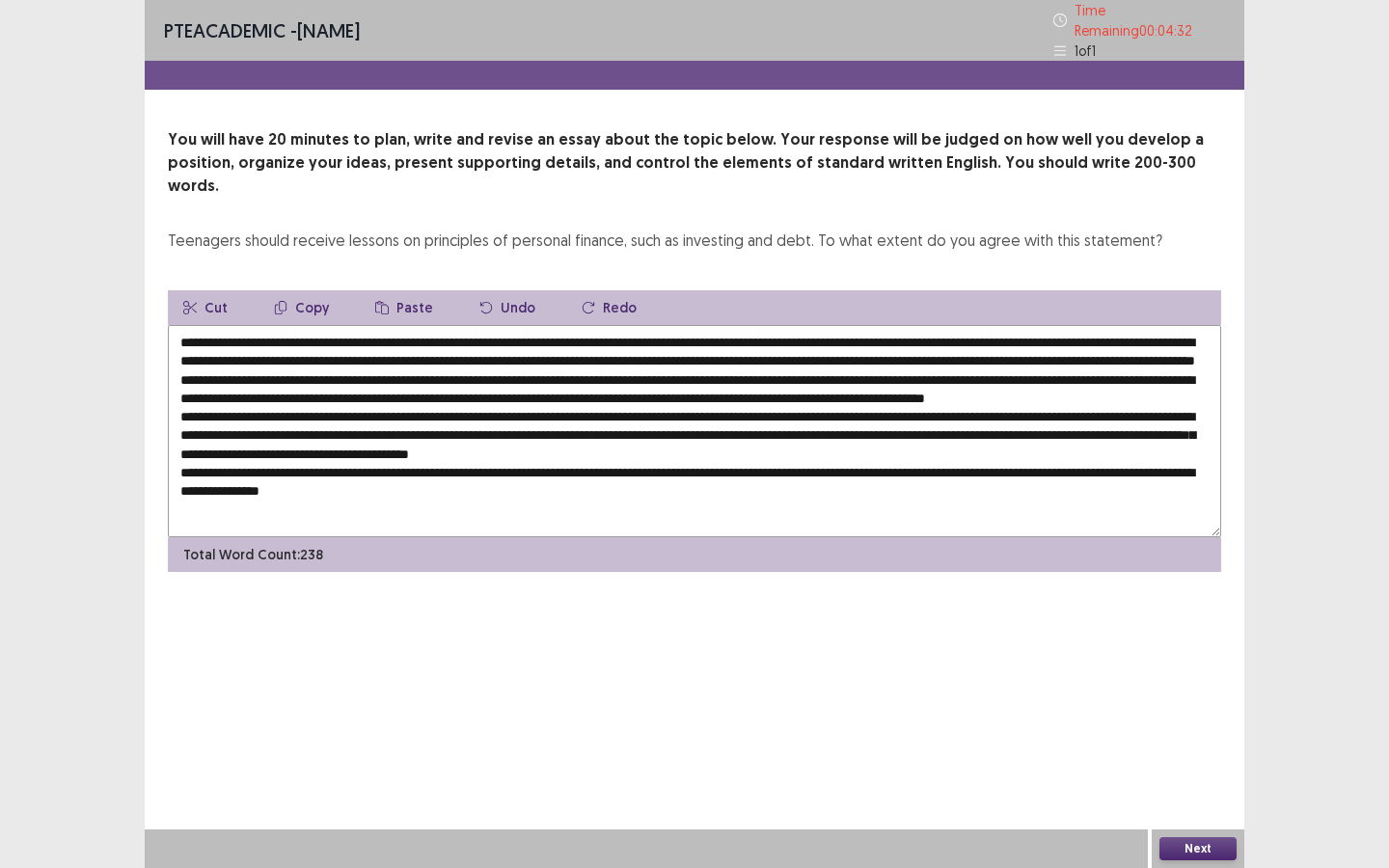 click on "Copy" at bounding box center (301, 308) 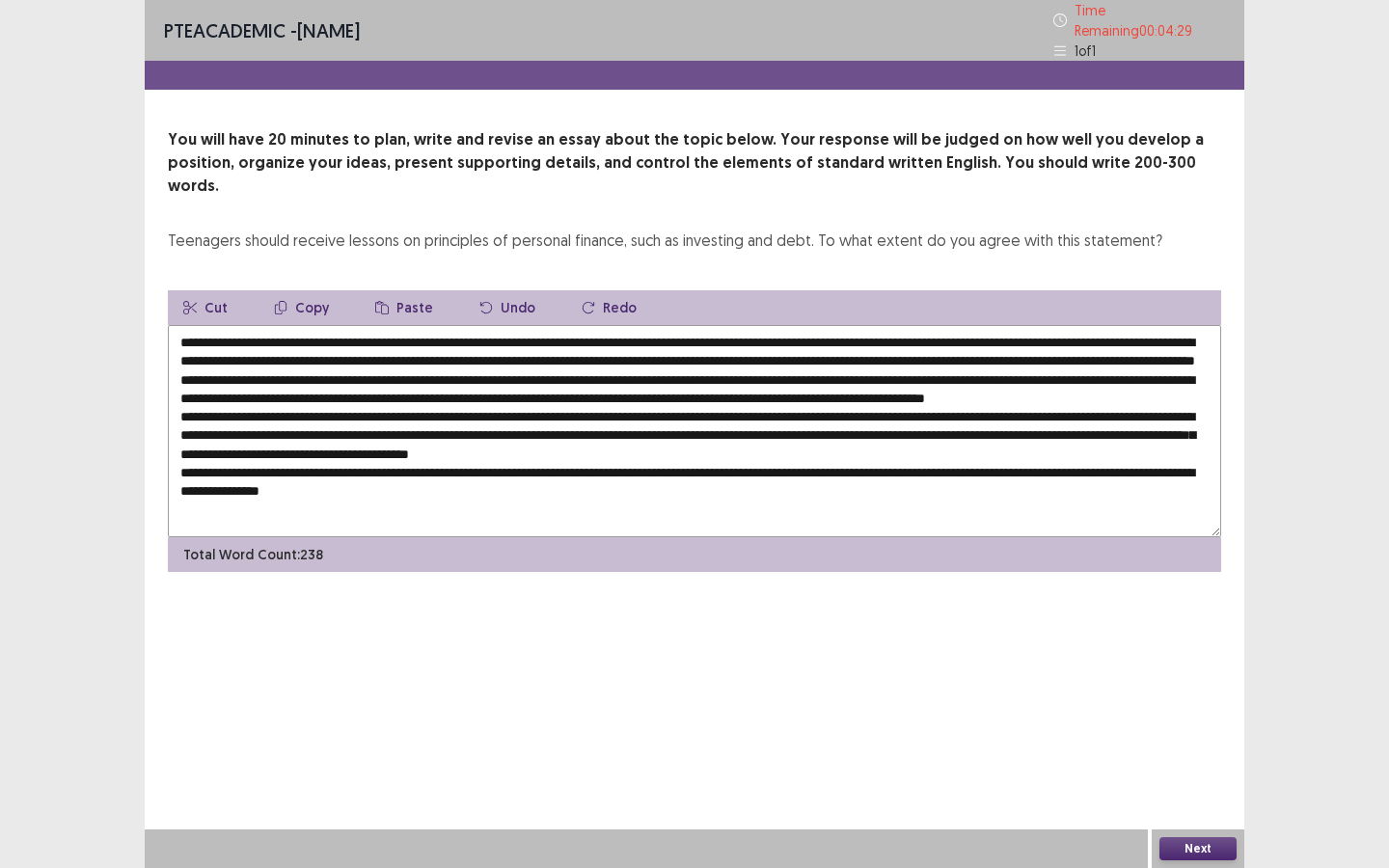 drag, startPoint x: 555, startPoint y: 440, endPoint x: 520, endPoint y: 440, distance: 35 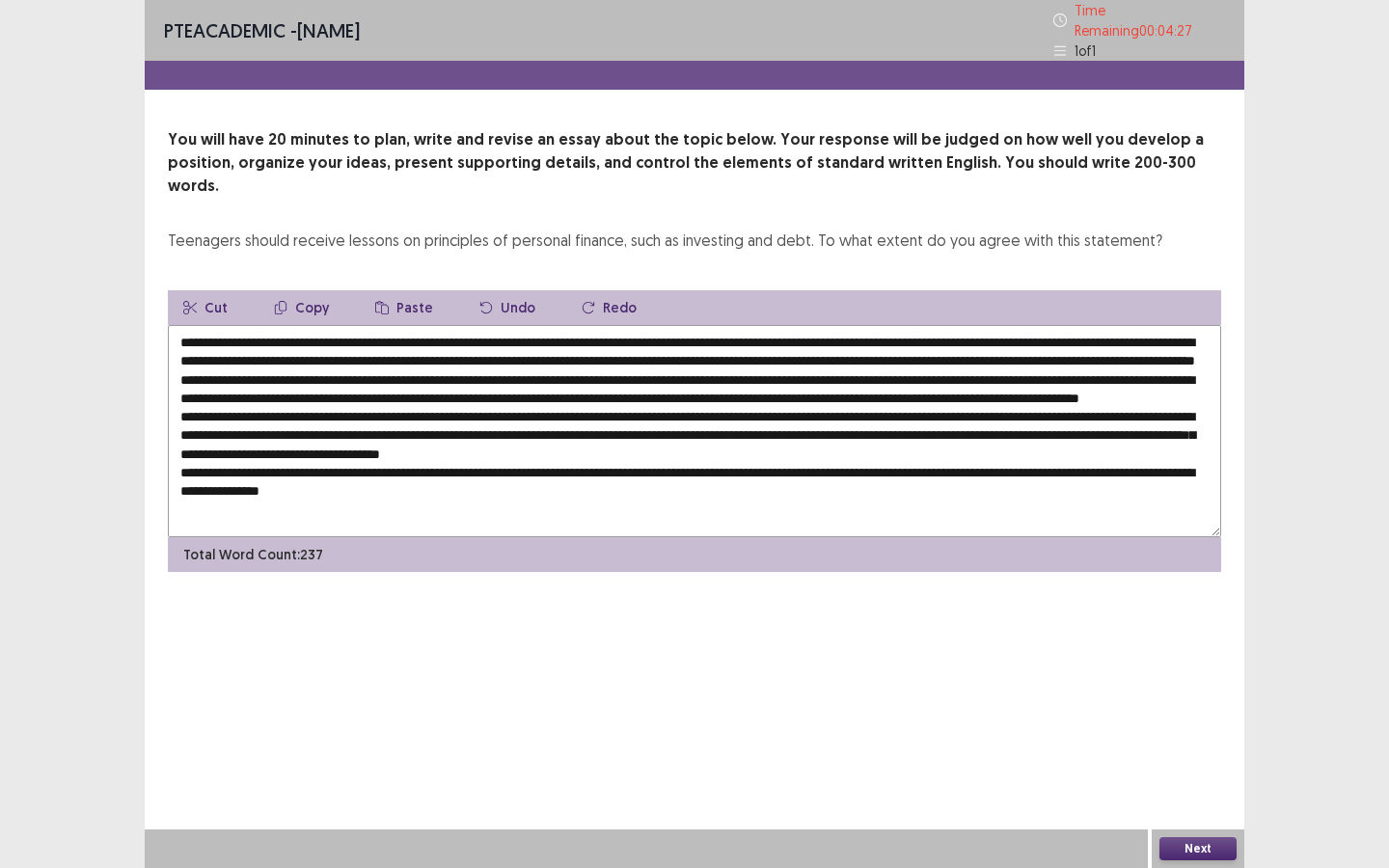 click on "Paste" at bounding box center (404, 308) 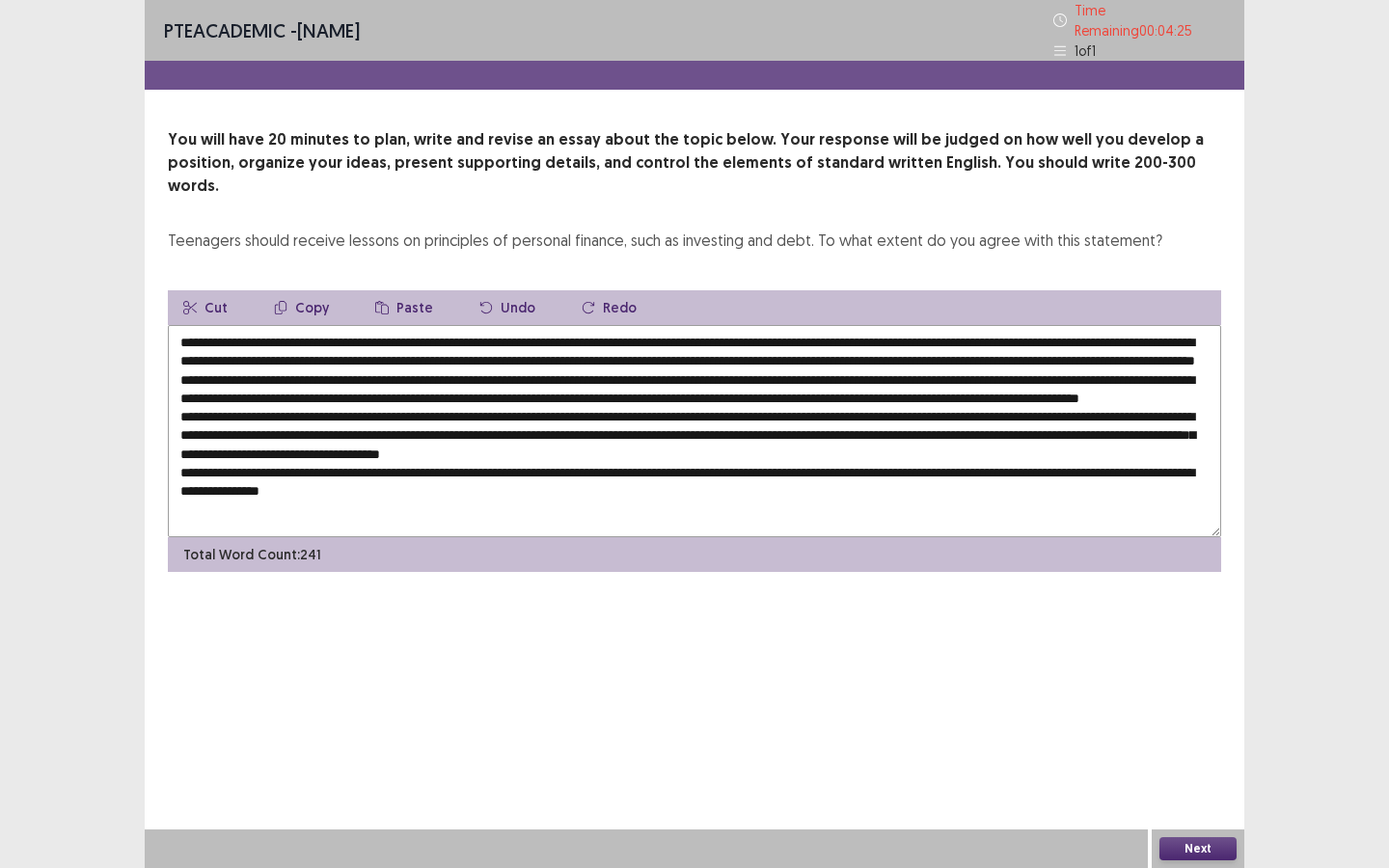 click at bounding box center (694, 431) 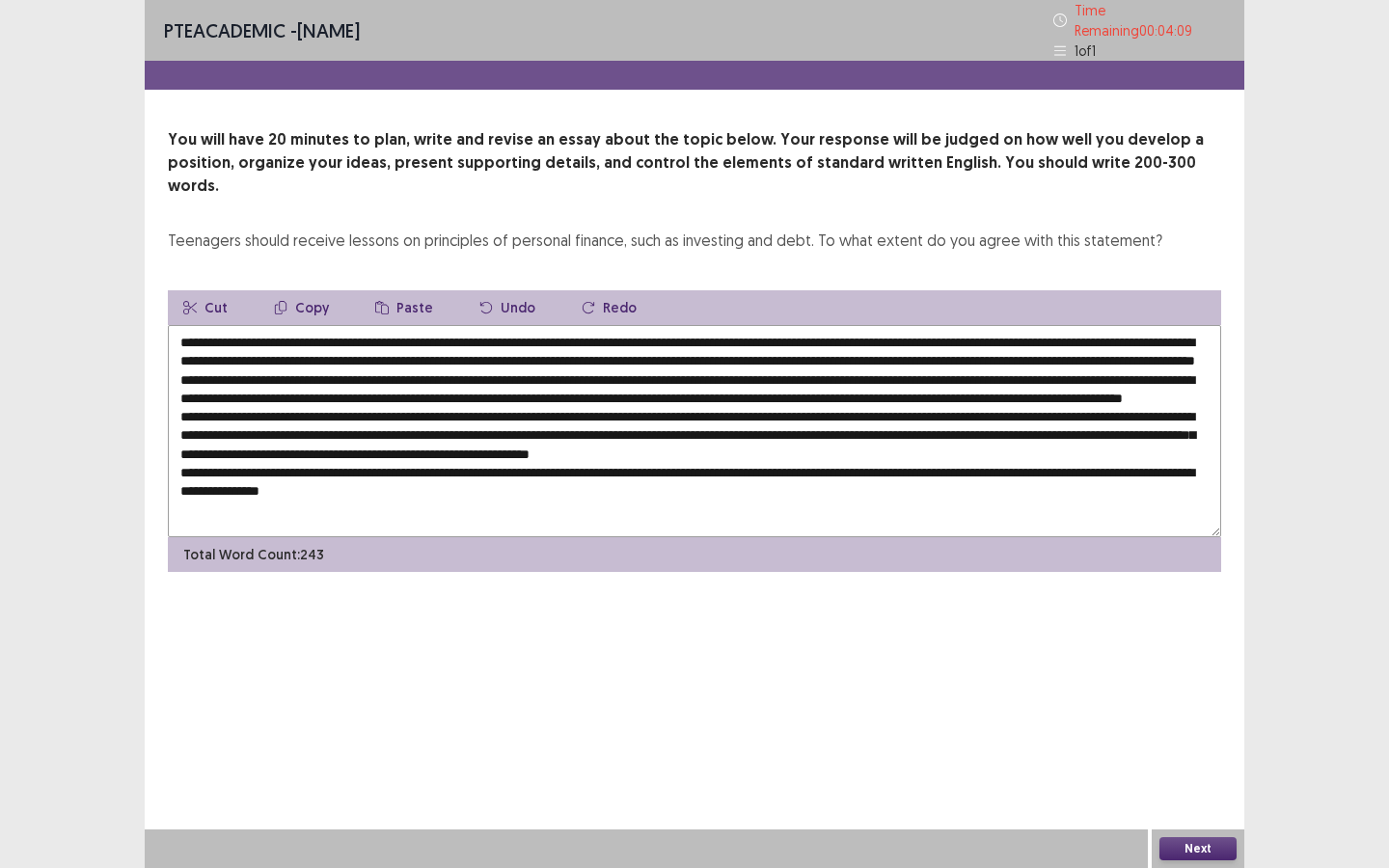 click at bounding box center (694, 431) 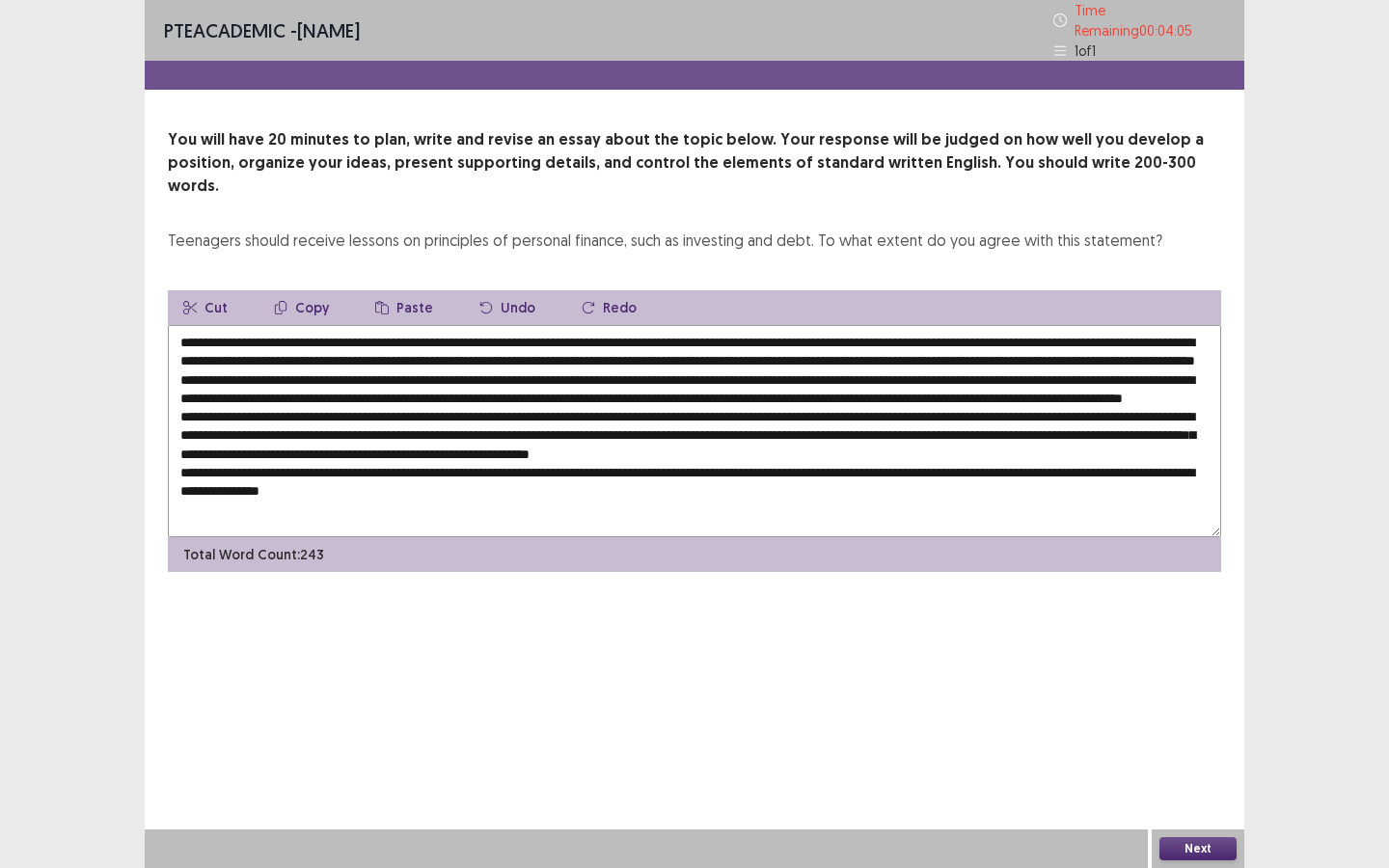 click at bounding box center (694, 431) 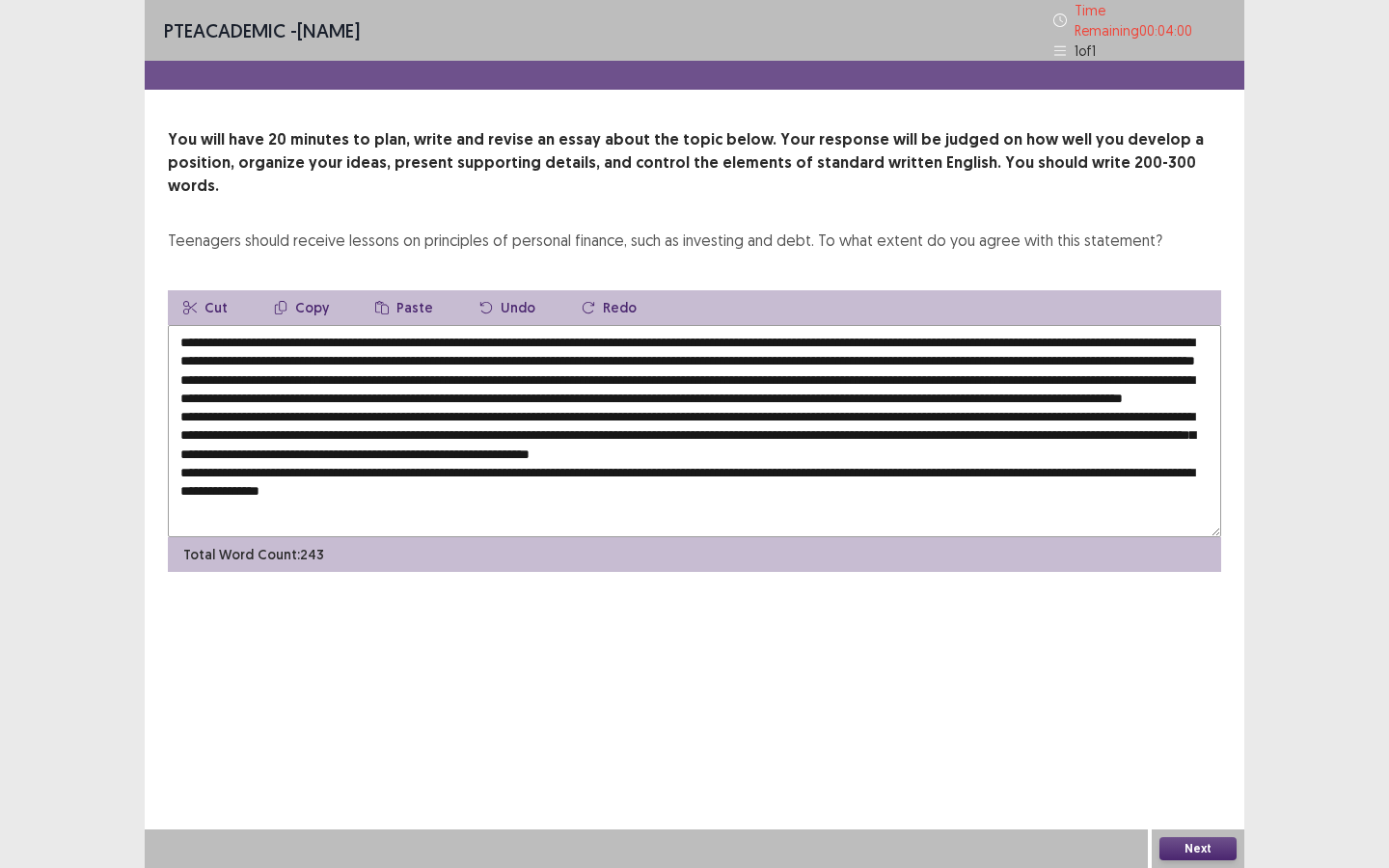click at bounding box center (694, 431) 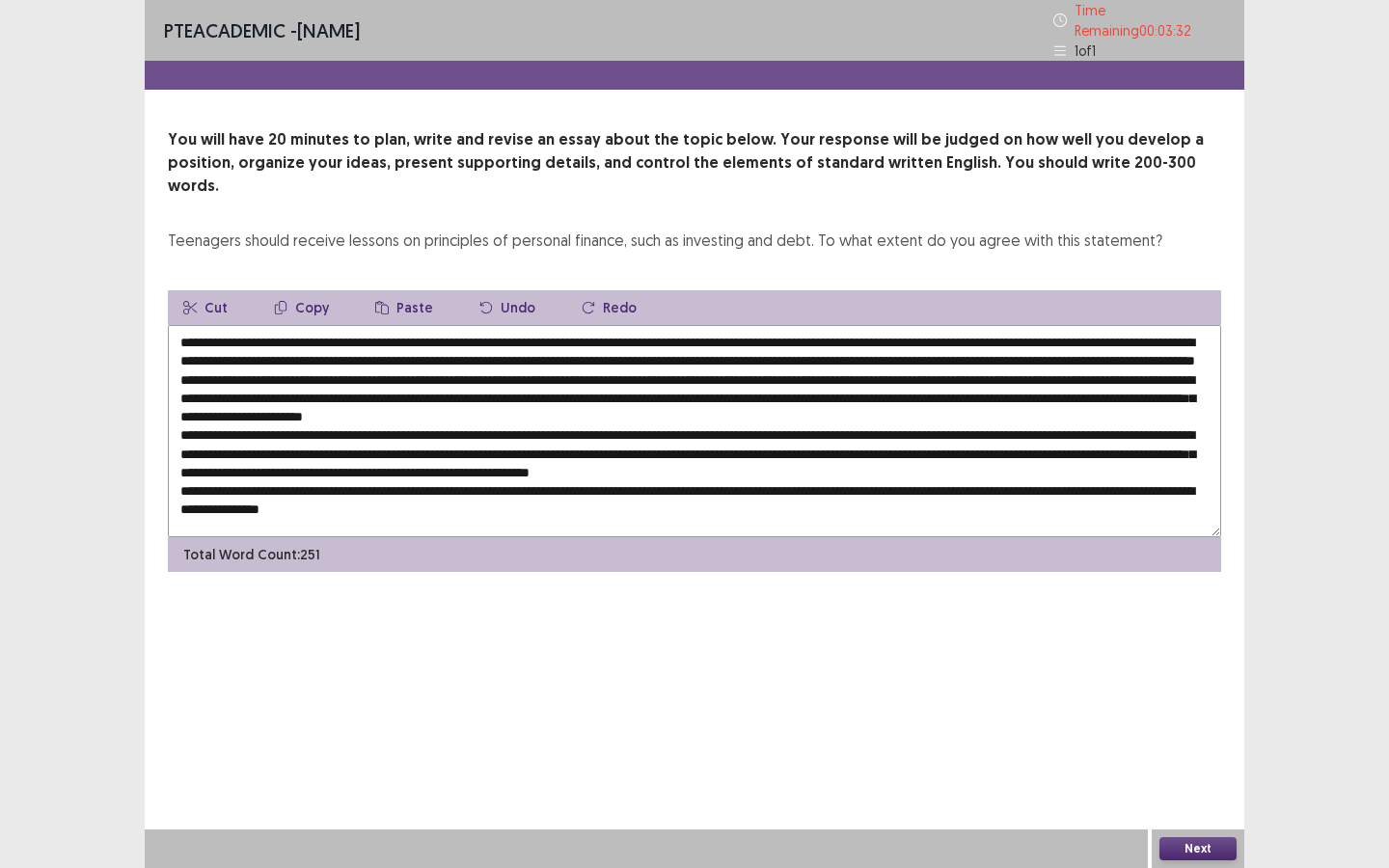 click at bounding box center [694, 431] 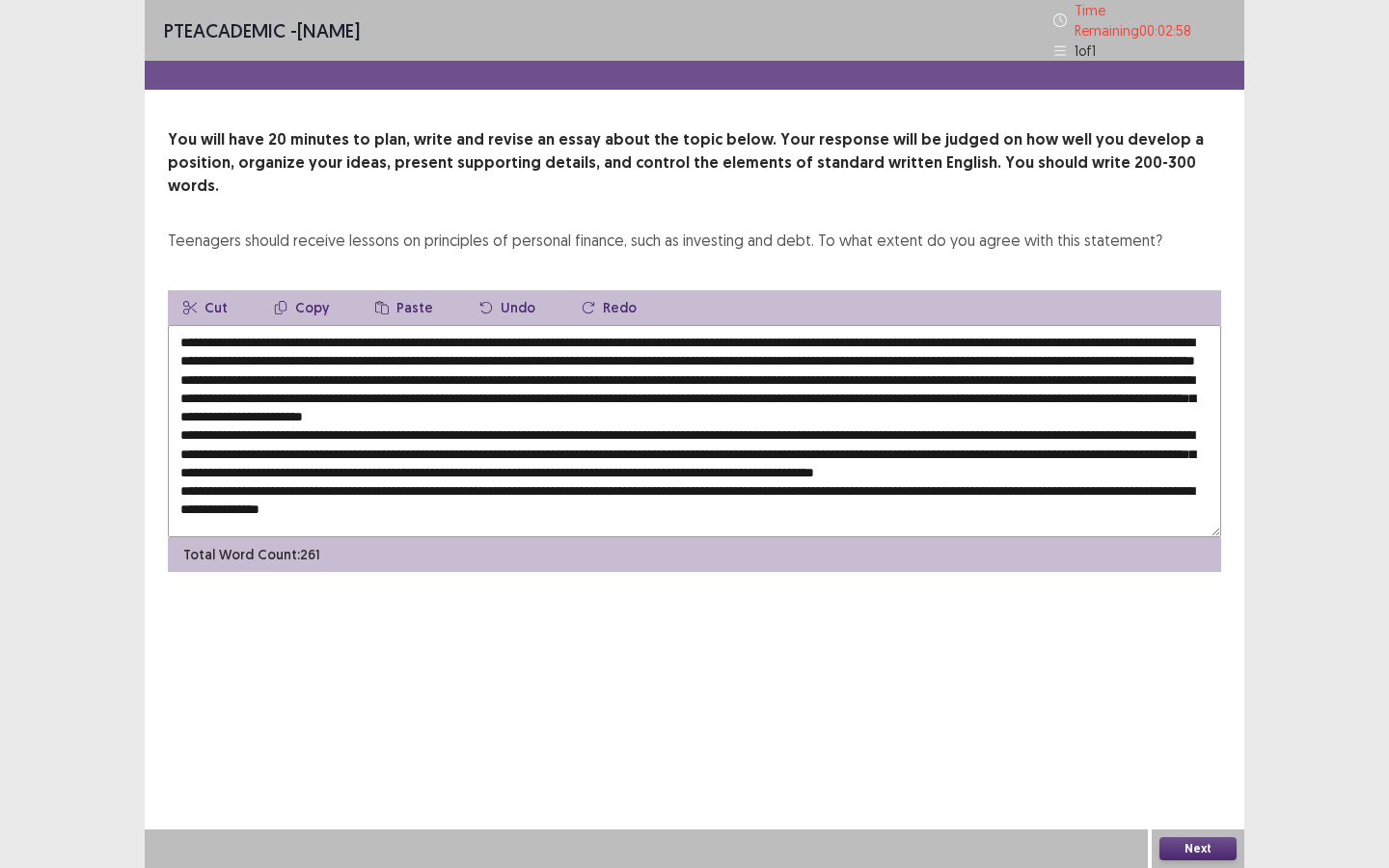 click at bounding box center [694, 431] 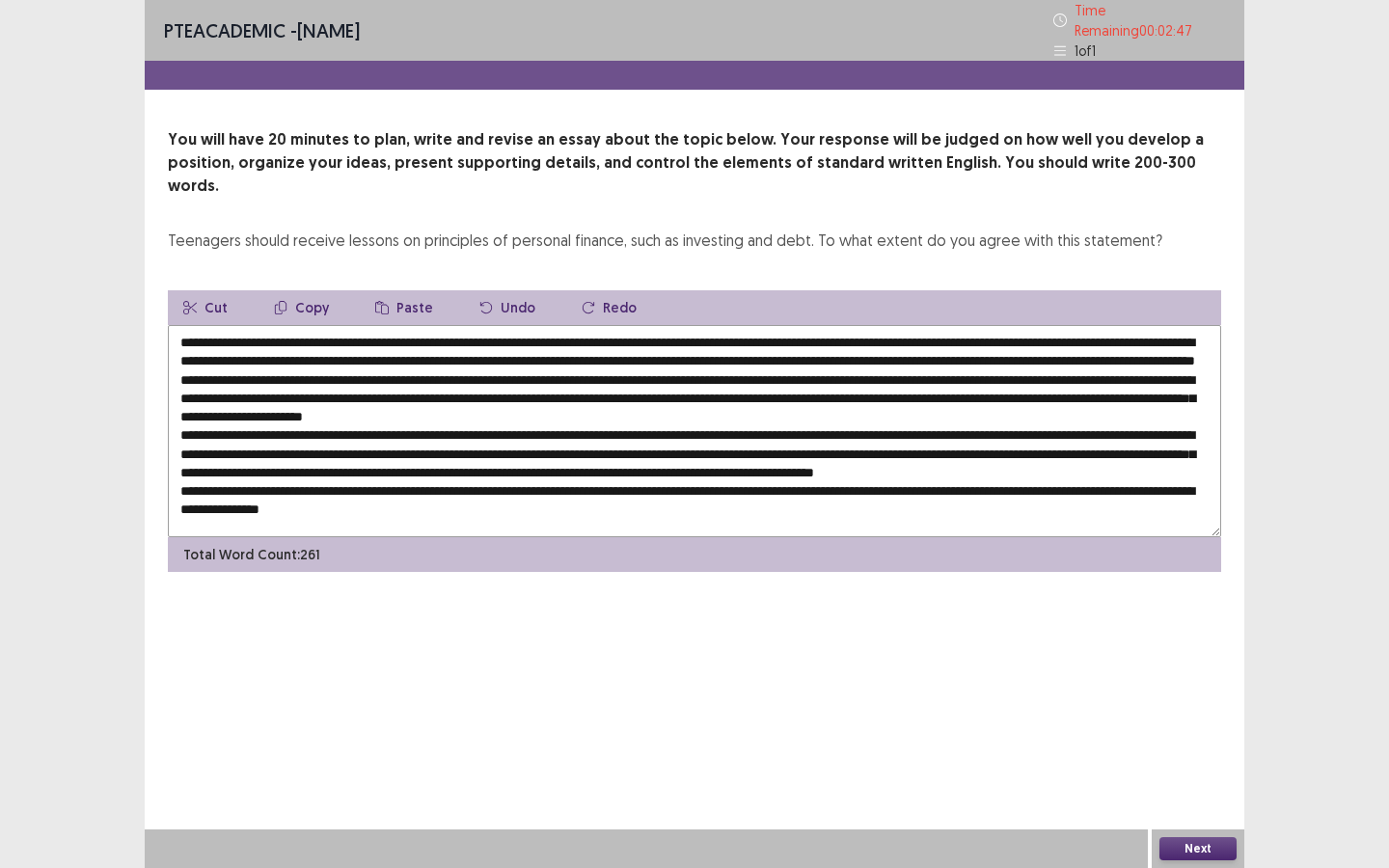 scroll, scrollTop: 65, scrollLeft: 0, axis: vertical 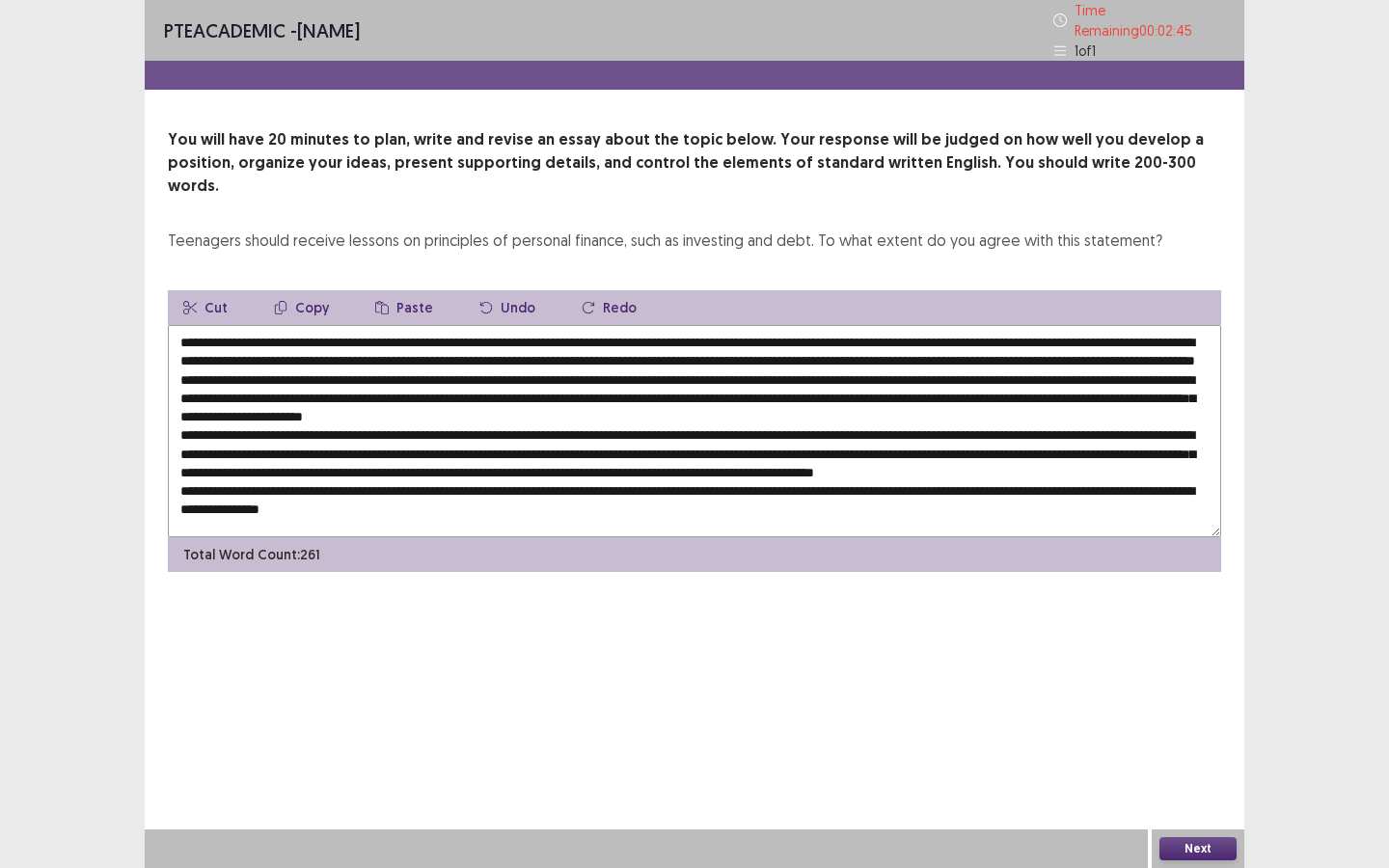 click at bounding box center (694, 431) 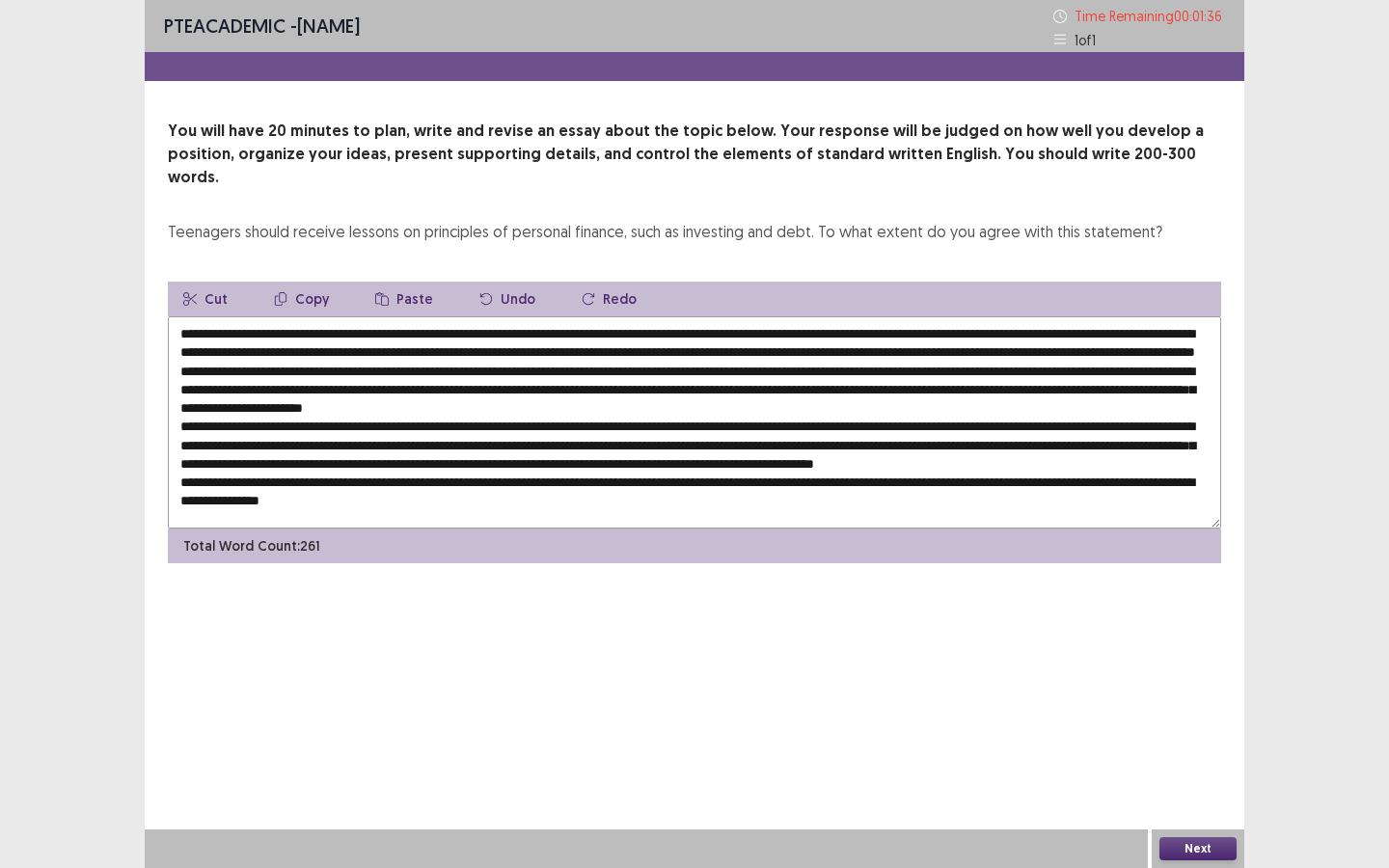 click at bounding box center (694, 422) 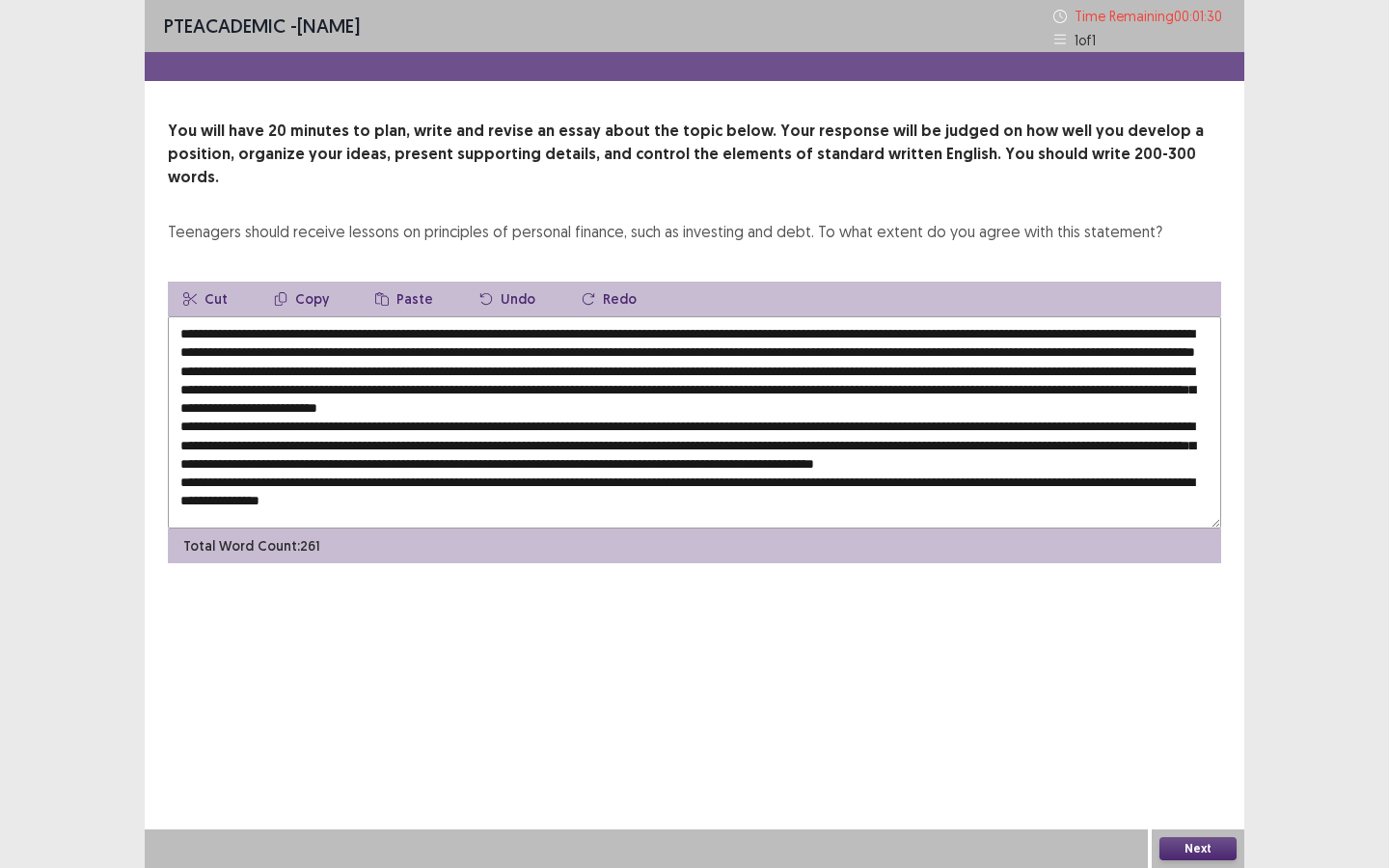 drag, startPoint x: 293, startPoint y: 310, endPoint x: 713, endPoint y: 320, distance: 420.11903 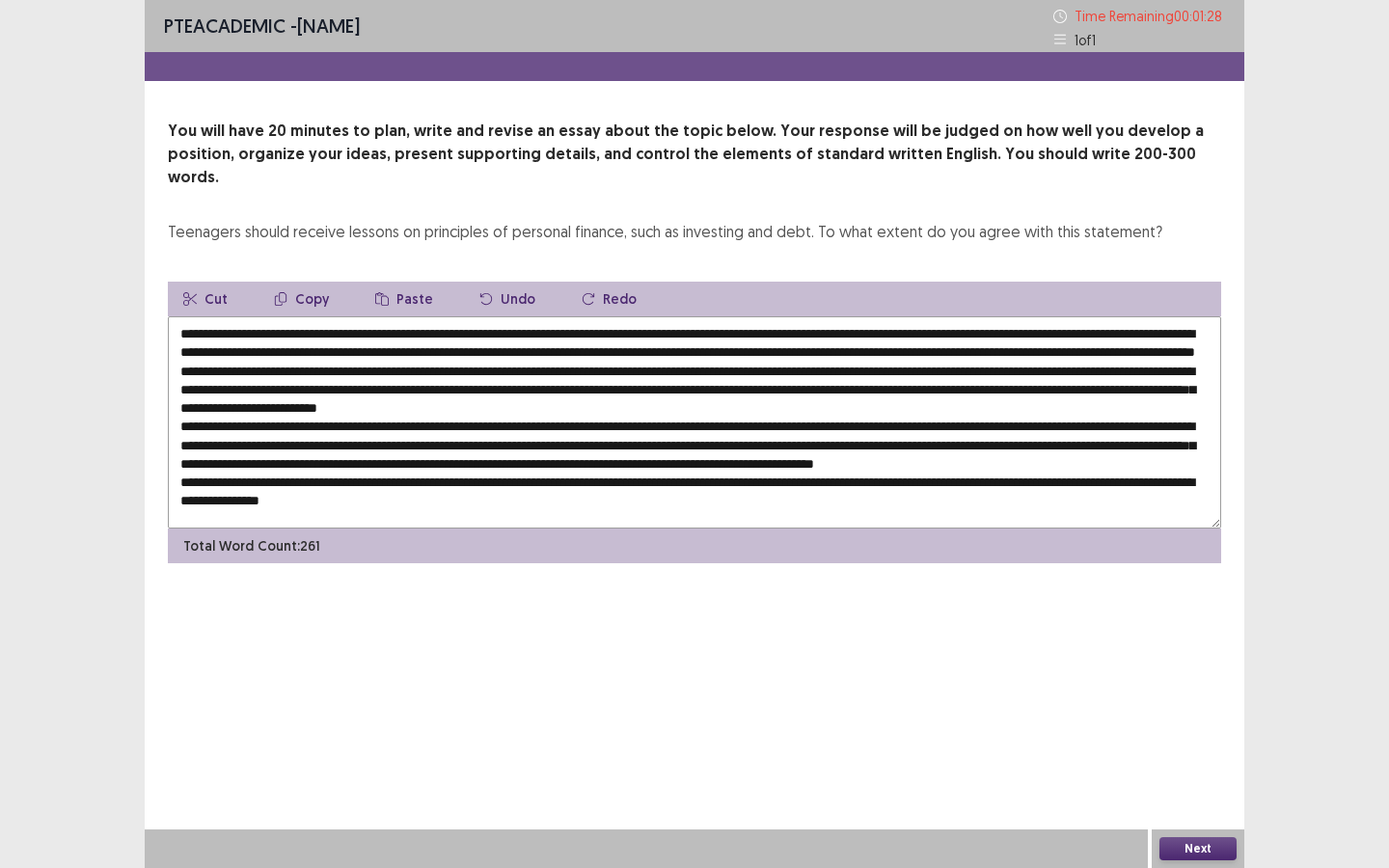 click on "Copy" at bounding box center (301, 299) 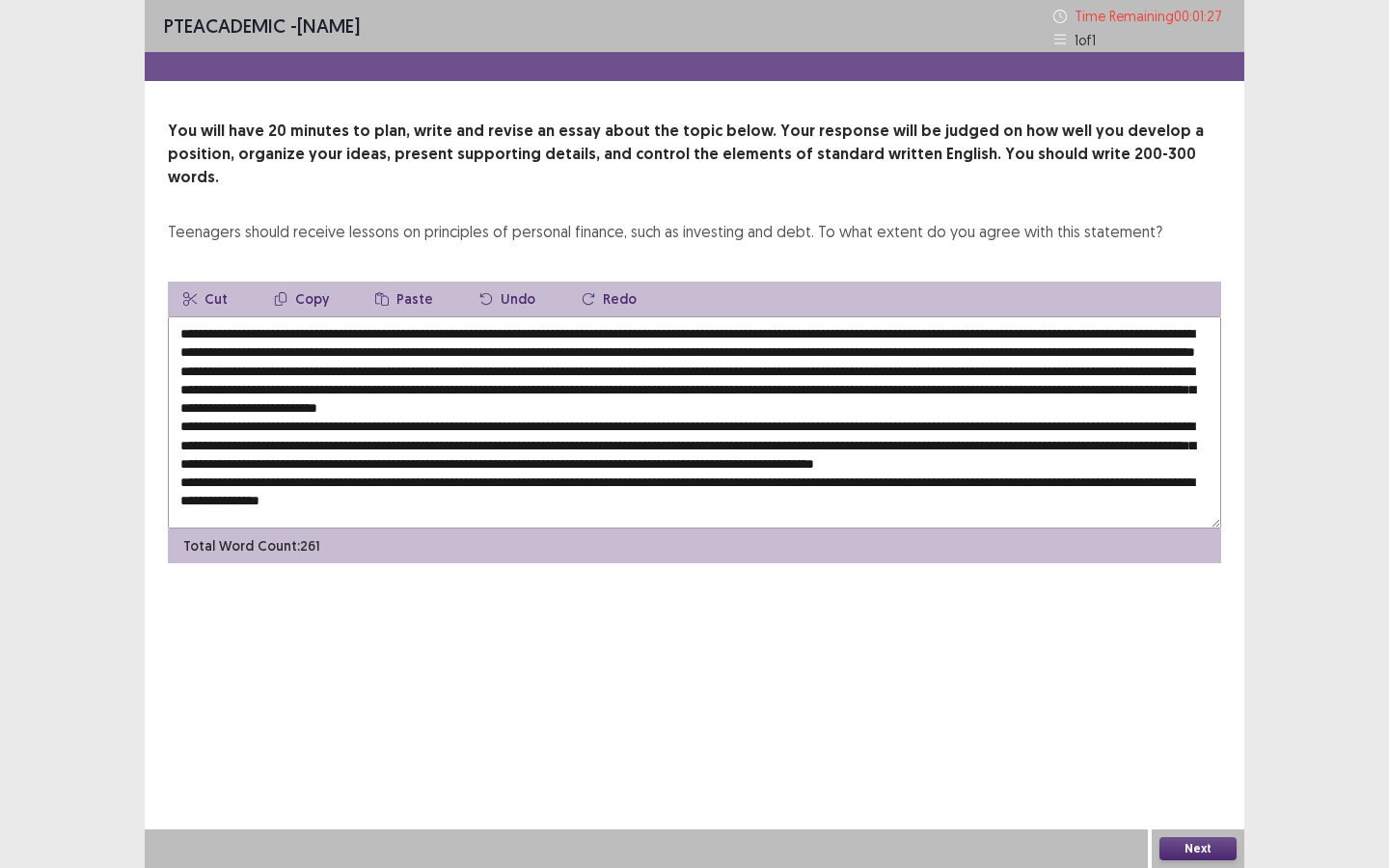 click at bounding box center (694, 422) 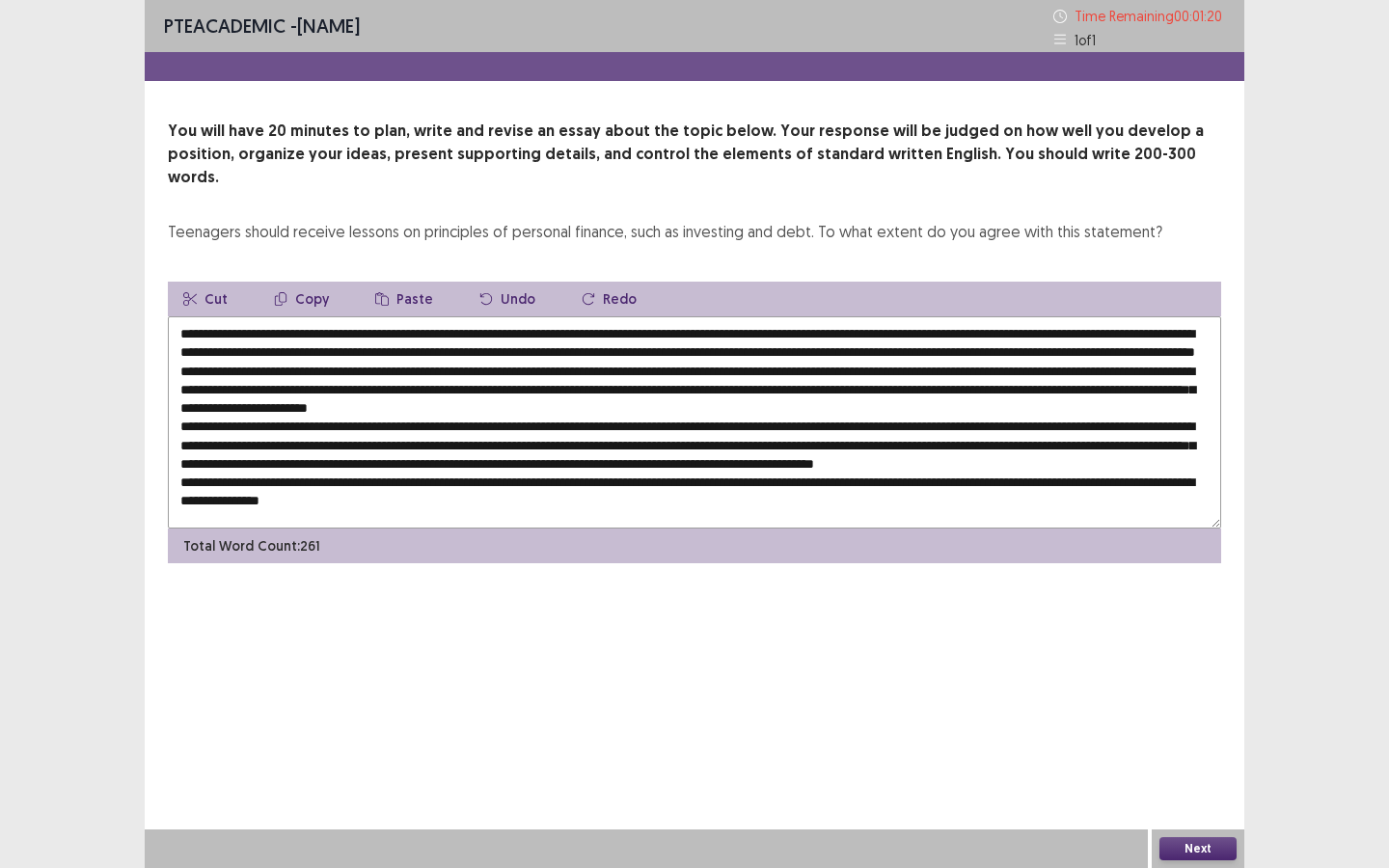 type on "**********" 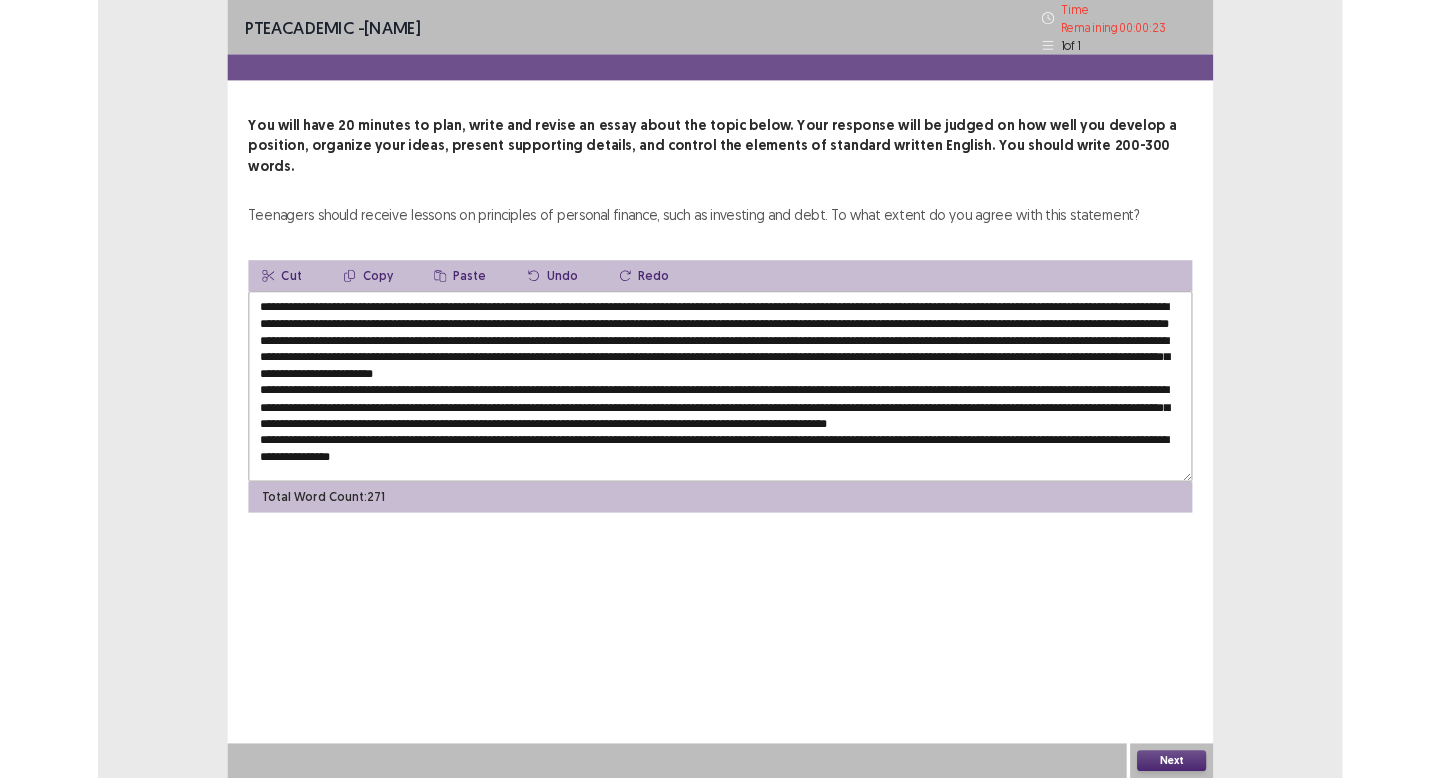 scroll, scrollTop: 0, scrollLeft: 0, axis: both 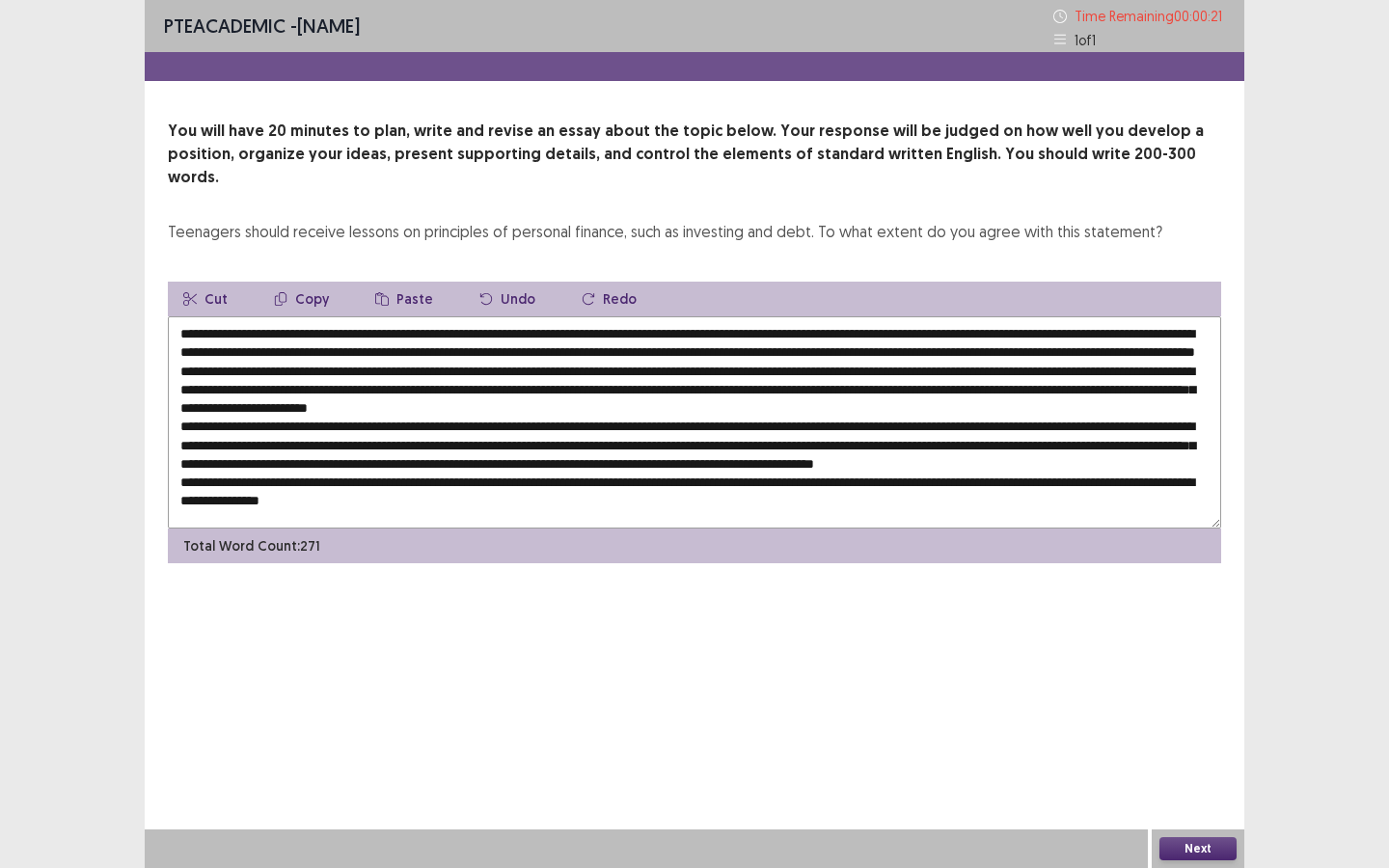 click on "Next" at bounding box center (1198, 849) 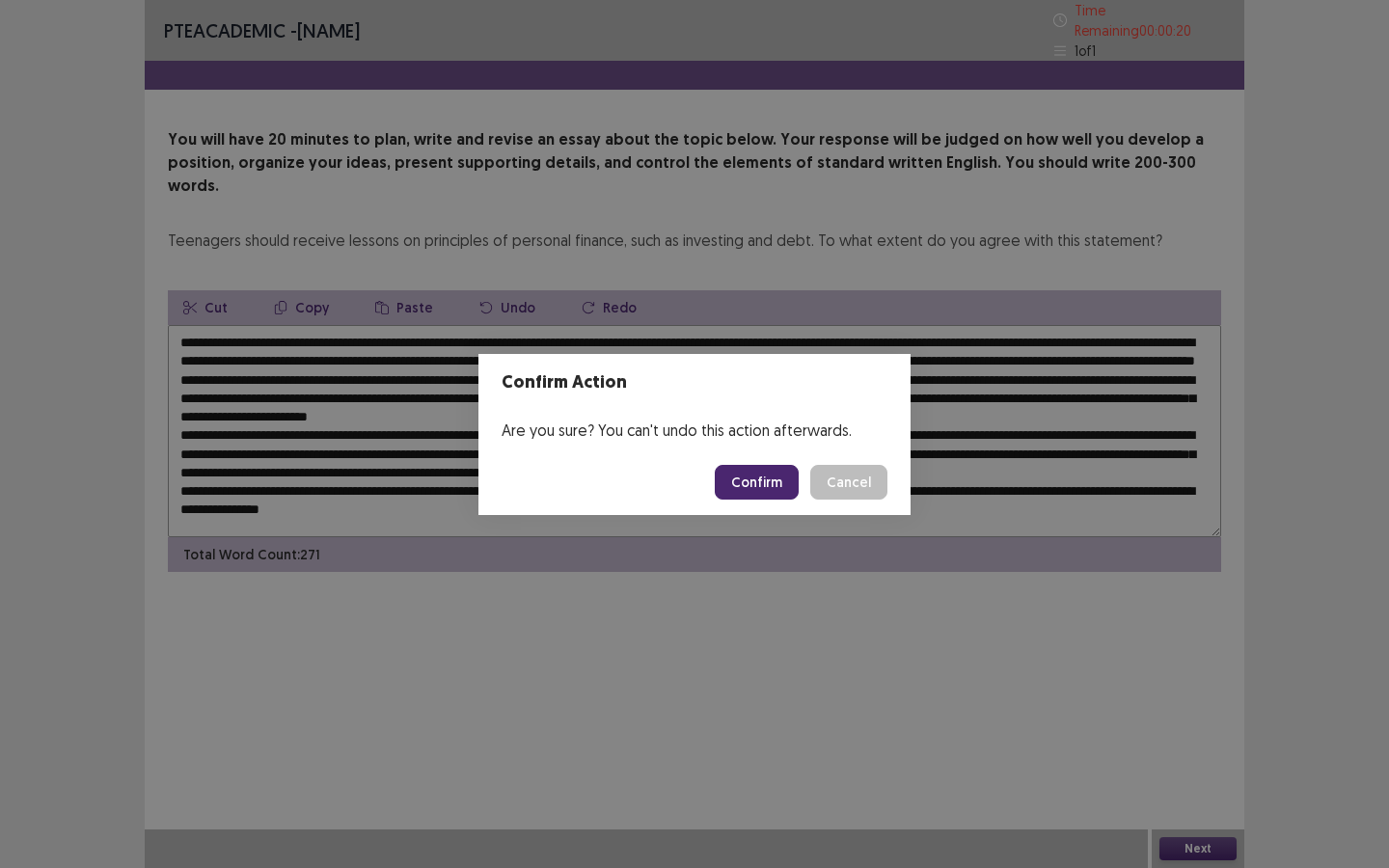 click on "Confirm" at bounding box center [756, 482] 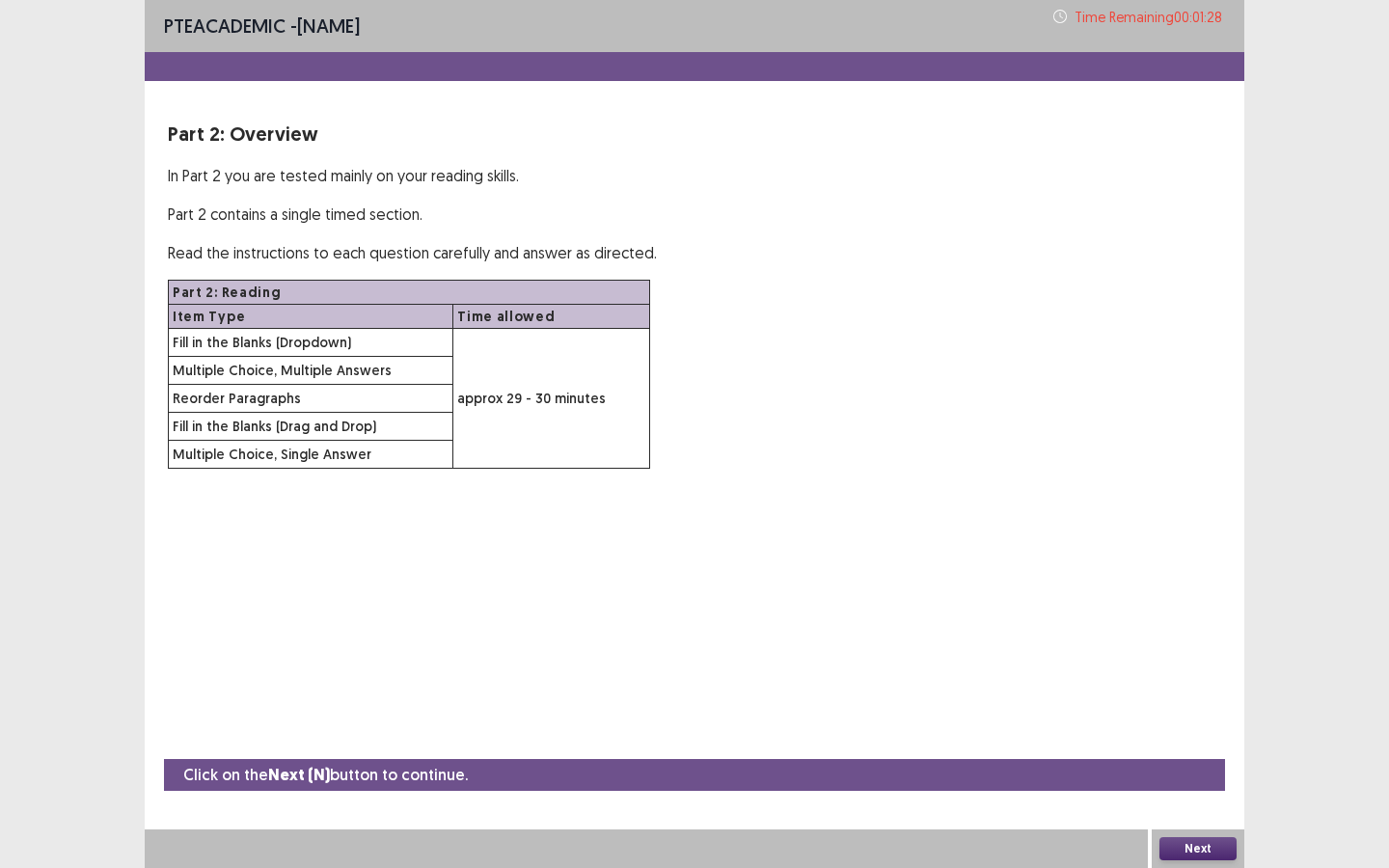 click on "Next" at bounding box center [1198, 849] 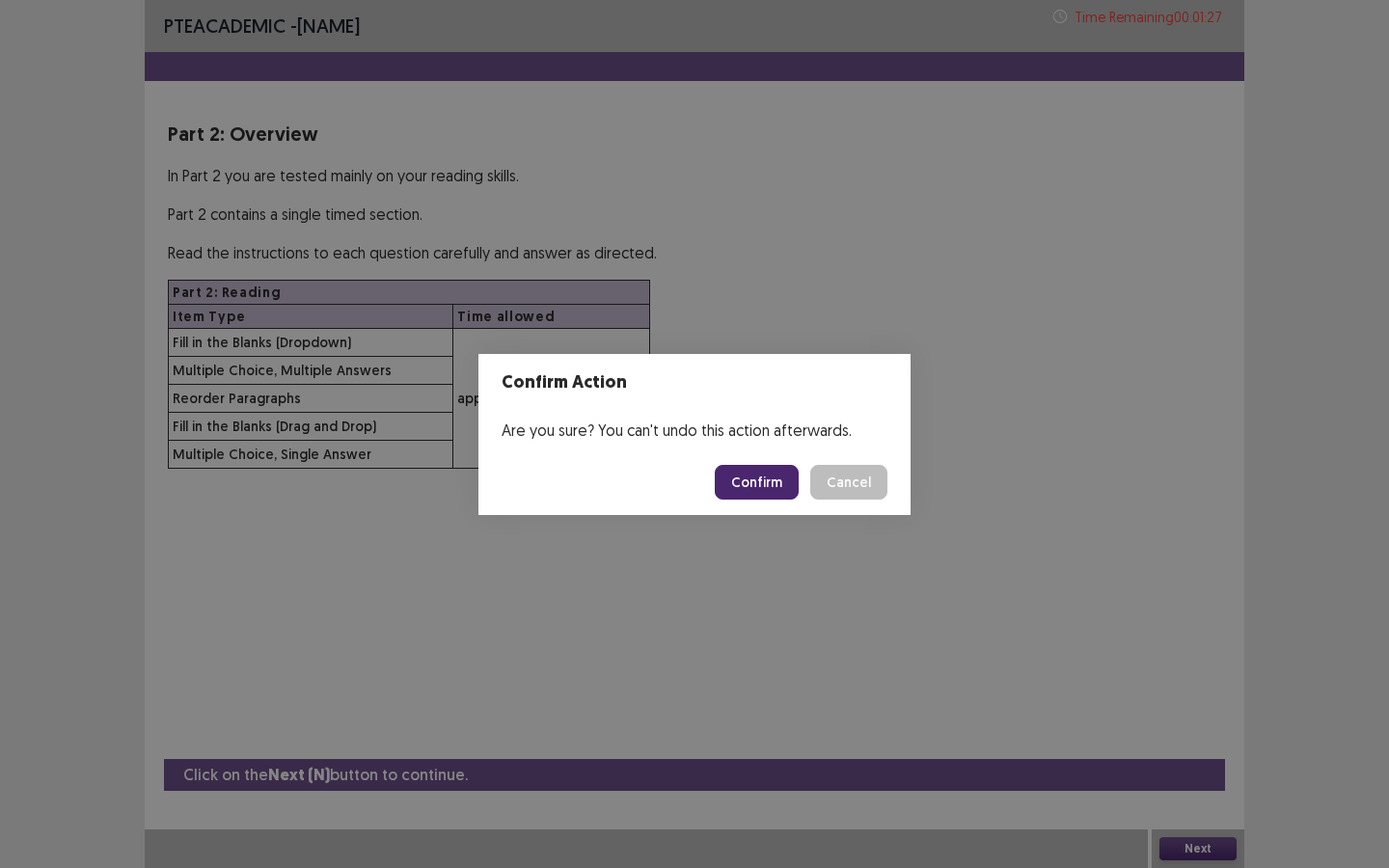 click on "Confirm" at bounding box center (756, 482) 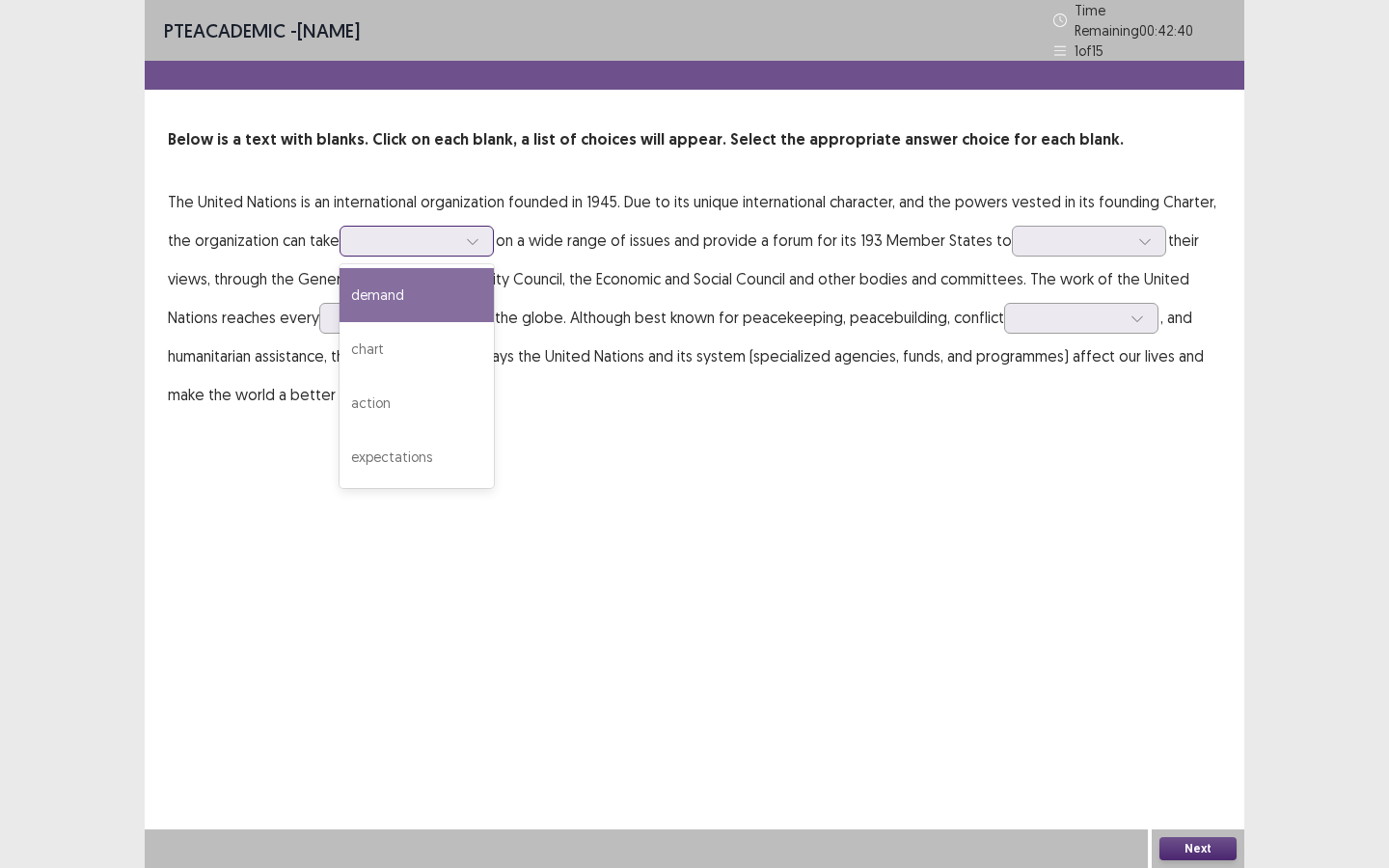 click at bounding box center [406, 240] 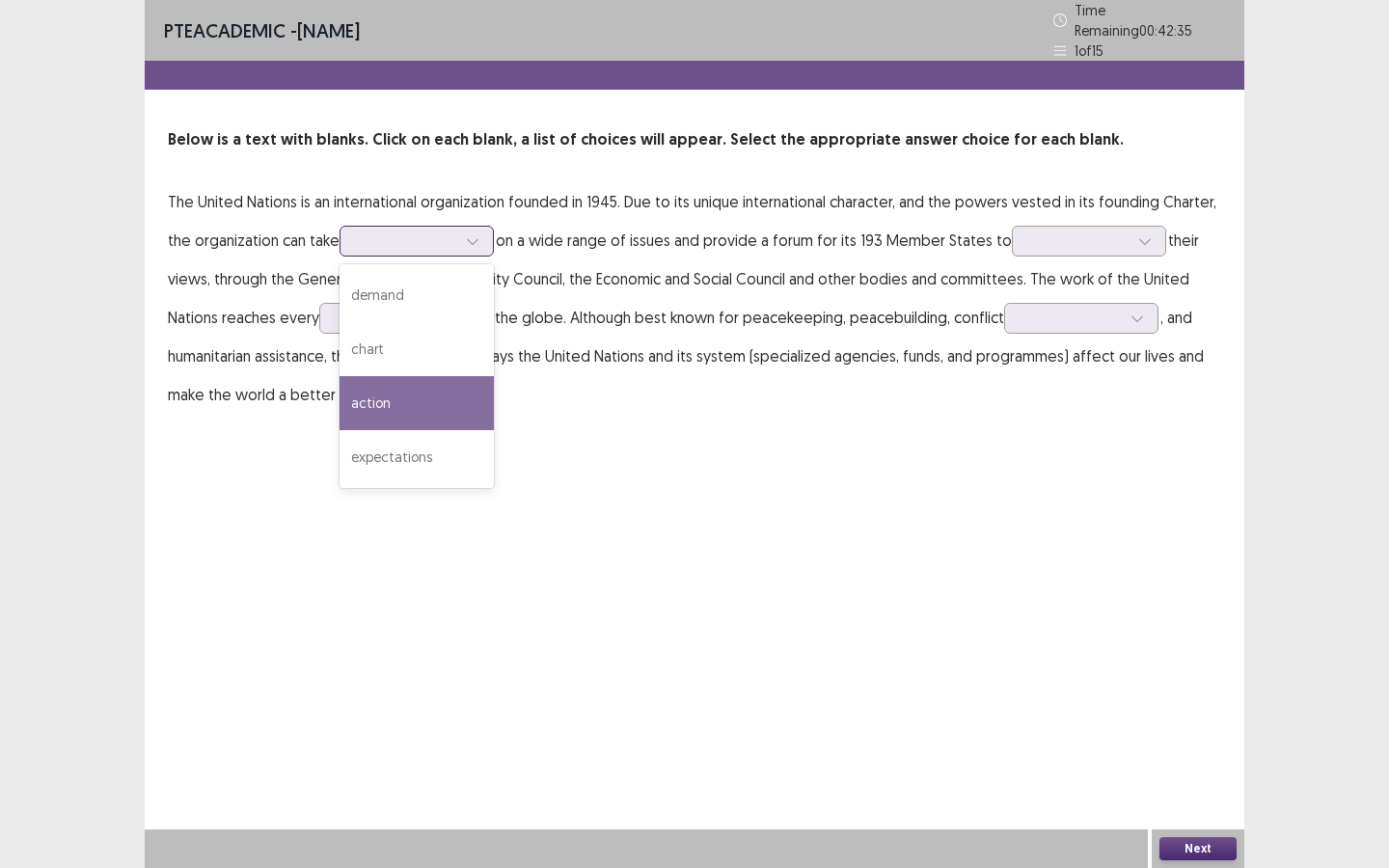 click on "action" at bounding box center (417, 403) 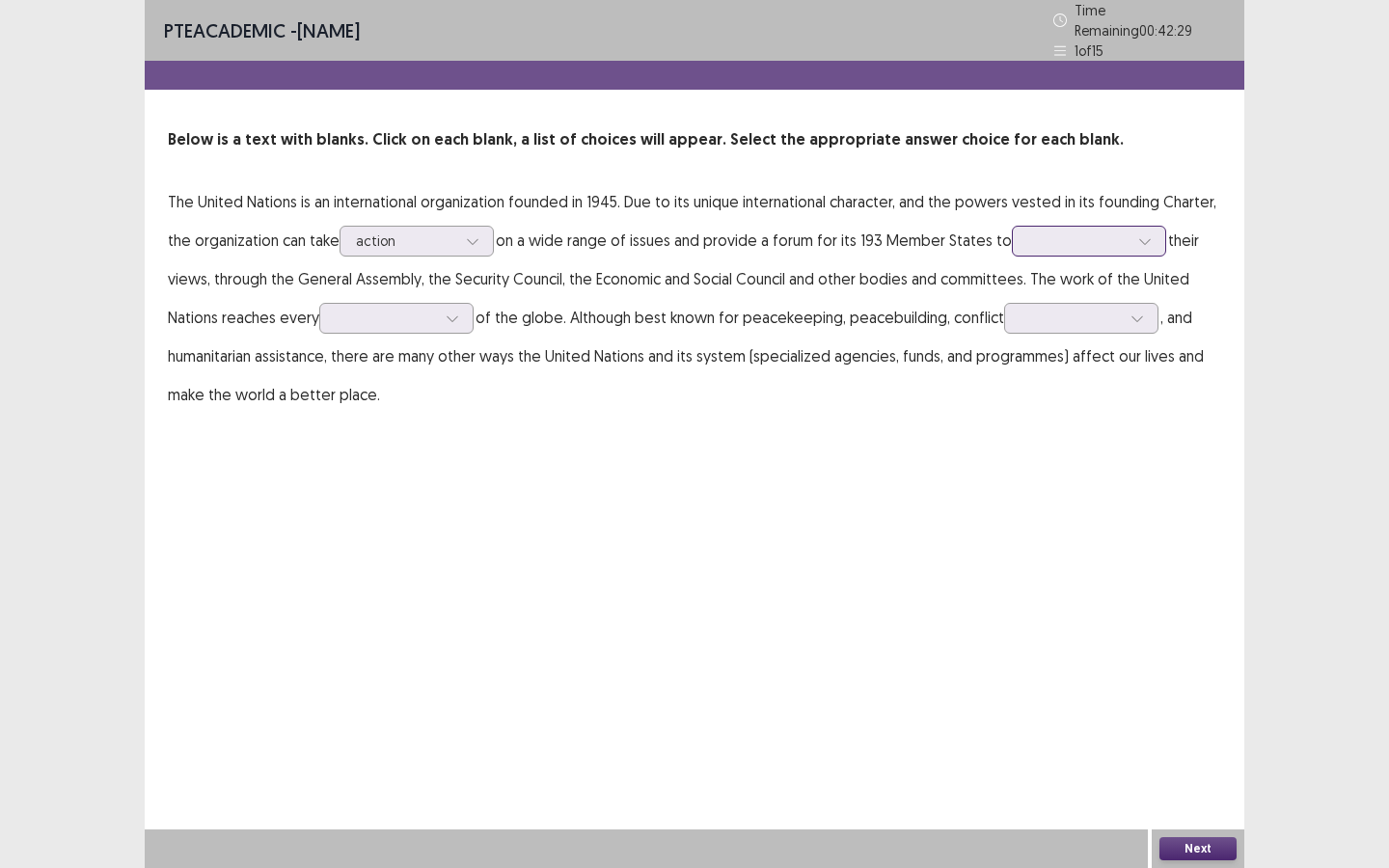 click at bounding box center [1078, 240] 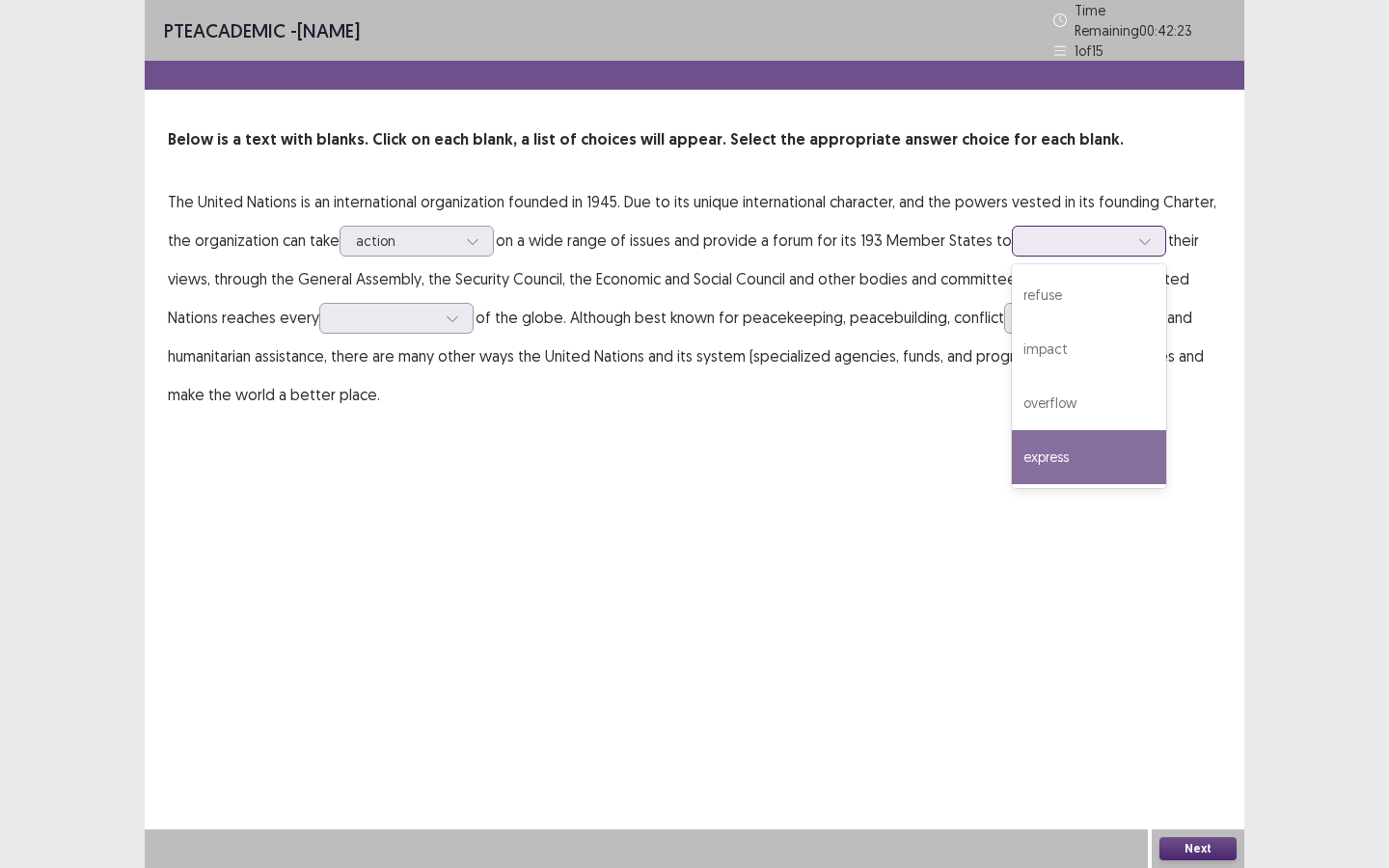 click on "express" at bounding box center [1089, 457] 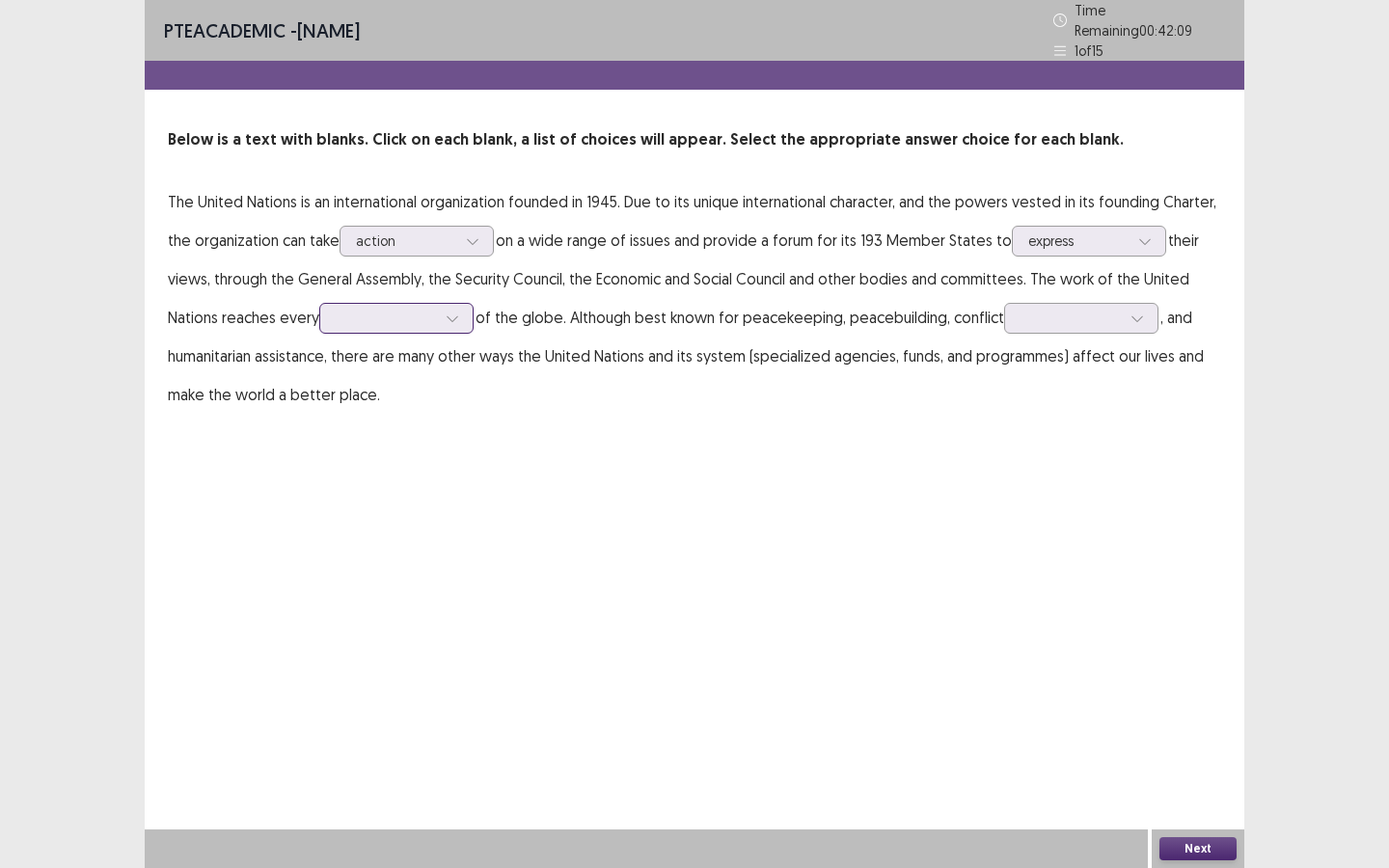 click at bounding box center (386, 317) 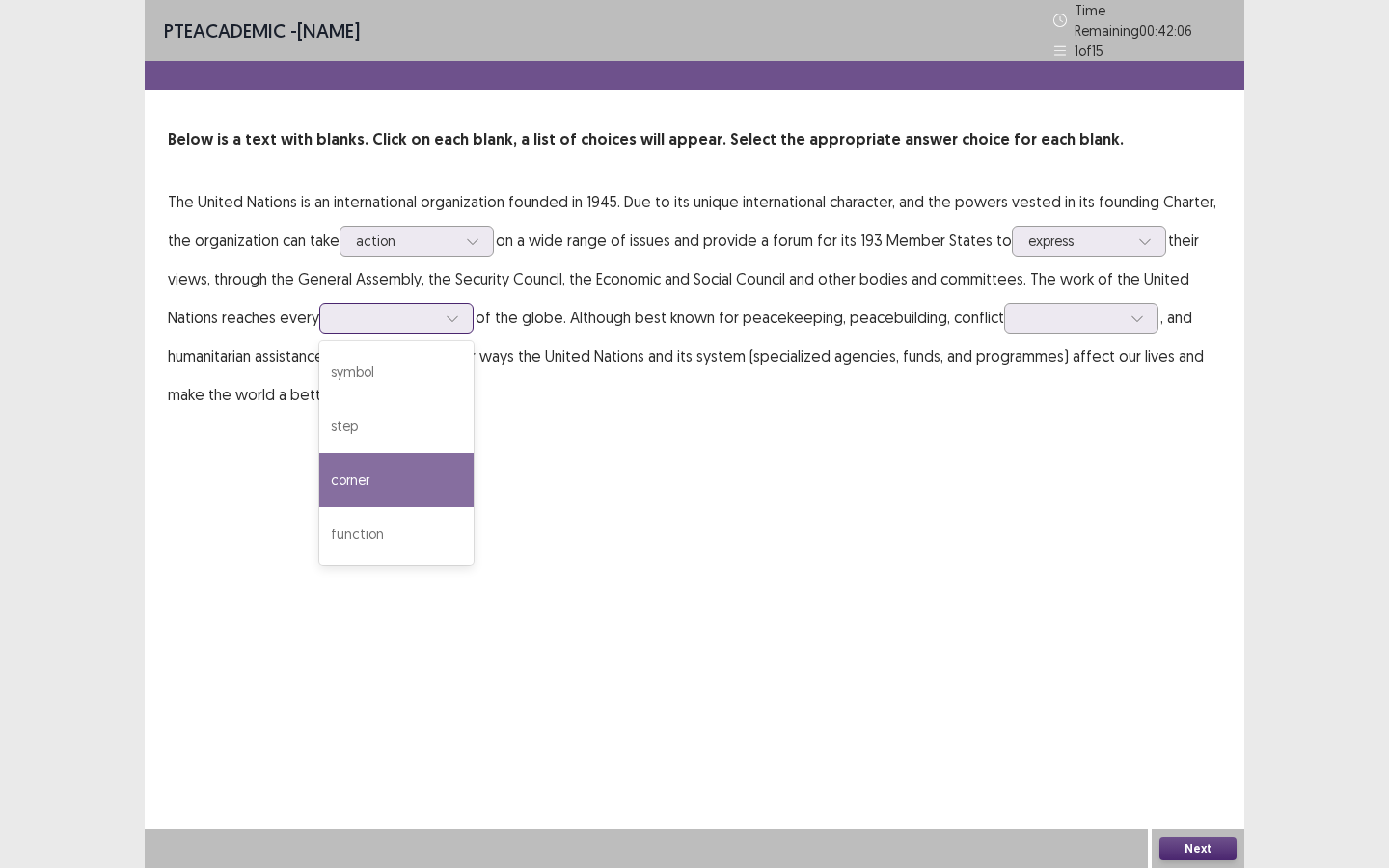 click on "corner" at bounding box center [396, 480] 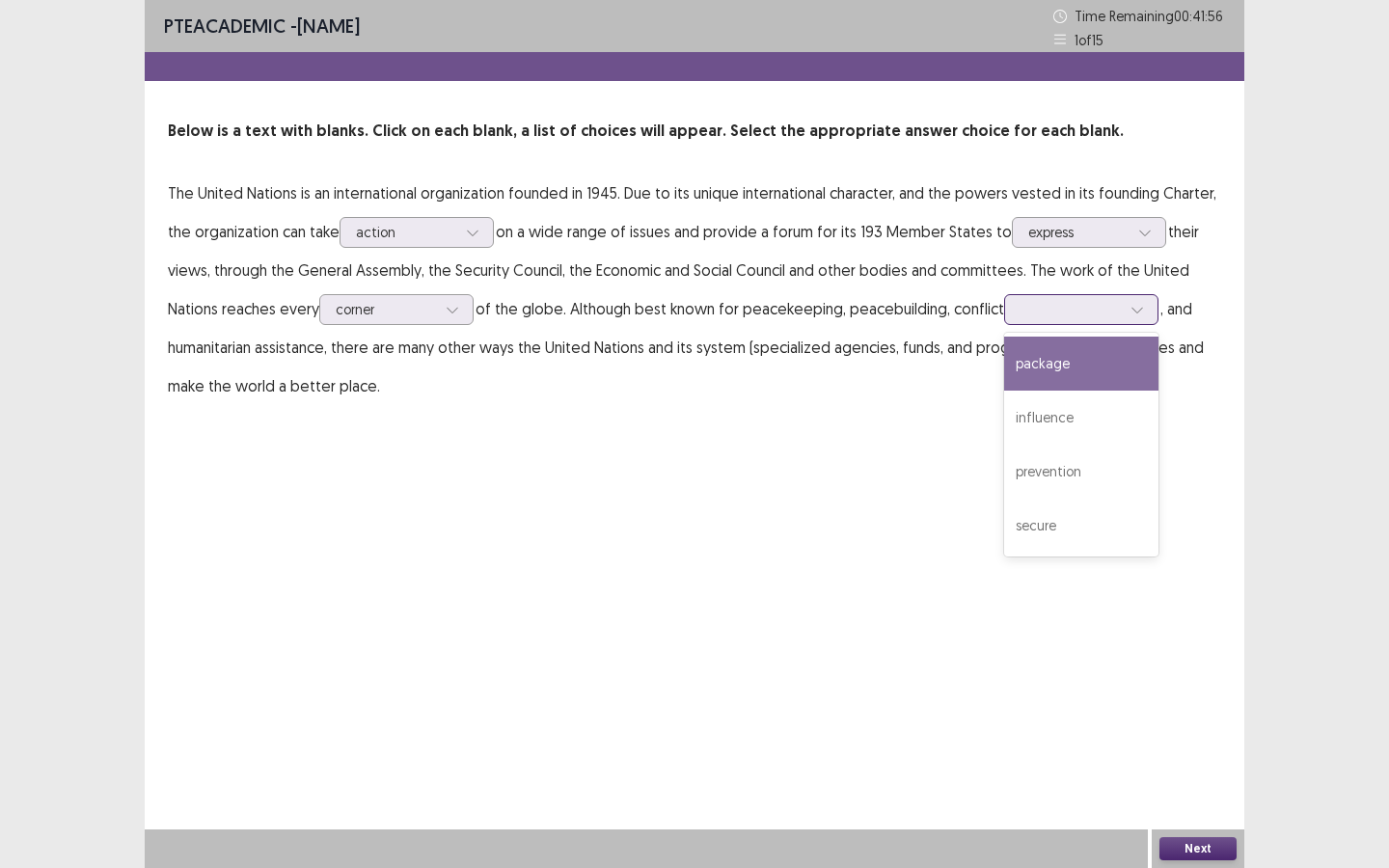 click at bounding box center (1071, 309) 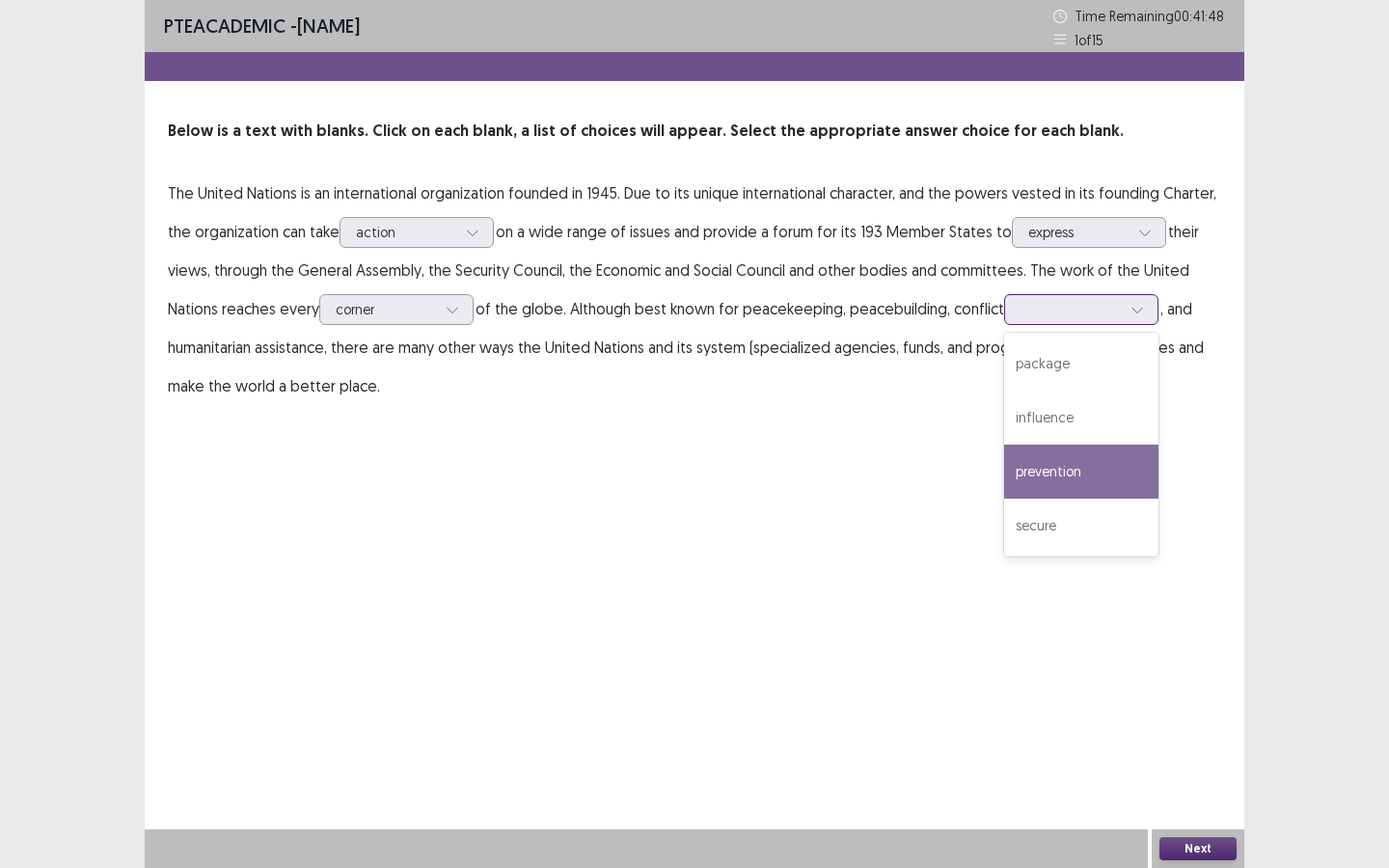 click on "prevention" at bounding box center (1081, 472) 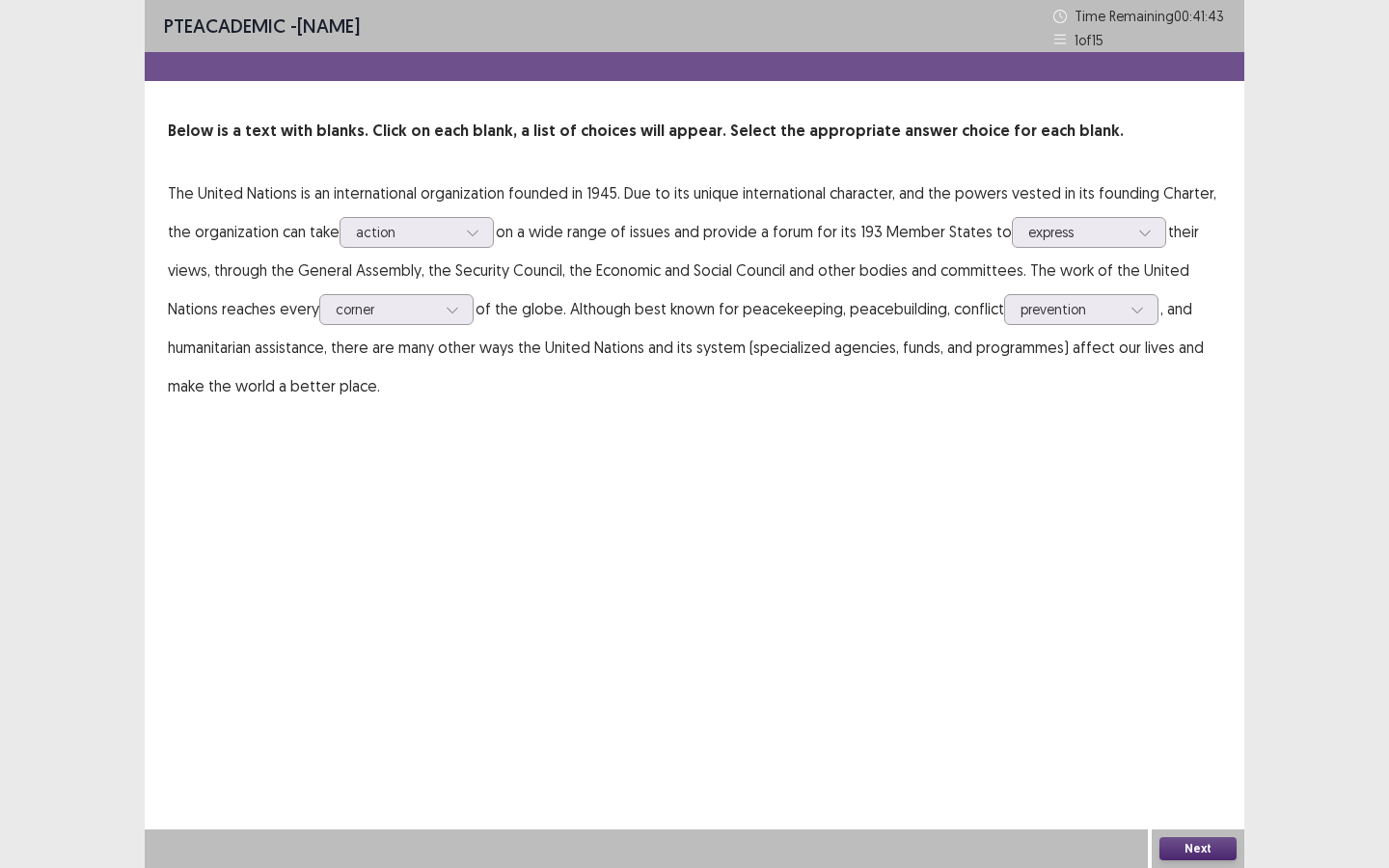 click on "Next" at bounding box center (1198, 849) 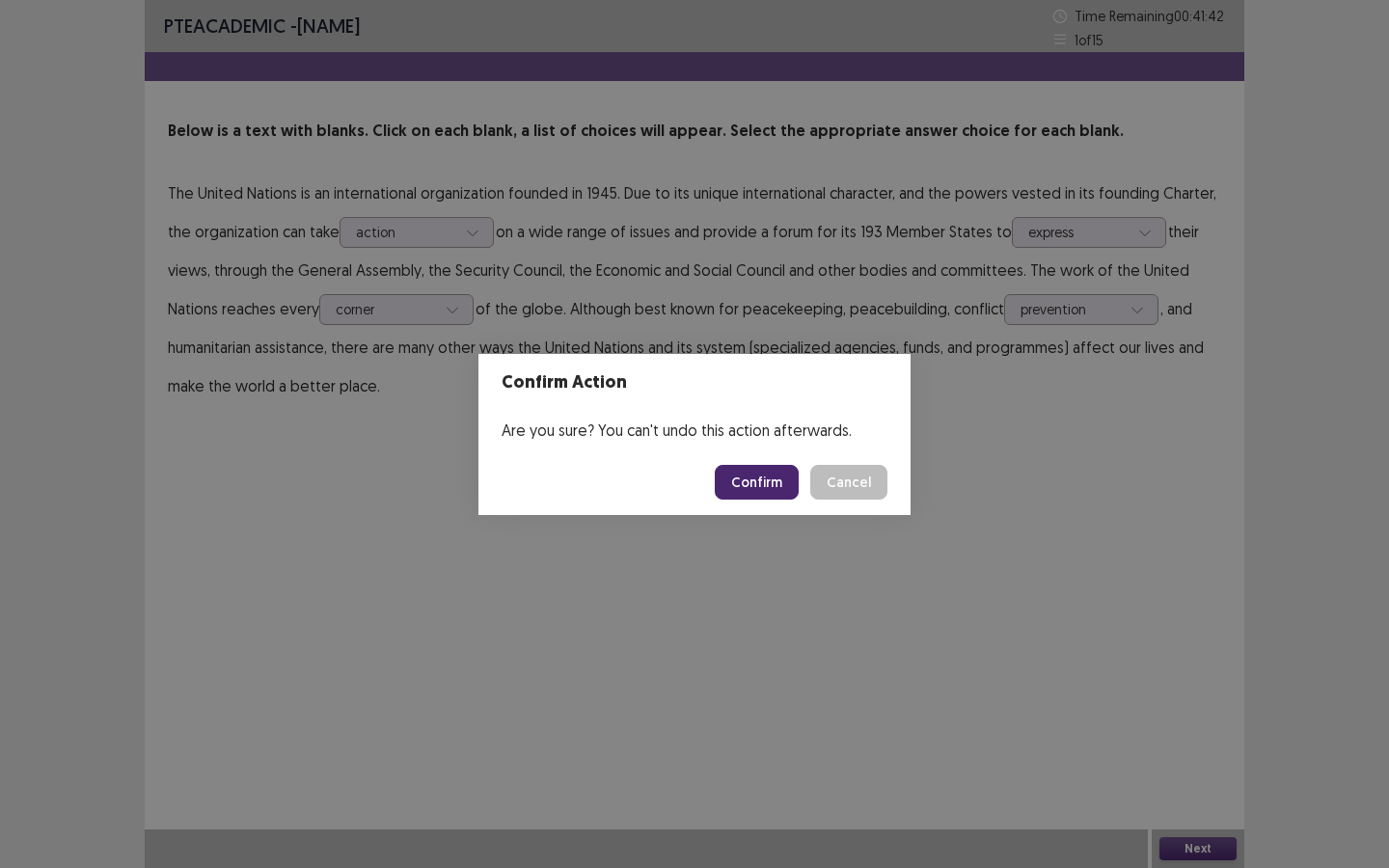 click on "Confirm" at bounding box center [756, 482] 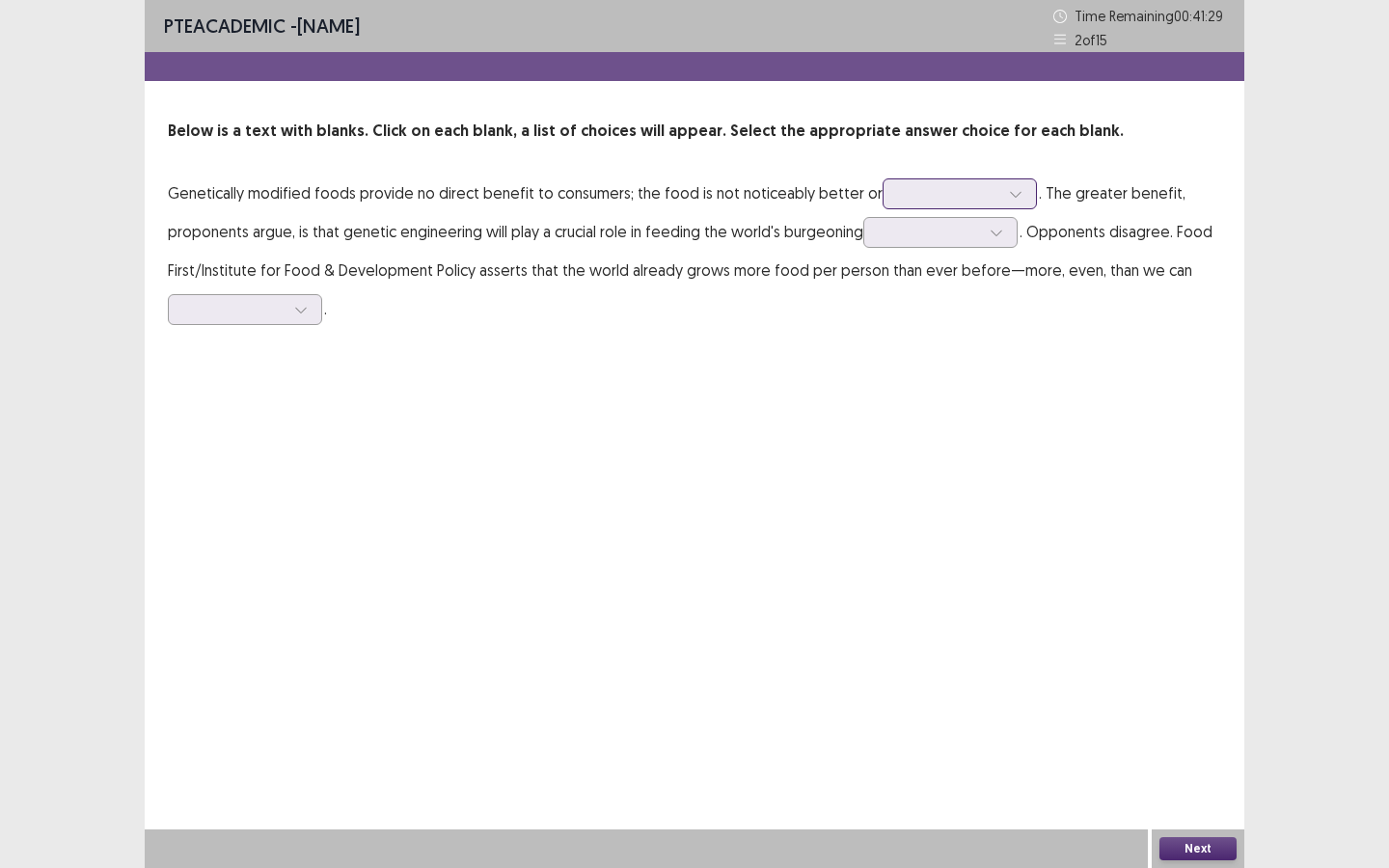 click at bounding box center [949, 193] 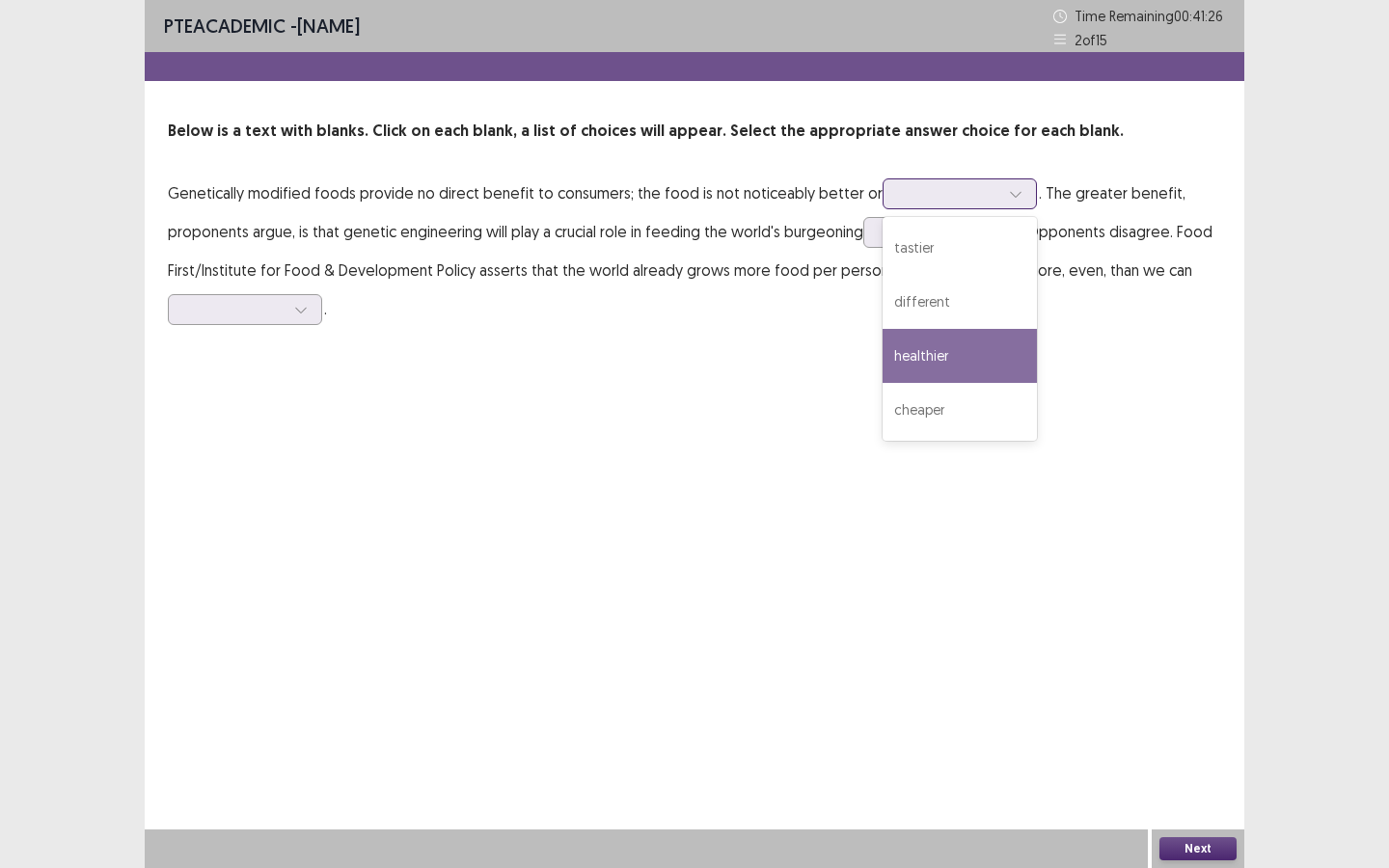 click on "healthier" at bounding box center (960, 356) 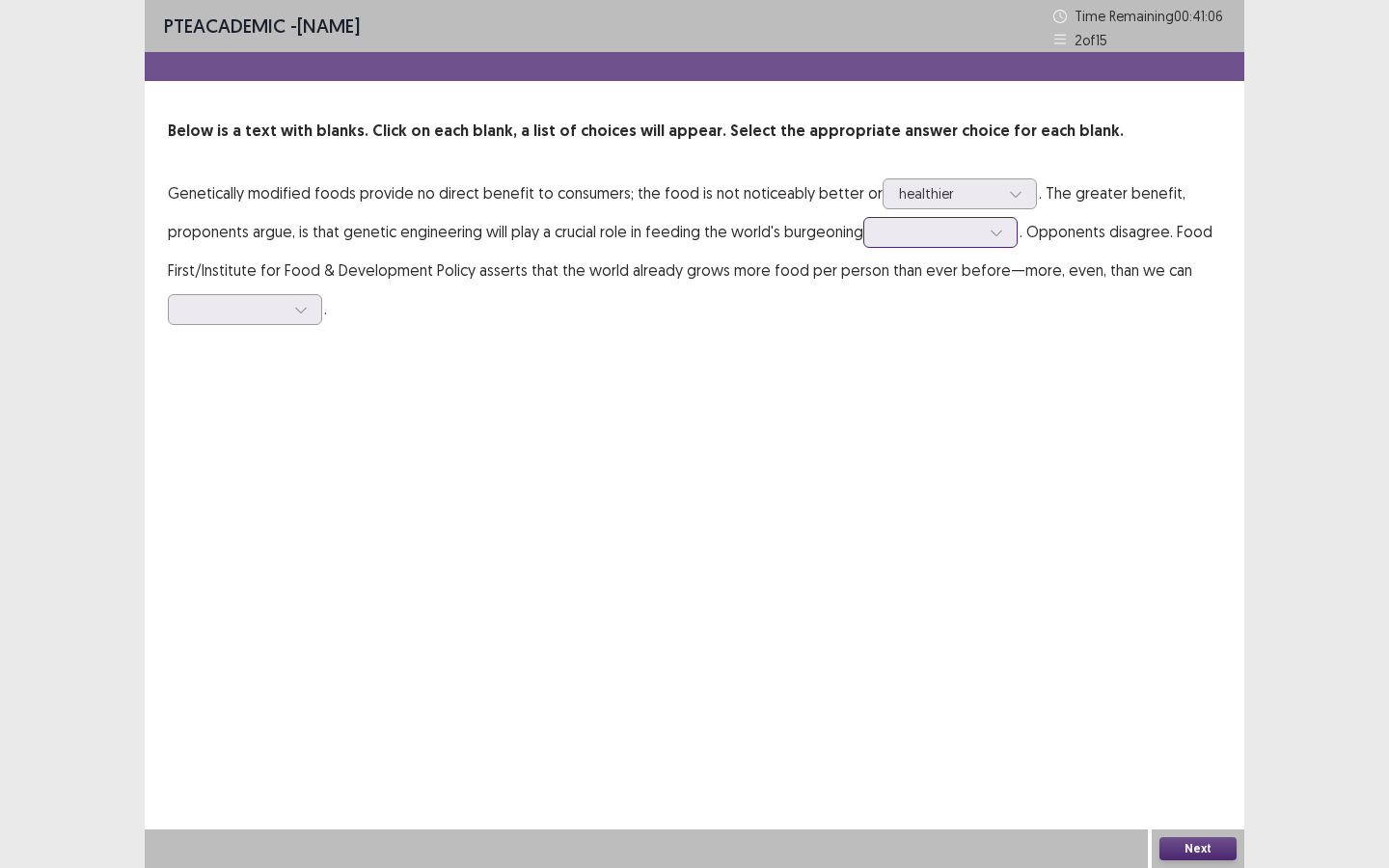 click at bounding box center (930, 231) 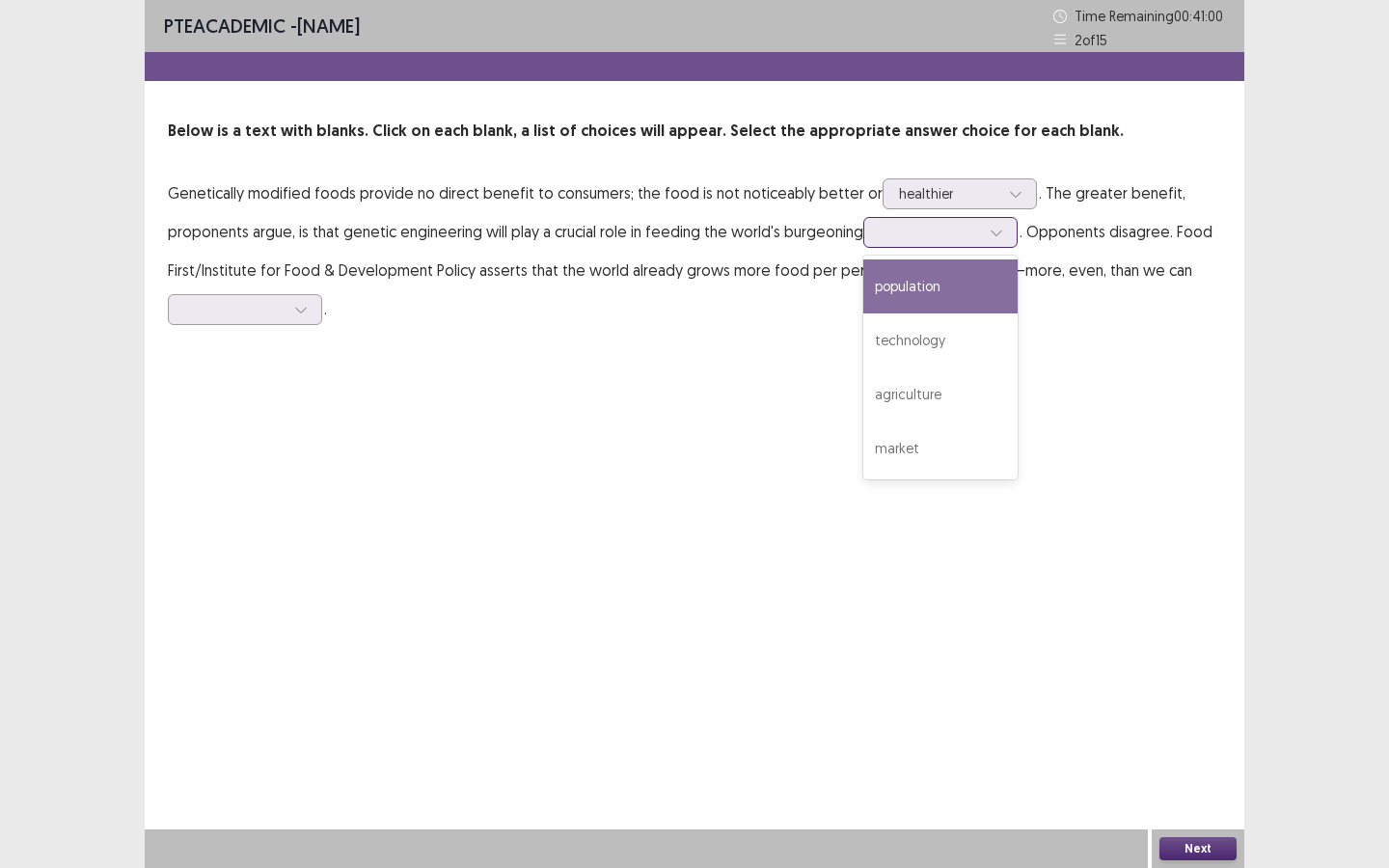click on "population" at bounding box center (940, 286) 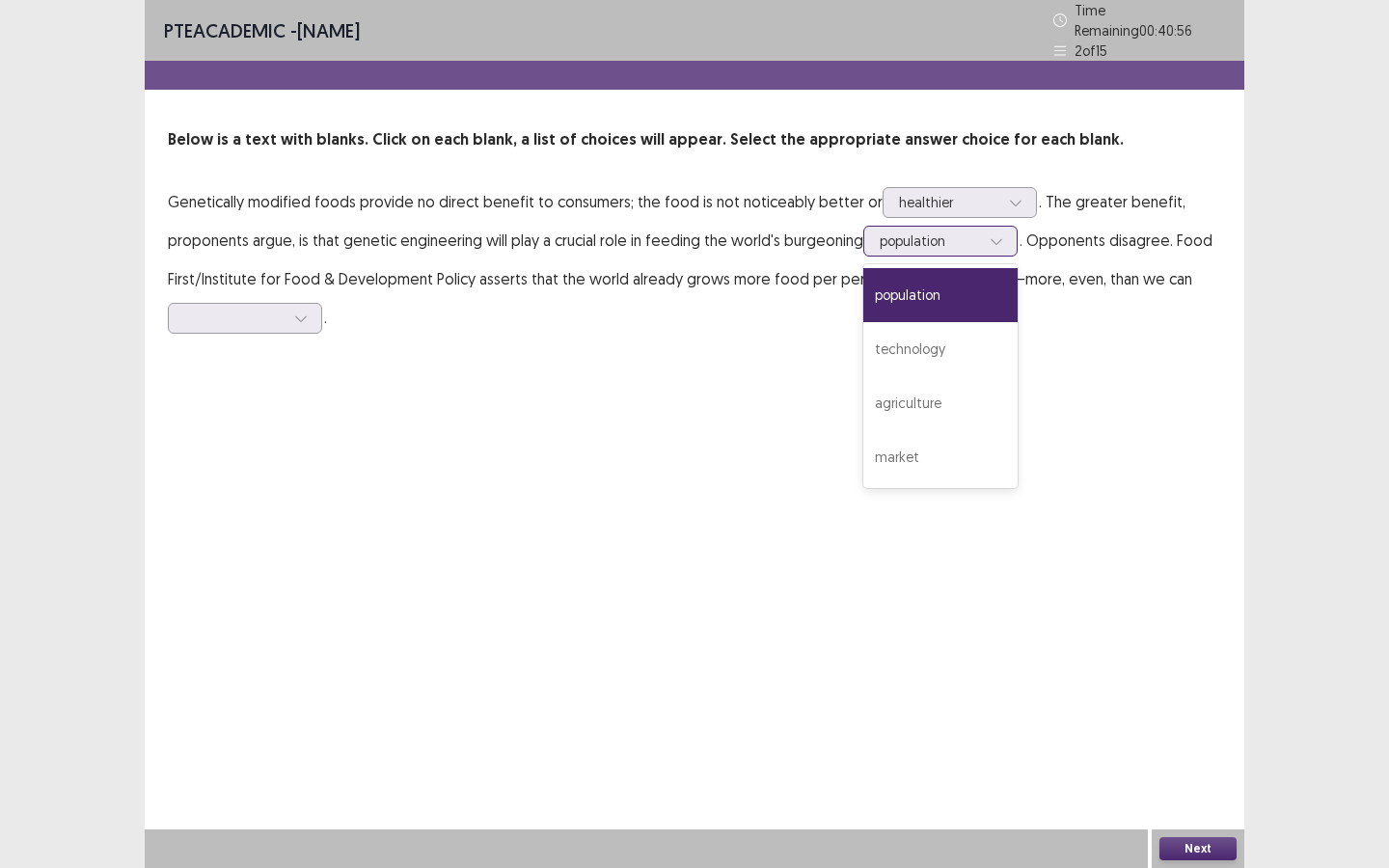 click at bounding box center [930, 240] 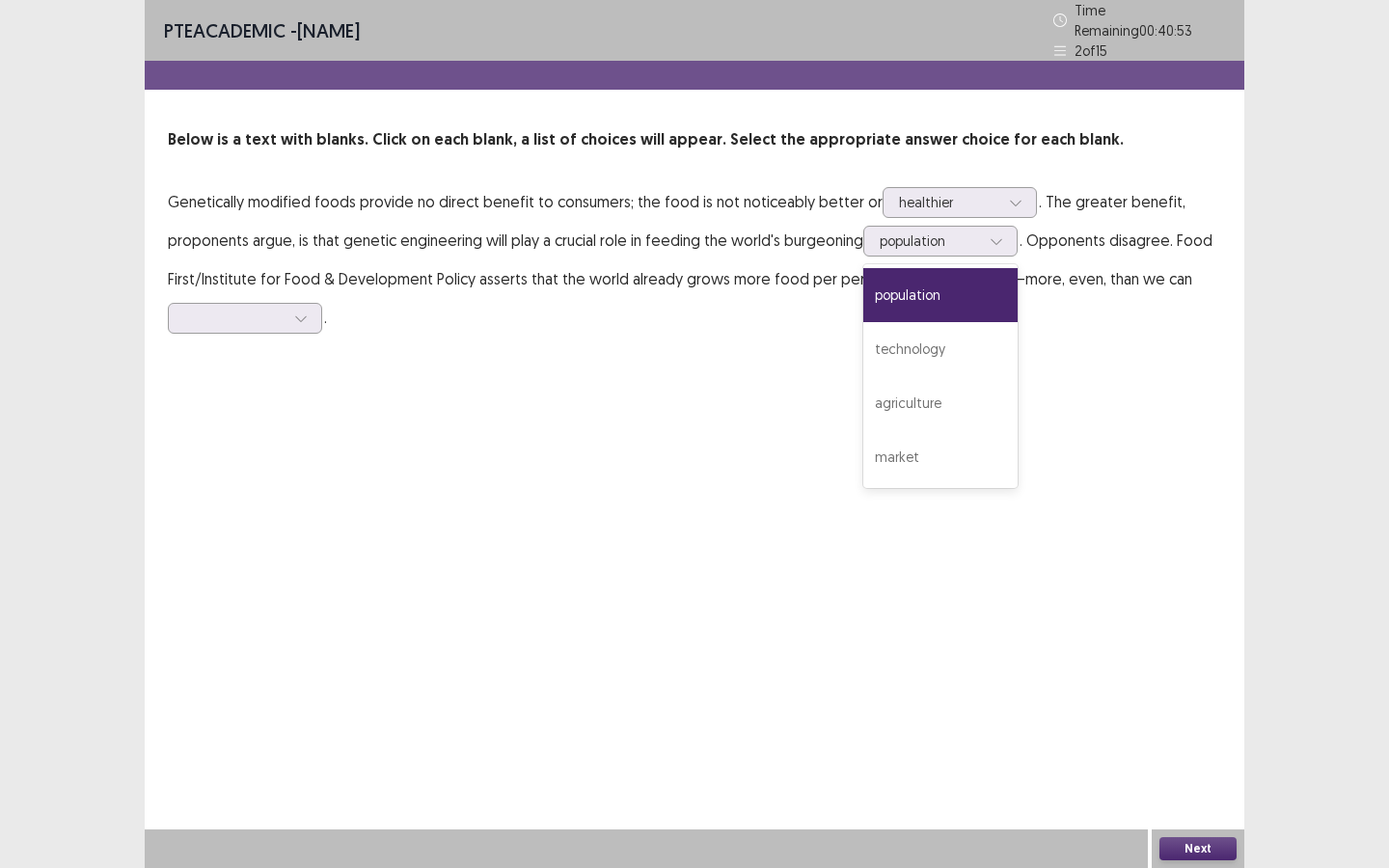 click on "PTE academic - [PERSON] Time Remaining 00 : 40 : 53 2 of 15 Below is a text with blanks. Click on each blank, a list of choices will appear. Select the appropriate answer choice for each blank. Genetically modified foods provide no direct benefit to consumers; the food is not noticeably better or healthier . The greater benefit, proponents argue, is that genetic engineering will play a crucial role in feeding the world's burgeoning population , selected. population selected, 1 of 4. 4 results available. Use Up and Down to choose options, press Enter to select the currently focused option, press Escape to exit the menu, press Tab to select the option and exit the menu. population population technology agriculture market . Opponents disagree. Food First/Institute for Food & Development Policy asserts that the world already grows more food per person than ever before—more, even, than we can ." at bounding box center [694, 187] 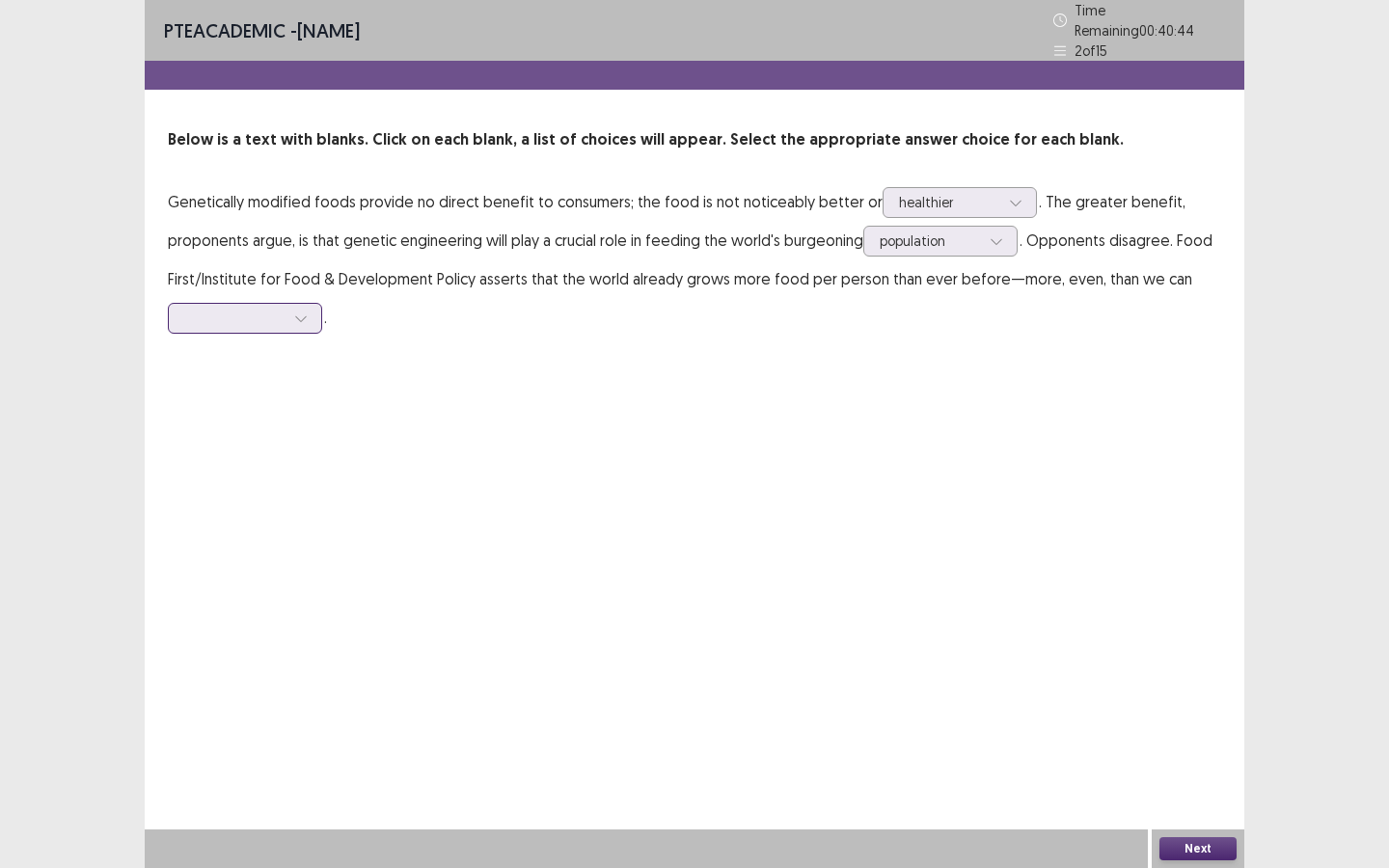 click at bounding box center [234, 317] 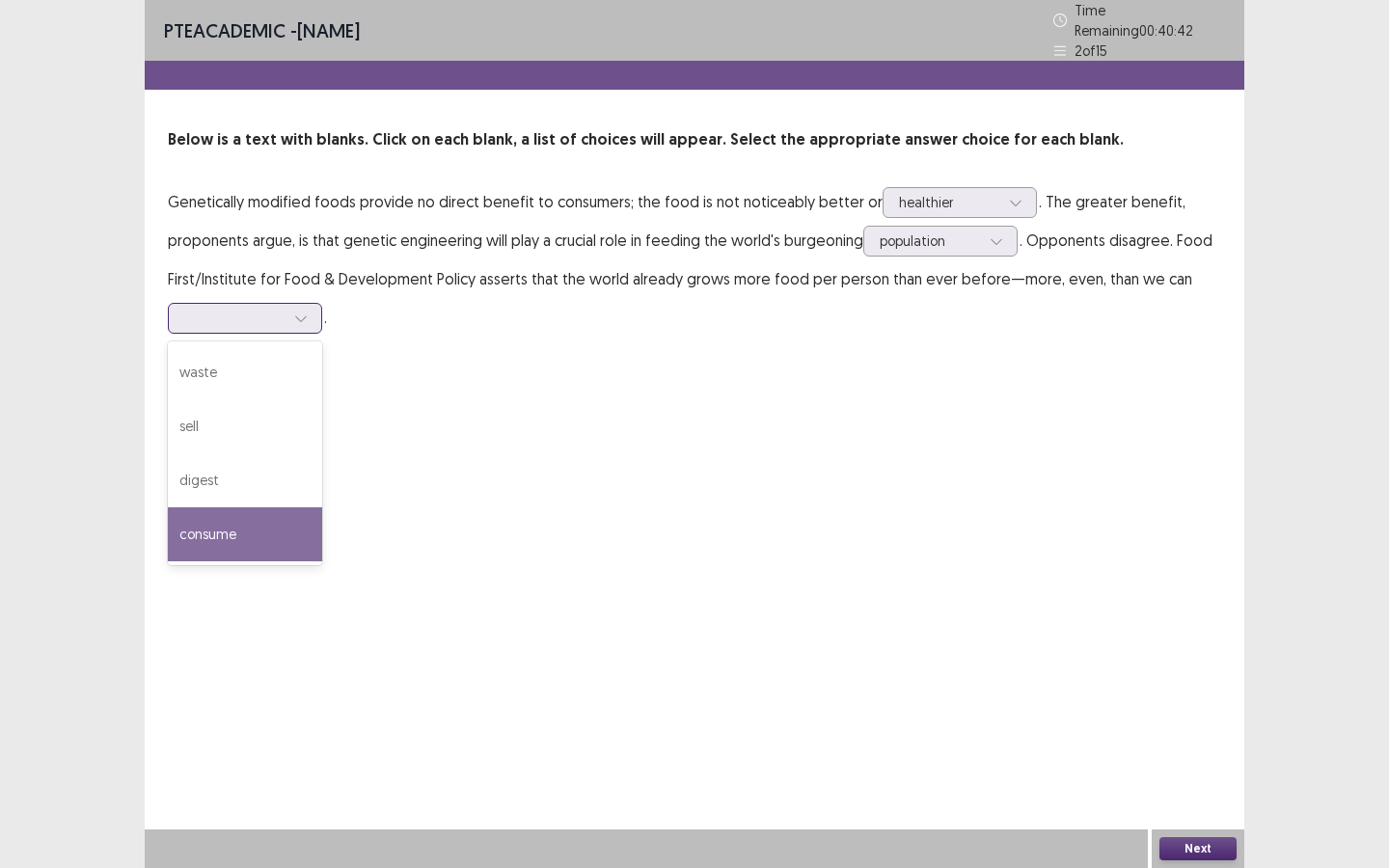 click on "consume" at bounding box center (245, 534) 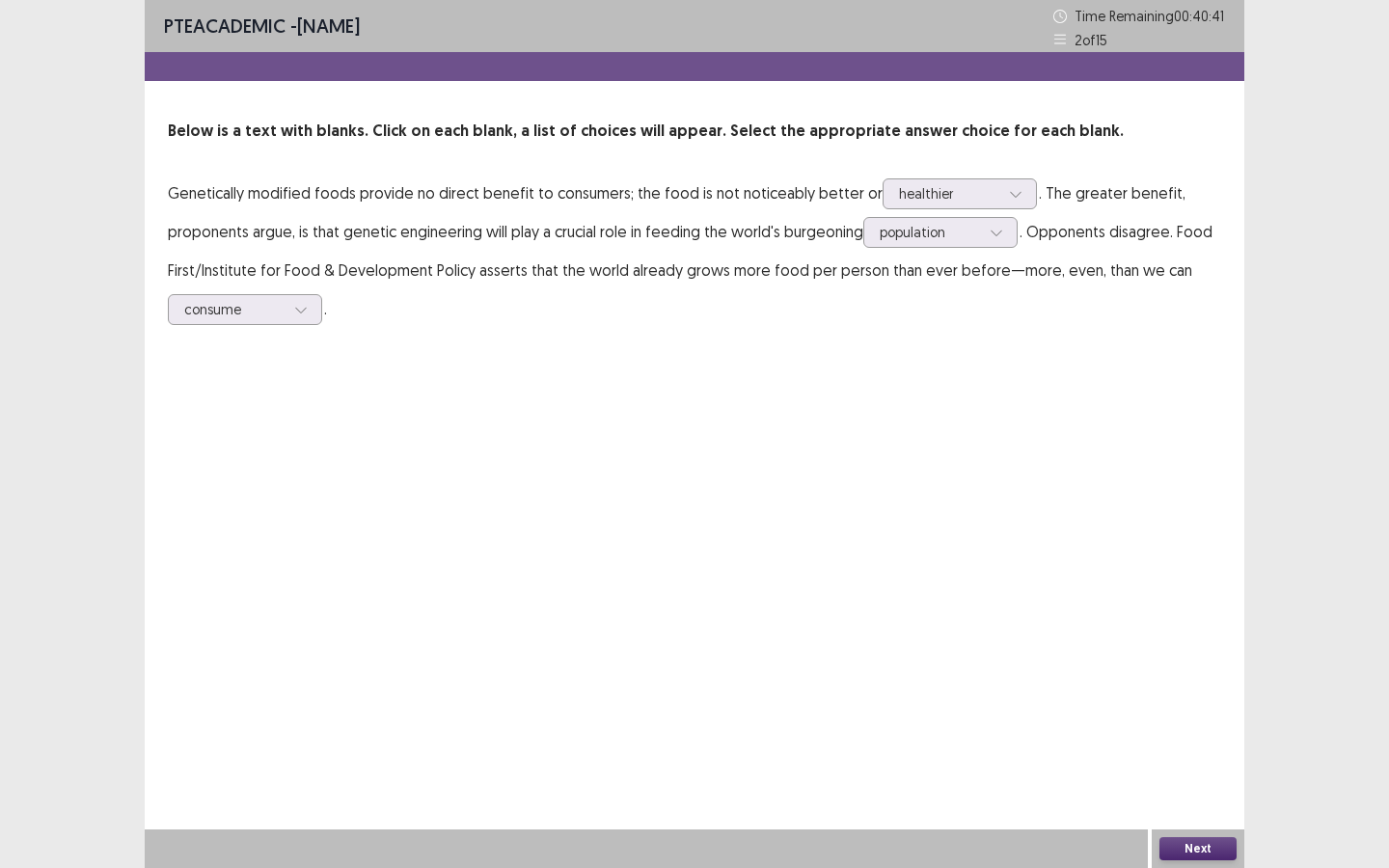 click on "PTE academic - [PERSON] Time Remaining 00 : 40 : 41 2 of 15 Below is a text with blanks. Click on each blank, a list of choices will appear. Select the appropriate answer choice for each blank. Genetically modified foods provide no direct benefit to consumers; the food is not noticeably better or healthier . The greater benefit, proponents argue, is that genetic engineering will play a crucial role in feeding the world's burgeoning population . Opponents disagree. Food First/Institute for Food & Development Policy asserts that the world already grows more food per person than ever before—more, even, than we can consume . Next" at bounding box center [694, 434] 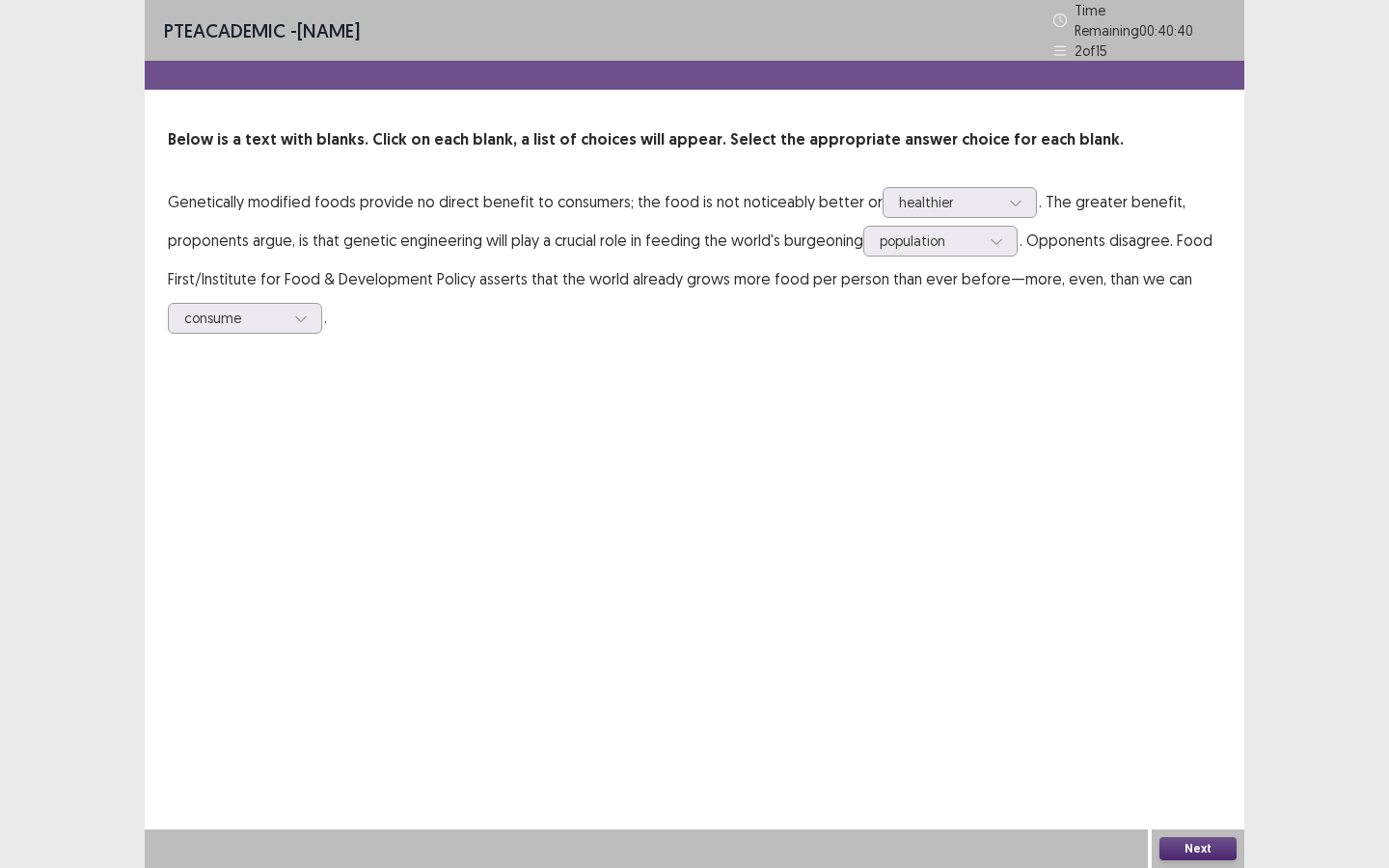 click on "Next" at bounding box center [1198, 849] 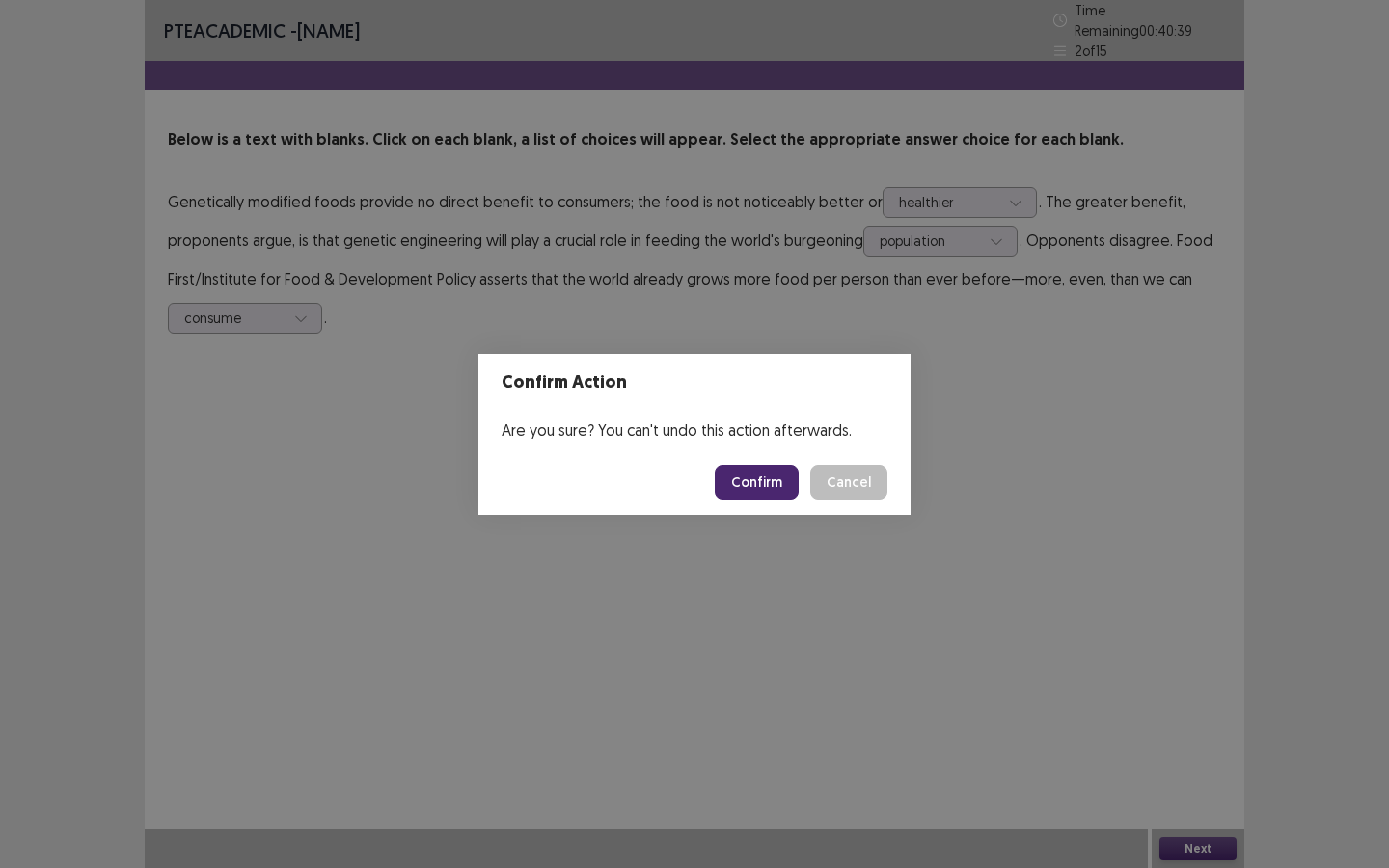 click on "Confirm" at bounding box center (756, 482) 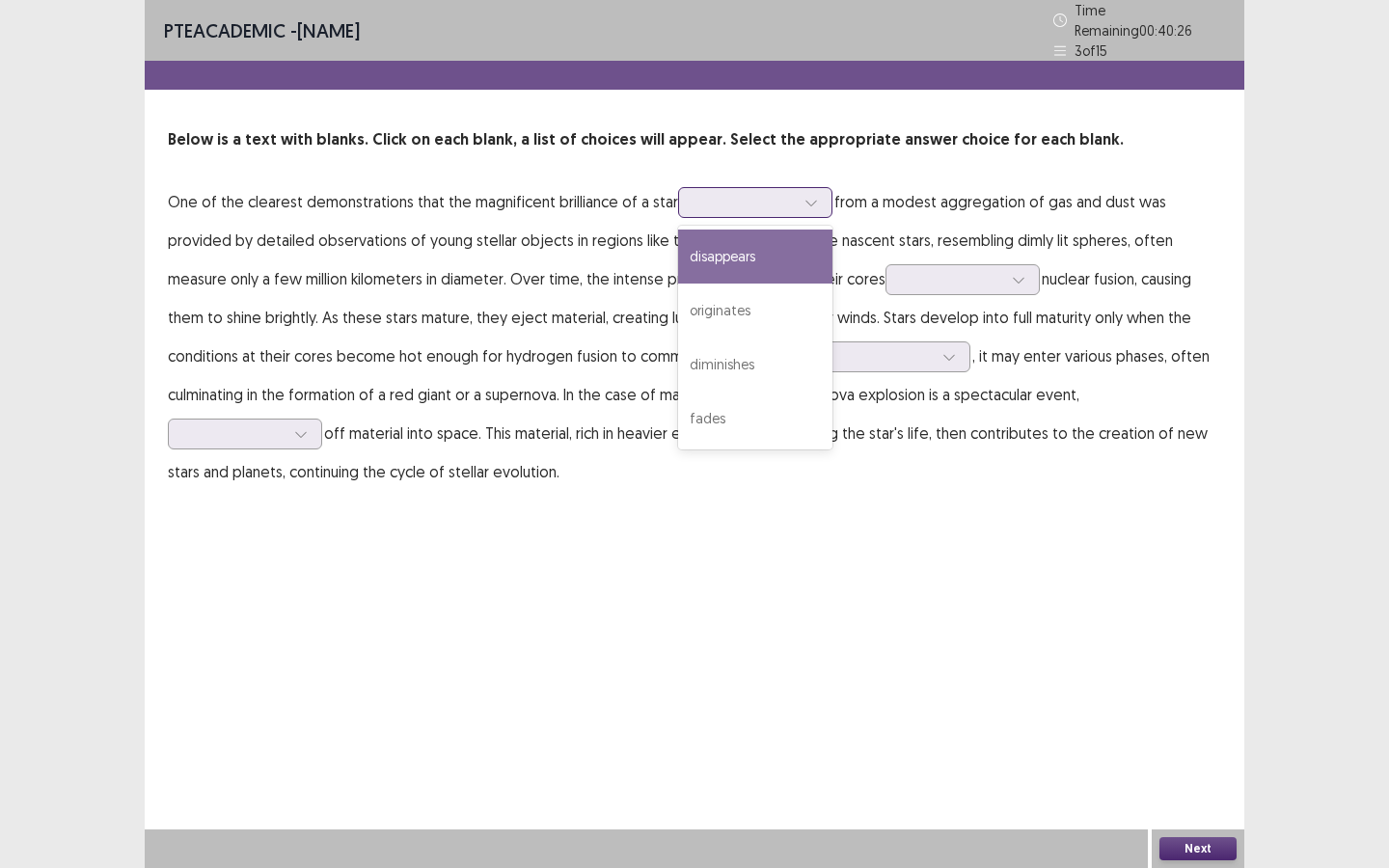 click at bounding box center [745, 202] 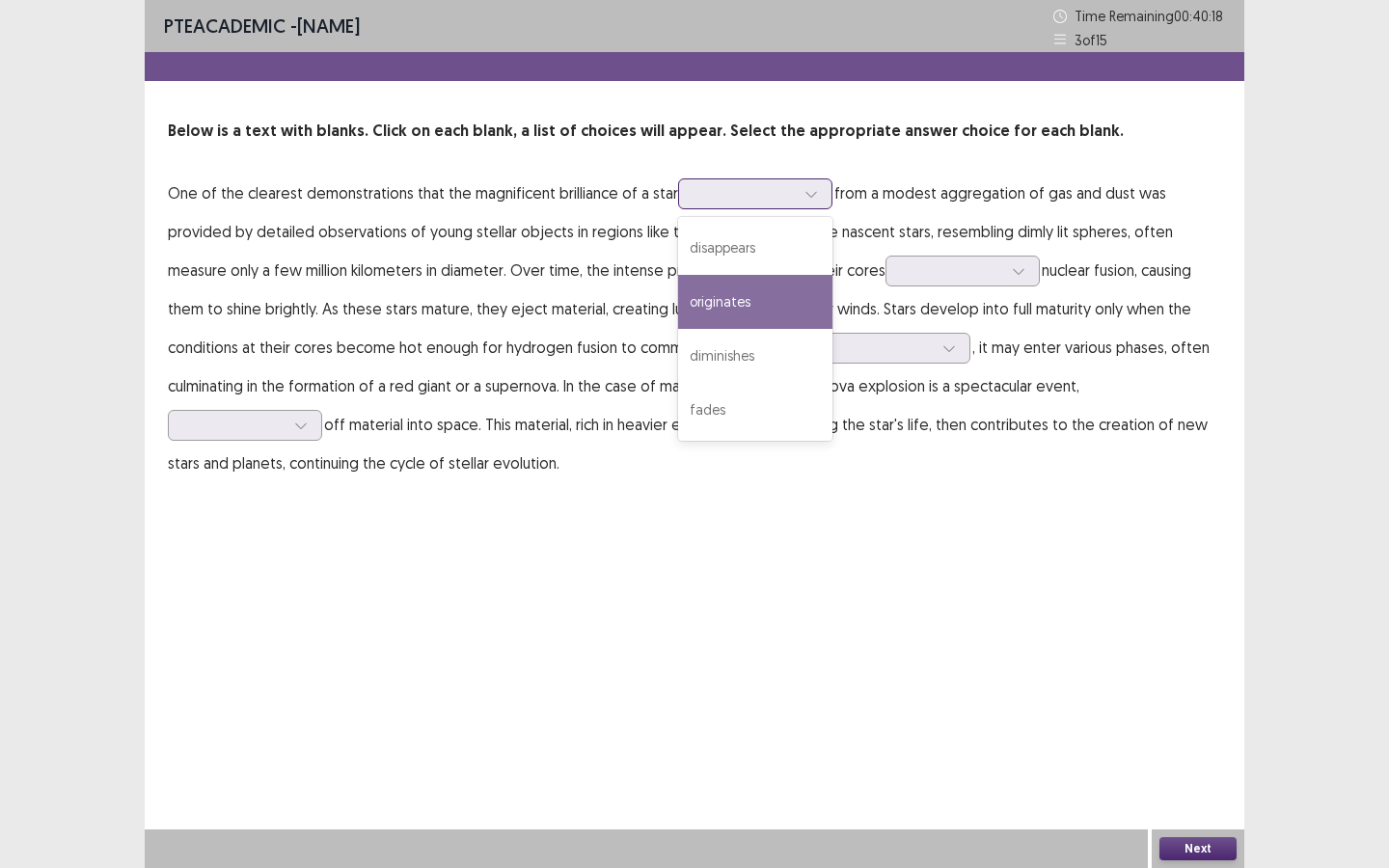 click on "originates" at bounding box center [755, 302] 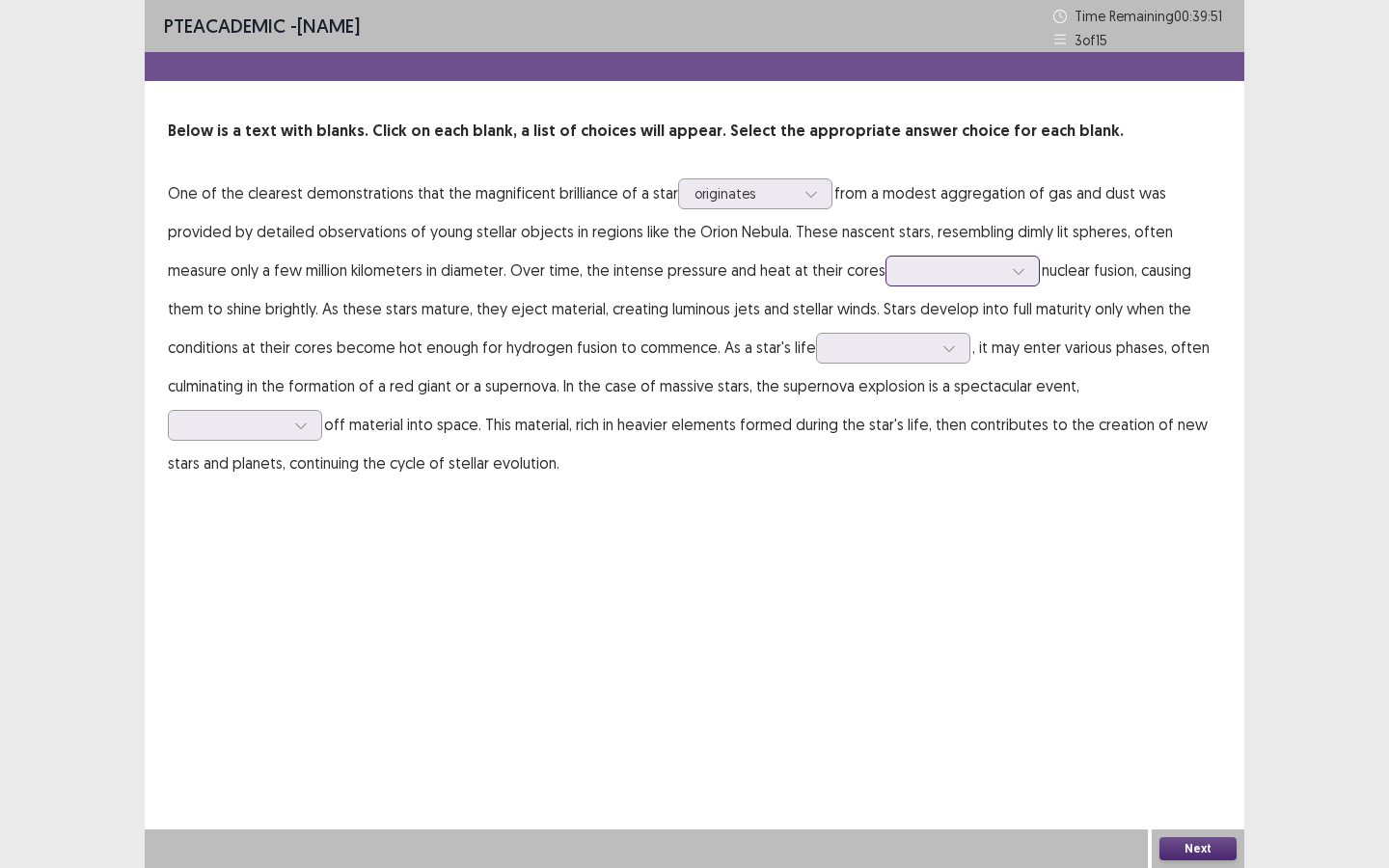 click at bounding box center [952, 270] 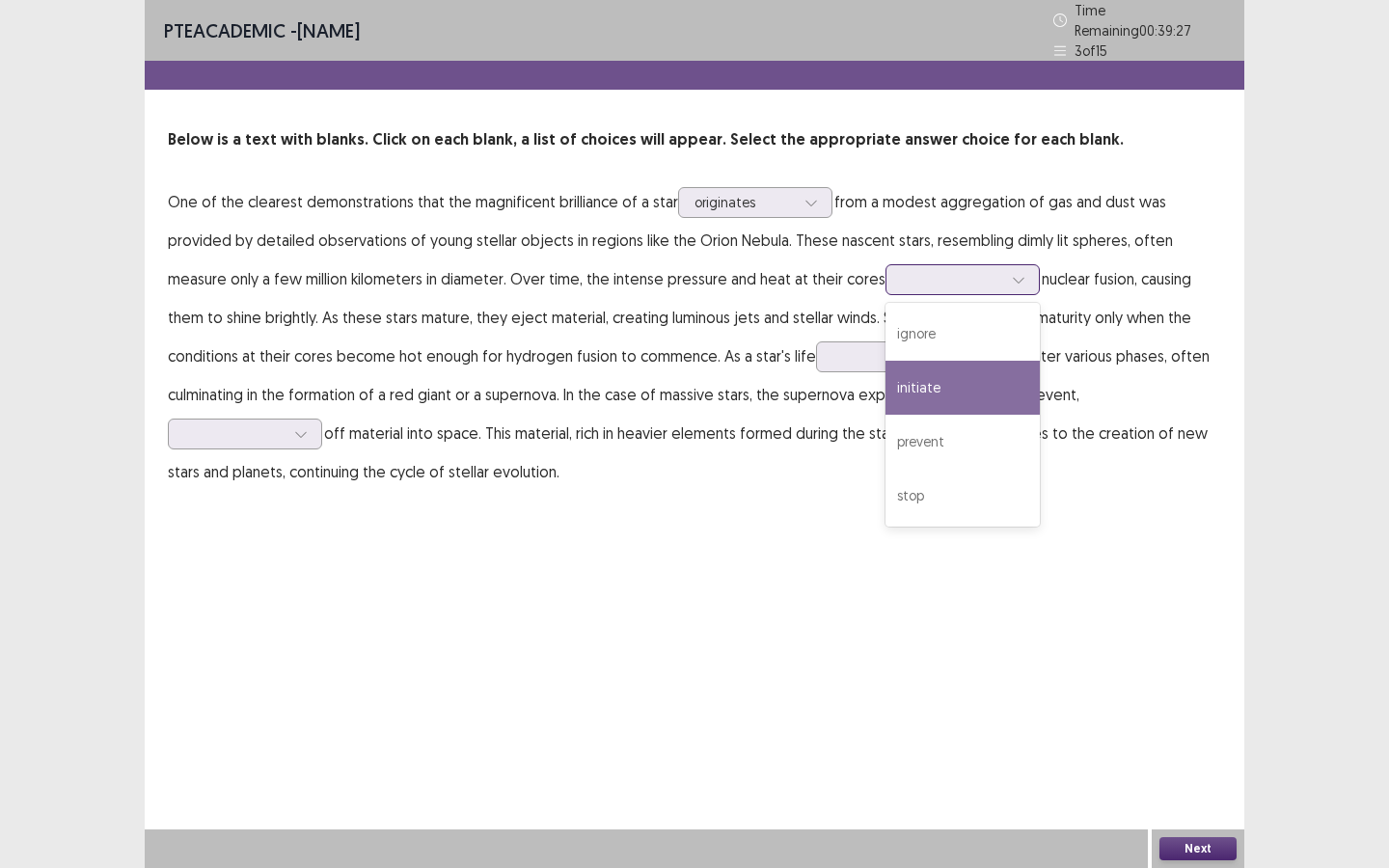 click on "initiate" at bounding box center (963, 388) 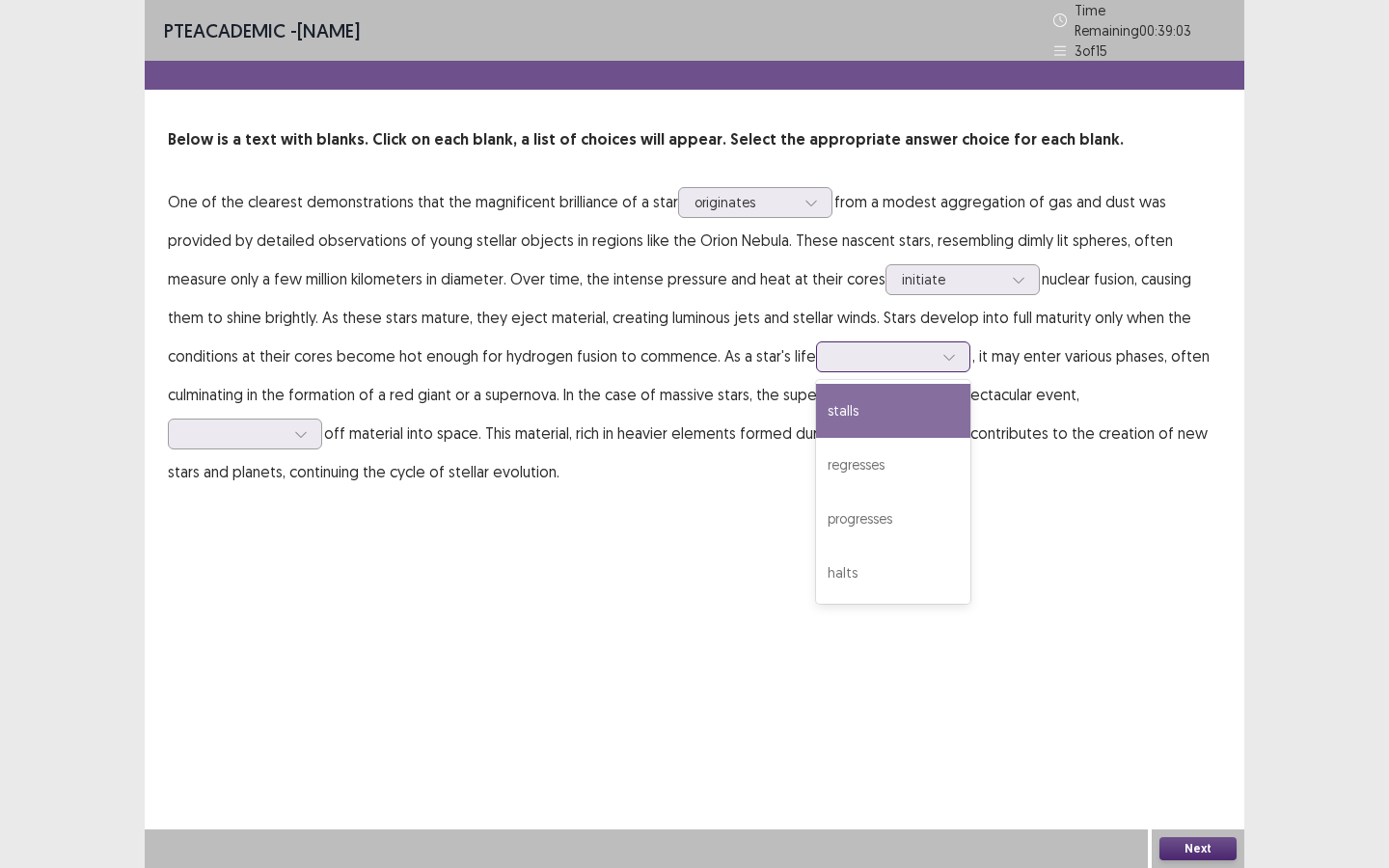 click at bounding box center [883, 356] 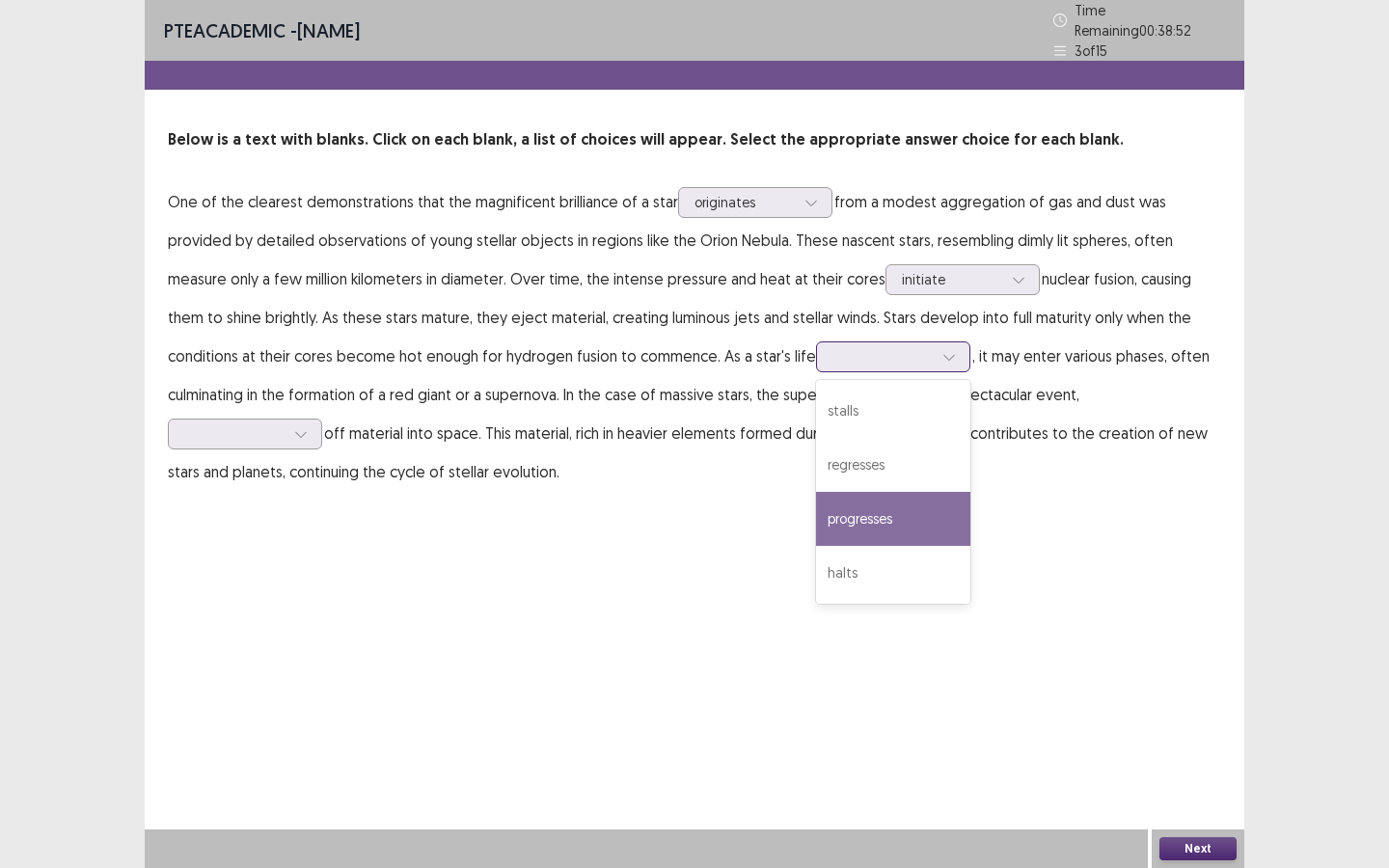 click on "progresses" at bounding box center [893, 519] 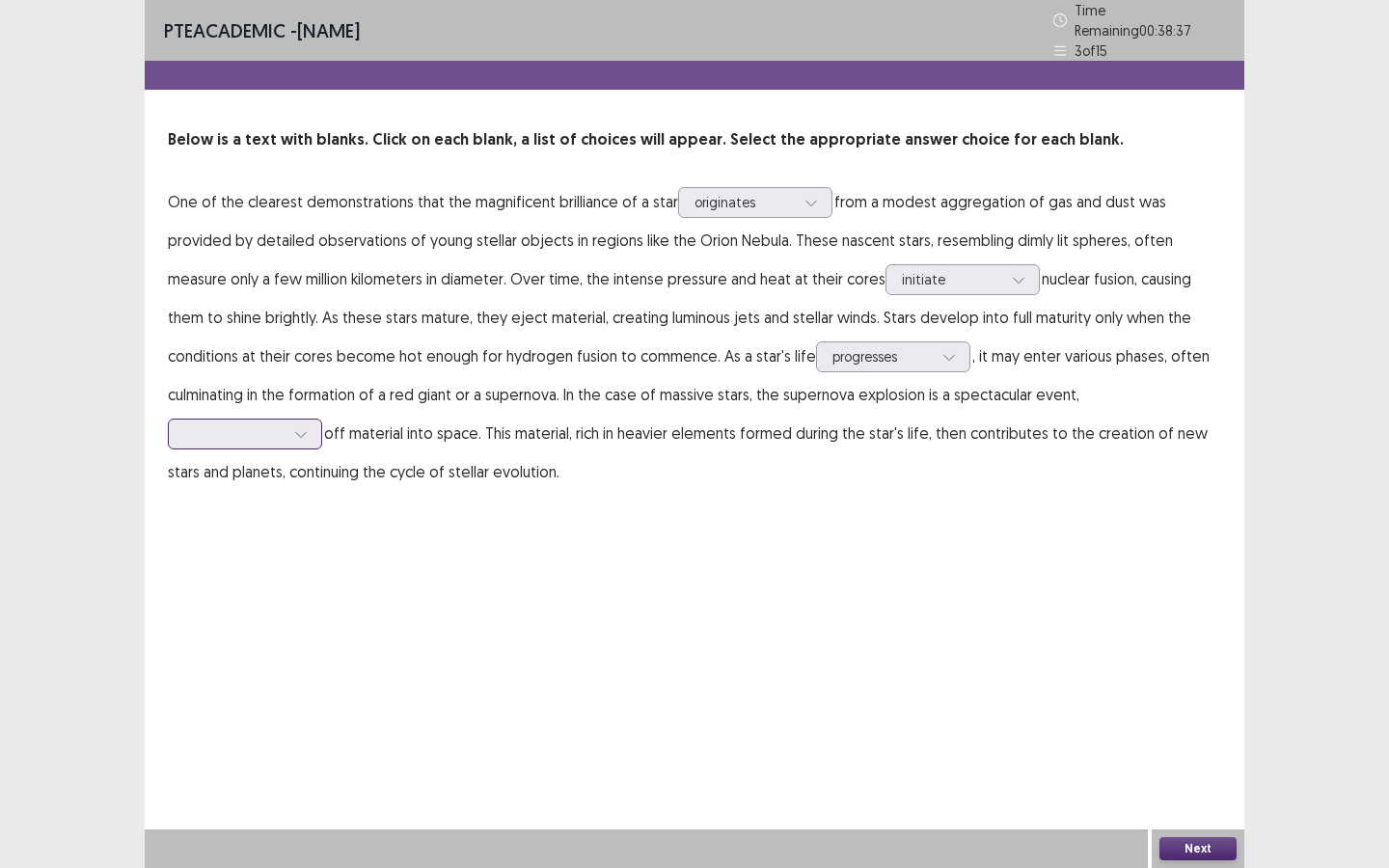 click at bounding box center (234, 433) 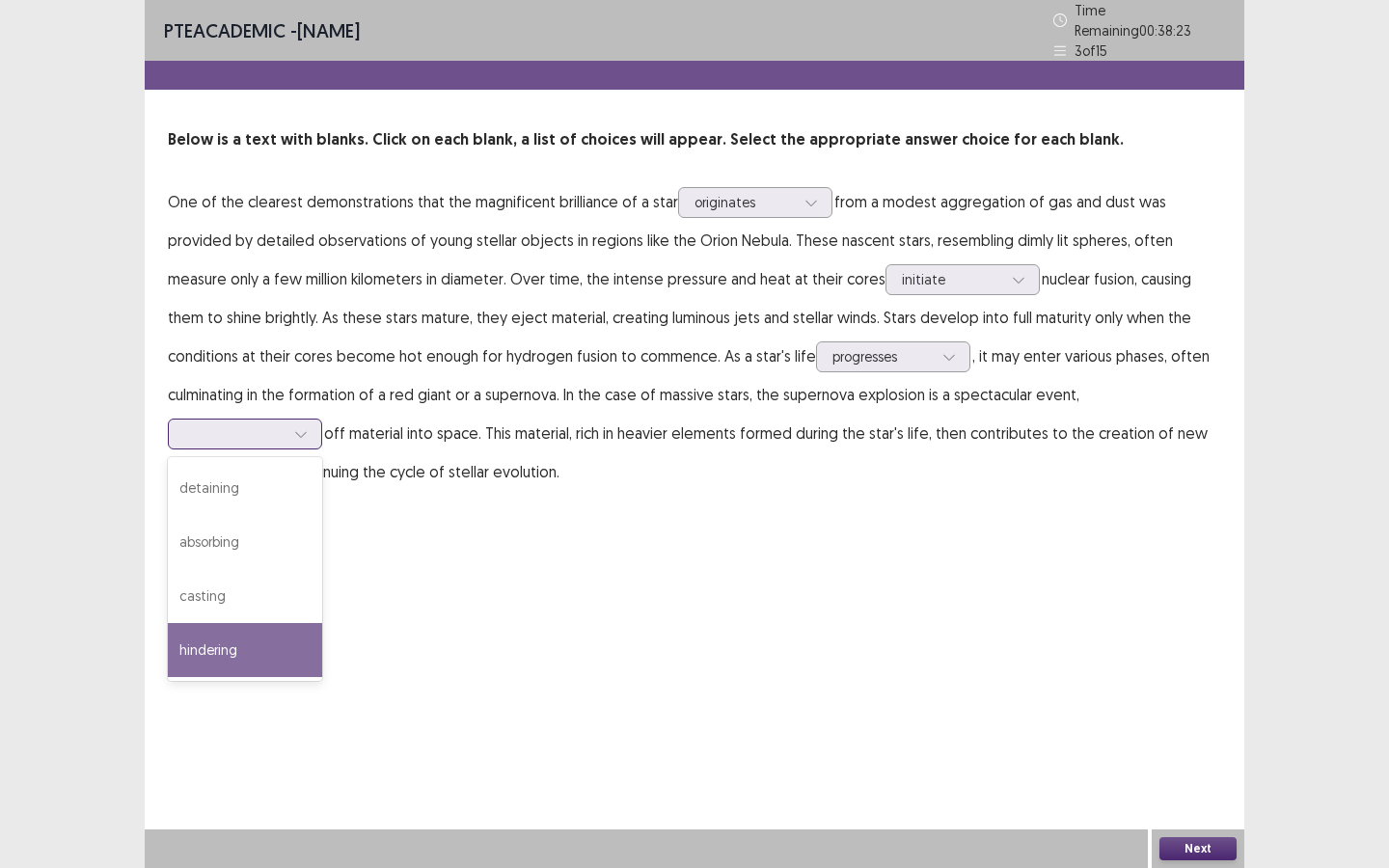 click on "hindering" at bounding box center (245, 650) 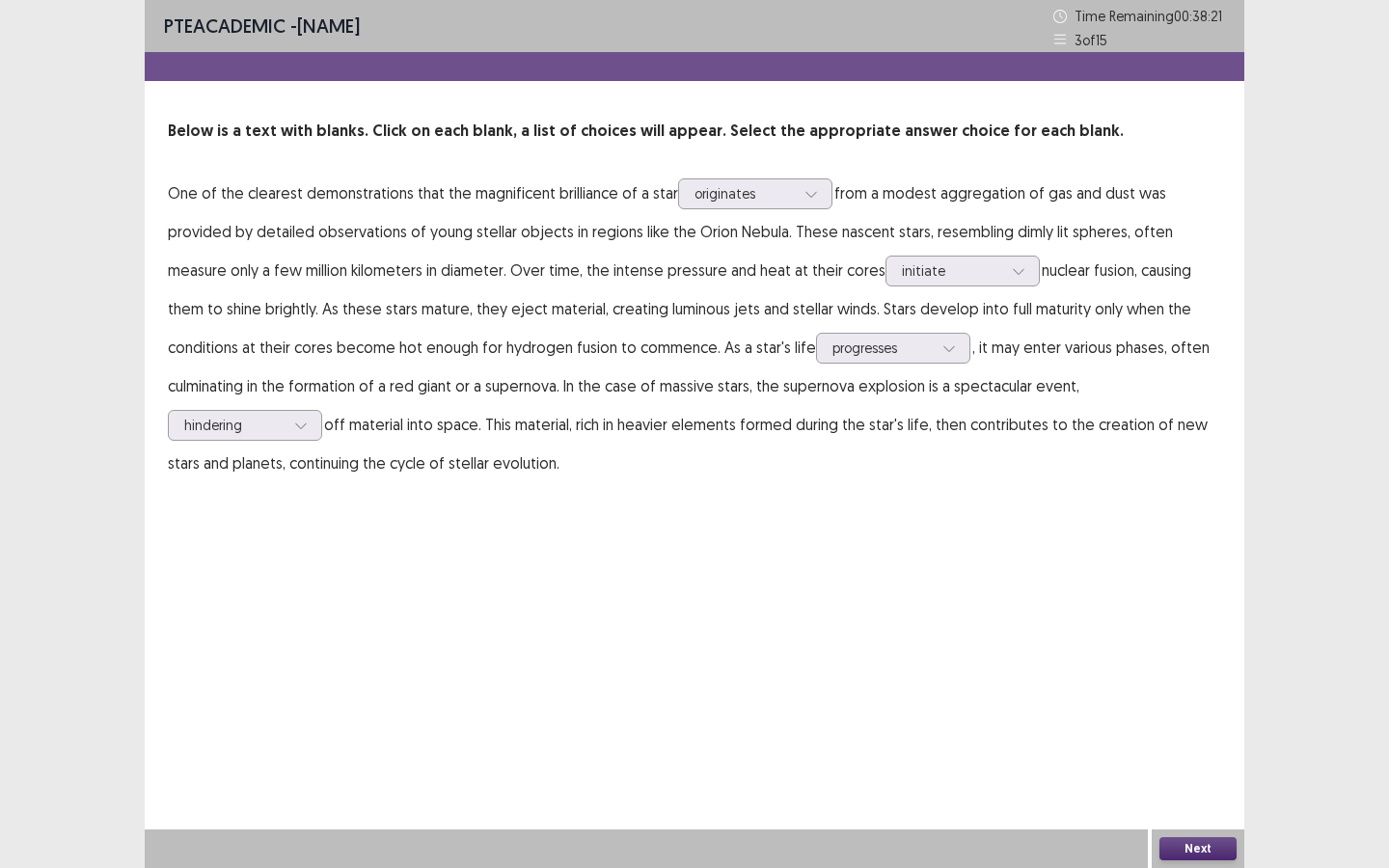 click on "Next" at bounding box center [1198, 849] 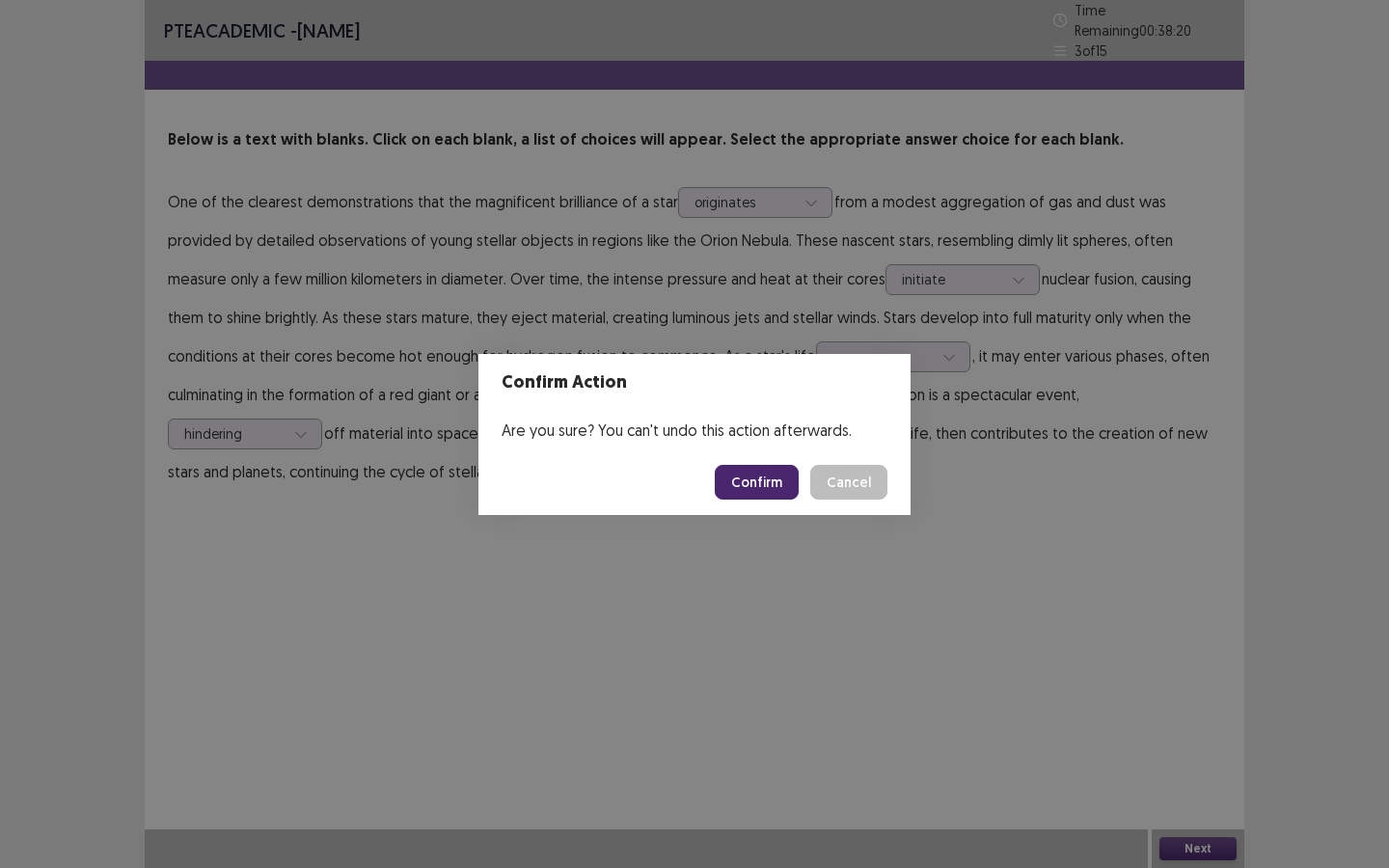 click on "Confirm" at bounding box center [756, 482] 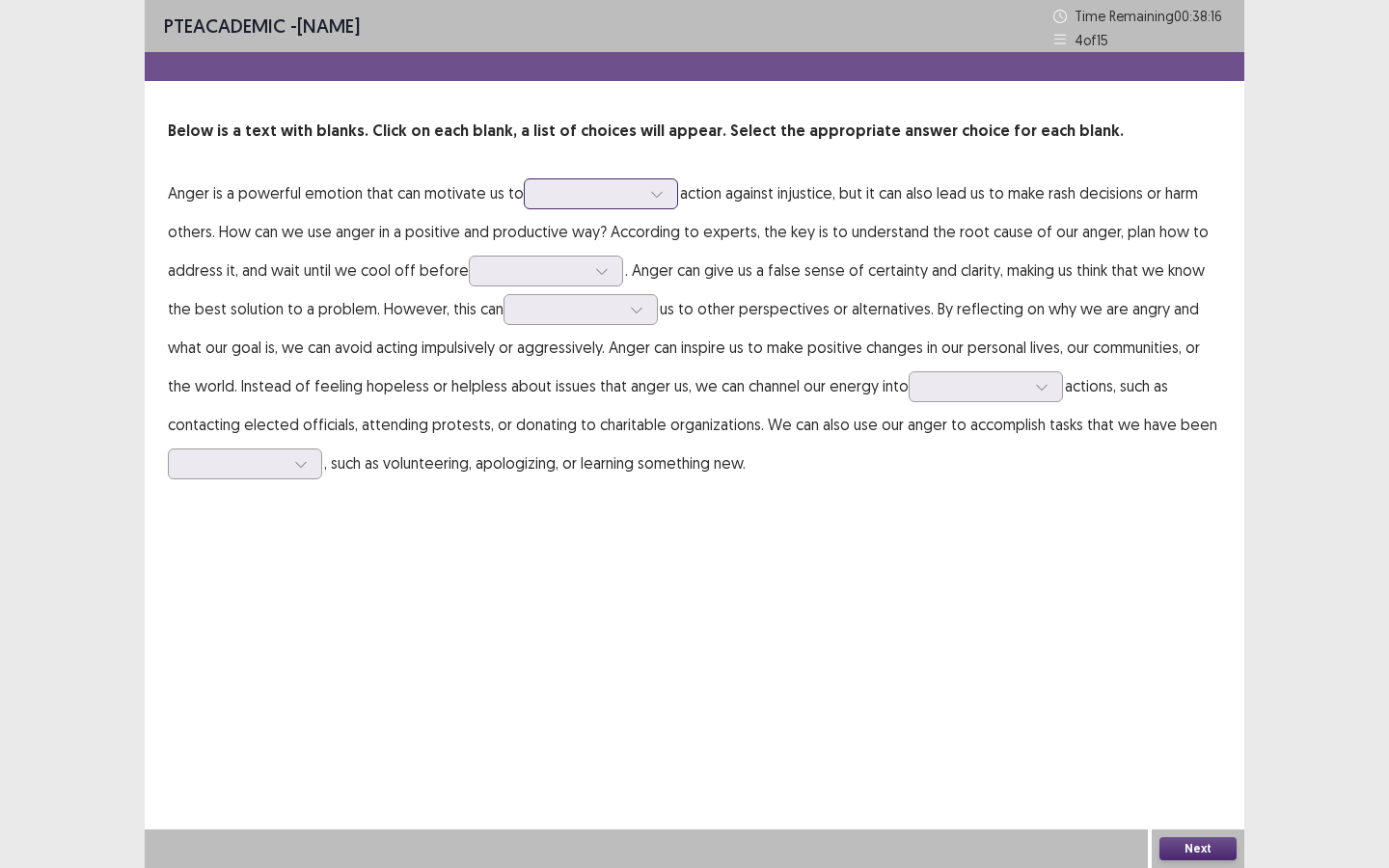 click at bounding box center [590, 193] 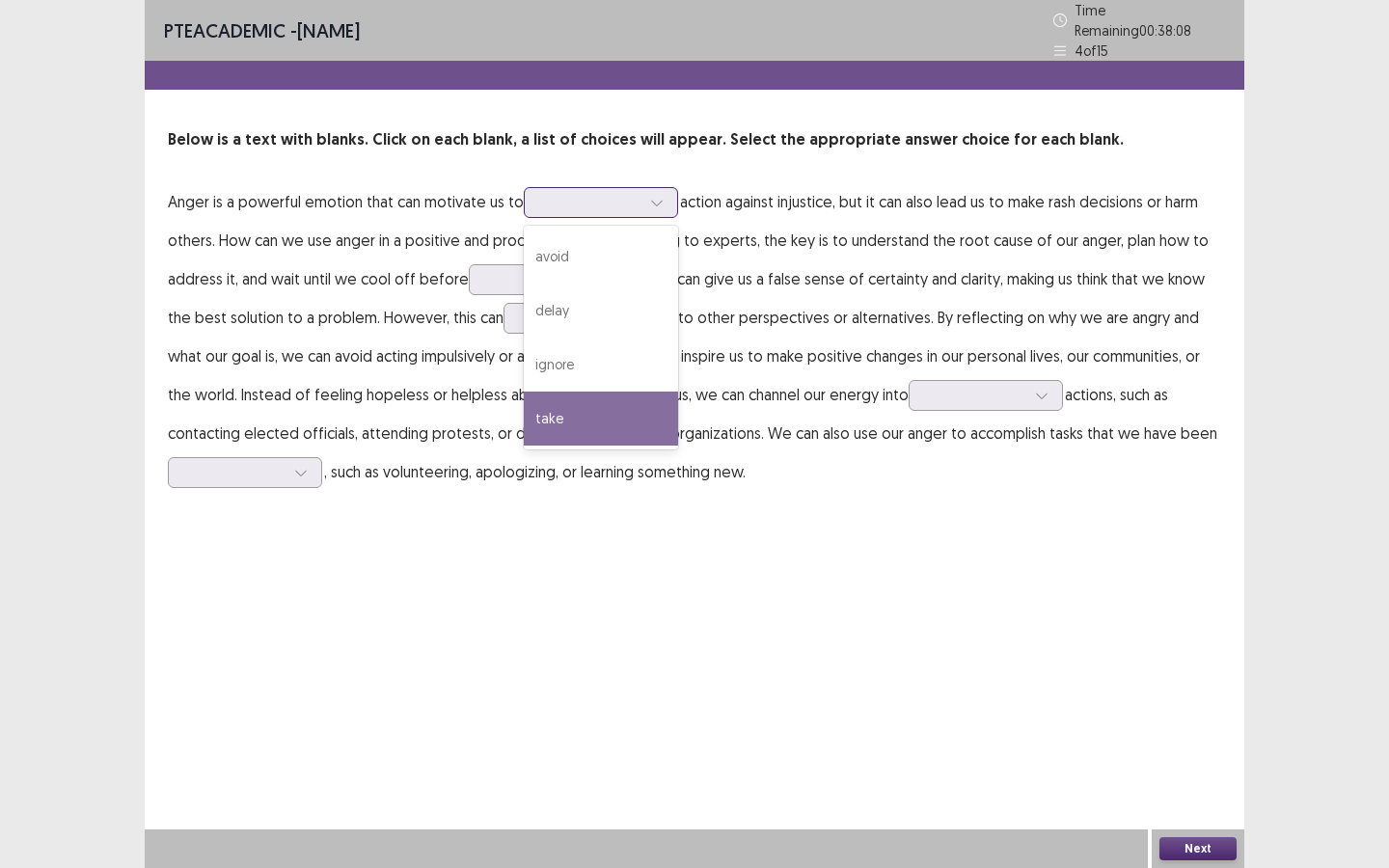click on "take" at bounding box center (601, 419) 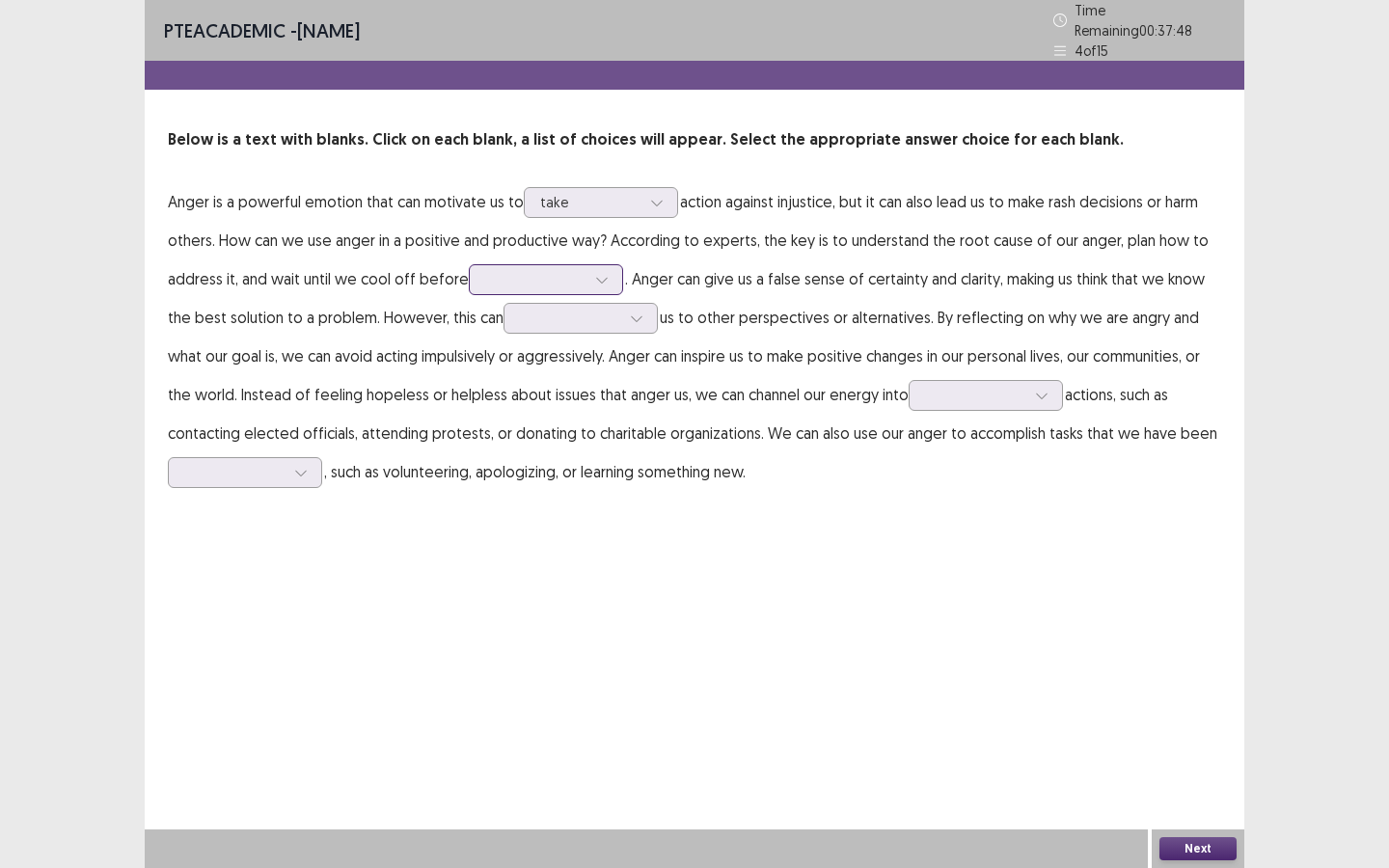 click at bounding box center (535, 279) 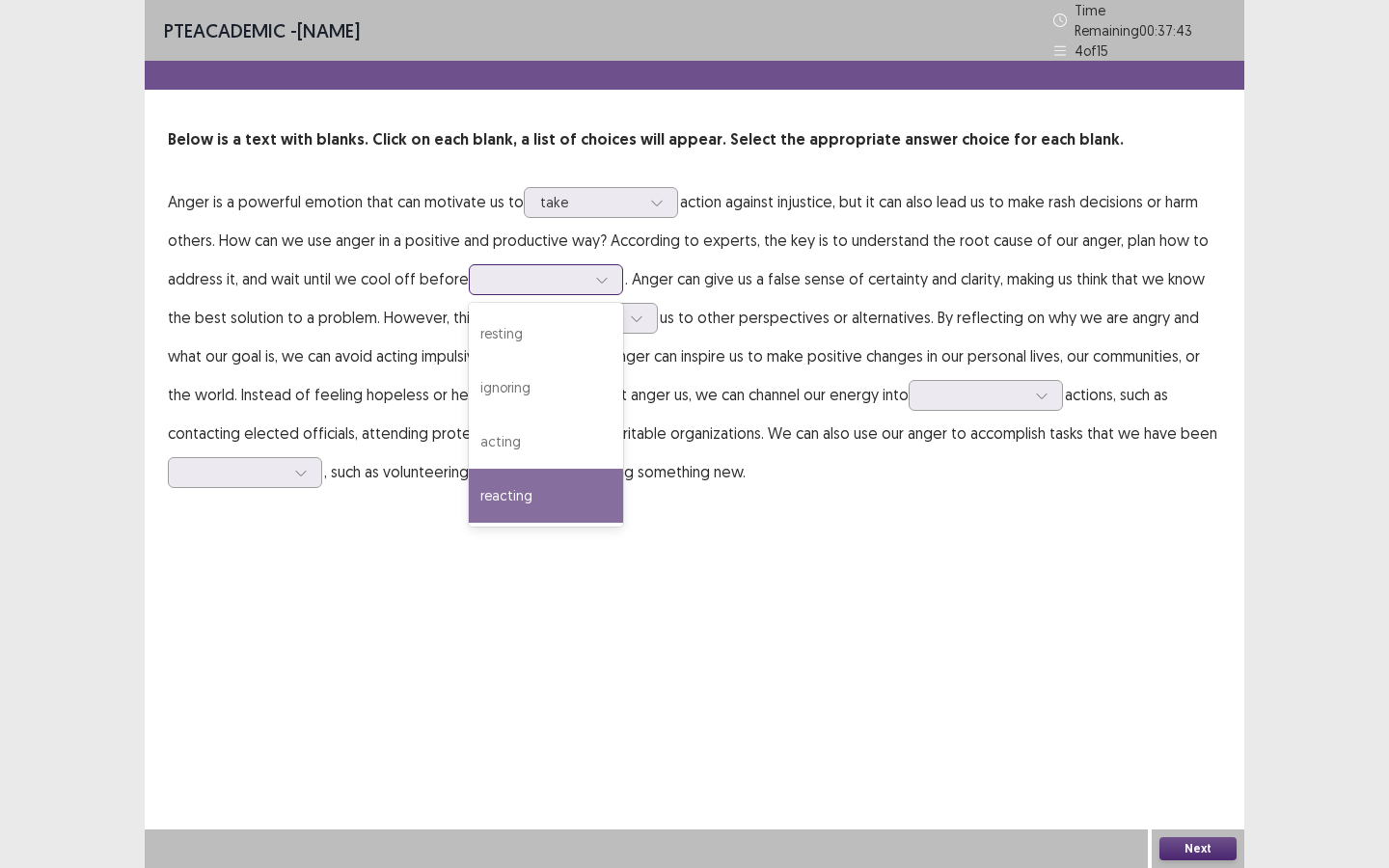 click on "reacting" at bounding box center (546, 496) 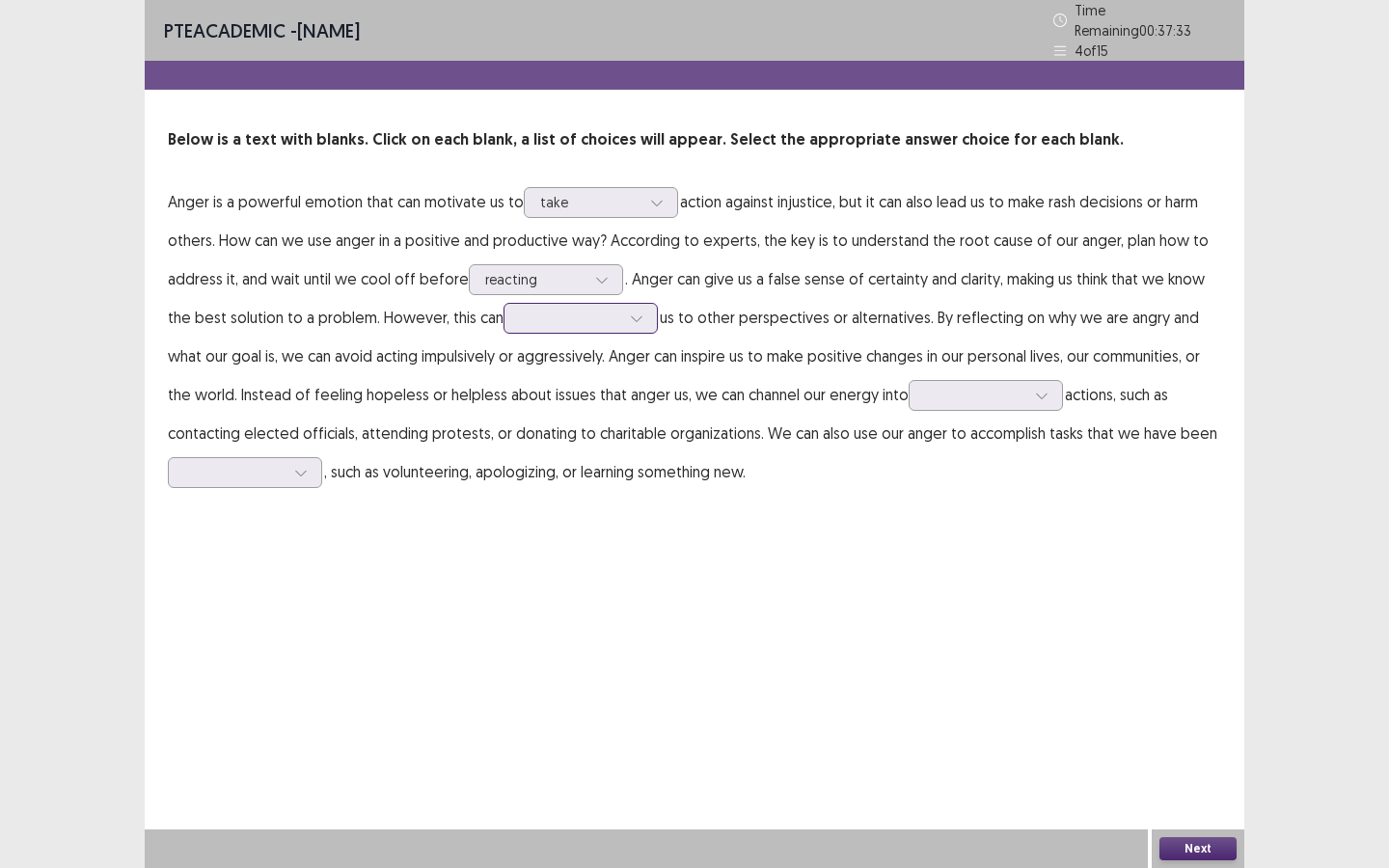 click at bounding box center [570, 317] 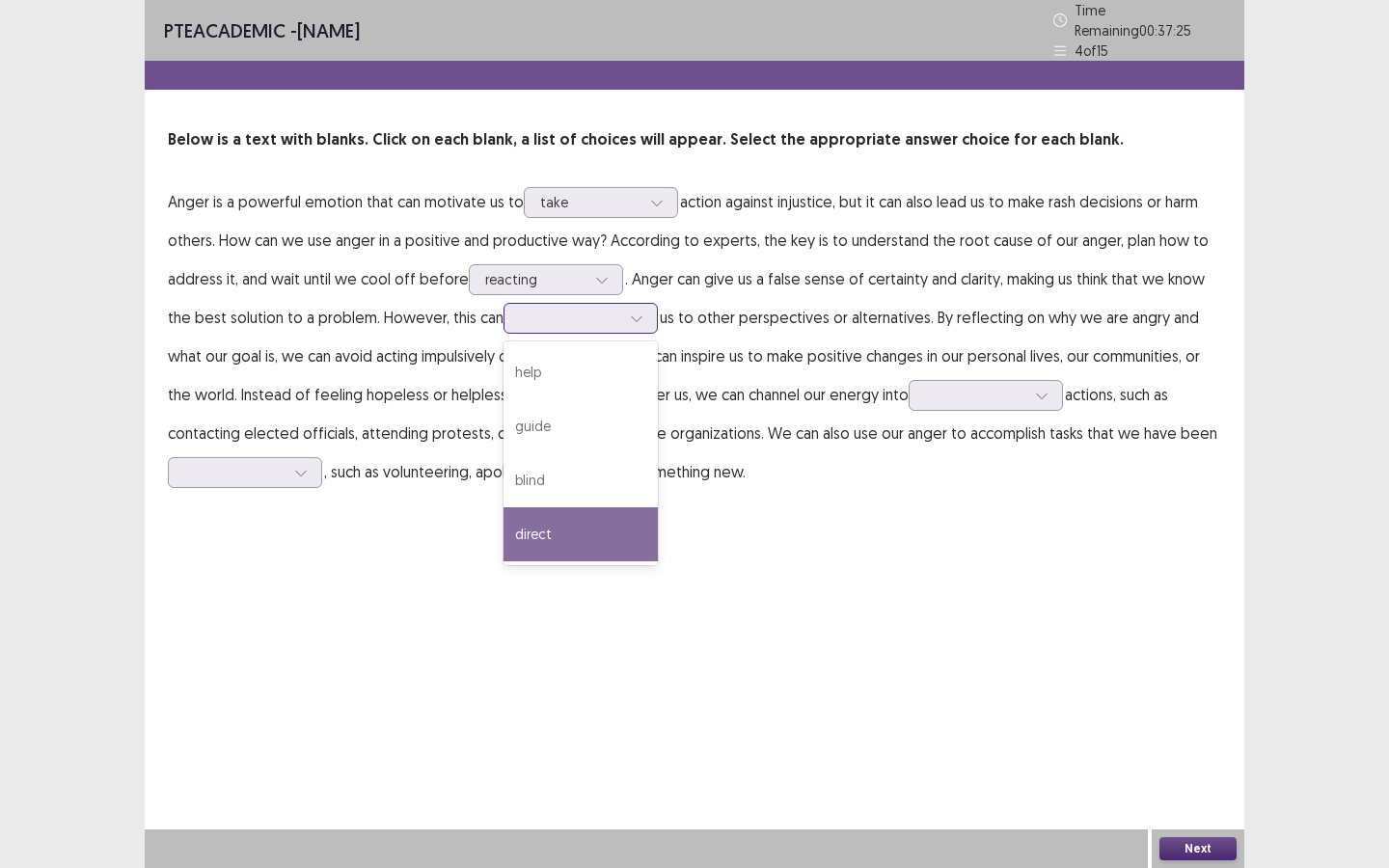click on "direct" at bounding box center (581, 534) 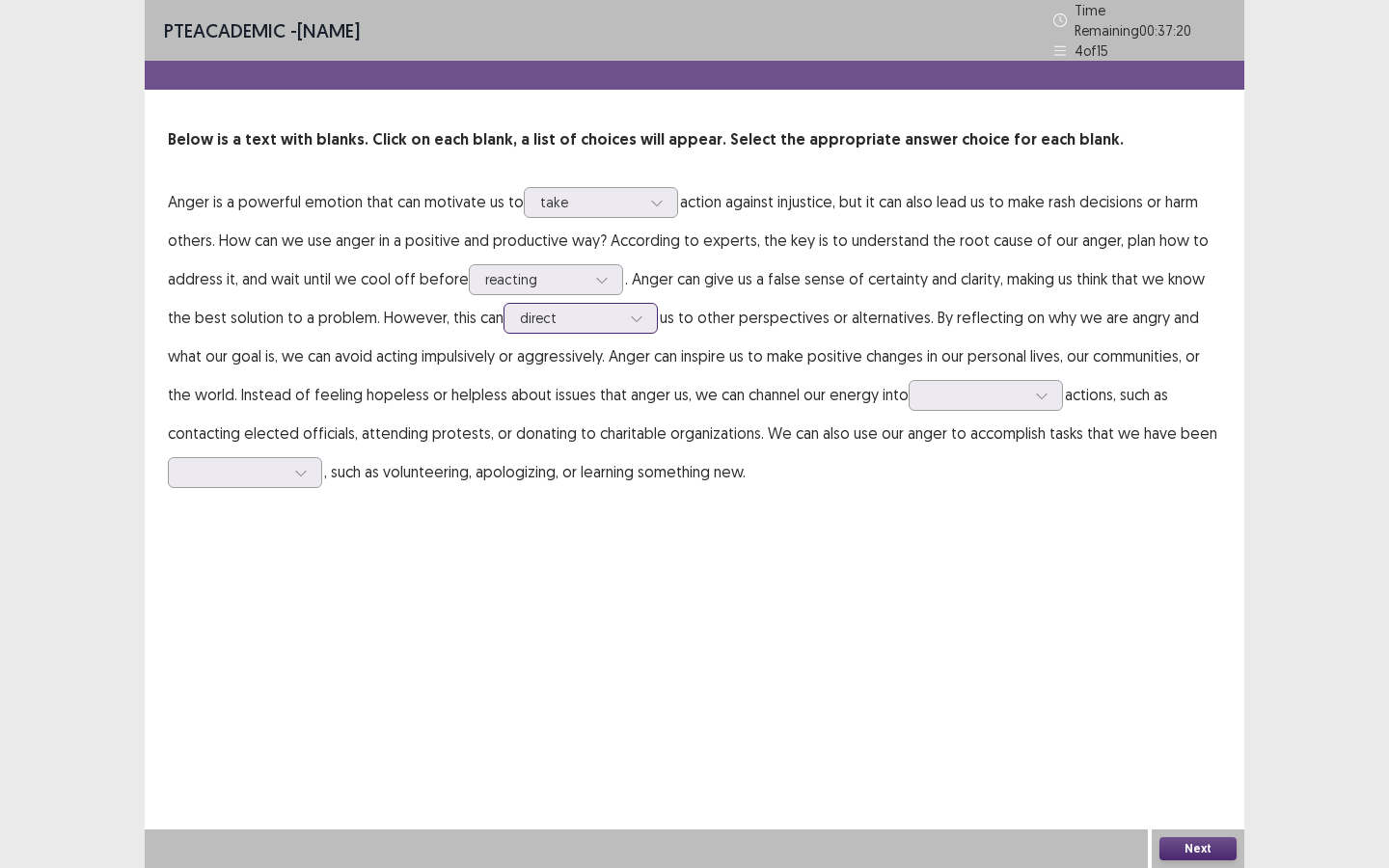 click at bounding box center (570, 317) 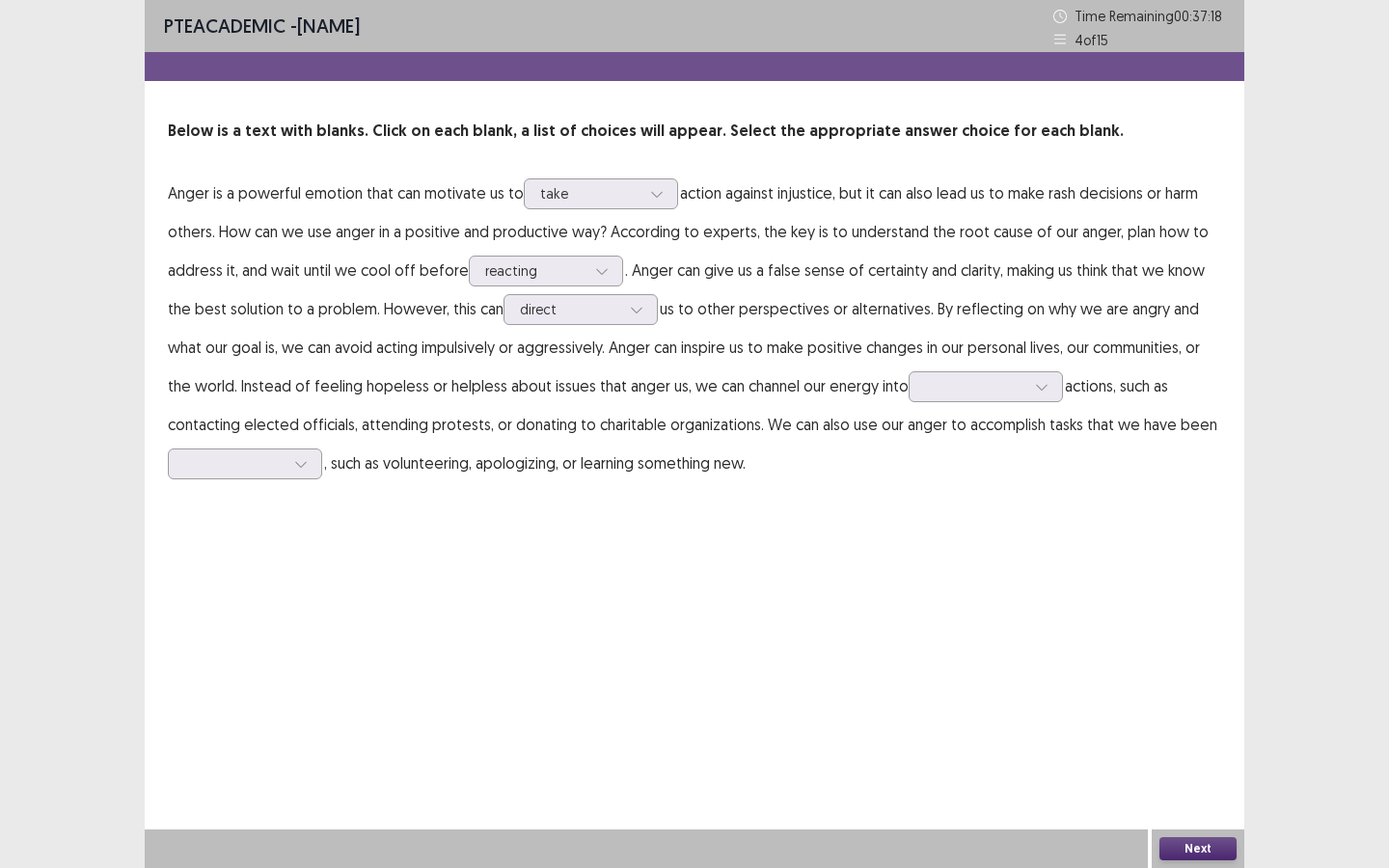 click on "PTE academic - [NAME] Time Remaining 00 : 37 : 18 4 of 15 Below is a text with blanks. Click on each blank, a list of choices will appear. Select the appropriate answer choice for each blank. Anger is a powerful emotion that can motivate us to take action against injustice, but it can also lead us to make rash decisions or harm others. How can we use anger in a positive and productive way? According to experts, the key is to understand the root cause of our anger, plan how to address it, and wait until we cool off before reacting . Anger can give us a false sense of certainty and clarity, making us think that we know the best solution to a problem. However, this can direct actions, such as contacting elected officials, attending protests, or donating to charitable organizations. We can also use our anger to accomplish tasks that we have been , such as volunteering, apologizing, or learning something new." at bounding box center [694, 260] 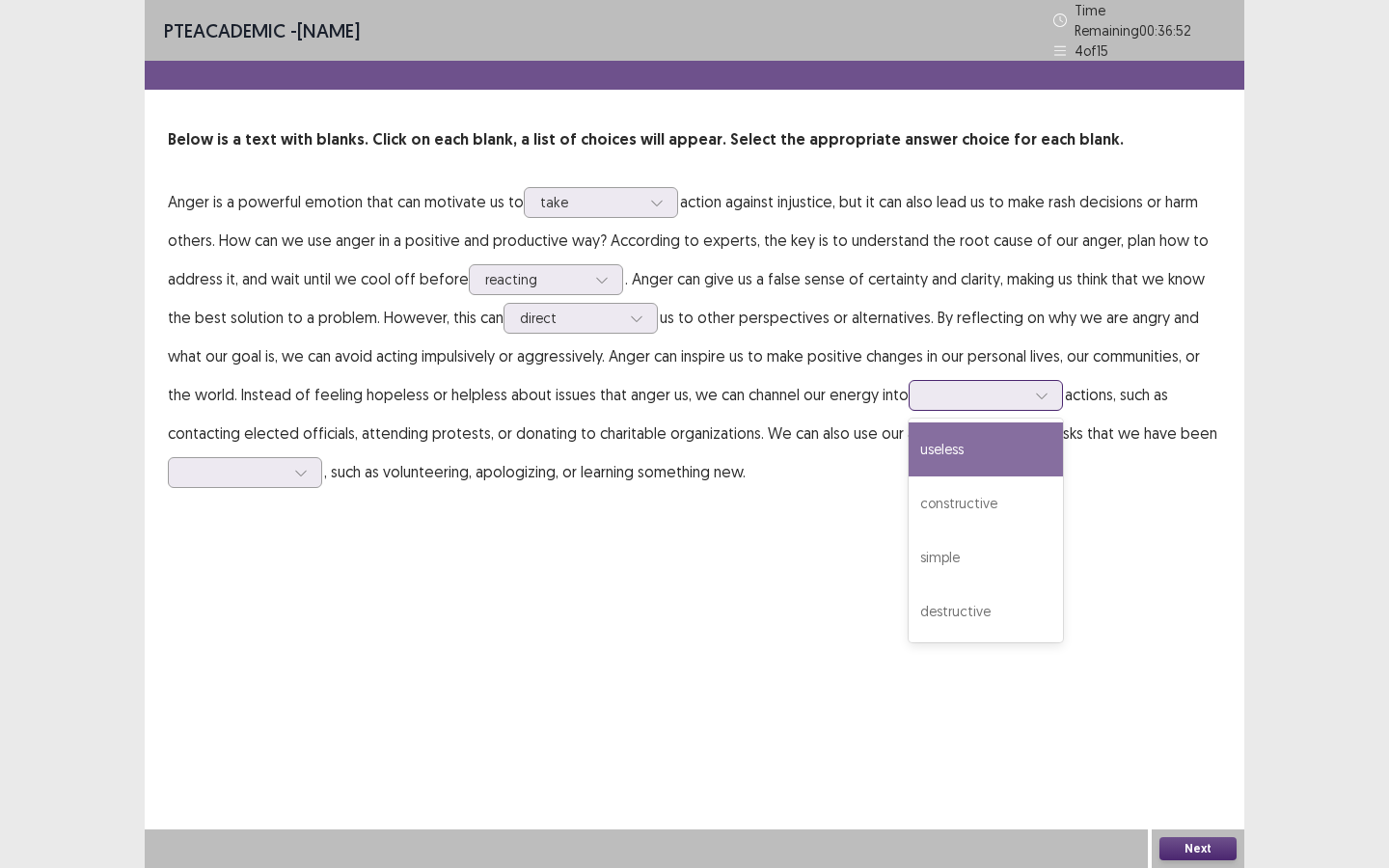 click at bounding box center [975, 394] 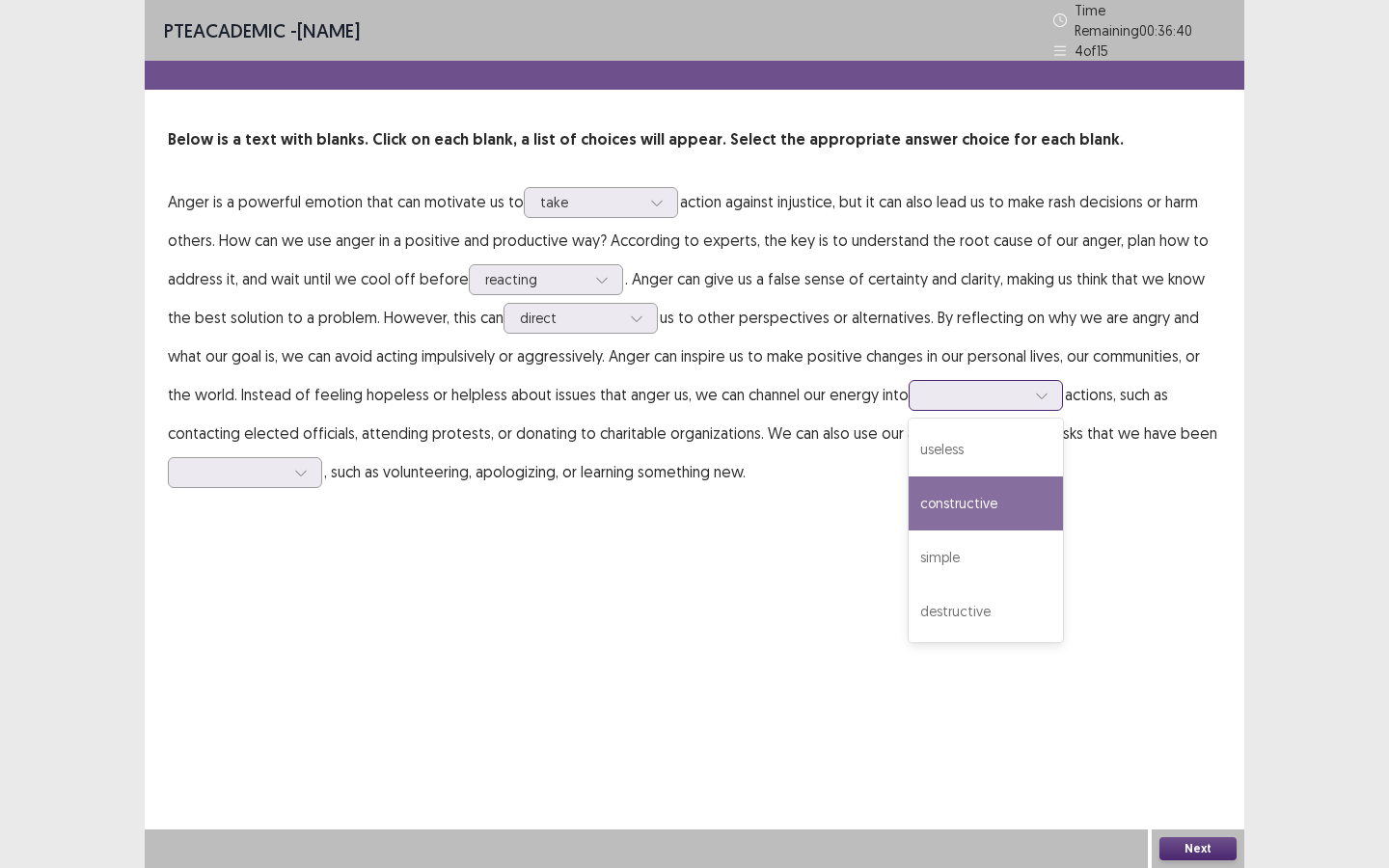click on "constructive" at bounding box center (986, 503) 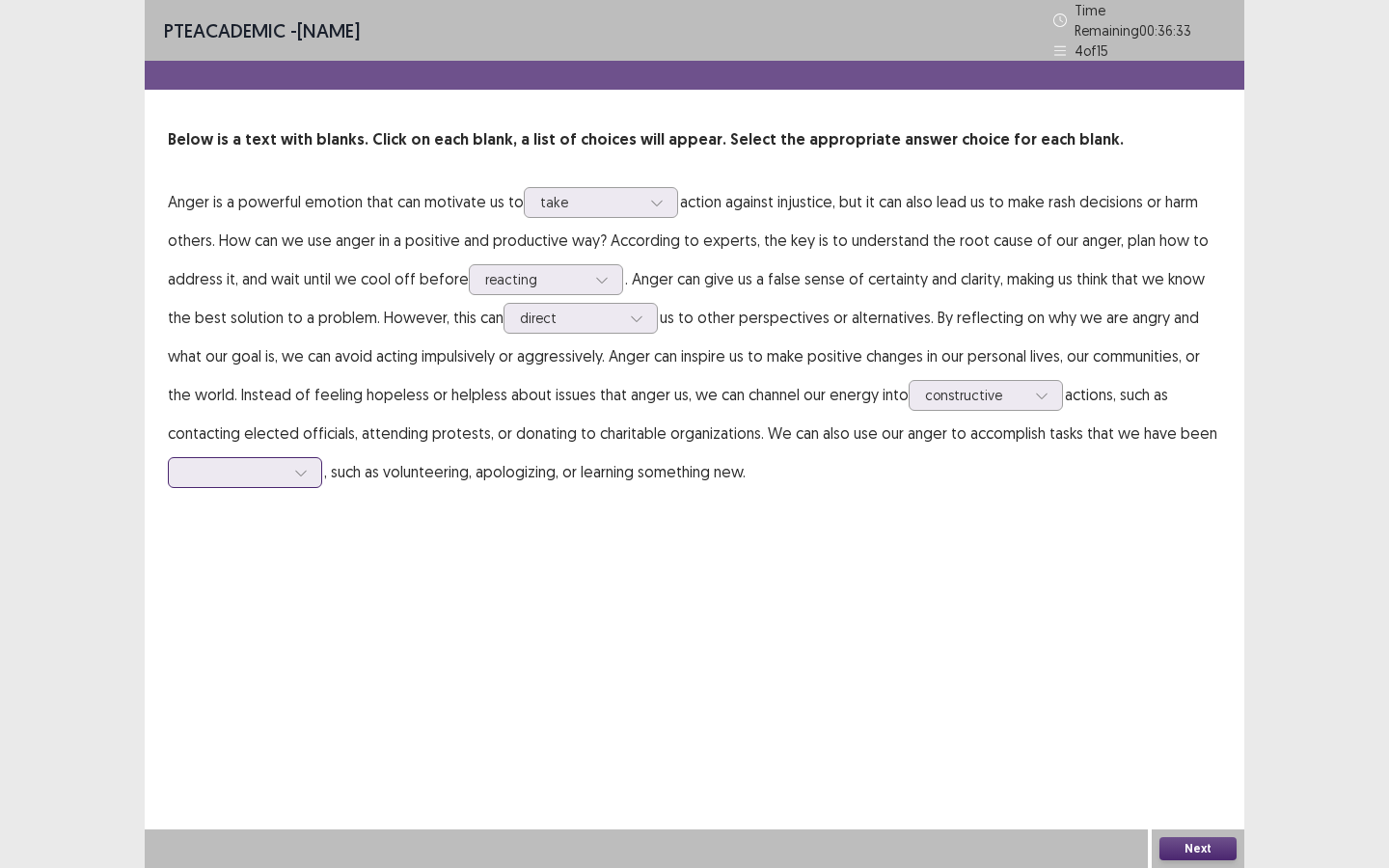 click at bounding box center (234, 472) 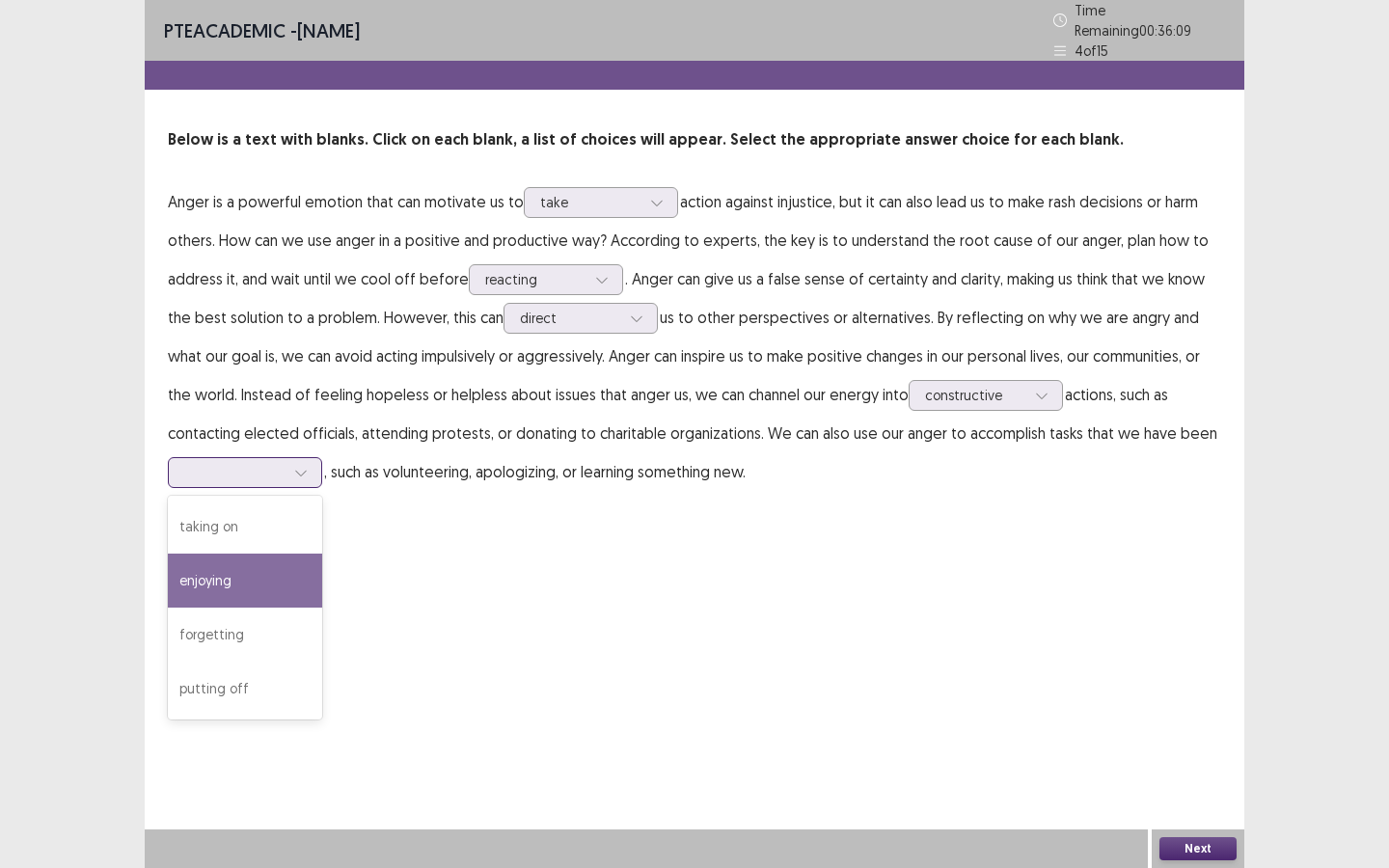 click on "enjoying" at bounding box center [245, 581] 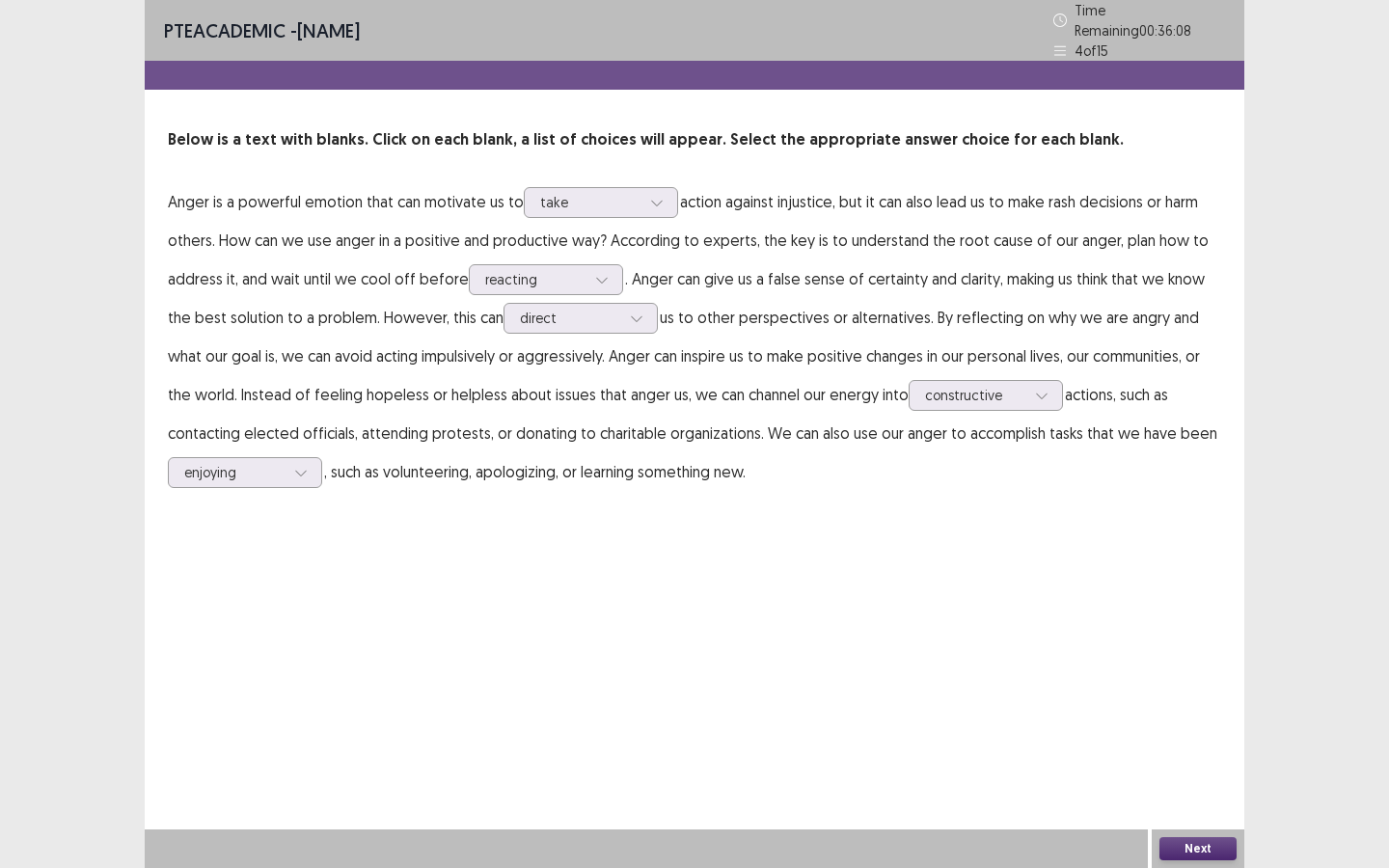 click on "PTE  academic   -  [PERSON] Time Remaining  00 : 36 : 08 4  of  15 Below is a text with blanks. Click on each blank, a list of choices will appear. Select the appropriate answer choice for each blank. Anger is a powerful emotion that can motivate us to  take  action against injustice, but it can also lead us to make rash decisions or harm others. How can we use anger in a positive and productive way? According to experts, the key is to understand the root cause of our anger, plan how to address it, and wait until we cool off before  reacting . Anger can give us a false sense of certainty and clarity, making us think that we know the best solution to a problem. However, this can  direct constructive  actions, such as contacting elected officials, attending protests, or donating to charitable organizations. We can also use our anger to accomplish tasks that we have been  option enjoying, selected. enjoying , such as volunteering, apologizing, or learning something new. Next" at bounding box center (694, 434) 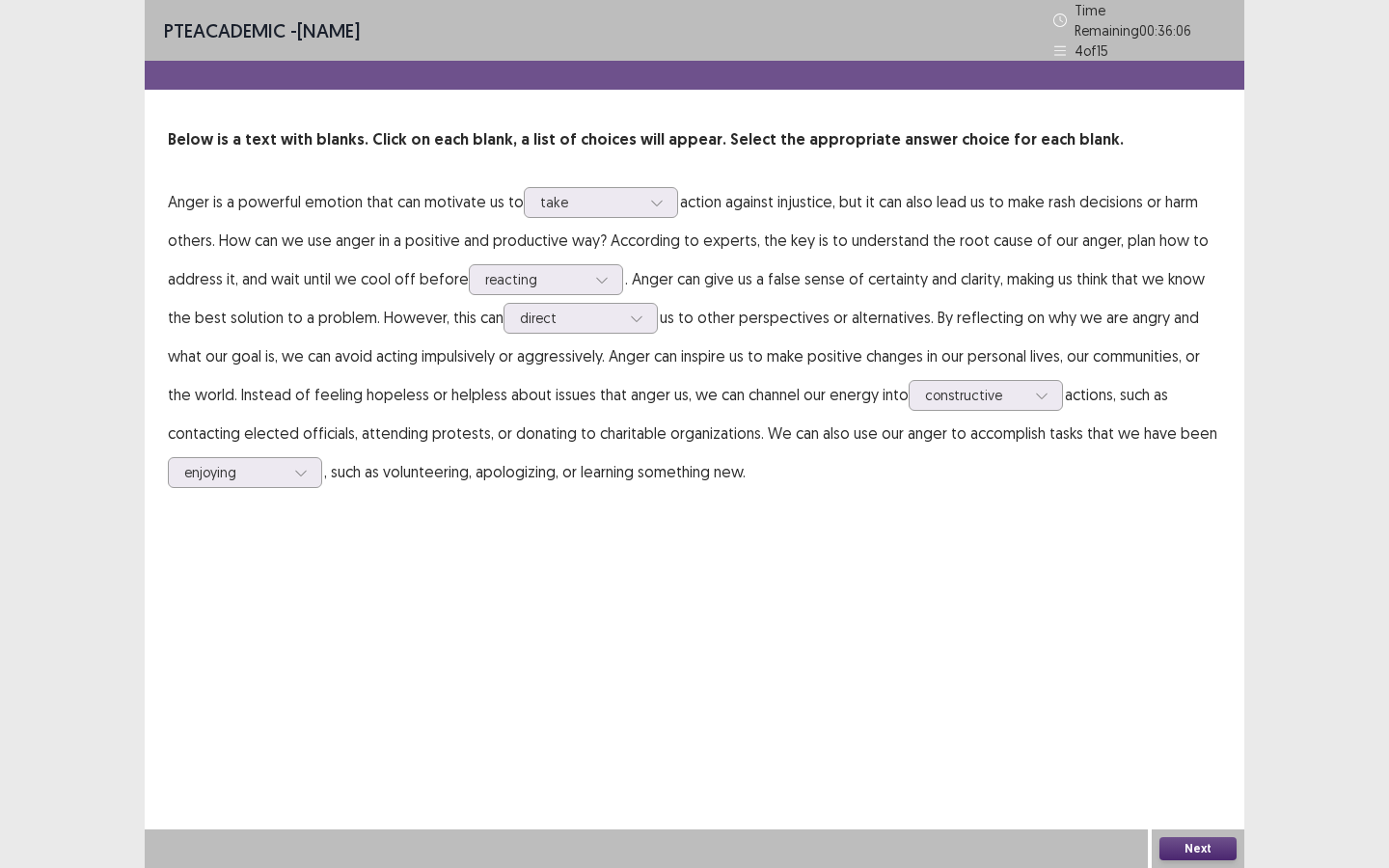 click on "Next" at bounding box center [1198, 849] 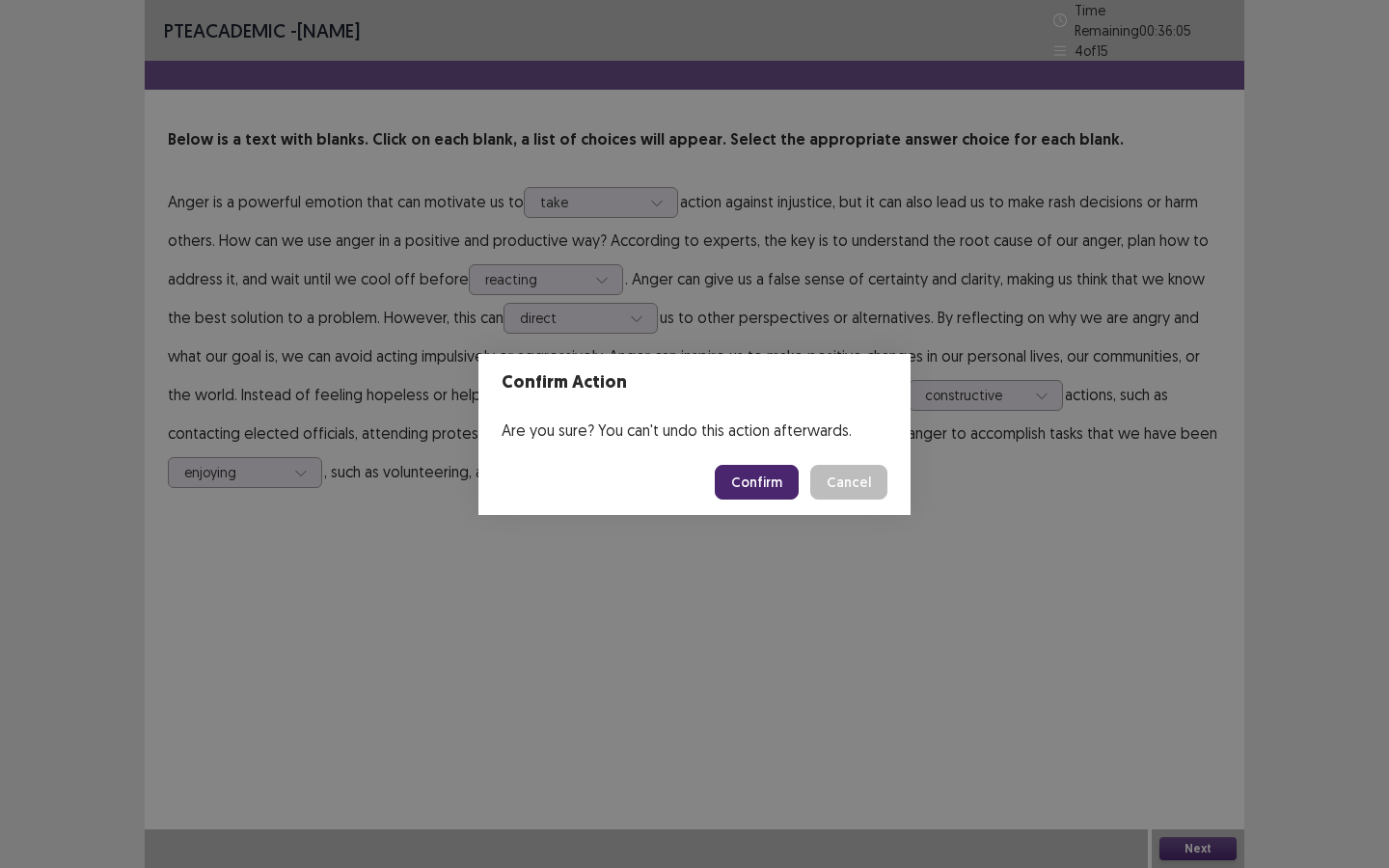 click on "Confirm" at bounding box center (756, 482) 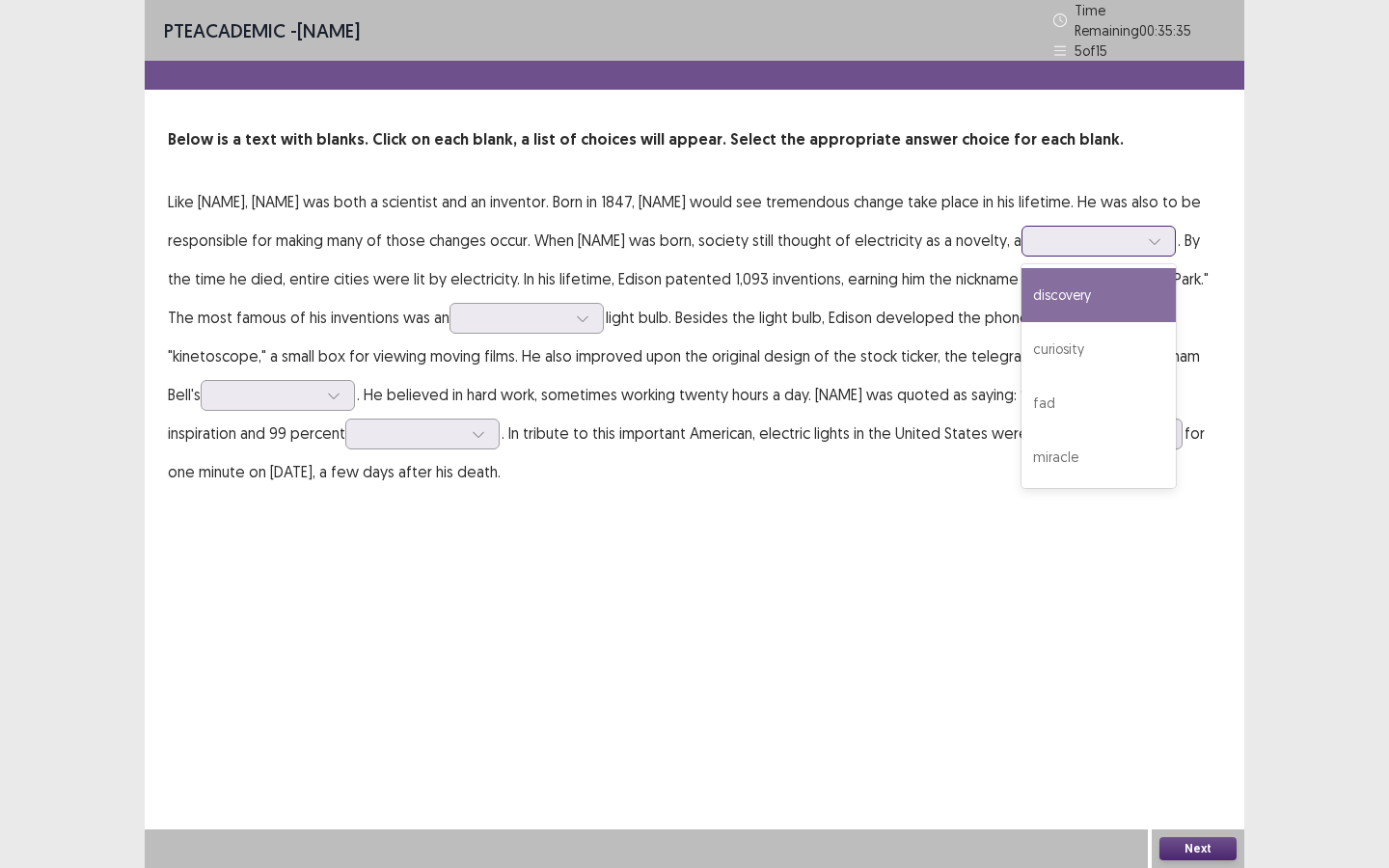 click at bounding box center [1088, 240] 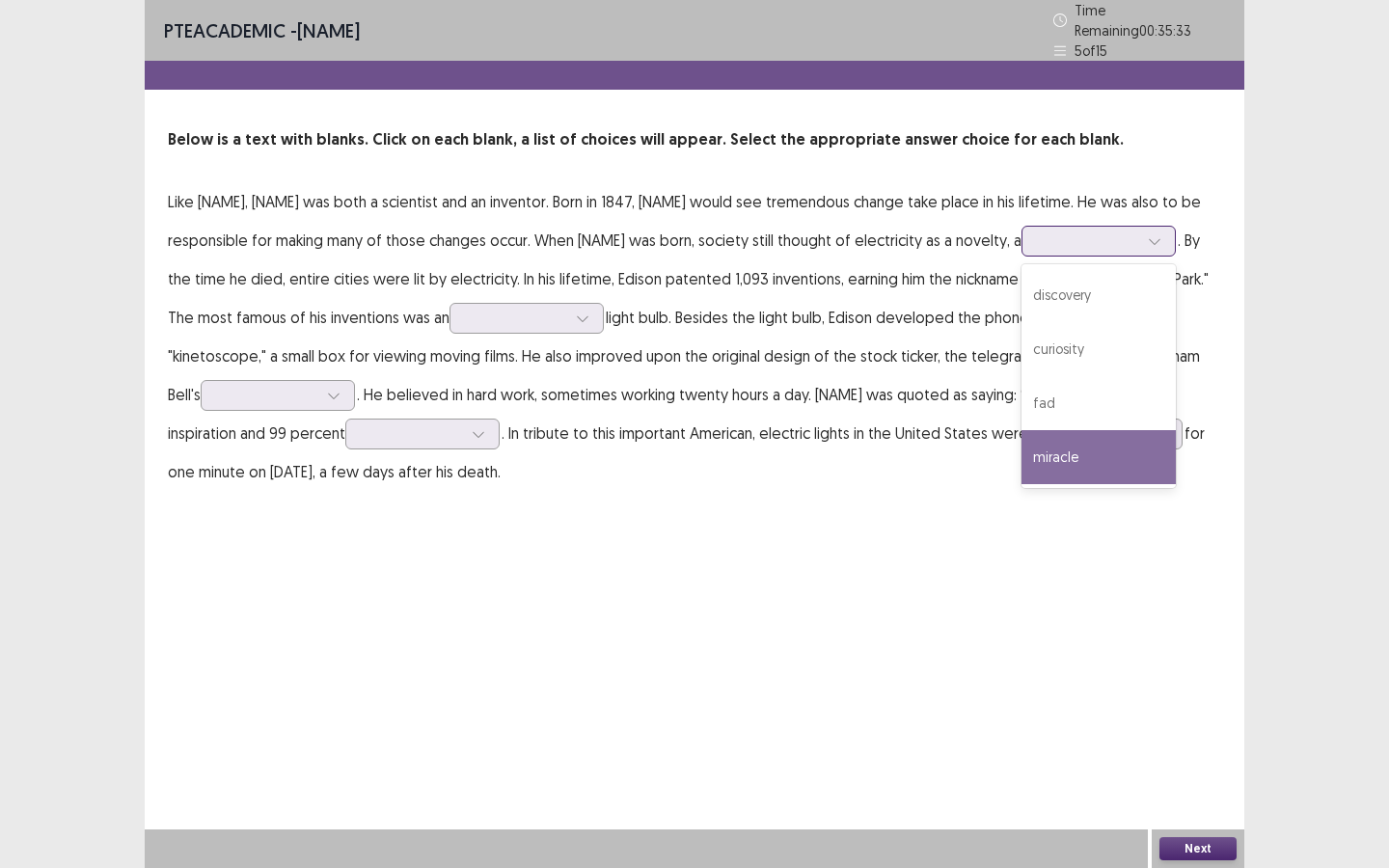 click on "miracle" at bounding box center [1099, 457] 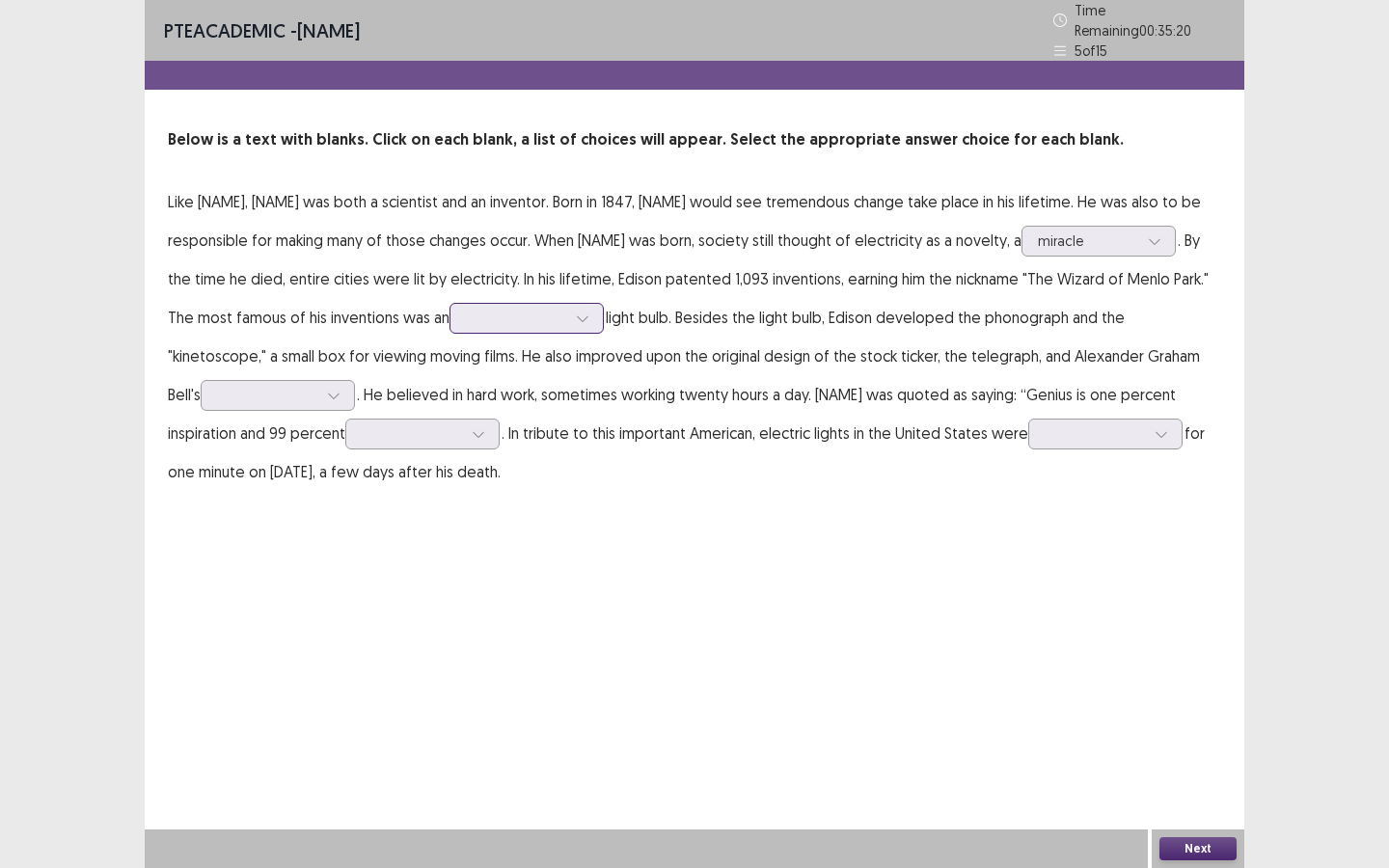 click at bounding box center (516, 317) 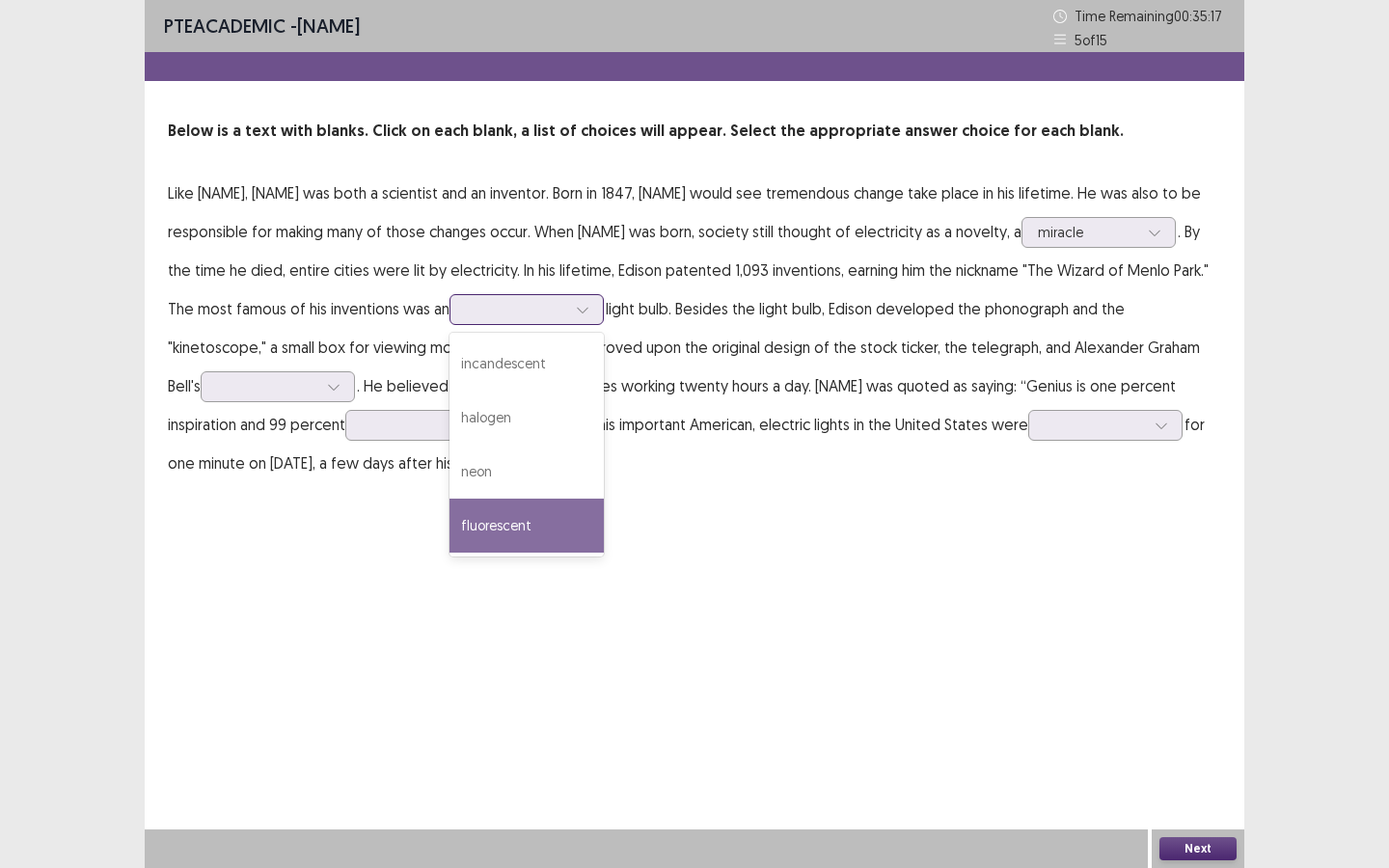 click on "fluorescent" at bounding box center (527, 526) 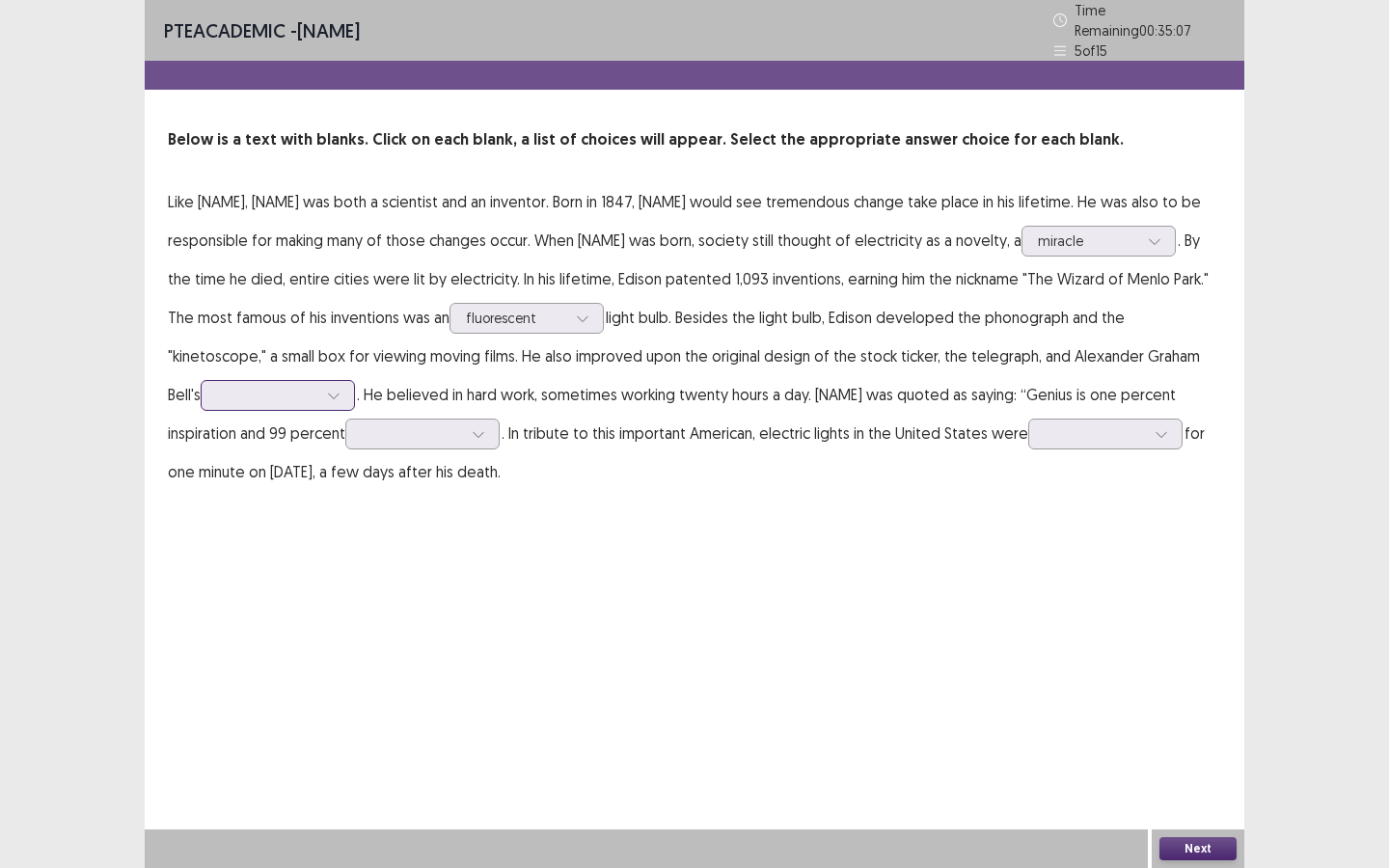 click at bounding box center [267, 394] 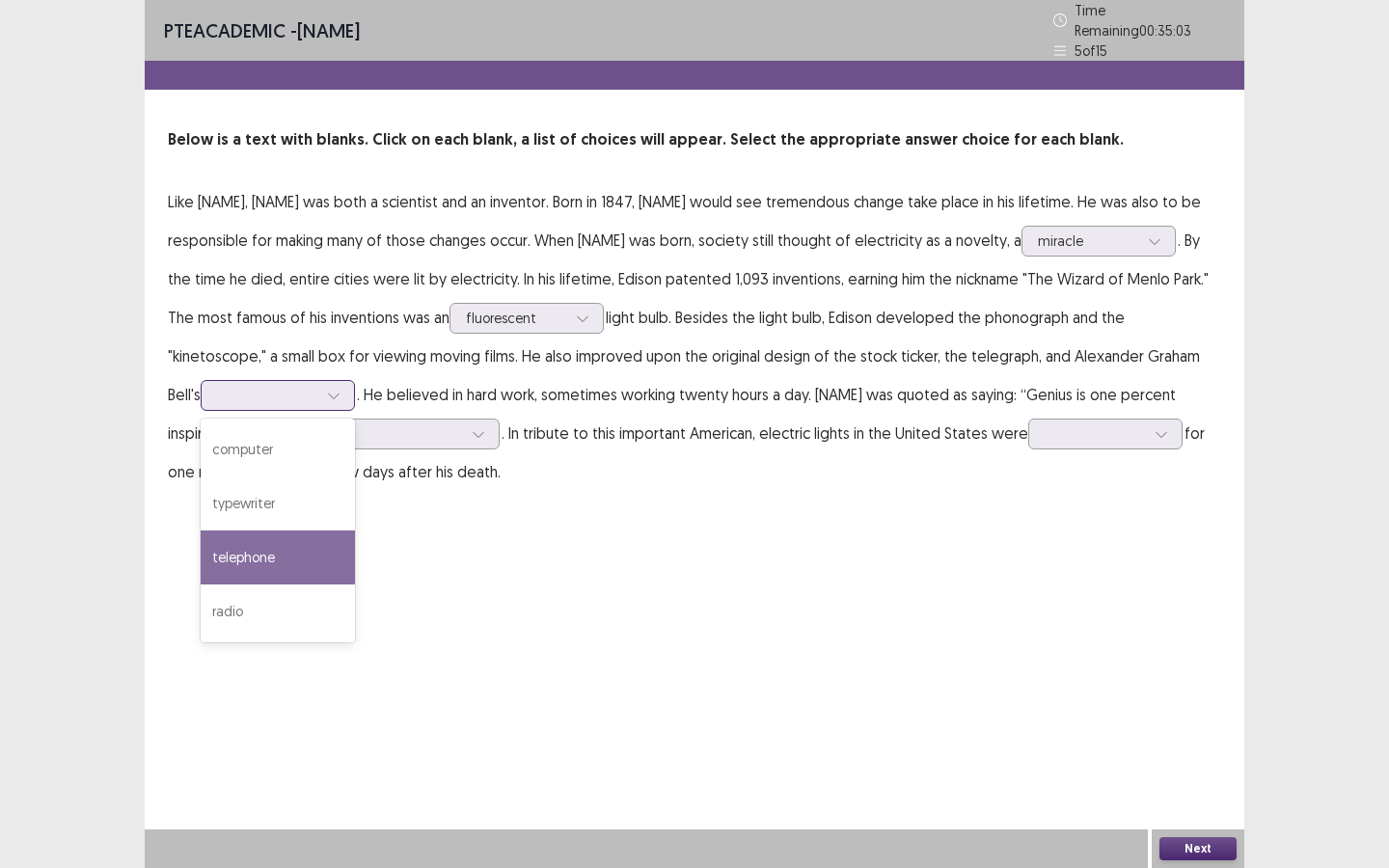 click on "telephone" at bounding box center [278, 557] 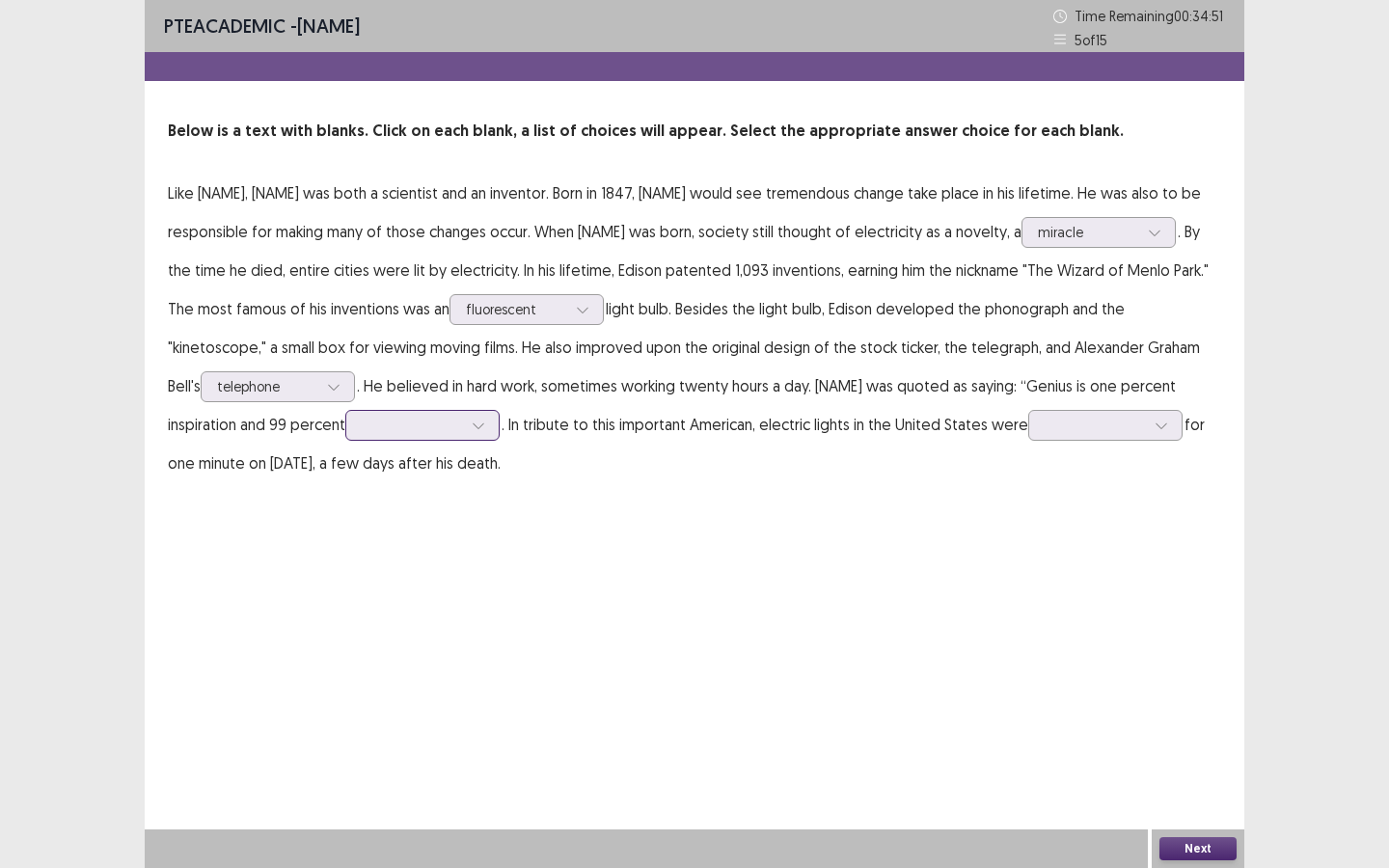 click at bounding box center (412, 424) 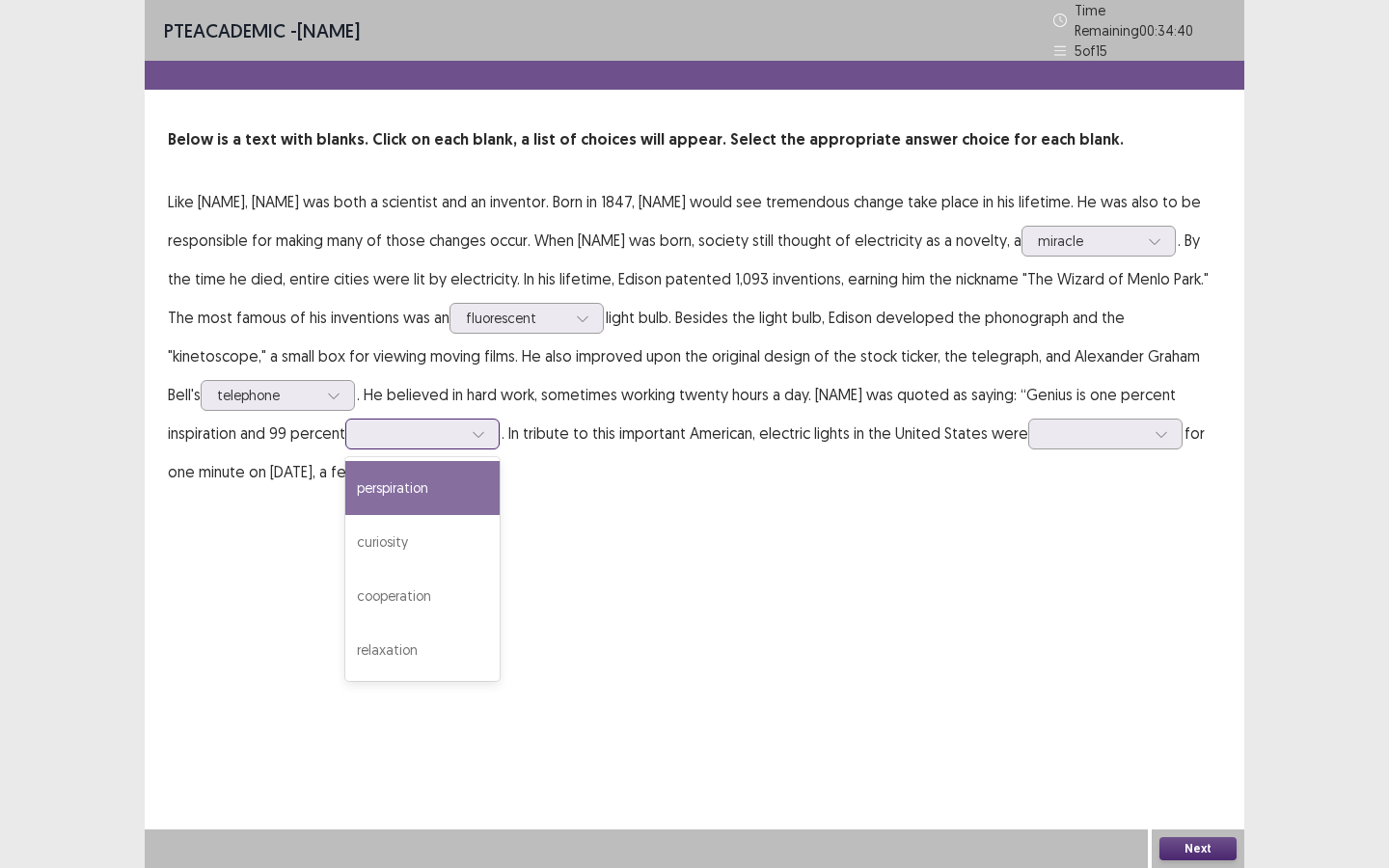 click on "perspiration" at bounding box center [422, 488] 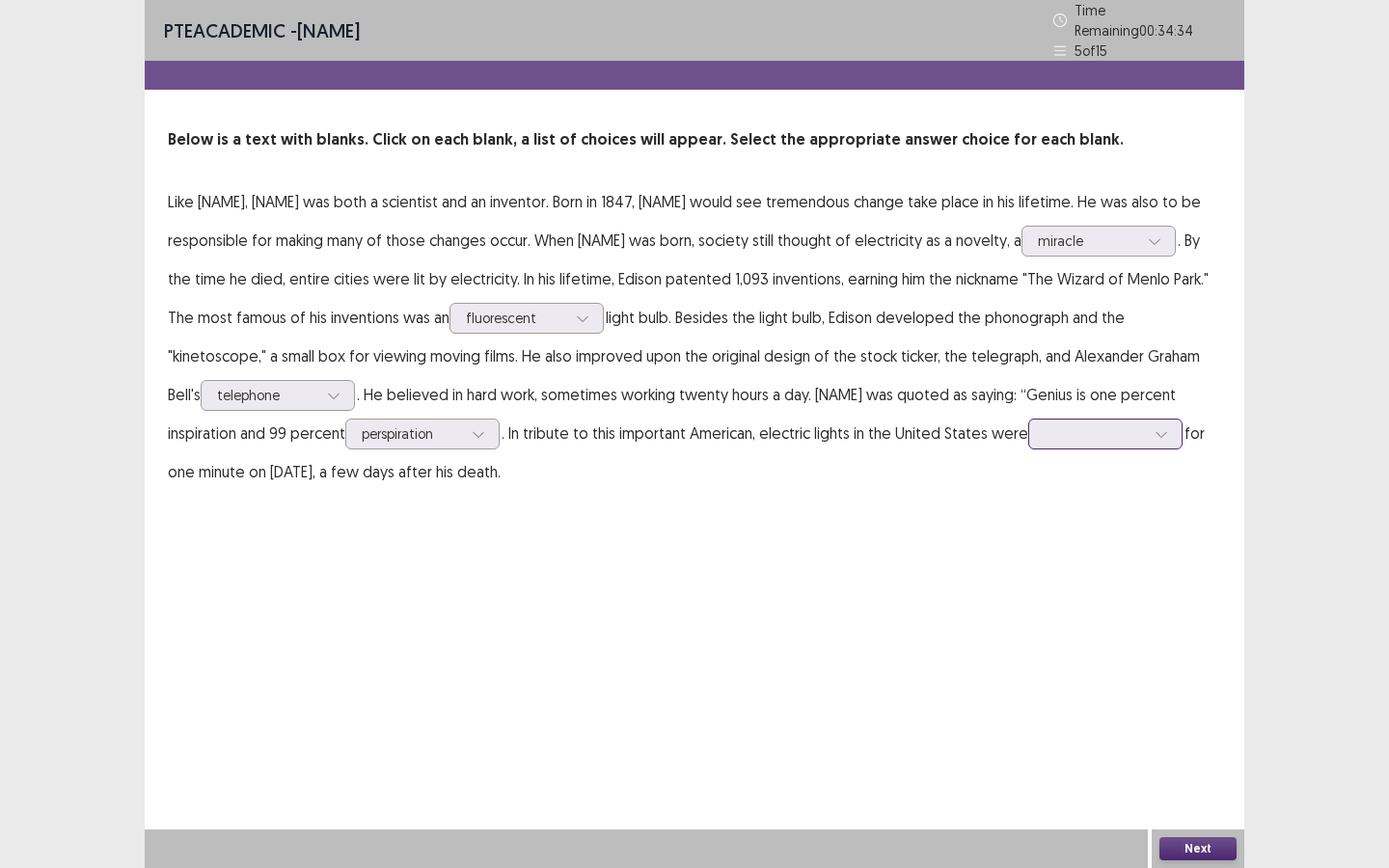 click at bounding box center (1095, 433) 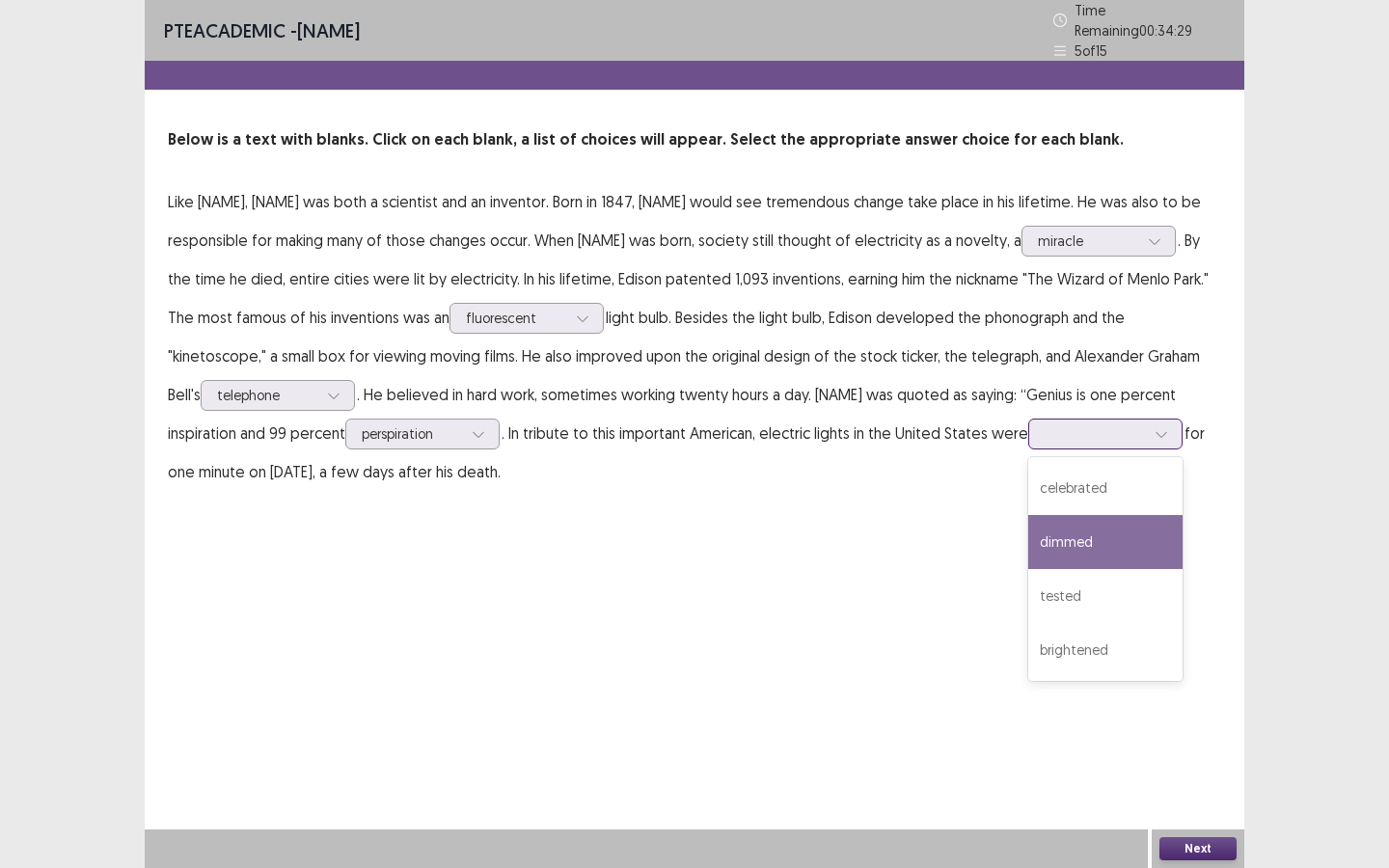 click on "dimmed" at bounding box center (1105, 542) 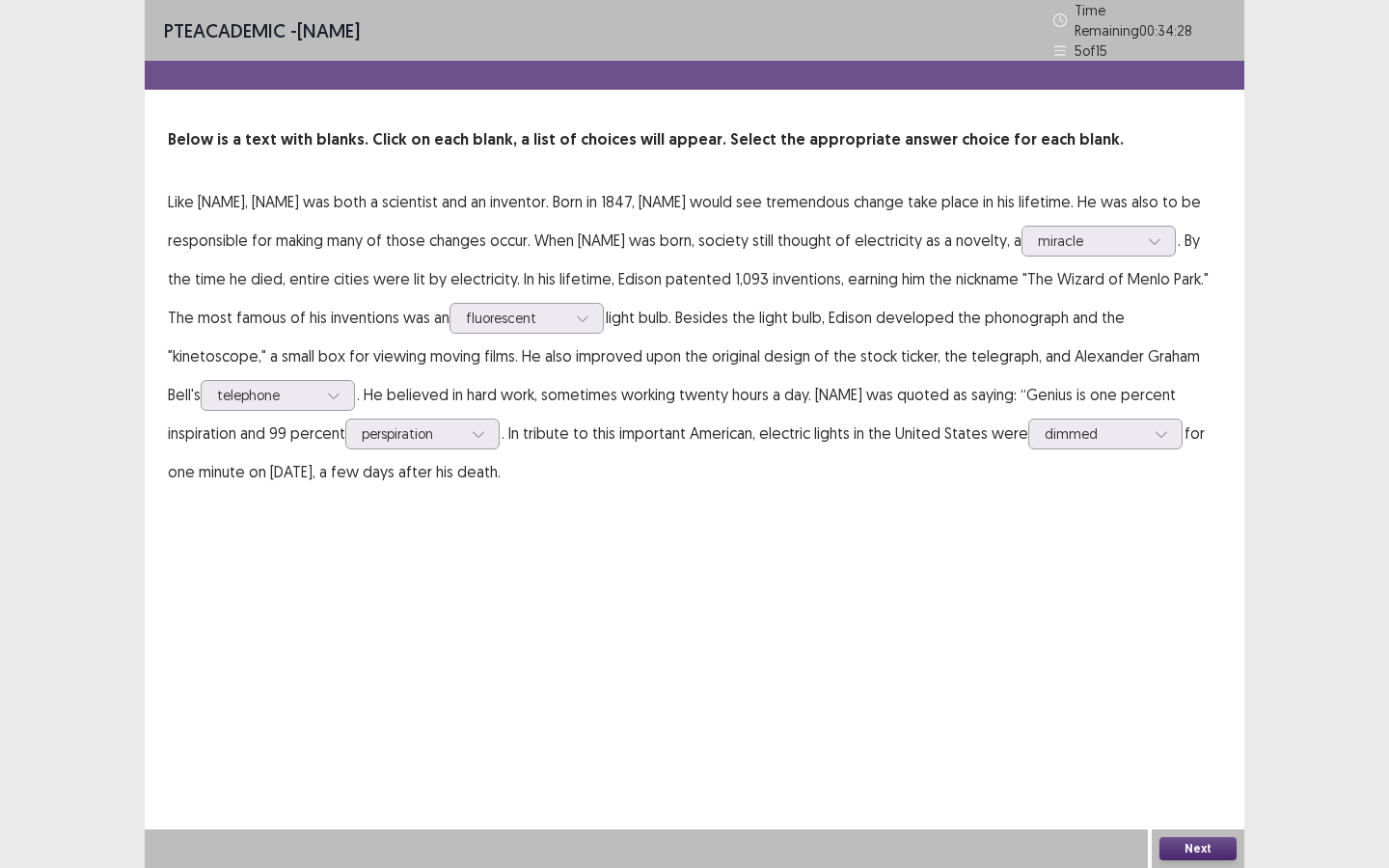 click on "PTE  academic   -  [FIRST] [LAST] Time Remaining  00 : 34 : 28 5  of  15 Below is a text with blanks. Click on each blank, a list of choices will appear. Select the appropriate answer choice for each blank. Like Ben Franklin, Thomas Alva Edison was both a scientist and an inventor. Born in [YEAR], Edison would see tremendous change take place in his lifetime. He was also to be responsible for making many of those changes occur. When Edison was born, society still thought of electricity as a novelty, a  miracle . By the time he died, entire cities were lit by electricity. In his lifetime, Edison patented 1,093 inventions, earning him the nickname "The Wizard of Menlo Park." The most famous of his inventions was an  fluorescent  light bulb. Besides the light bulb, Edison developed the phonograph and the "kinetoscope," a small box for viewing moving films. He also improved upon the original design of the stock ticker, the telegraph, and Alexander Graham Bell's  telephone perspiration option dimmed, selected. Next" at bounding box center [694, 434] 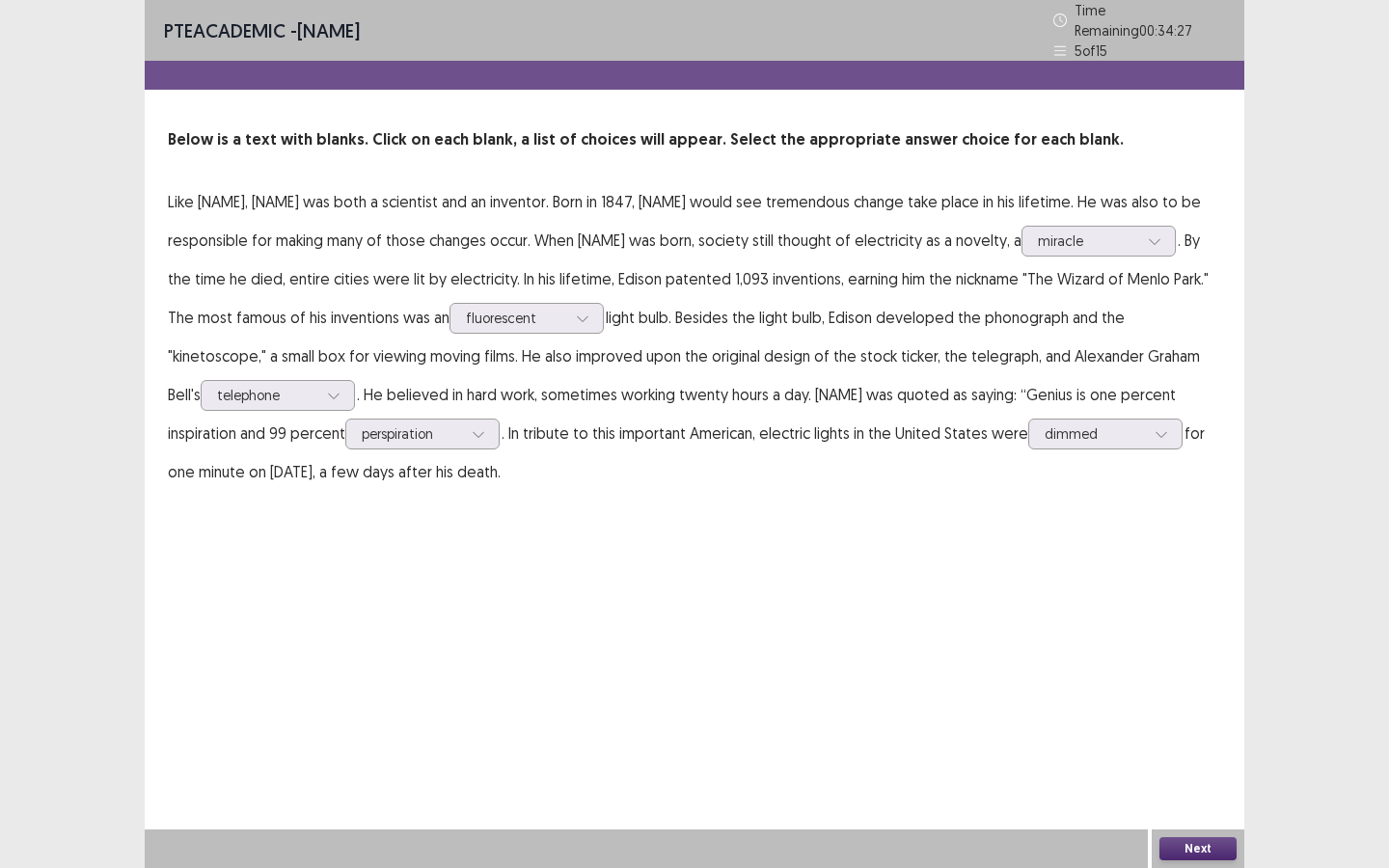 click on "Next" at bounding box center [1198, 849] 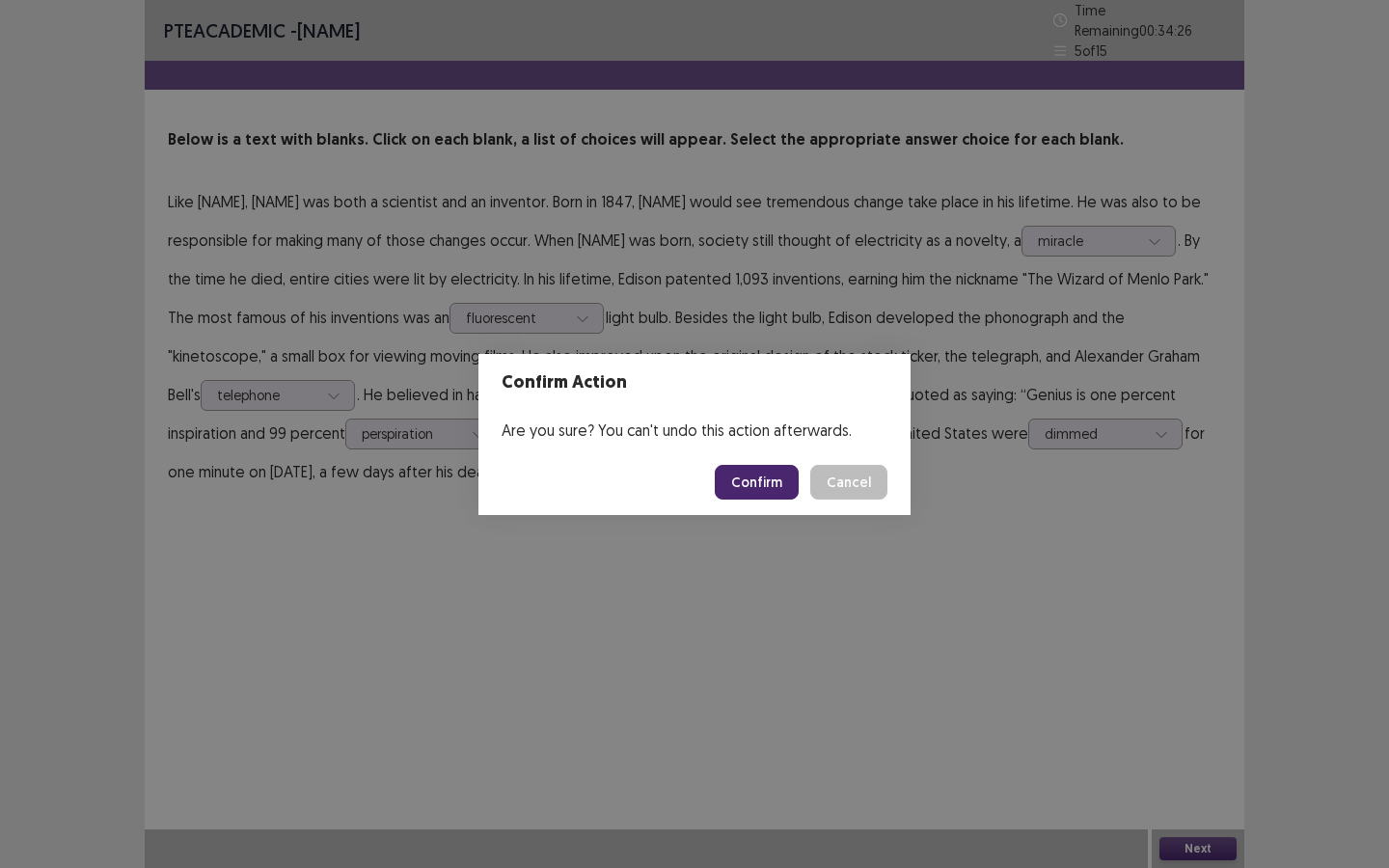 click on "Confirm" at bounding box center (756, 482) 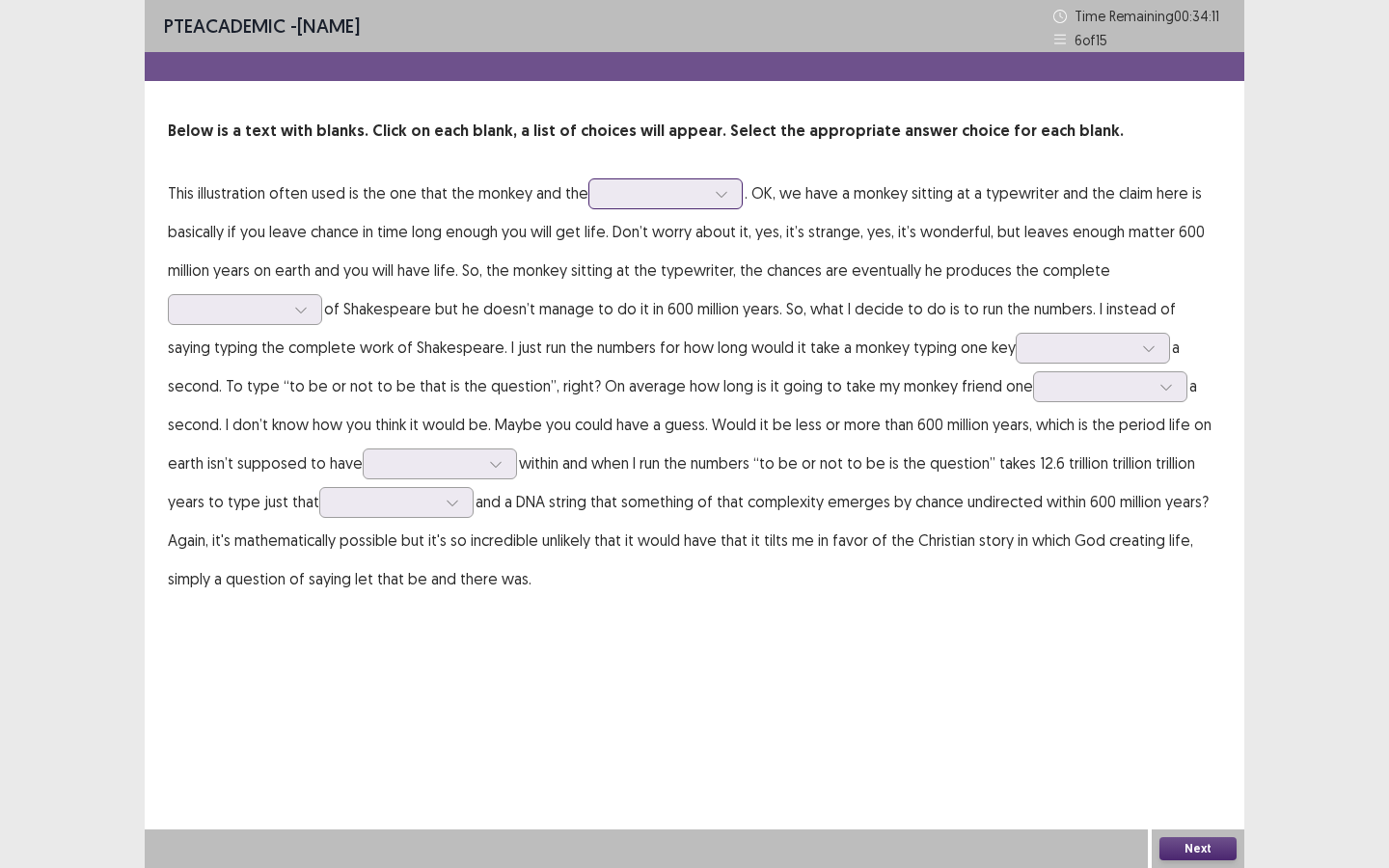 click at bounding box center (666, 194) 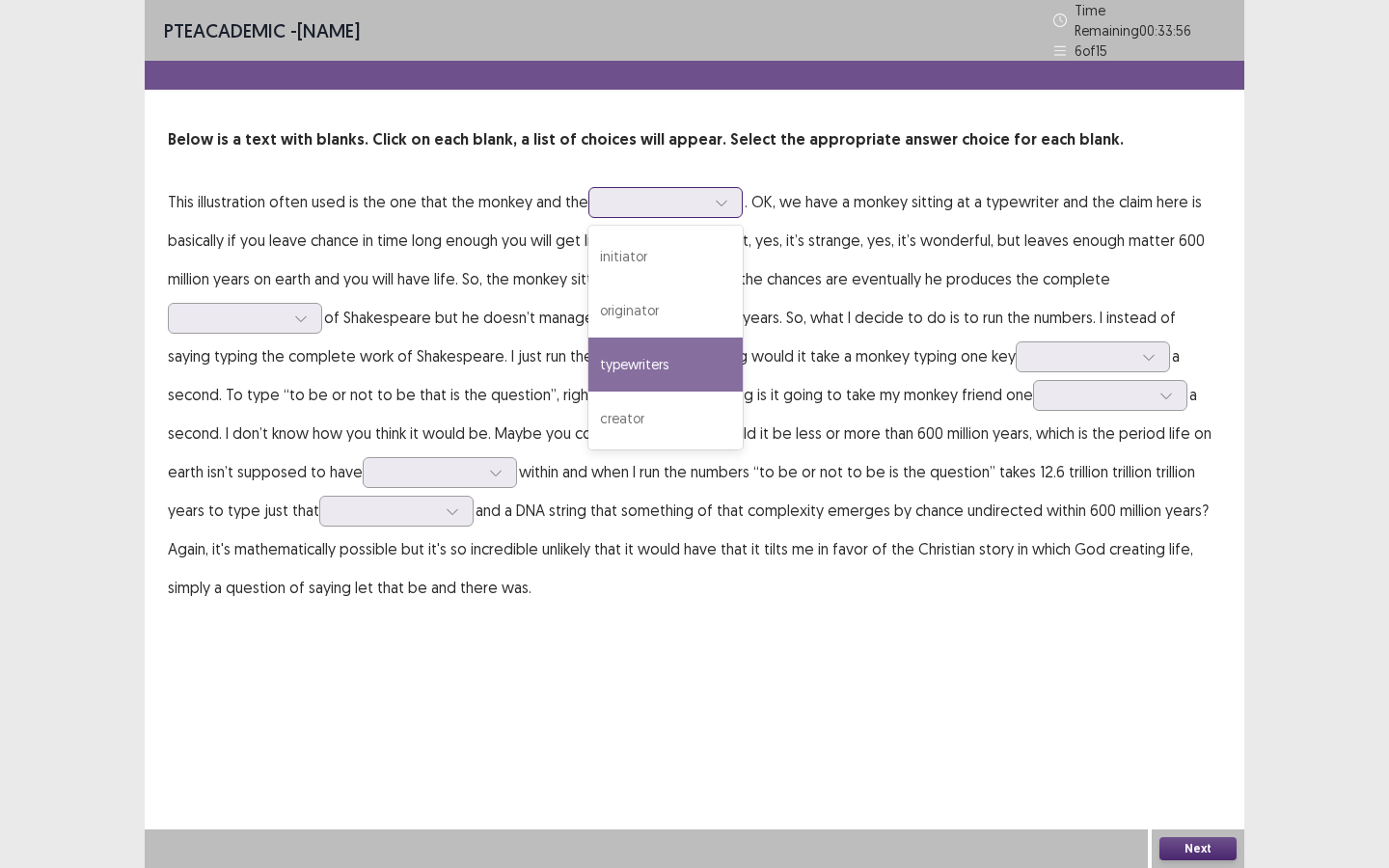 click on "typewriters" at bounding box center [666, 365] 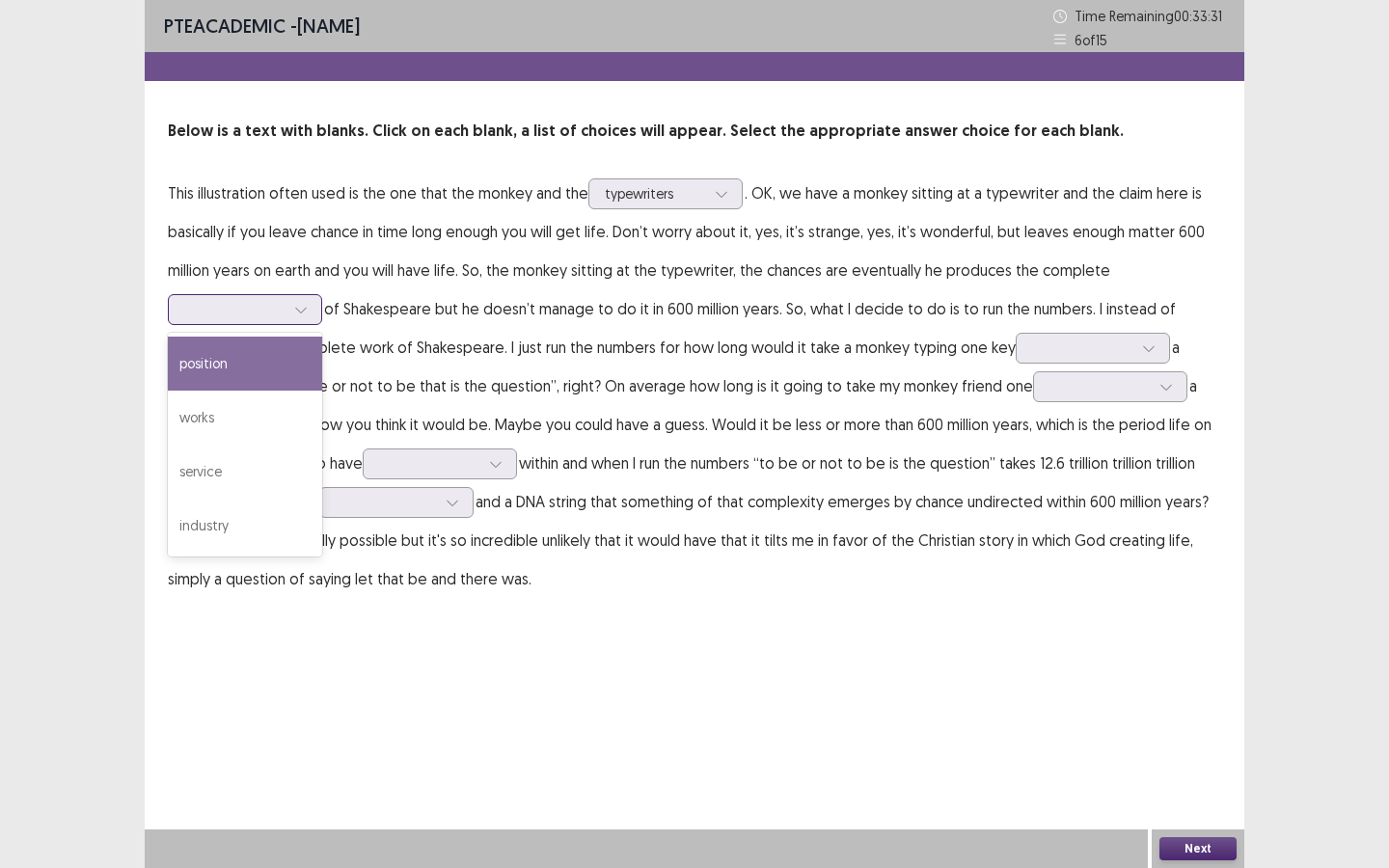 click at bounding box center (234, 309) 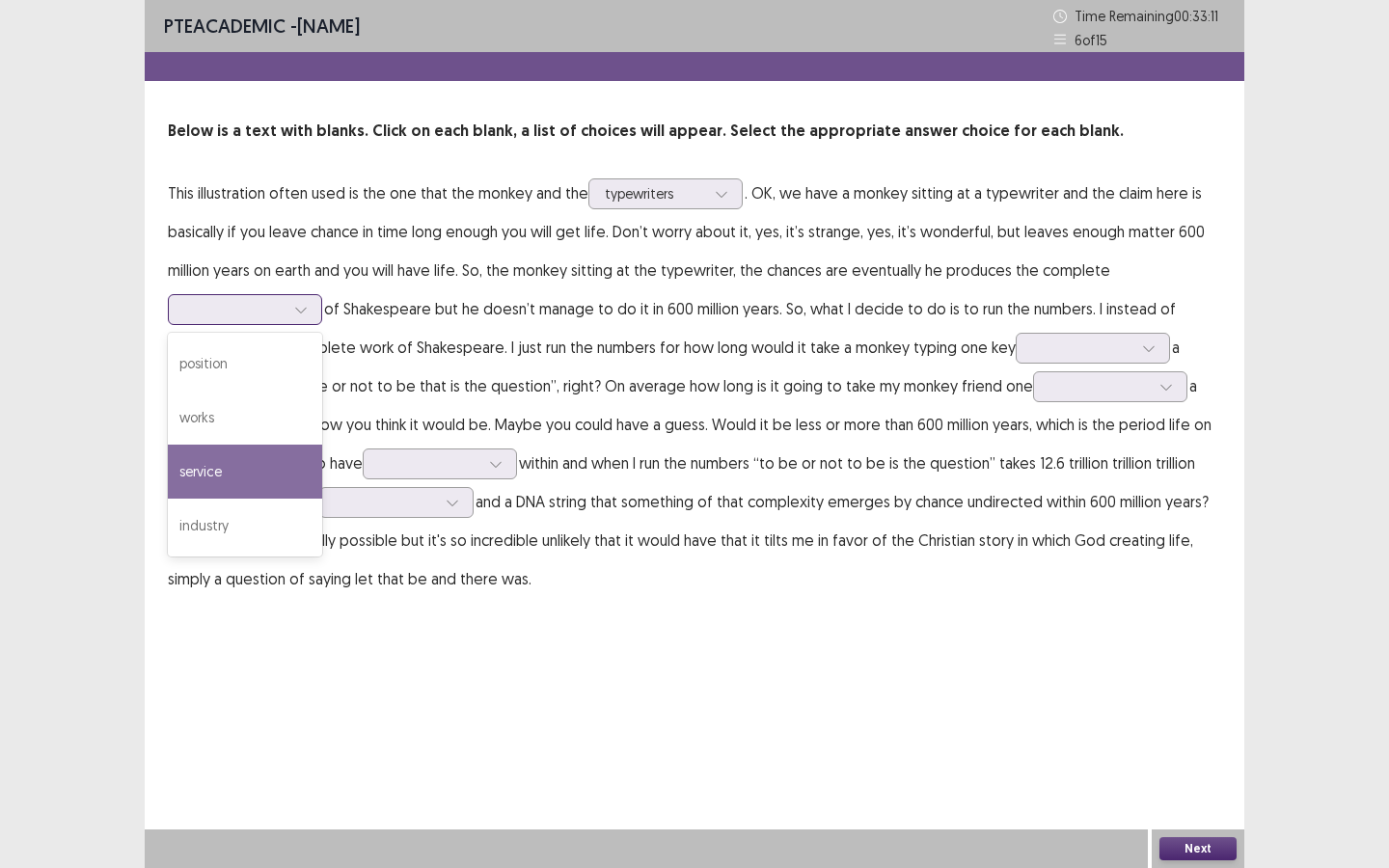 click on "service" at bounding box center (245, 472) 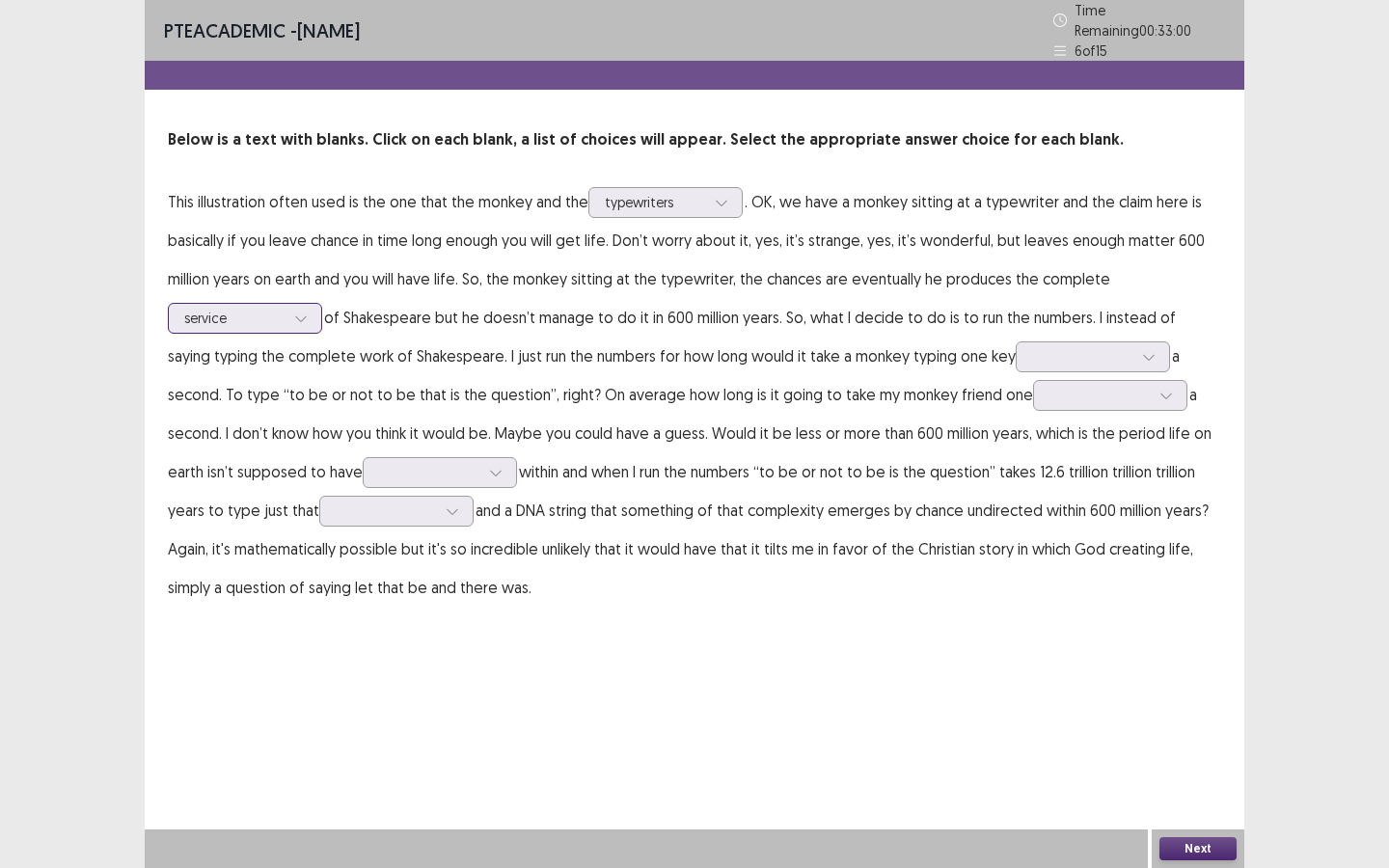 click at bounding box center (234, 317) 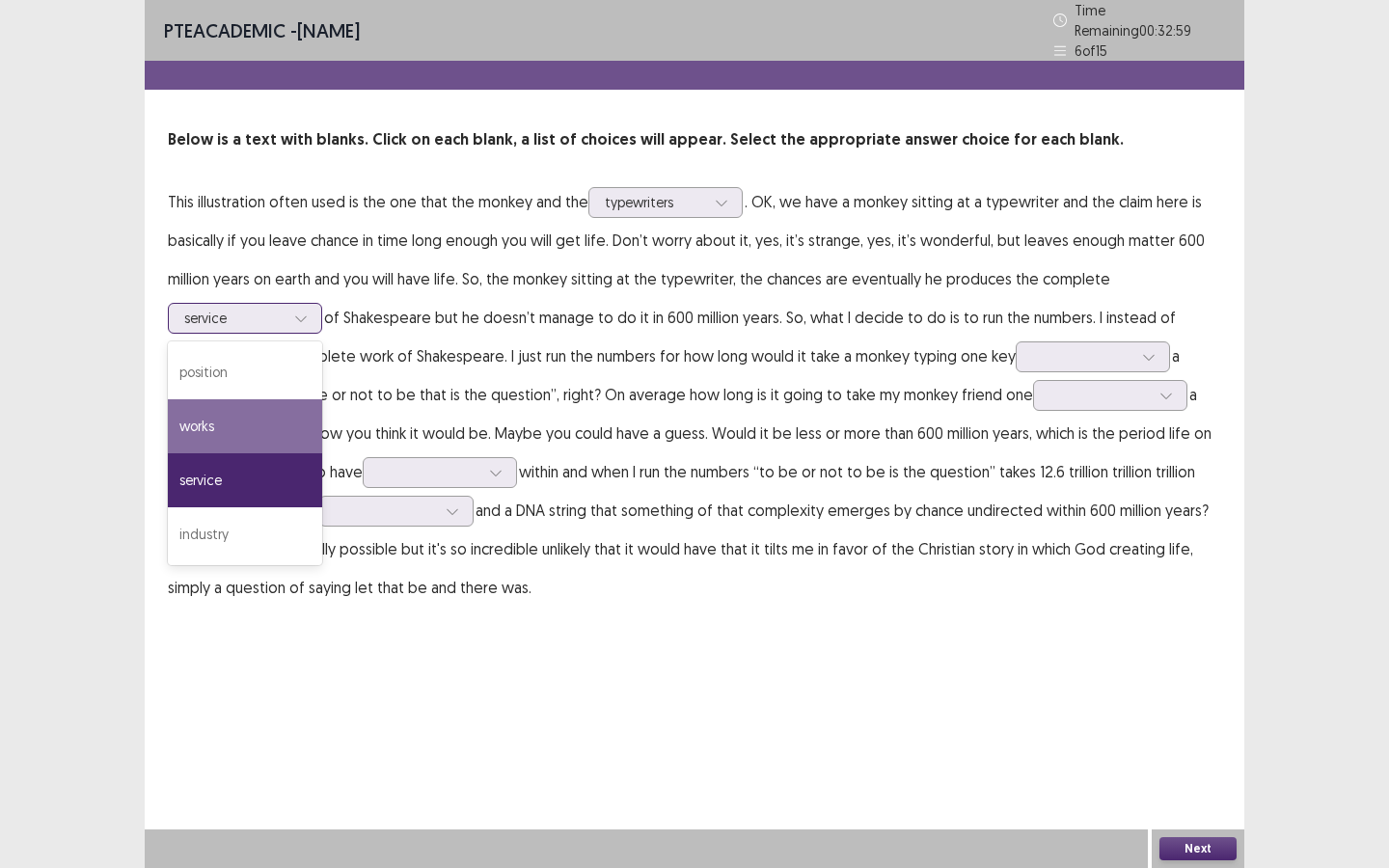 click on "works" at bounding box center (245, 426) 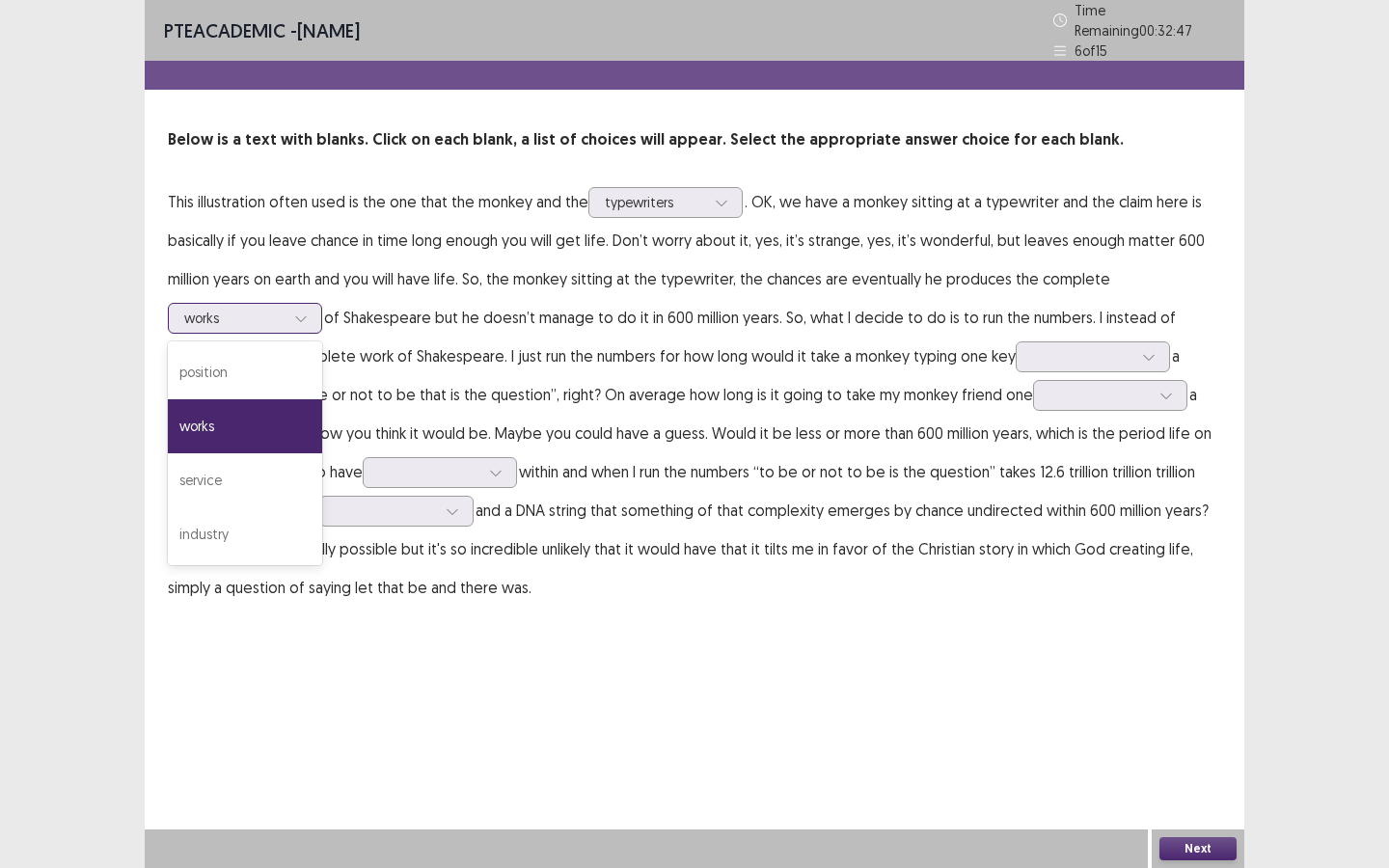 click at bounding box center (234, 317) 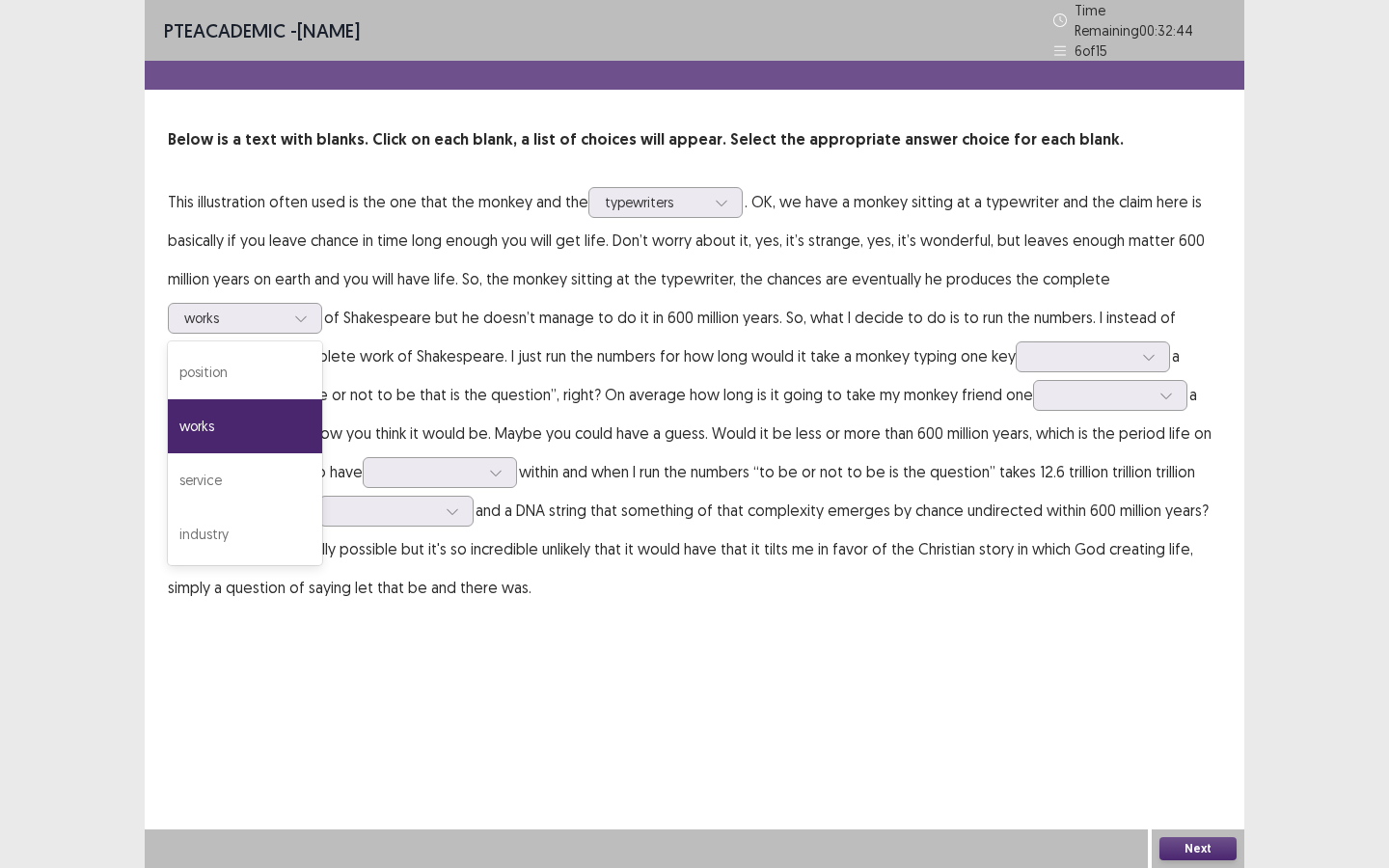 click on "This illustration often used is the one that the monkey and the typewriters . OK, we have a monkey sitting at a typewriter and the claim here is basically if you leave chance in time long enough you will get life. Don’t worry about it, yes, it’s strange, yes, it’s wonderful, but leaves enough matter 600 million years on earth and you will have life.
So, the monkey sitting at the typewriter, the chances are eventually he produces the complete option works, selected. works selected, 2 of 4. 4 results available. Use Up and Down to choose options, press Enter to select the currently focused option, press Escape to exit the menu, press Tab to select the option and exit the menu. works position works service industry of Shakespeare but he doesn’t manage to do it in 600 million years. So, what I decide to do is to run the numbers. I instead of saying typing the complete work of Shakespeare.
I just run the numbers for how long would it take a monkey typing one key" at bounding box center [694, 394] 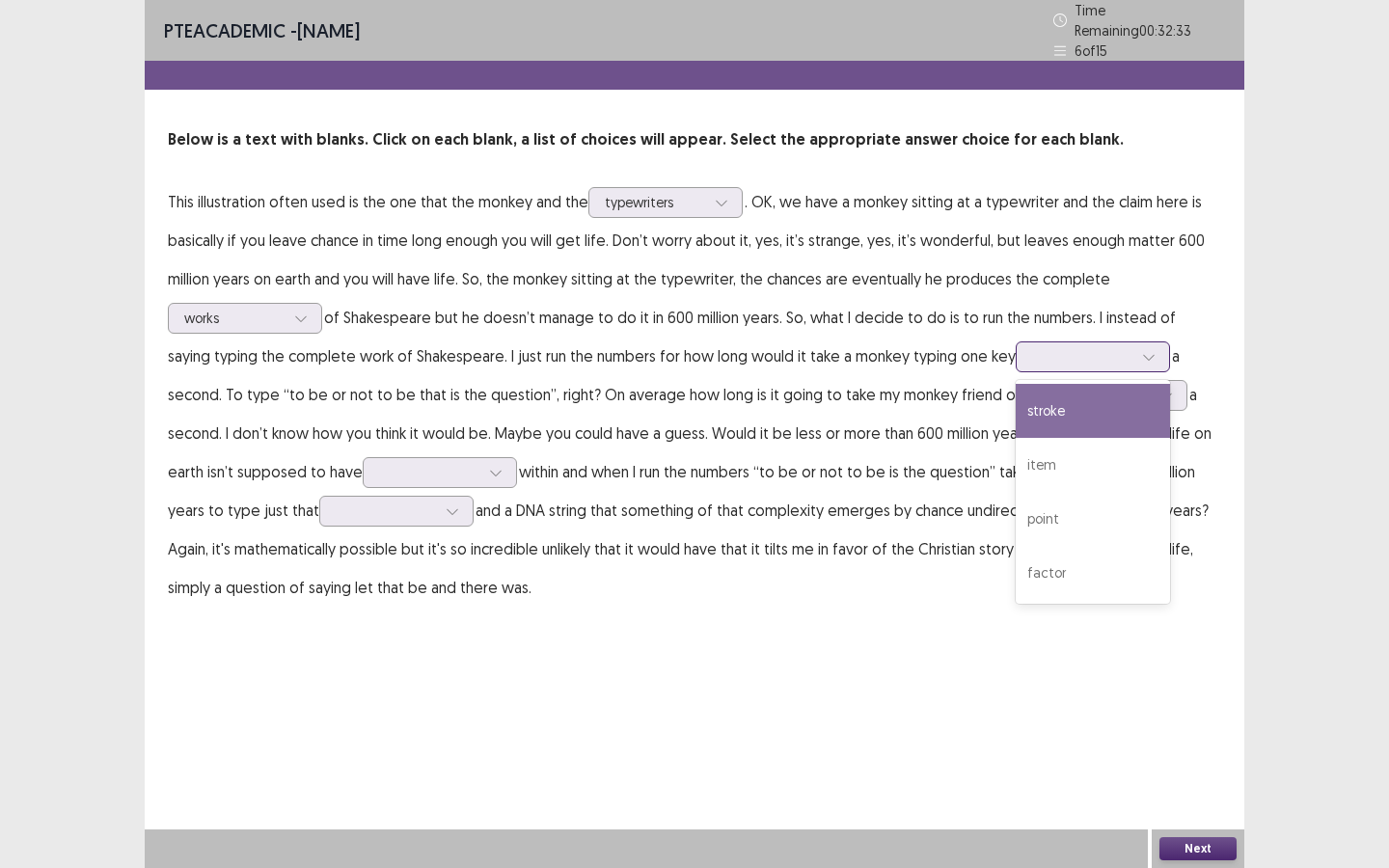 click at bounding box center (1082, 356) 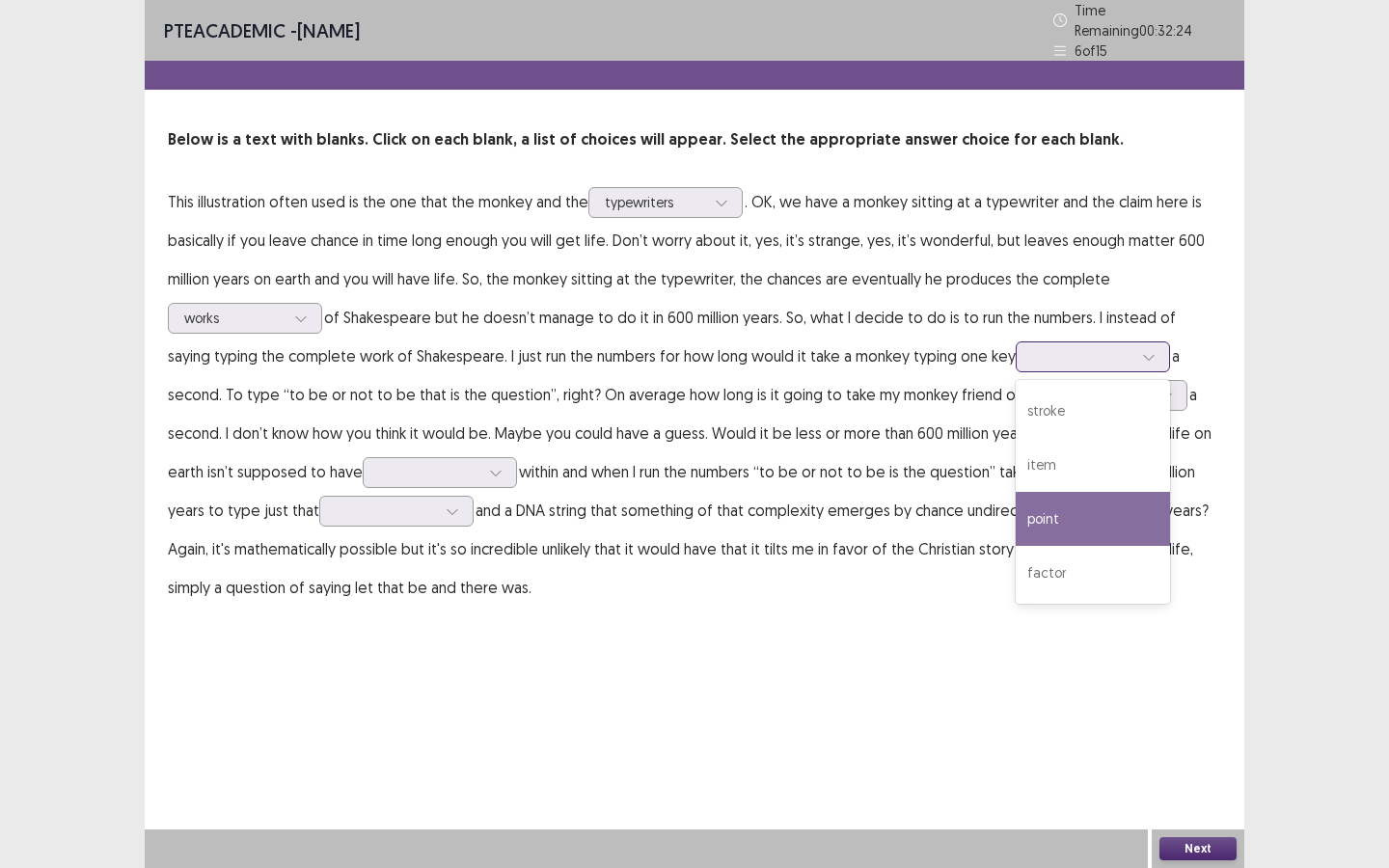 click on "point" at bounding box center [1093, 519] 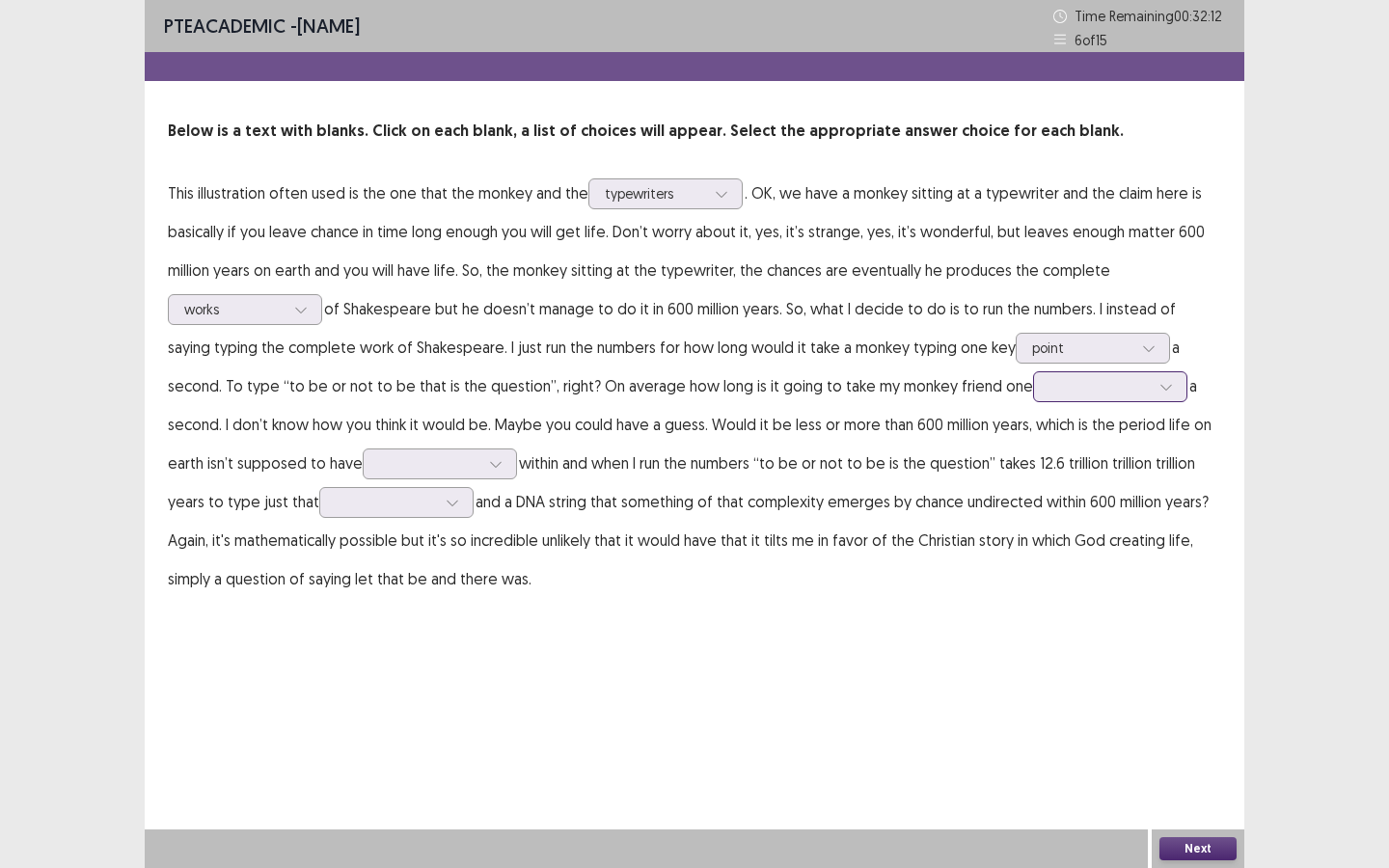 click at bounding box center (1100, 386) 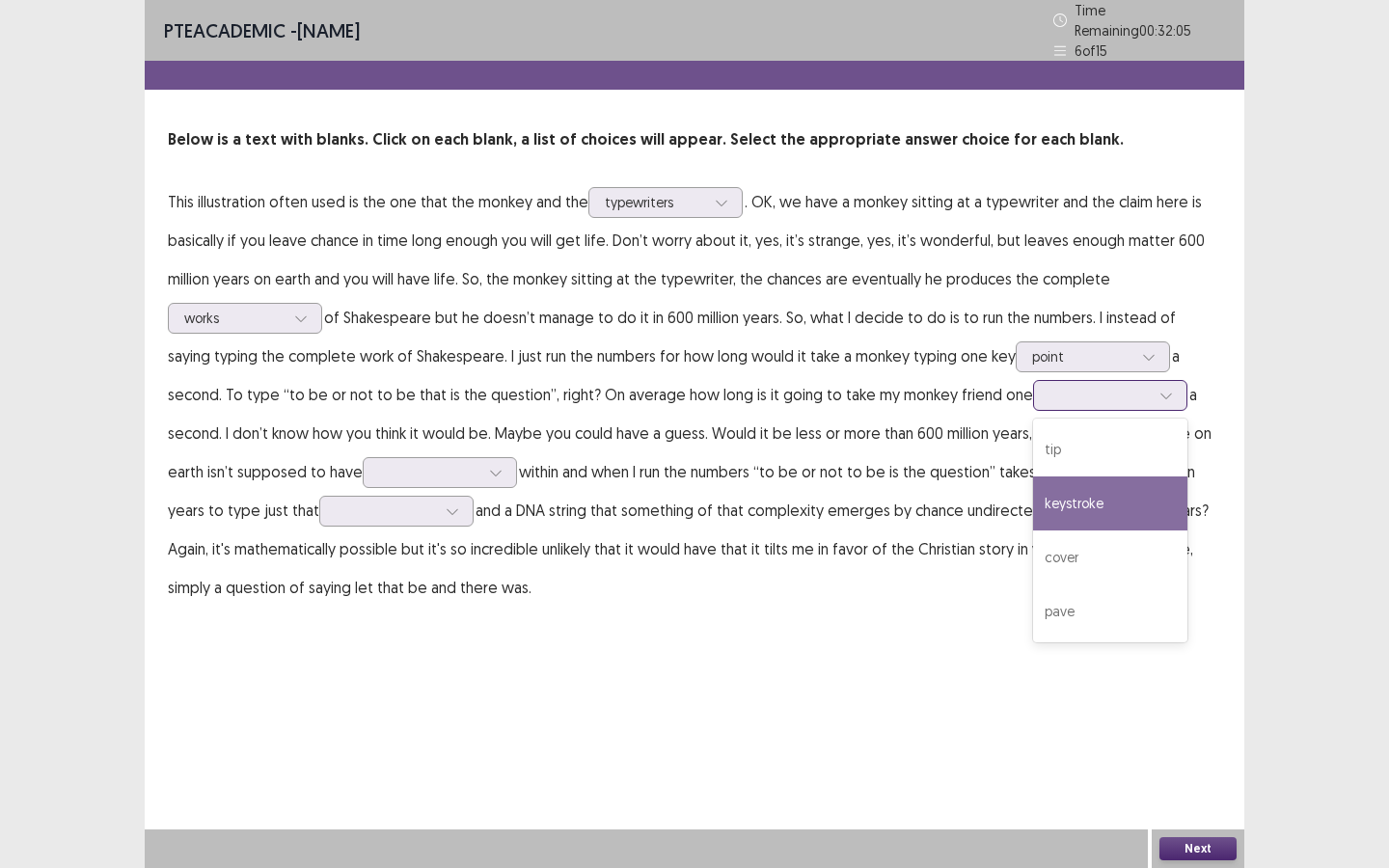 click on "keystroke" at bounding box center [1110, 503] 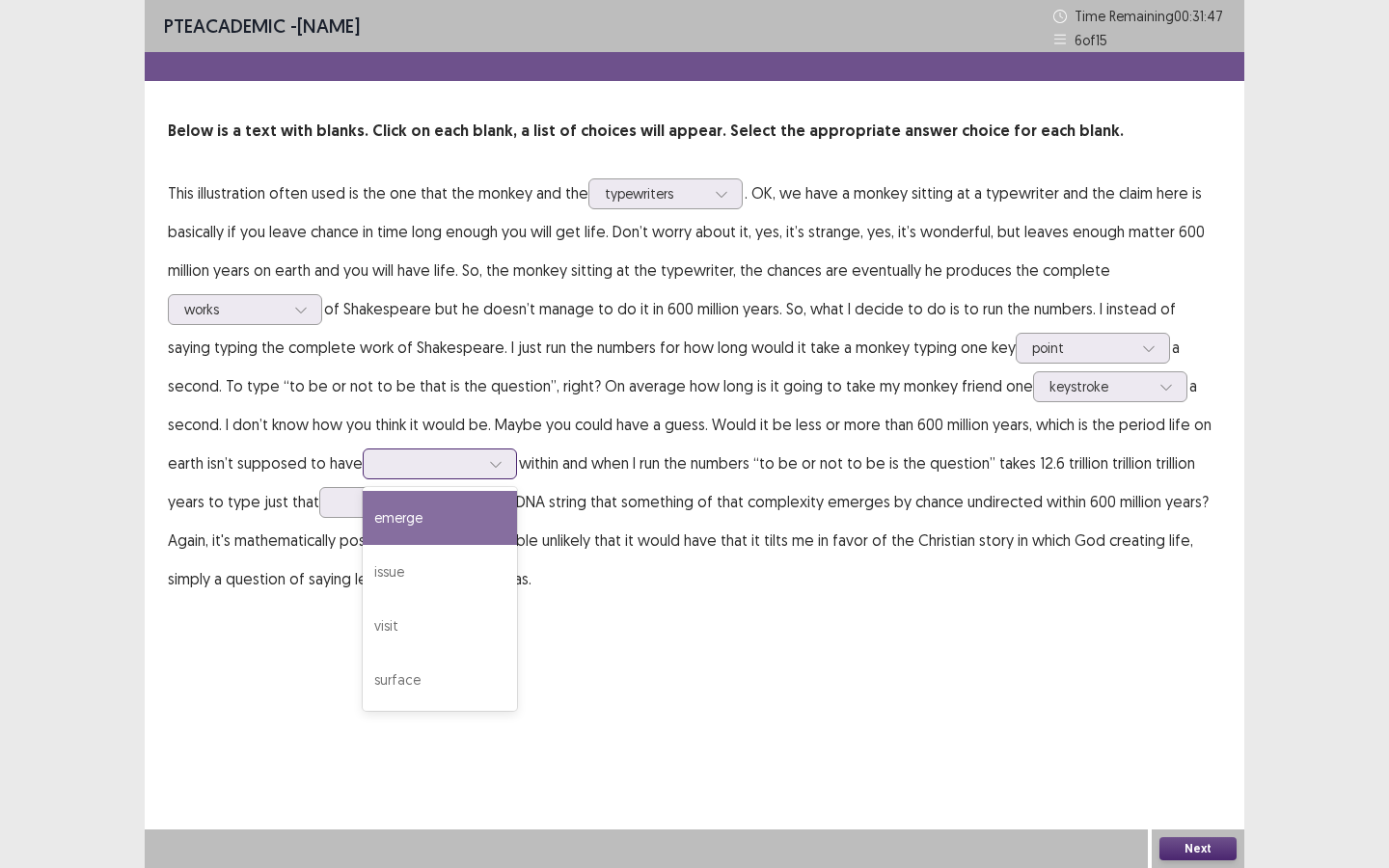 click at bounding box center [429, 463] 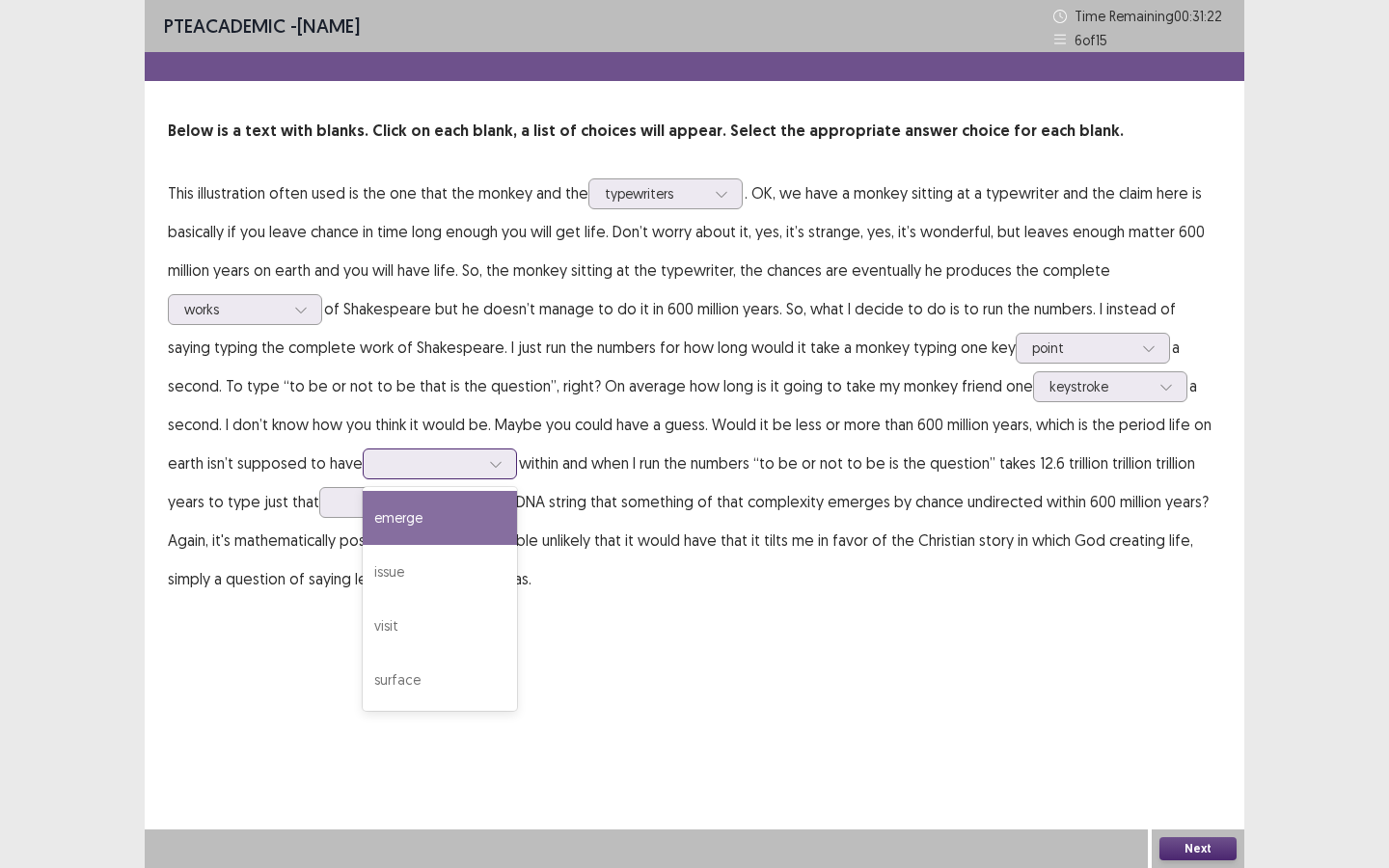 click on "emerge" at bounding box center [440, 518] 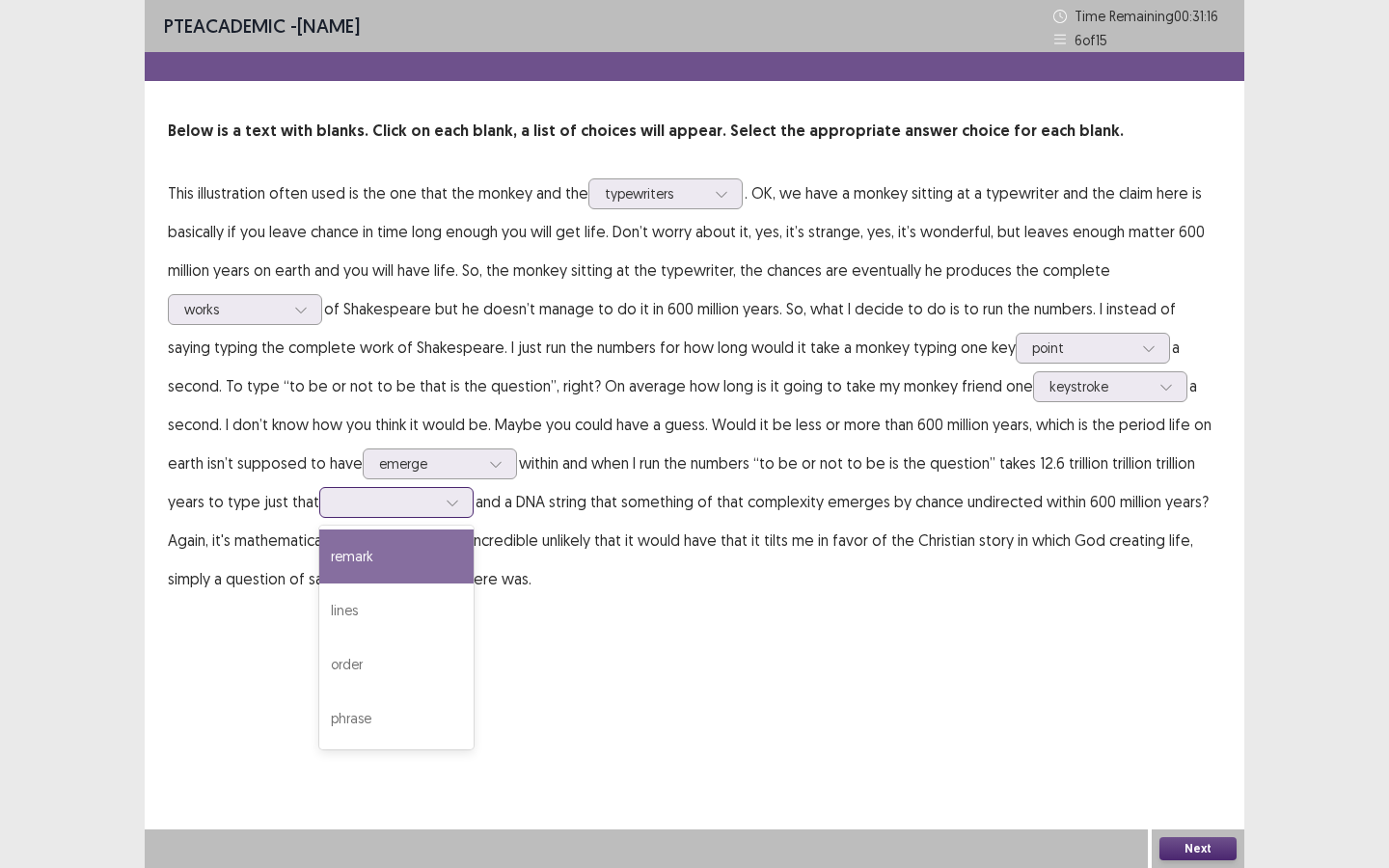 click at bounding box center (386, 502) 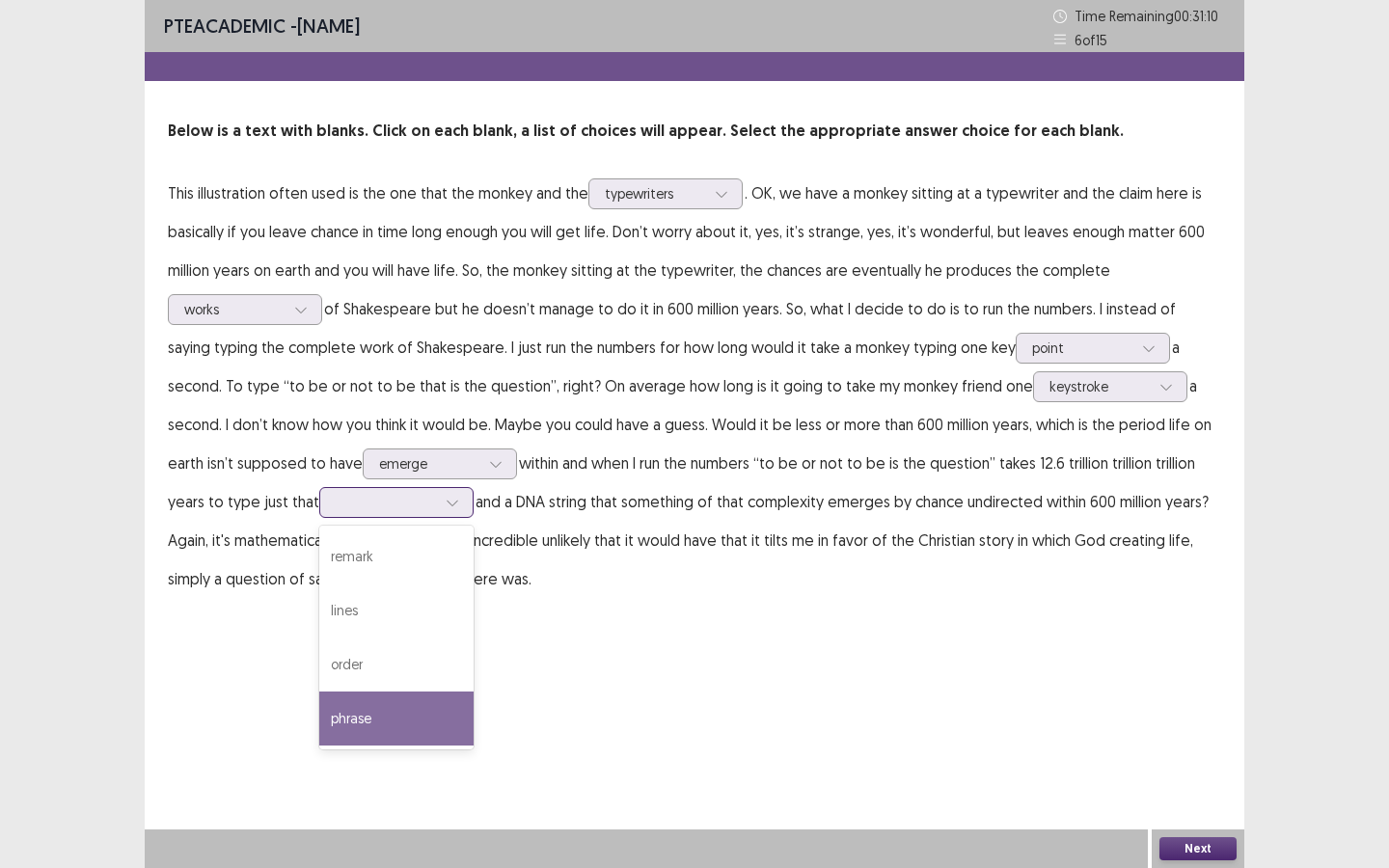 click on "phrase" at bounding box center [396, 719] 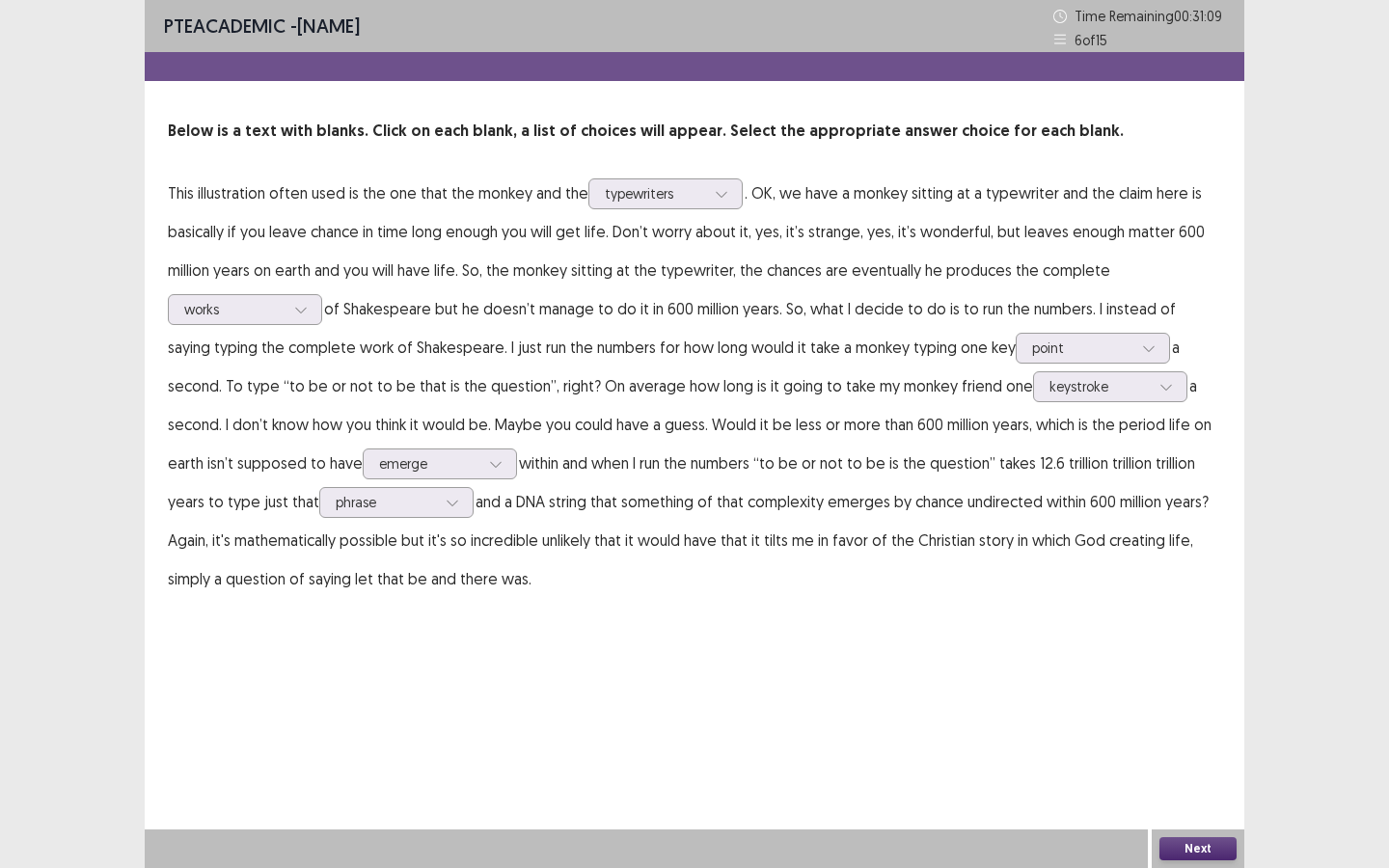 click on "PTE  academic   -  [PERSON] Time Remaining  00 : 31 : 09 6  of  15 Below is a text with blanks. Click on each blank, a list of choices will appear. Select the appropriate answer choice for each blank. This illustration often used is the one that the monkey and the  typewriters . OK, we have a monkey sitting at a typewriter and the claim here is basically if you leave chance in time long enough you will get life. Don’t worry about it, yes, it’s strange, yes, it’s wonderful, but leaves enough matter 600 million years on earth and you will have life.
So, the monkey sitting at the typewriter, the chances are eventually he produces the complete  works  of Shakespeare but he doesn’t manage to do it in 600 million years. So, what I decide to do is to run the numbers. I instead of saying typing the complete work of Shakespeare.
I just run the numbers for how long would it take a monkey typing one key  point keystroke emerge phrase Next" at bounding box center (694, 434) 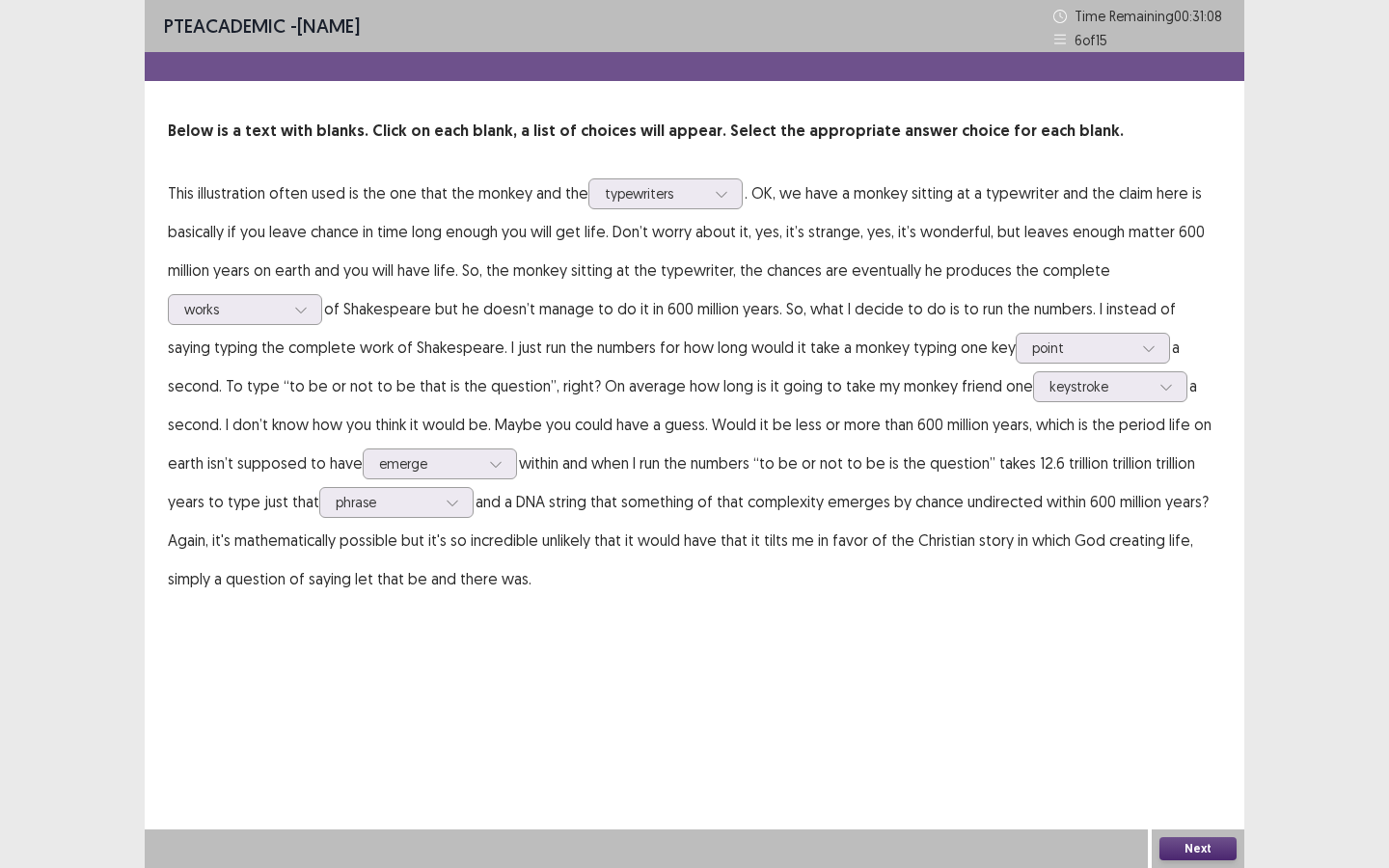 click on "Next" at bounding box center (1198, 849) 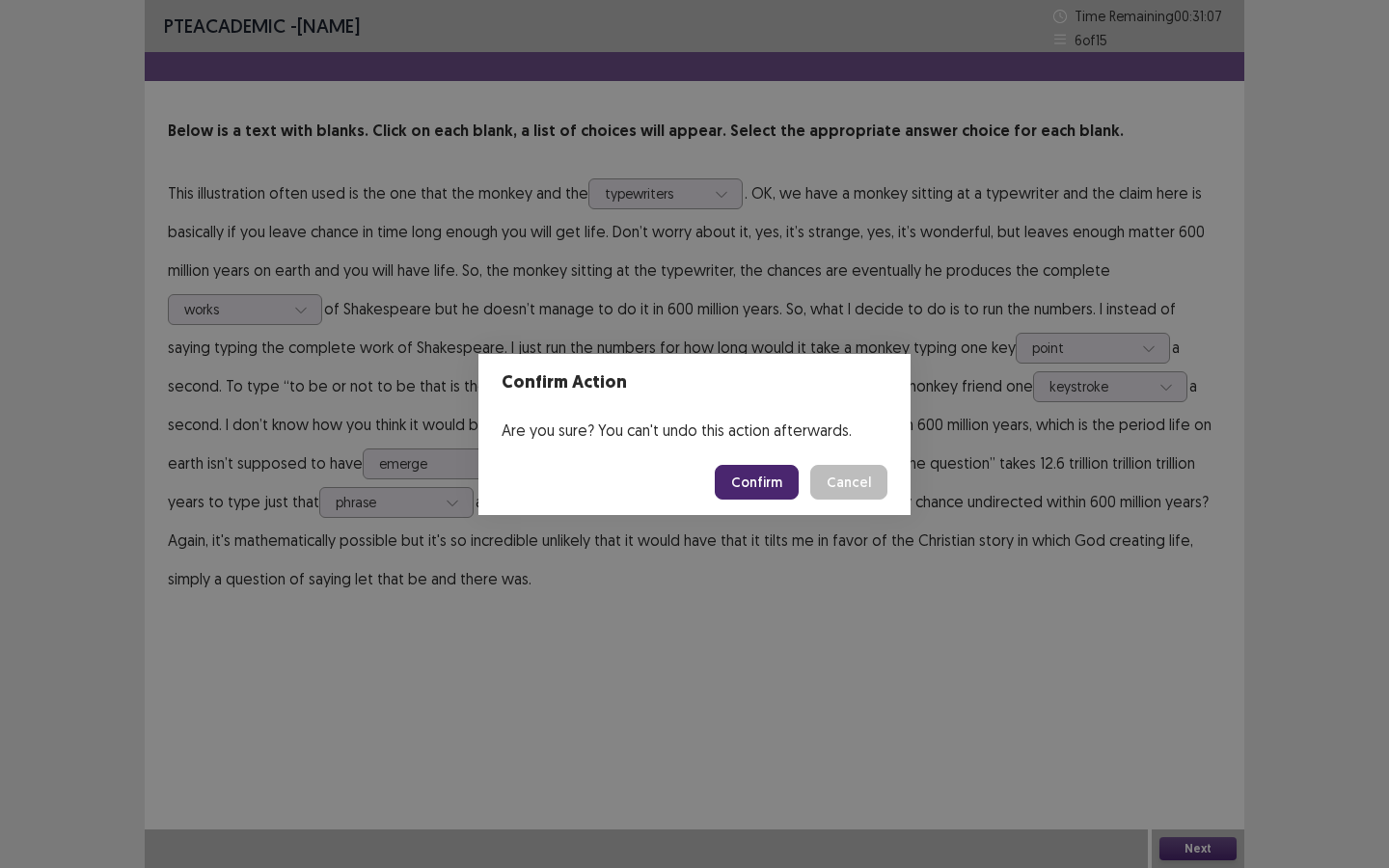 click on "Confirm" at bounding box center (756, 482) 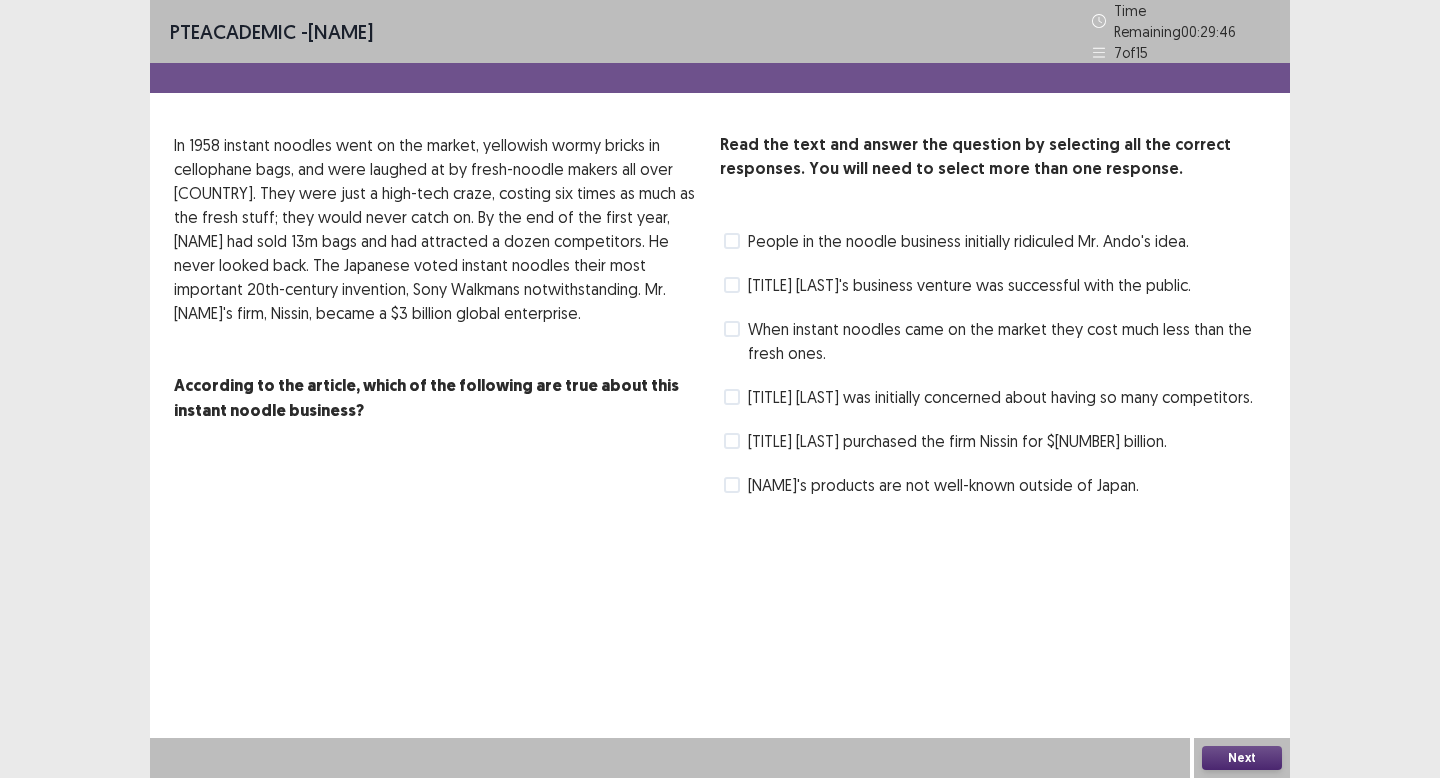 click at bounding box center (732, 329) 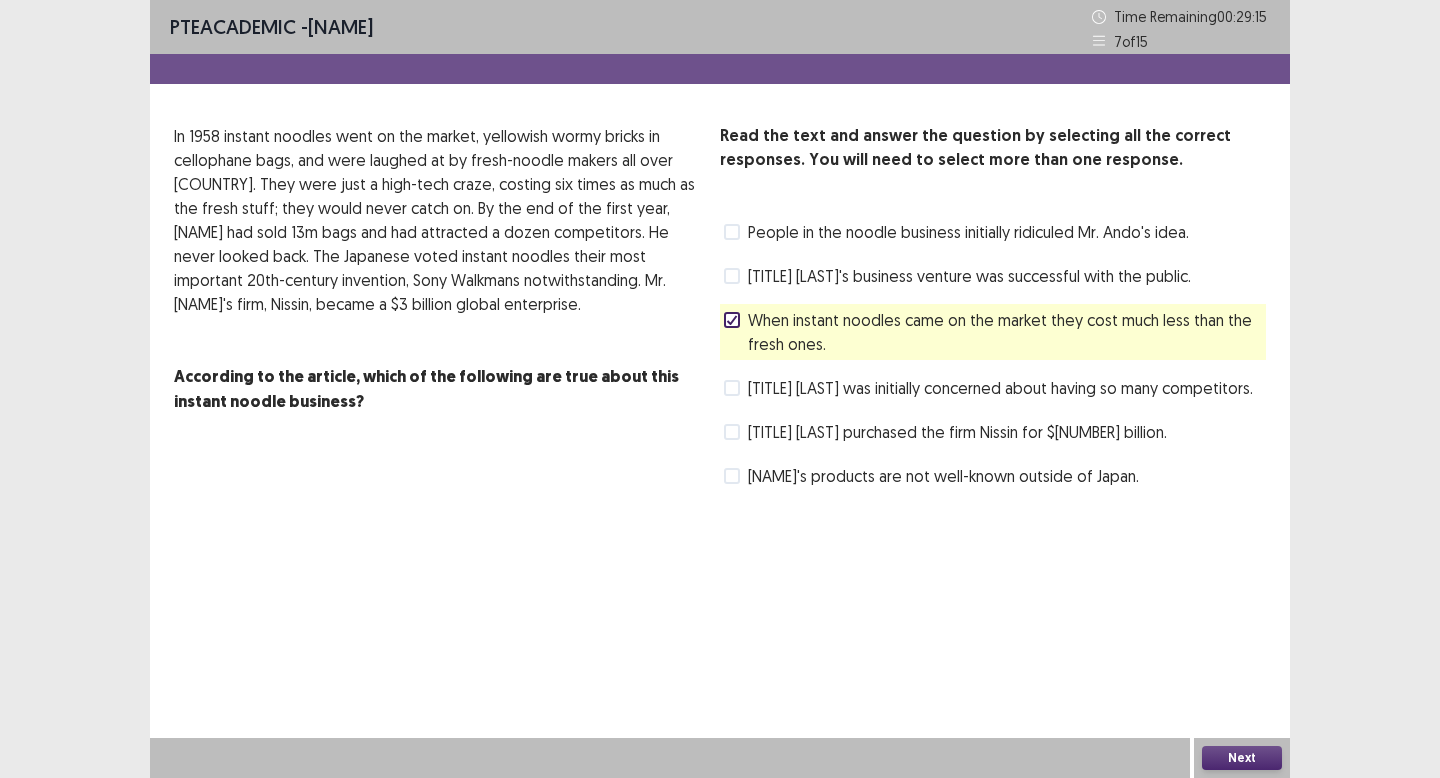click 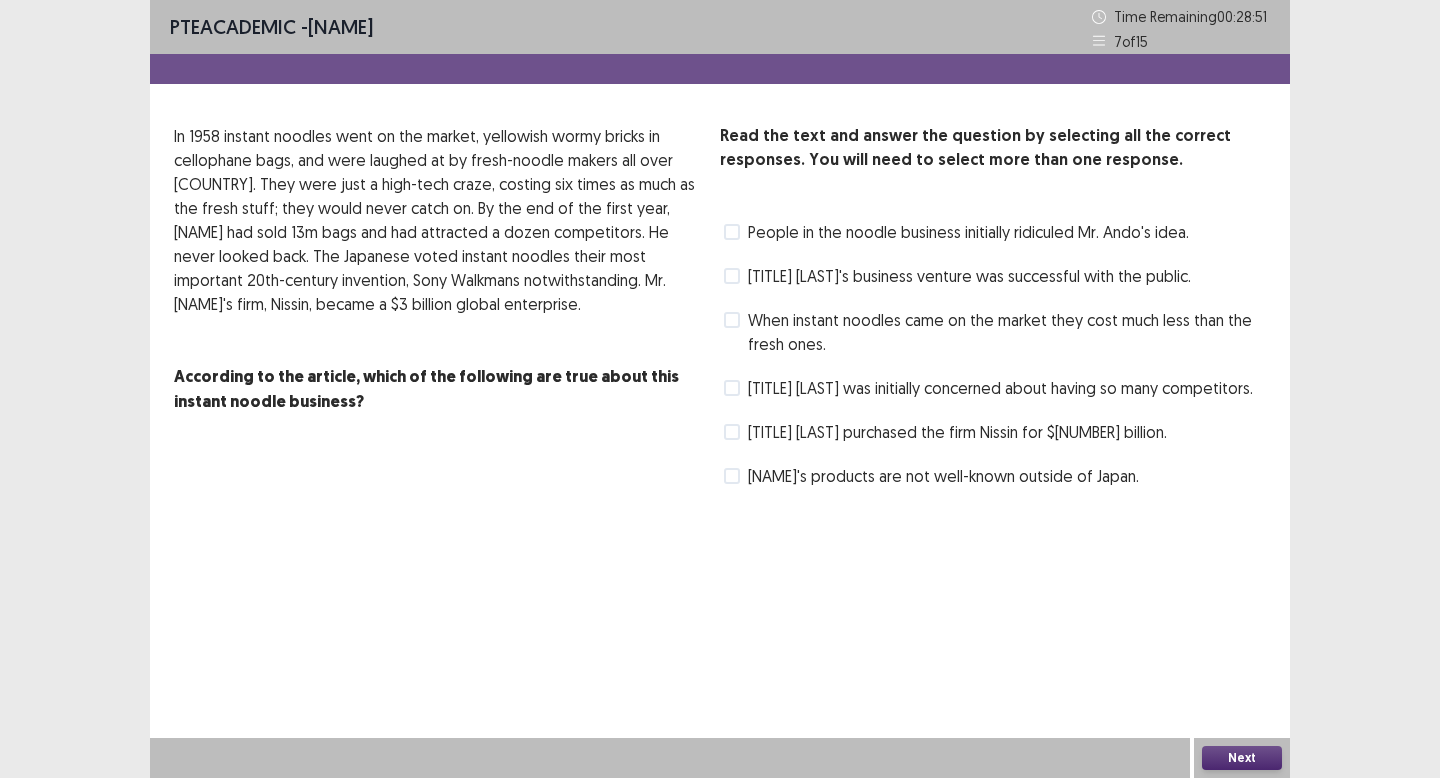 click on "[TITLE] [LAST]'s business venture was successful with the public." at bounding box center [969, 276] 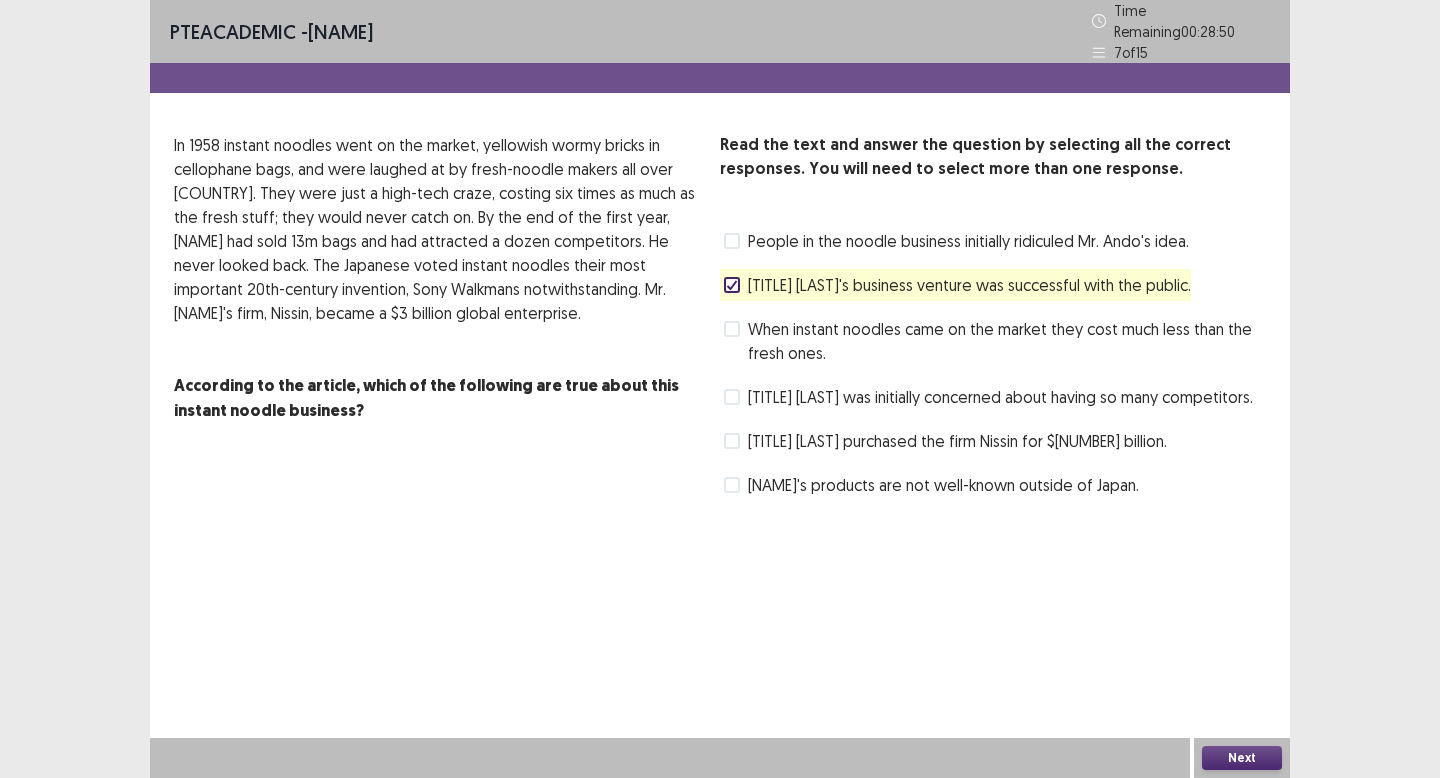 click on "Next" at bounding box center [1242, 758] 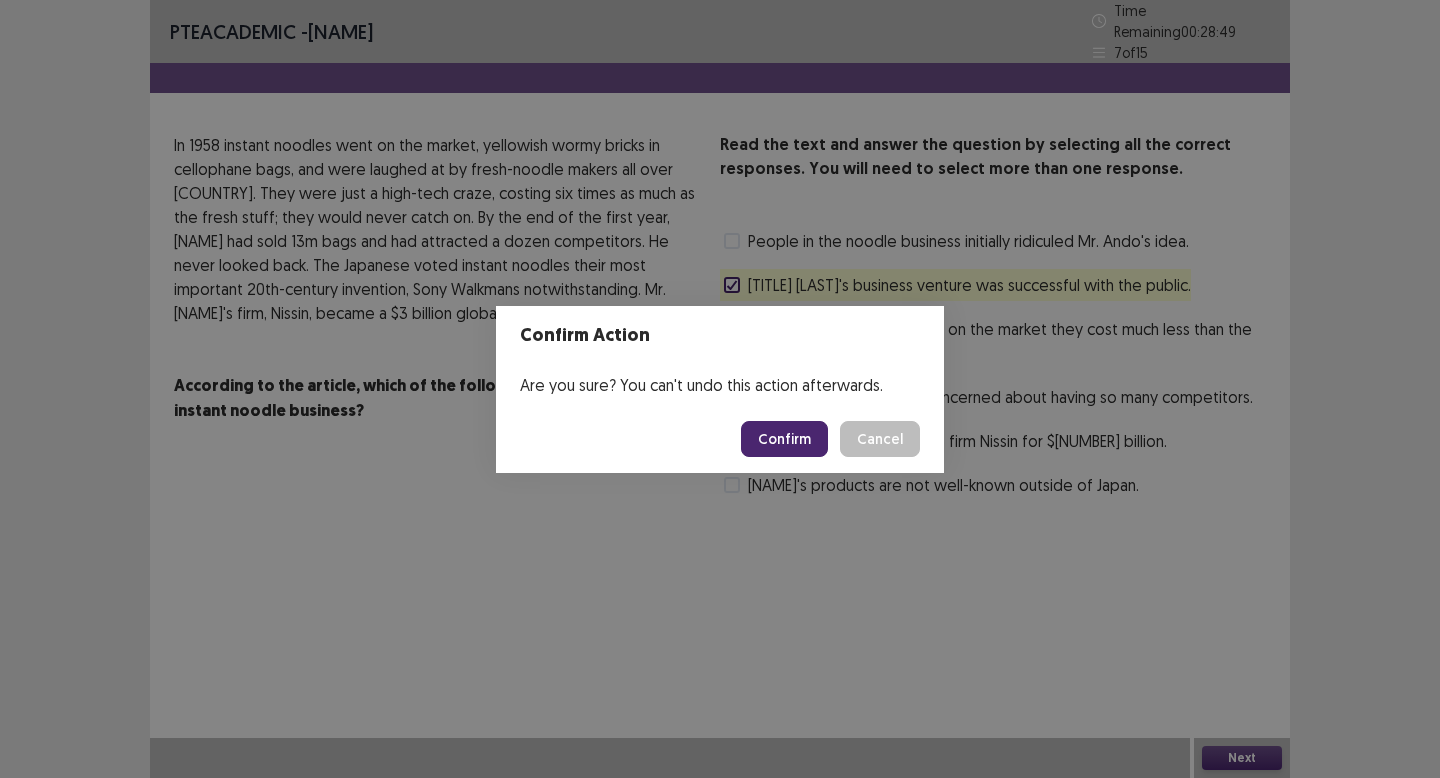 click on "Confirm" at bounding box center (784, 439) 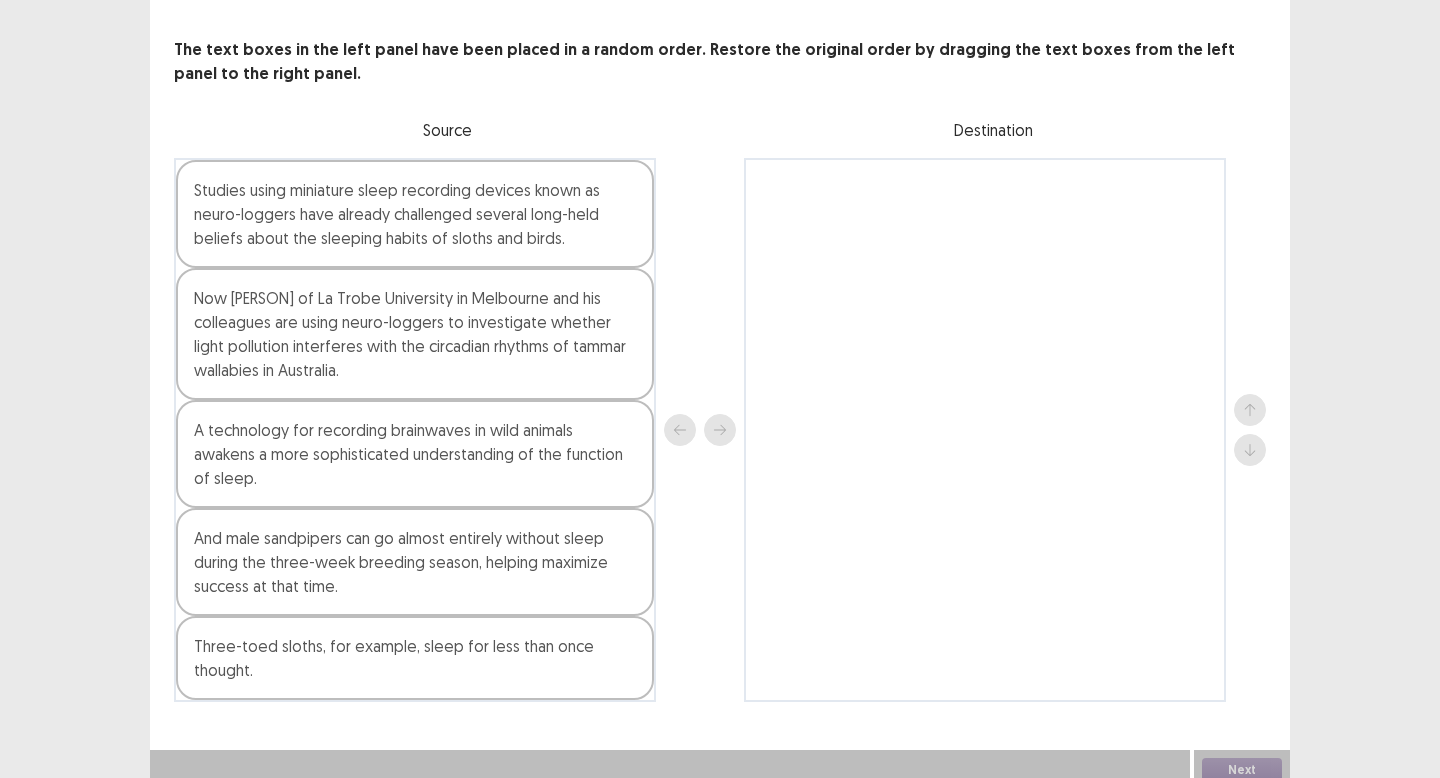 scroll, scrollTop: 98, scrollLeft: 0, axis: vertical 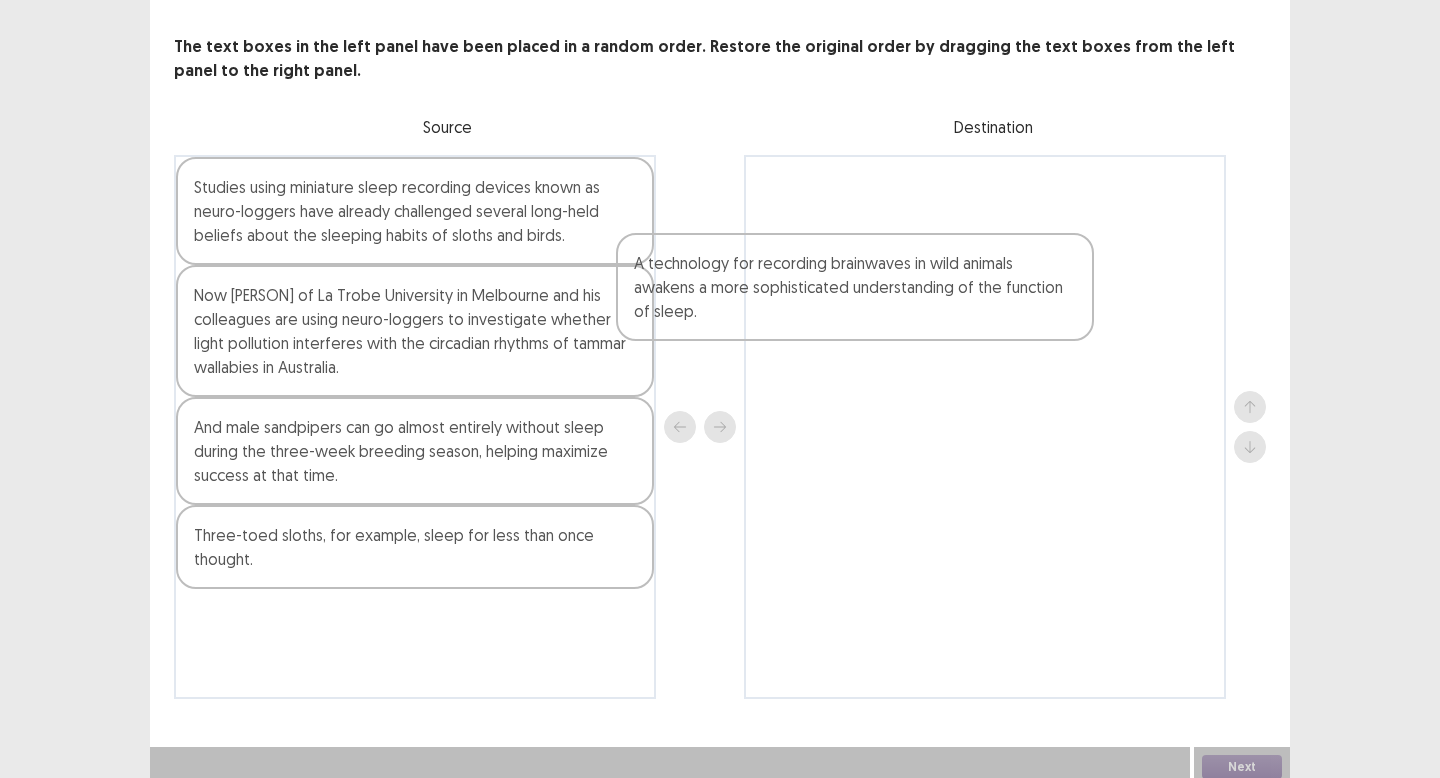 drag, startPoint x: 401, startPoint y: 454, endPoint x: 871, endPoint y: 280, distance: 501.17462 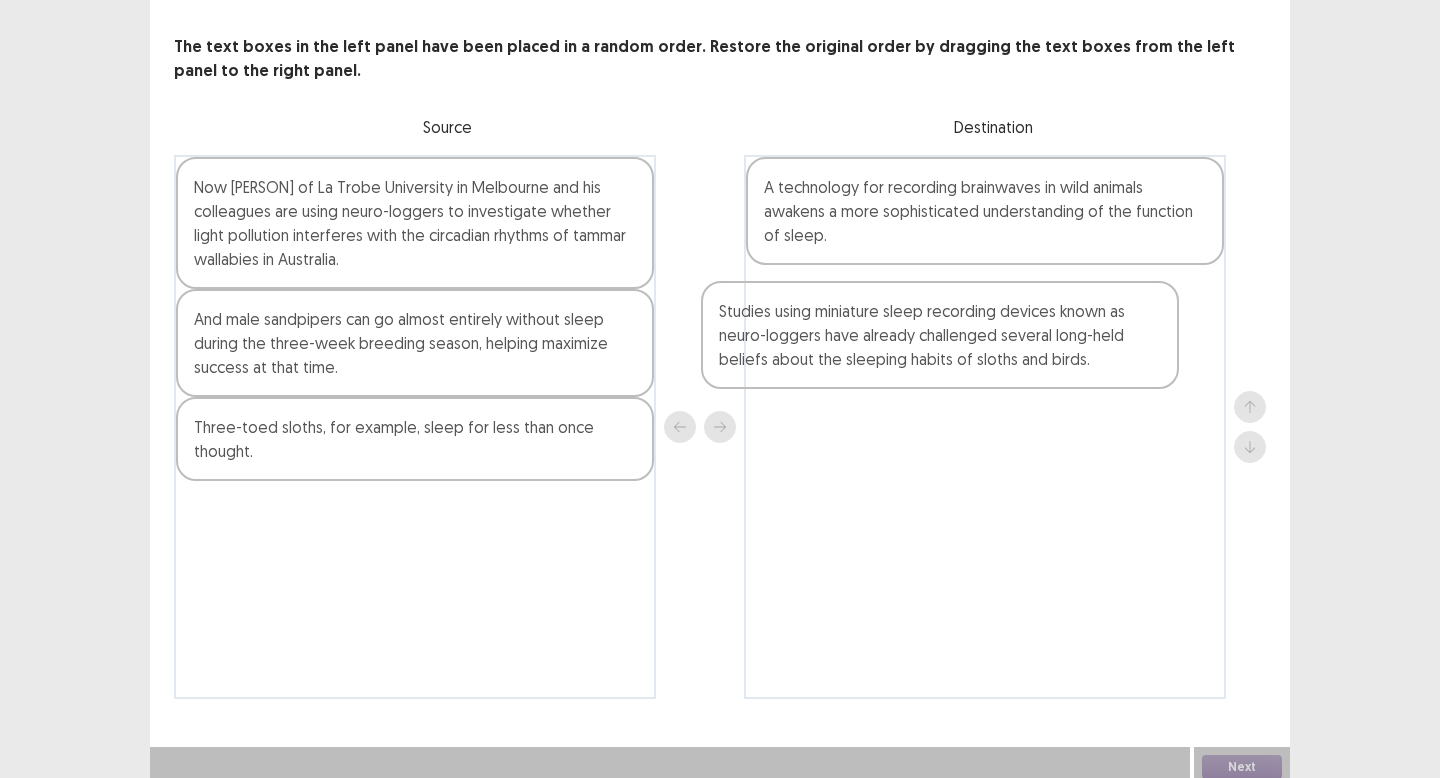 drag, startPoint x: 402, startPoint y: 216, endPoint x: 935, endPoint y: 353, distance: 550.3254 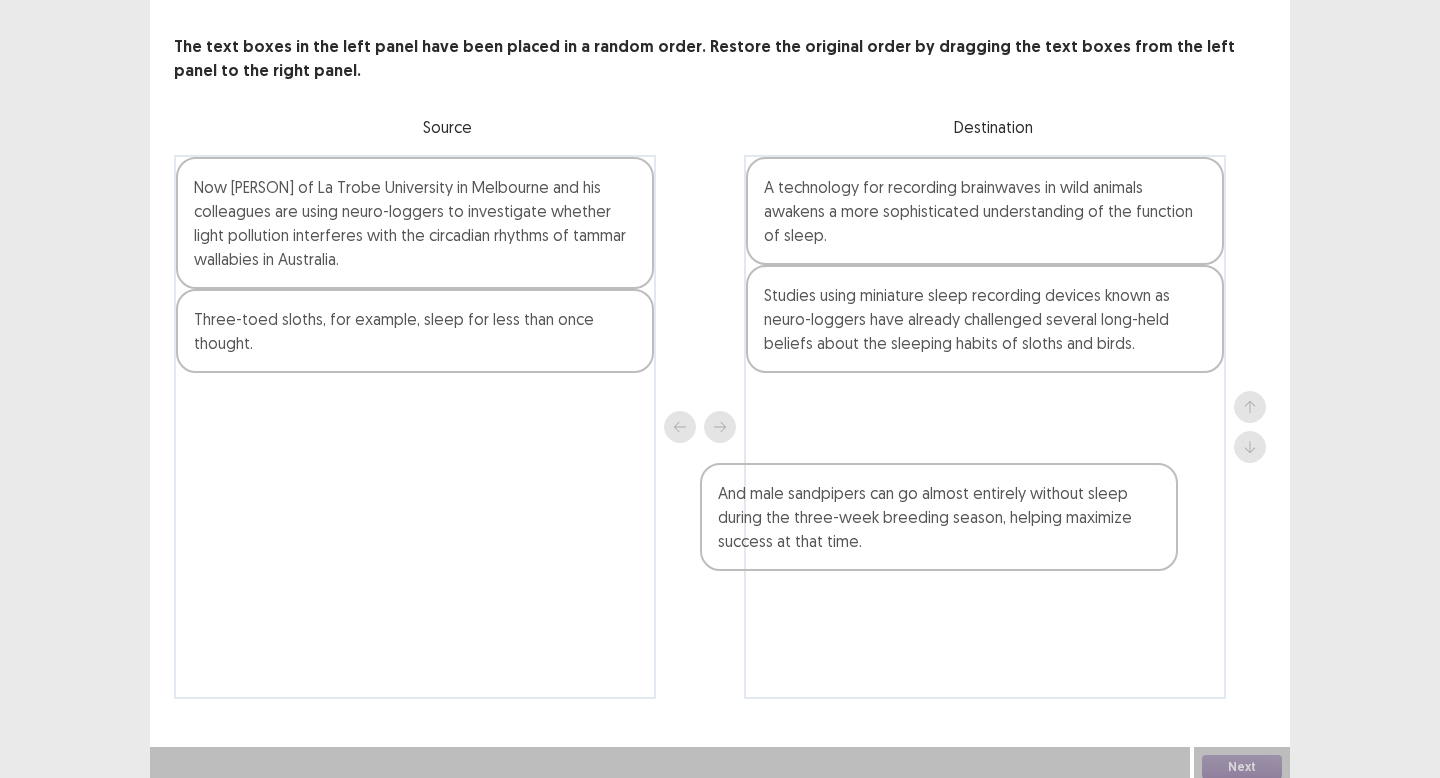 drag, startPoint x: 471, startPoint y: 326, endPoint x: 1004, endPoint y: 515, distance: 565.51746 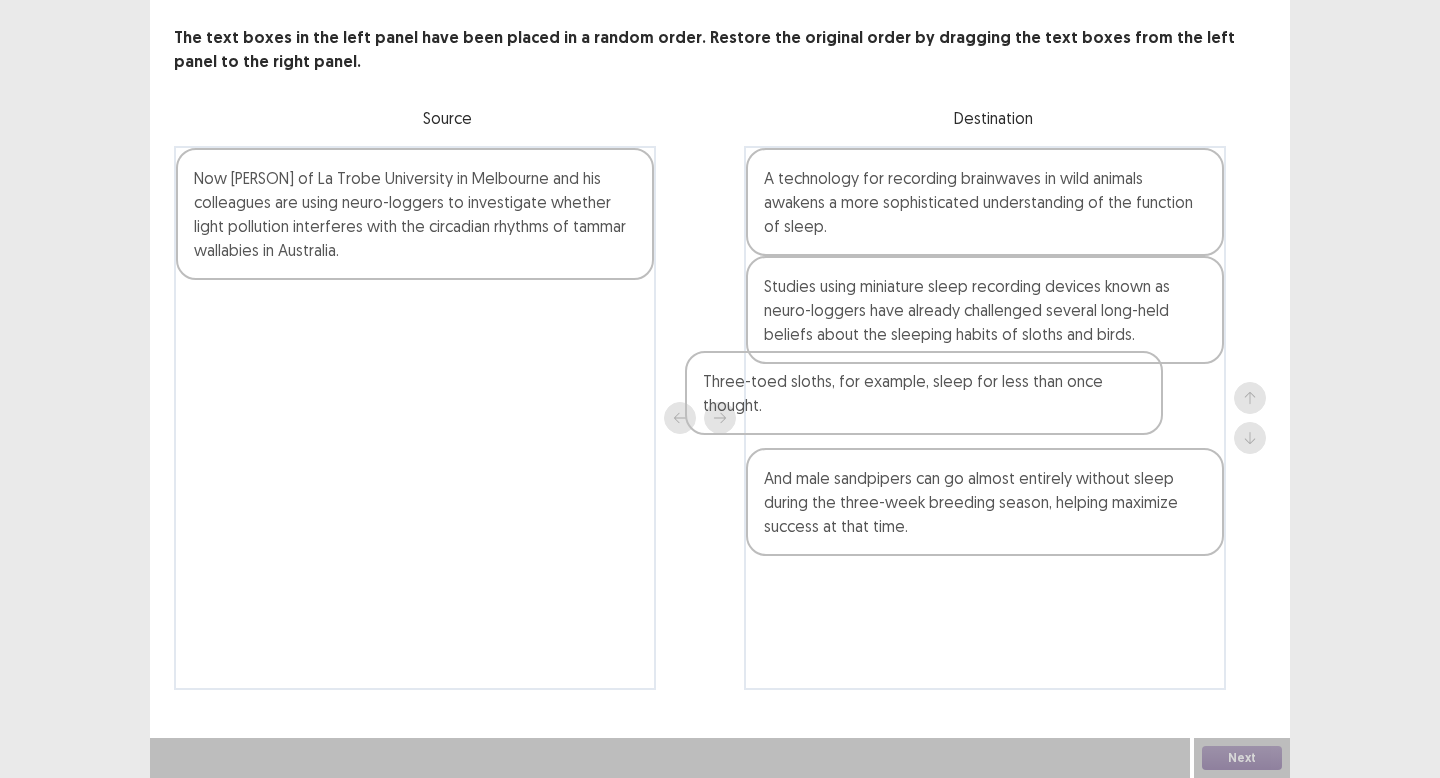 drag, startPoint x: 301, startPoint y: 334, endPoint x: 821, endPoint y: 405, distance: 524.8247 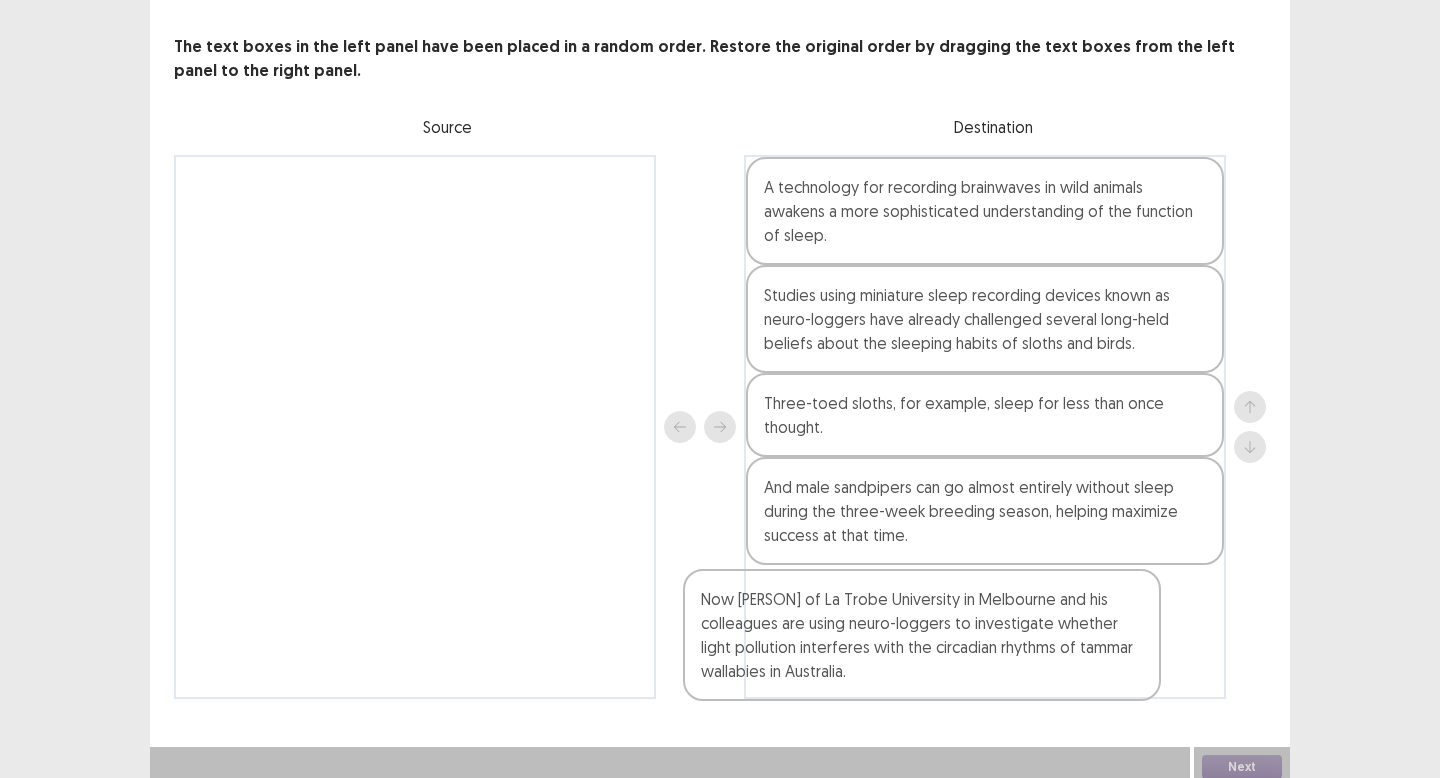 drag, startPoint x: 401, startPoint y: 235, endPoint x: 920, endPoint y: 662, distance: 672.07886 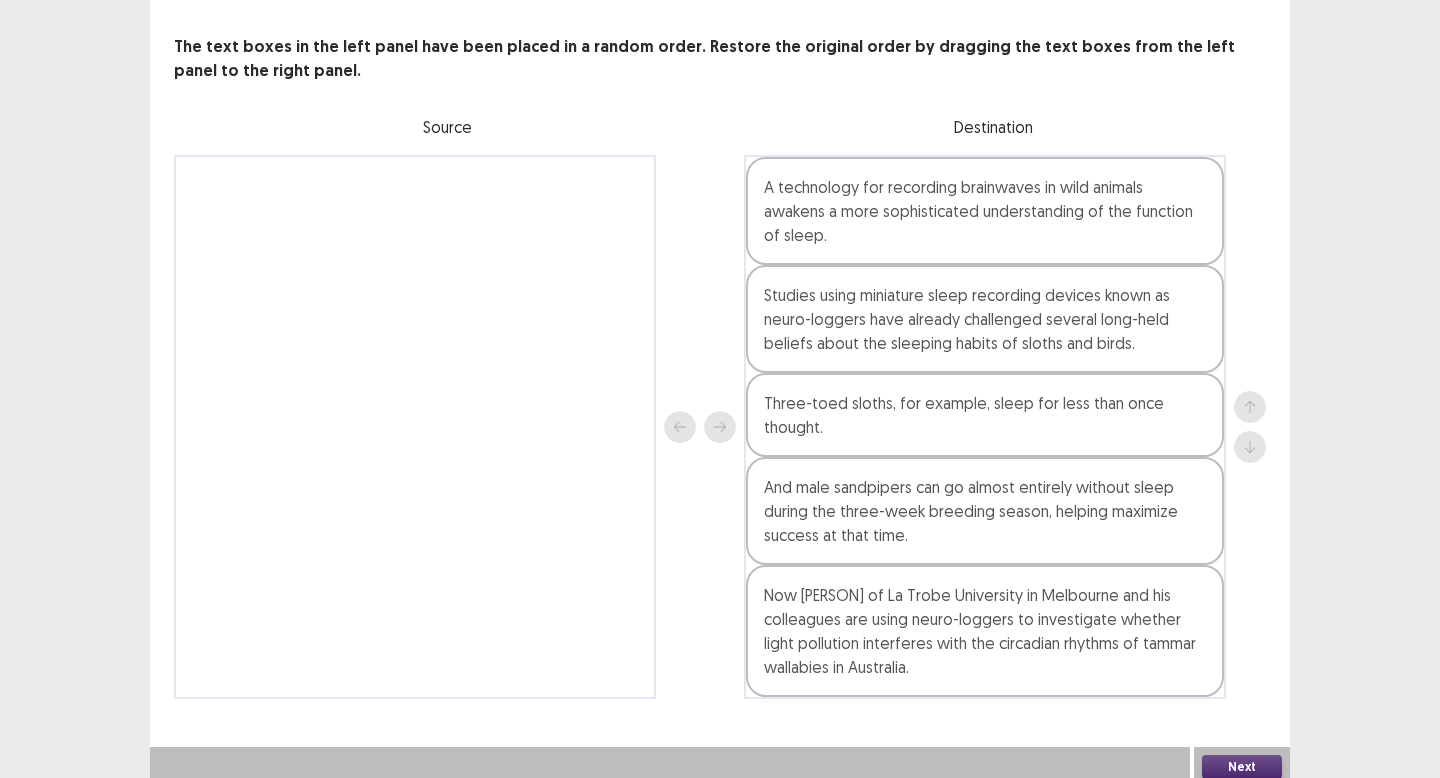 click on "Next" at bounding box center (1242, 767) 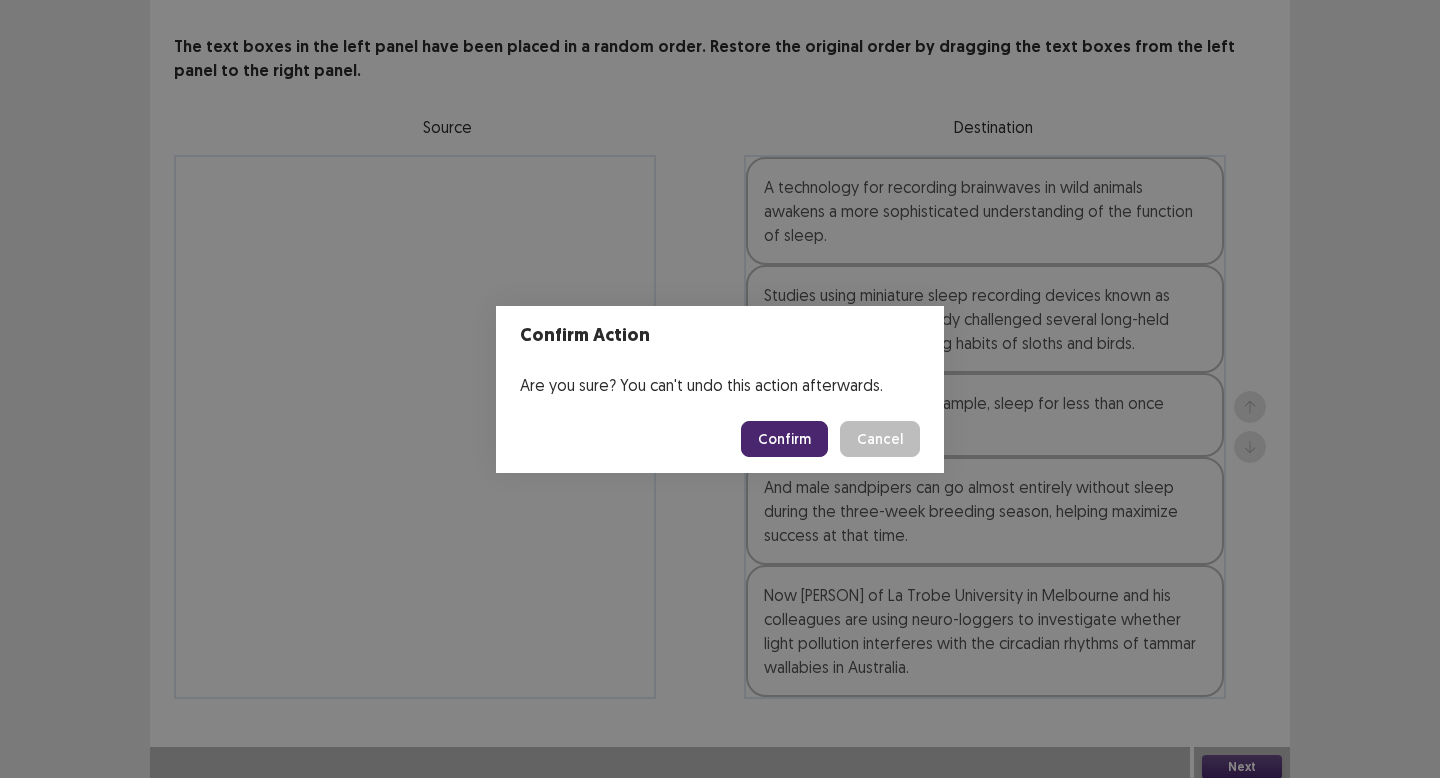click on "Confirm" at bounding box center (784, 439) 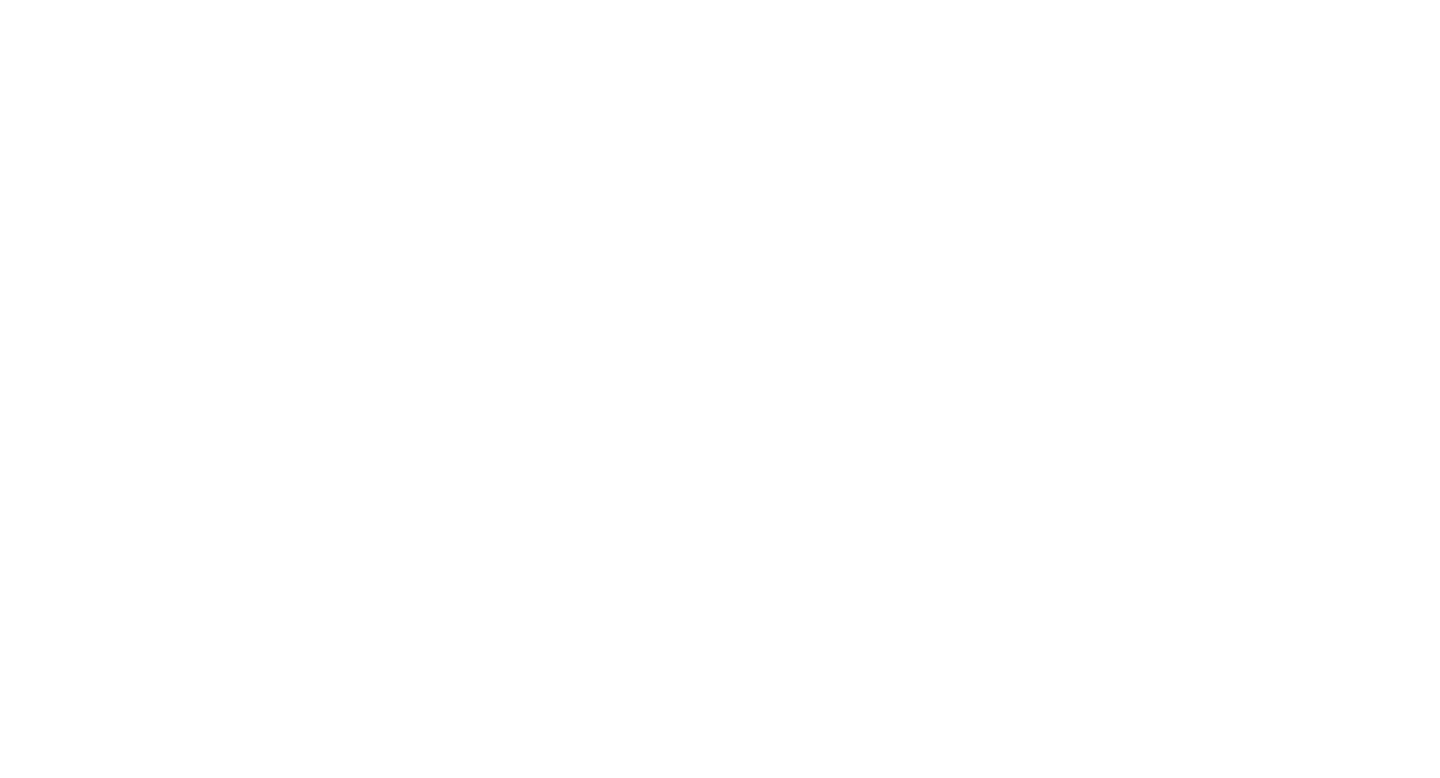 scroll, scrollTop: 0, scrollLeft: 0, axis: both 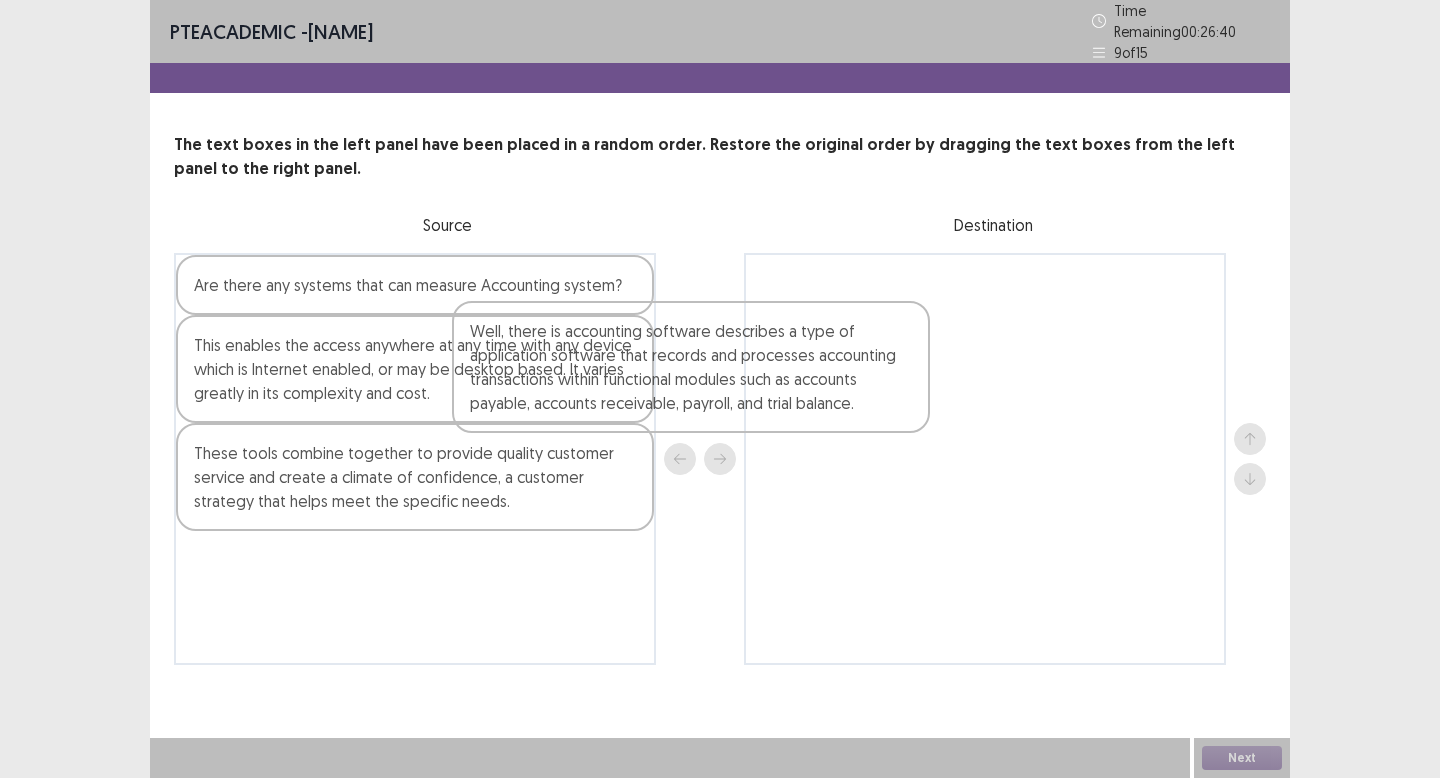 drag, startPoint x: 432, startPoint y: 381, endPoint x: 863, endPoint y: 349, distance: 432.1863 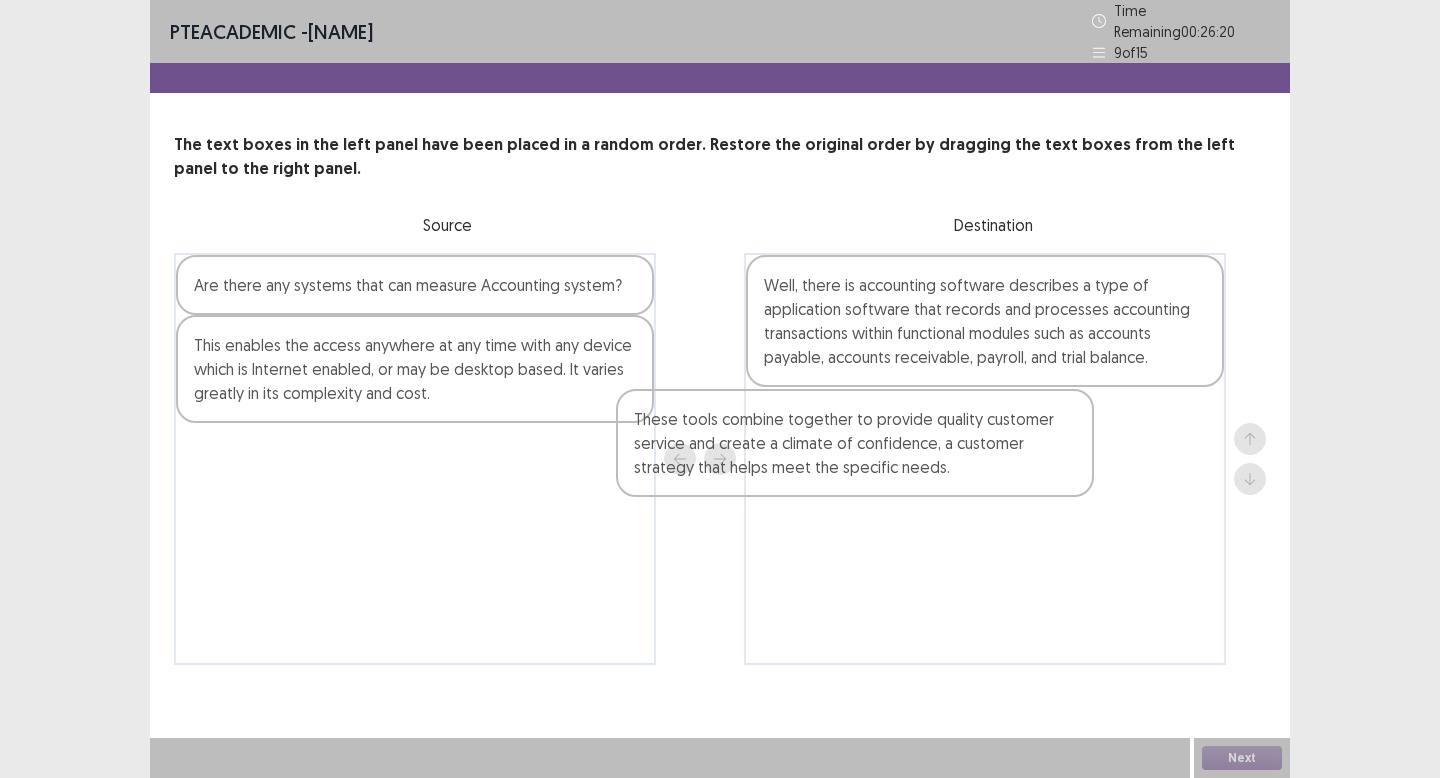 drag, startPoint x: 433, startPoint y: 483, endPoint x: 879, endPoint y: 458, distance: 446.70013 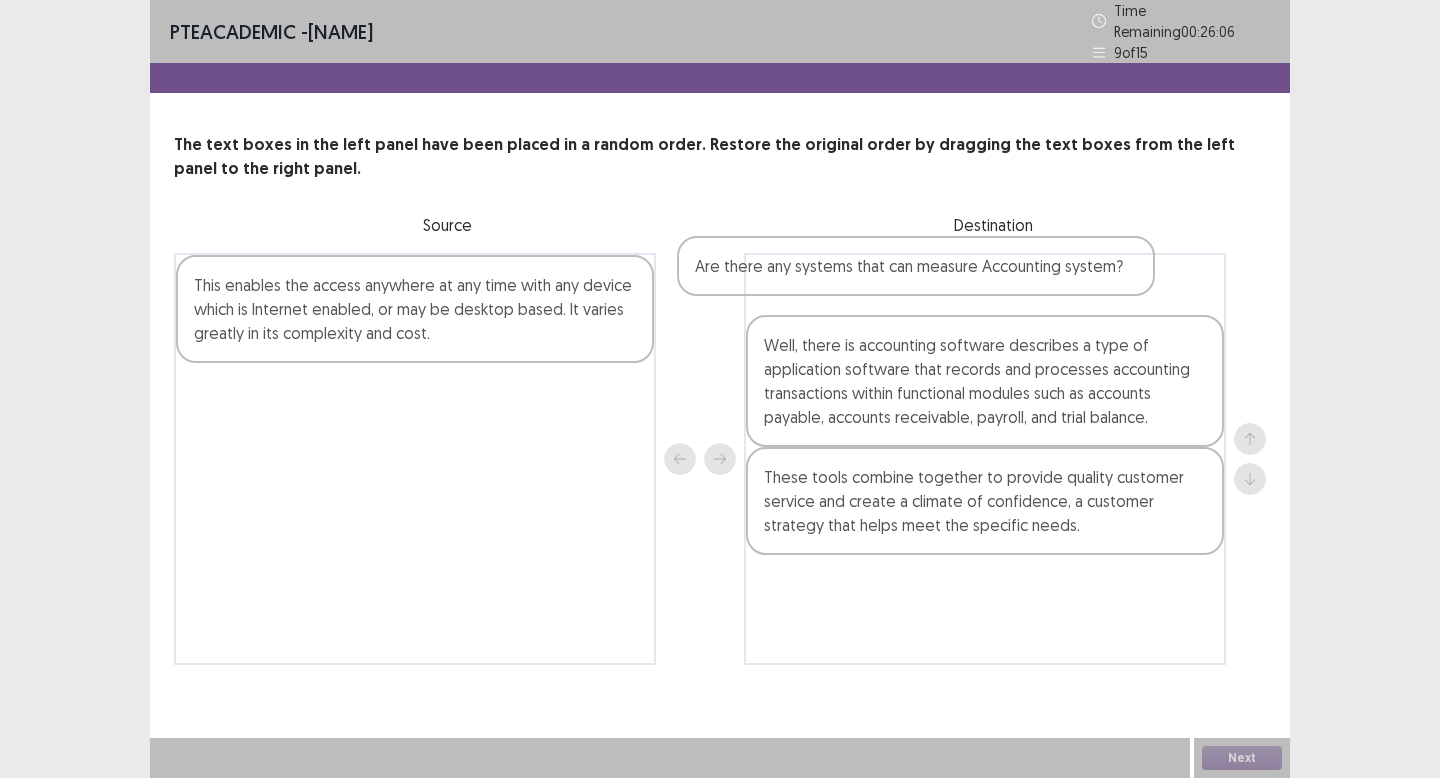 drag, startPoint x: 507, startPoint y: 287, endPoint x: 1047, endPoint y: 294, distance: 540.04535 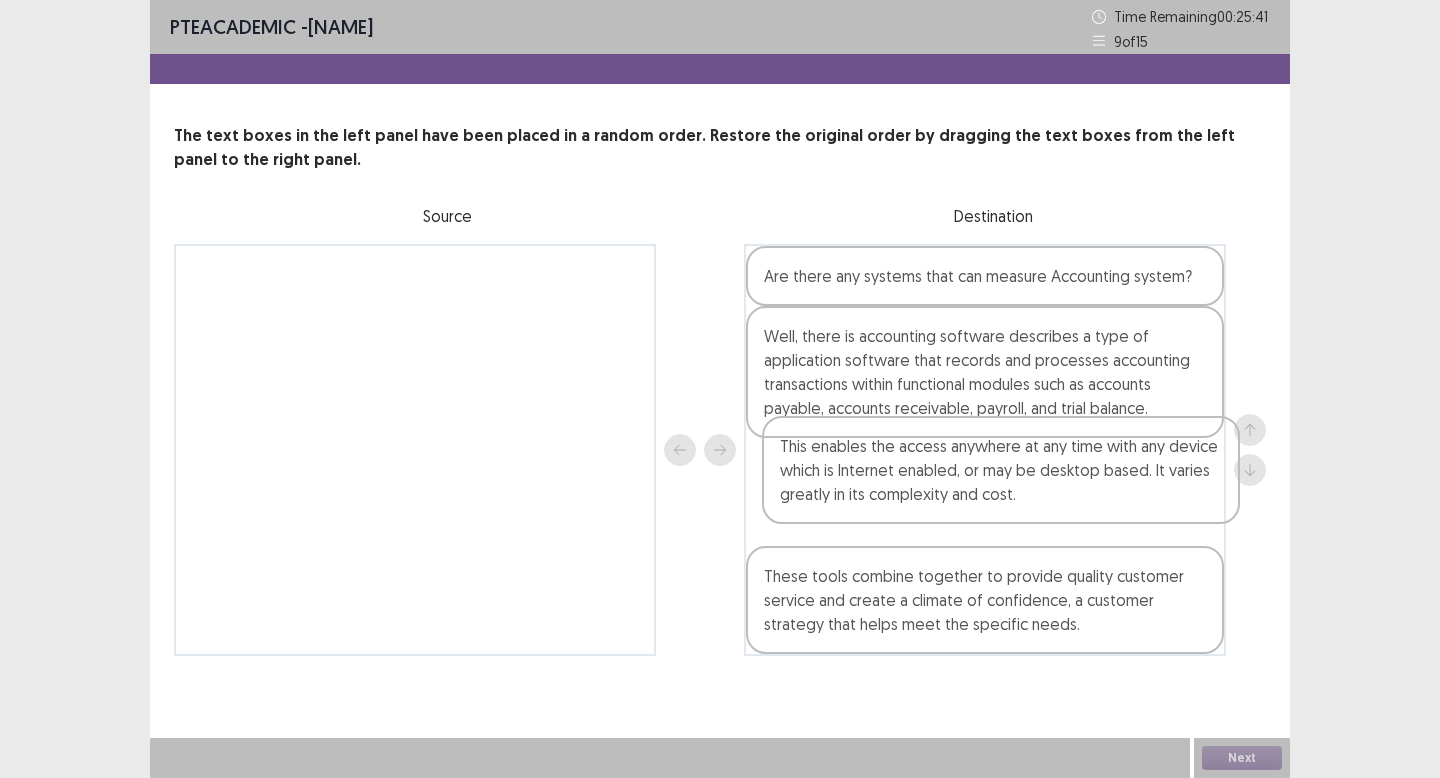 drag, startPoint x: 515, startPoint y: 324, endPoint x: 1115, endPoint y: 498, distance: 624.72076 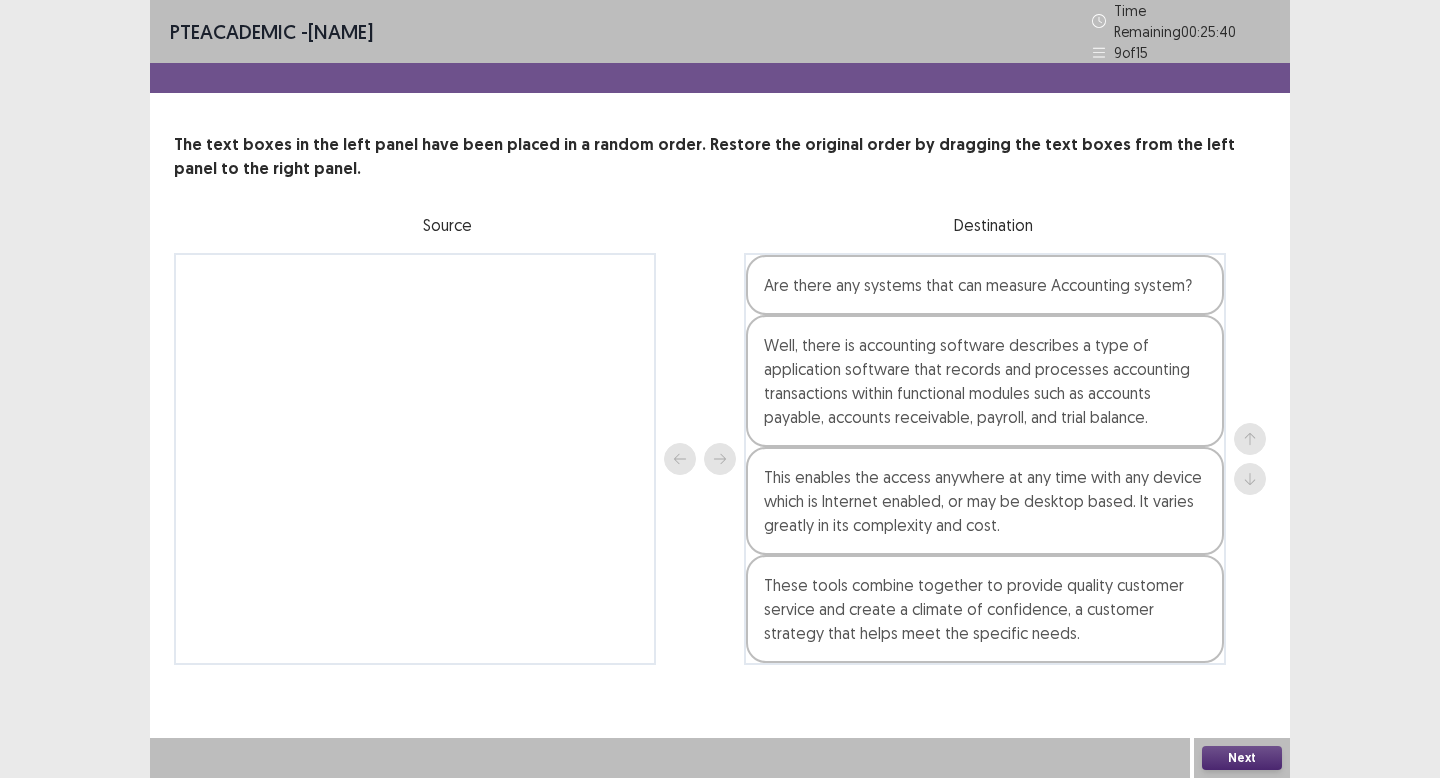 click on "Next" at bounding box center [1242, 758] 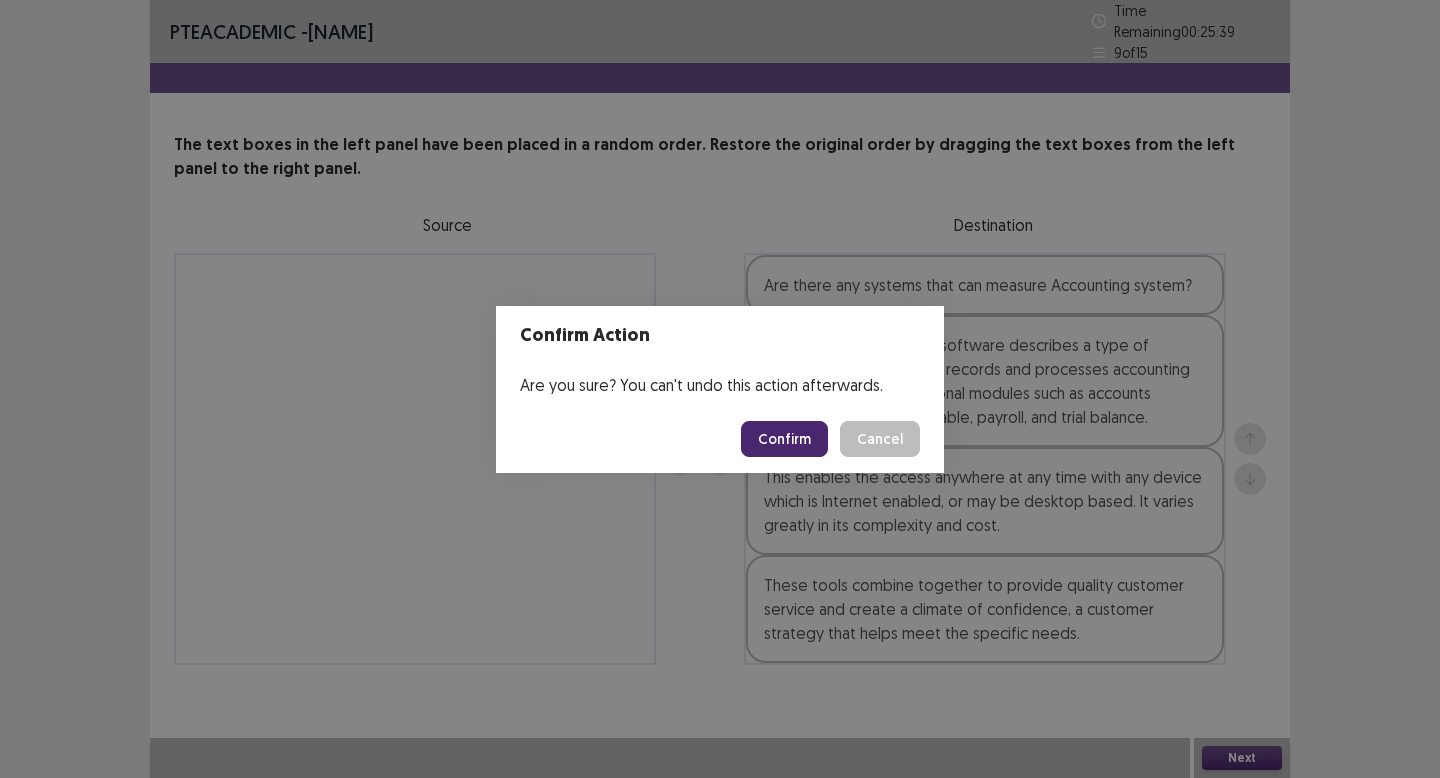 click on "Confirm" at bounding box center (784, 439) 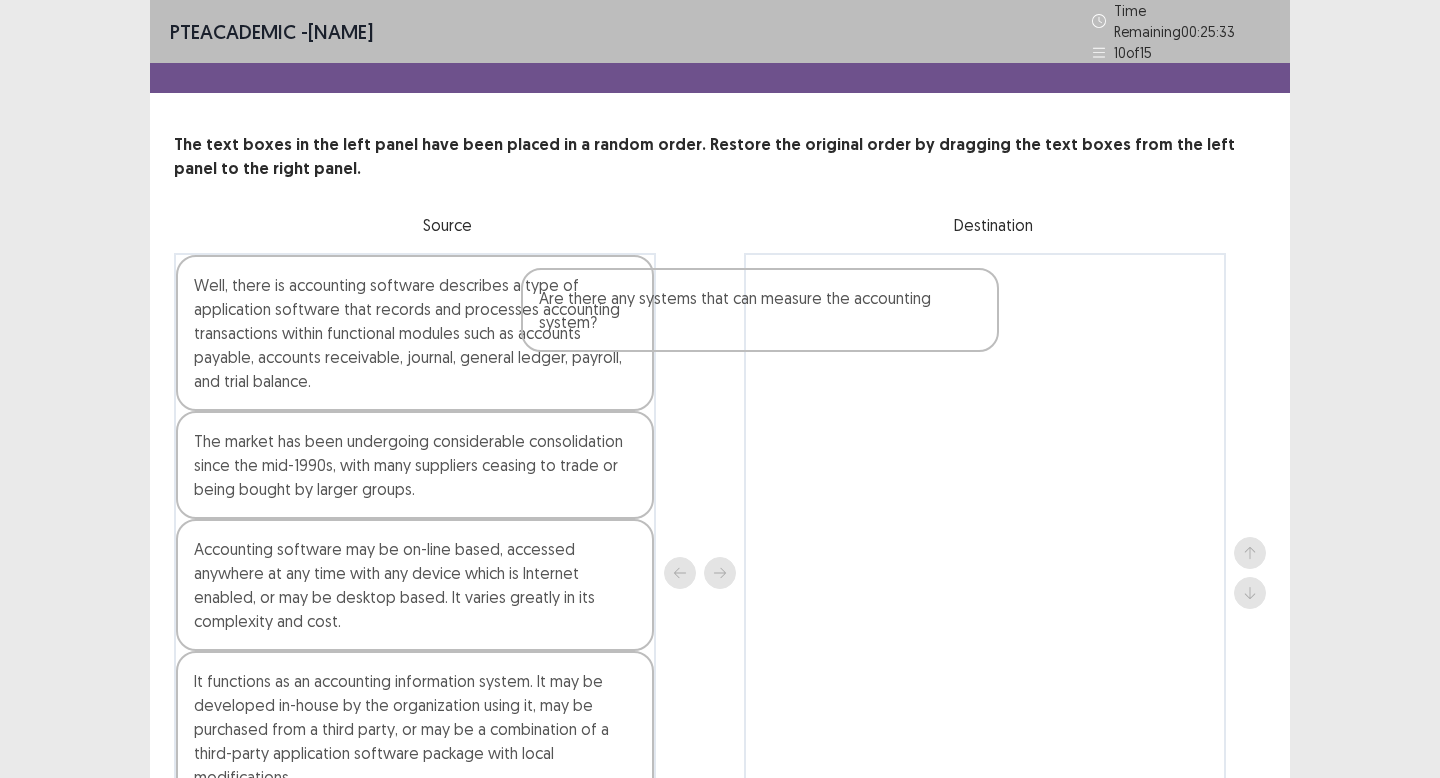 drag, startPoint x: 482, startPoint y: 265, endPoint x: 908, endPoint y: 295, distance: 427.05502 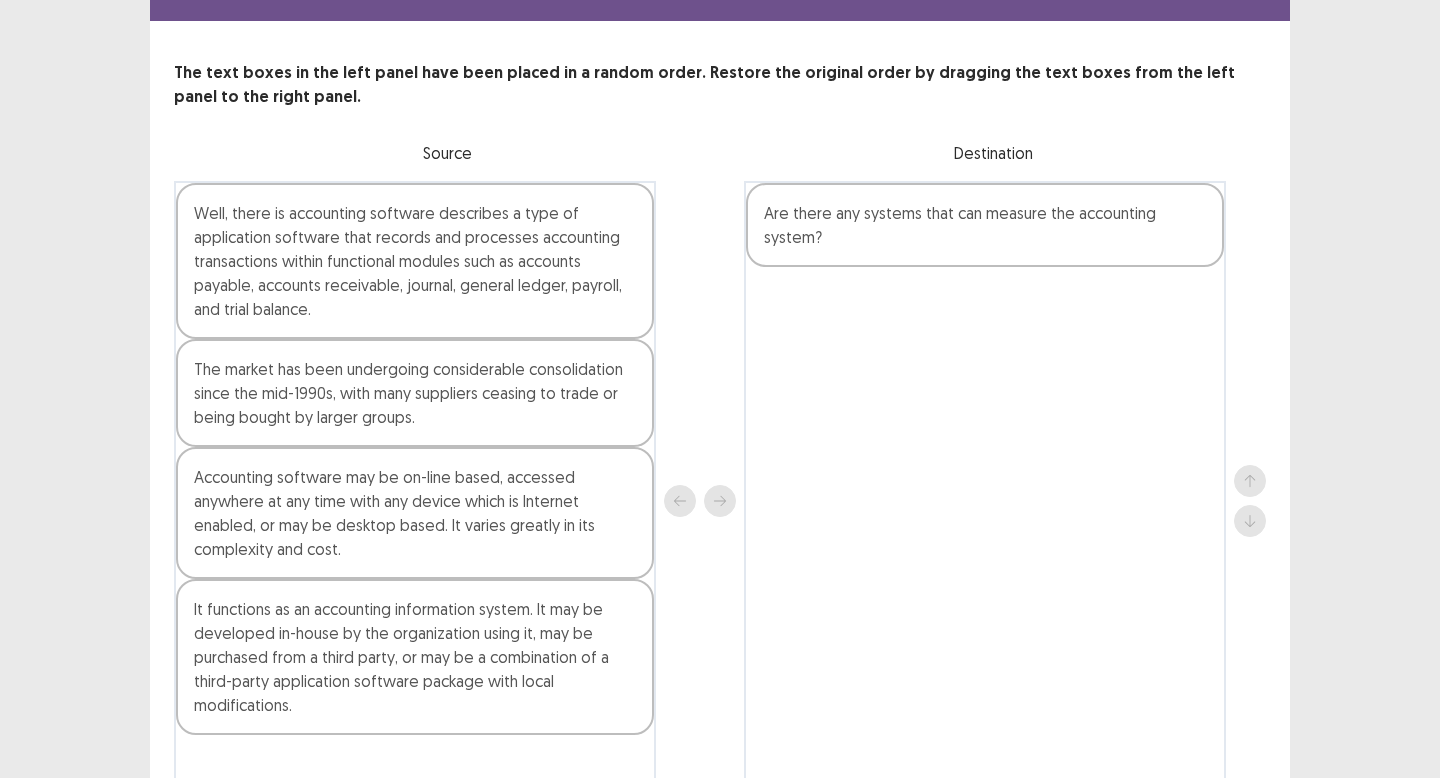 scroll, scrollTop: 49, scrollLeft: 0, axis: vertical 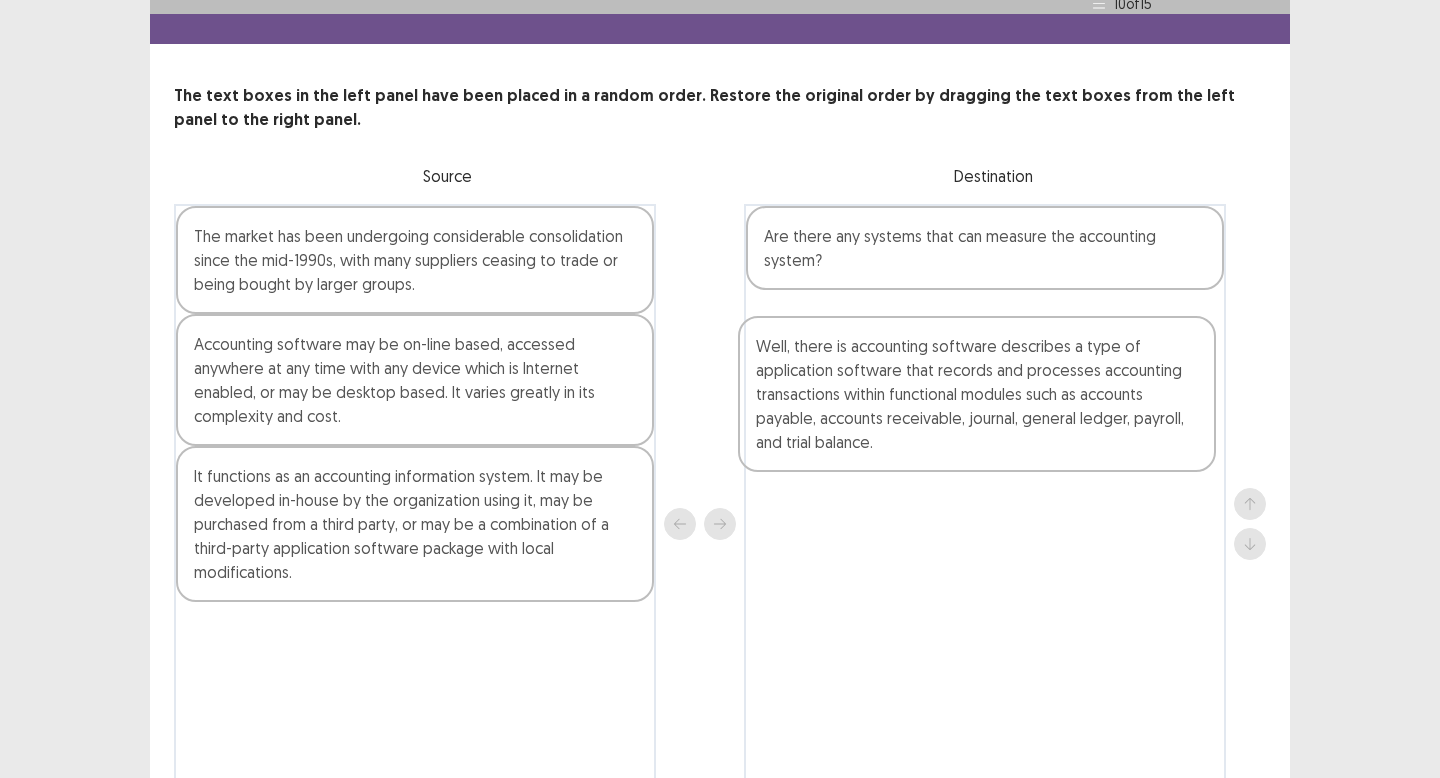 drag, startPoint x: 366, startPoint y: 299, endPoint x: 941, endPoint y: 418, distance: 587.1848 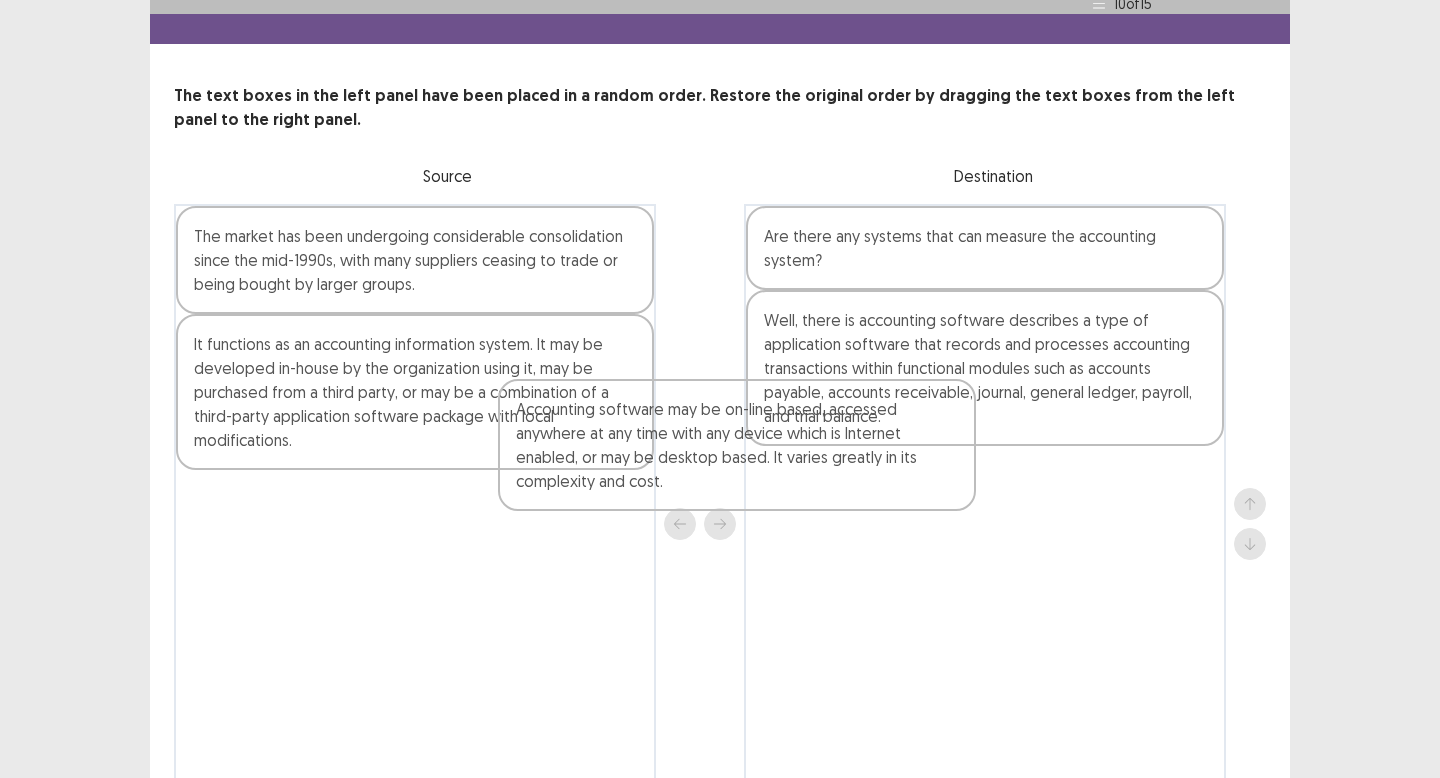 drag, startPoint x: 438, startPoint y: 366, endPoint x: 892, endPoint y: 473, distance: 466.43863 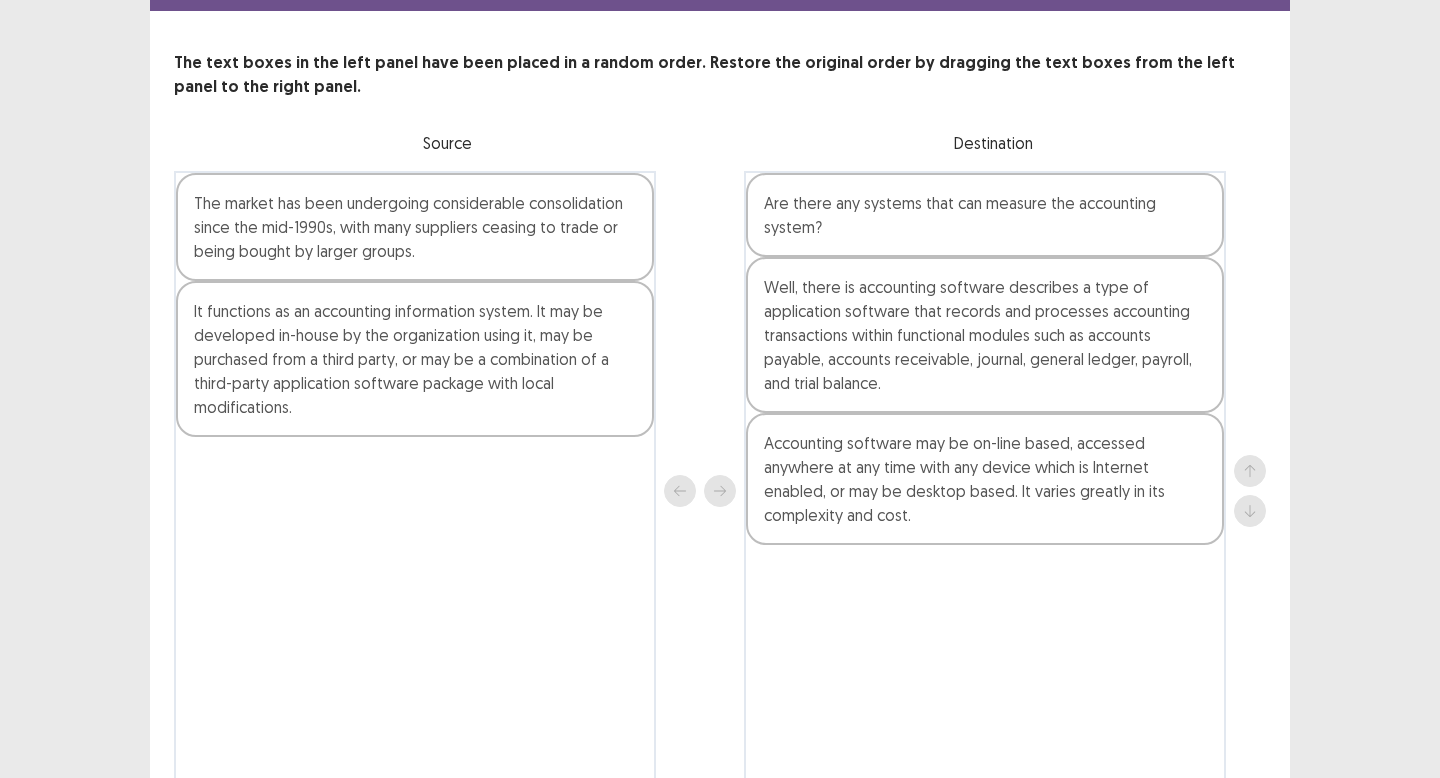 scroll, scrollTop: 194, scrollLeft: 0, axis: vertical 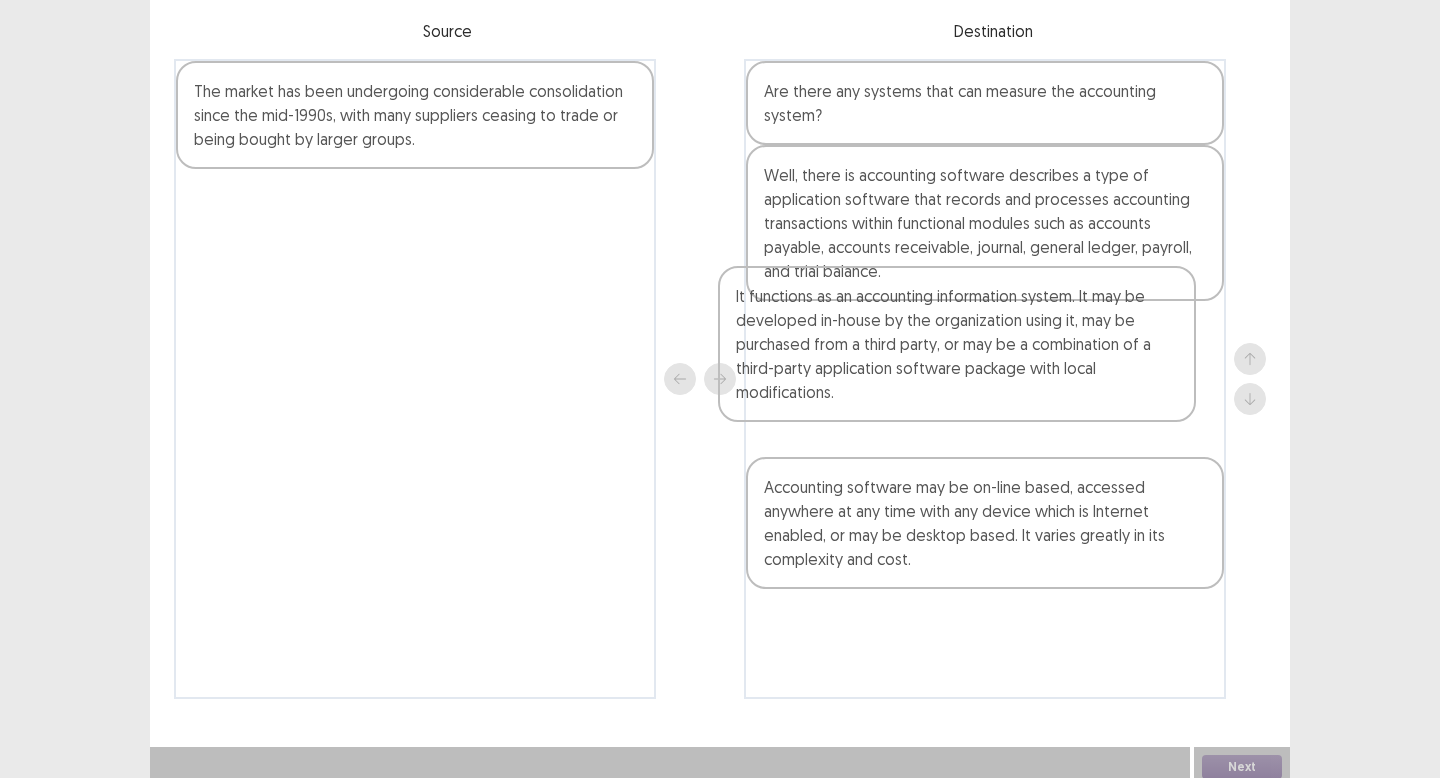 drag, startPoint x: 435, startPoint y: 233, endPoint x: 1006, endPoint y: 356, distance: 584.0976 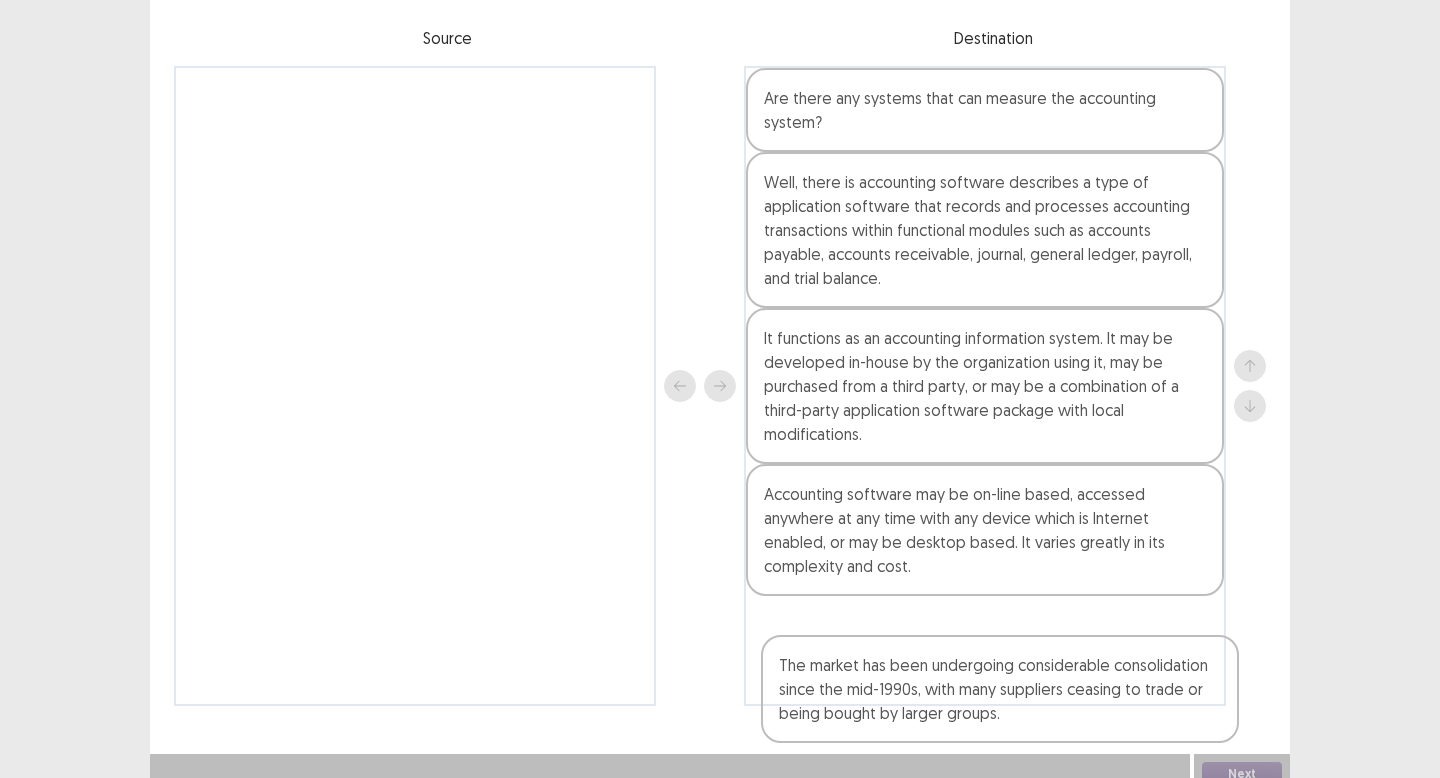 scroll, scrollTop: 194, scrollLeft: 0, axis: vertical 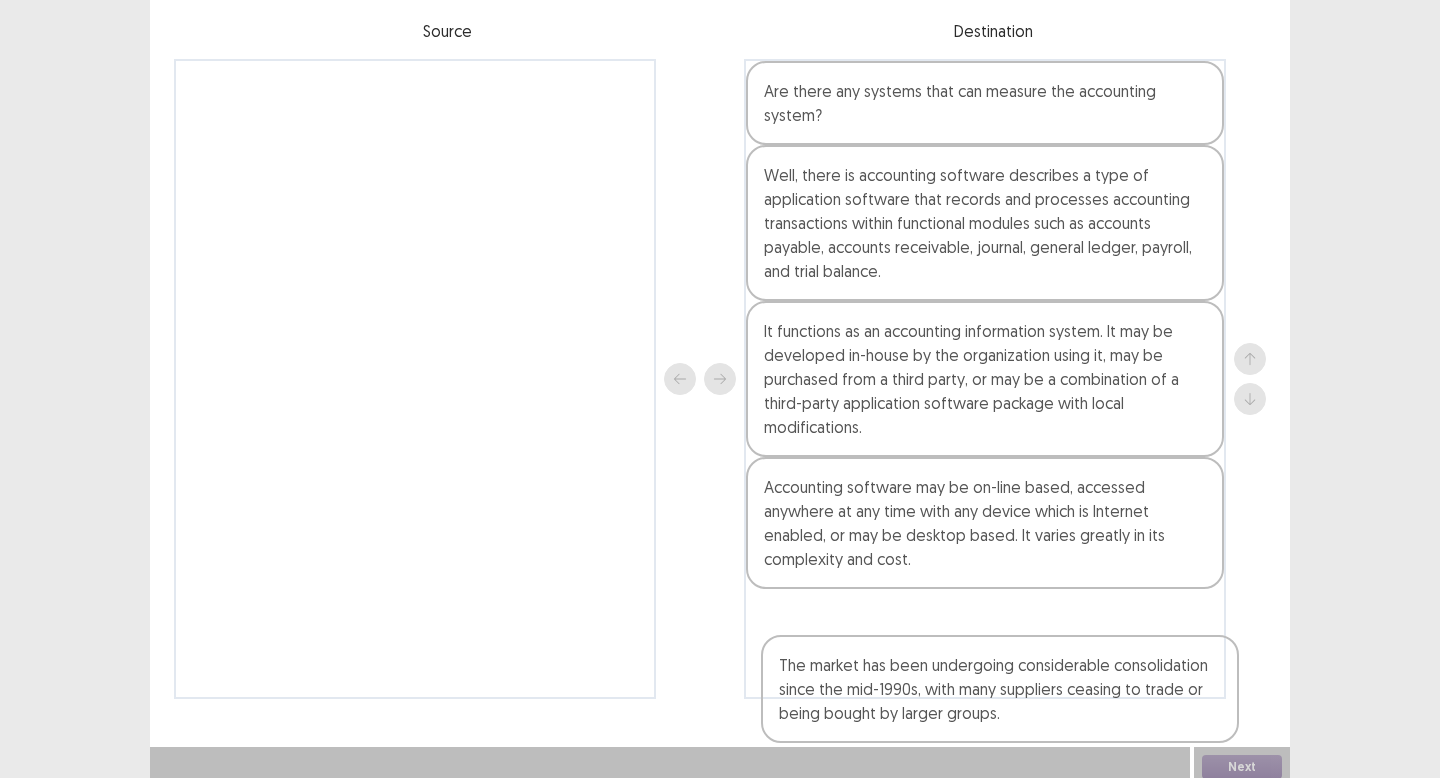 drag, startPoint x: 608, startPoint y: 208, endPoint x: 1170, endPoint y: 701, distance: 747.5915 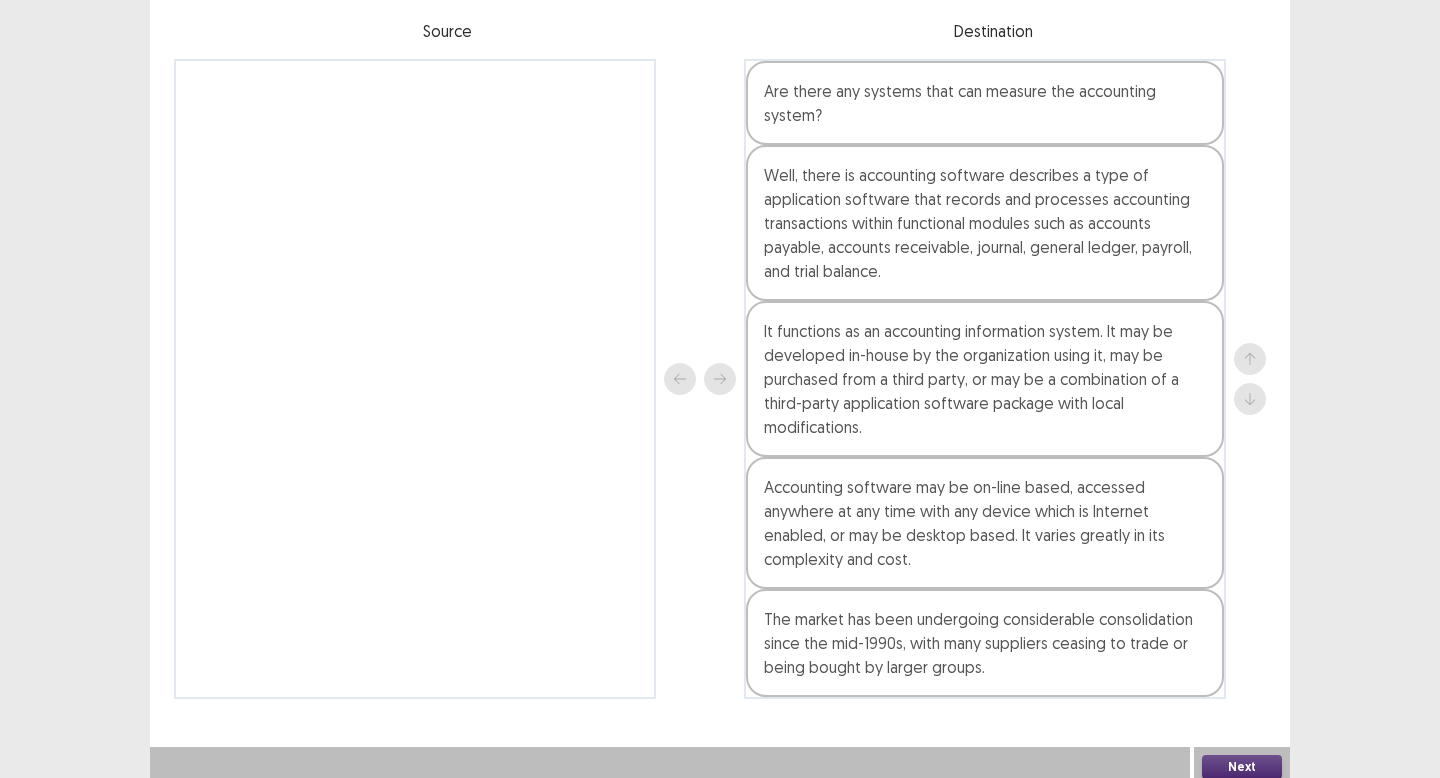 click on "Next" at bounding box center (1242, 767) 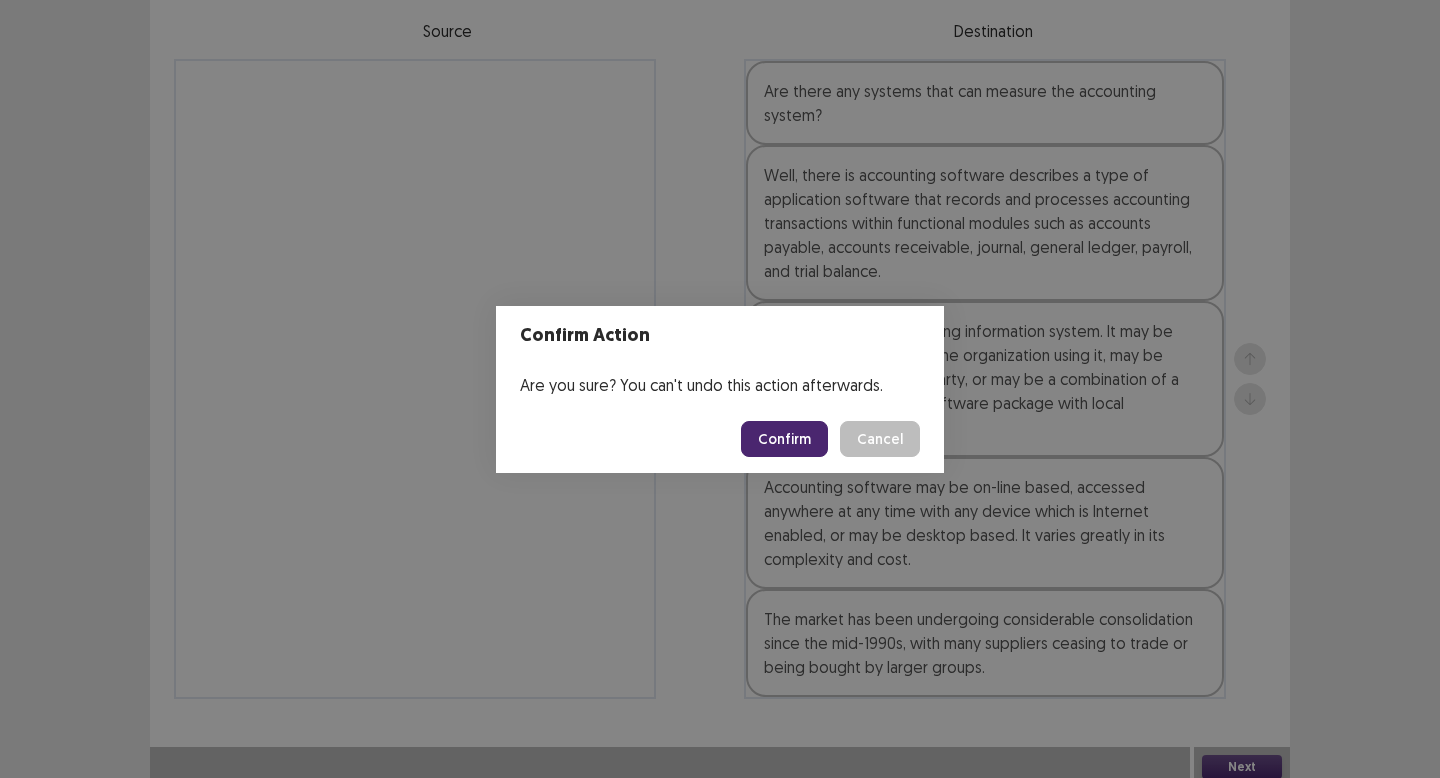 click on "Confirm" at bounding box center [784, 439] 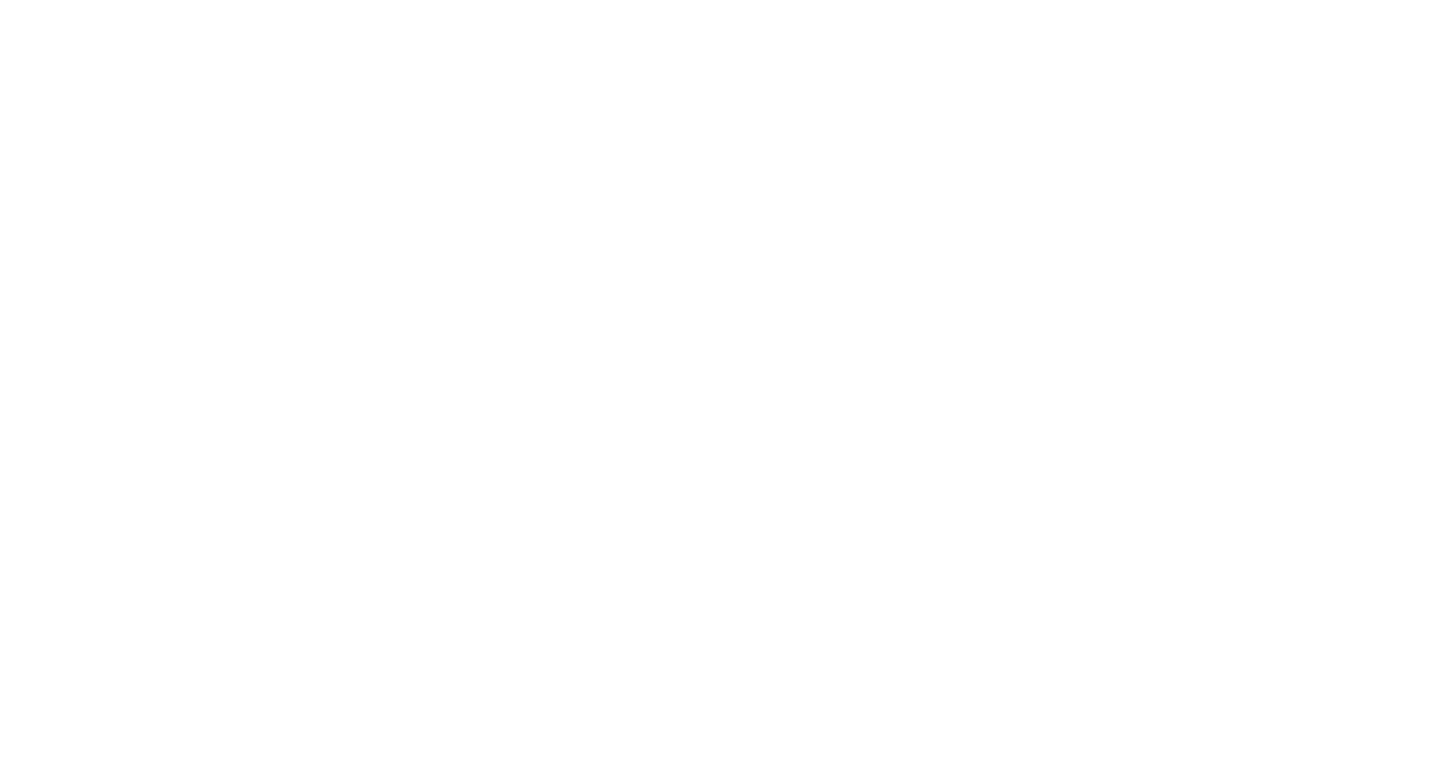 scroll, scrollTop: 0, scrollLeft: 0, axis: both 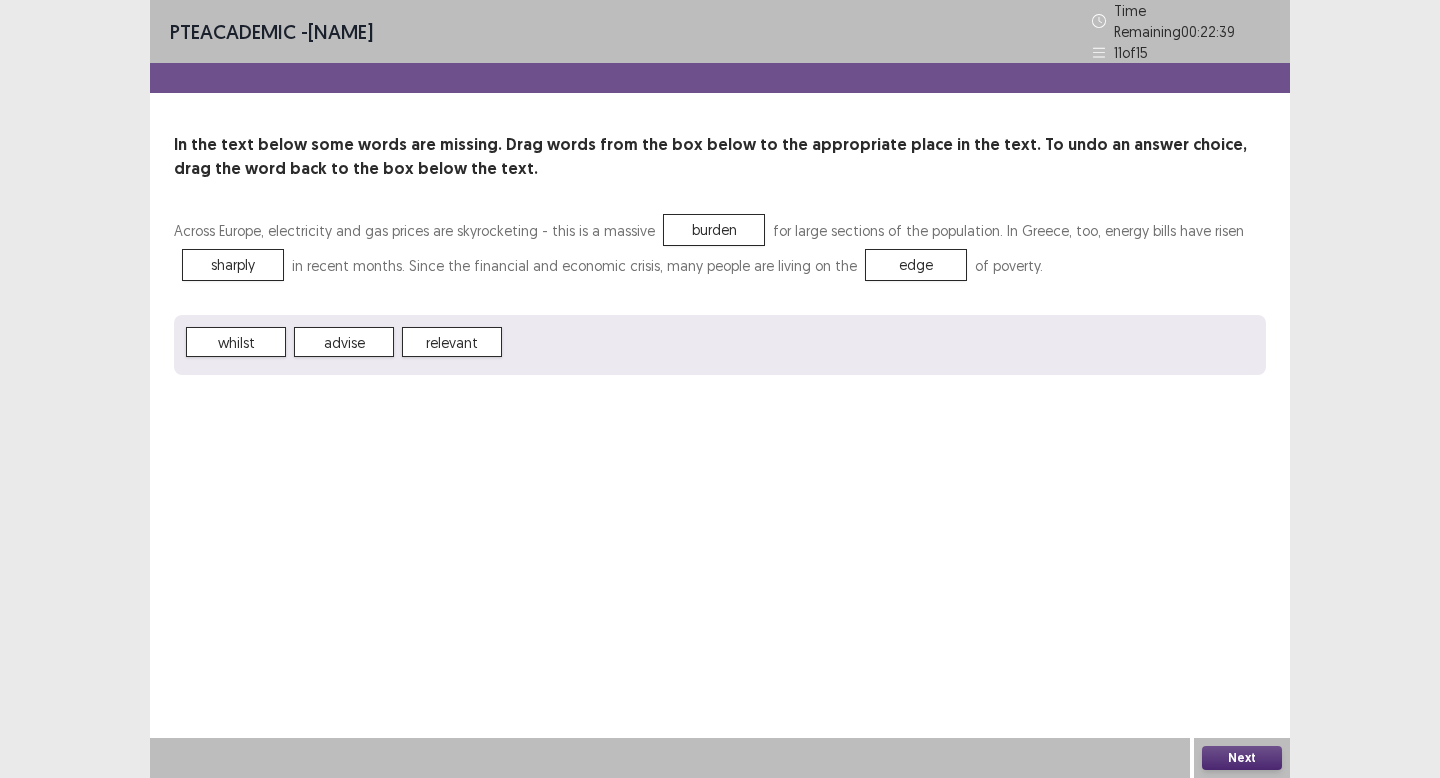 click on "Next" at bounding box center [1242, 758] 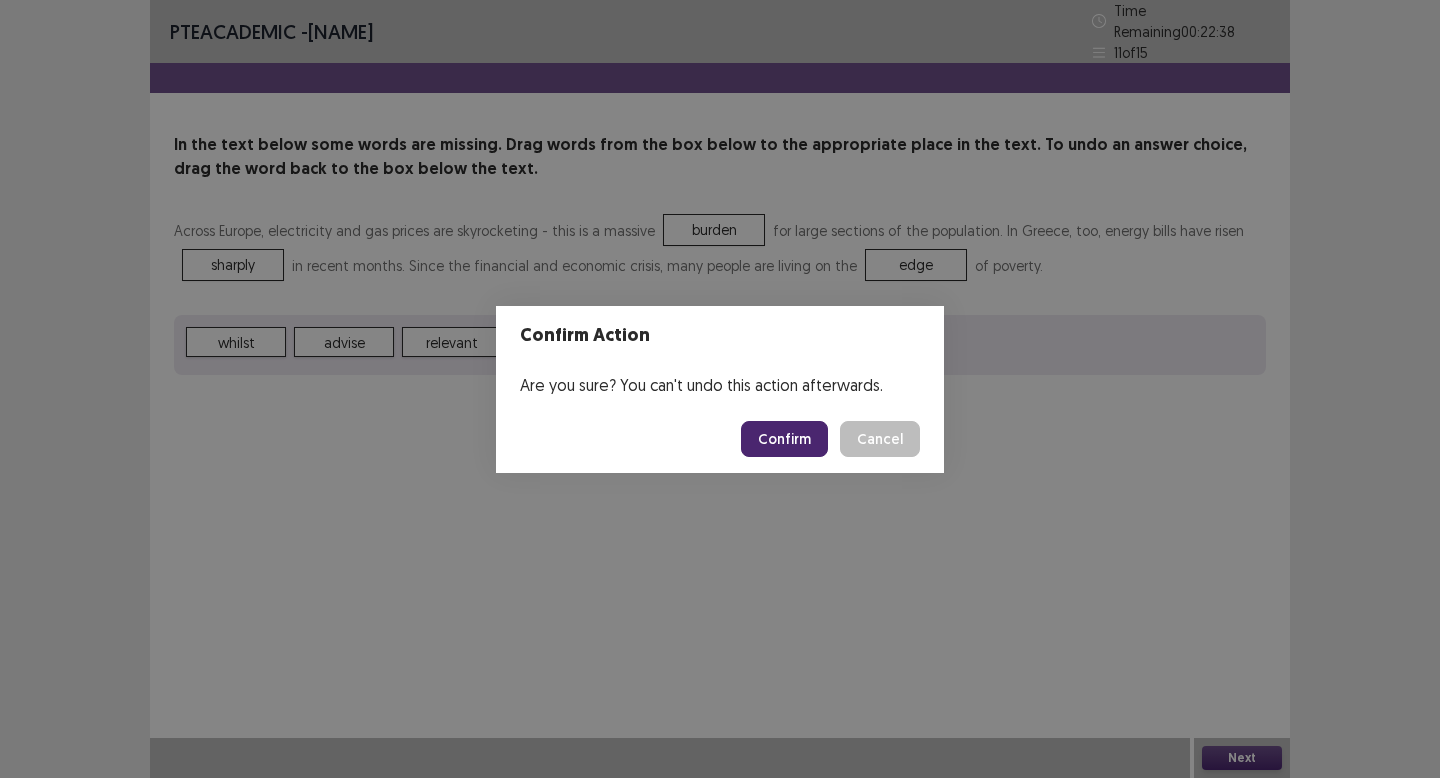 click on "Confirm" at bounding box center [784, 439] 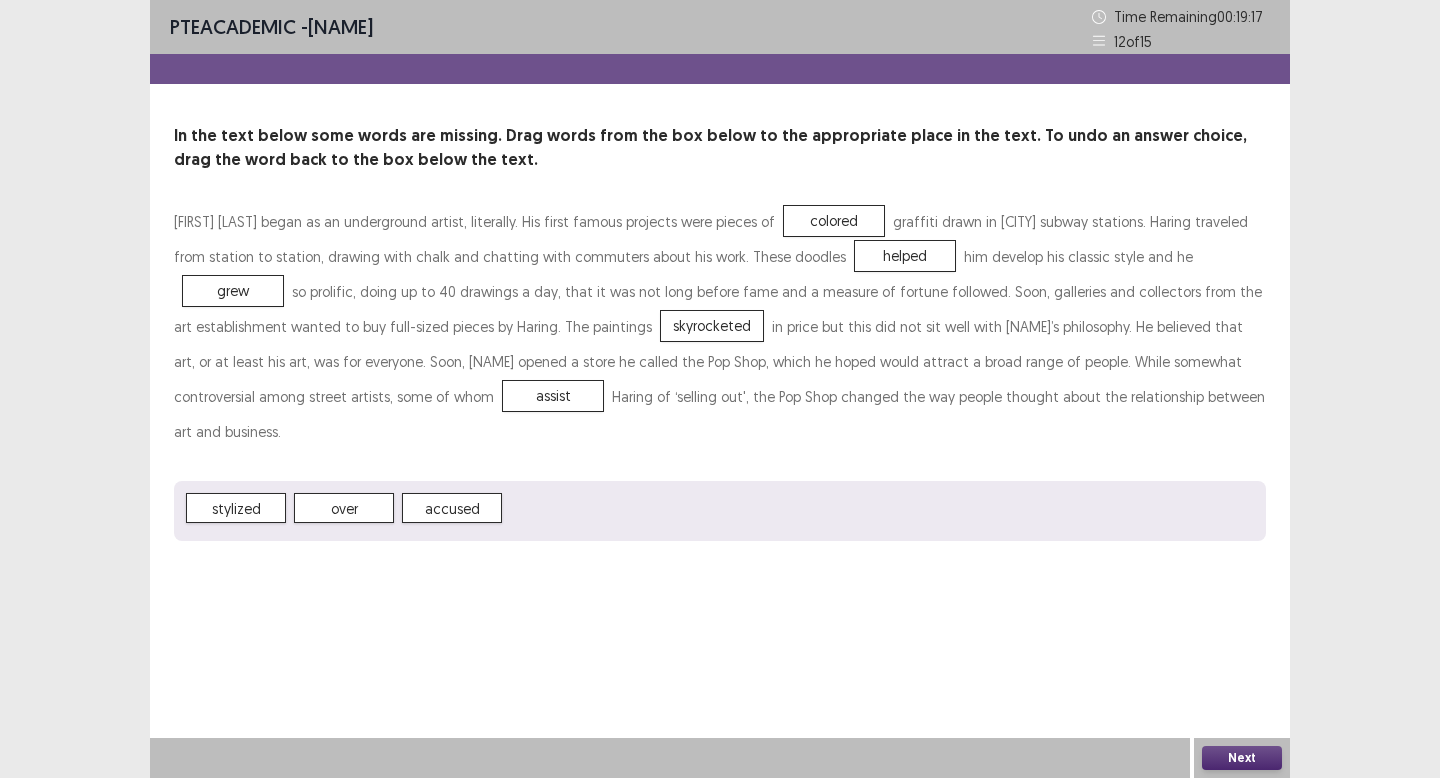 click on "Next" at bounding box center (1242, 758) 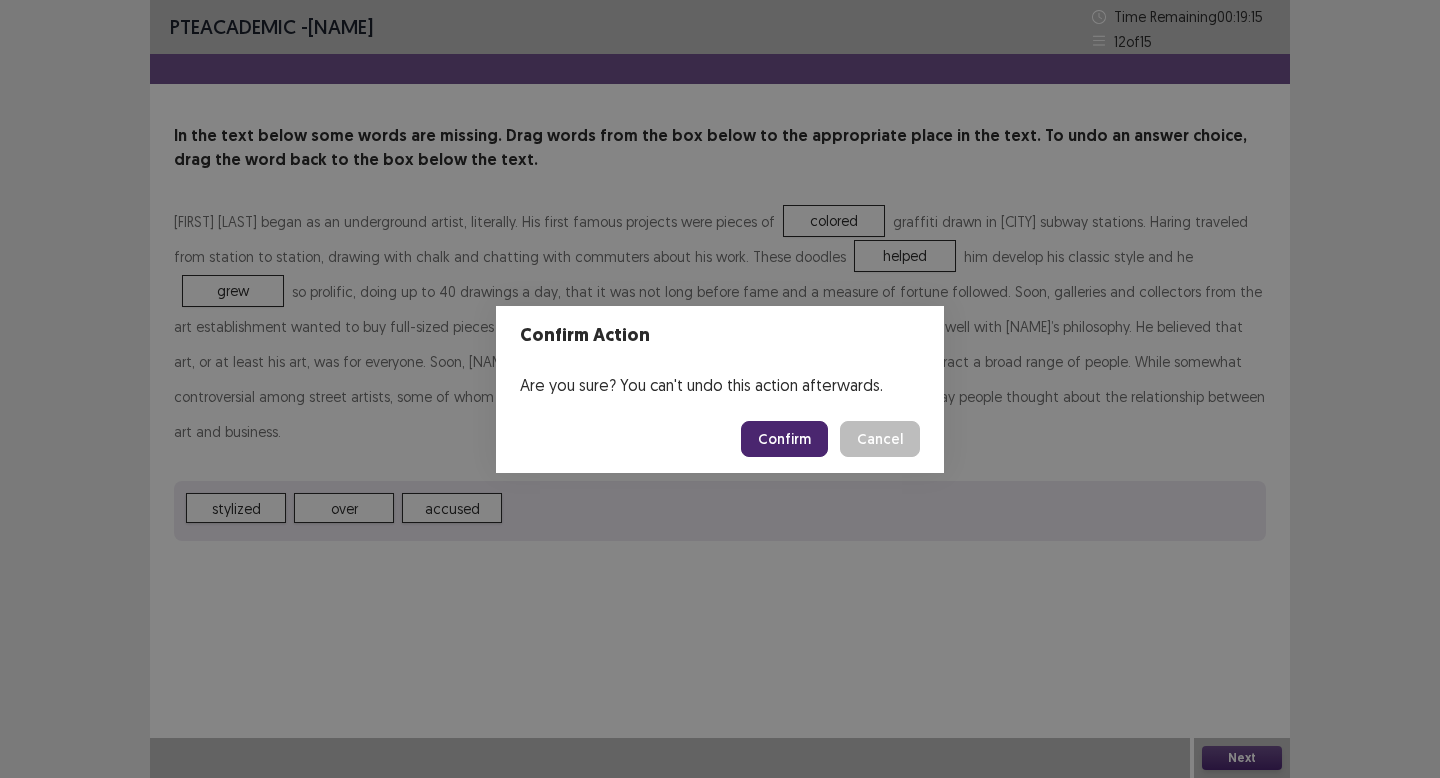 click on "Confirm" at bounding box center (784, 439) 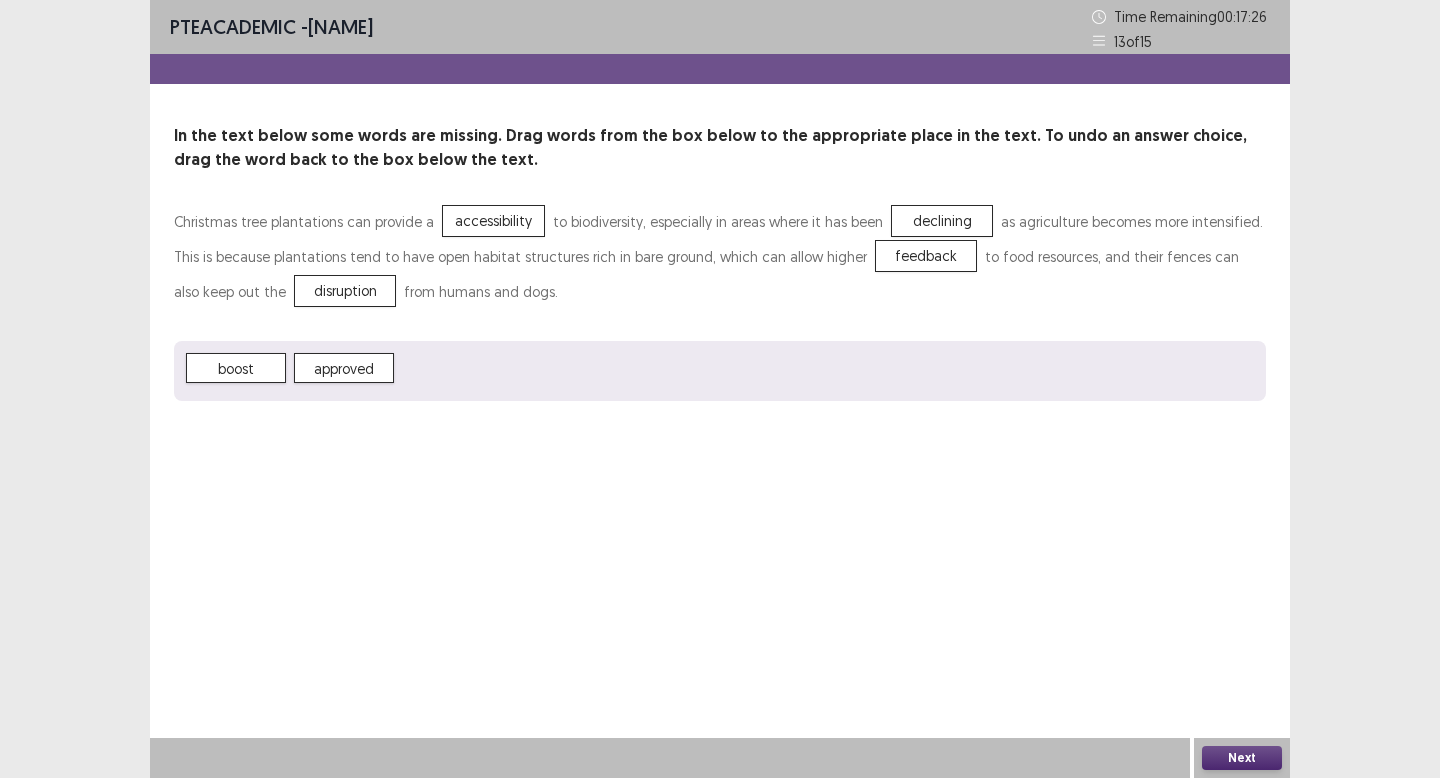 click on "Next" at bounding box center [1242, 758] 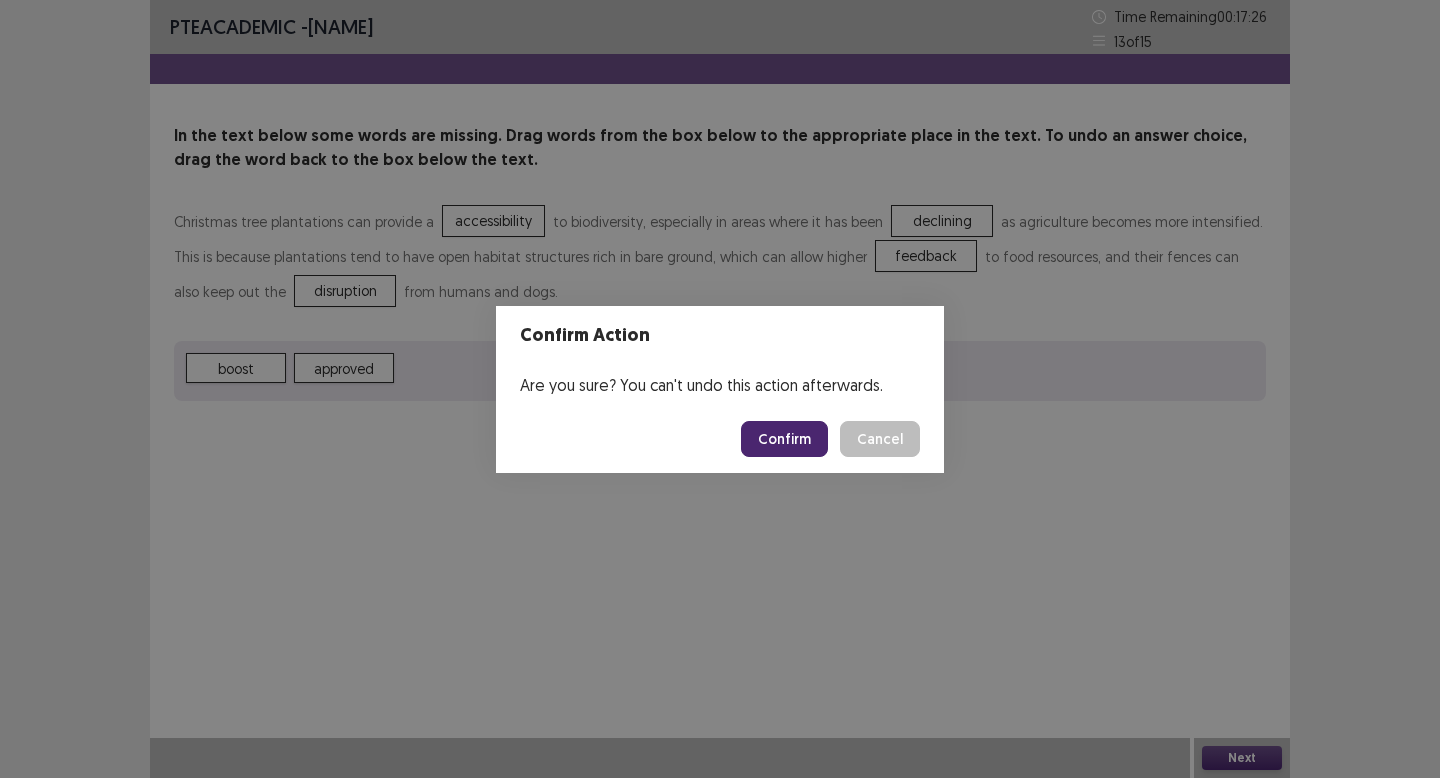 click on "Confirm" at bounding box center [784, 439] 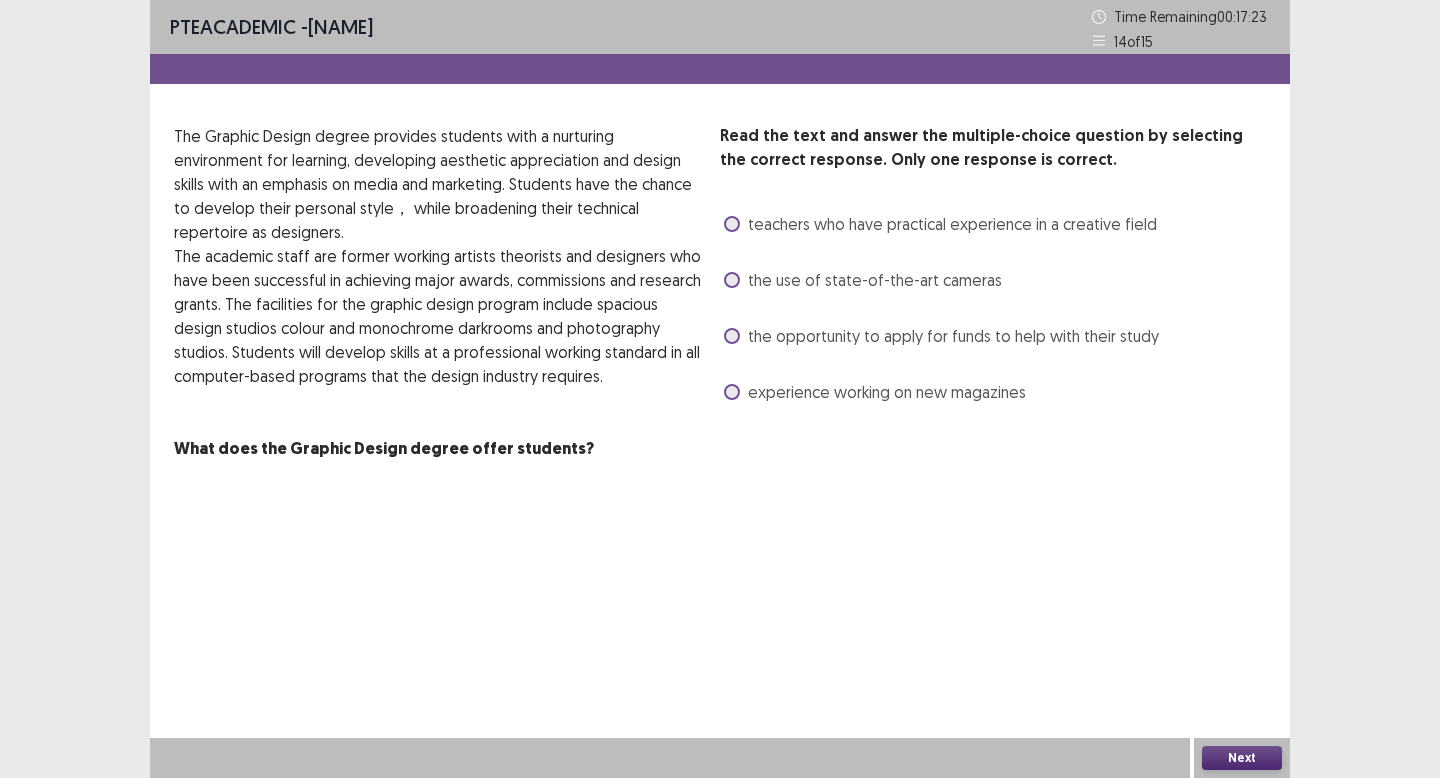 click at bounding box center [732, 336] 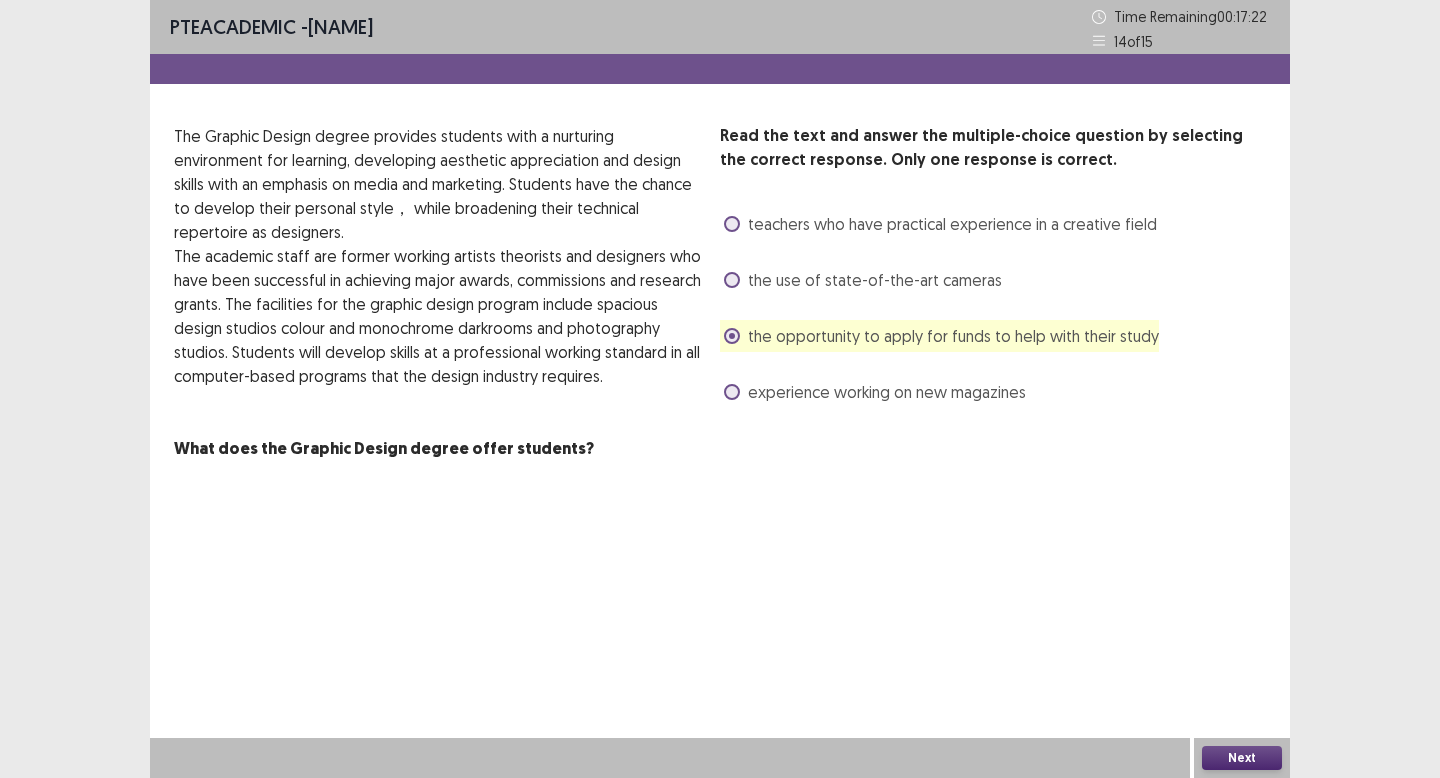 click on "Next" at bounding box center [1242, 758] 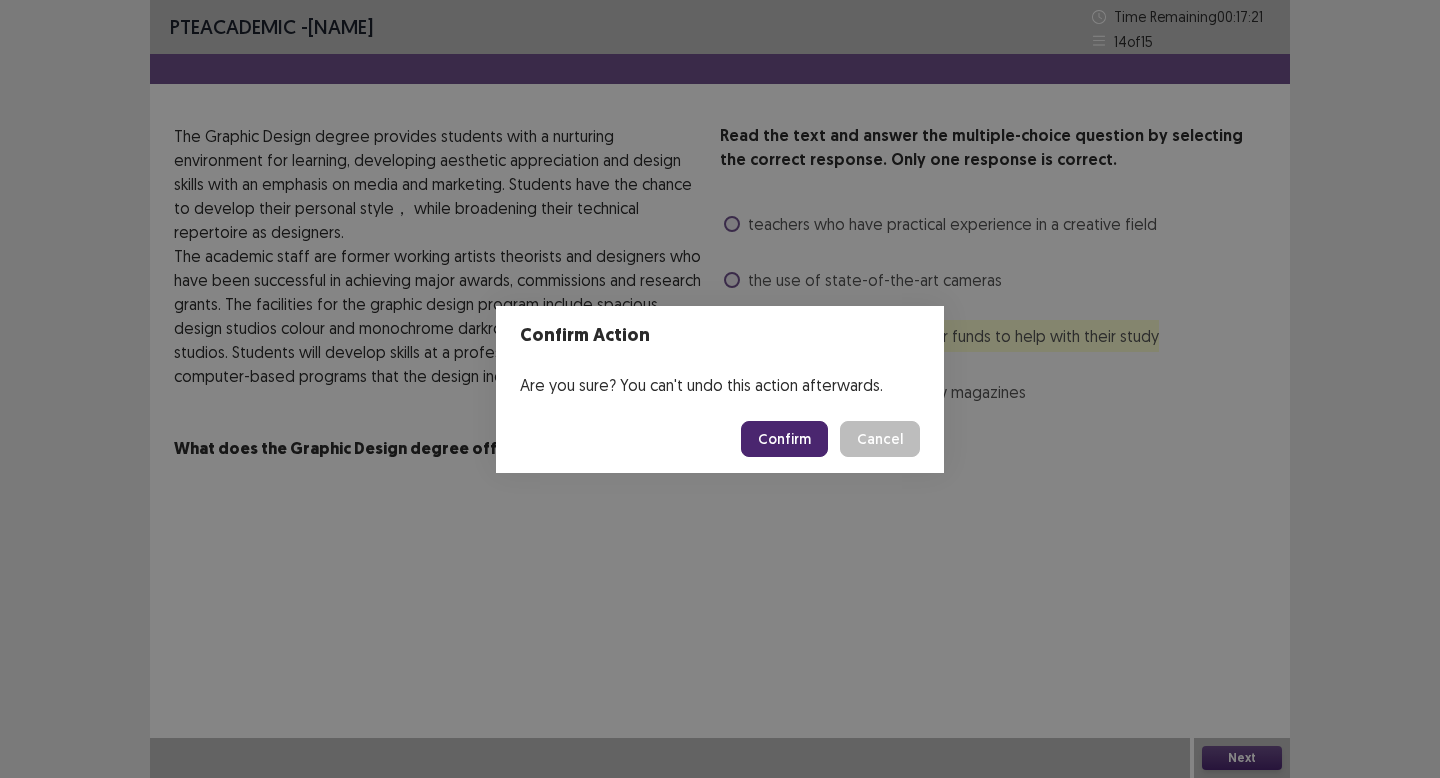 click on "Confirm" at bounding box center (784, 439) 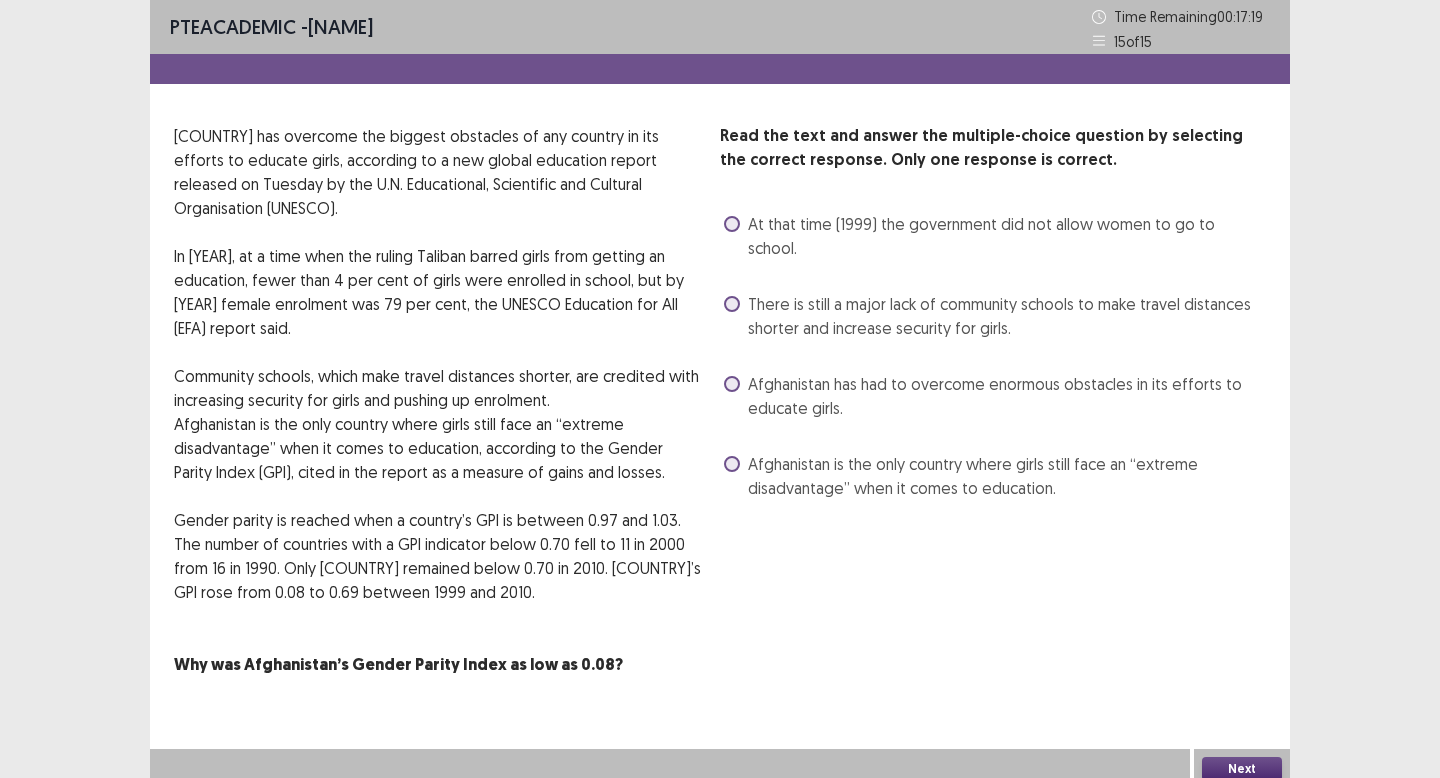 click on "Afghanistan has had to overcome enormous obstacles in its efforts to educate girls." at bounding box center [995, 396] 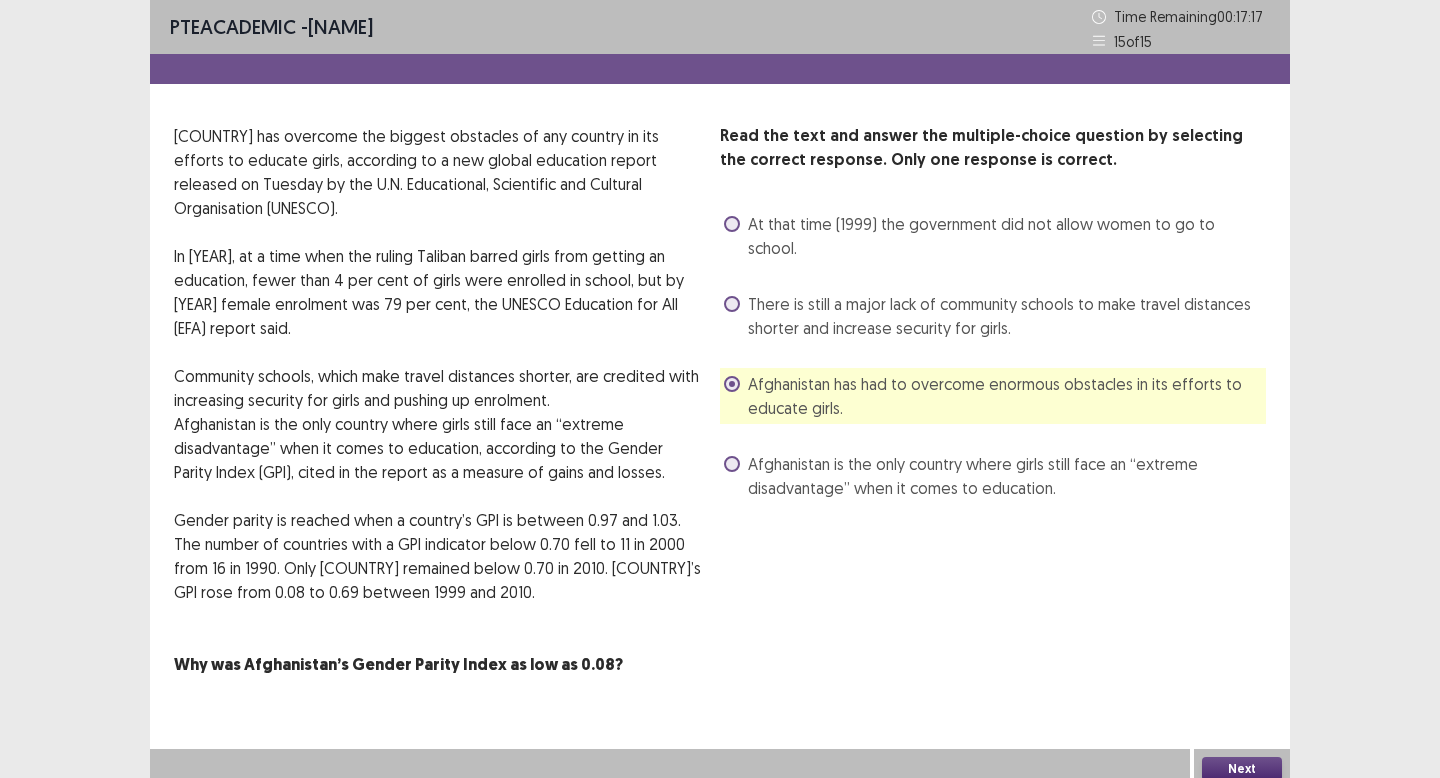 click on "Afghanistan has had to overcome enormous obstacles in its efforts to educate girls." at bounding box center [1007, 396] 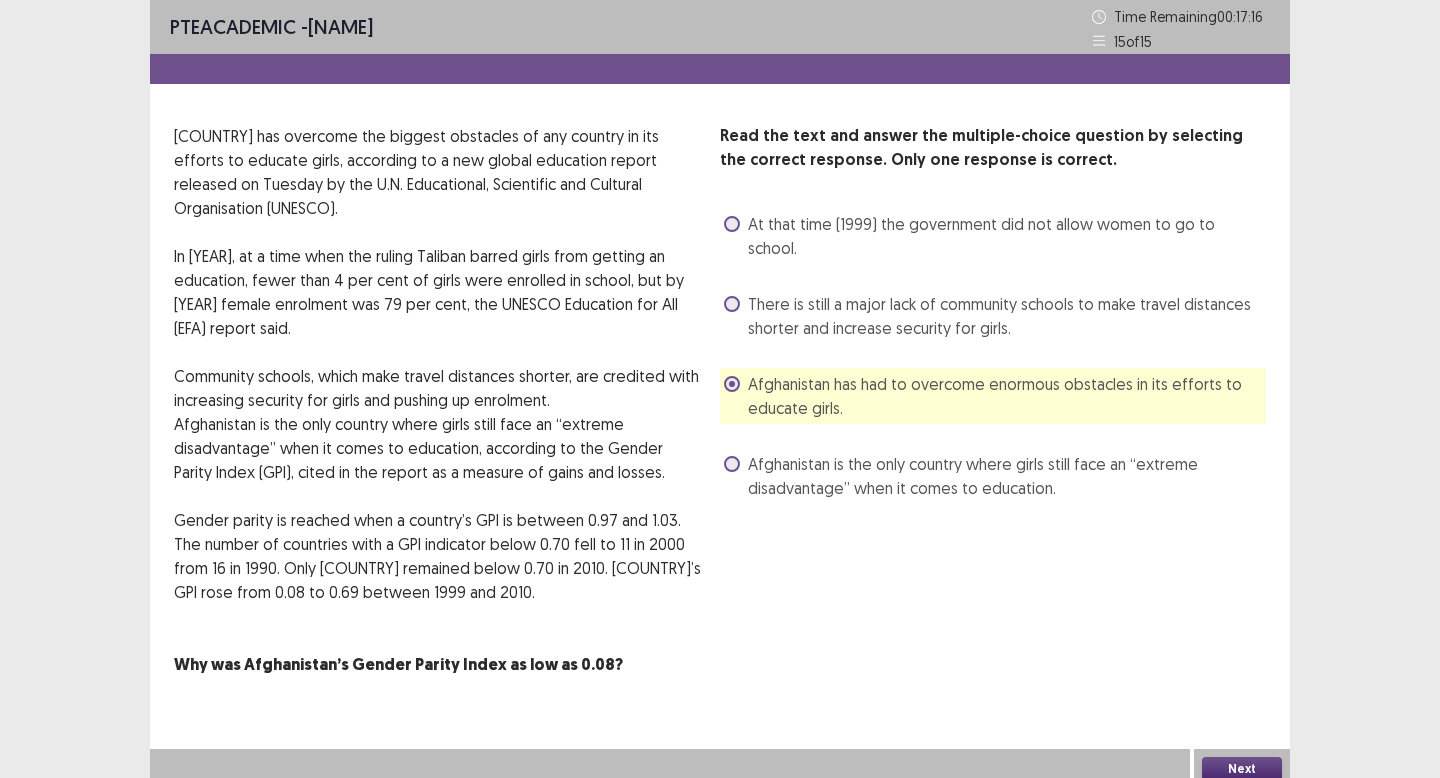 click on "There is still a major lack of community schools to make travel distances shorter and increase security for girls." at bounding box center [1007, 316] 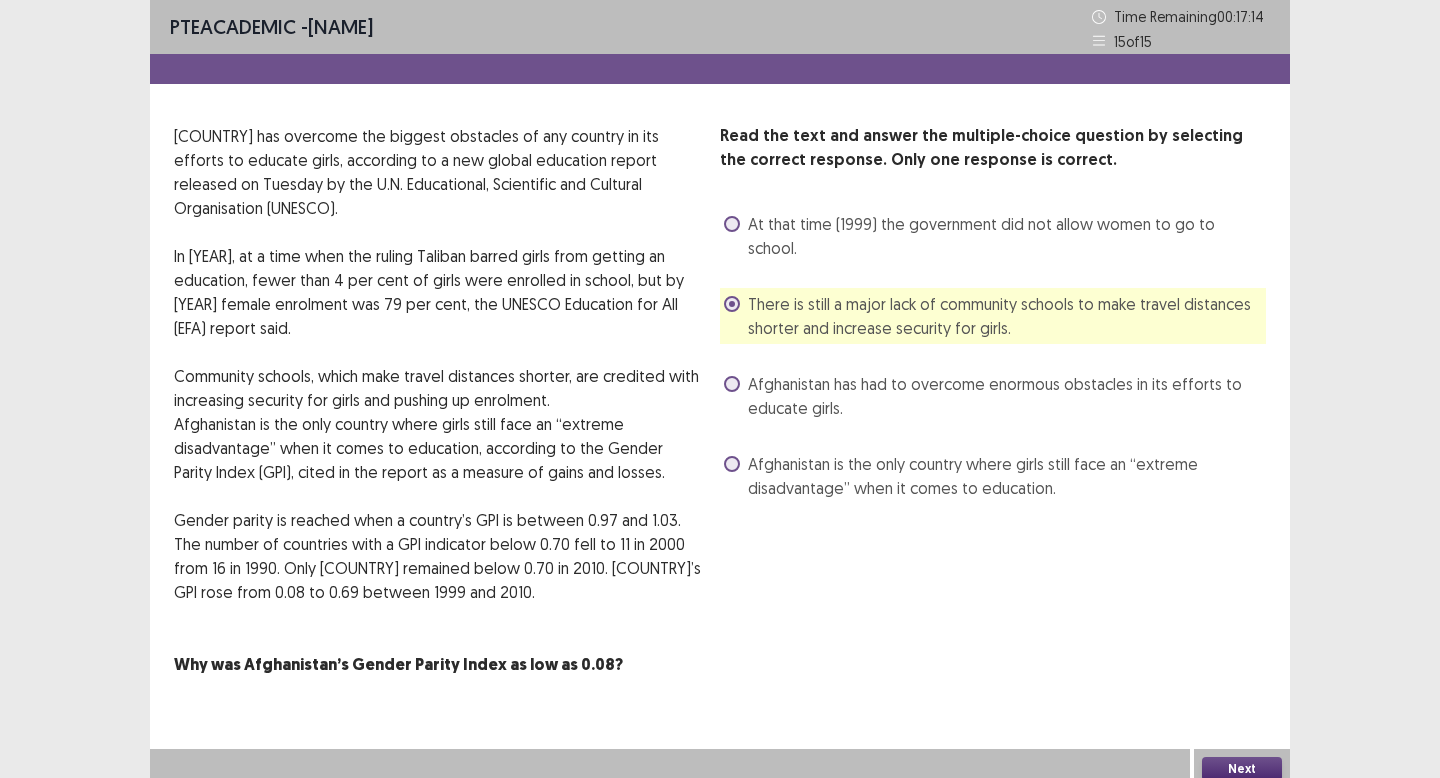 click on "Next" at bounding box center (1242, 769) 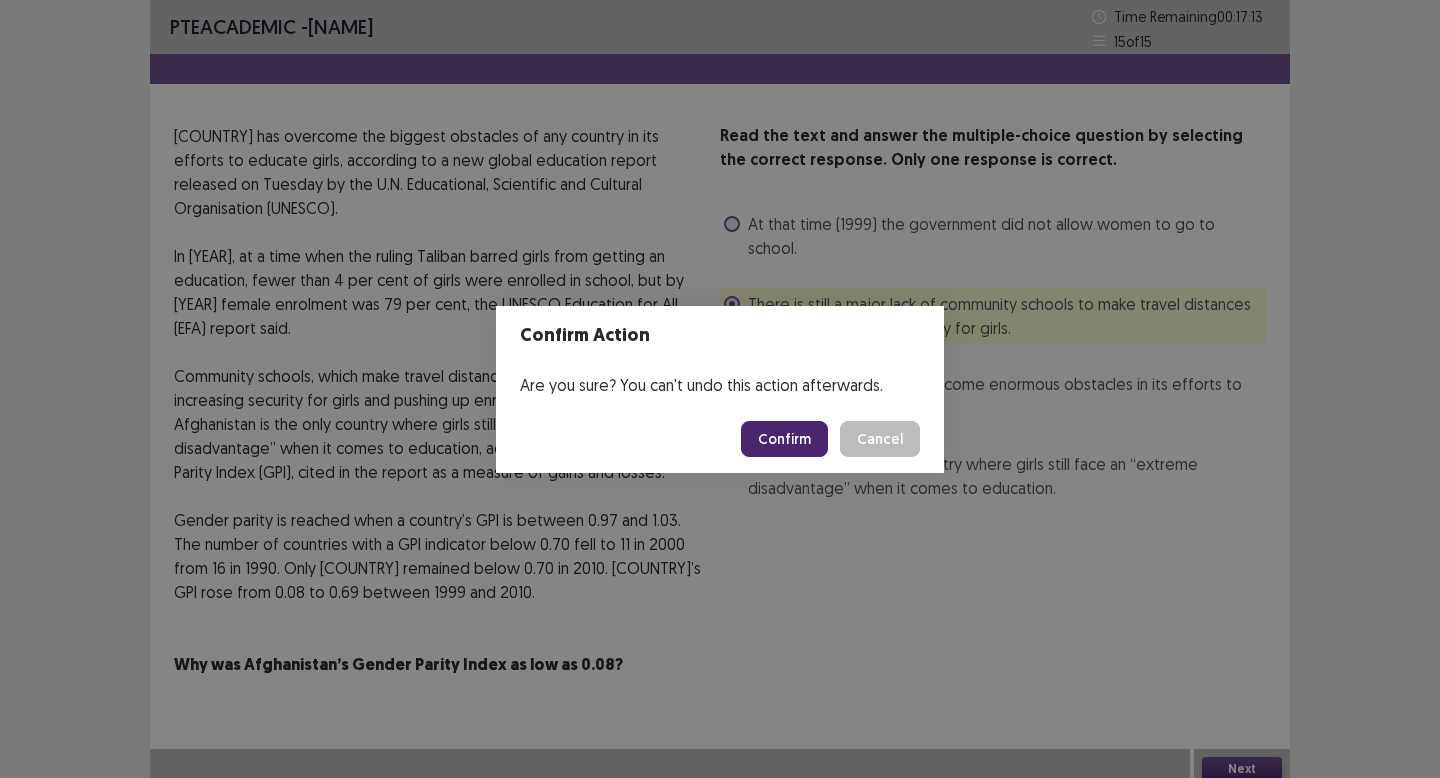 click on "Confirm" at bounding box center (784, 439) 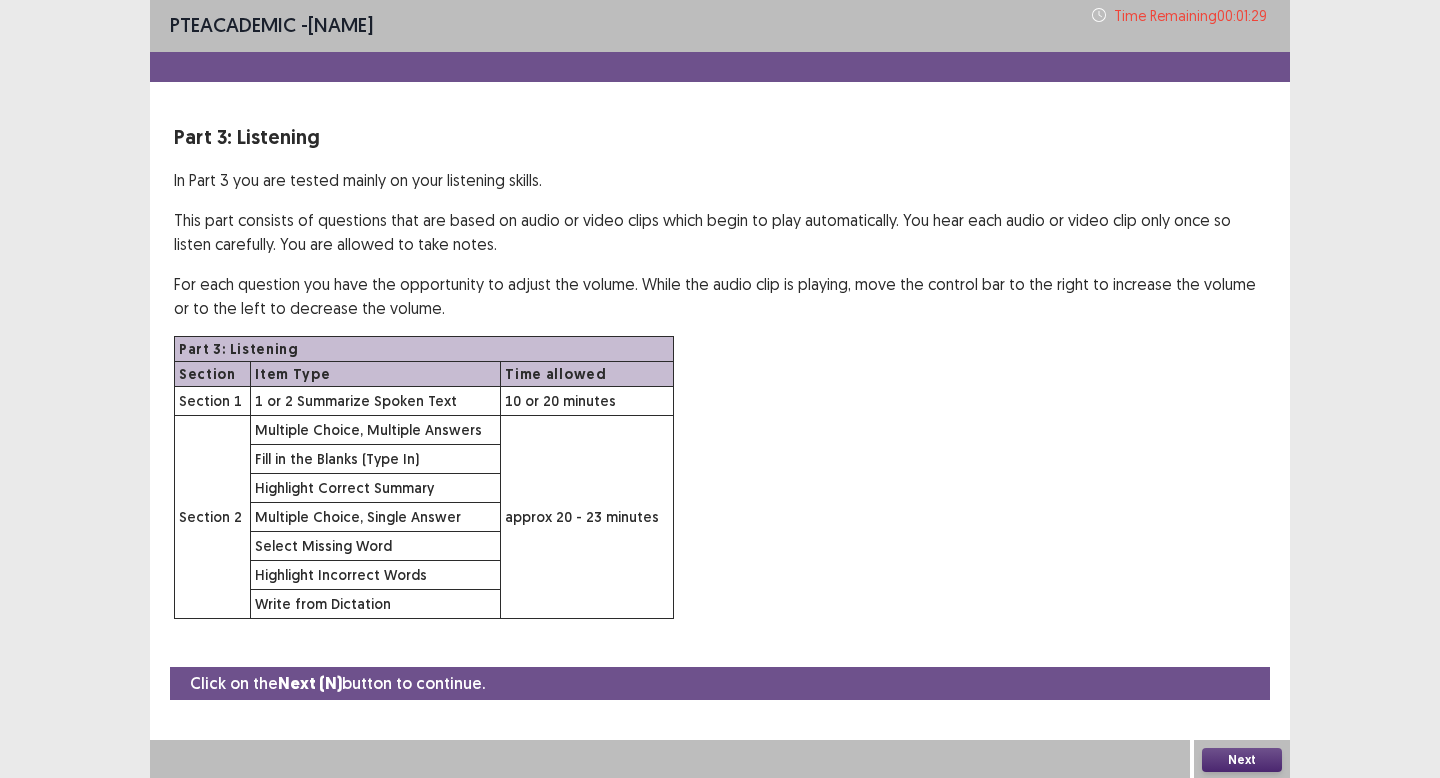 scroll, scrollTop: 3, scrollLeft: 0, axis: vertical 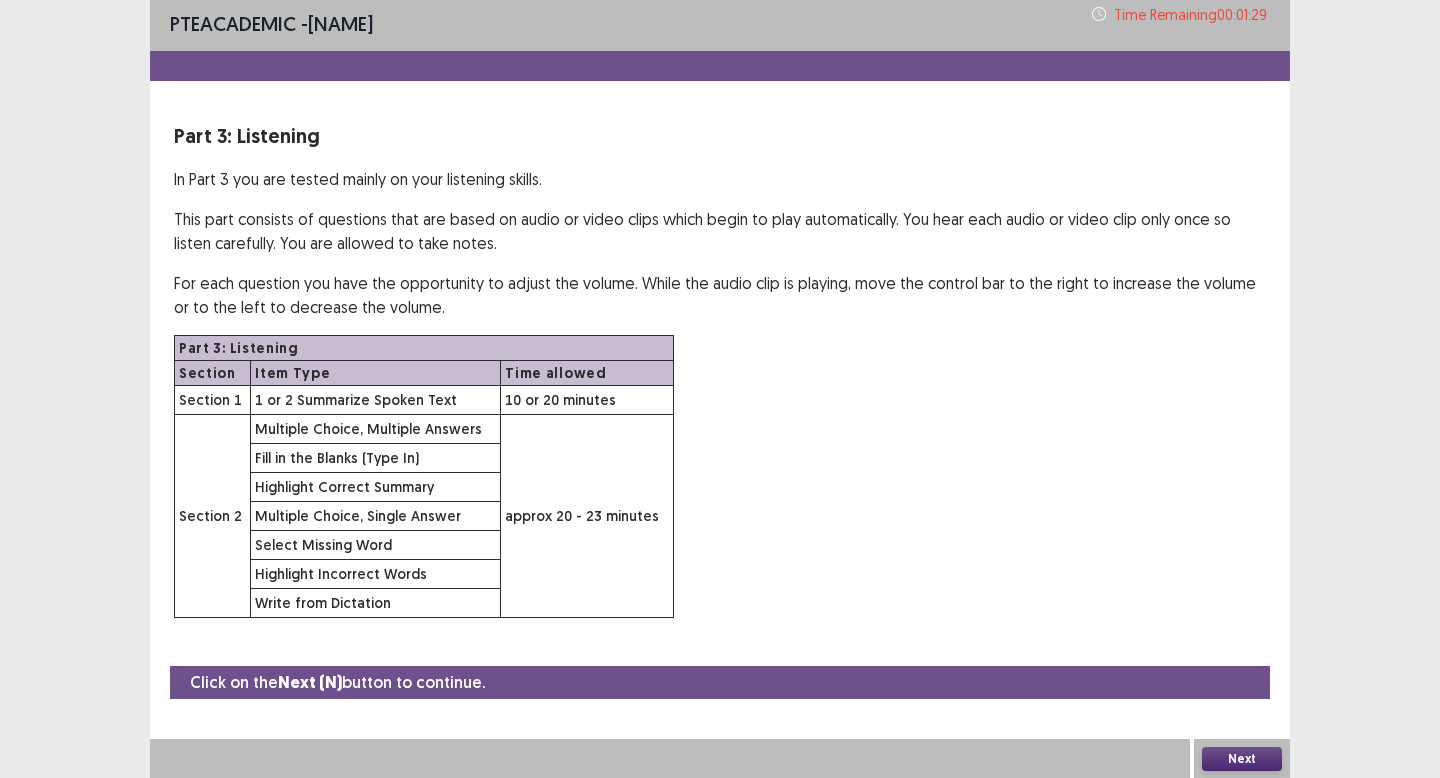 click on "Next" at bounding box center [1242, 759] 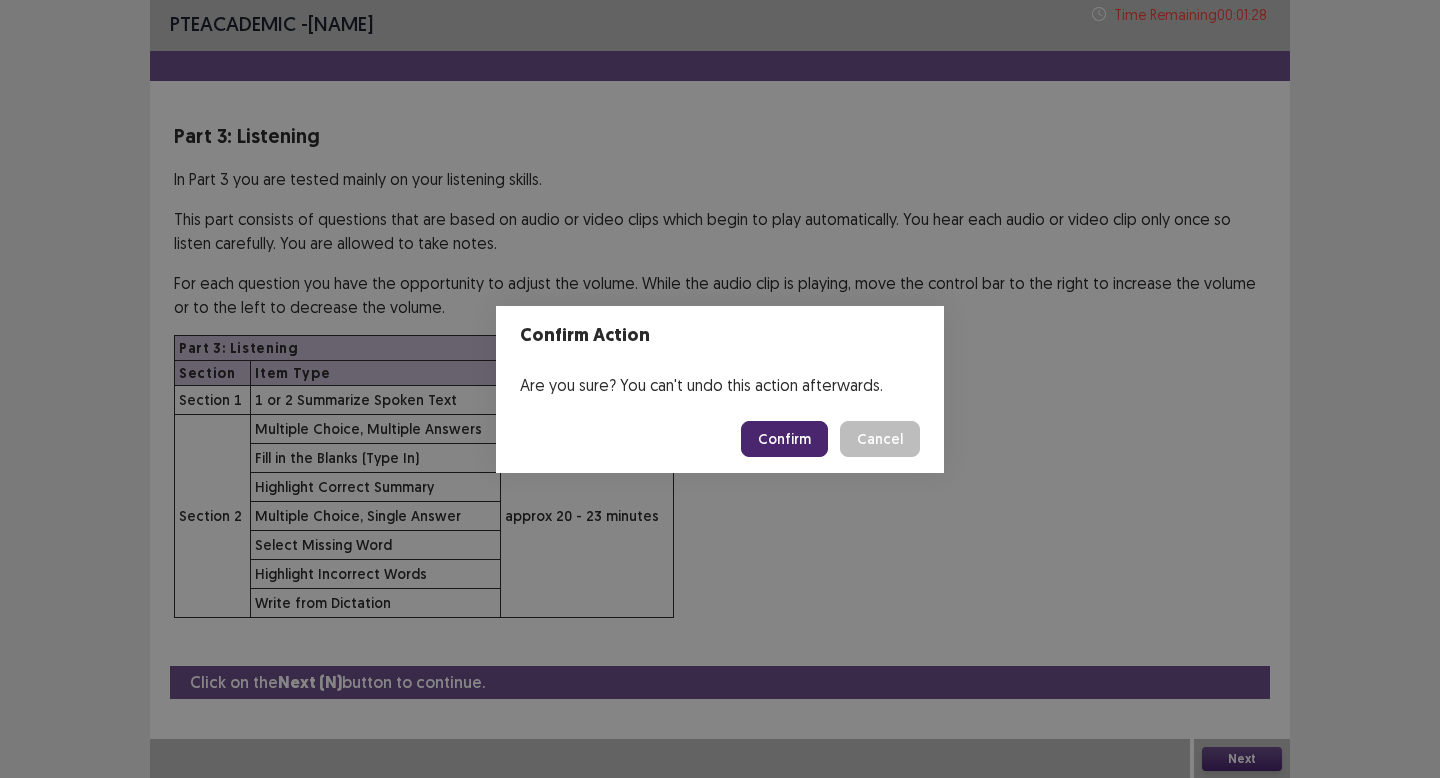 click on "Confirm" at bounding box center (784, 439) 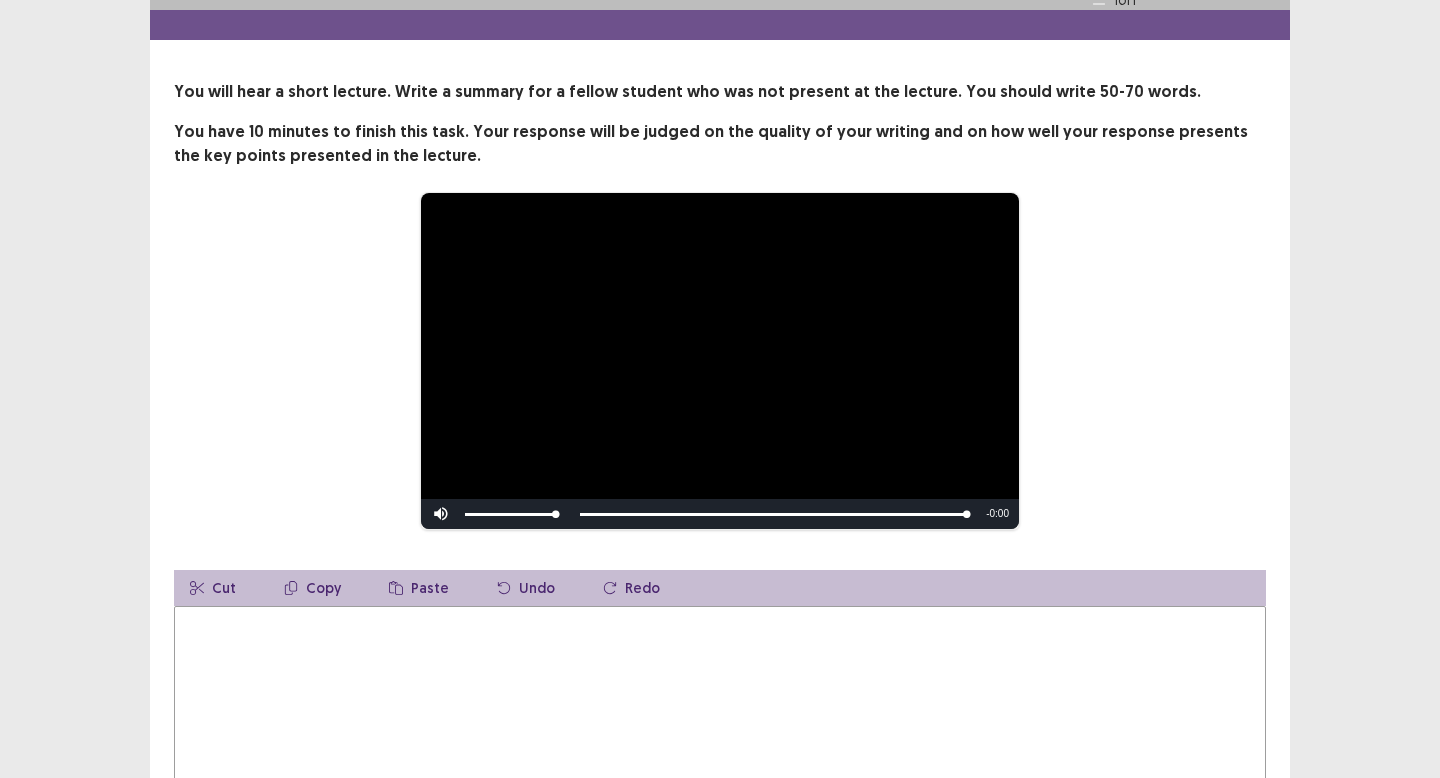 scroll, scrollTop: 73, scrollLeft: 0, axis: vertical 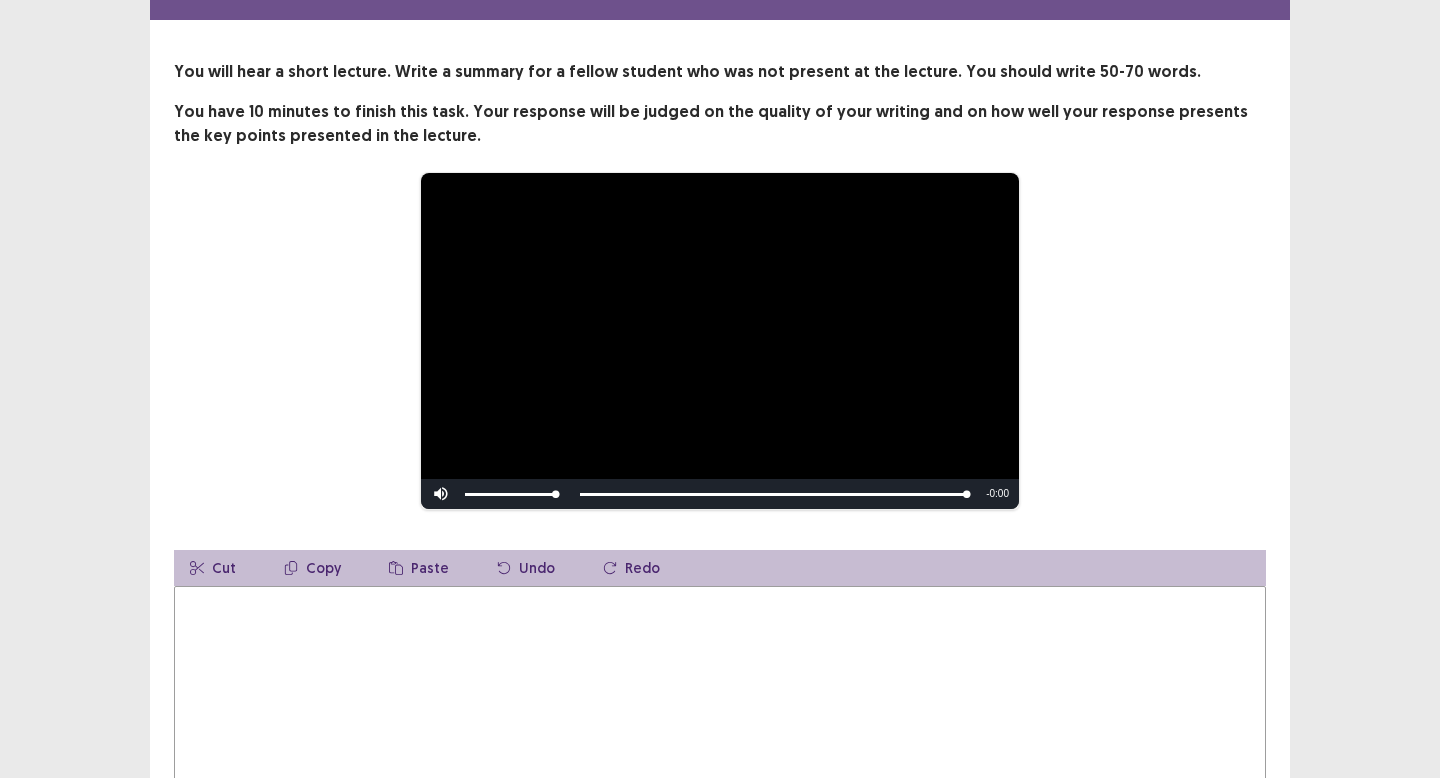 click at bounding box center [720, 696] 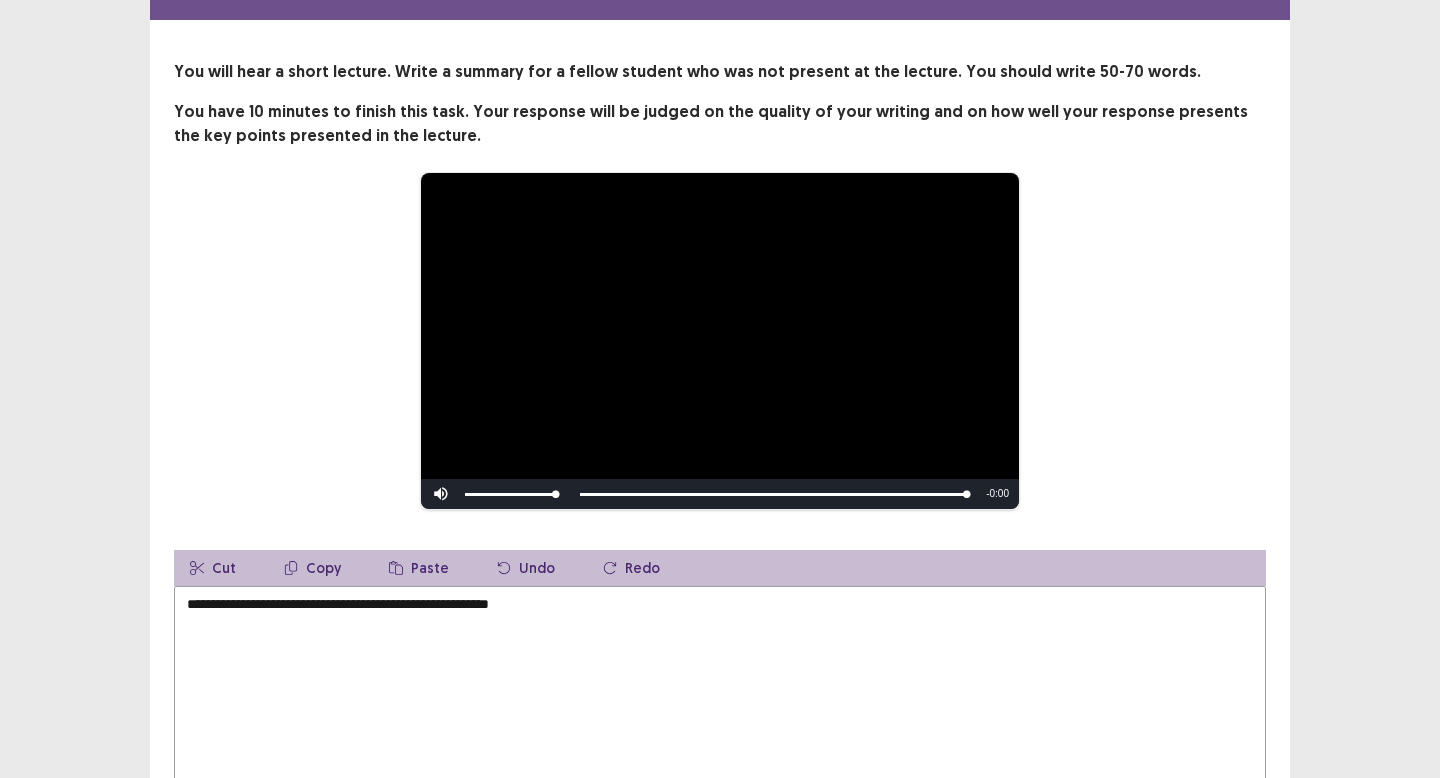 drag, startPoint x: 302, startPoint y: 596, endPoint x: 249, endPoint y: 593, distance: 53.08484 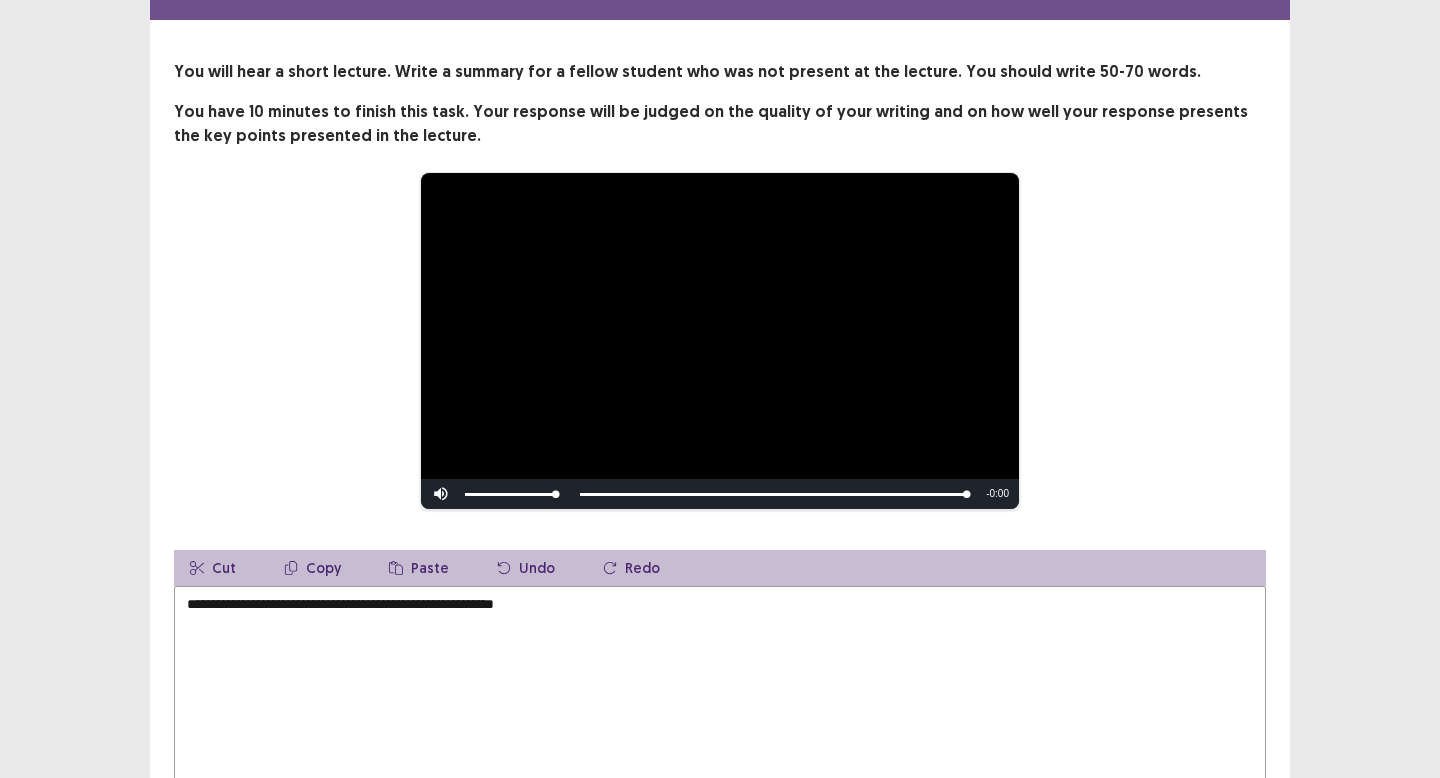 click on "**********" at bounding box center [720, 696] 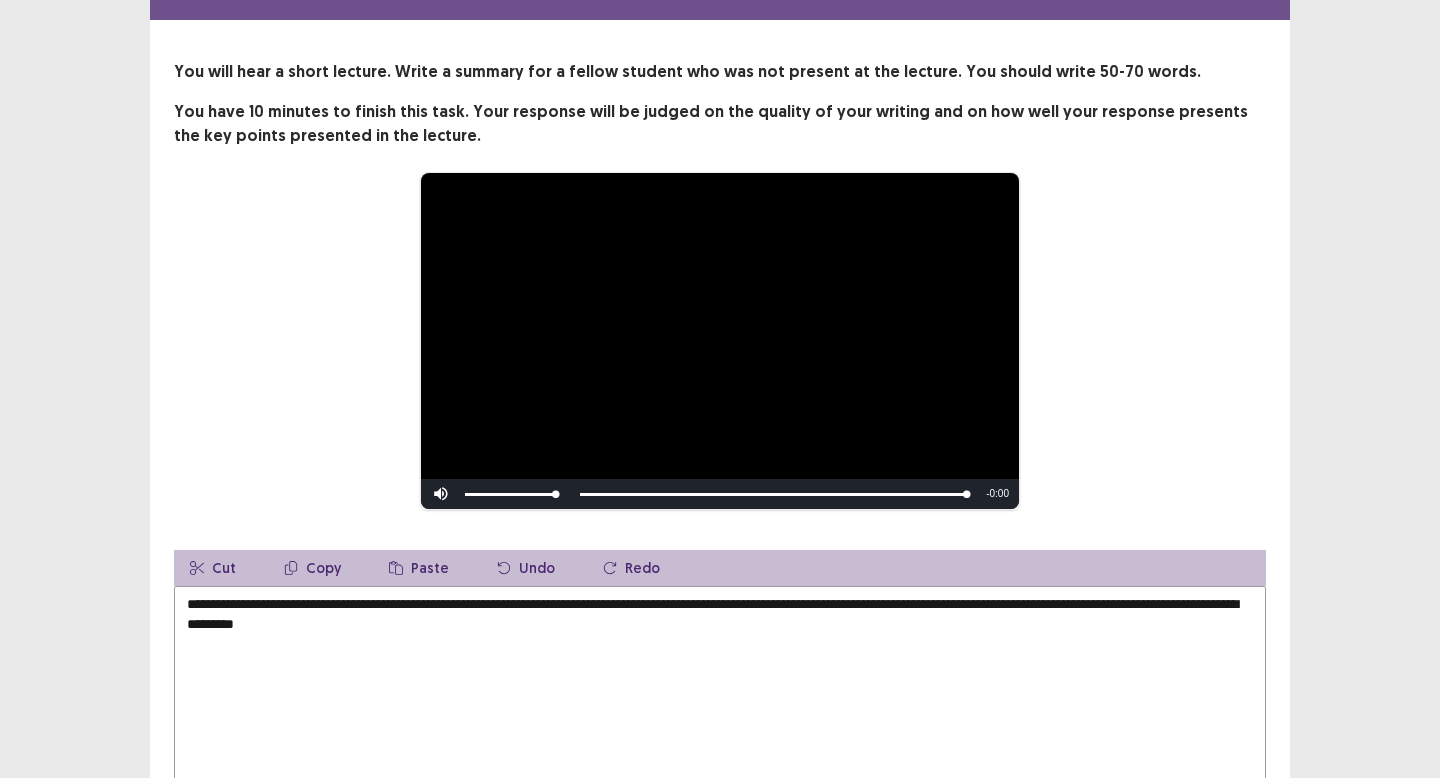 click on "**********" at bounding box center (720, 696) 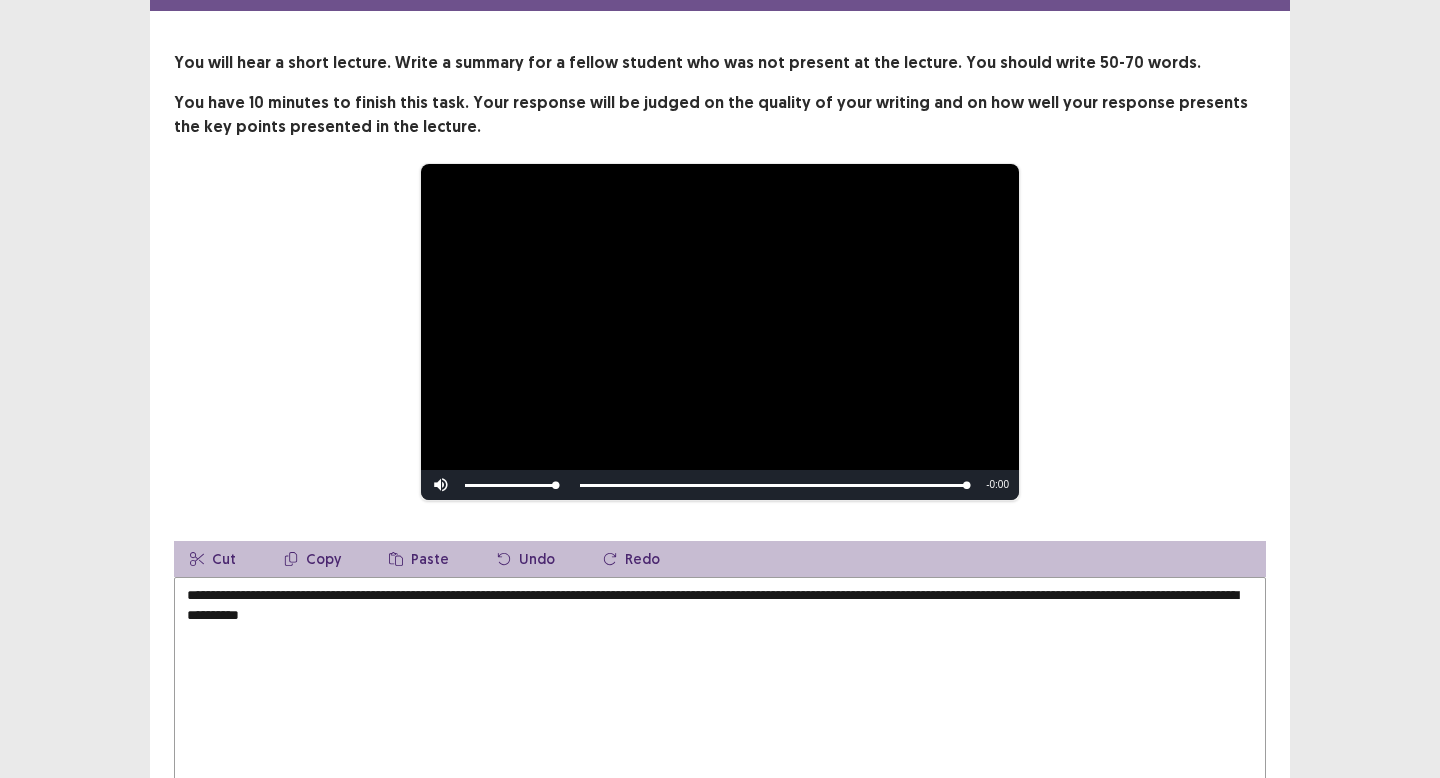 click on "**********" at bounding box center [720, 687] 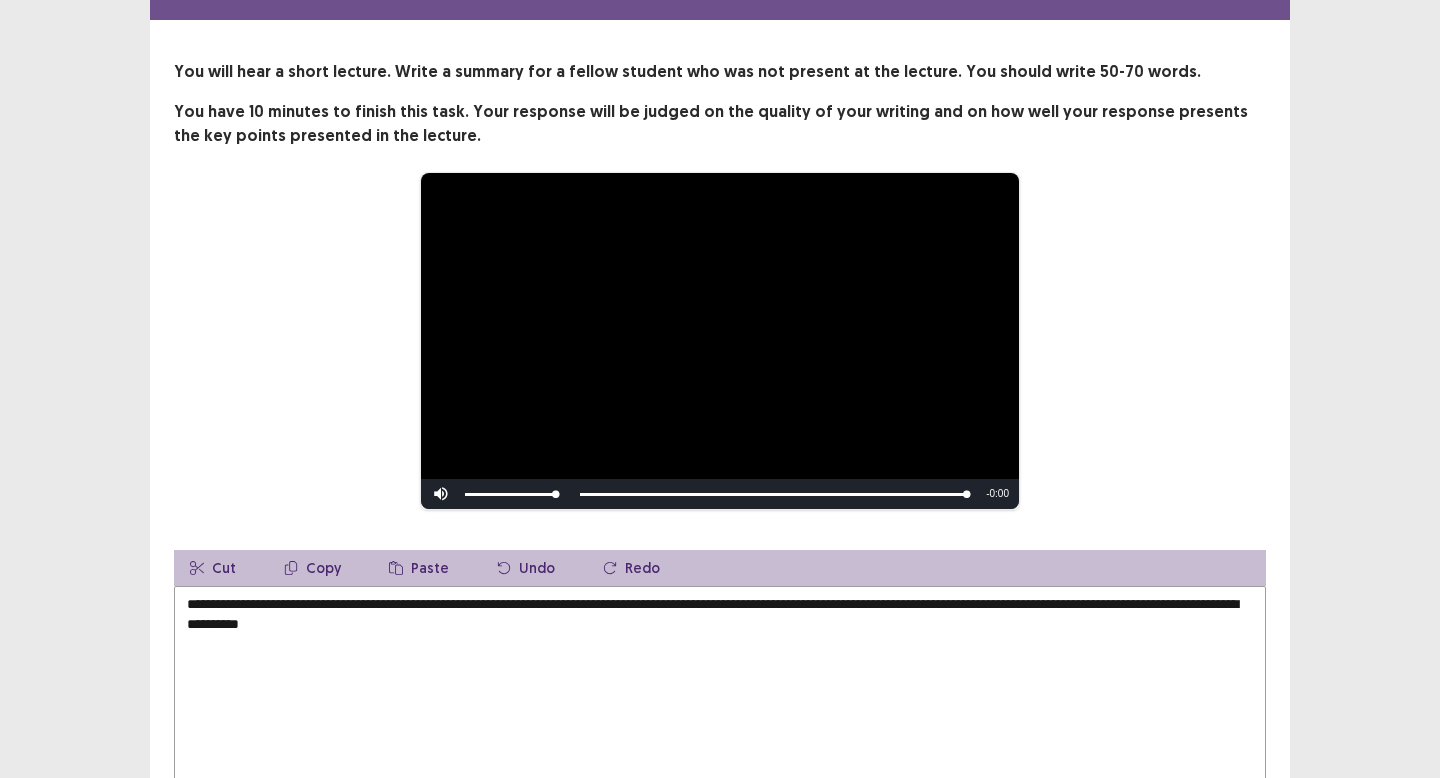click on "**********" at bounding box center (720, 696) 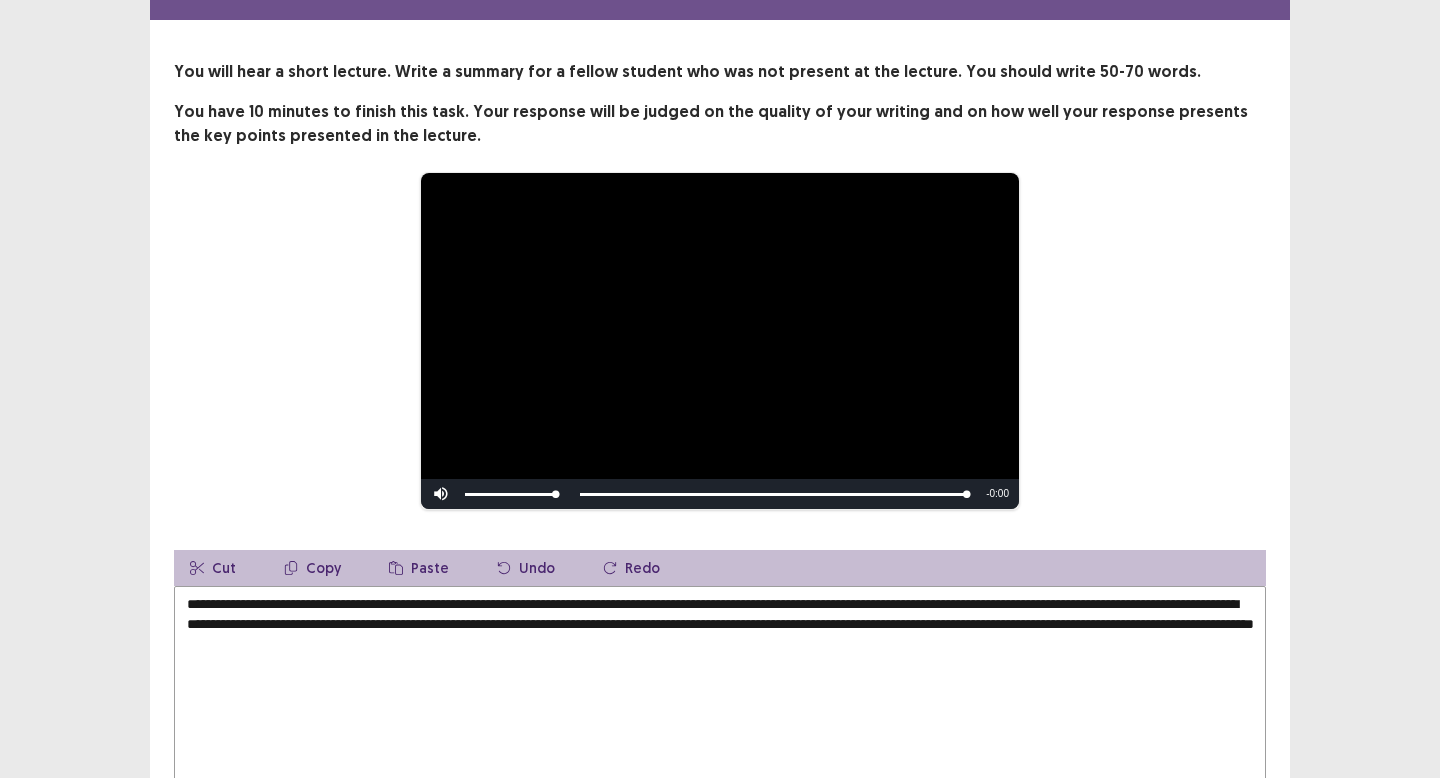 click on "**********" at bounding box center (720, 696) 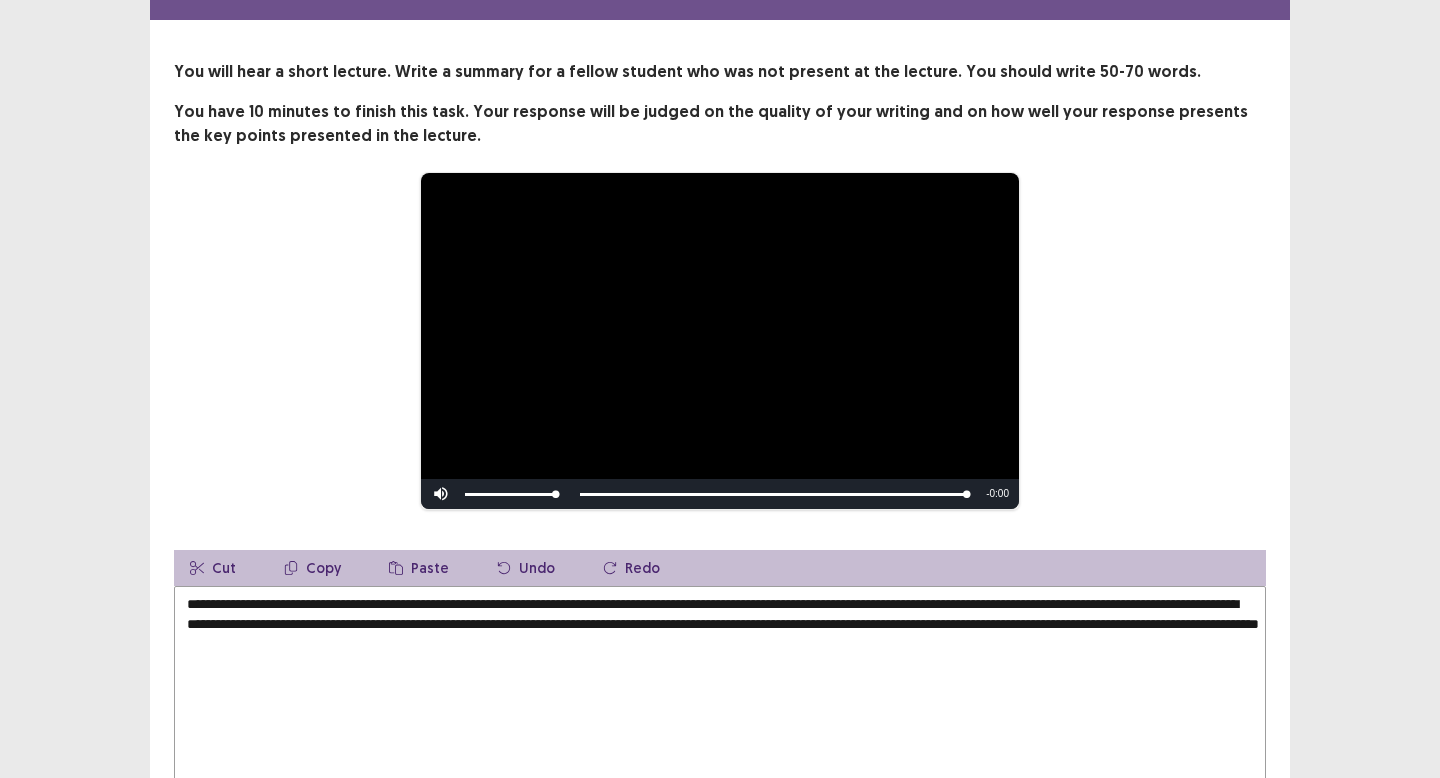 drag, startPoint x: 957, startPoint y: 614, endPoint x: 928, endPoint y: 617, distance: 29.15476 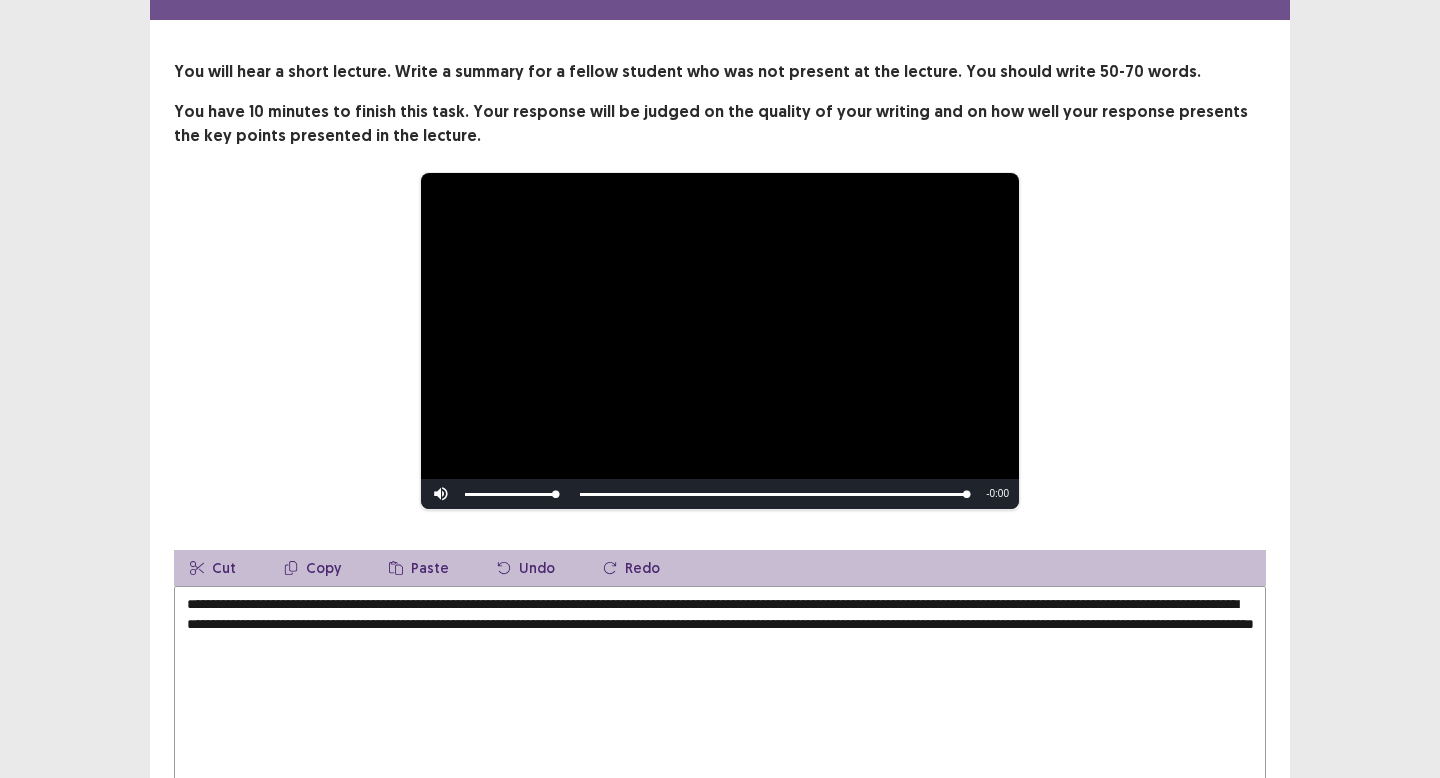 drag, startPoint x: 929, startPoint y: 613, endPoint x: 955, endPoint y: 618, distance: 26.476404 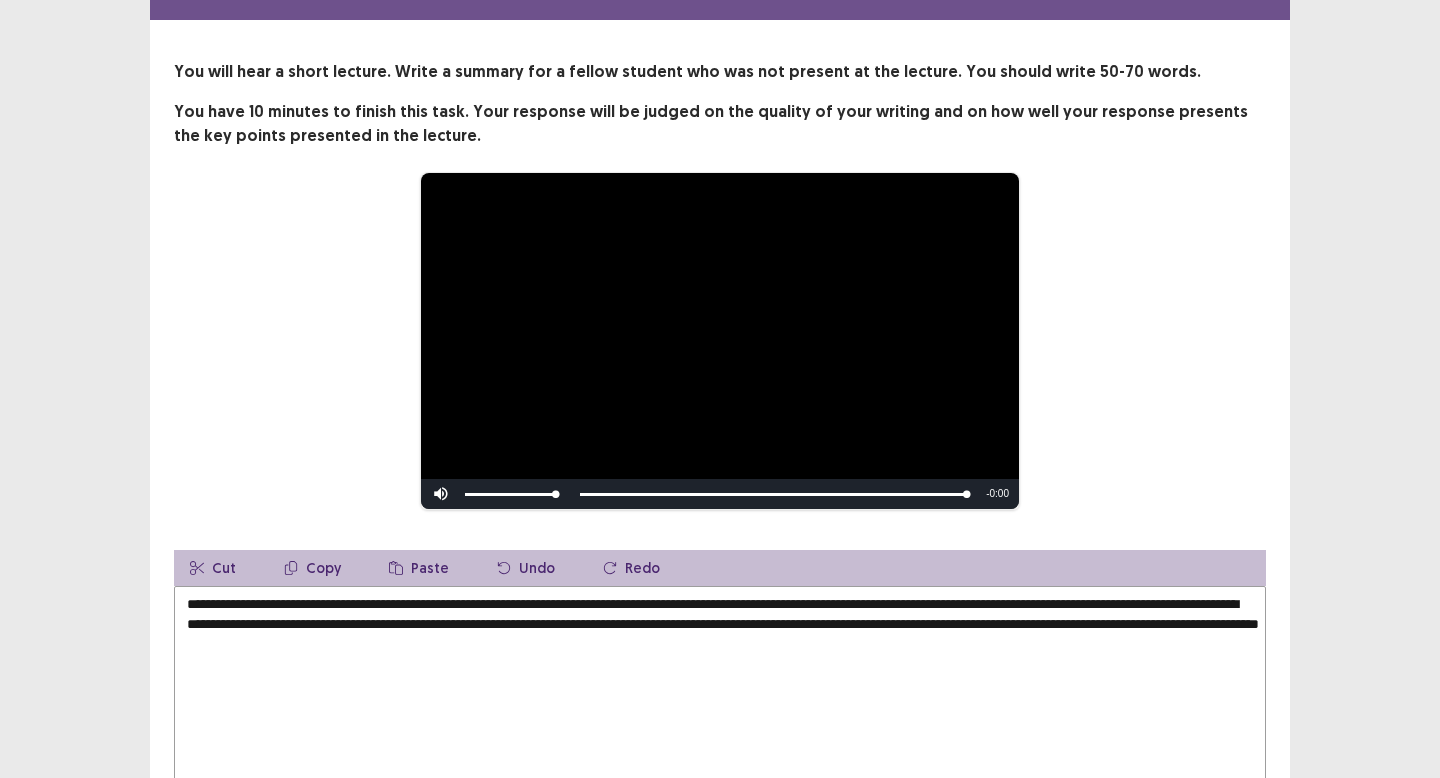 click on "**********" at bounding box center (720, 696) 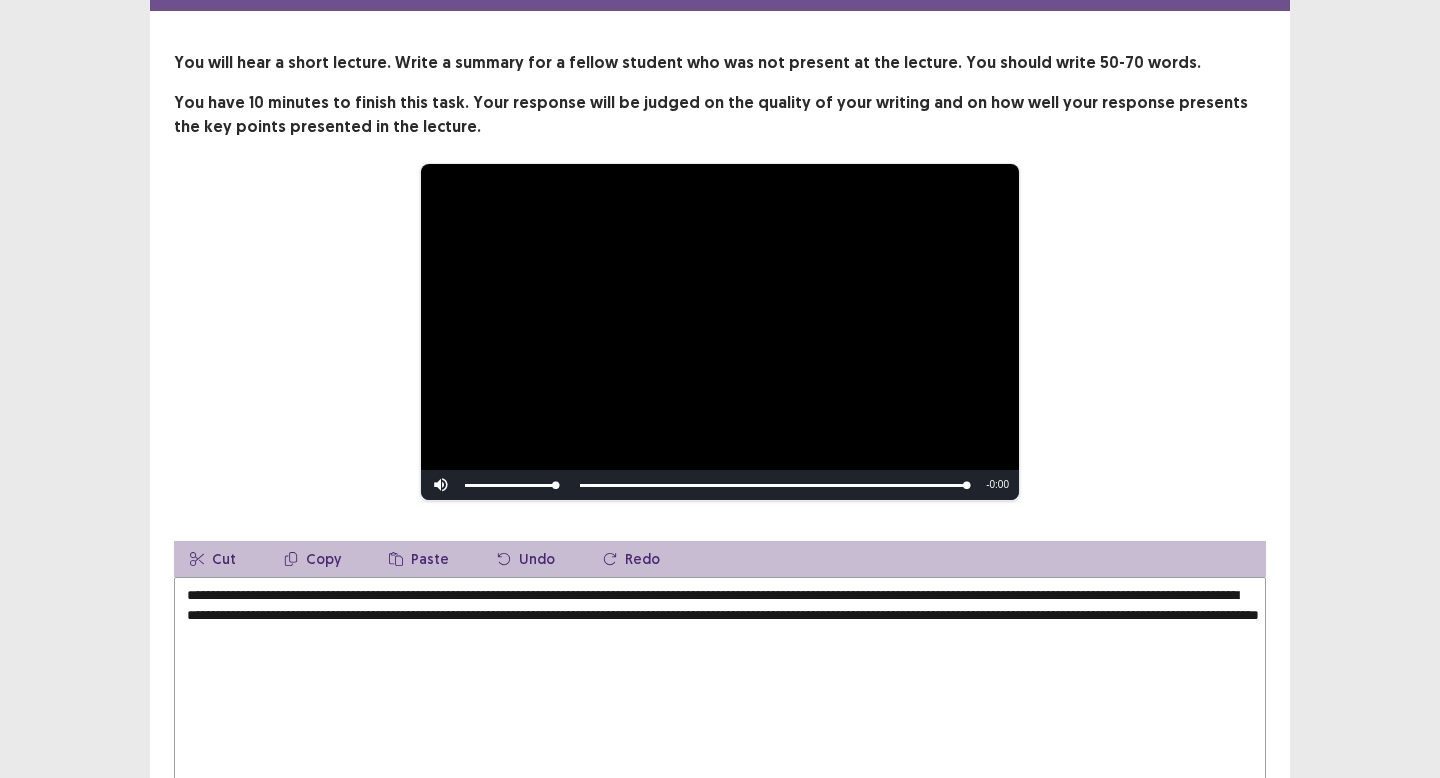 click on "**********" at bounding box center [720, 687] 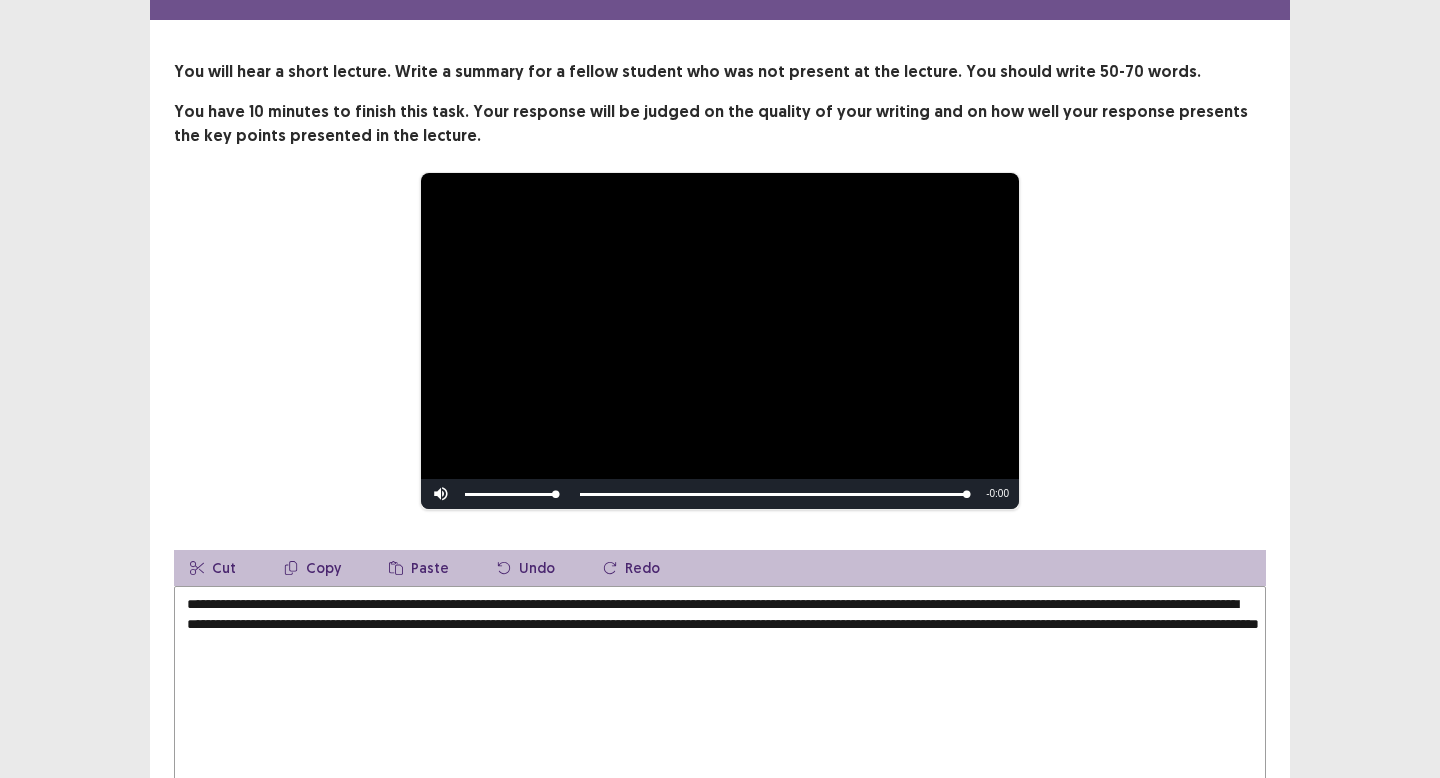 click on "**********" at bounding box center (720, 696) 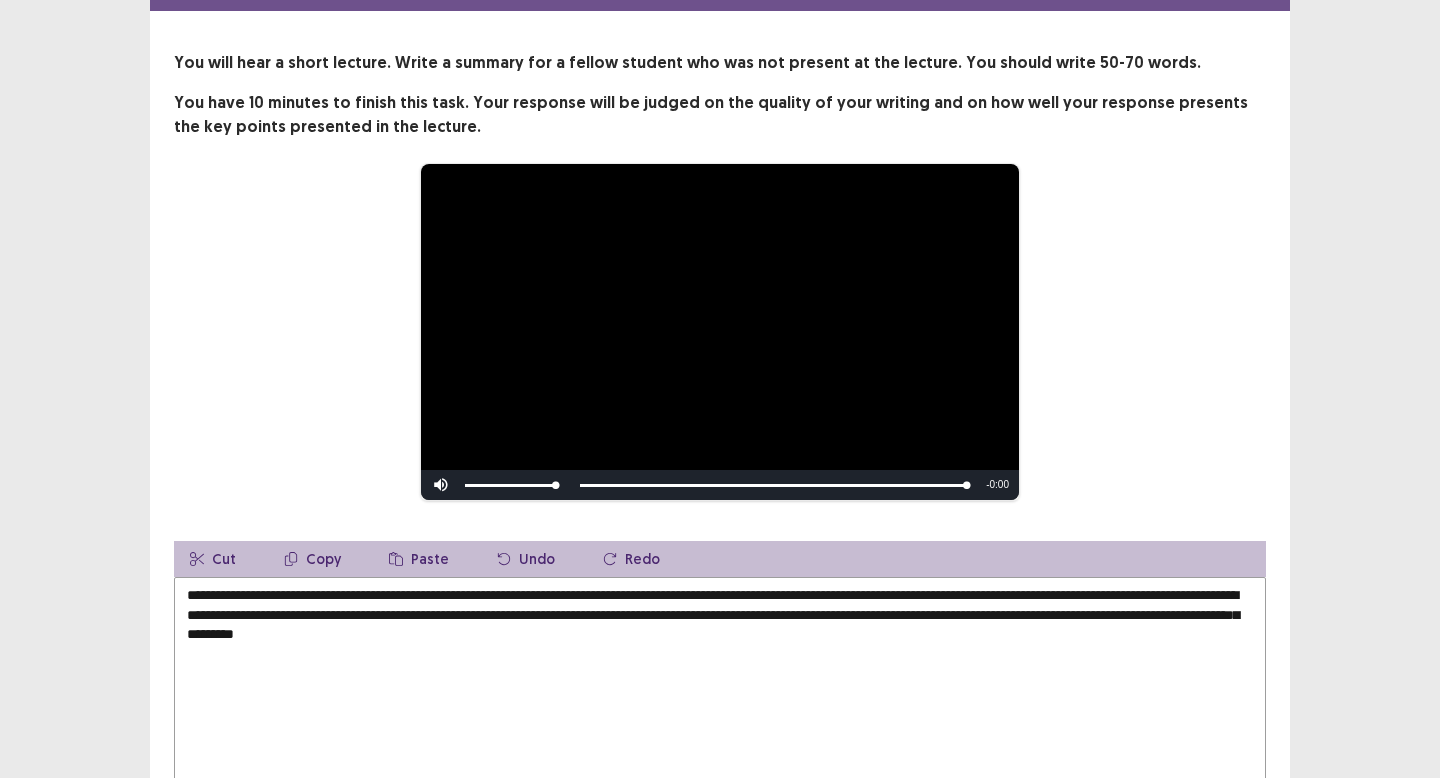 click on "**********" at bounding box center [720, 687] 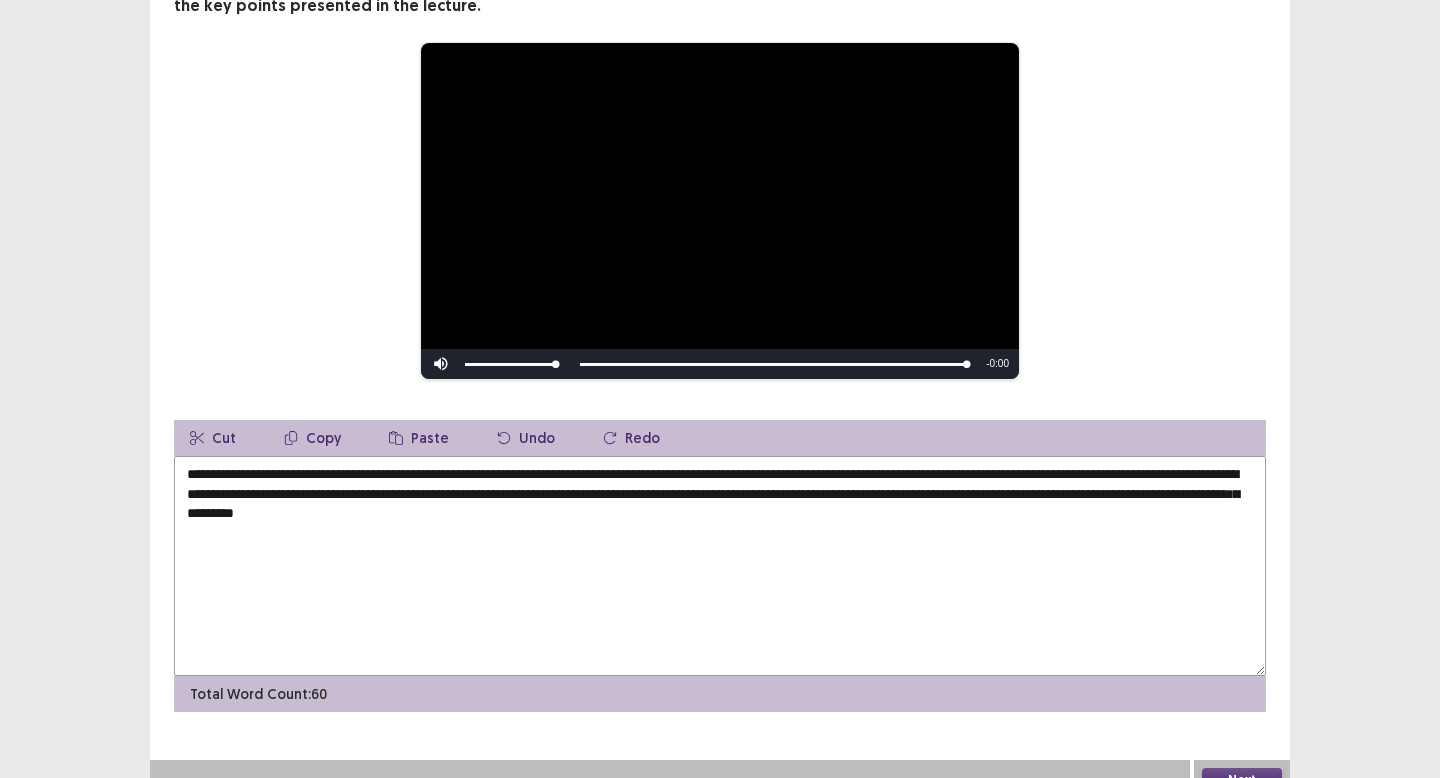 scroll, scrollTop: 216, scrollLeft: 0, axis: vertical 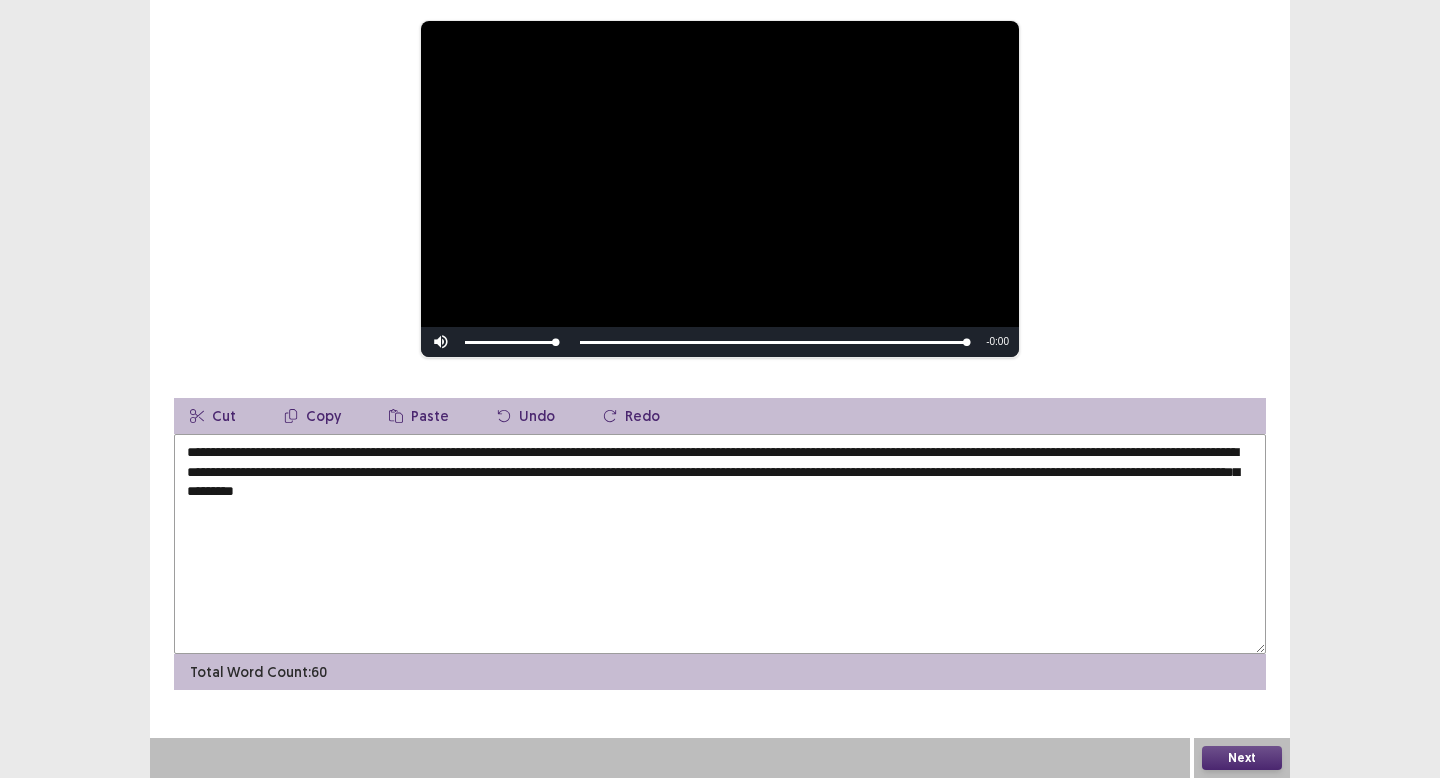type on "**********" 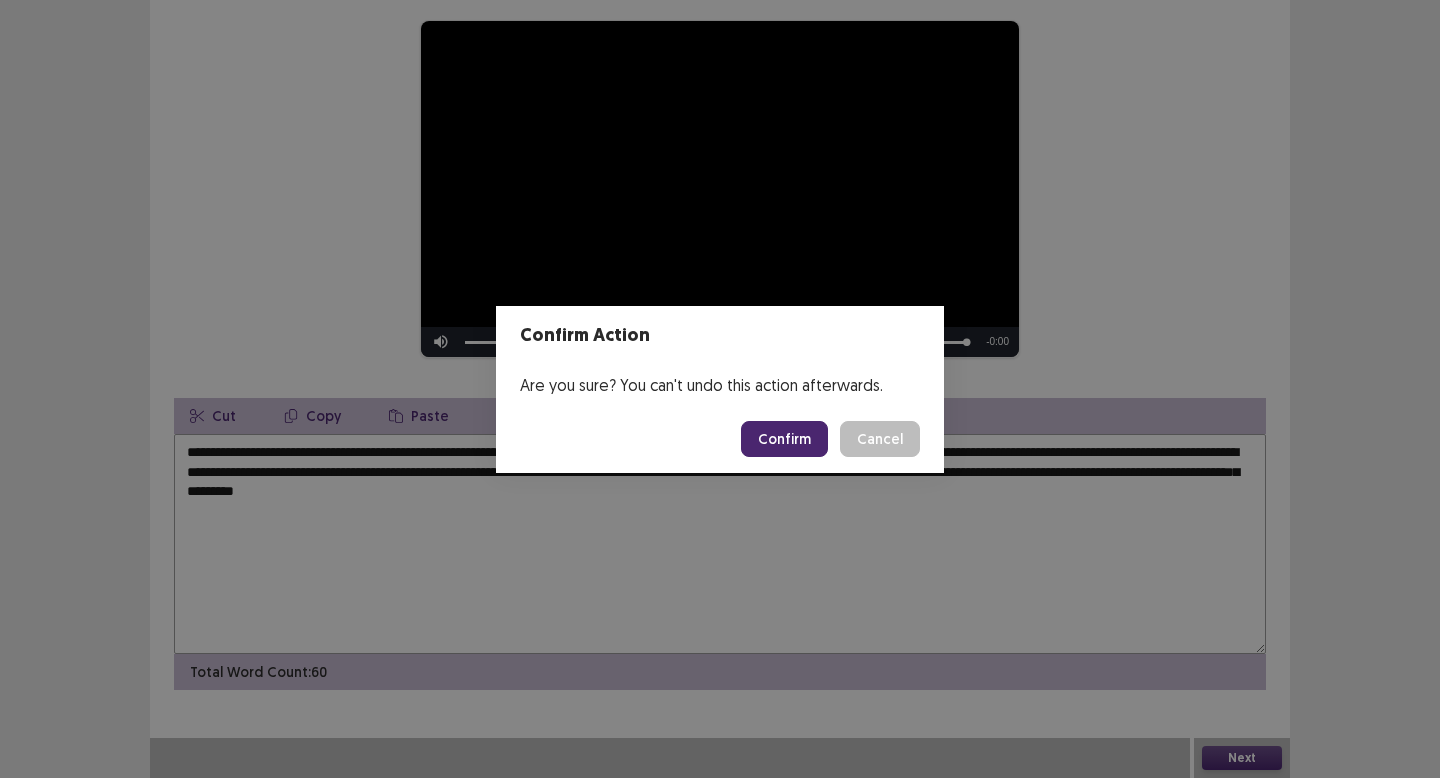 click on "Confirm" at bounding box center [784, 439] 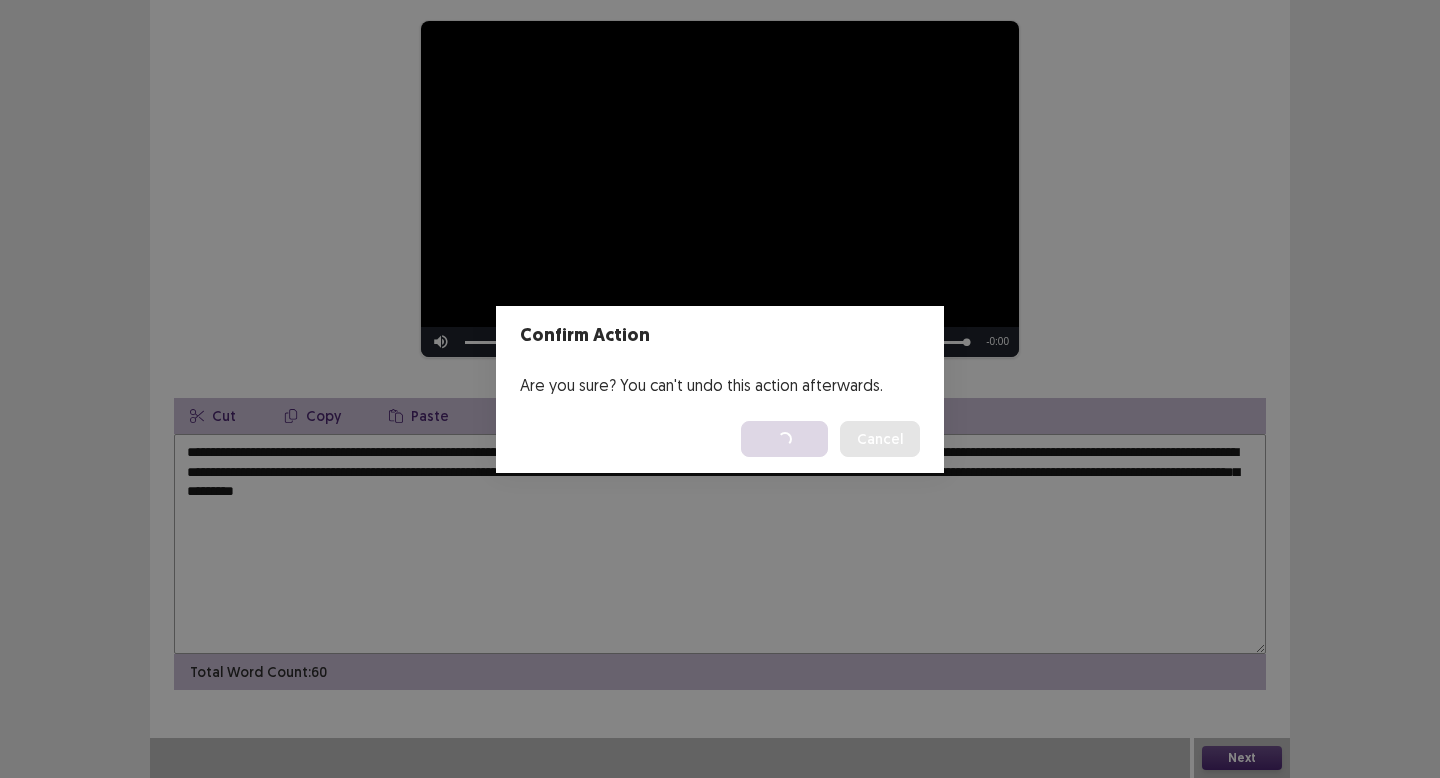 scroll, scrollTop: 0, scrollLeft: 0, axis: both 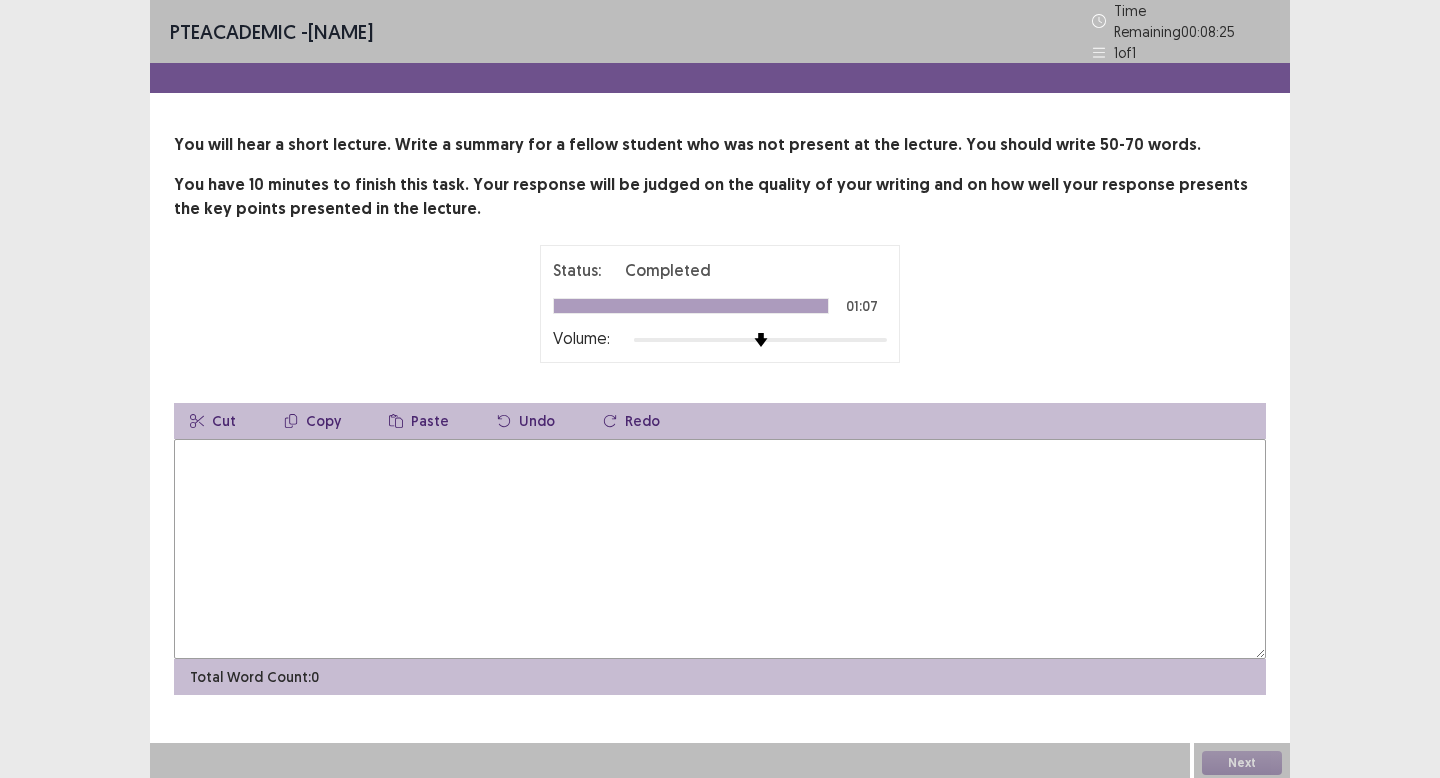 click at bounding box center (720, 549) 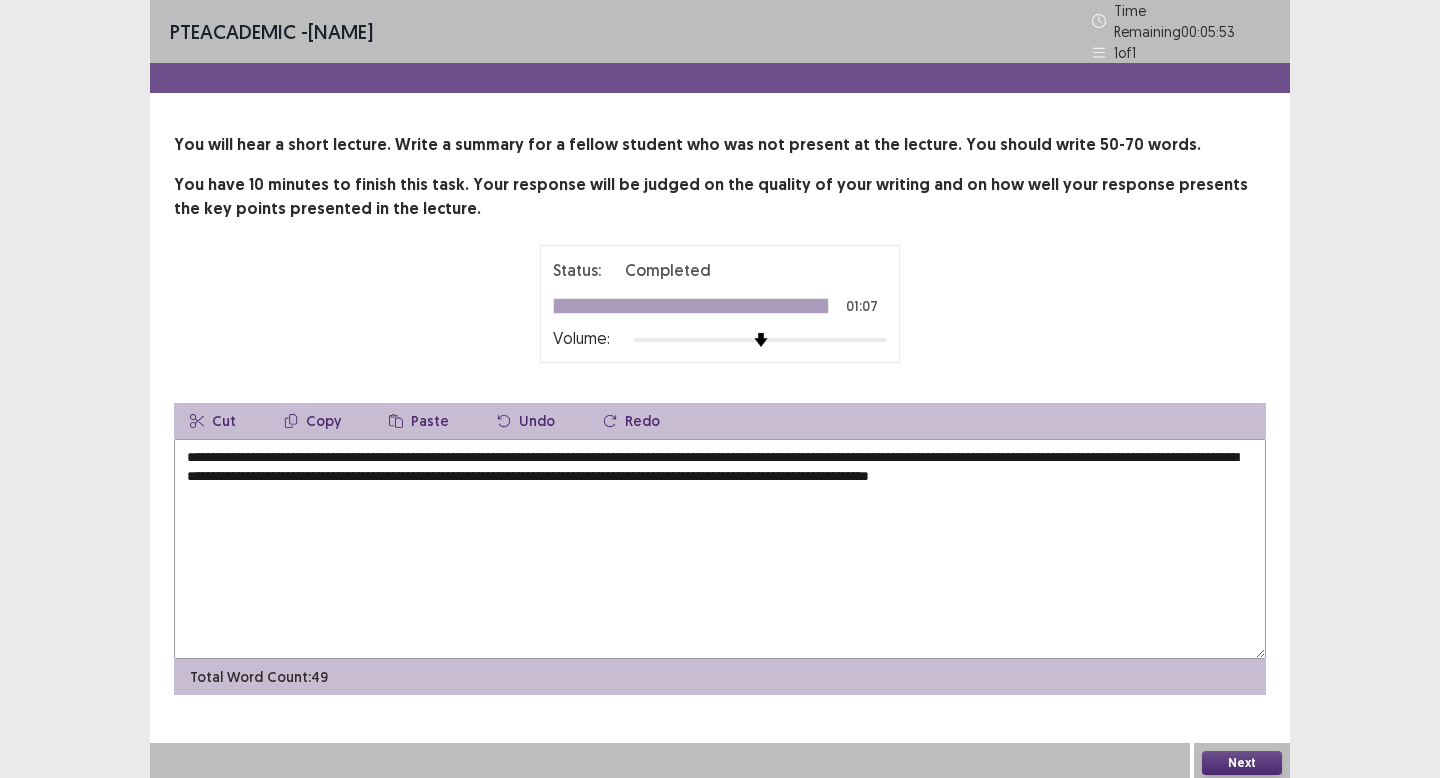 click on "**********" at bounding box center [720, 549] 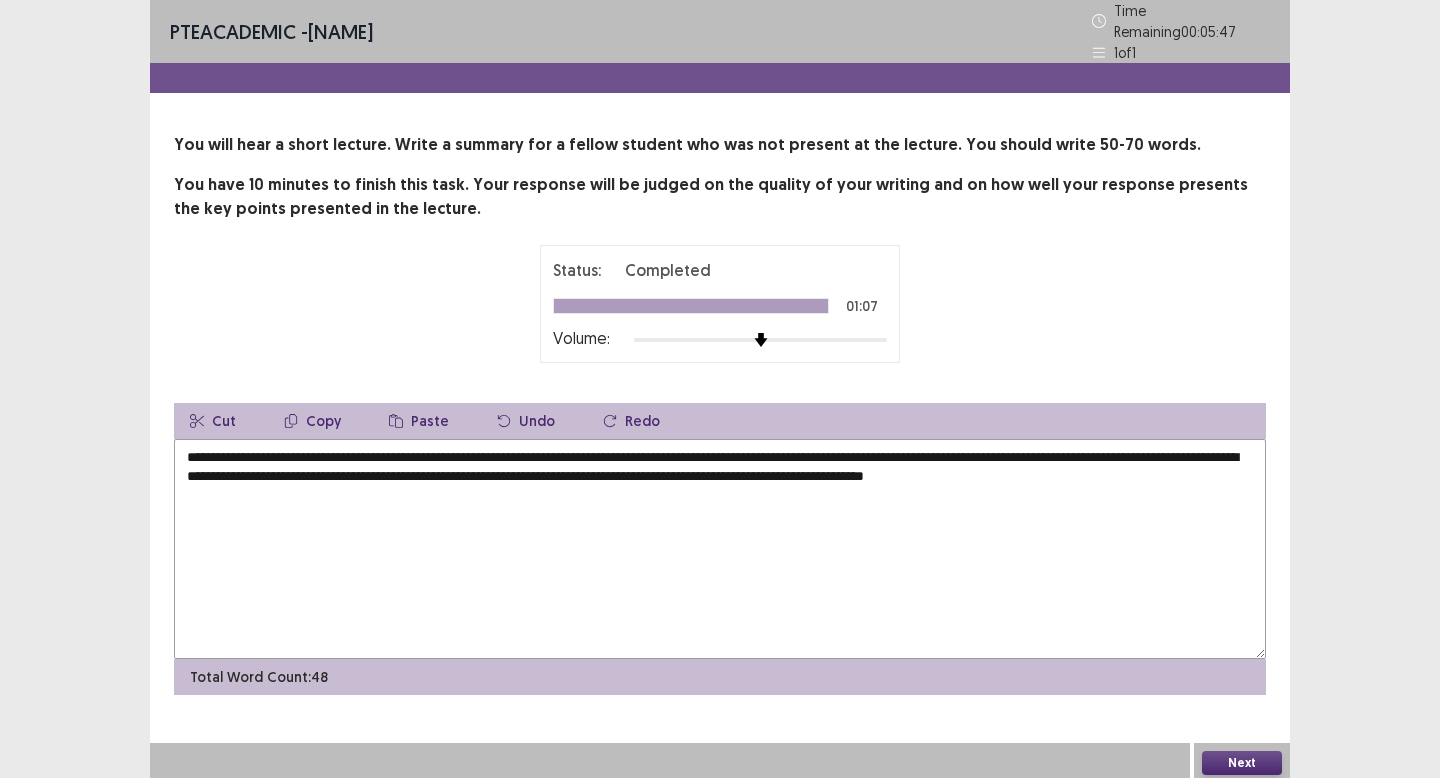 click on "**********" at bounding box center [720, 549] 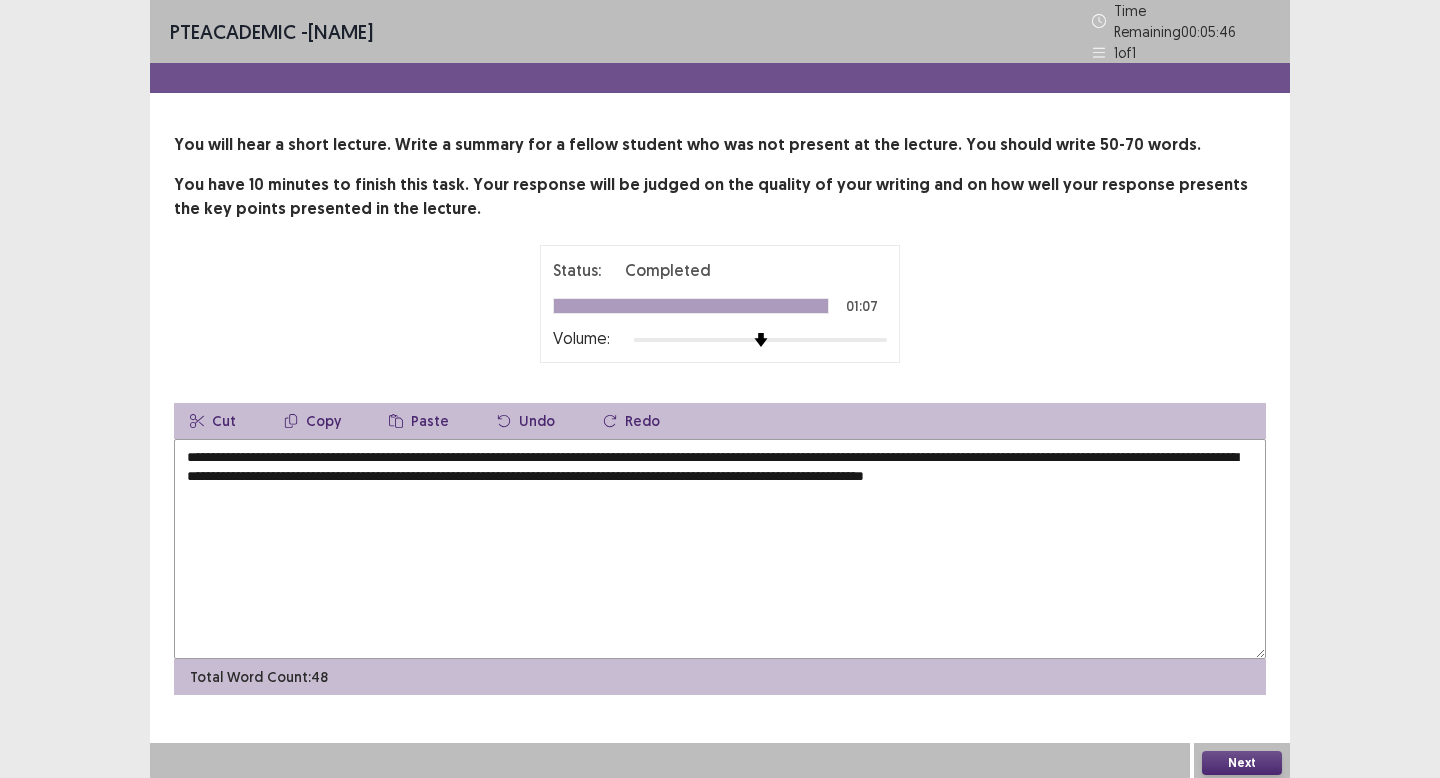 click on "**********" at bounding box center [720, 549] 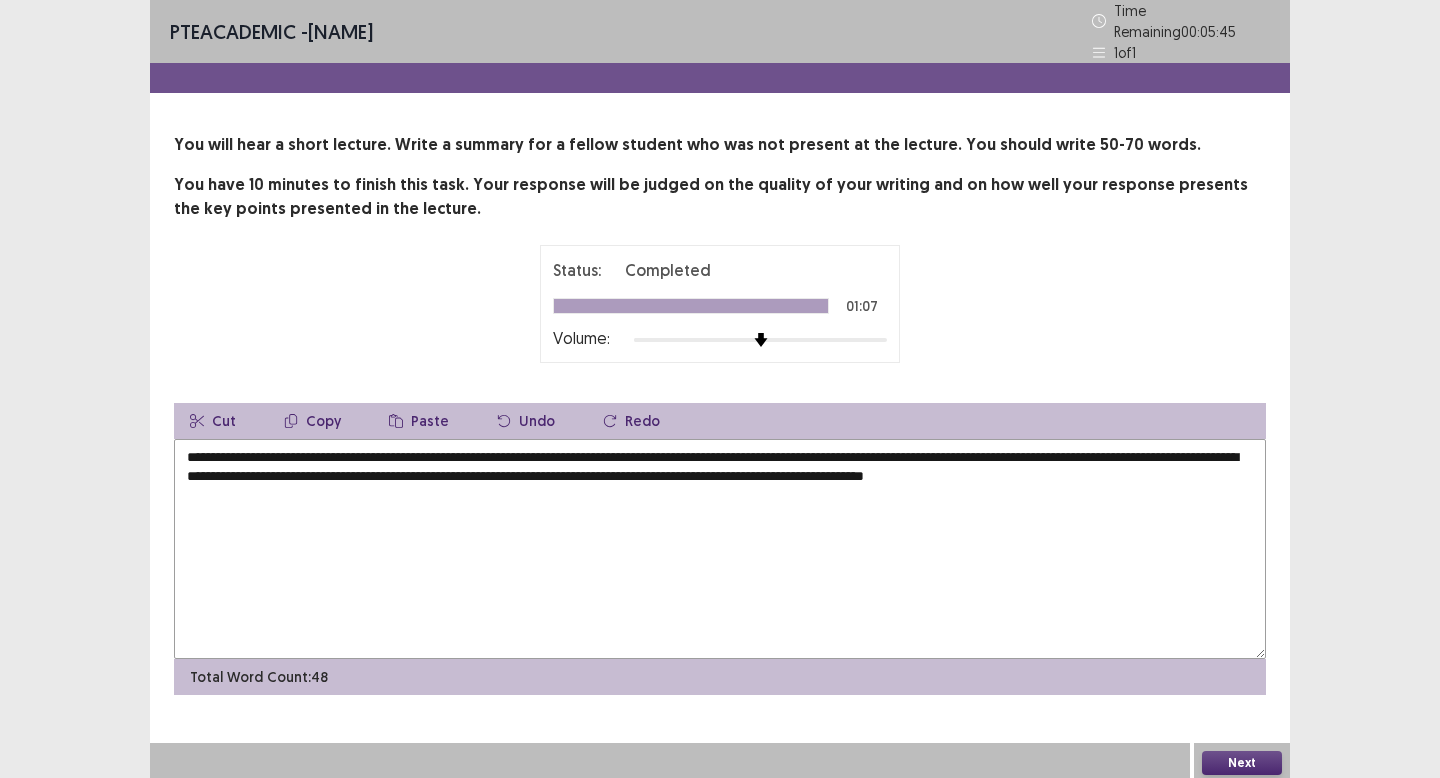 click on "**********" at bounding box center (720, 549) 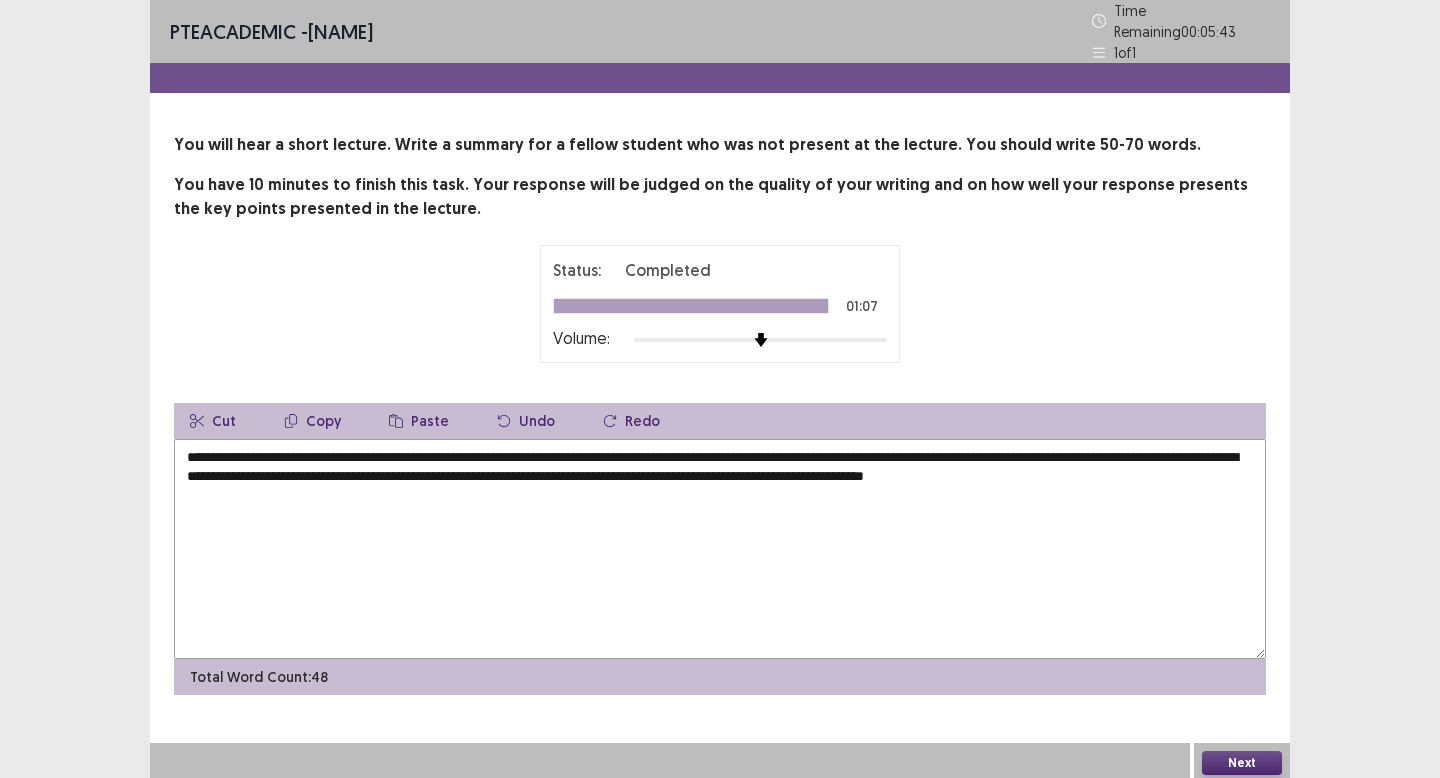 click on "**********" at bounding box center [720, 549] 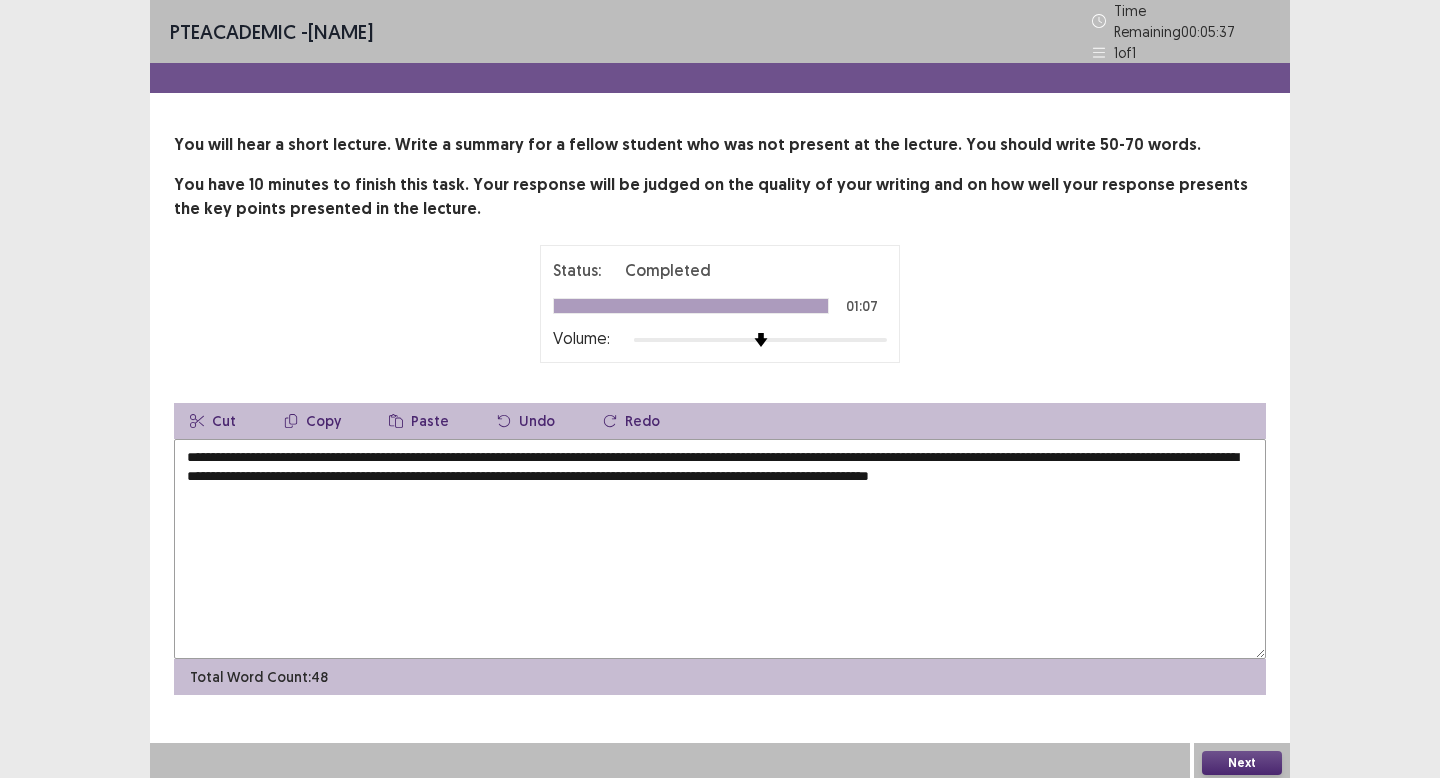 click on "**********" at bounding box center [720, 549] 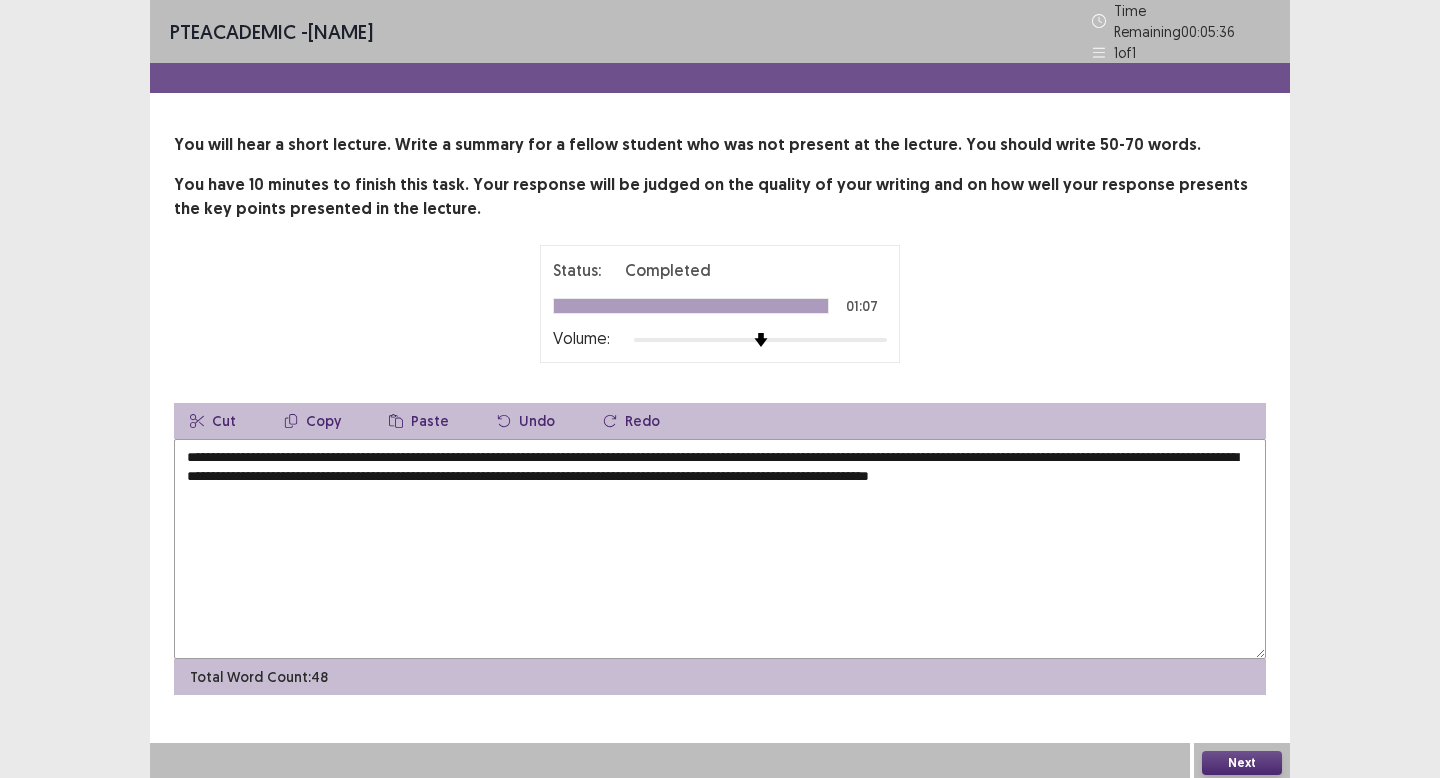 click on "**********" at bounding box center [720, 549] 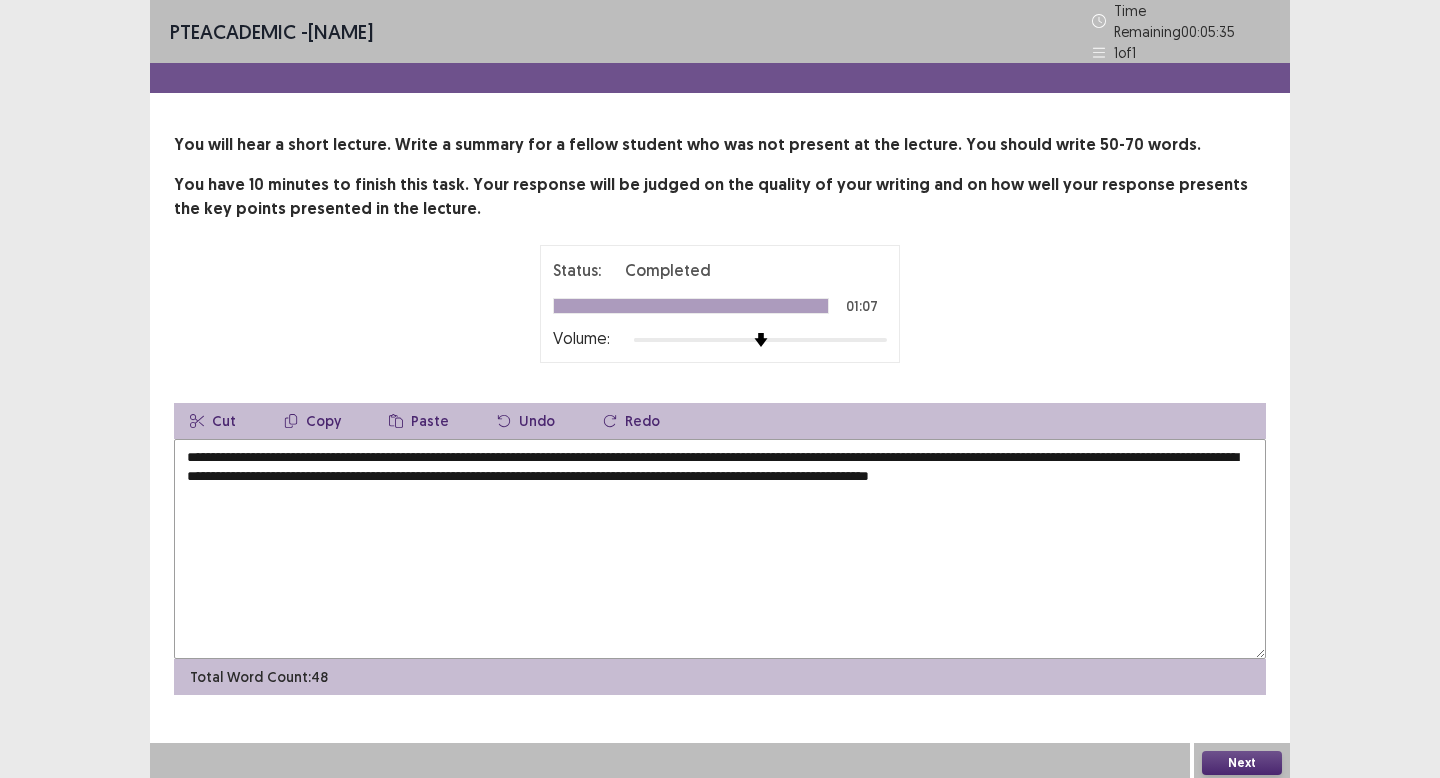 click on "**********" at bounding box center [720, 549] 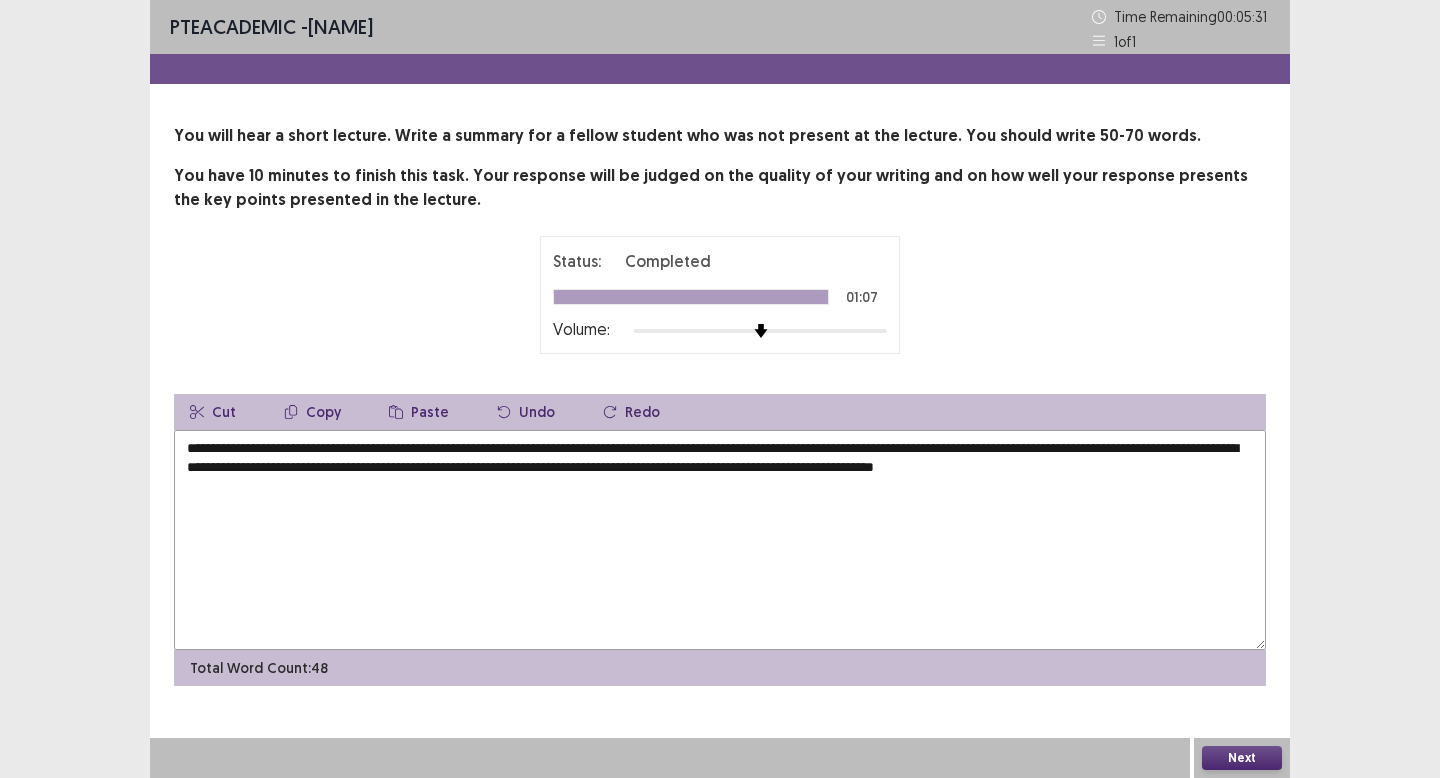 click on "**********" at bounding box center (720, 540) 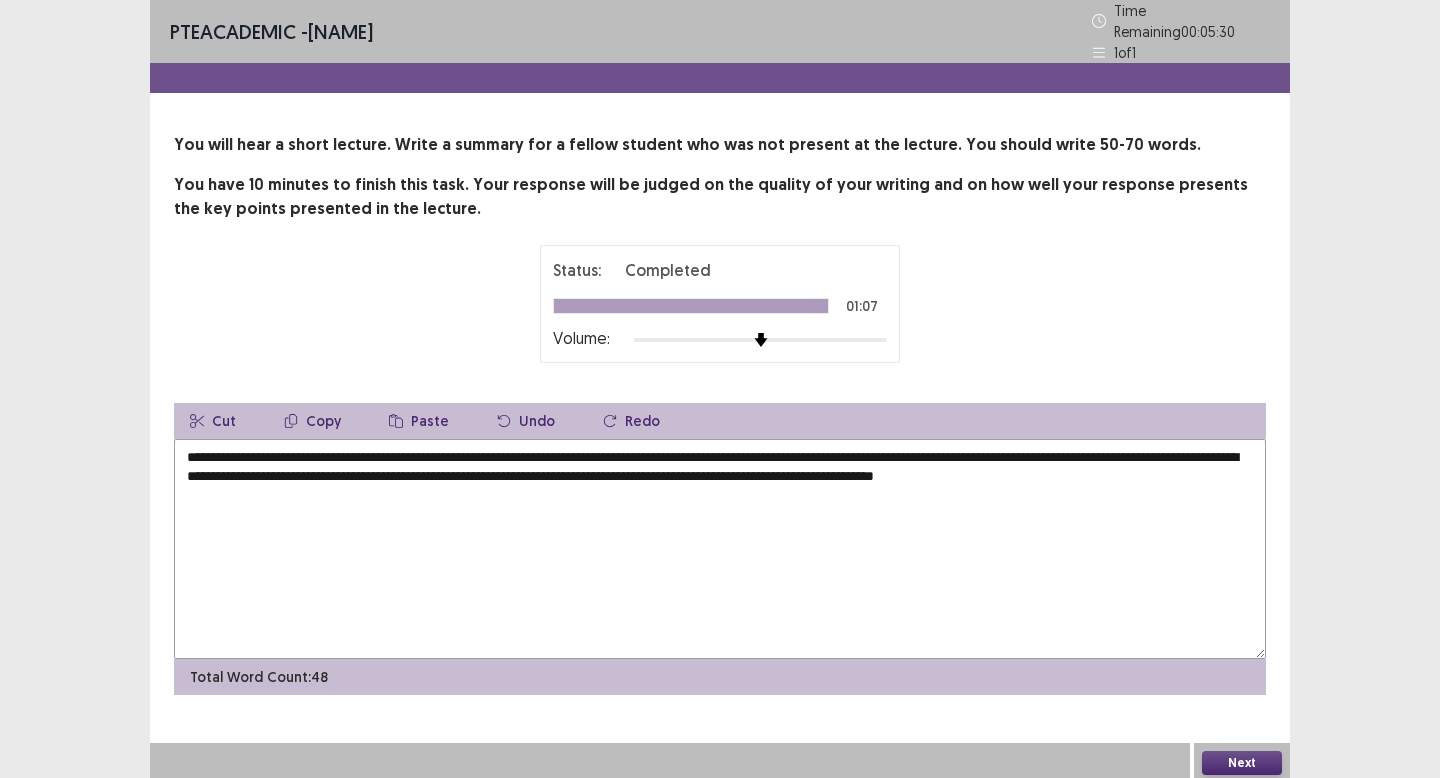 click on "**********" at bounding box center (720, 549) 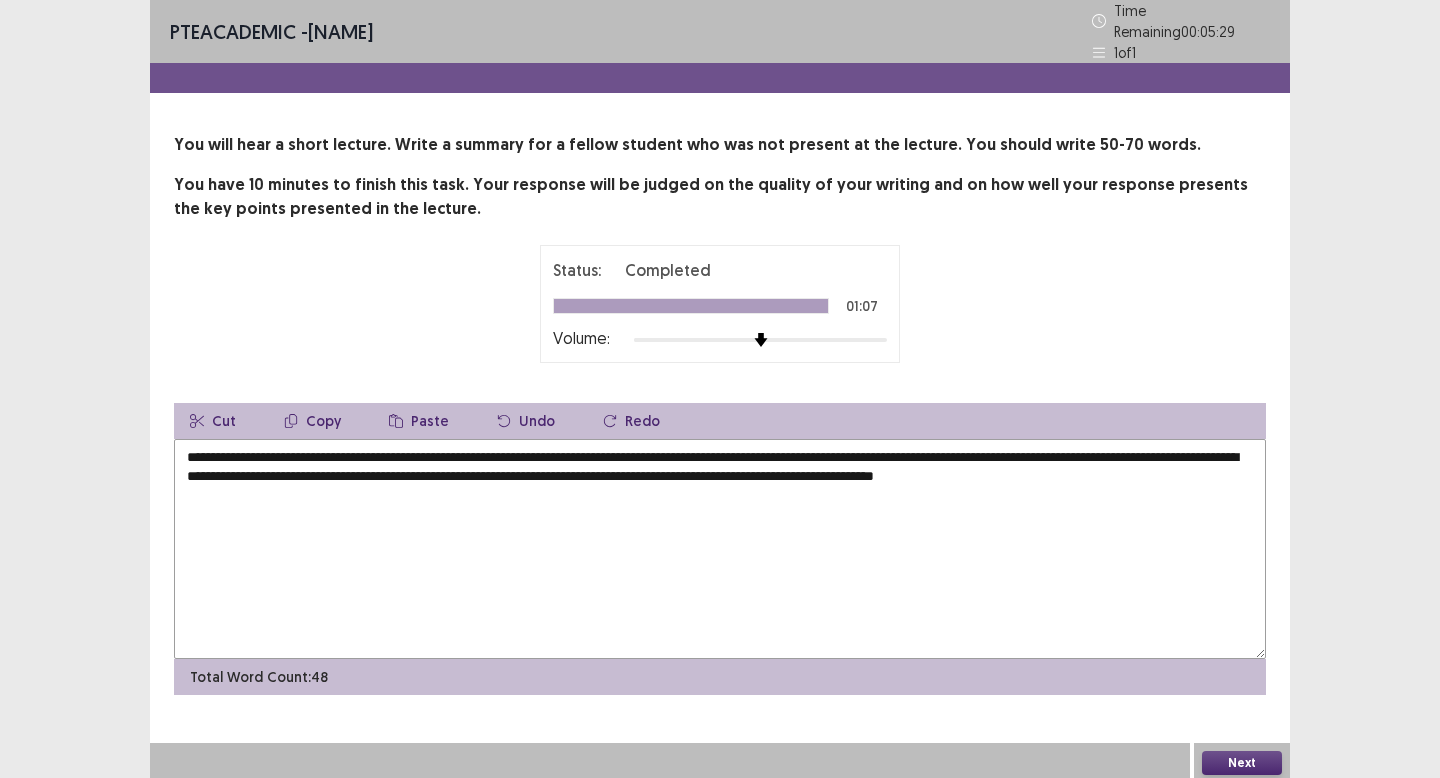 drag, startPoint x: 1186, startPoint y: 595, endPoint x: 1215, endPoint y: 552, distance: 51.86521 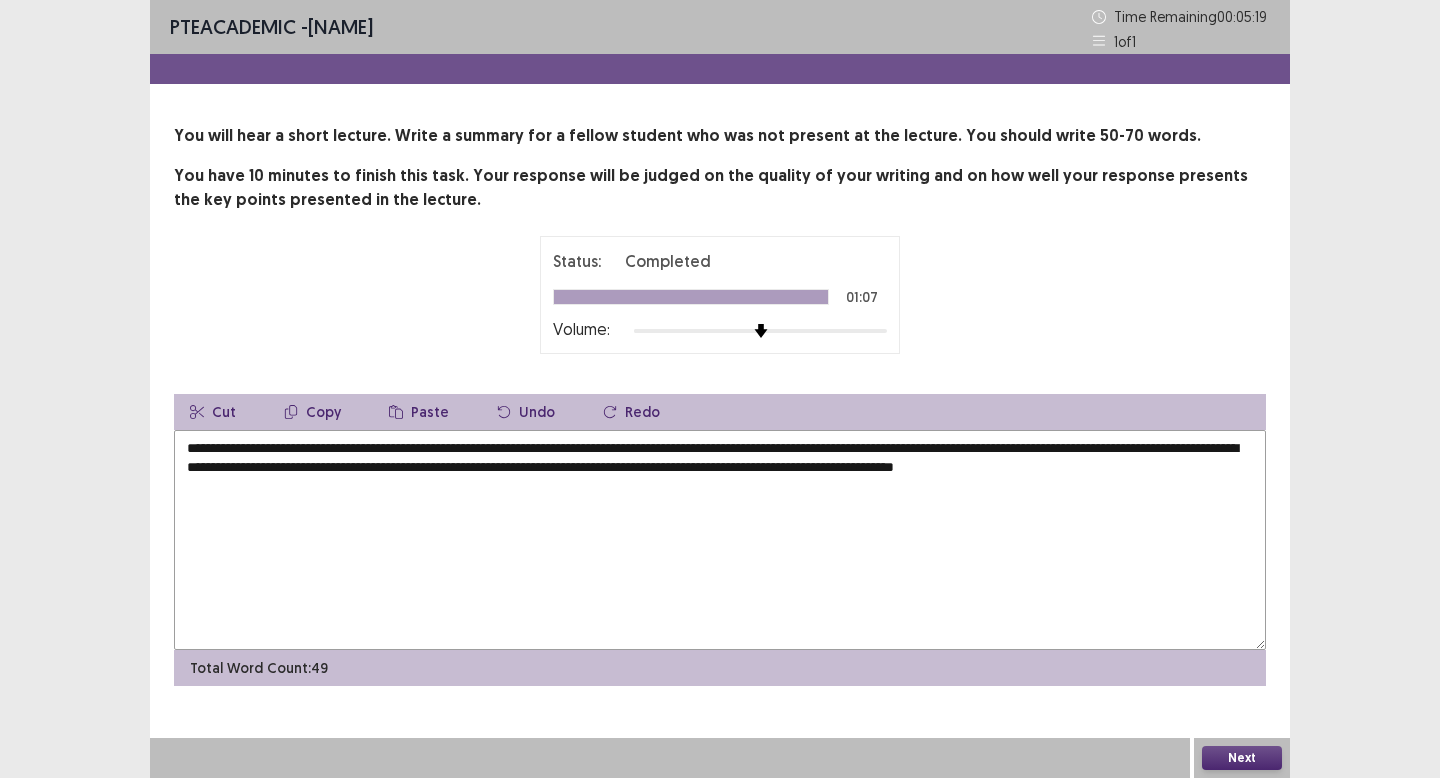 click on "**********" at bounding box center (720, 540) 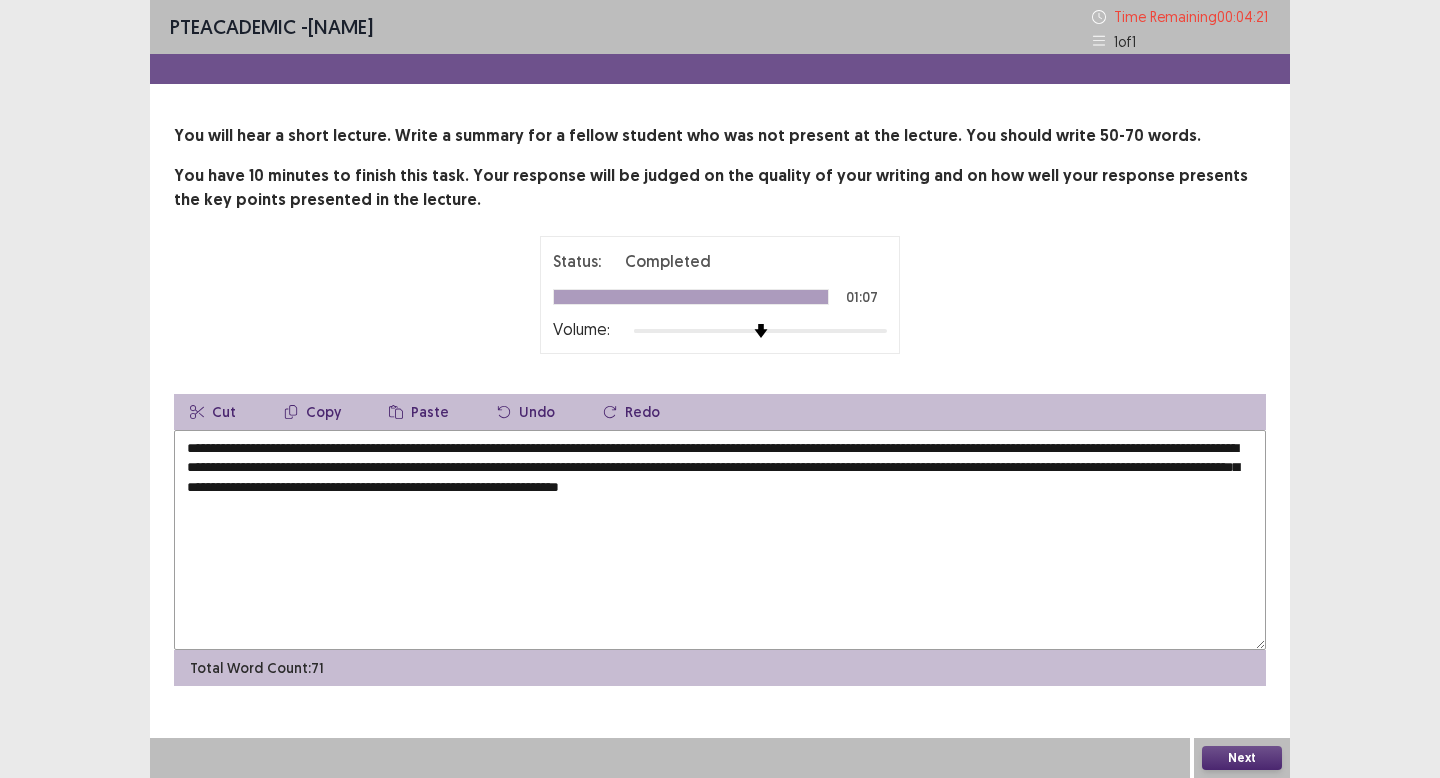 drag, startPoint x: 879, startPoint y: 487, endPoint x: 1016, endPoint y: 493, distance: 137.13132 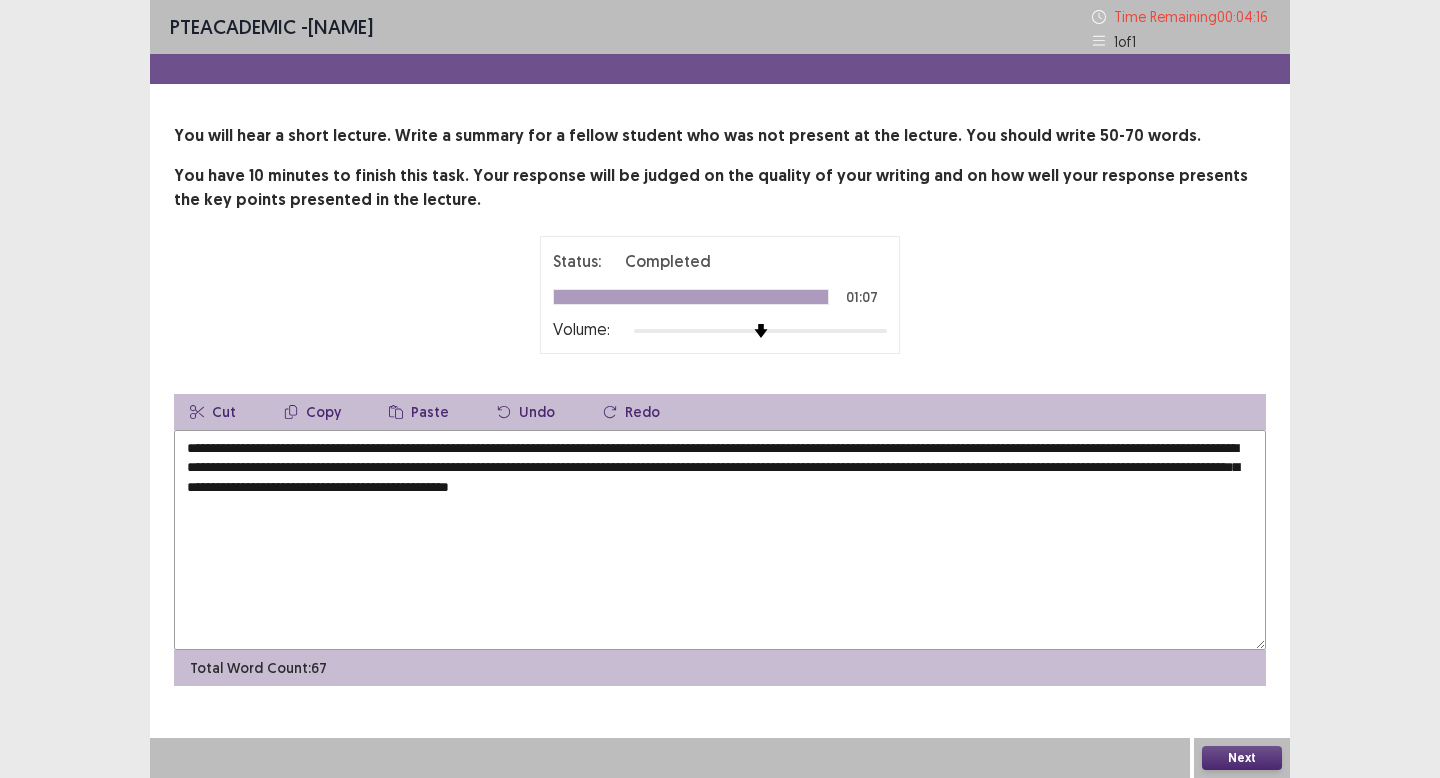 click on "**********" at bounding box center (720, 540) 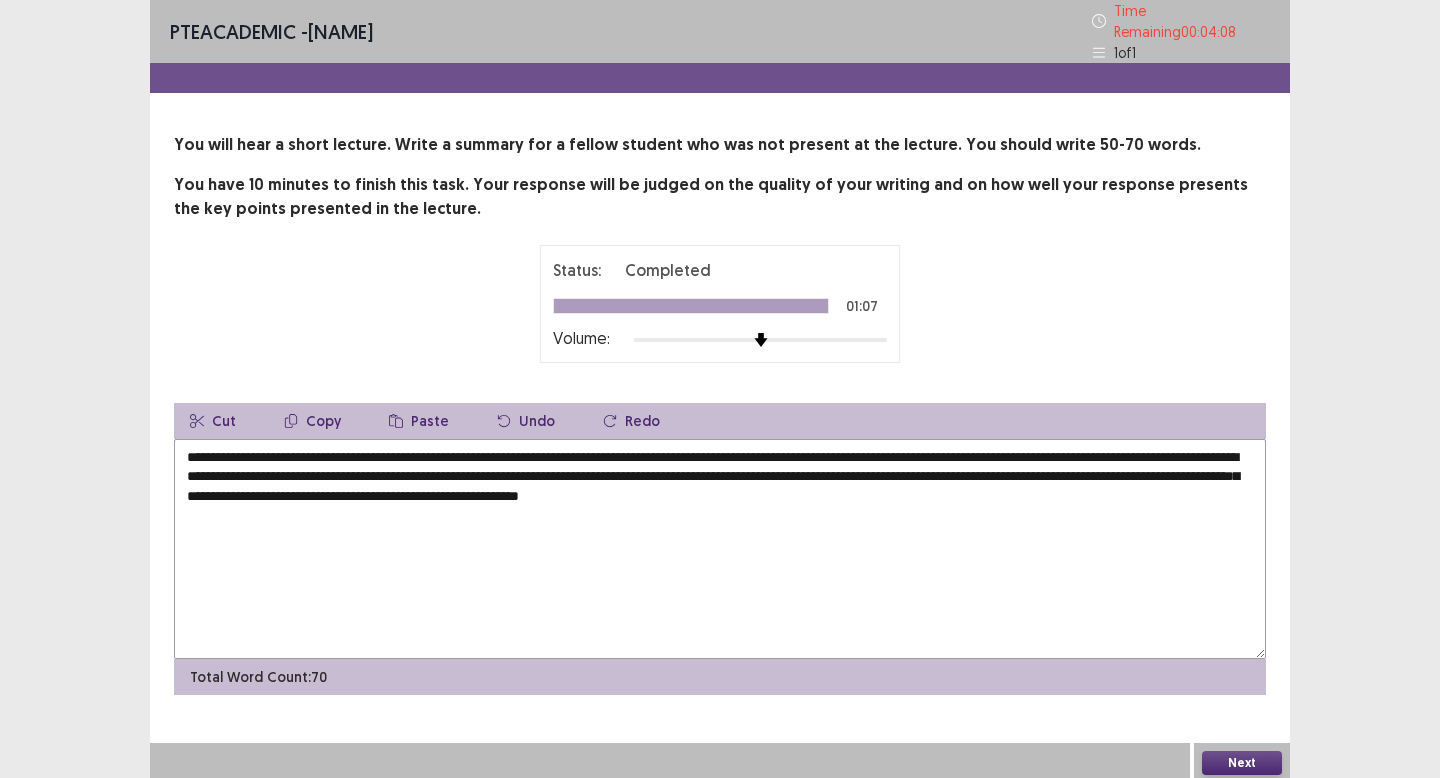 click on "**********" at bounding box center (720, 549) 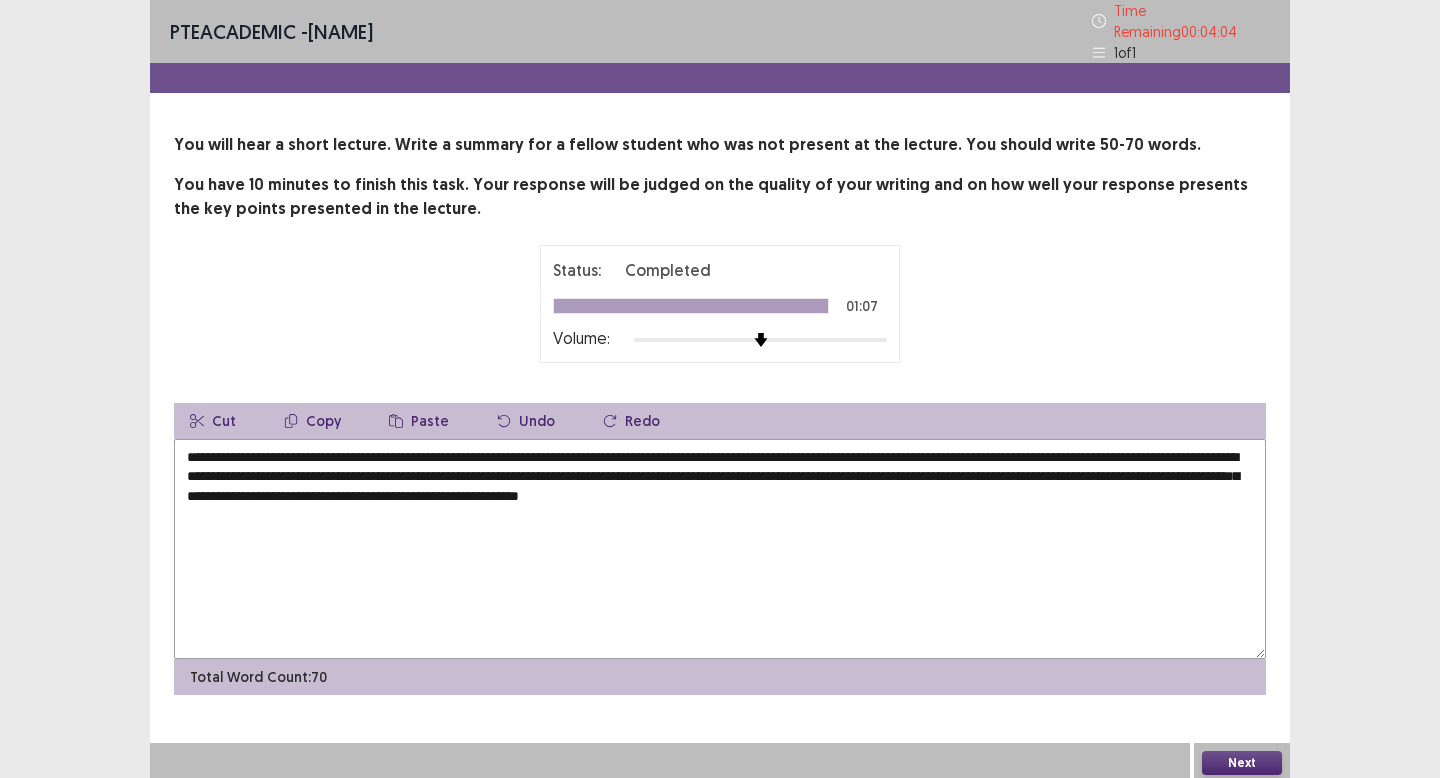 click on "**********" at bounding box center [720, 549] 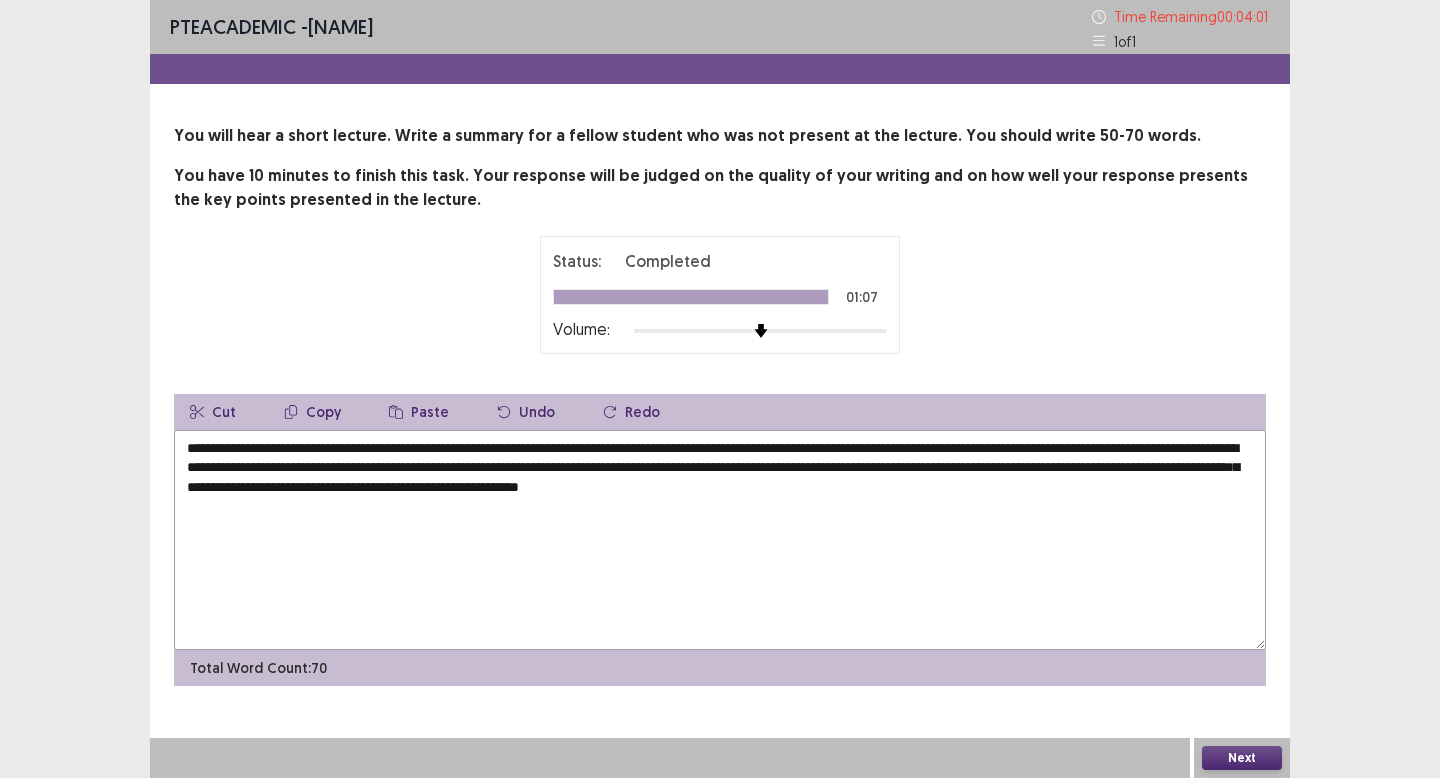 drag, startPoint x: 996, startPoint y: 486, endPoint x: 1164, endPoint y: 483, distance: 168.02678 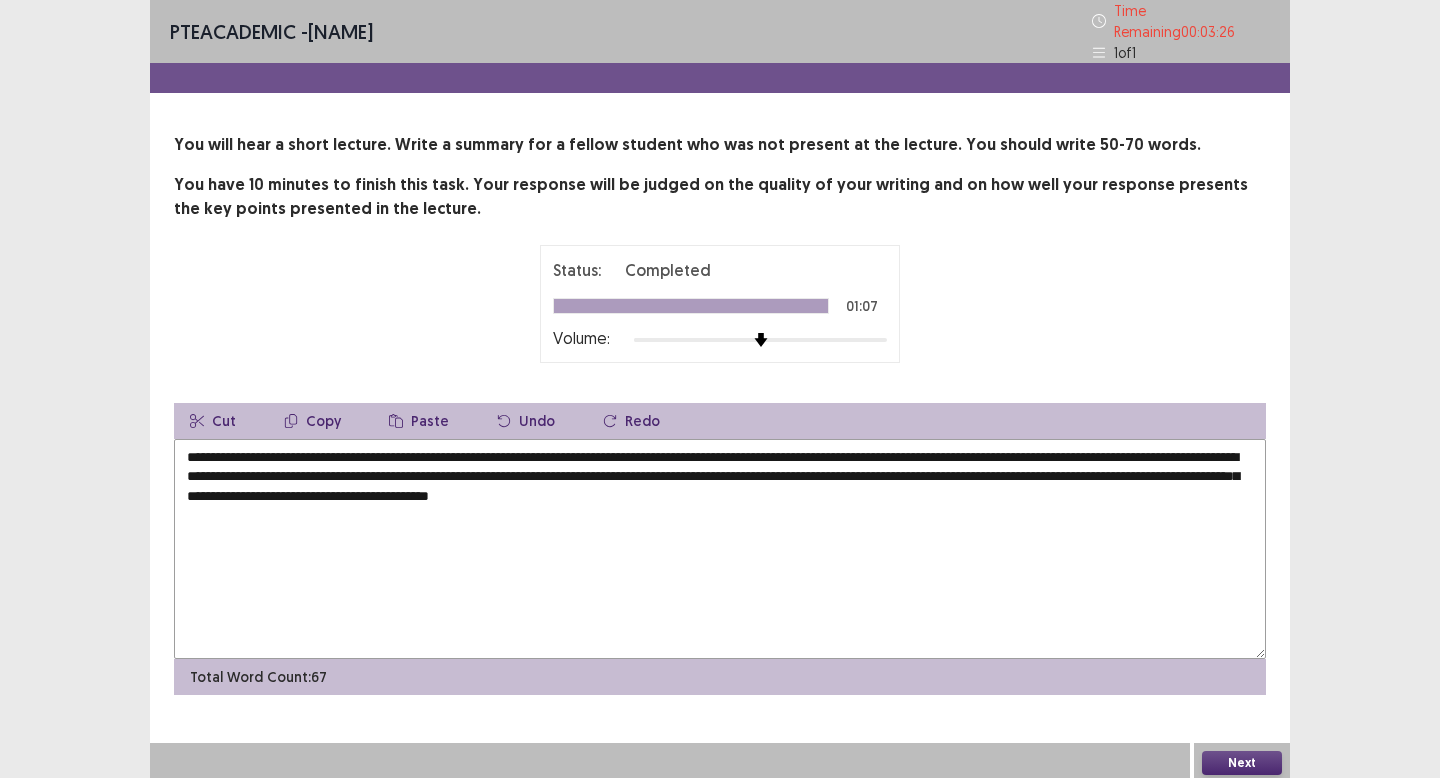 type on "**********" 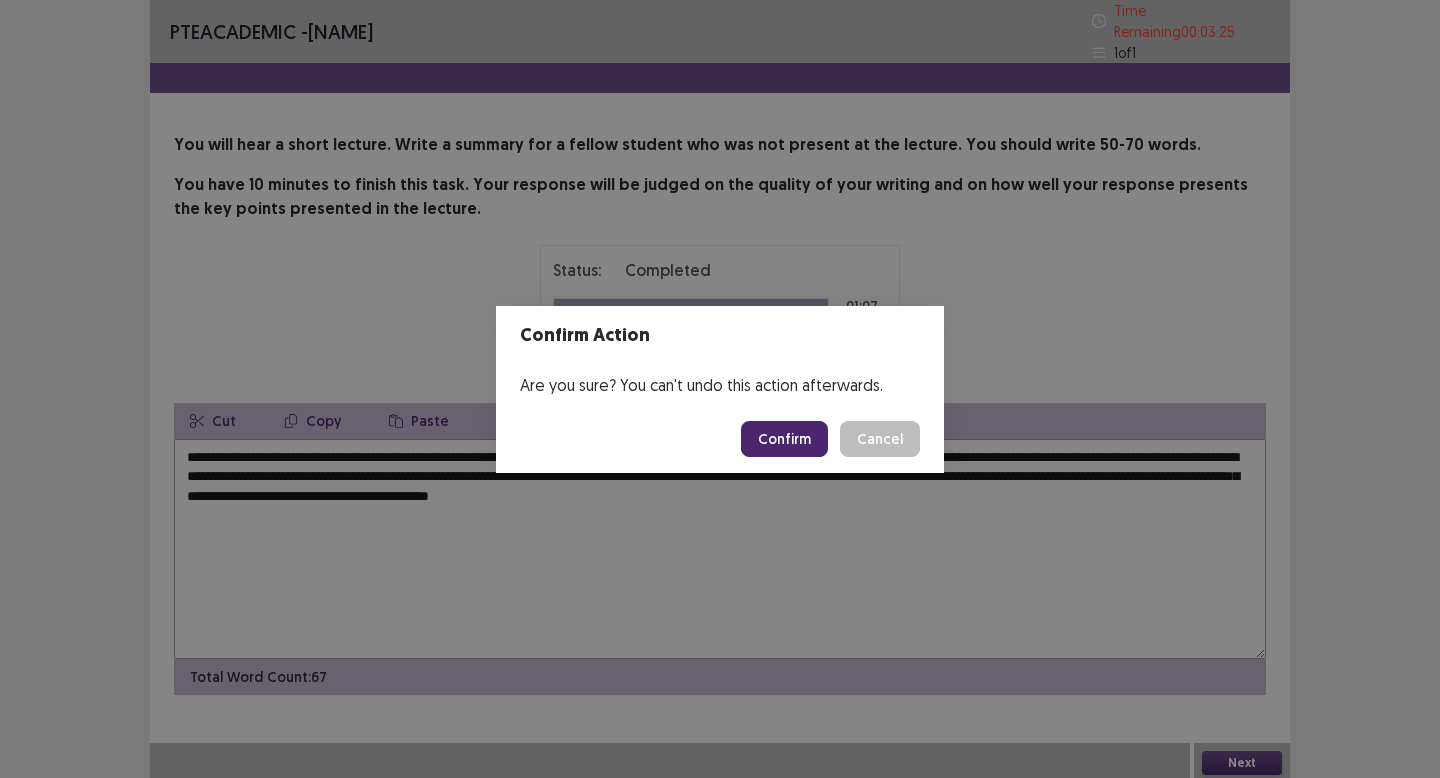 click on "Confirm" at bounding box center (784, 439) 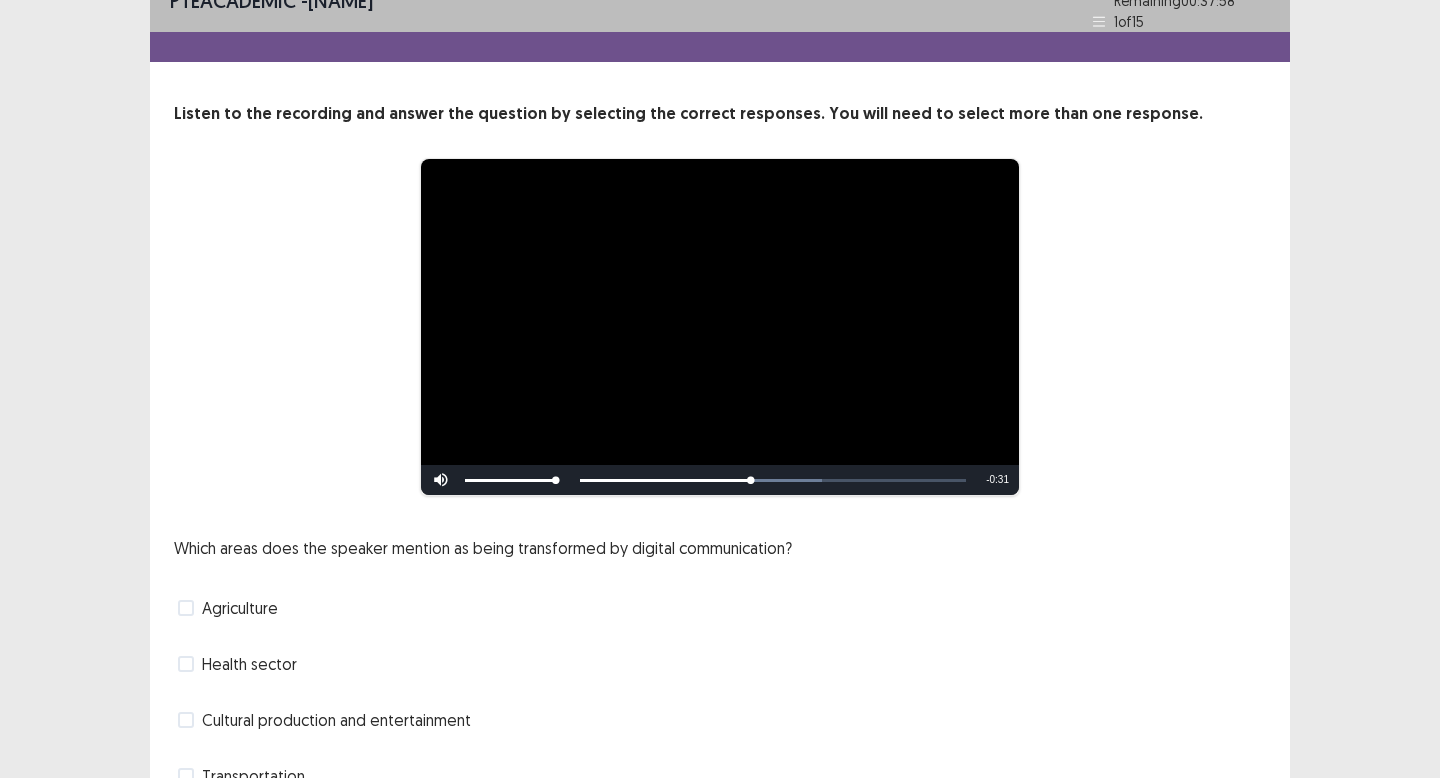 scroll, scrollTop: 124, scrollLeft: 0, axis: vertical 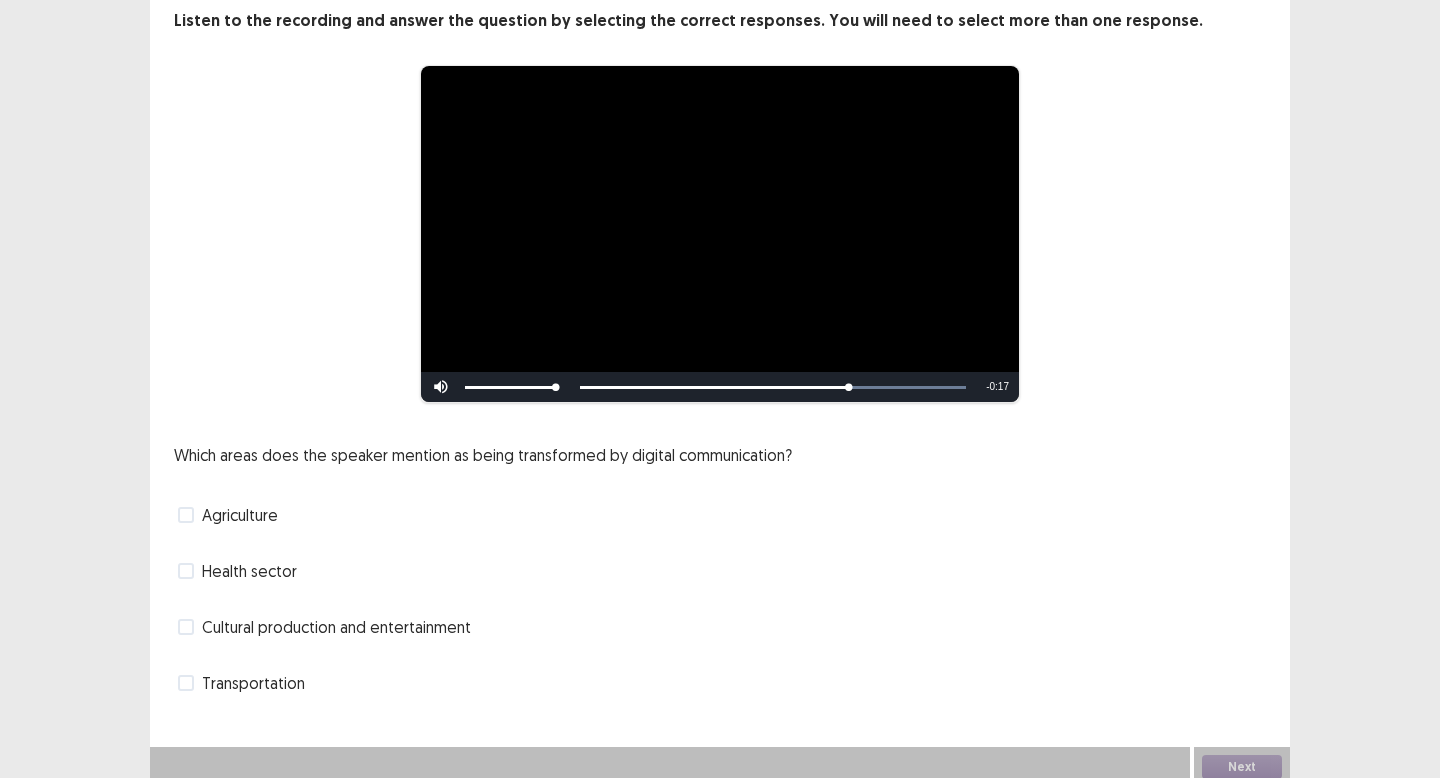 click on "Health sector" at bounding box center (249, 571) 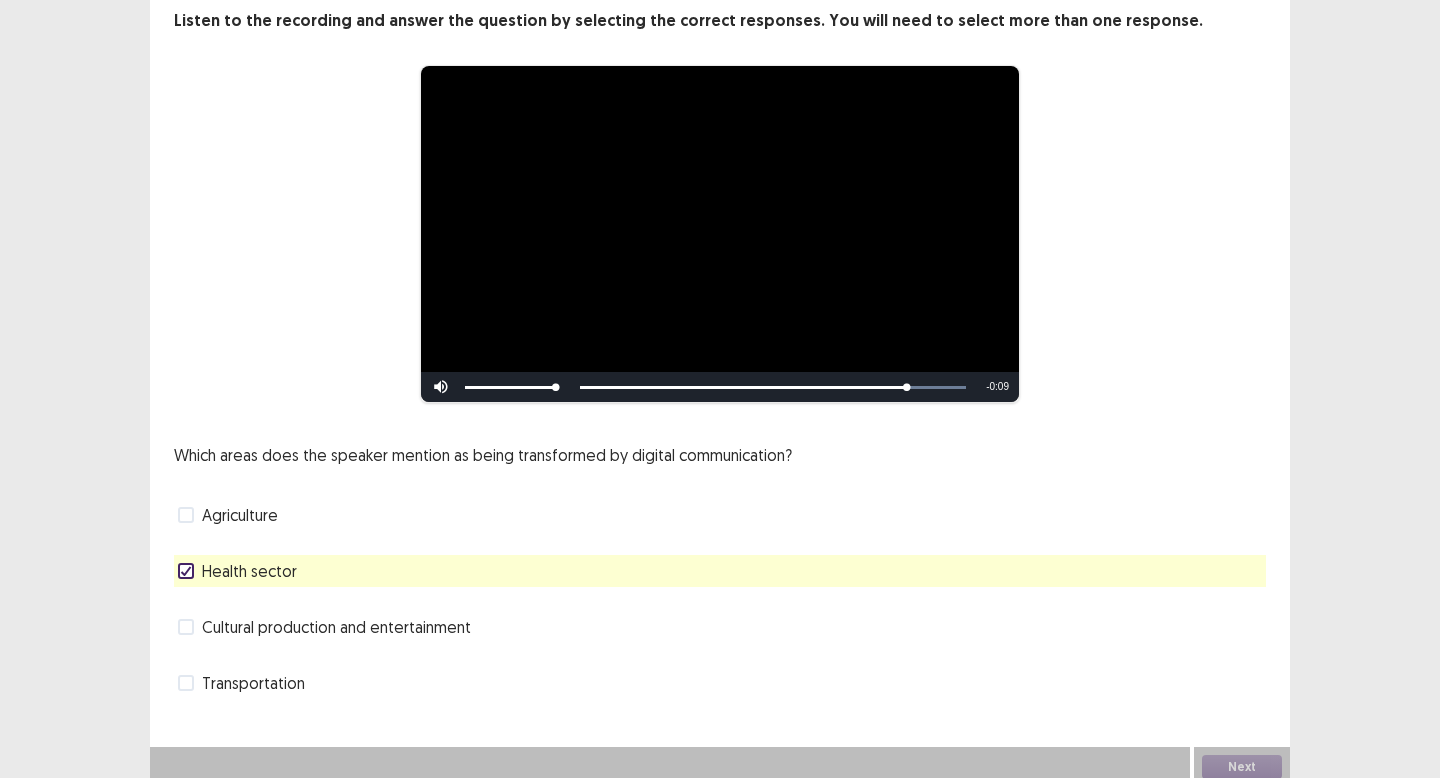 click on "Cultural production and entertainment" at bounding box center (336, 627) 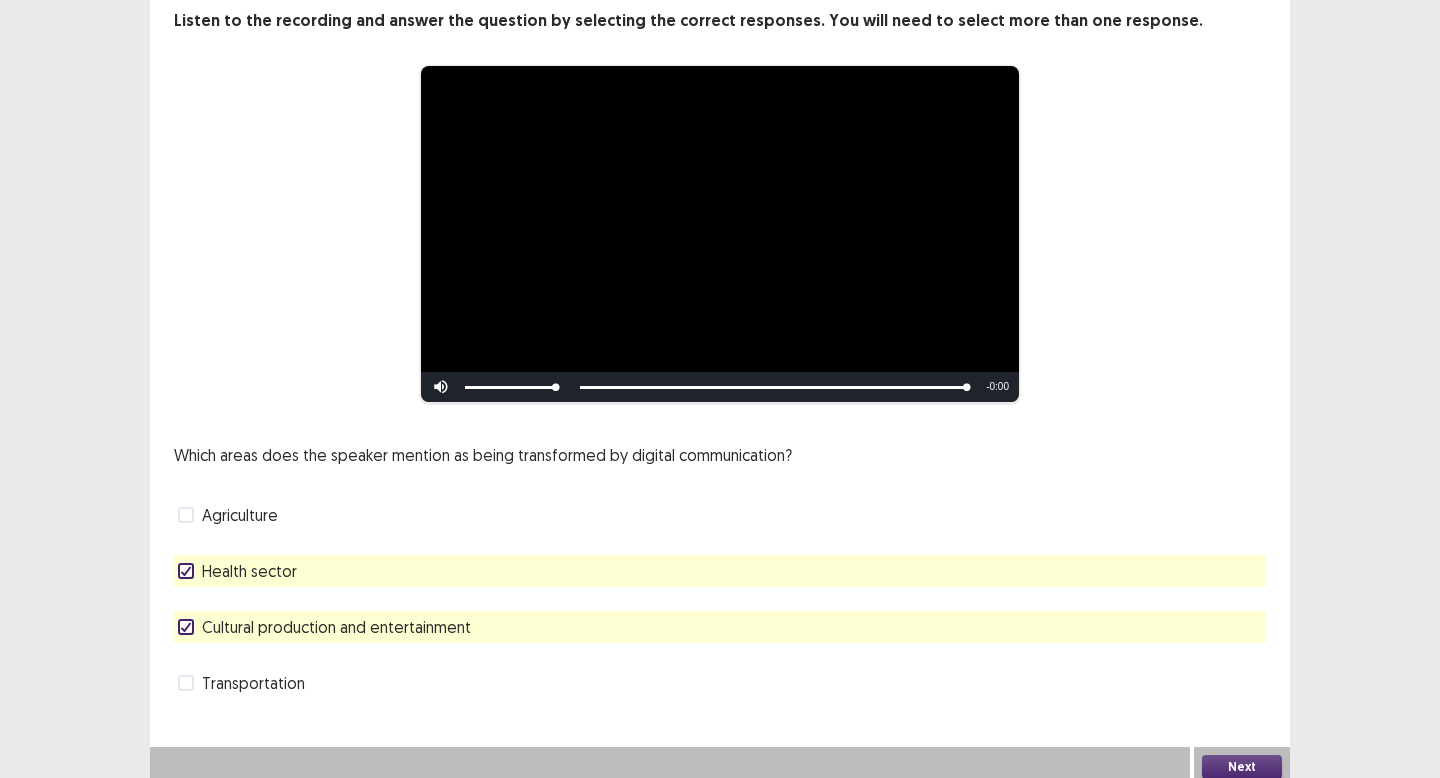 click on "Next" at bounding box center [1242, 767] 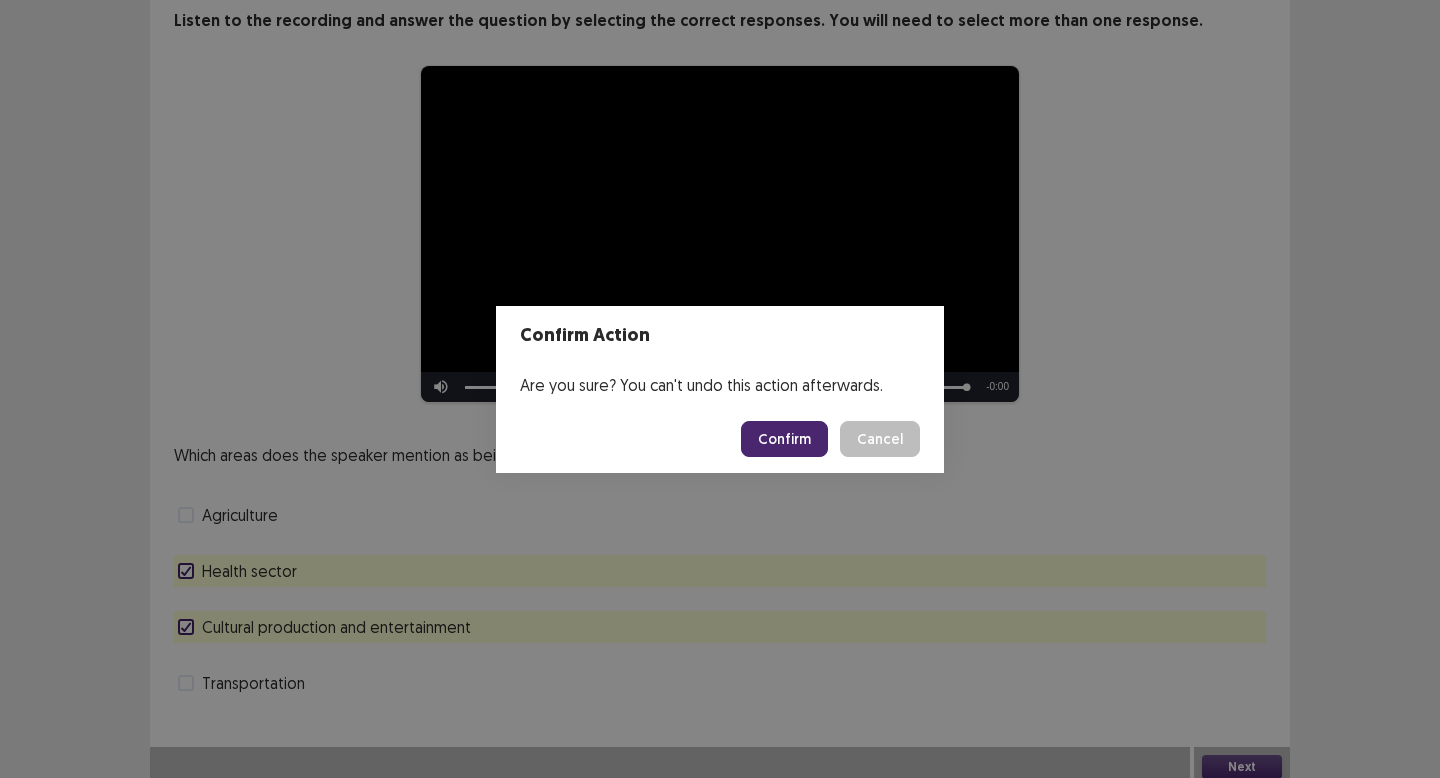 click on "Confirm" at bounding box center (784, 439) 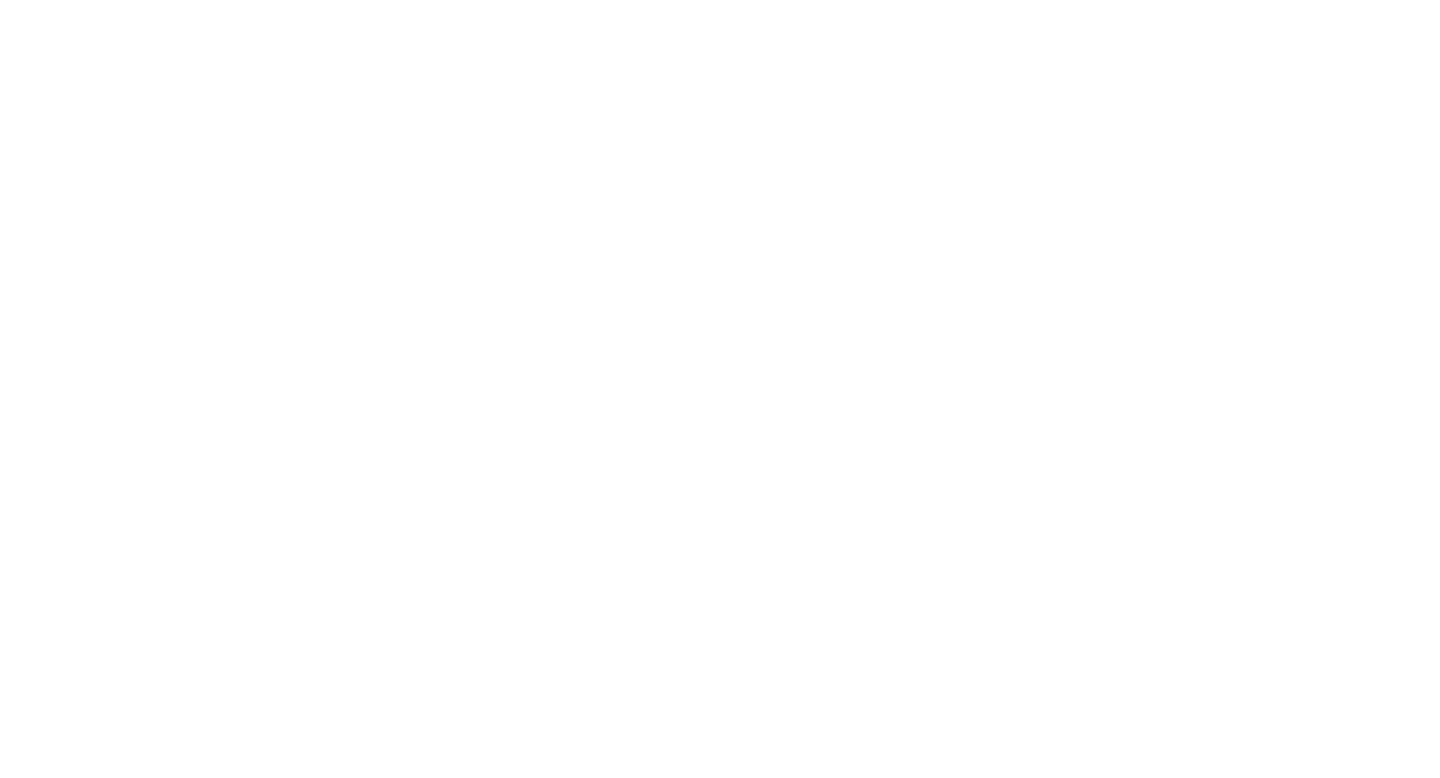 scroll, scrollTop: 0, scrollLeft: 0, axis: both 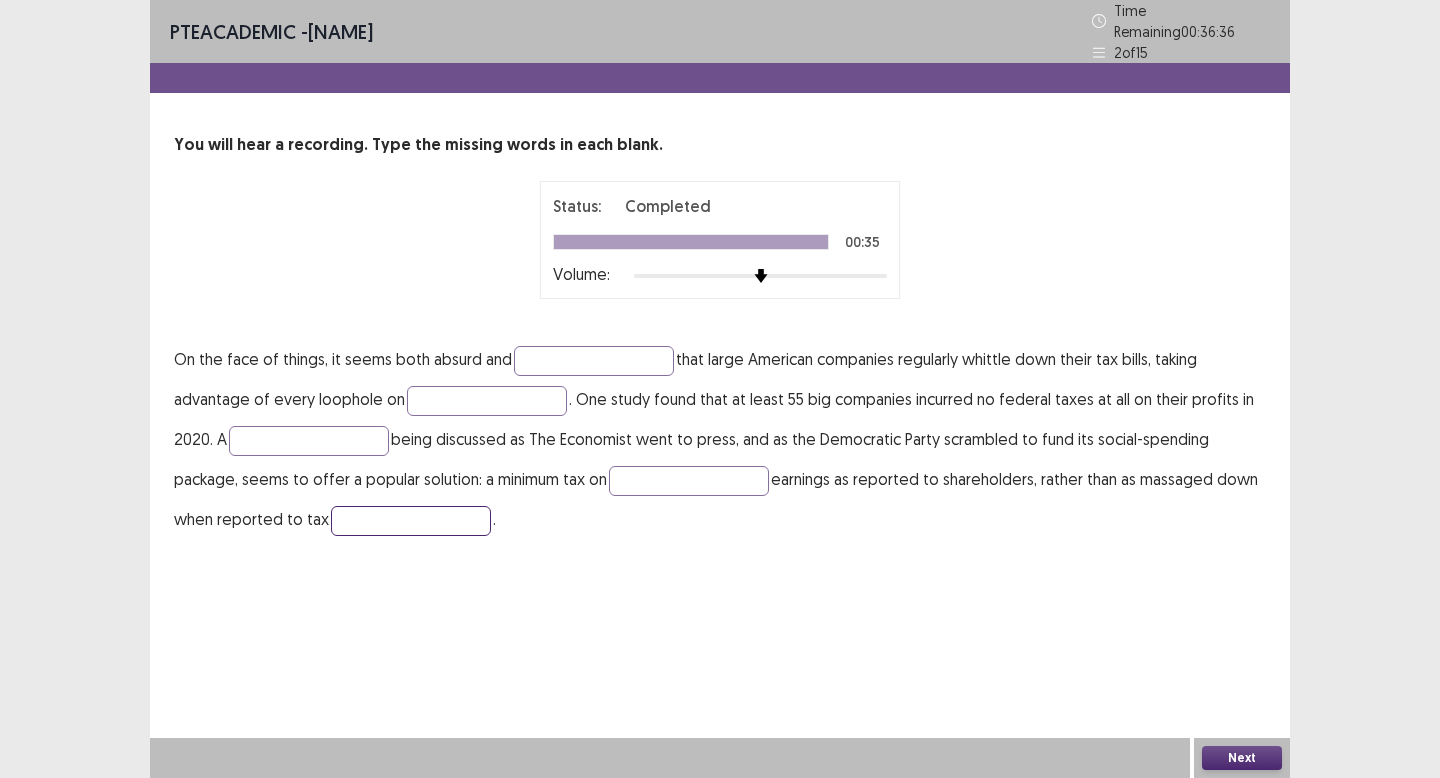 click at bounding box center [411, 521] 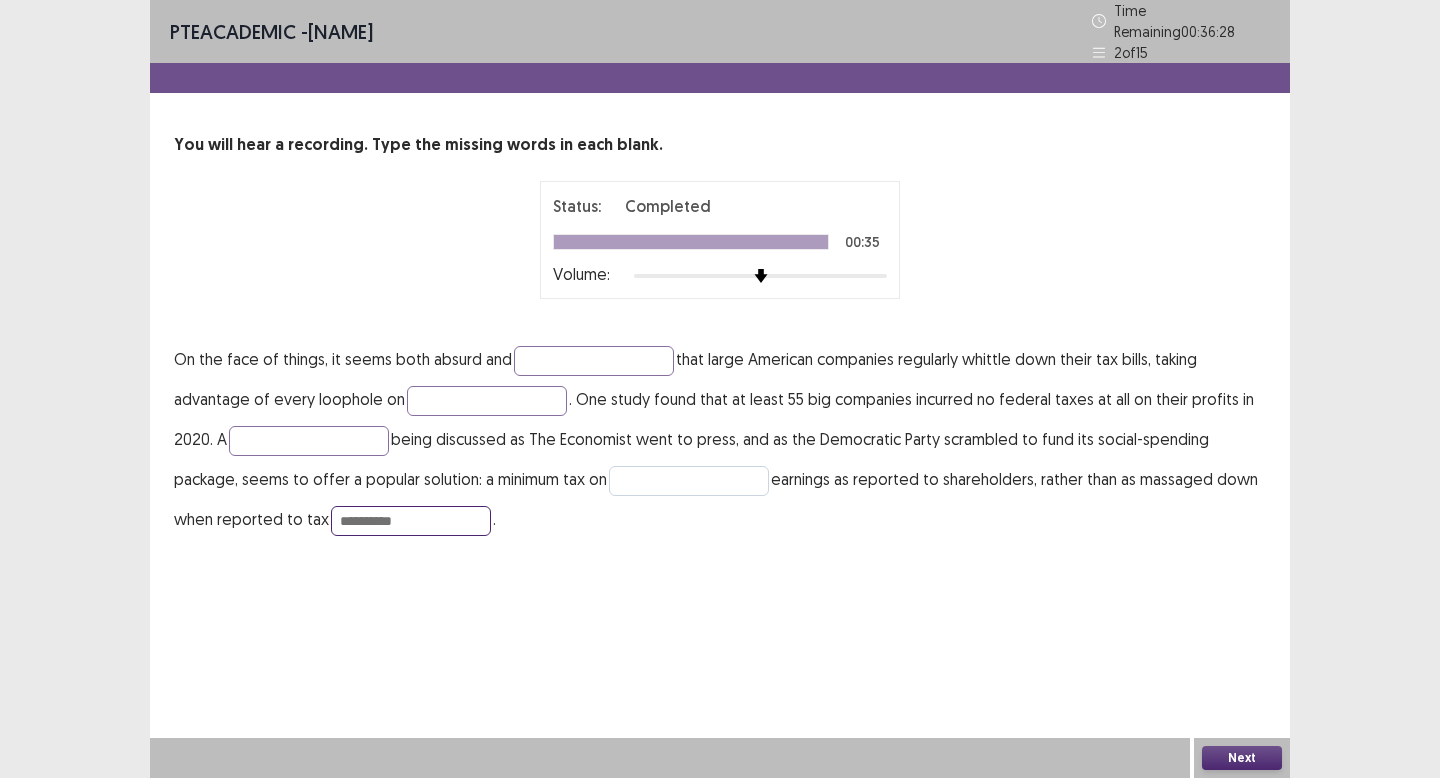 type on "**********" 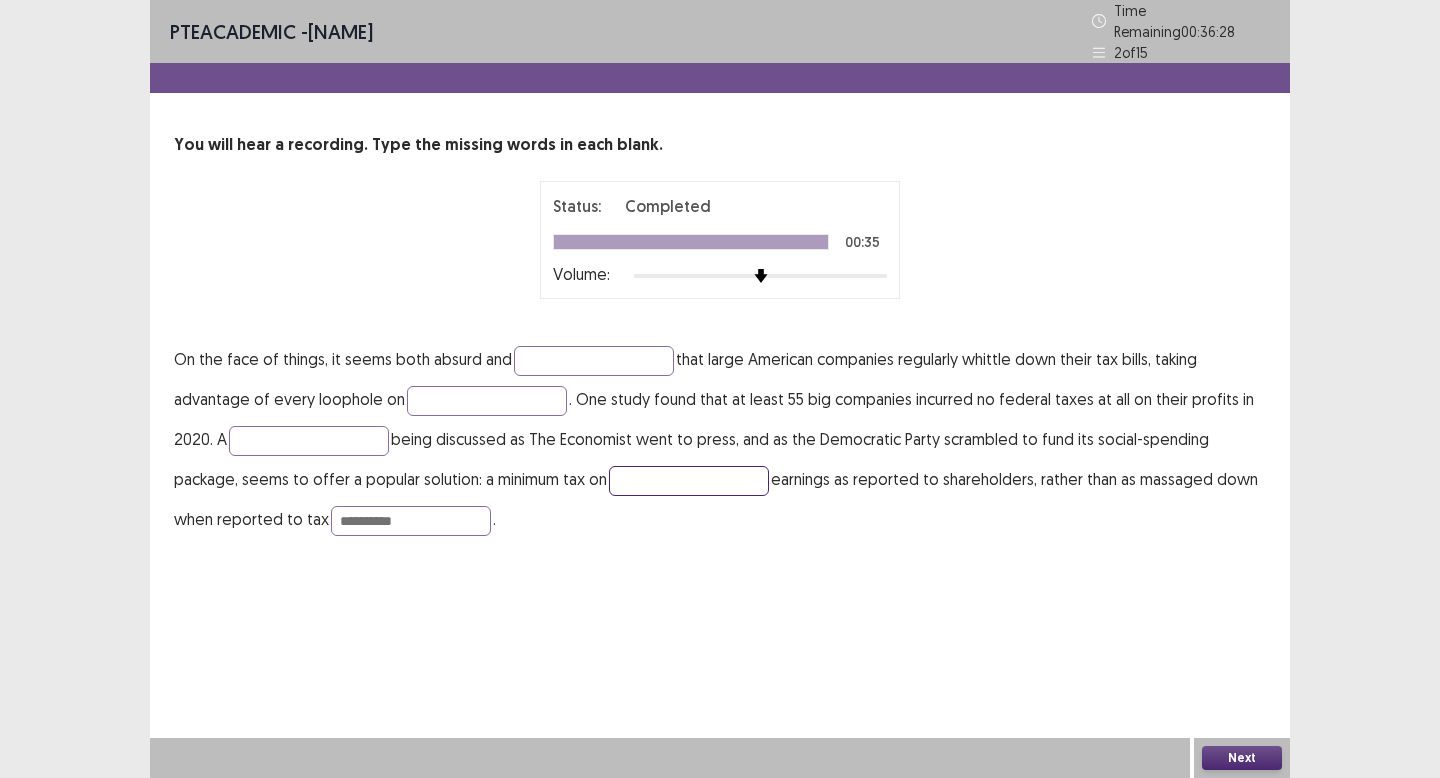 click at bounding box center [689, 481] 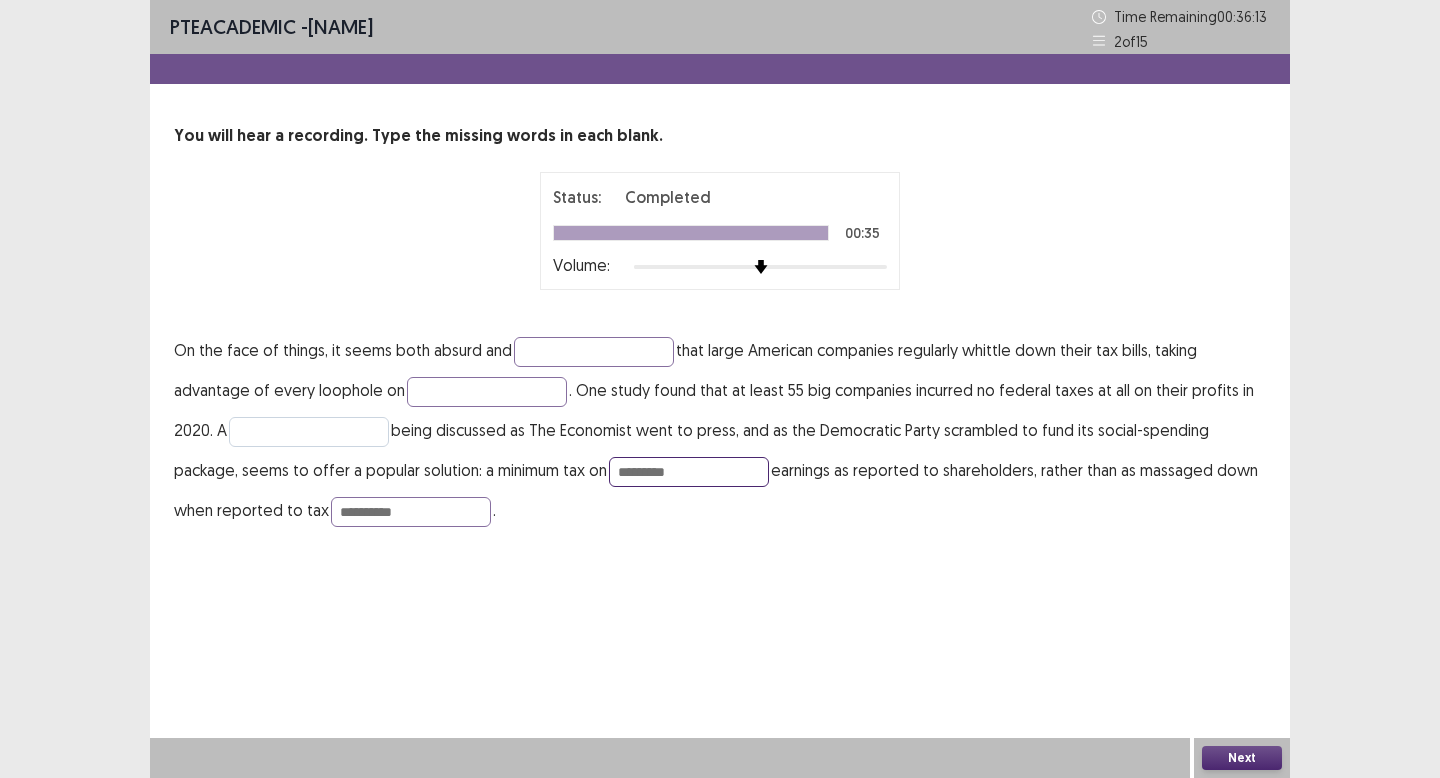 type on "*********" 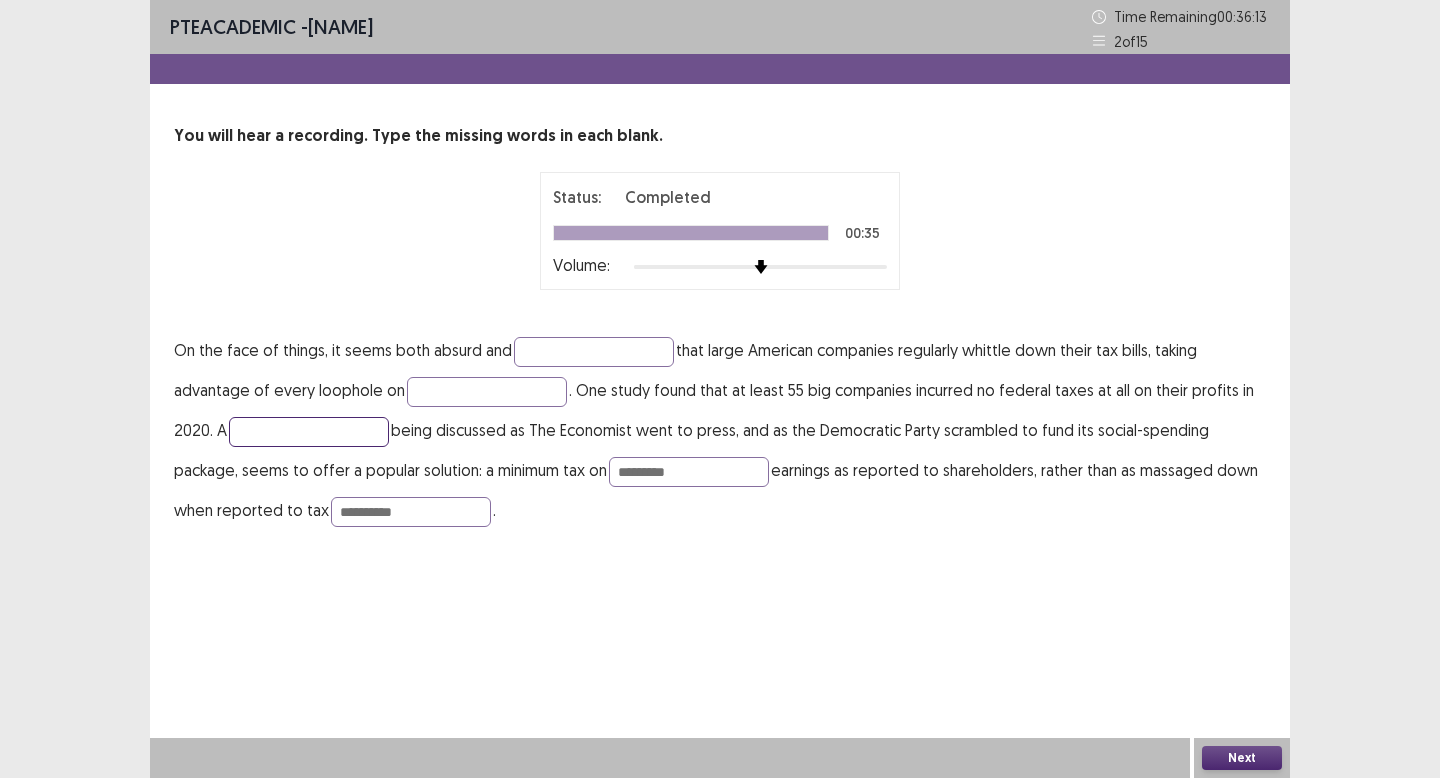 click at bounding box center [309, 432] 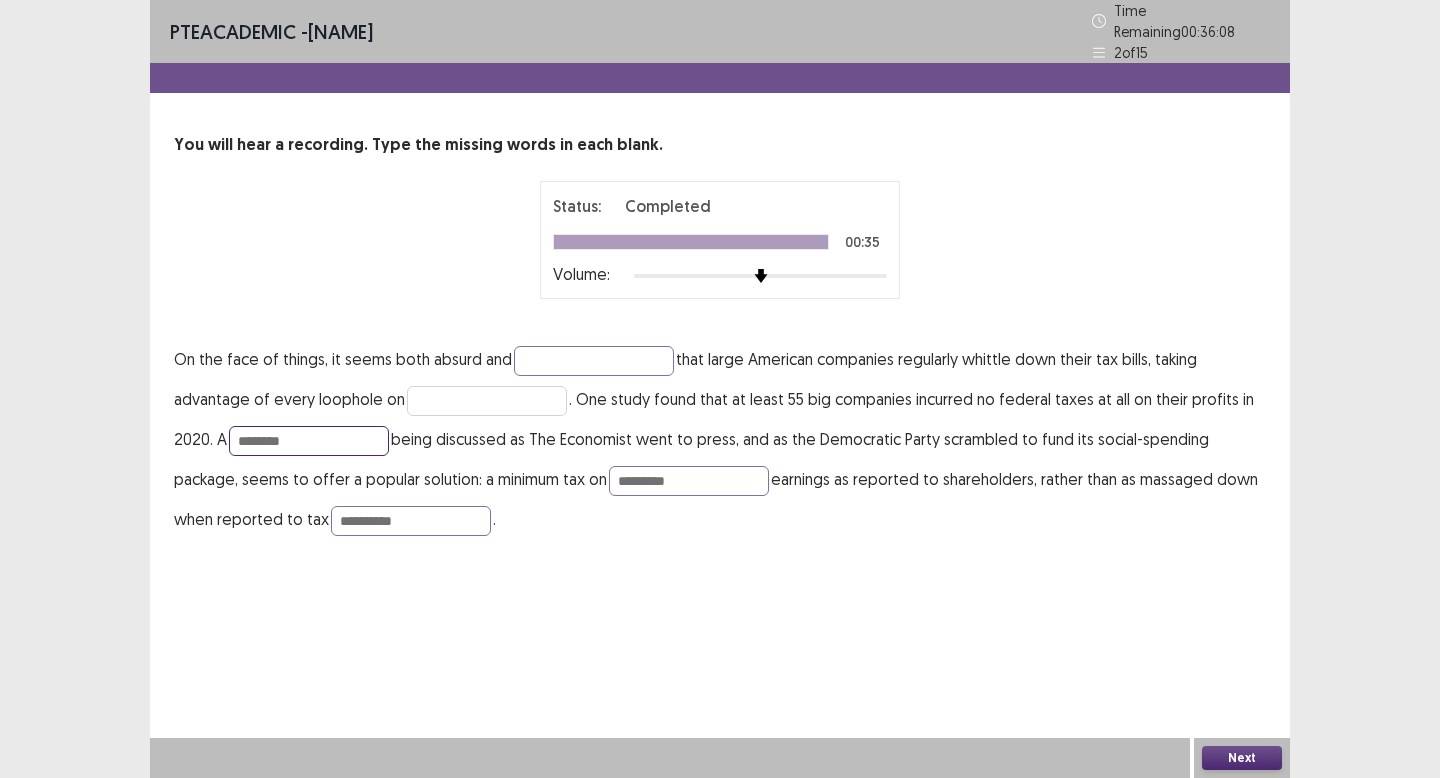 type on "********" 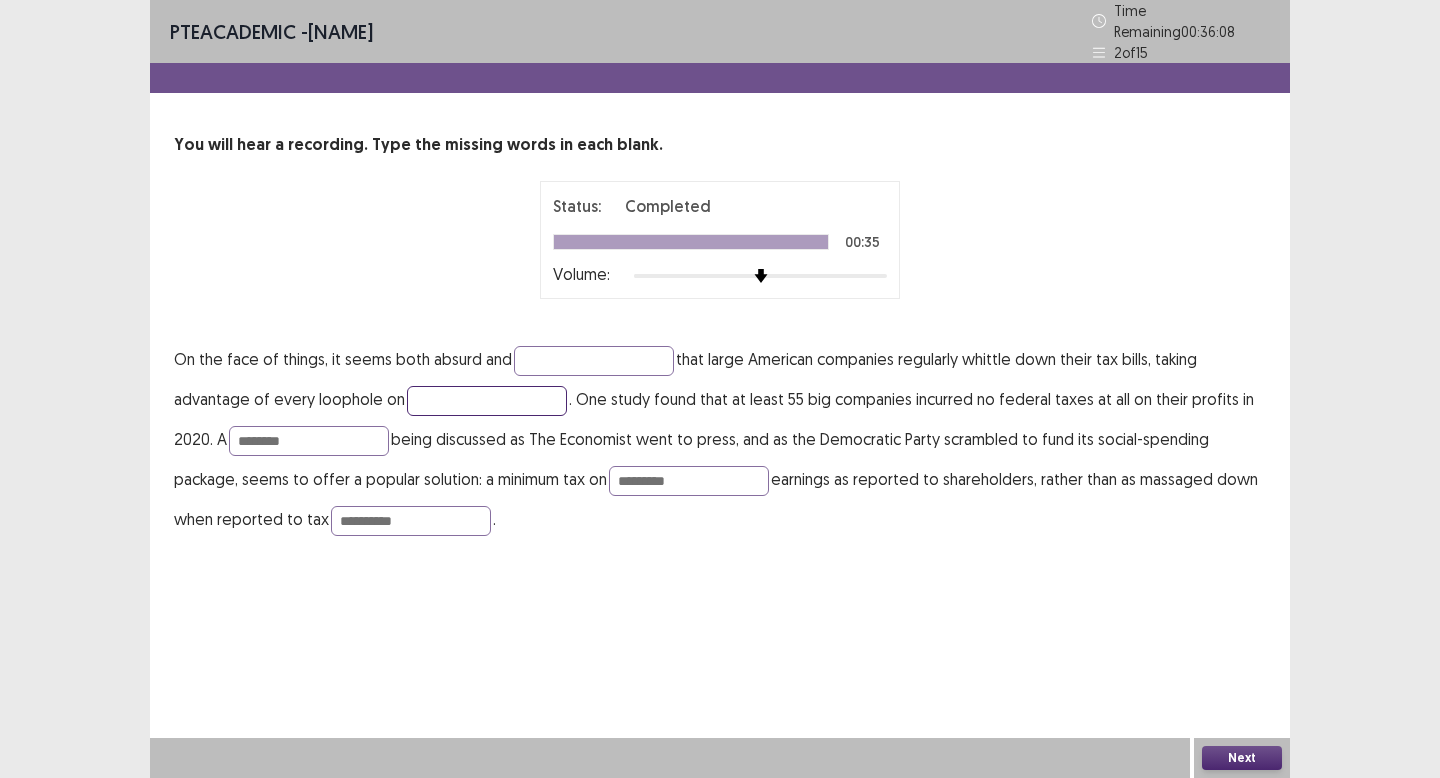 click at bounding box center (487, 401) 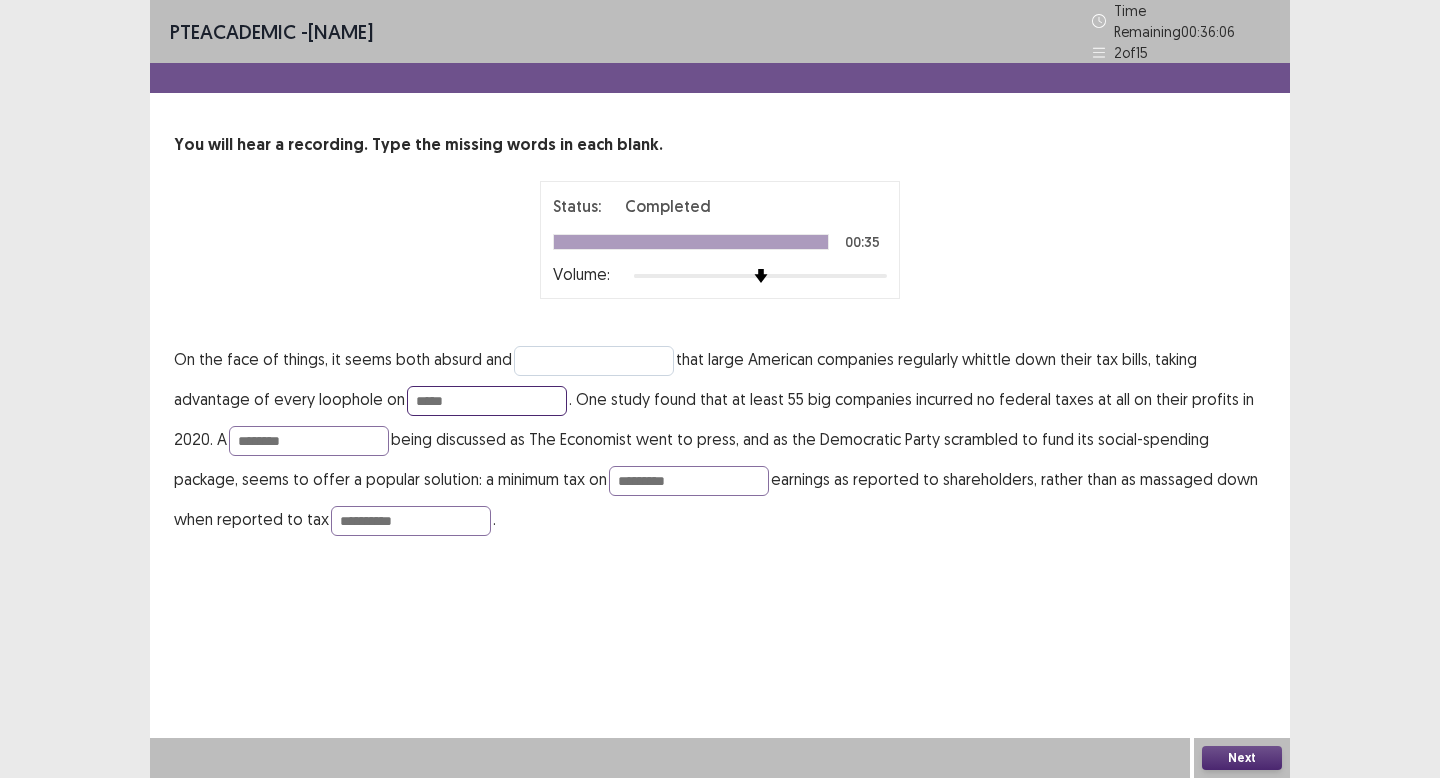type on "*****" 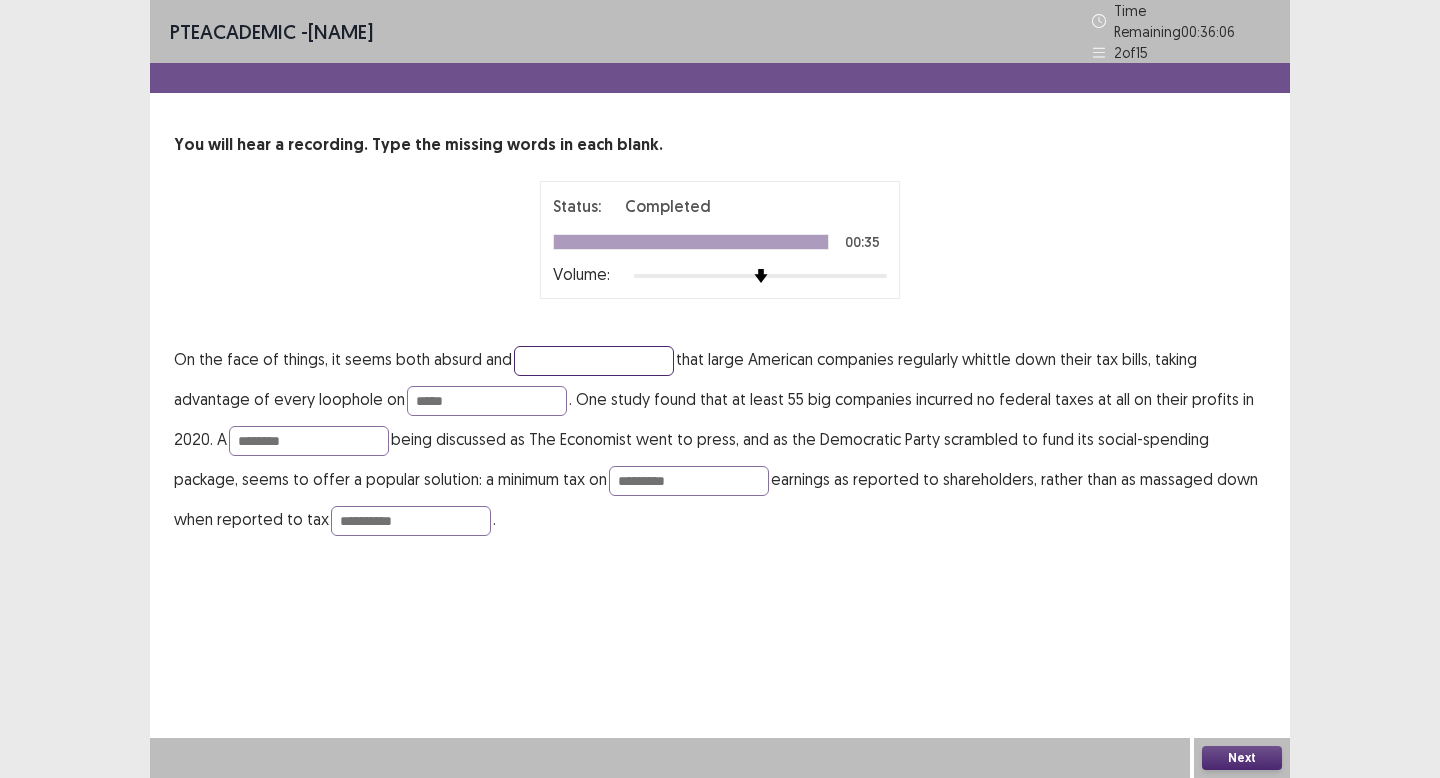 click at bounding box center [594, 361] 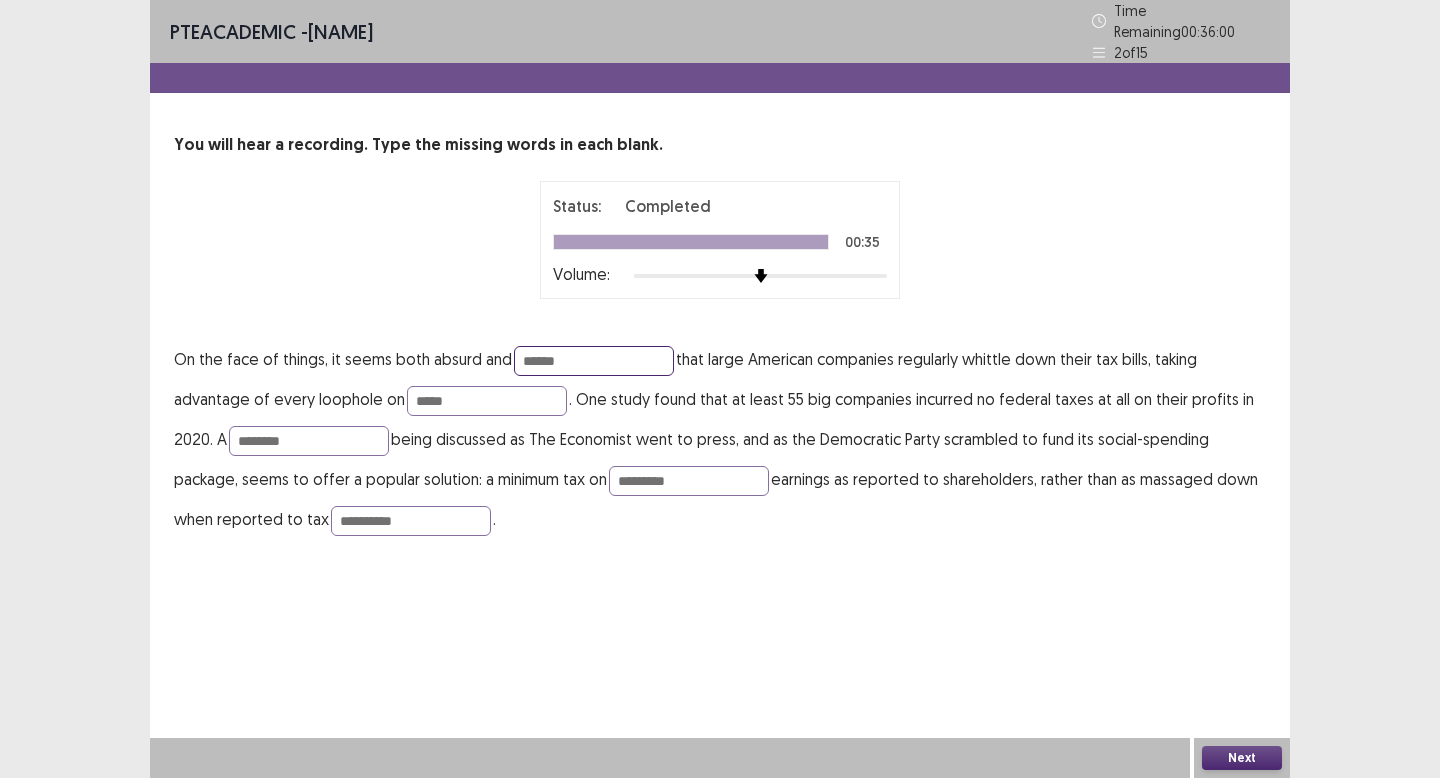 type on "******" 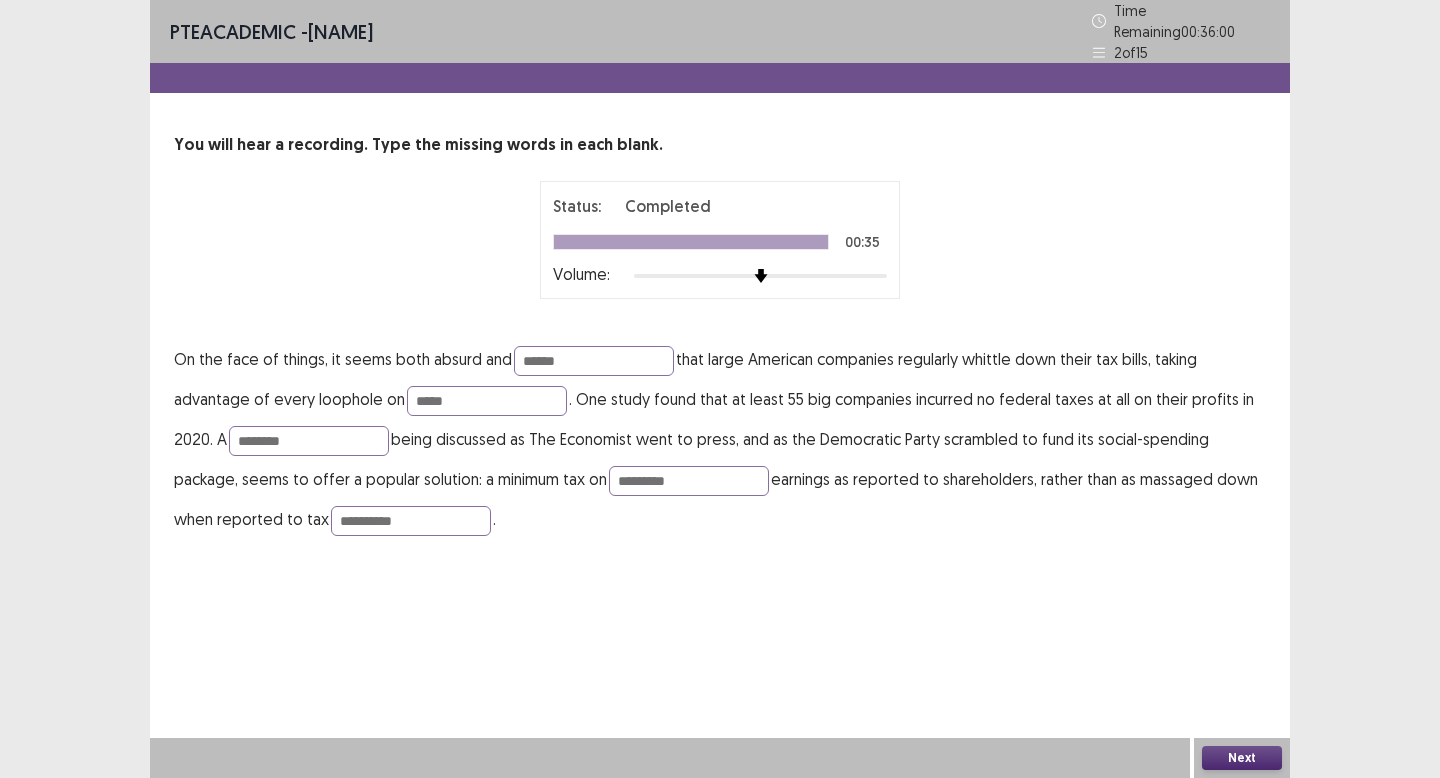 click on "Next" at bounding box center [1242, 758] 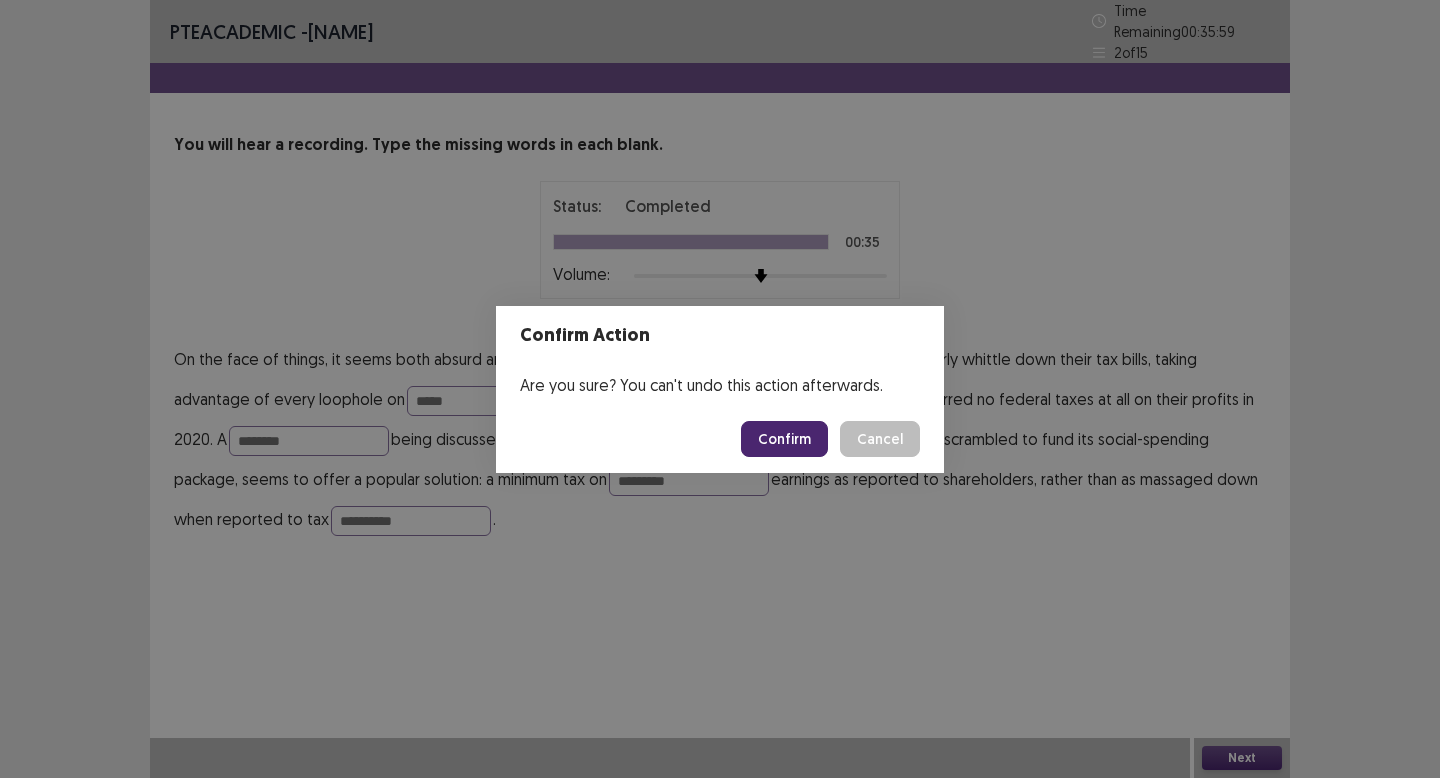 click on "Confirm" at bounding box center (784, 439) 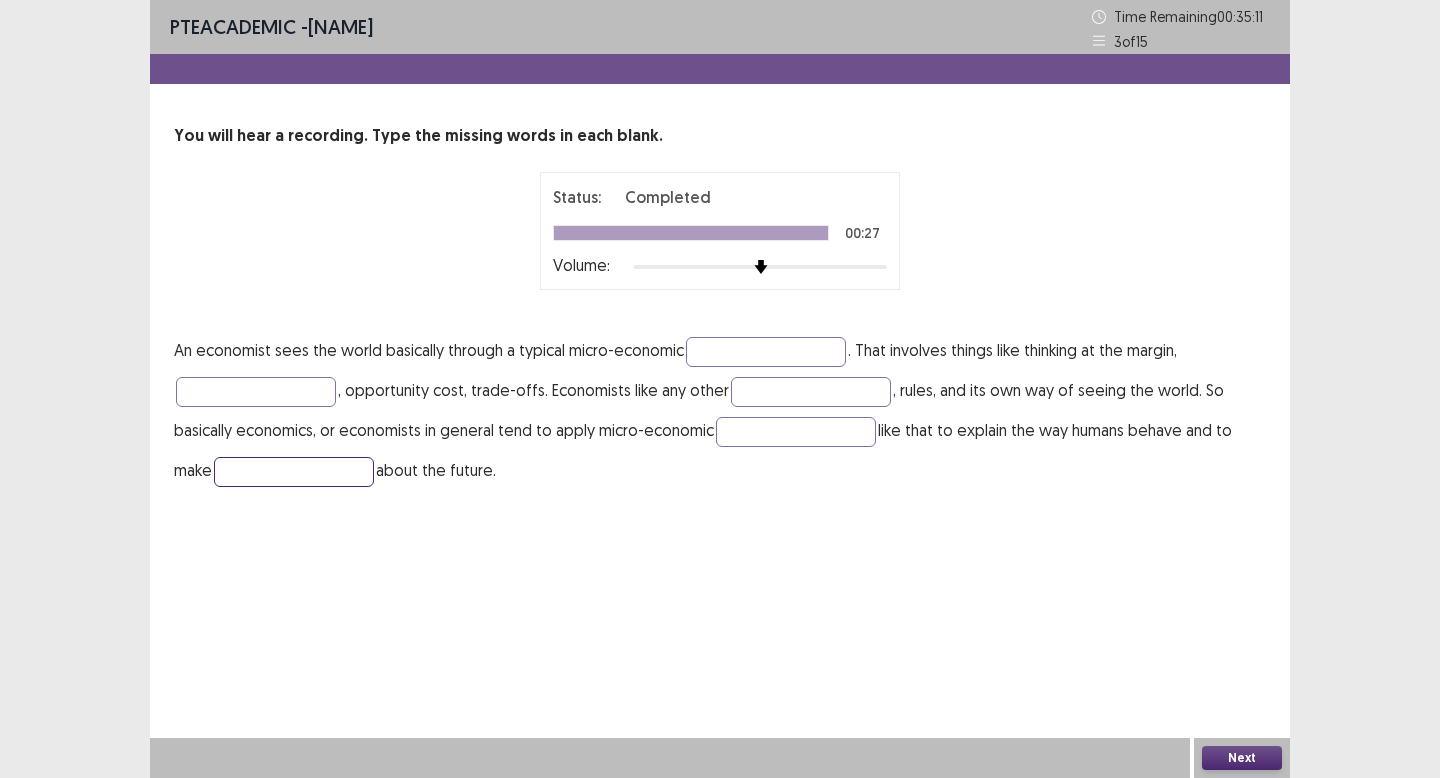 click at bounding box center (294, 472) 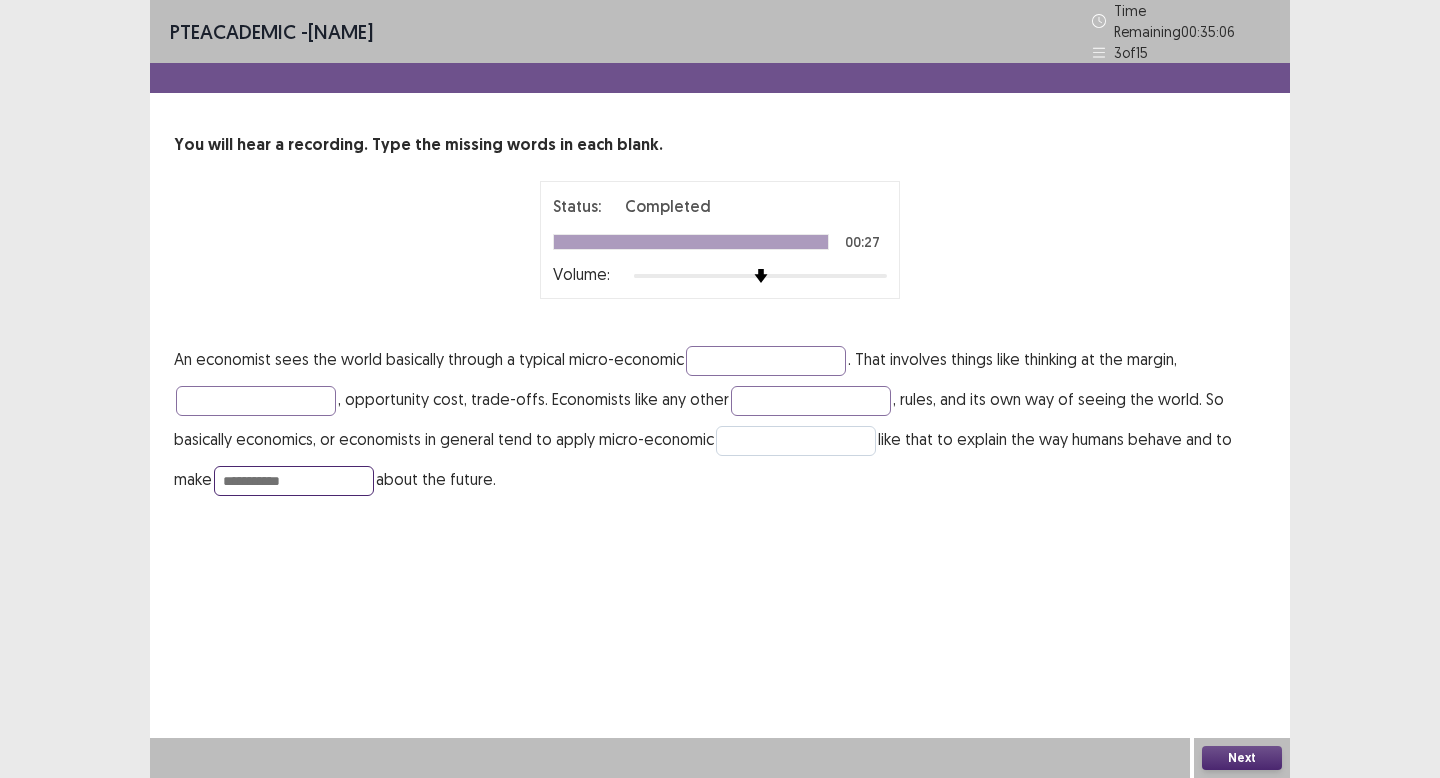 type on "**********" 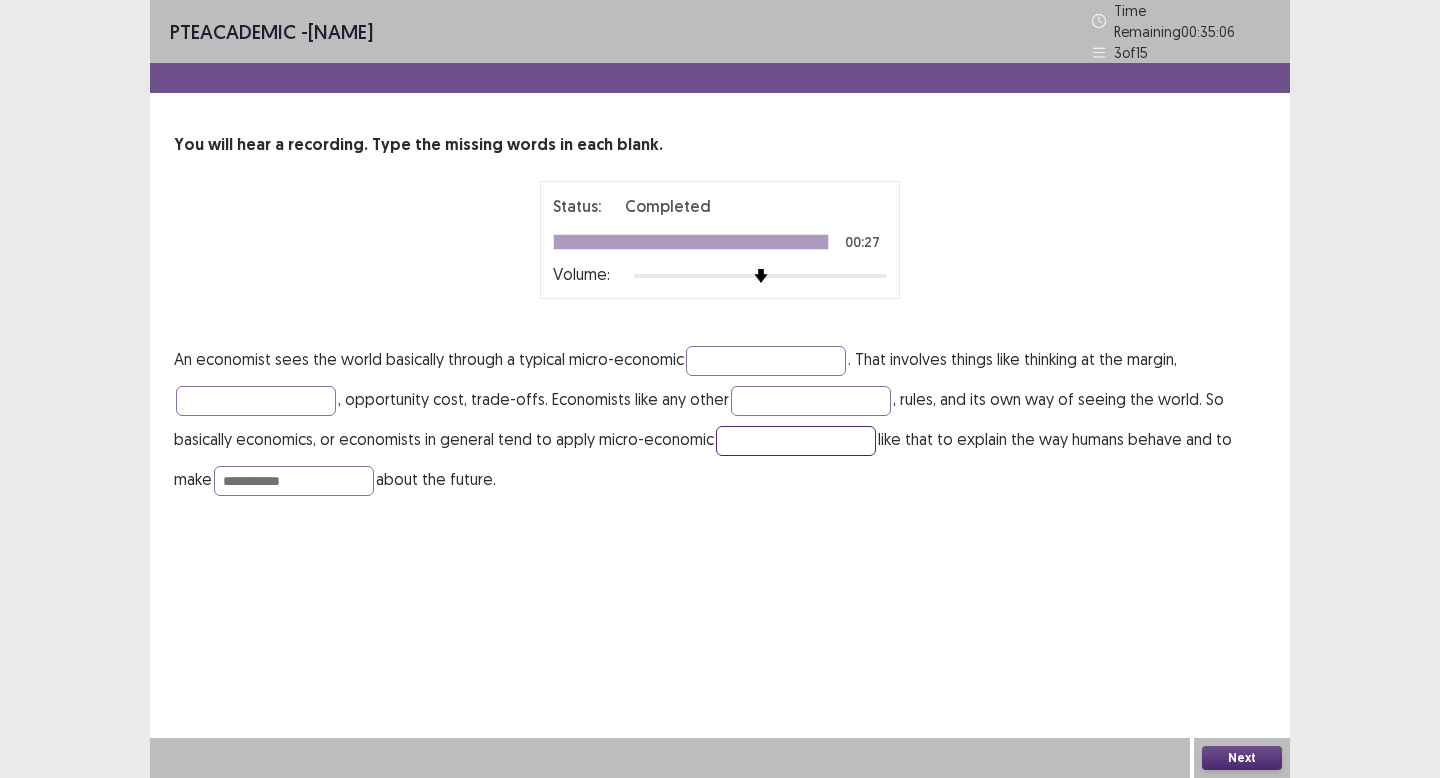 click at bounding box center (796, 441) 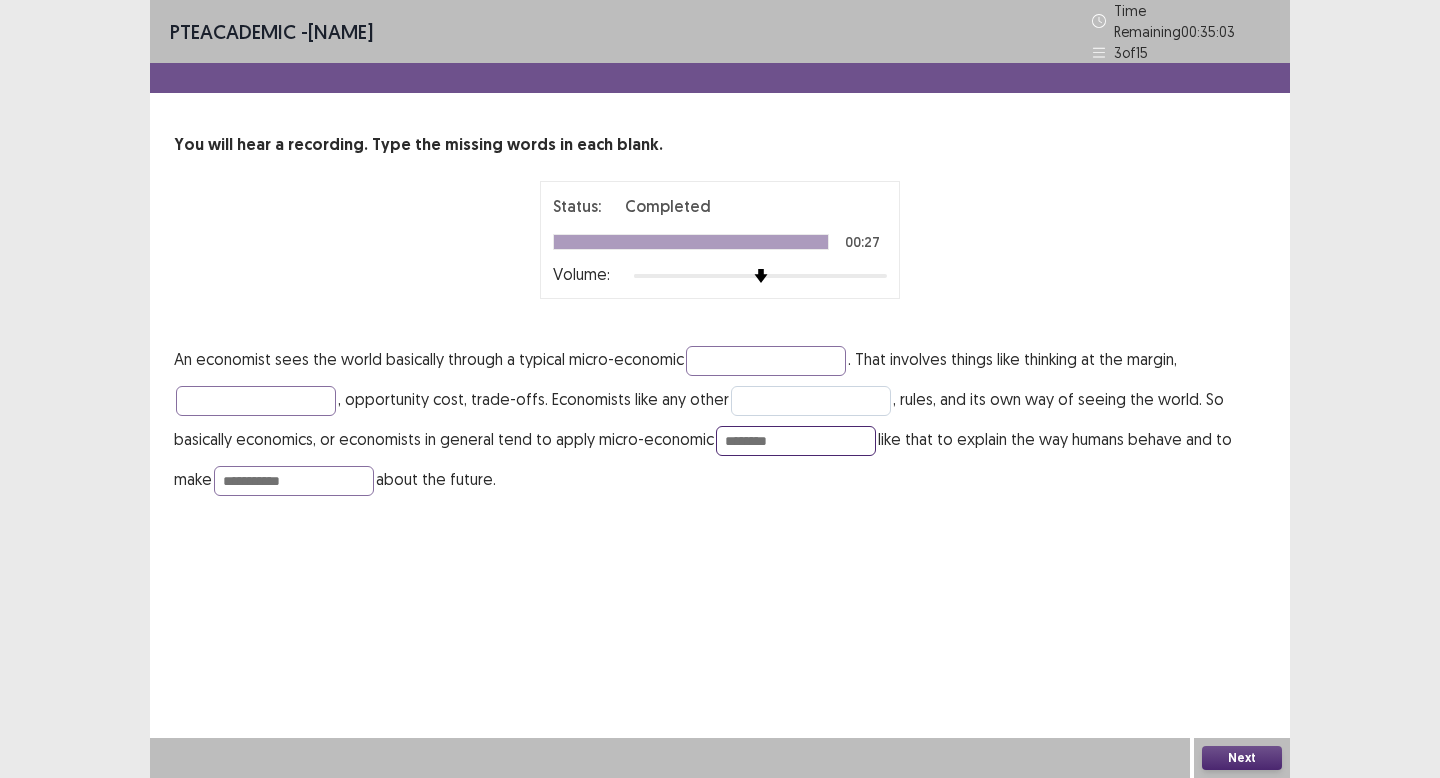 type on "********" 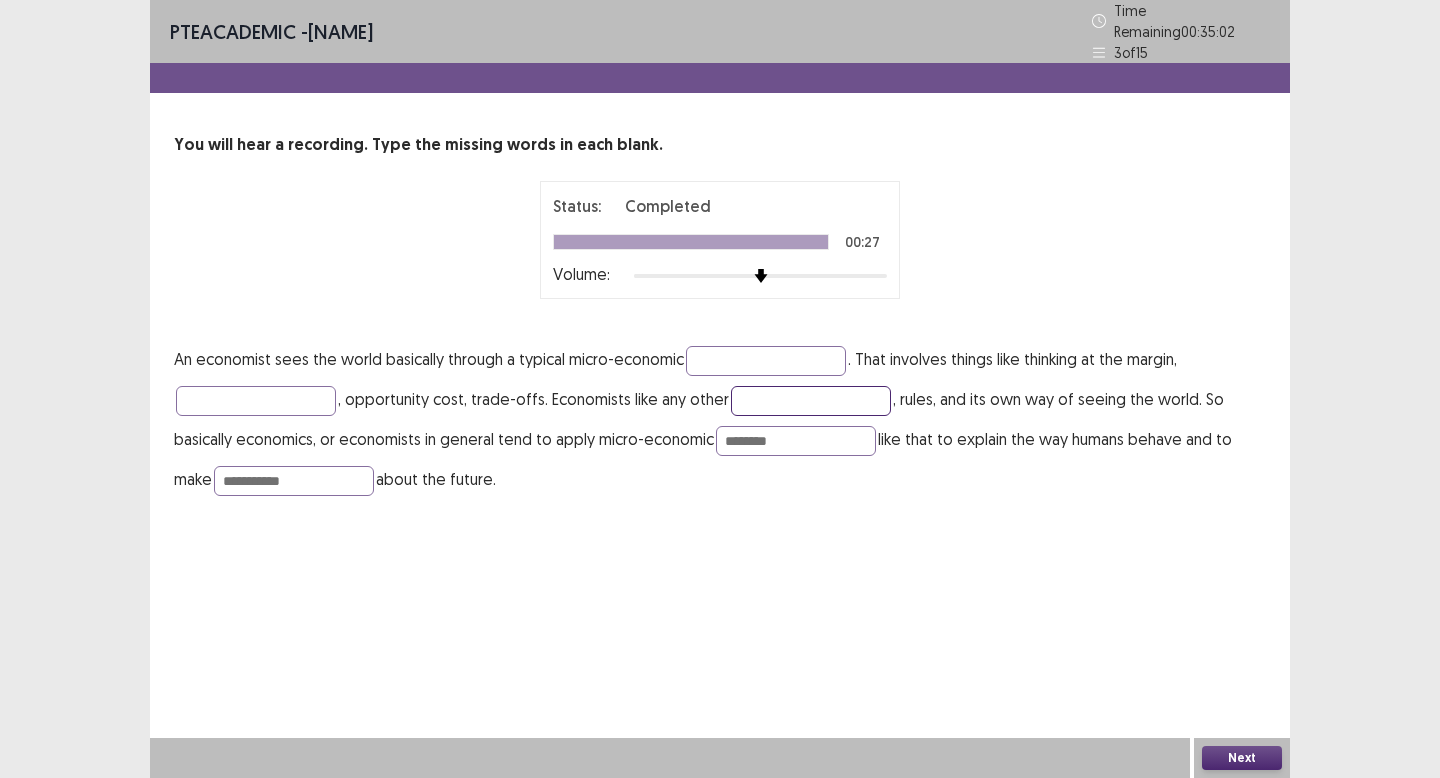 click at bounding box center [811, 401] 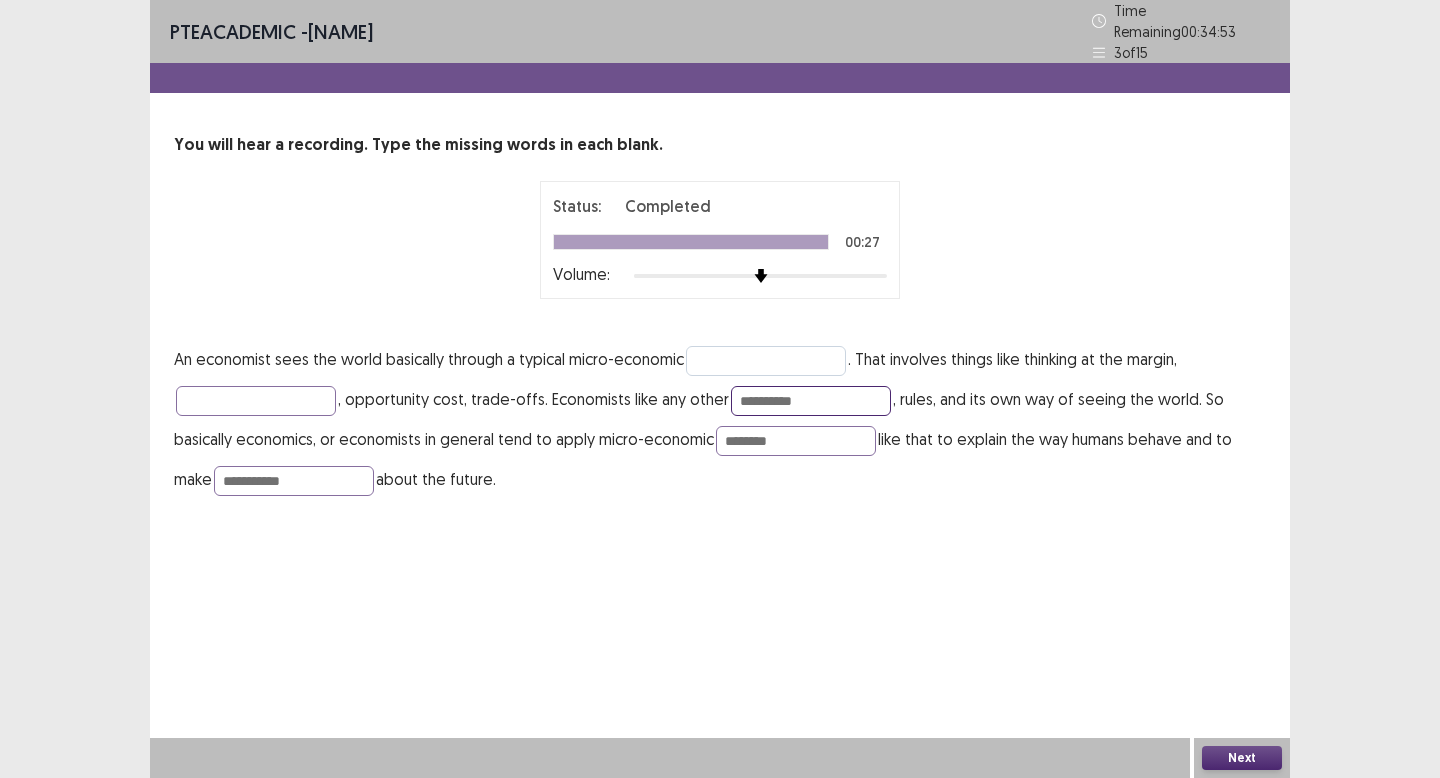 type on "**********" 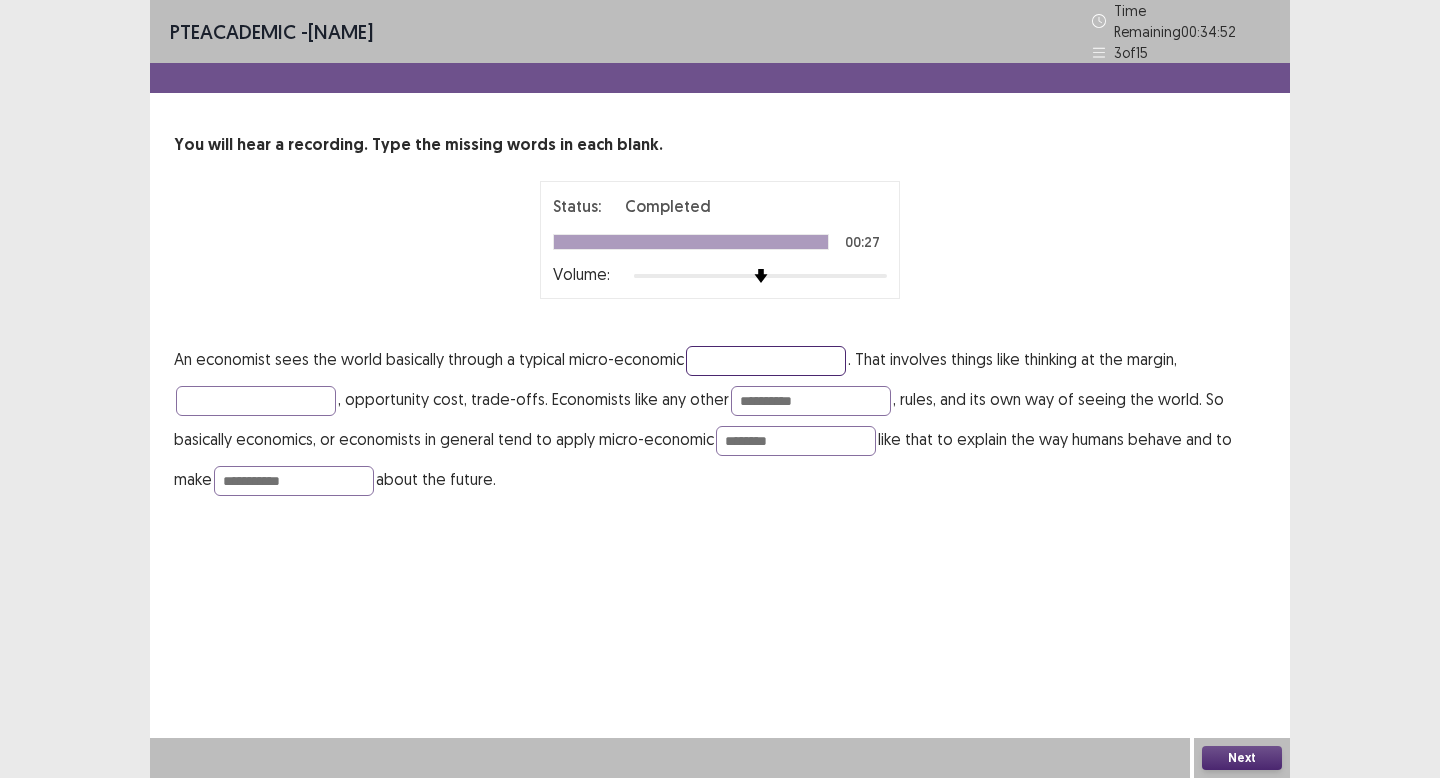 click at bounding box center [766, 361] 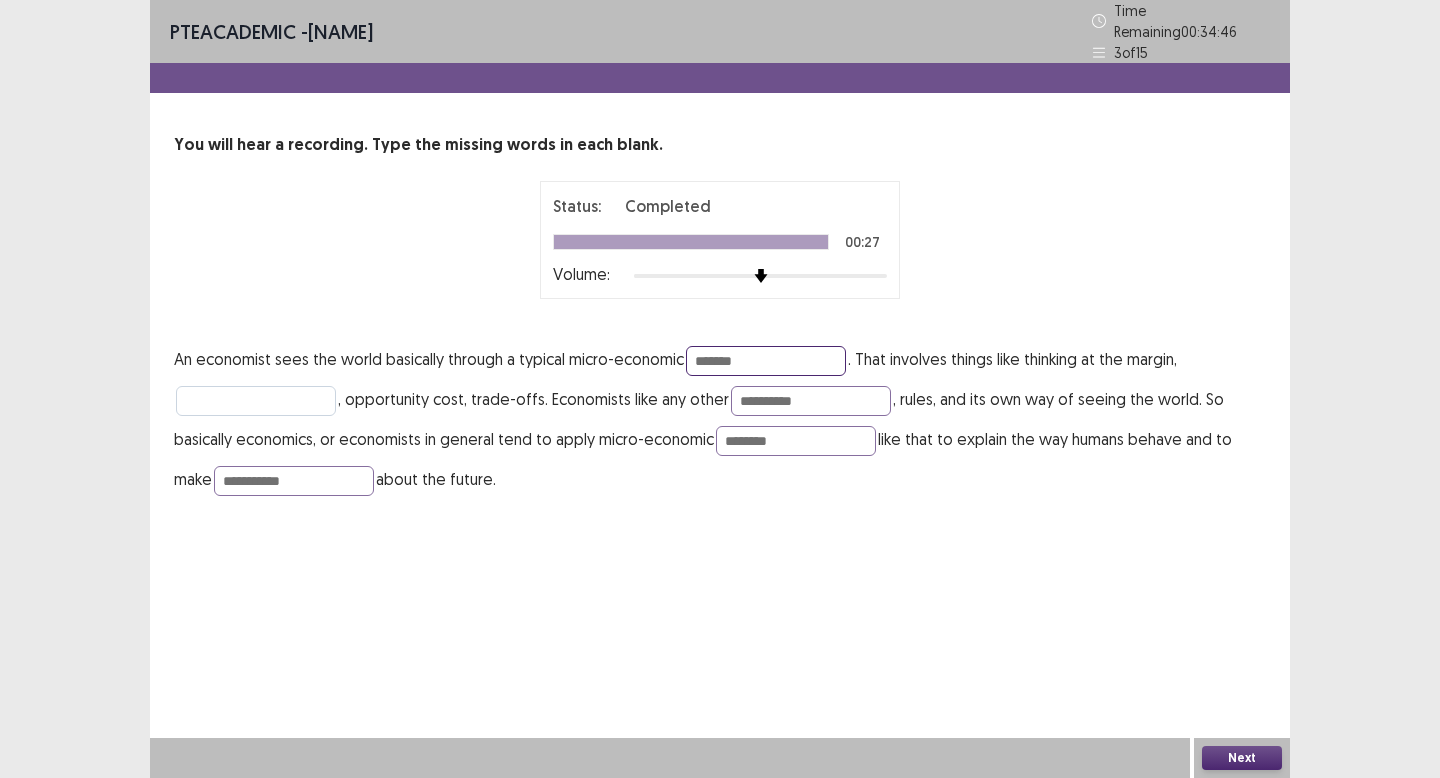 type on "*******" 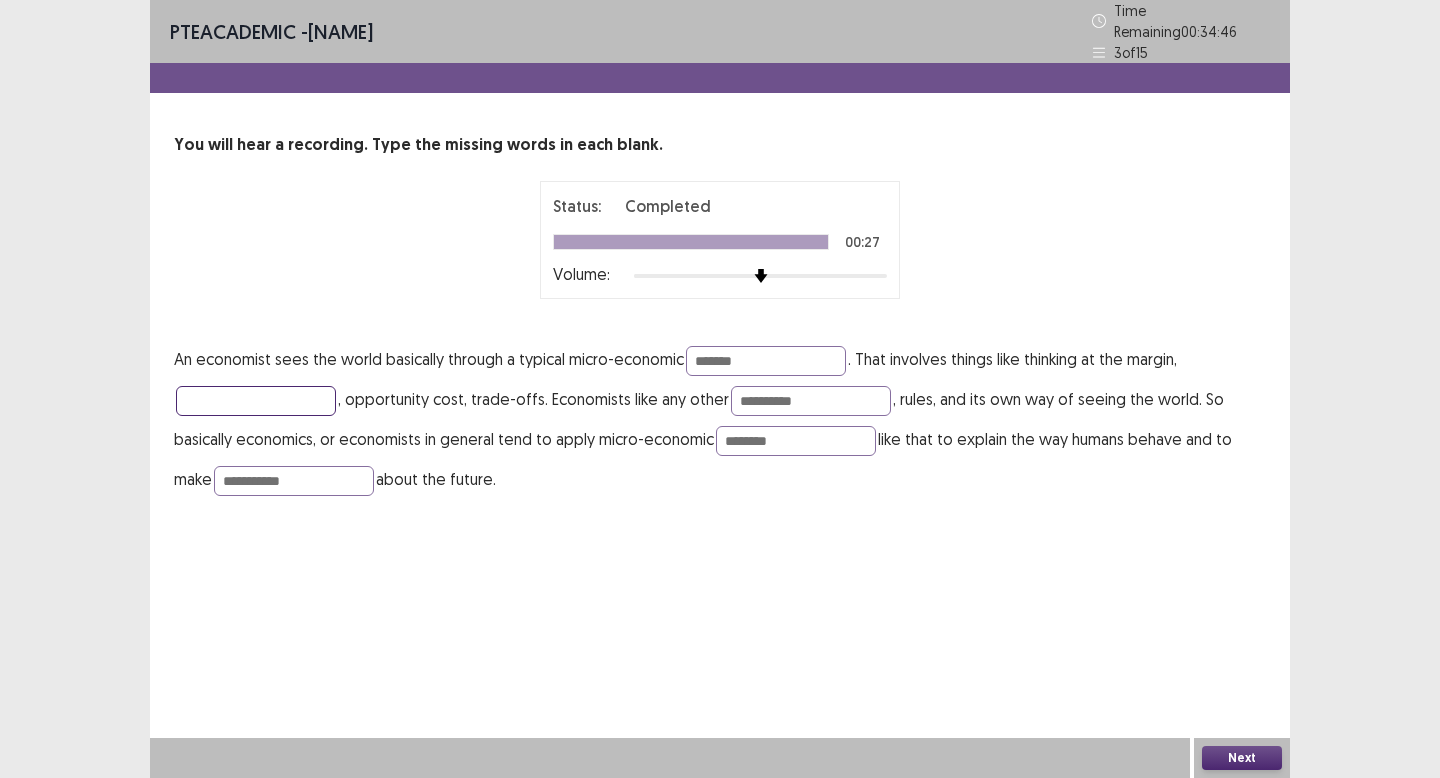 click at bounding box center (256, 401) 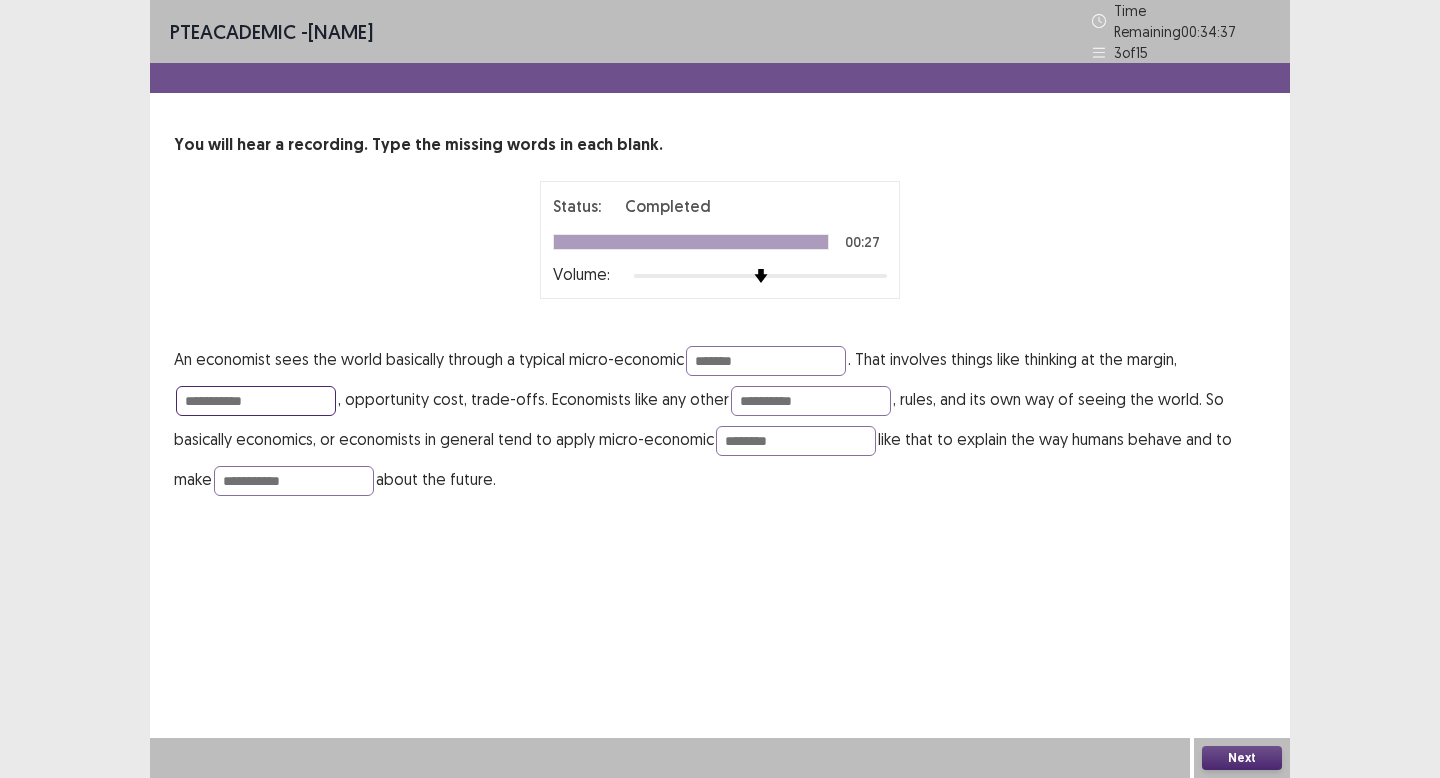 type on "**********" 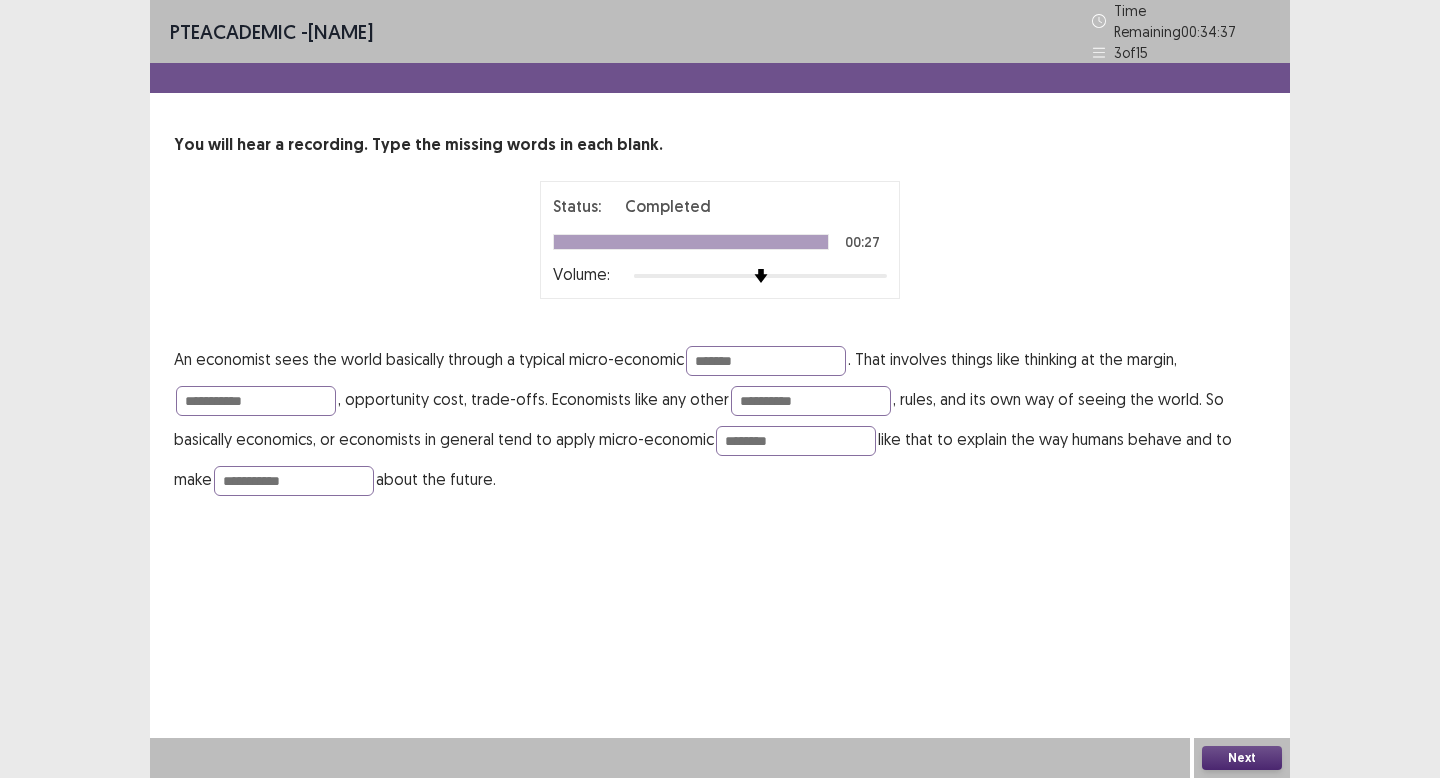 click on "Next" at bounding box center [1242, 758] 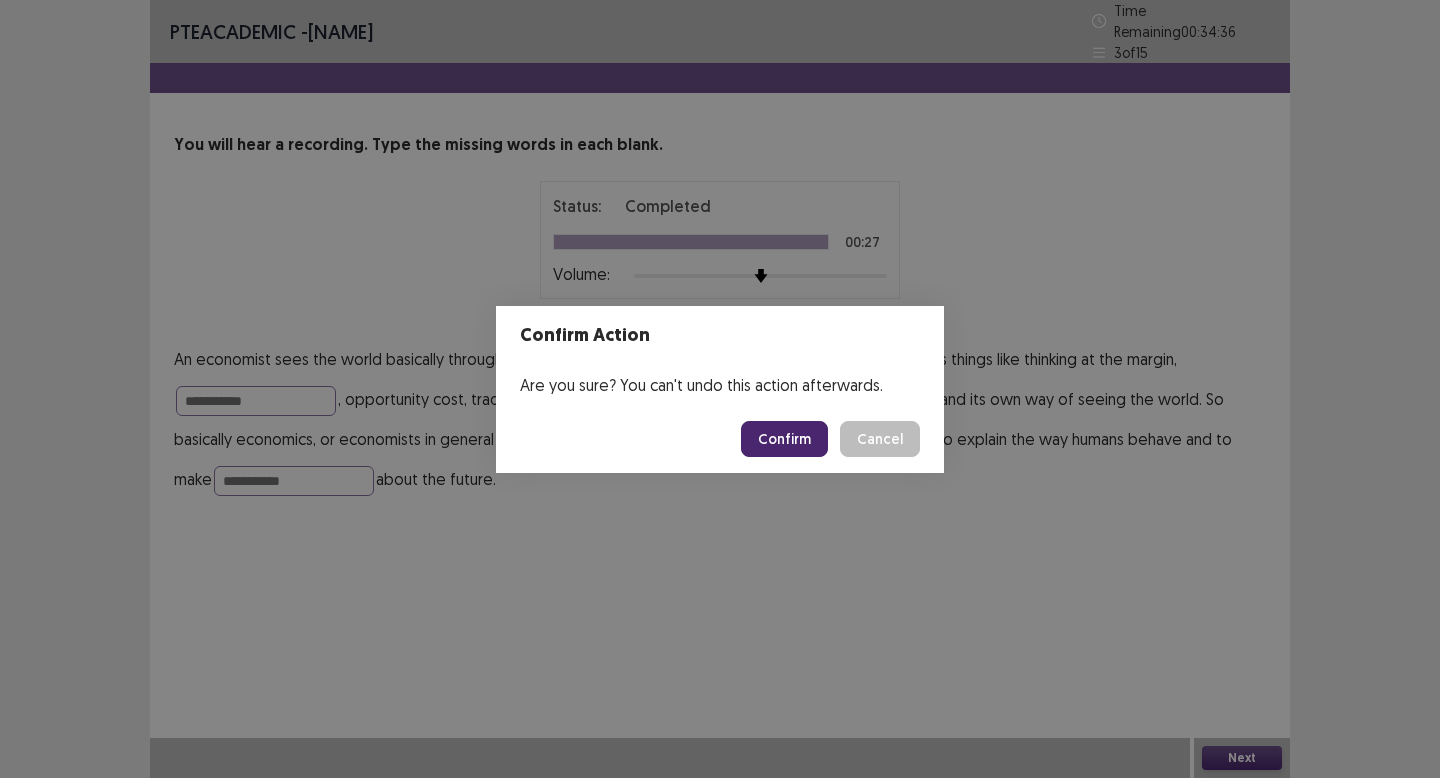 click on "Confirm" at bounding box center (784, 439) 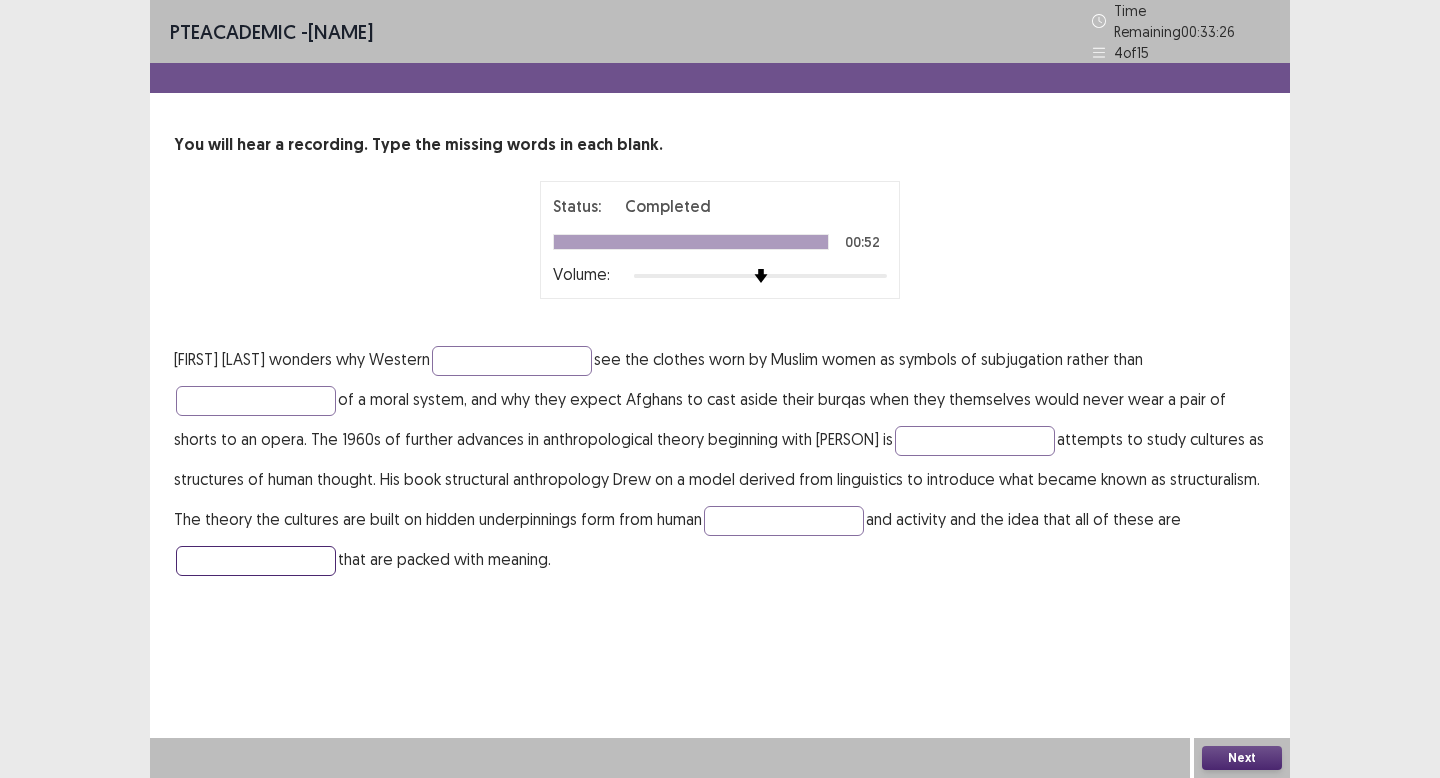 click at bounding box center (256, 561) 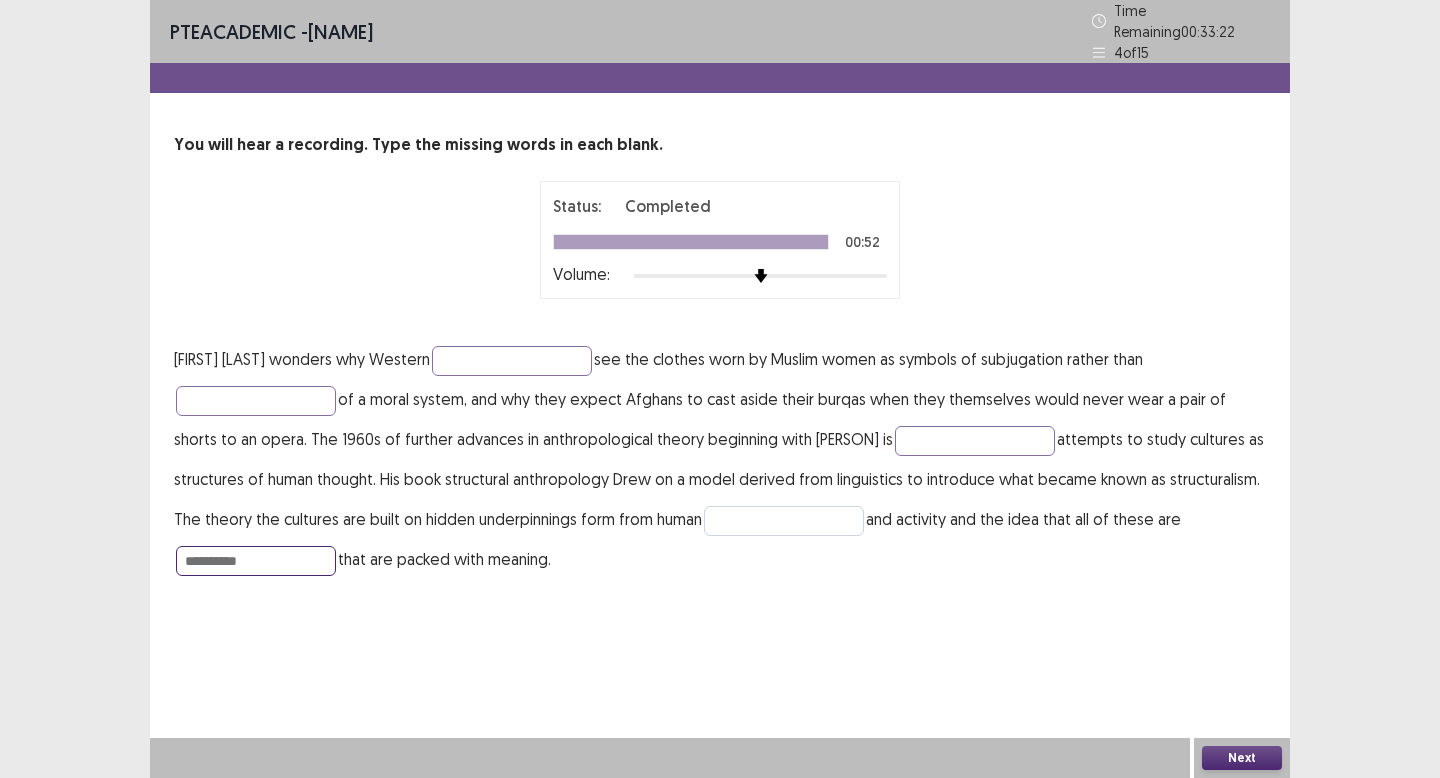 type on "**********" 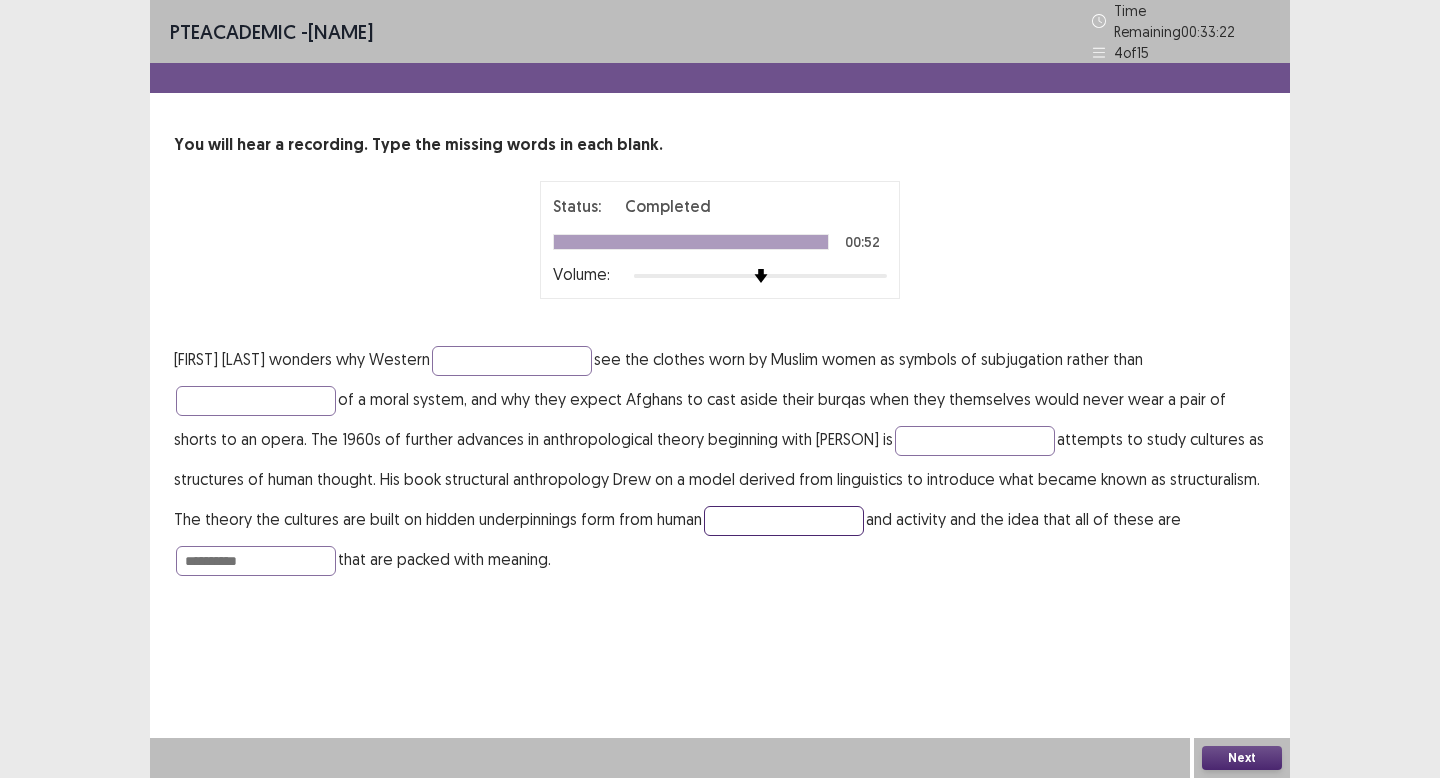 click at bounding box center (784, 521) 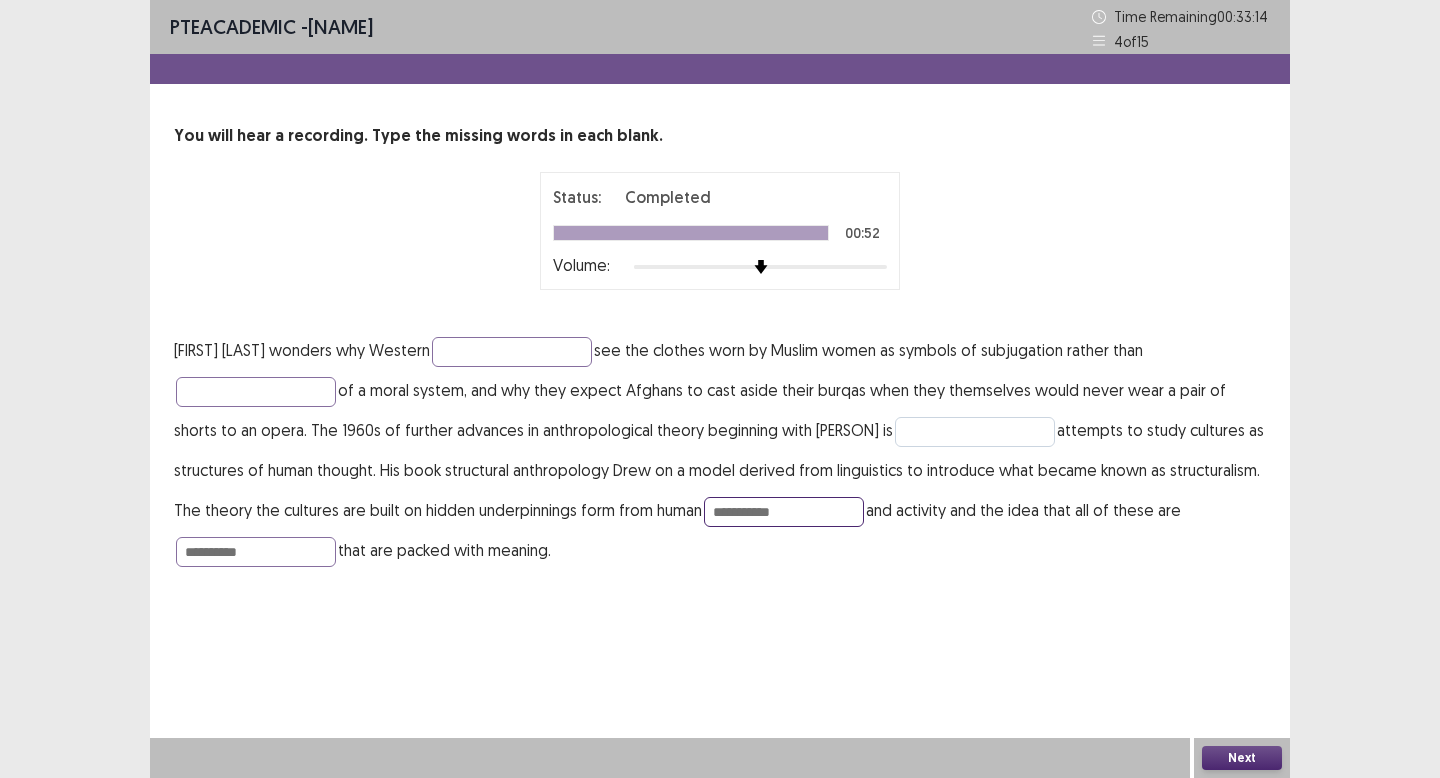 type on "**********" 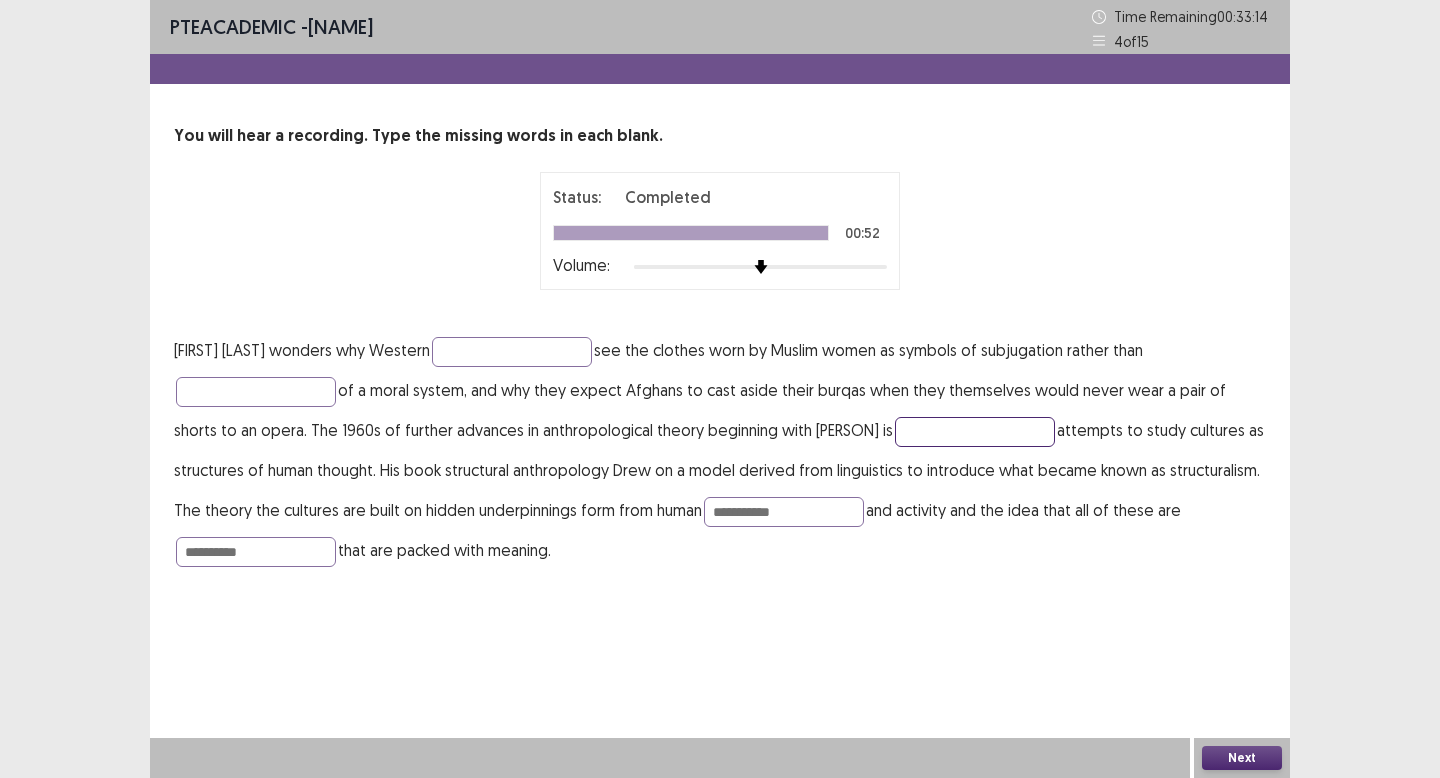 click at bounding box center [975, 432] 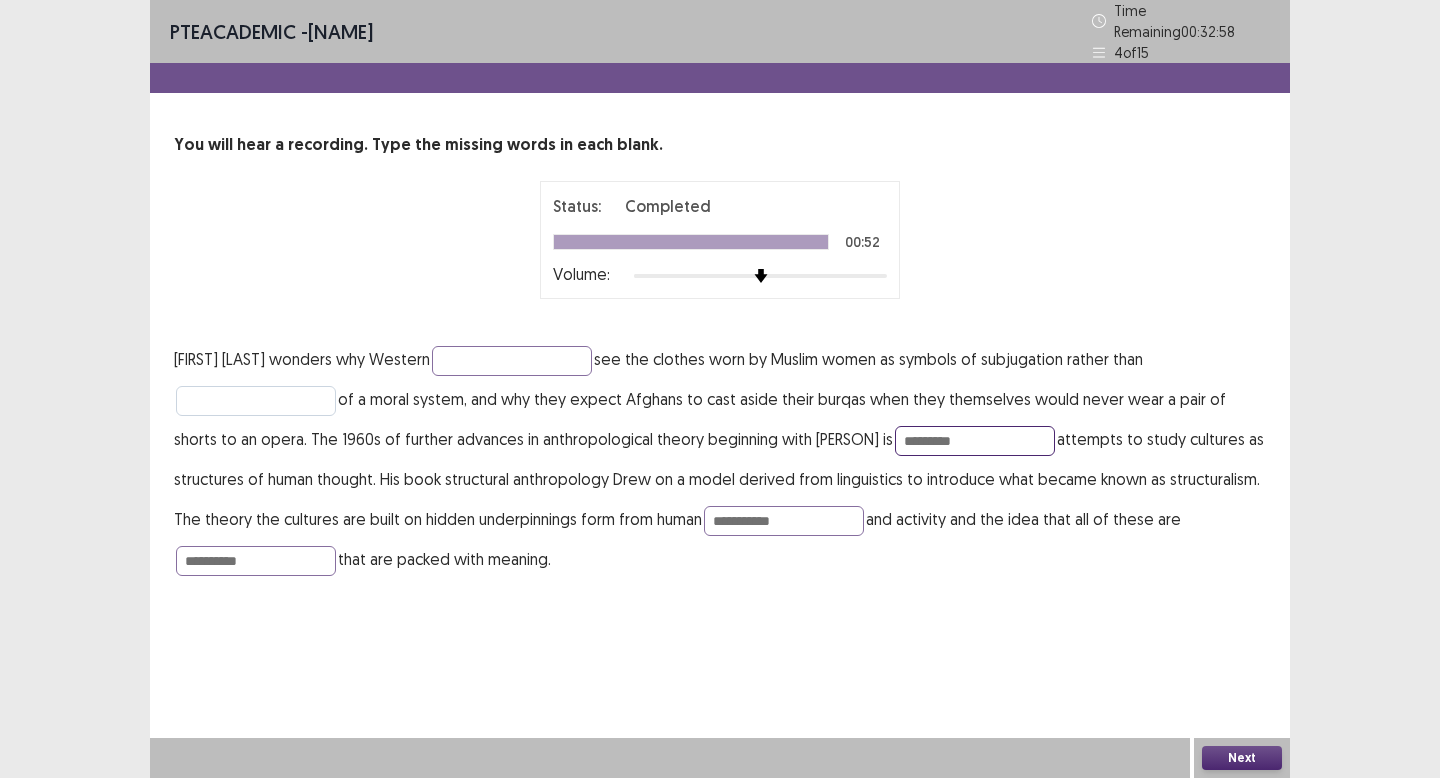 type on "*********" 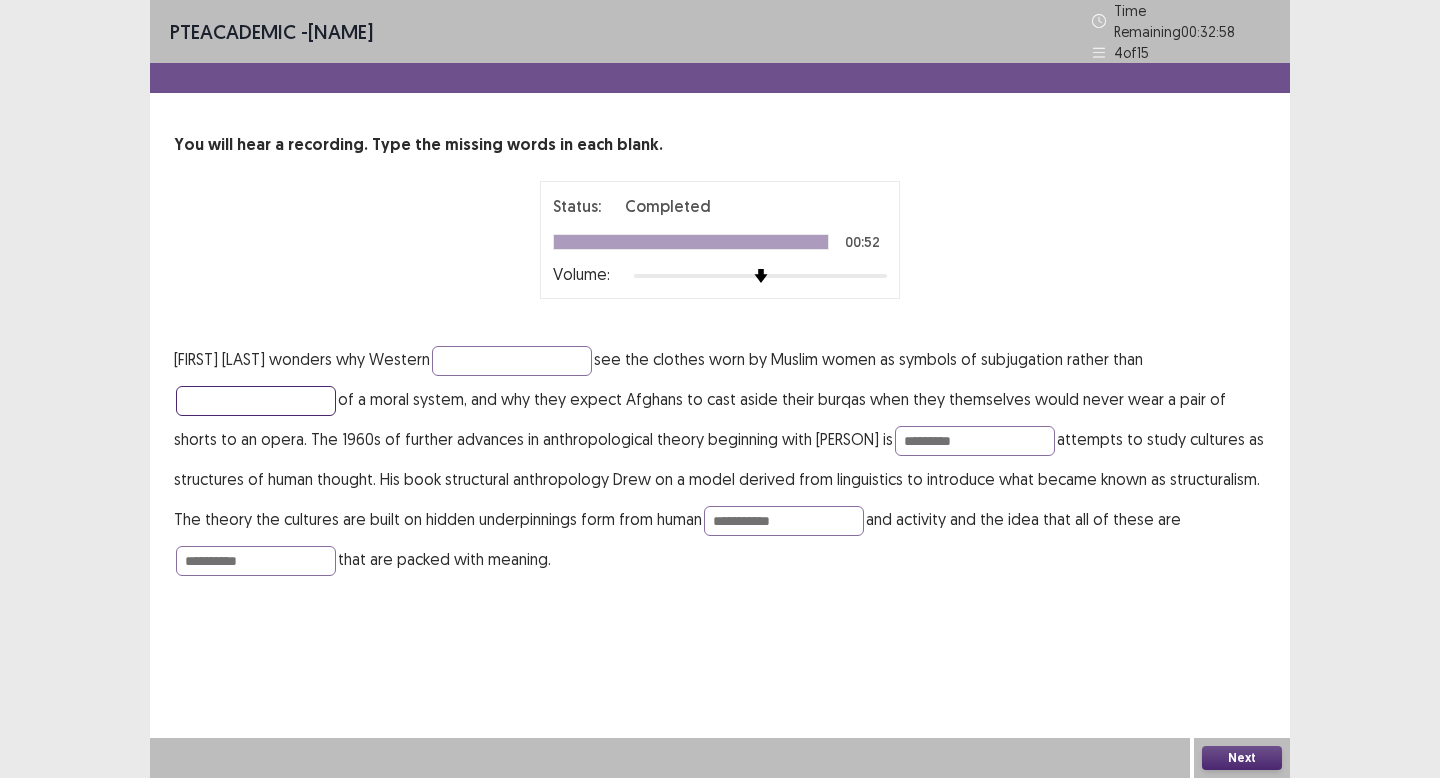 click at bounding box center [256, 401] 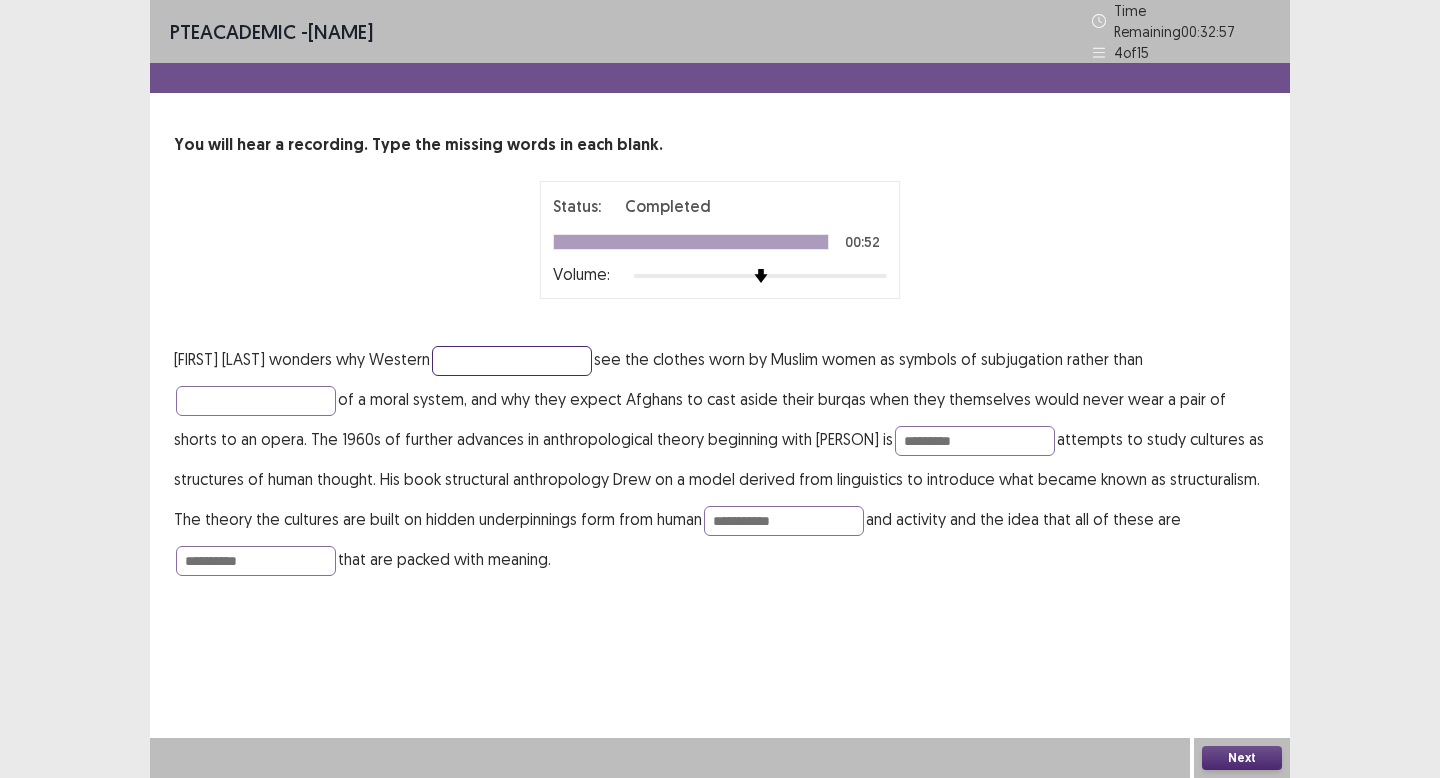 click at bounding box center [512, 361] 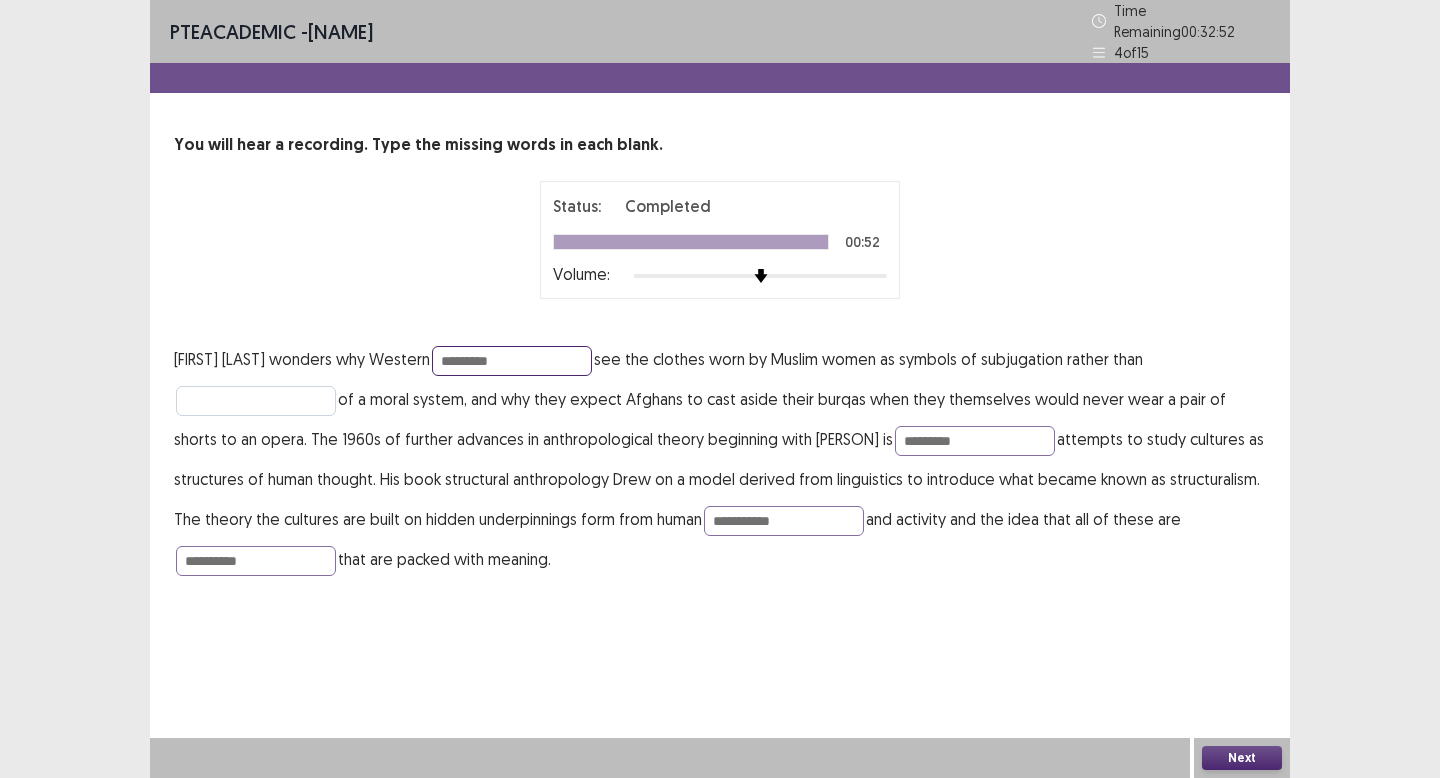 type on "*********" 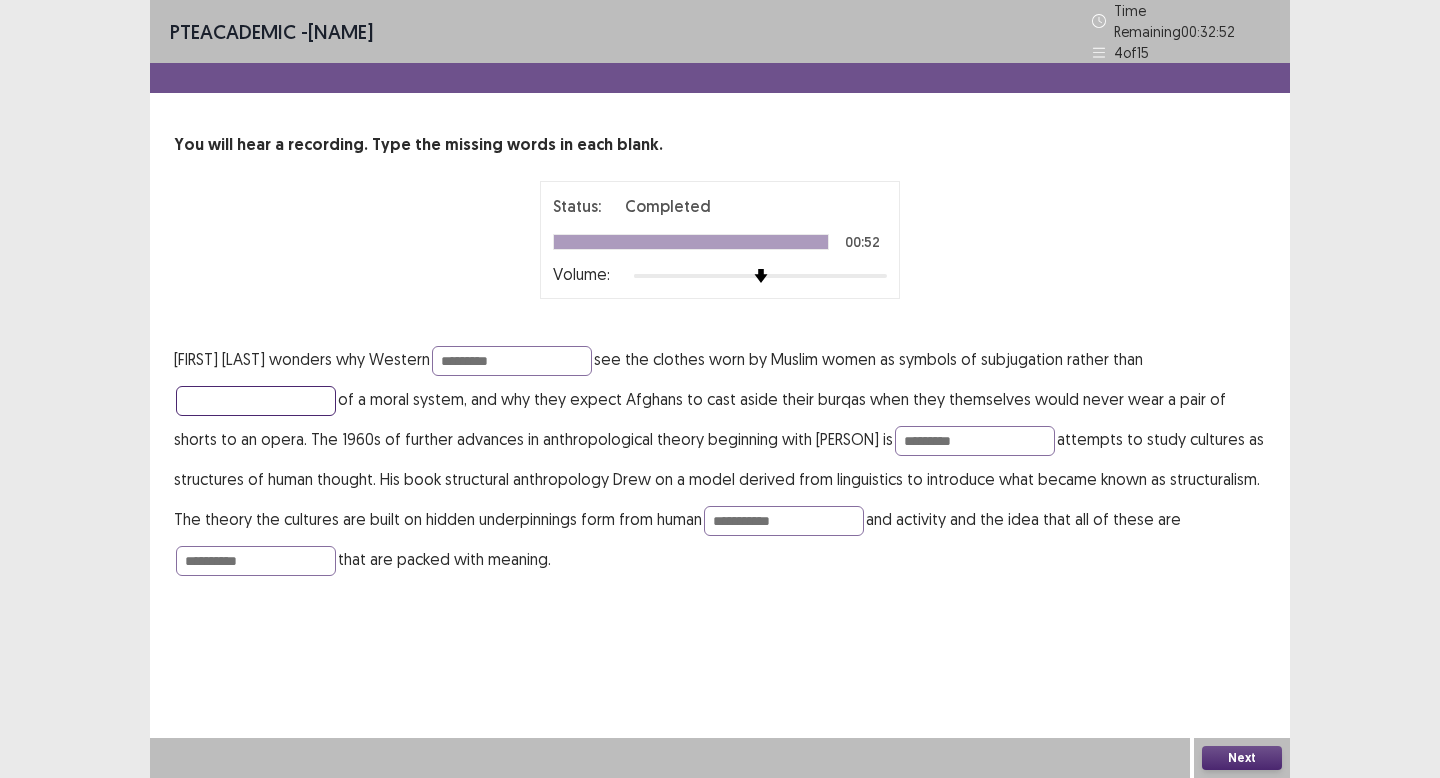click at bounding box center [256, 401] 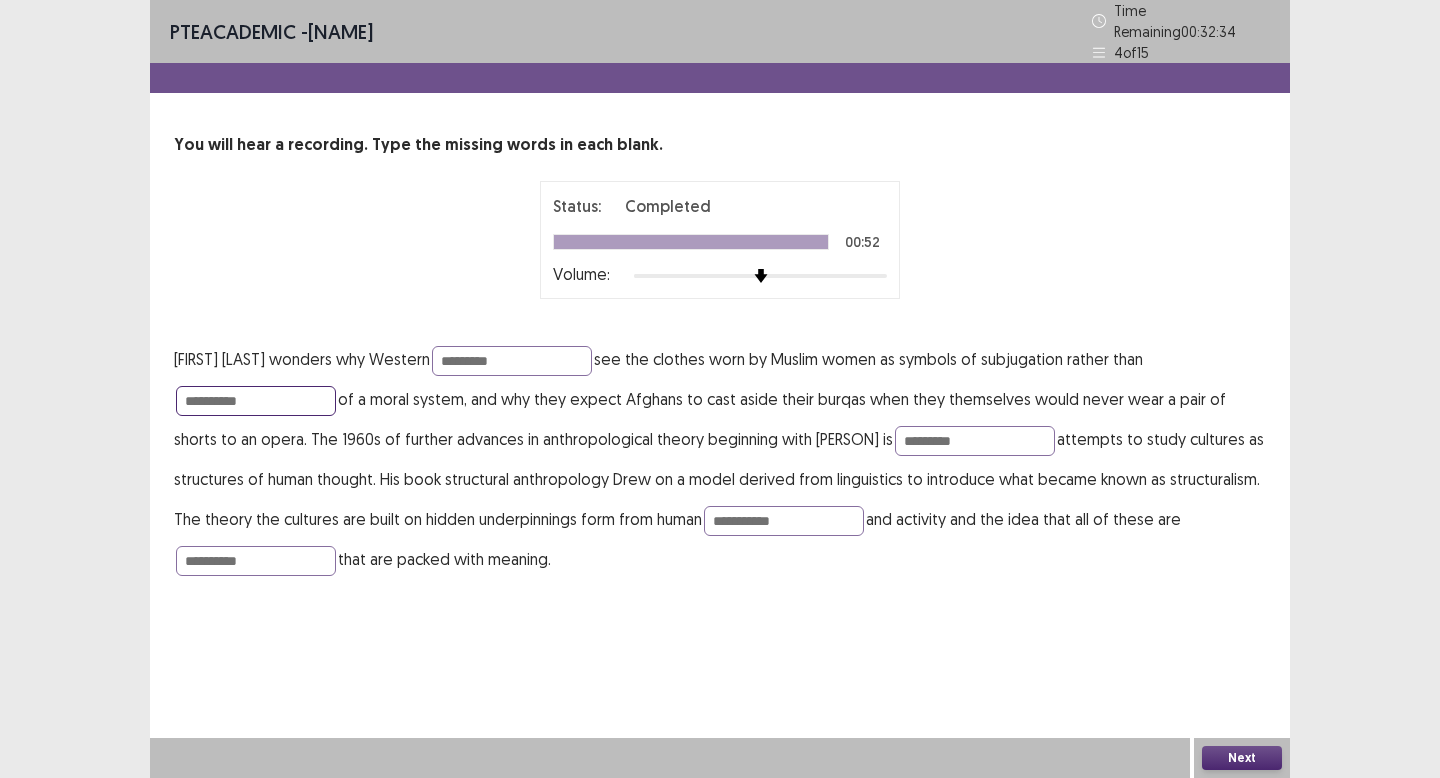 type on "**********" 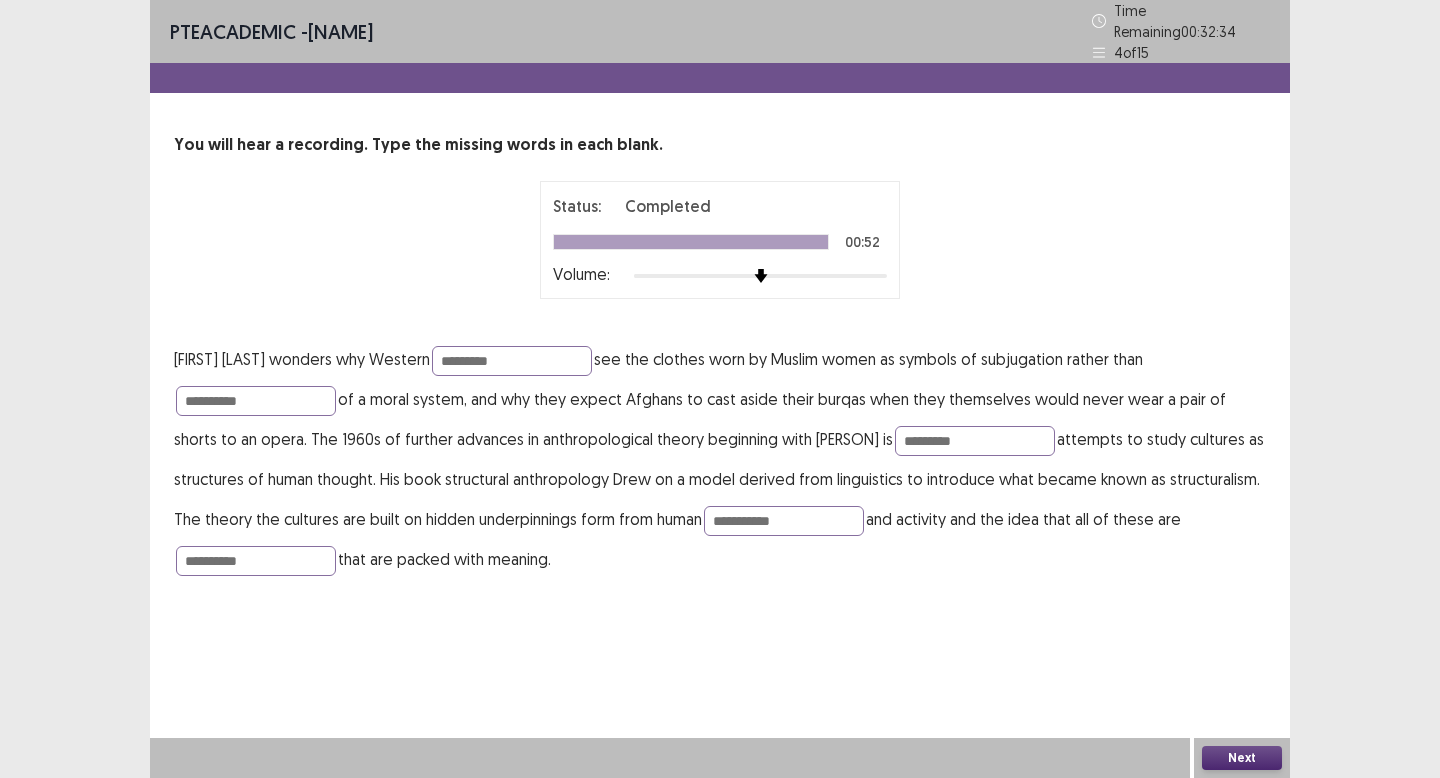 click on "Next" at bounding box center [1242, 758] 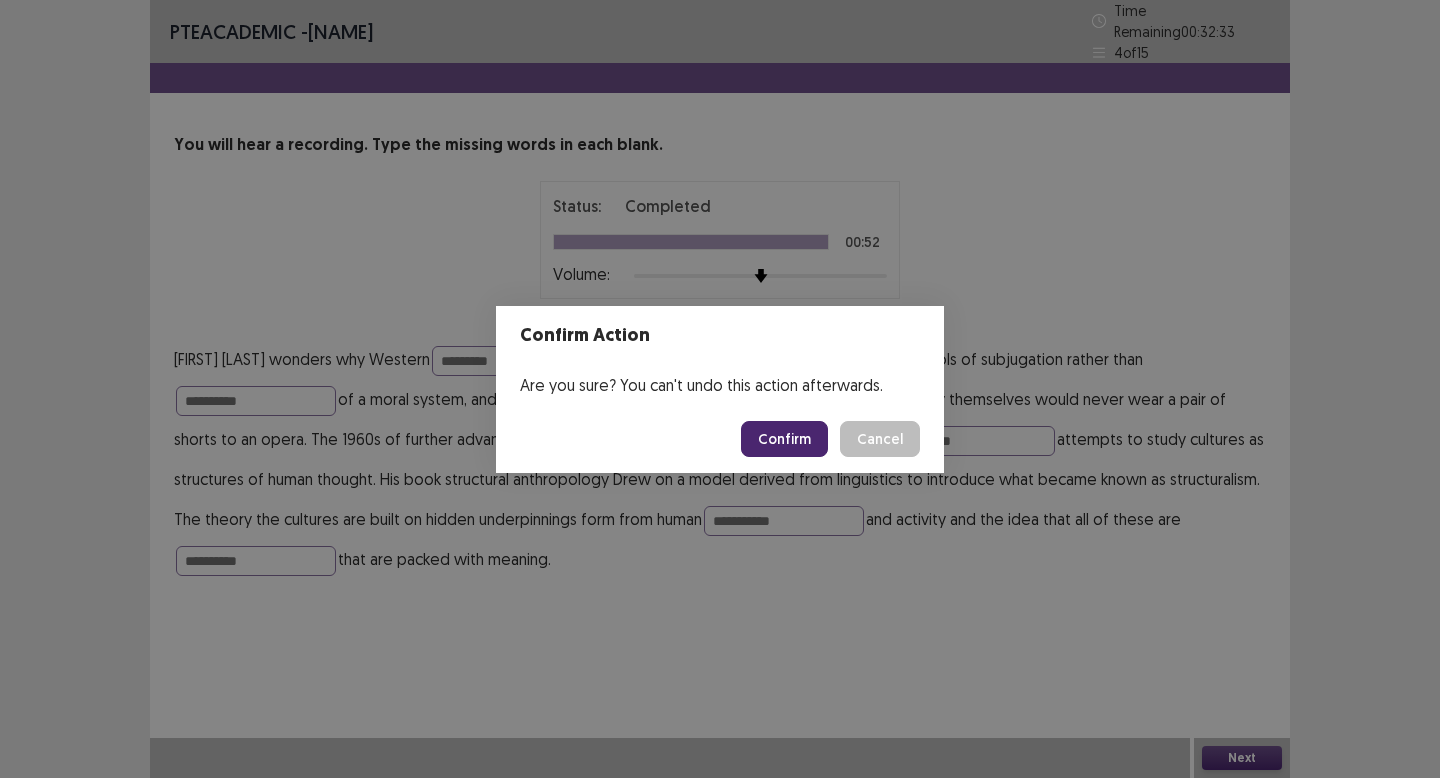 click on "Confirm" at bounding box center (784, 439) 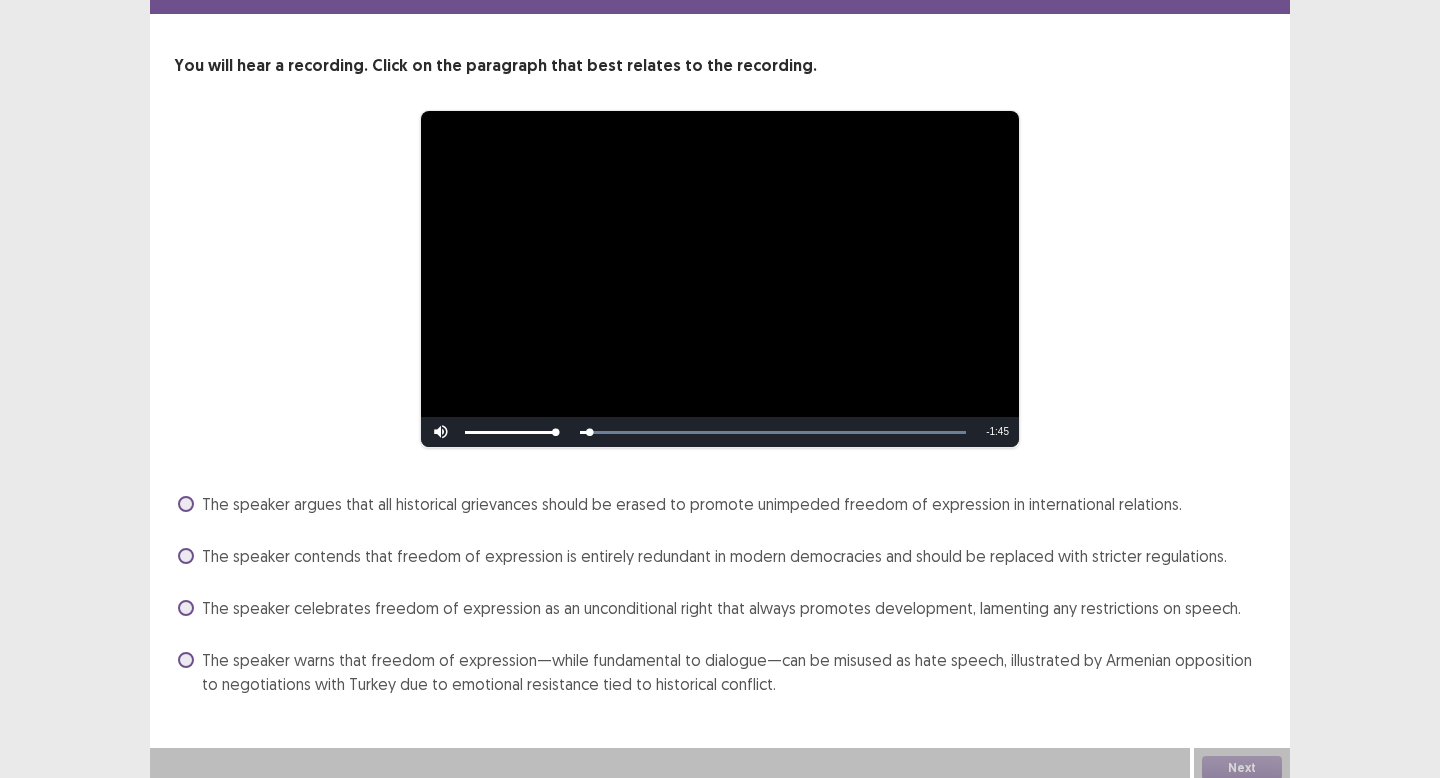scroll, scrollTop: 80, scrollLeft: 0, axis: vertical 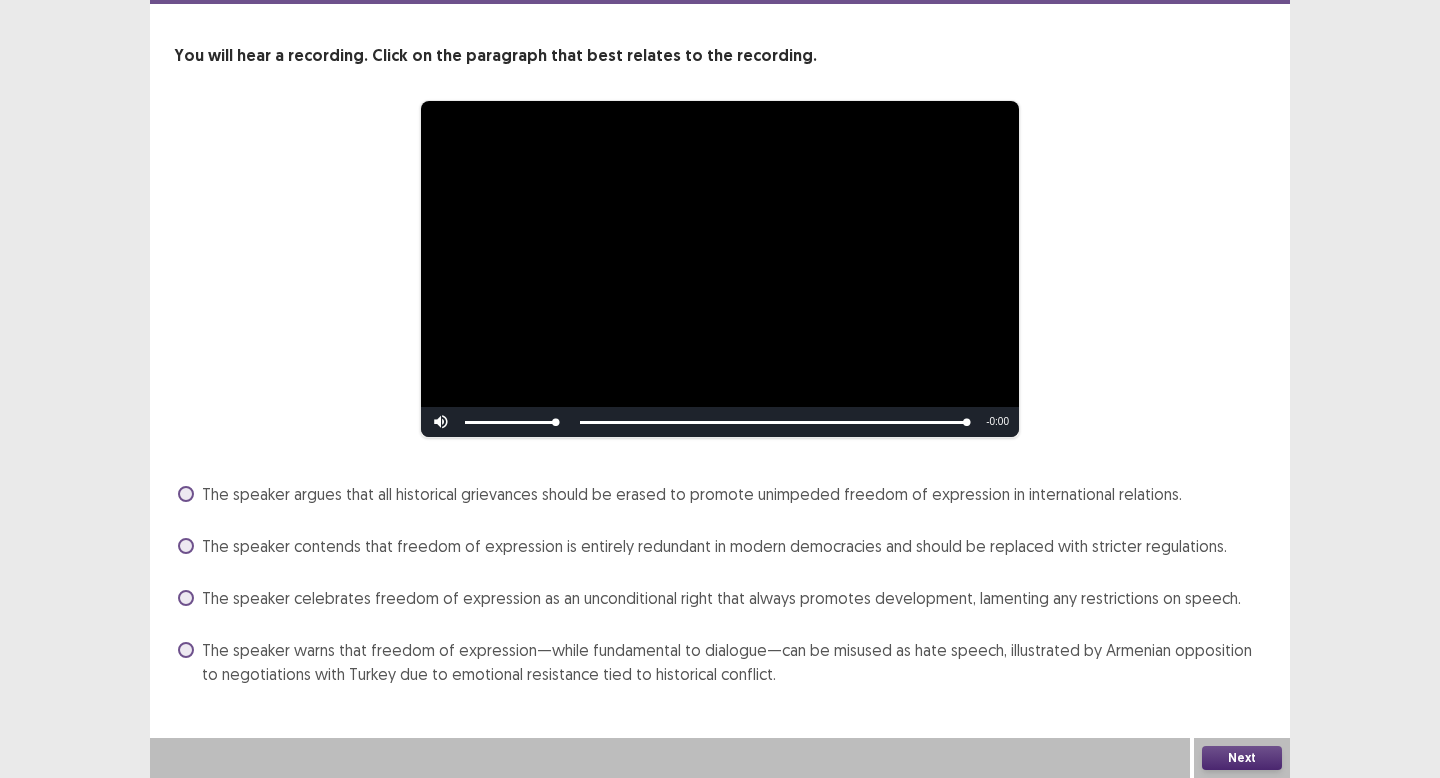 click on "The speaker celebrates freedom of expression as an unconditional right that always promotes development, lamenting any restrictions on speech." at bounding box center [720, 598] 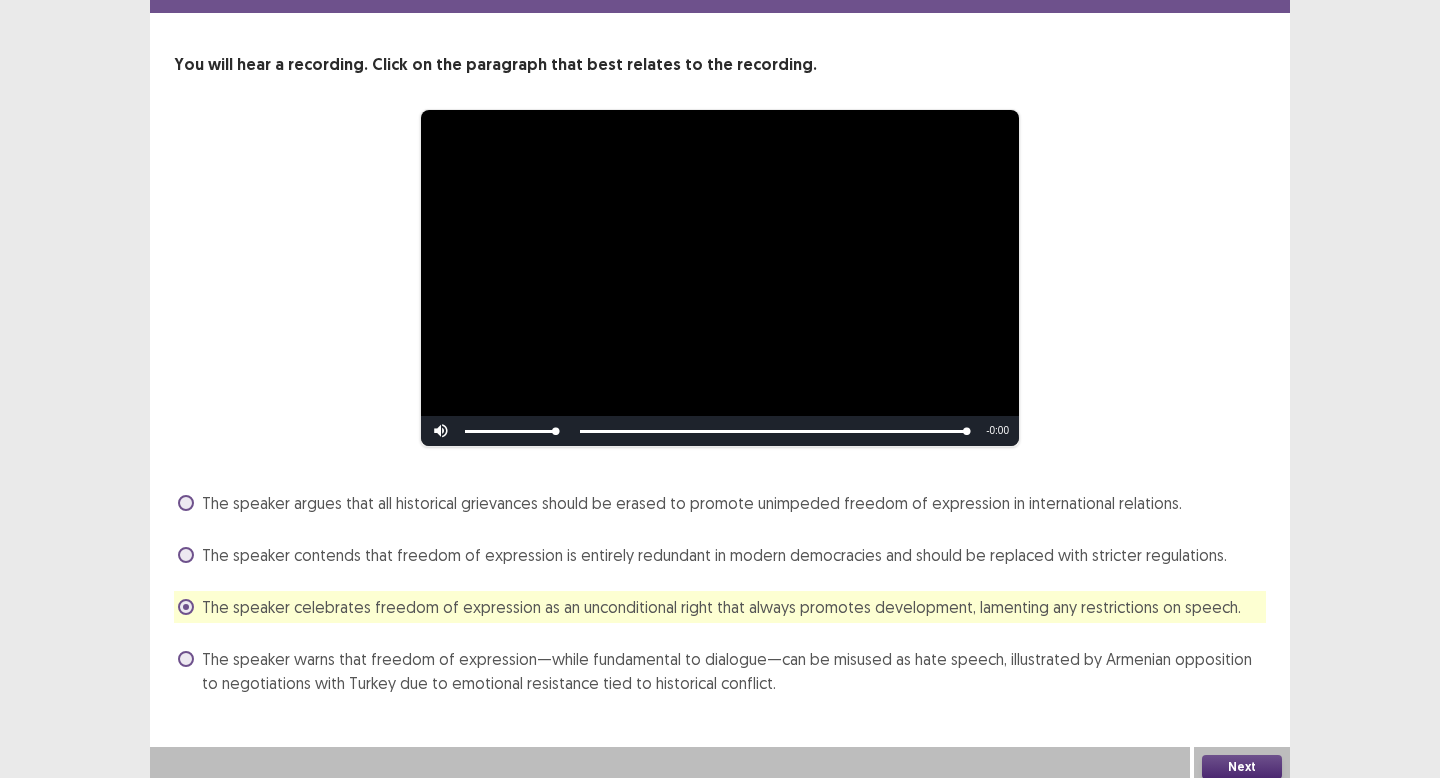 click on "Next" at bounding box center [1242, 767] 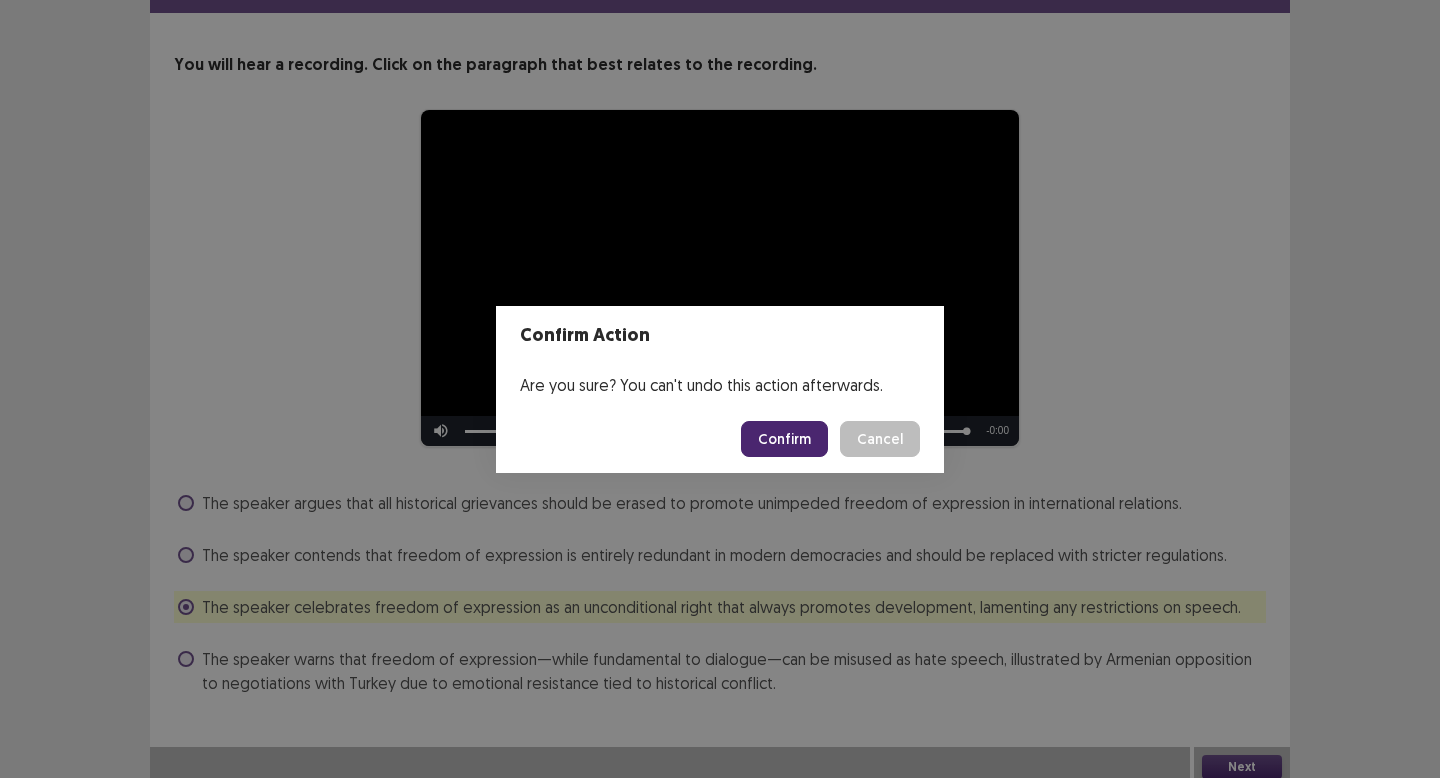 click on "Confirm" at bounding box center [784, 439] 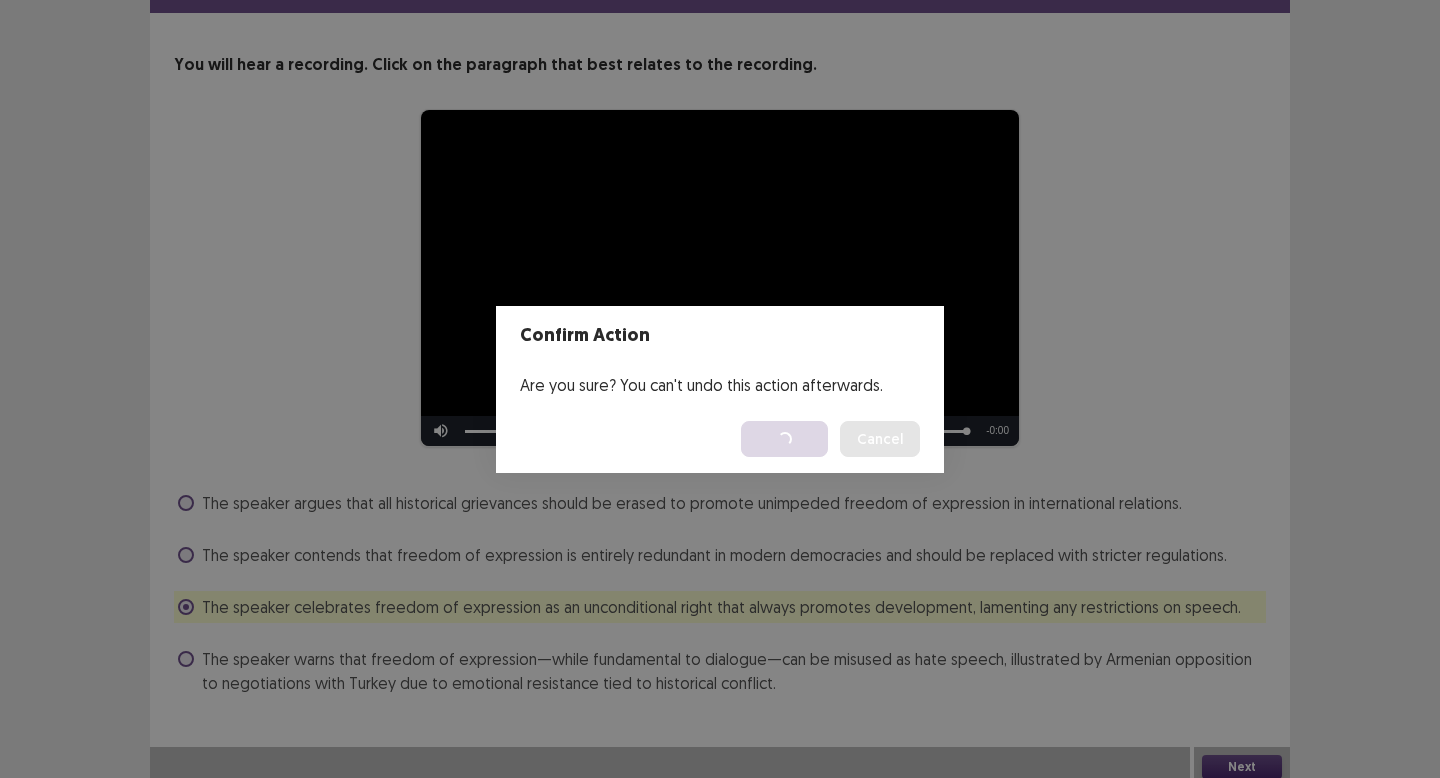 scroll, scrollTop: 0, scrollLeft: 0, axis: both 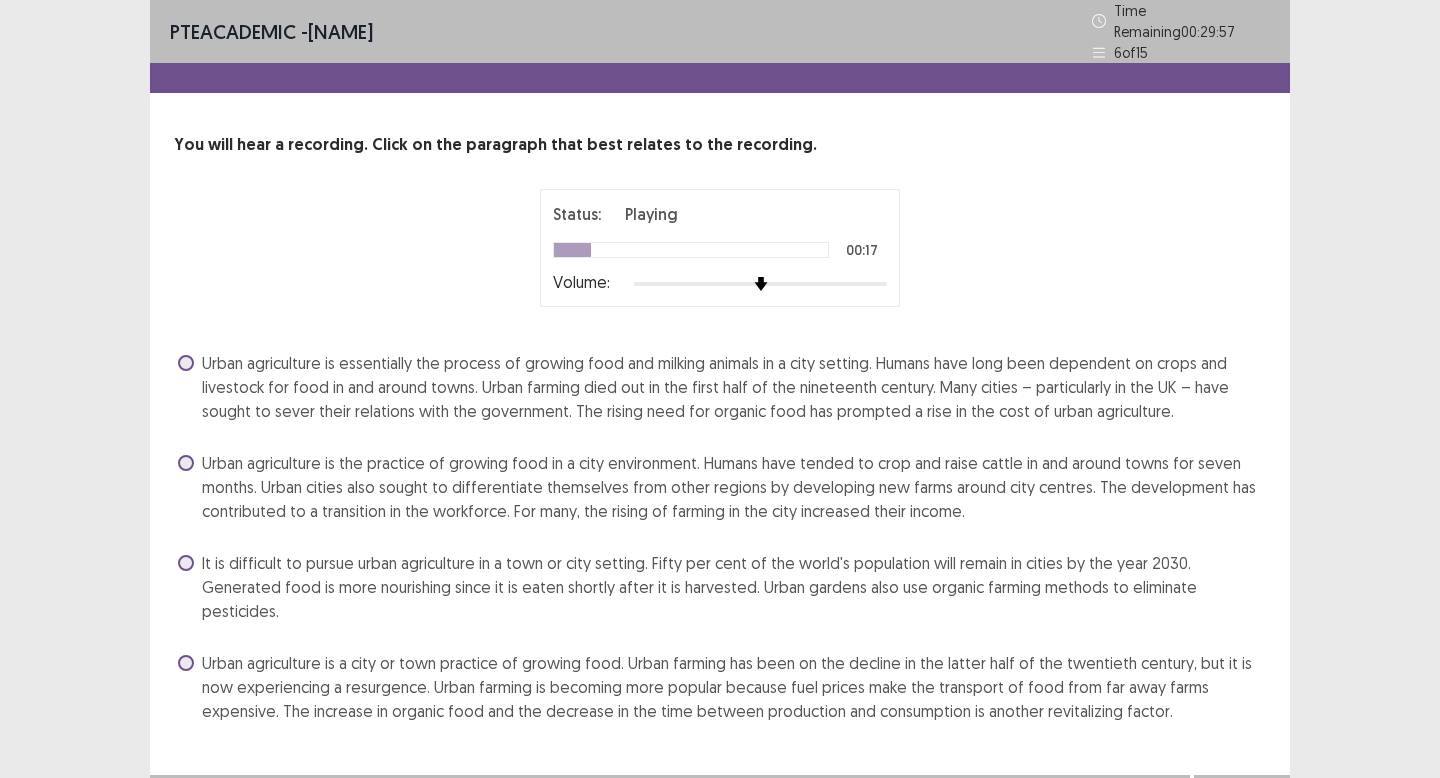 click on "Urban agriculture is the practice of growing food in a city environment. Humans have tended to crop and raise cattle in and around towns for seven months. Urban cities also sought to differentiate themselves from other regions by developing new farms around city centres. The development has contributed to a transition in the workforce. For many, the rising of farming in the city increased their income." at bounding box center [734, 487] 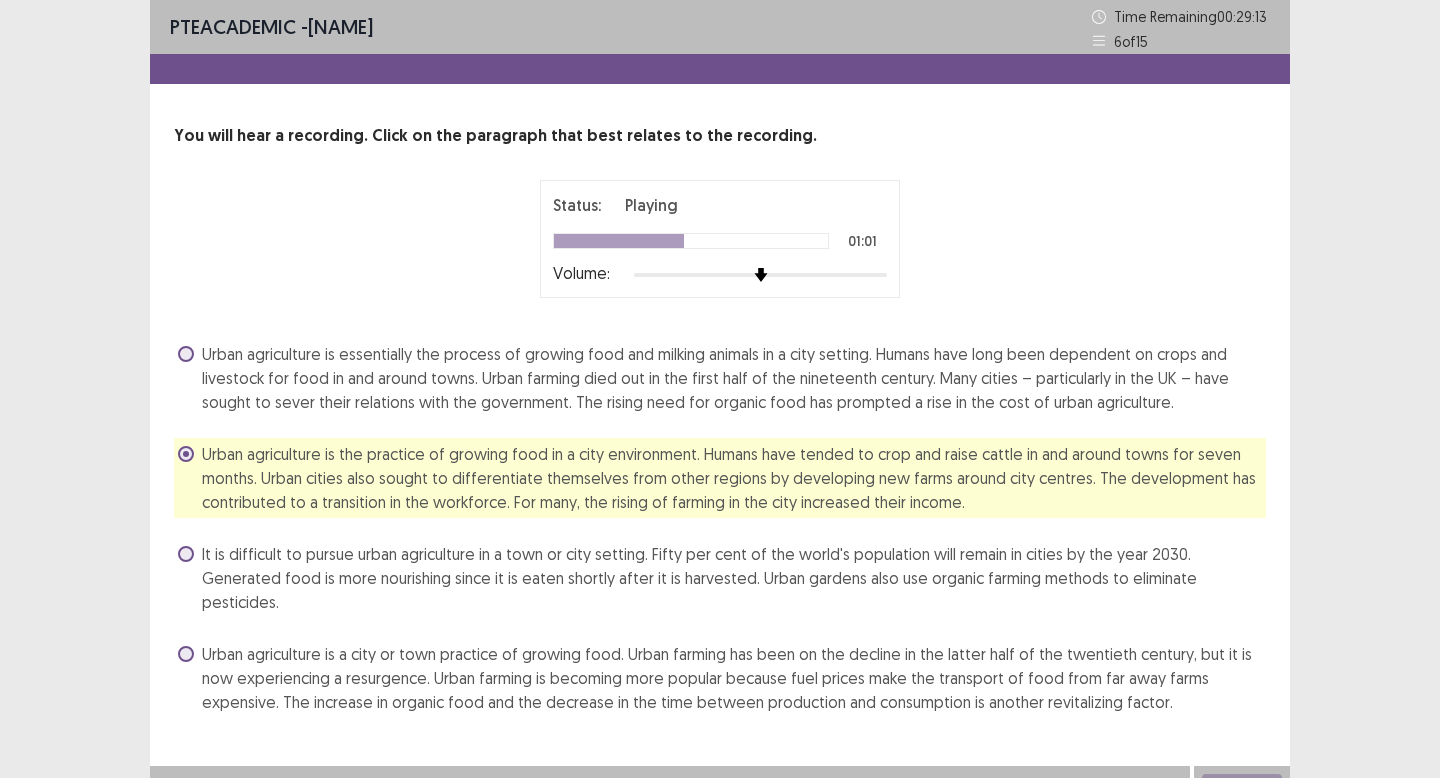 click on "Urban agriculture is a city or town practice of growing food. Urban farming has been on the decline in the latter half of the twentieth century, but it is now experiencing a resurgence. Urban farming is becoming more popular because fuel prices make the transport of food from far away farms expensive. The increase in organic food and the decrease in the time between production and consumption is another revitalizing factor." at bounding box center [734, 678] 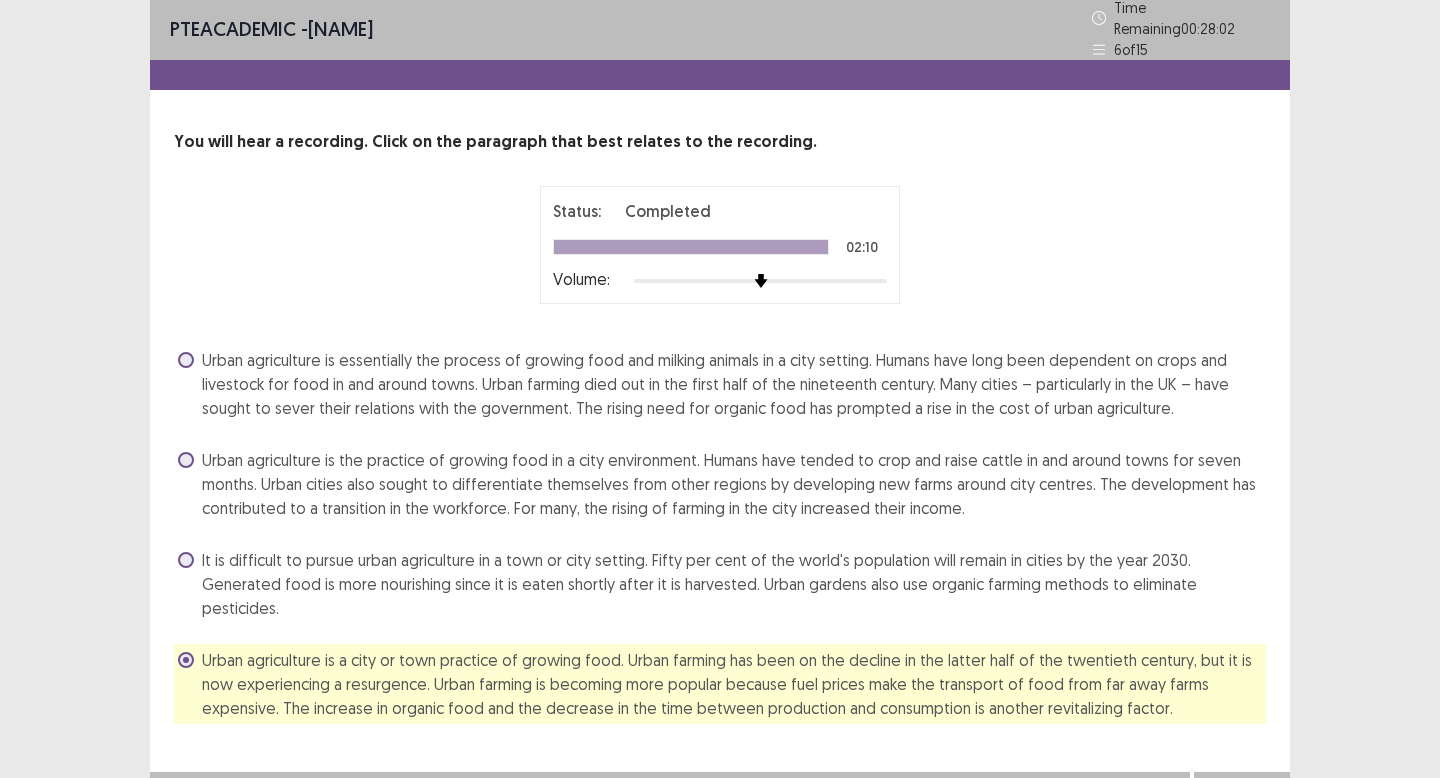 scroll, scrollTop: 4, scrollLeft: 0, axis: vertical 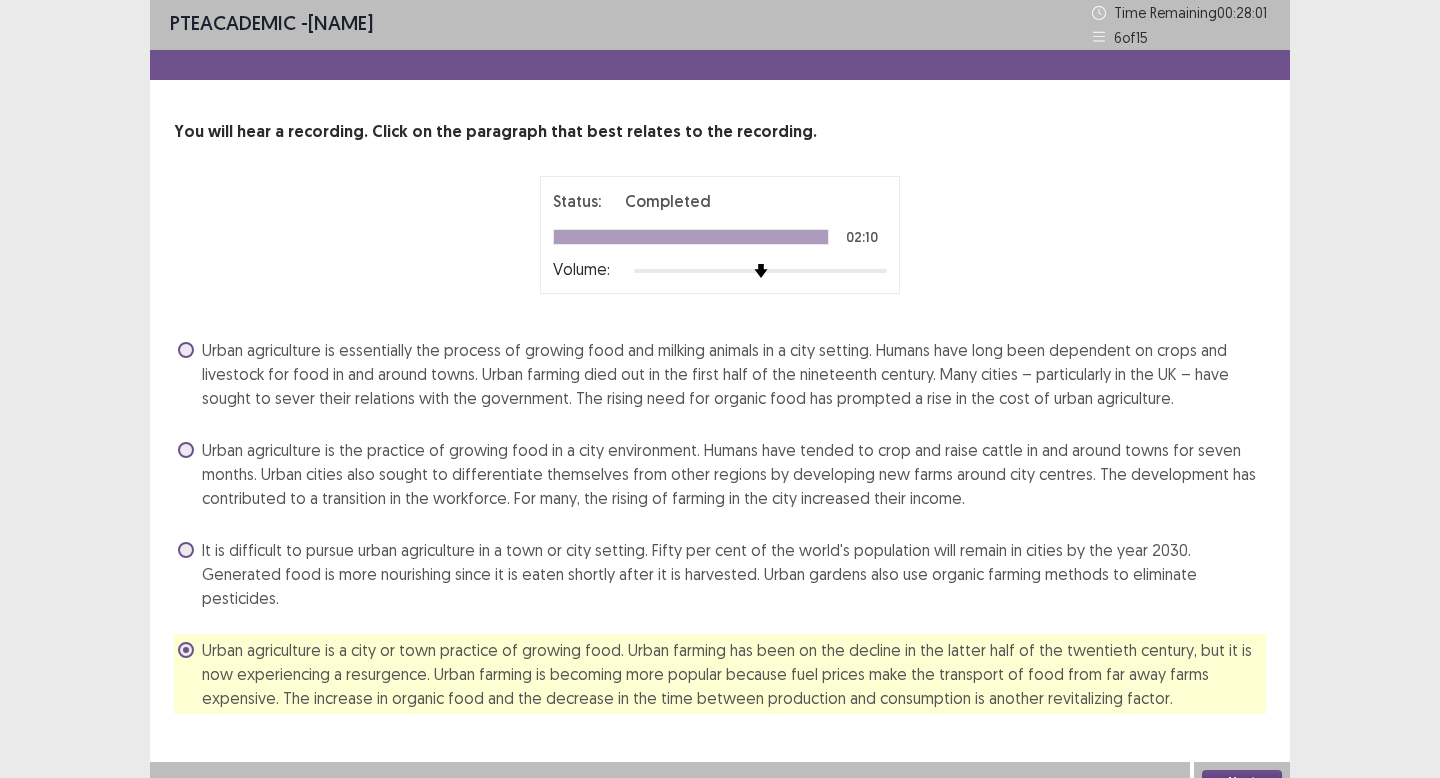 click on "Next" at bounding box center [1242, 782] 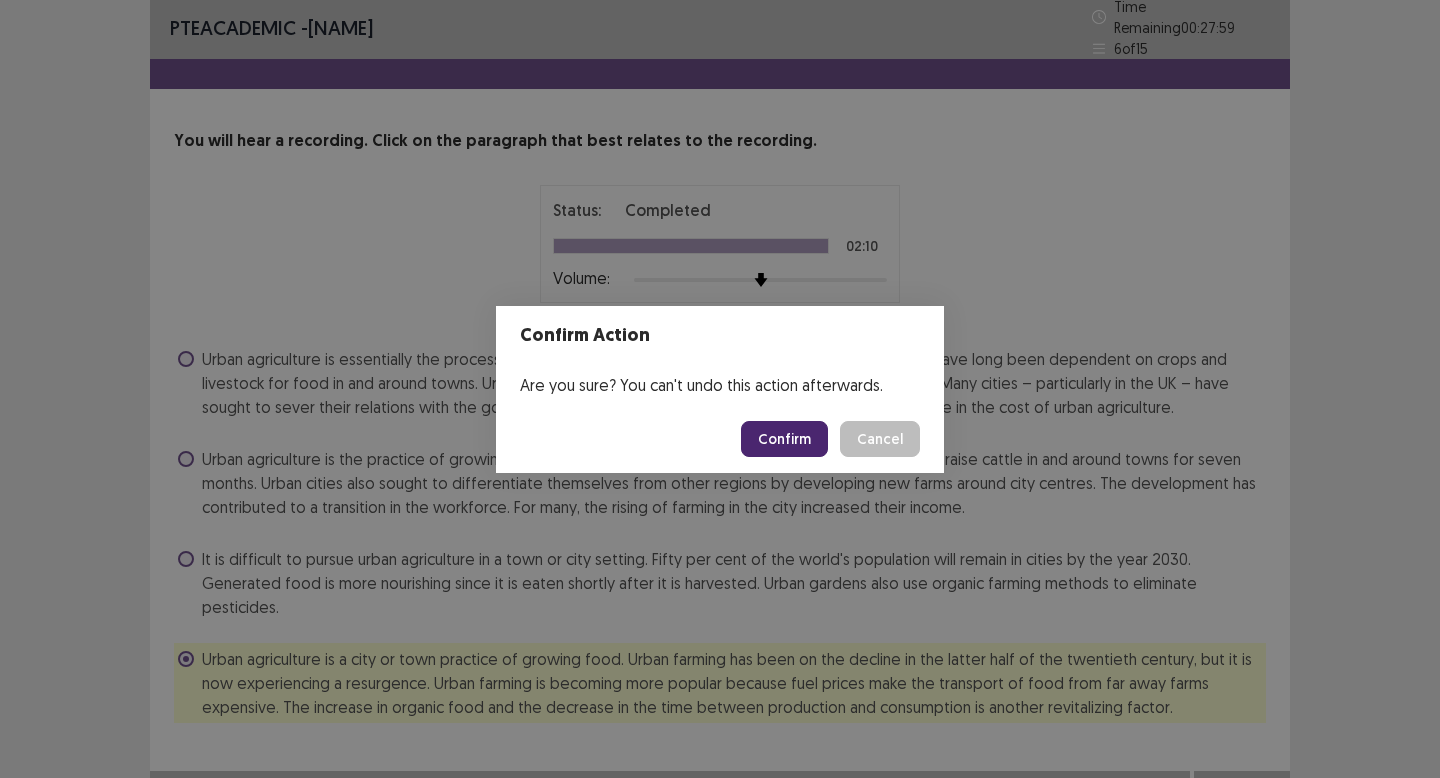 click on "Confirm" at bounding box center (784, 439) 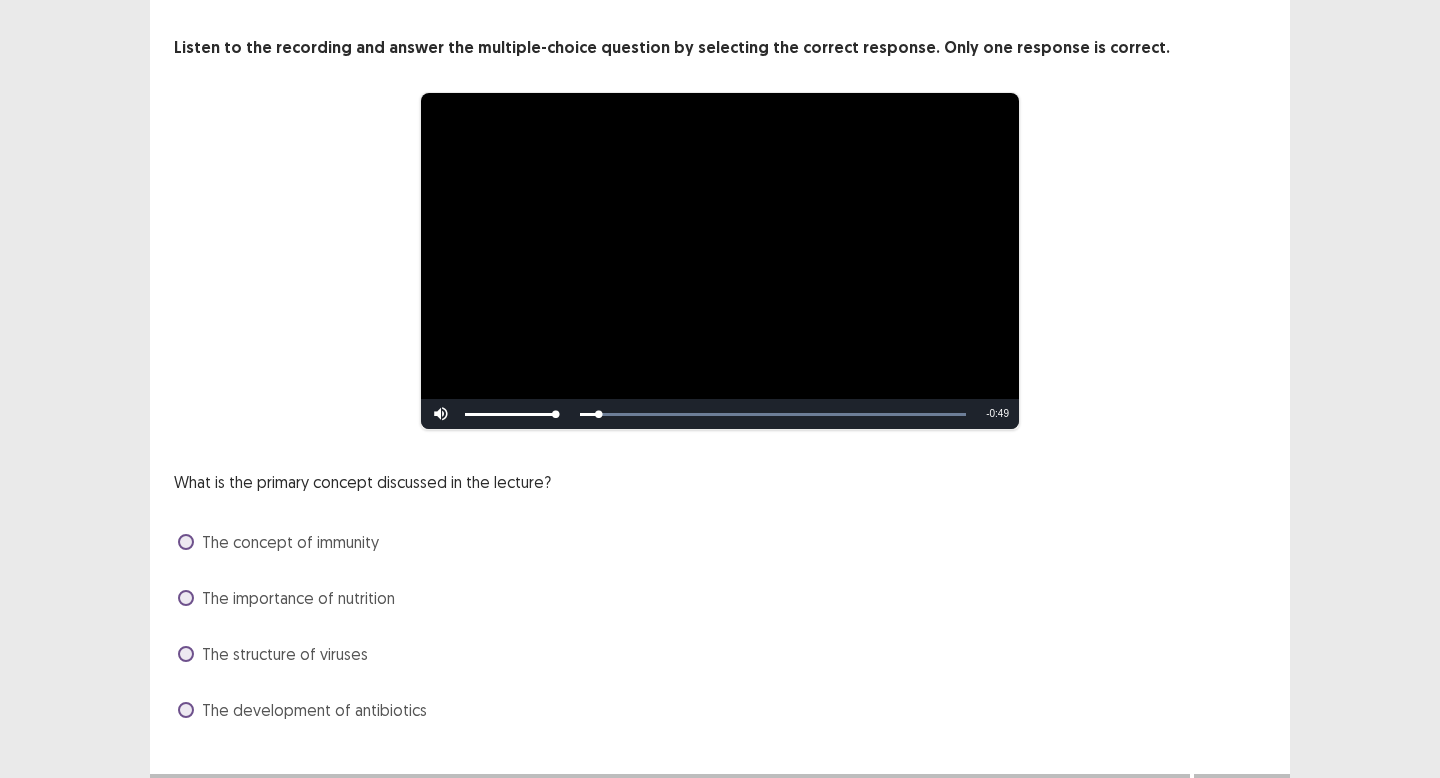scroll, scrollTop: 120, scrollLeft: 0, axis: vertical 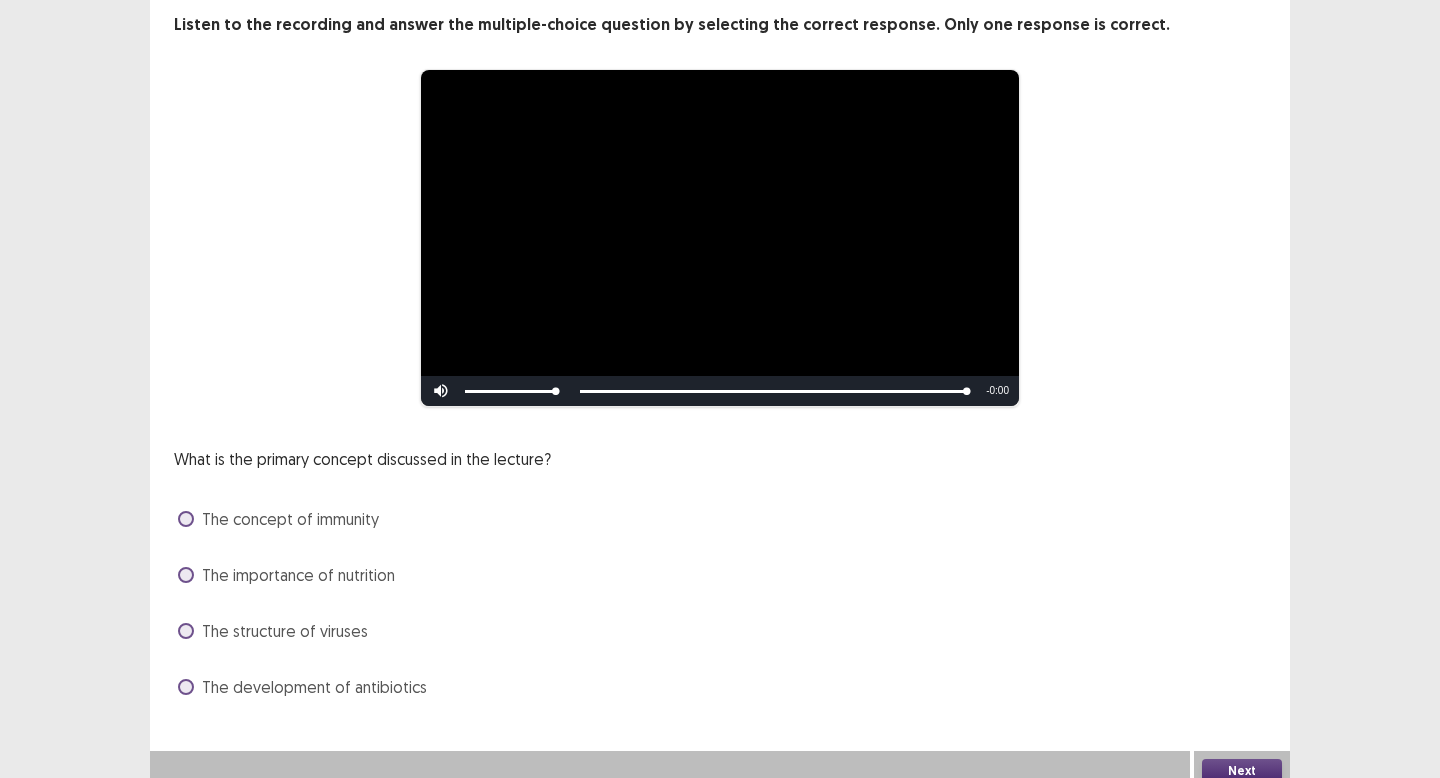 click on "The concept of immunity" at bounding box center (290, 519) 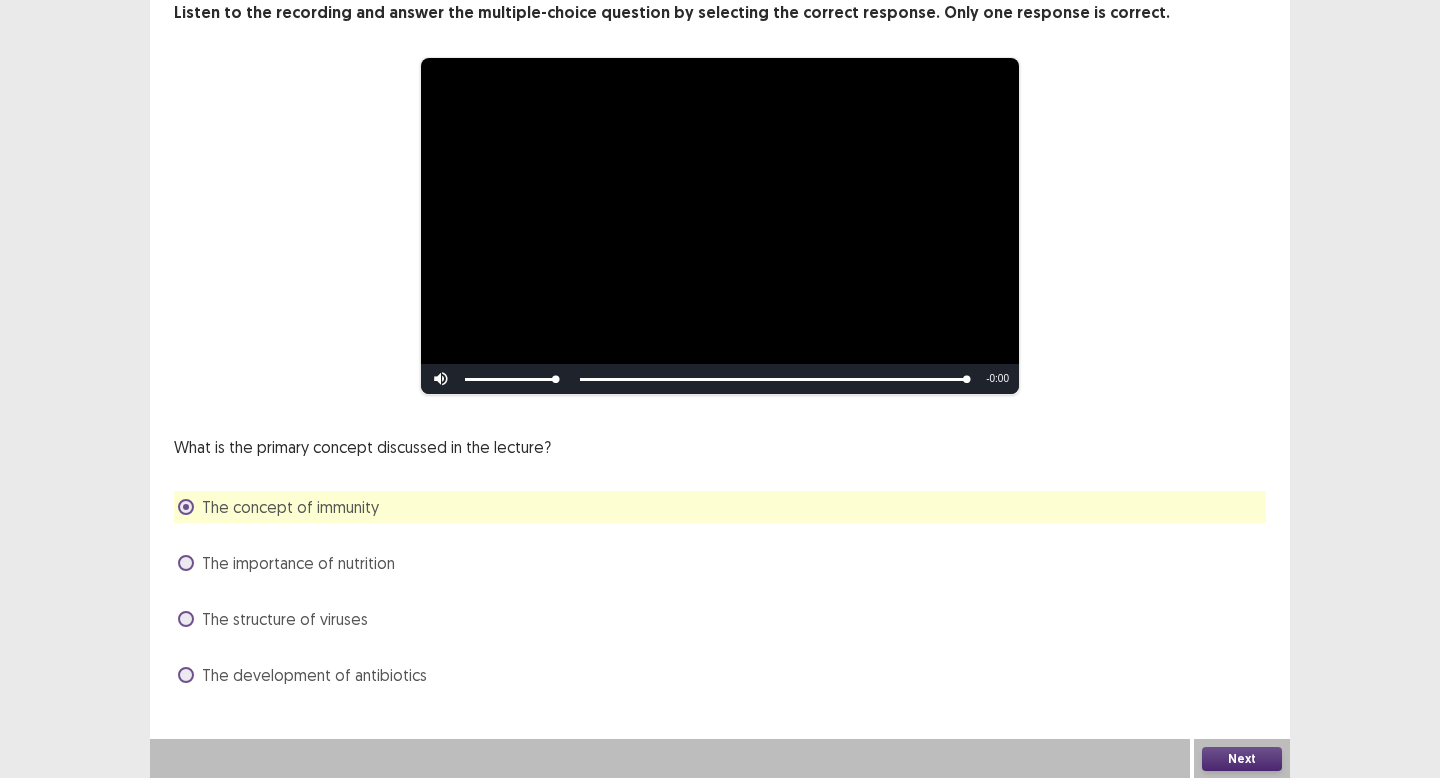 scroll, scrollTop: 124, scrollLeft: 0, axis: vertical 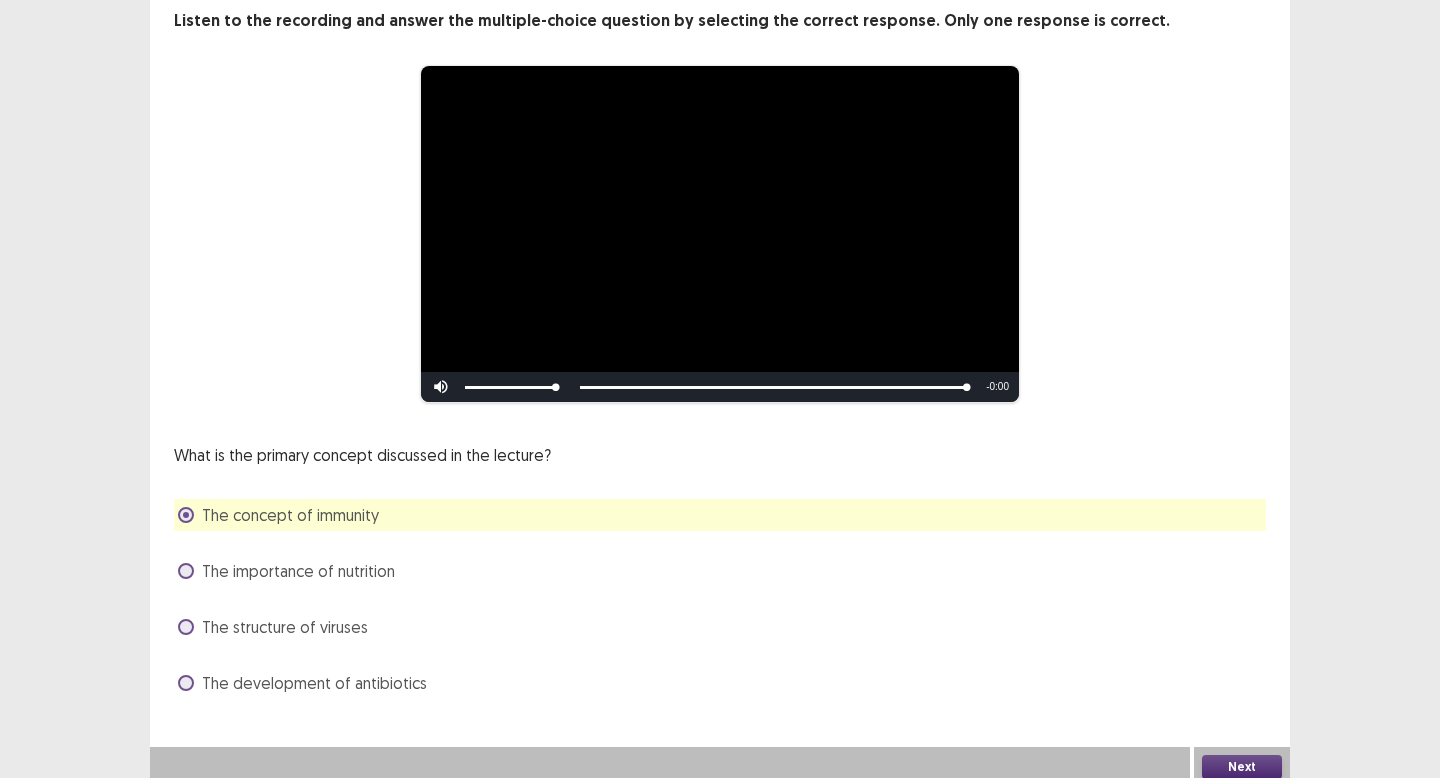 click on "Next" at bounding box center [1242, 767] 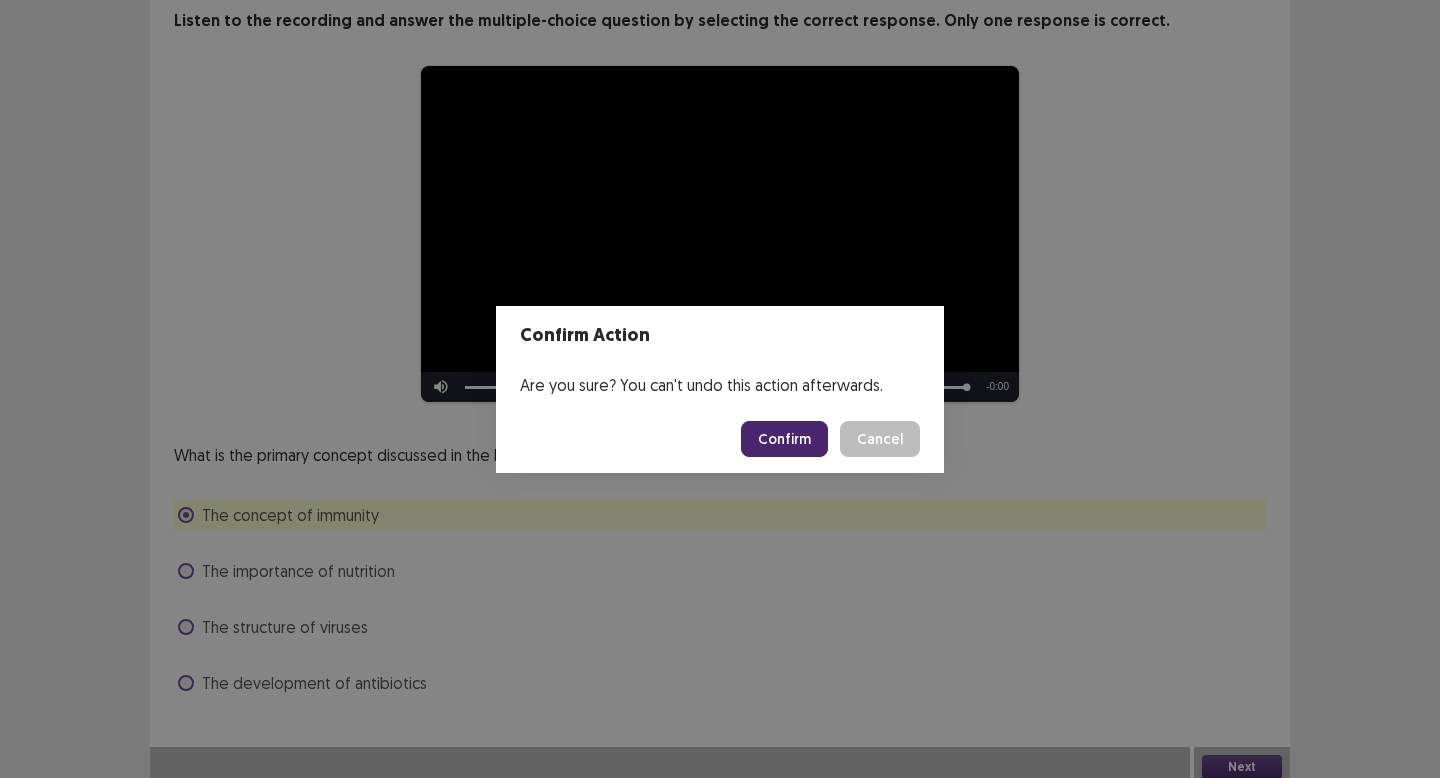 click on "Confirm" at bounding box center (784, 439) 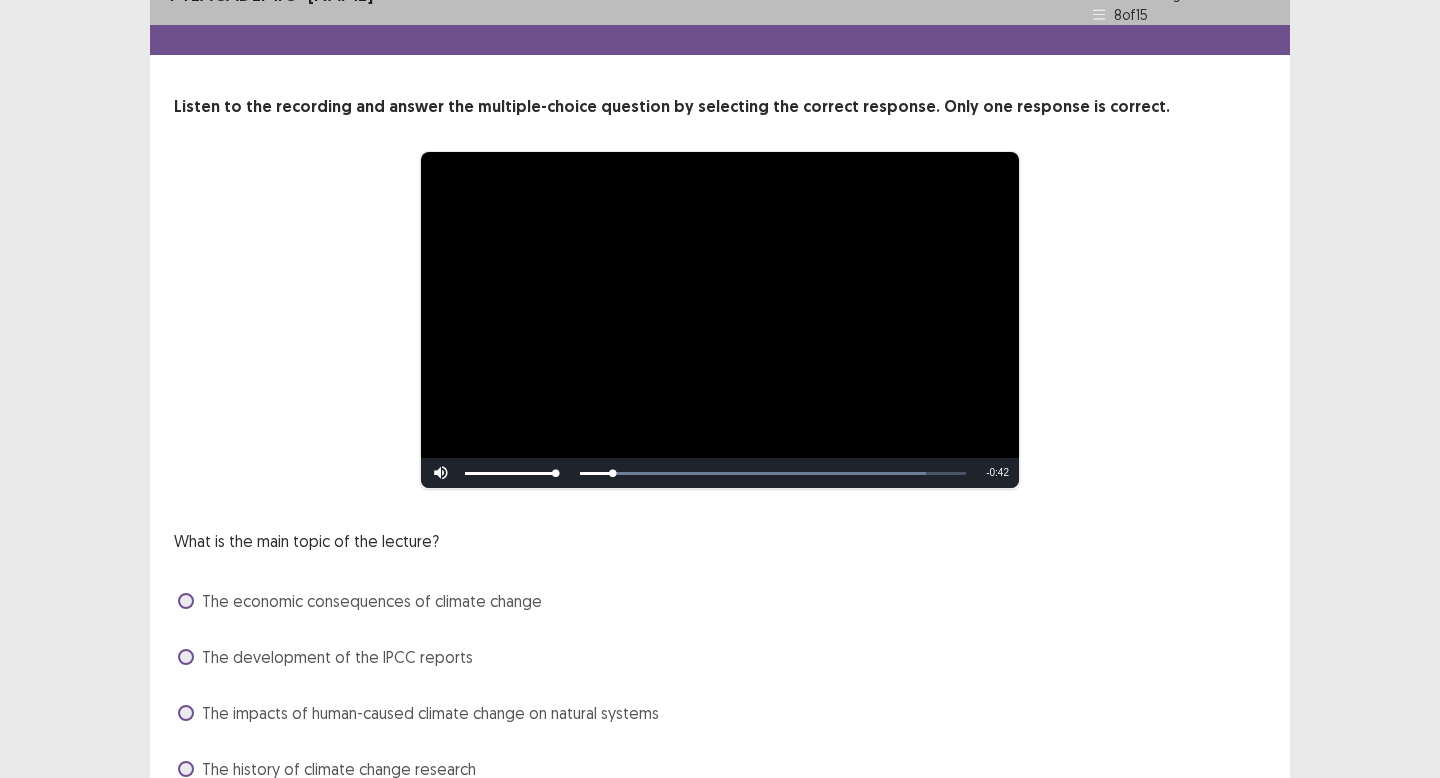 scroll, scrollTop: 124, scrollLeft: 0, axis: vertical 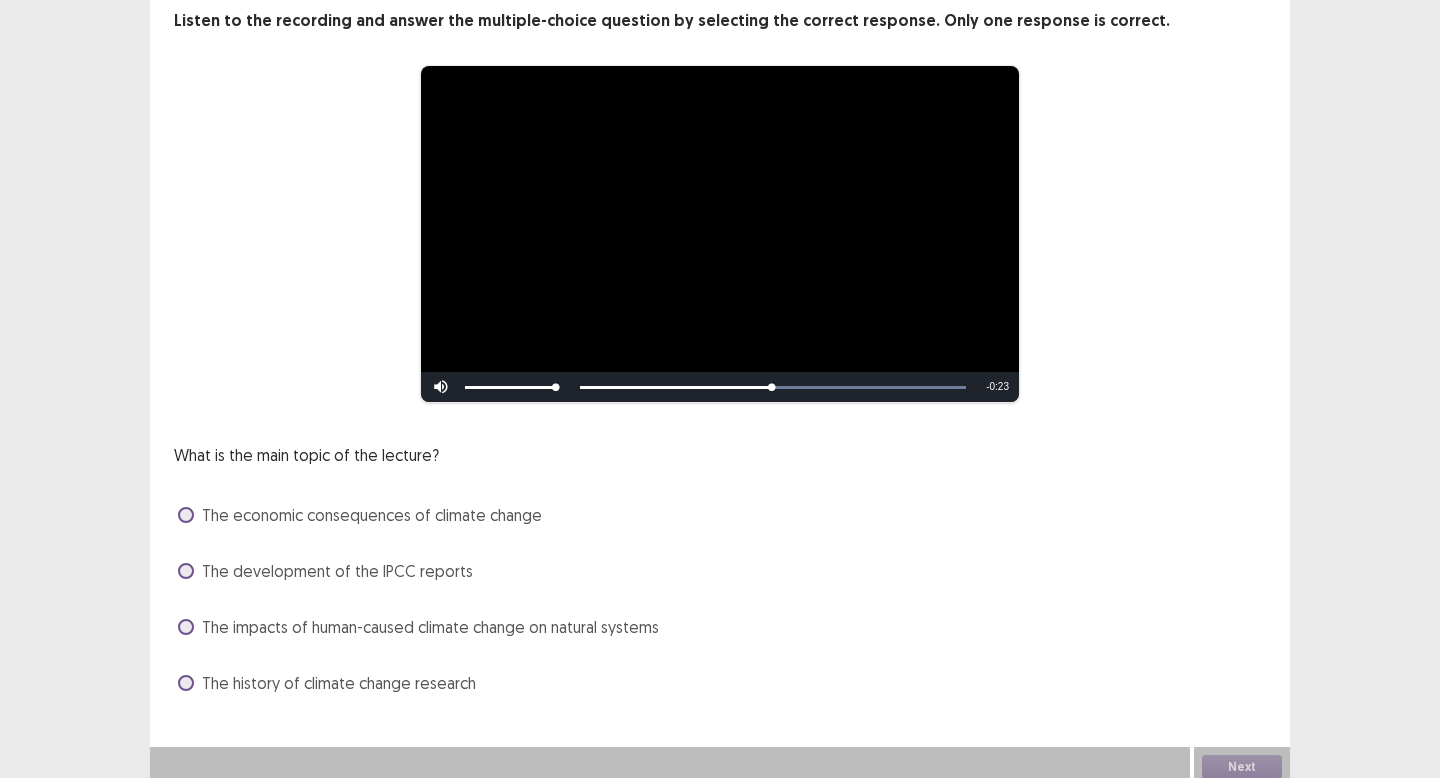 click on "The economic consequences of climate change" at bounding box center [372, 515] 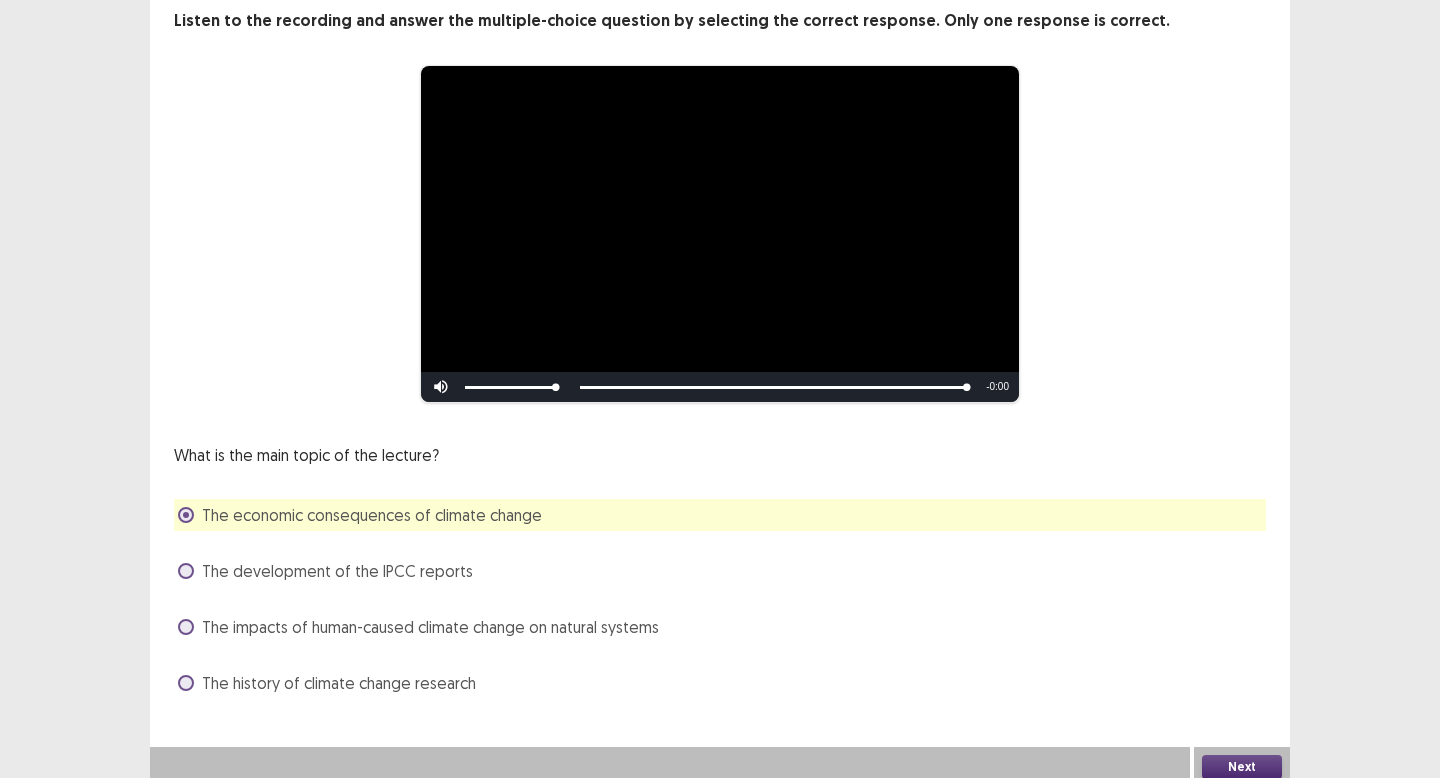 click on "Next" at bounding box center (1242, 767) 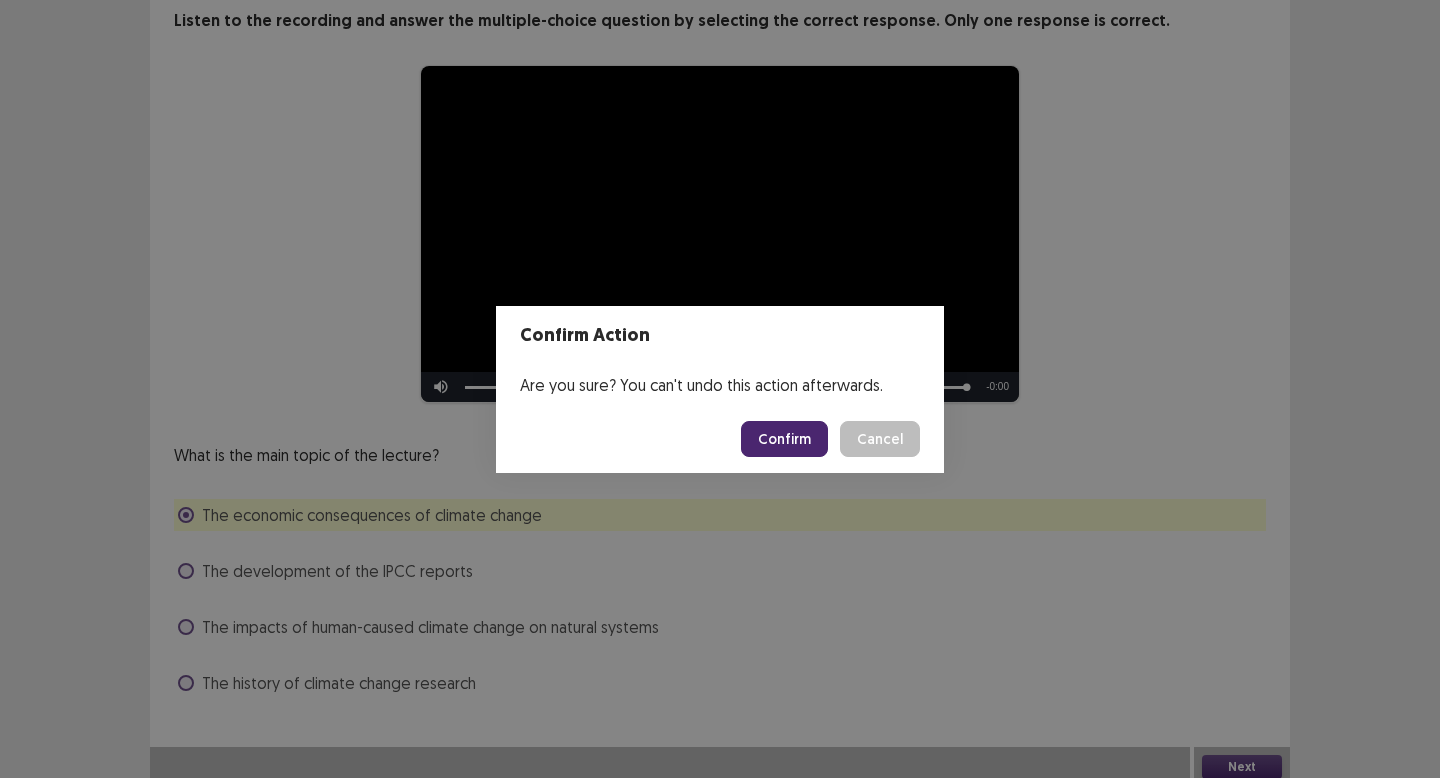 click on "Confirm" at bounding box center [784, 439] 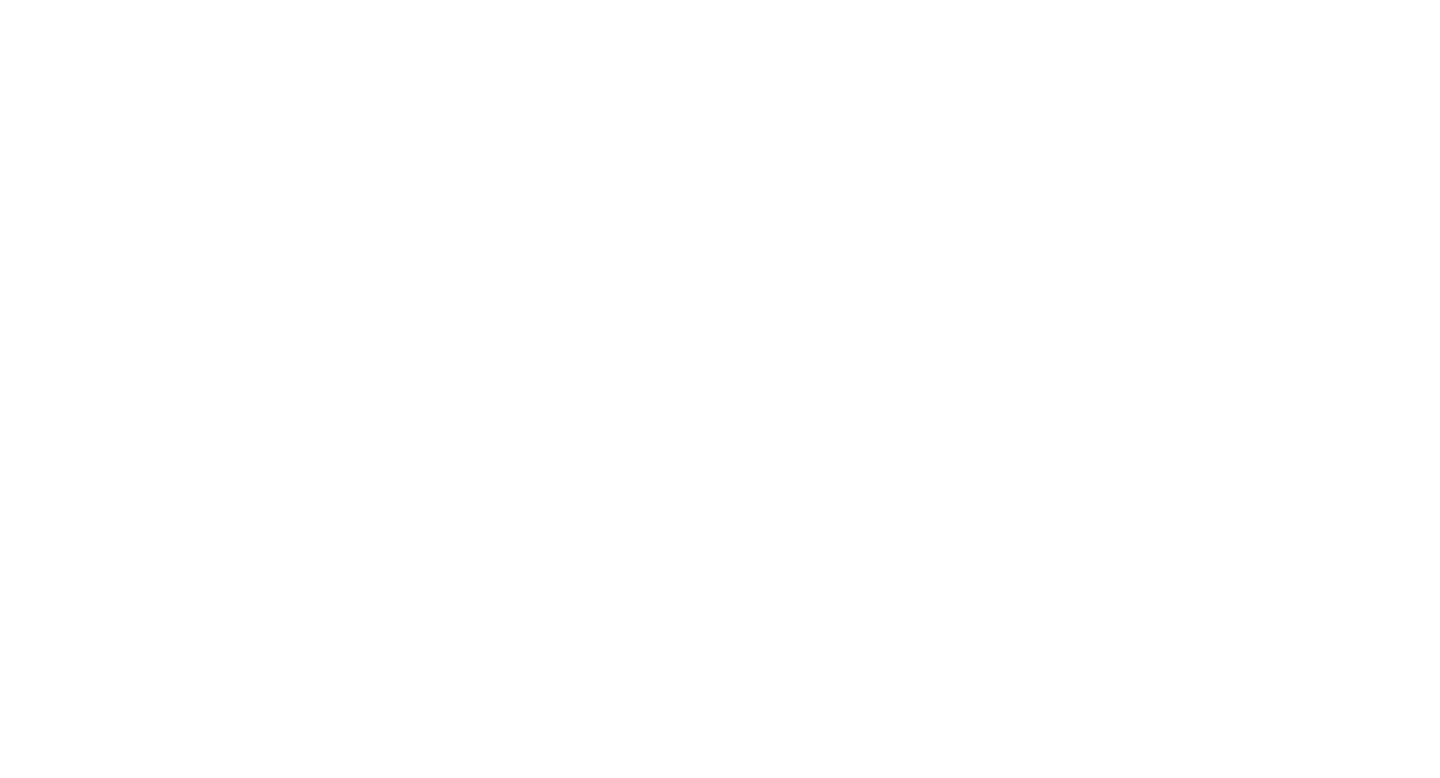 scroll, scrollTop: 0, scrollLeft: 0, axis: both 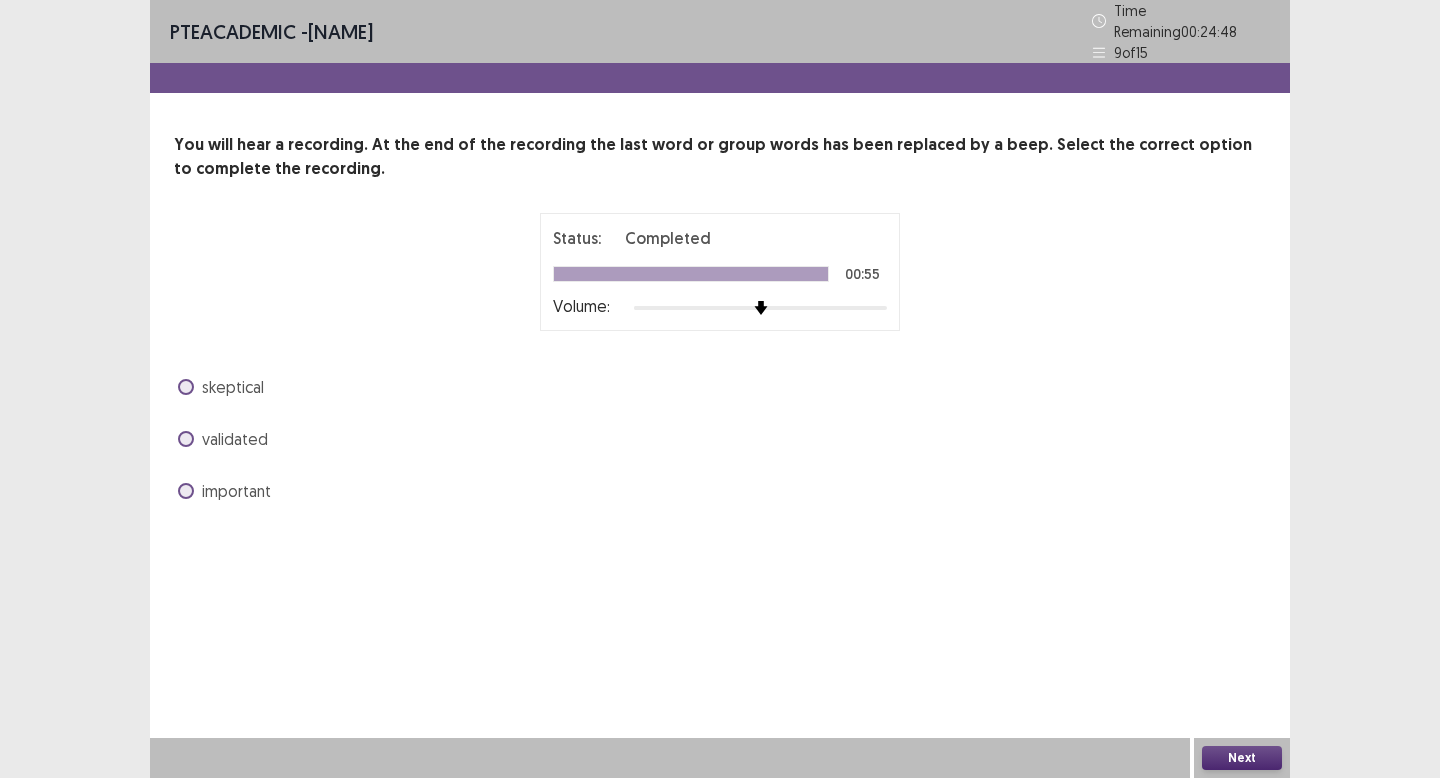 click on "validated" at bounding box center [235, 439] 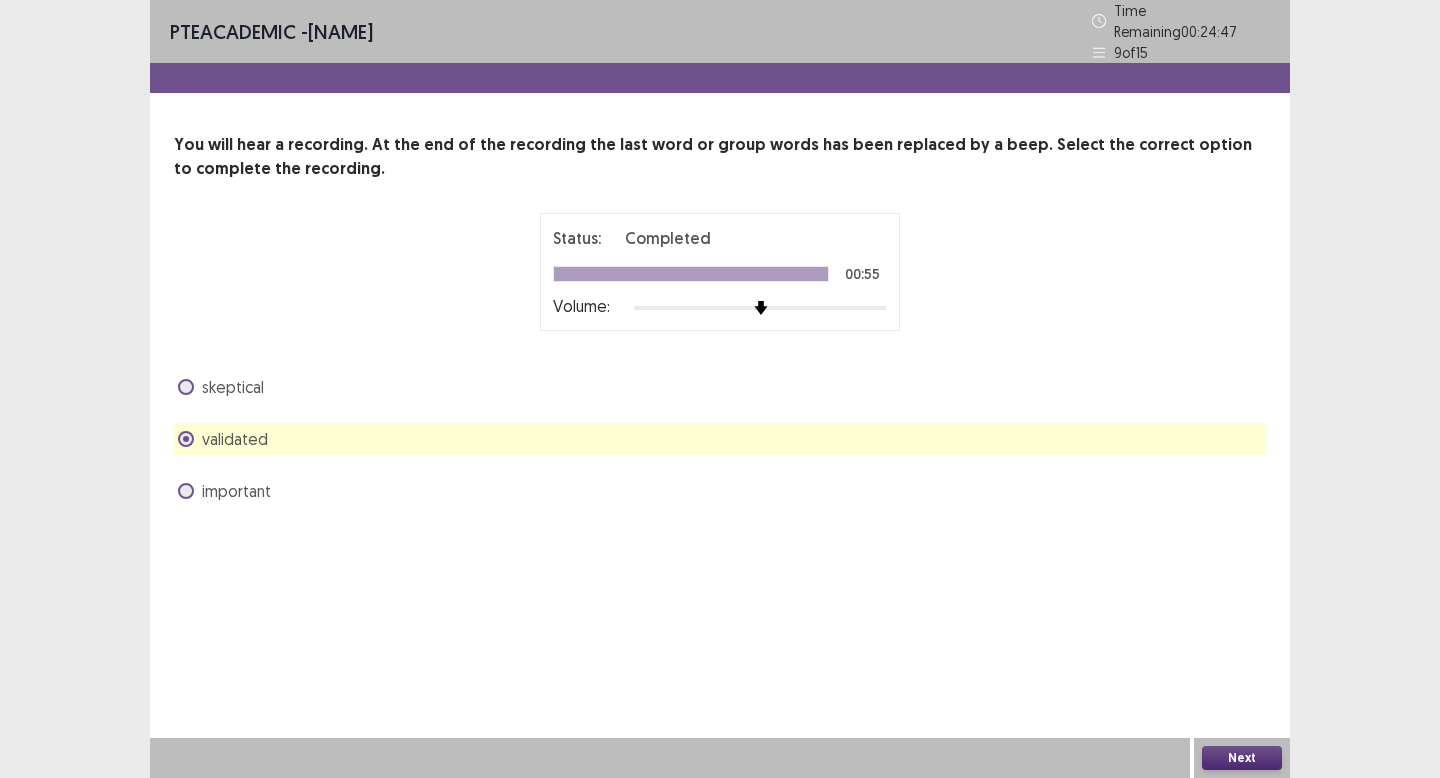 click on "Next" at bounding box center [1242, 758] 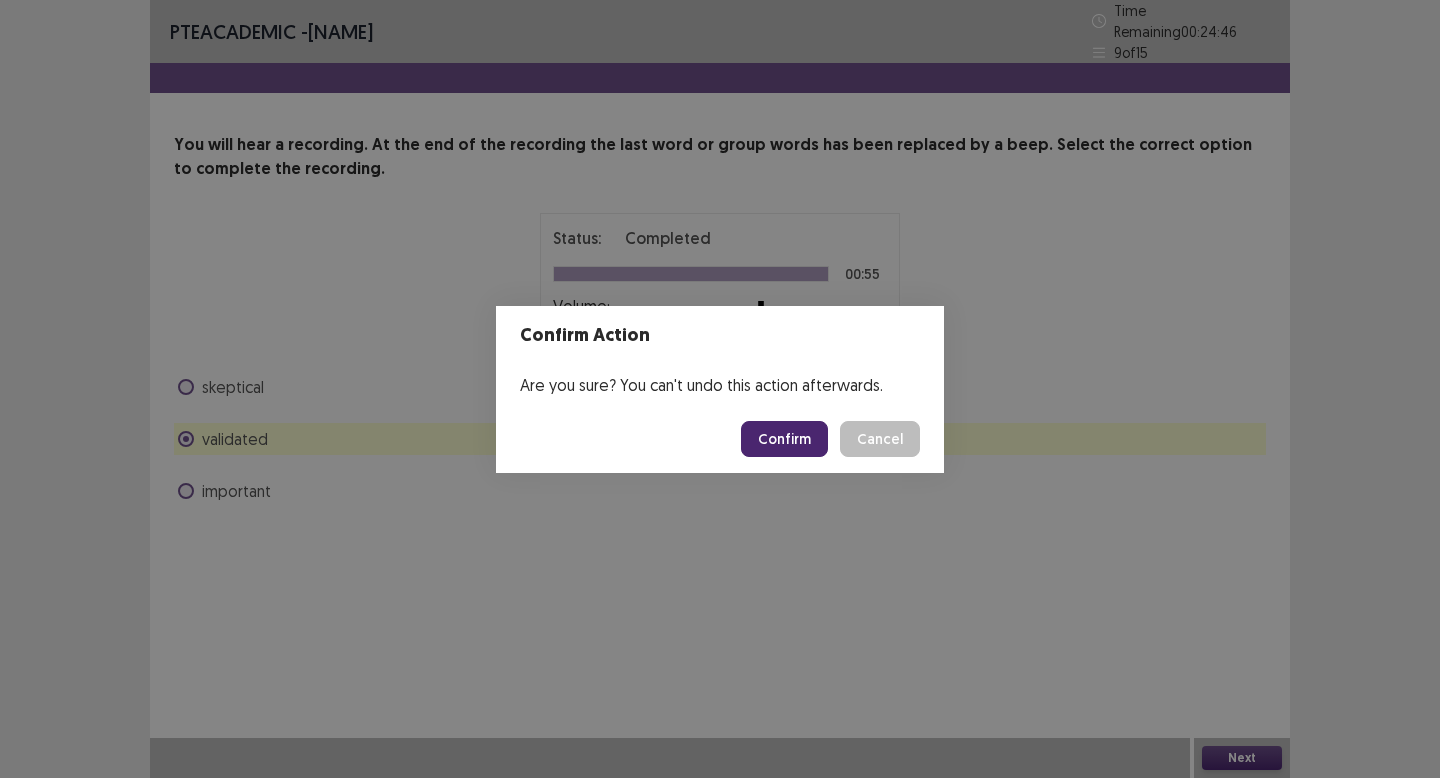 click on "Confirm" at bounding box center [784, 439] 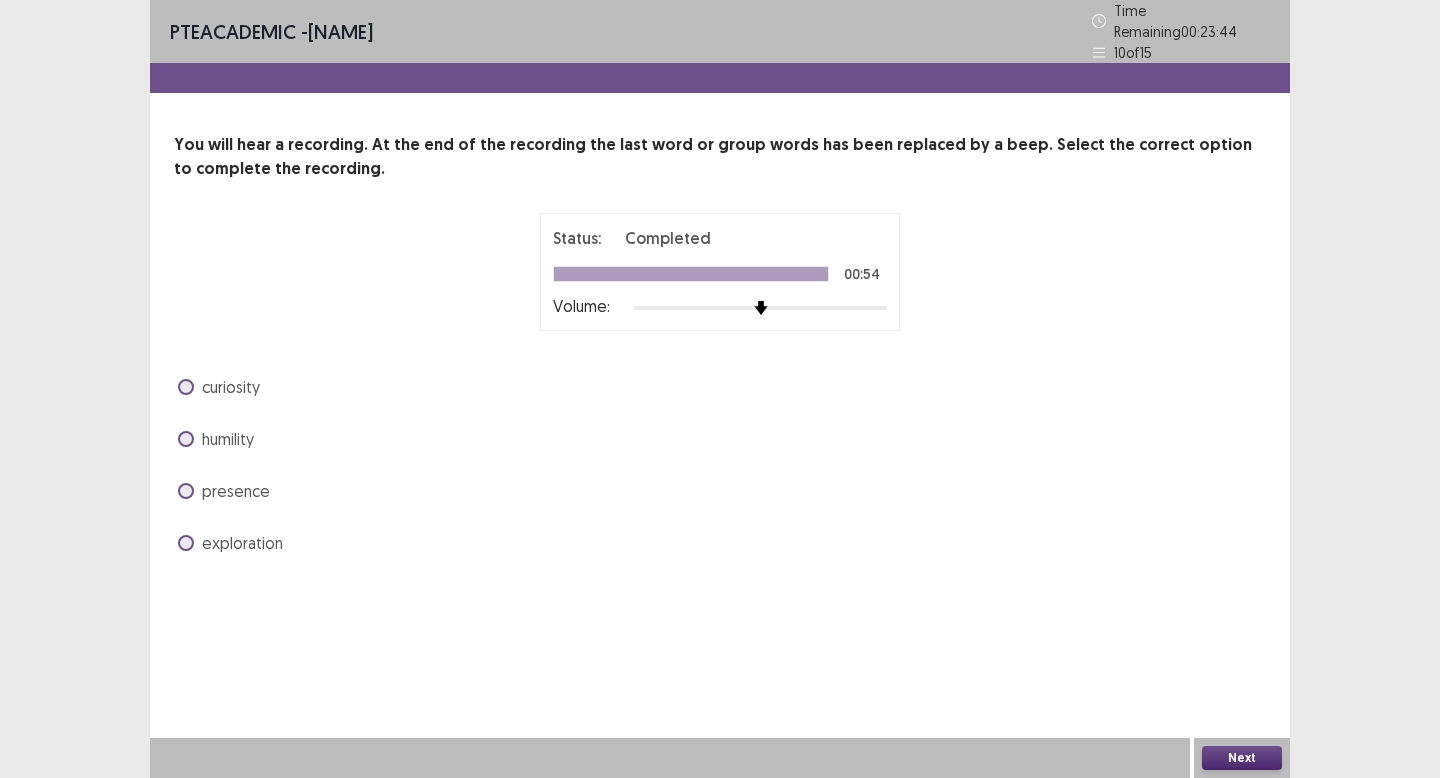 click on "curiosity" at bounding box center (231, 387) 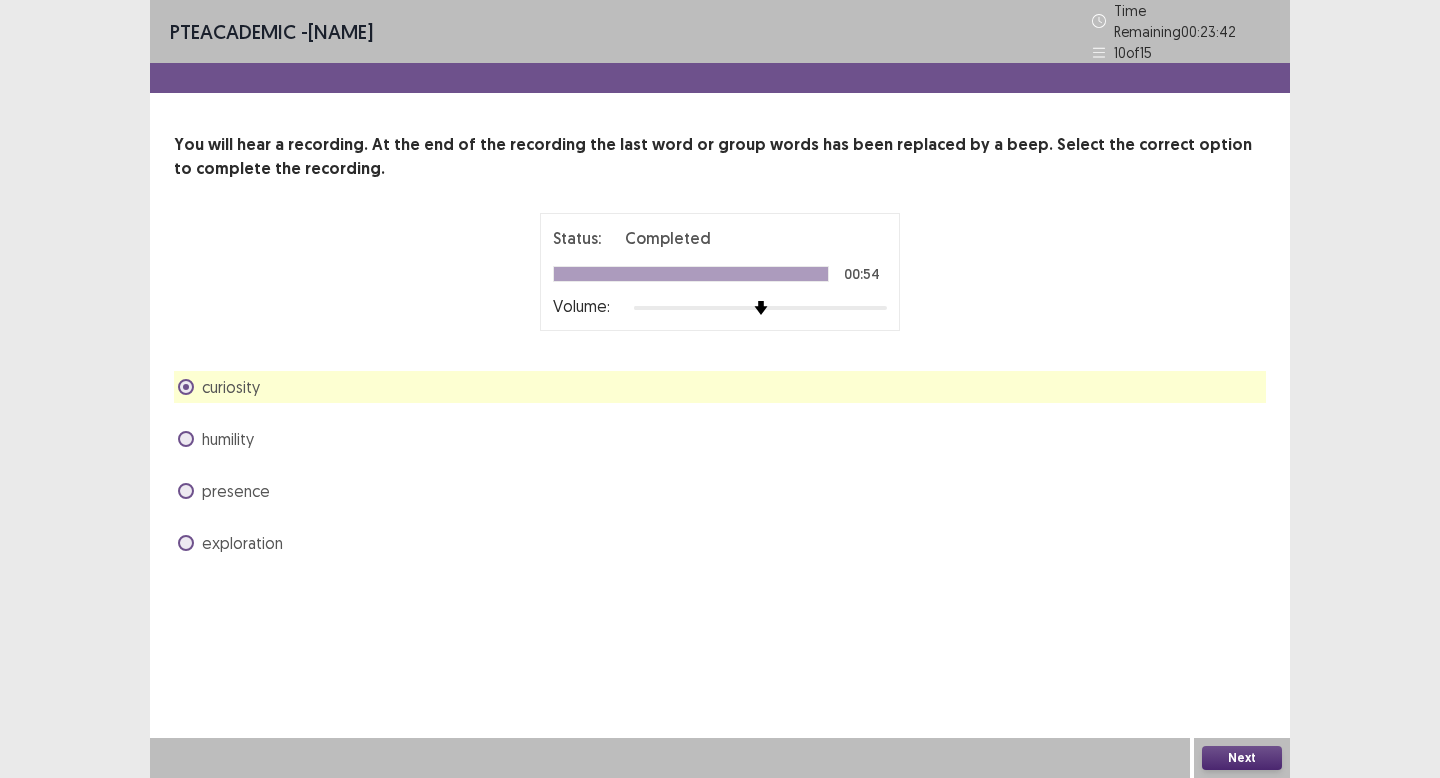 click on "Next" at bounding box center (1242, 758) 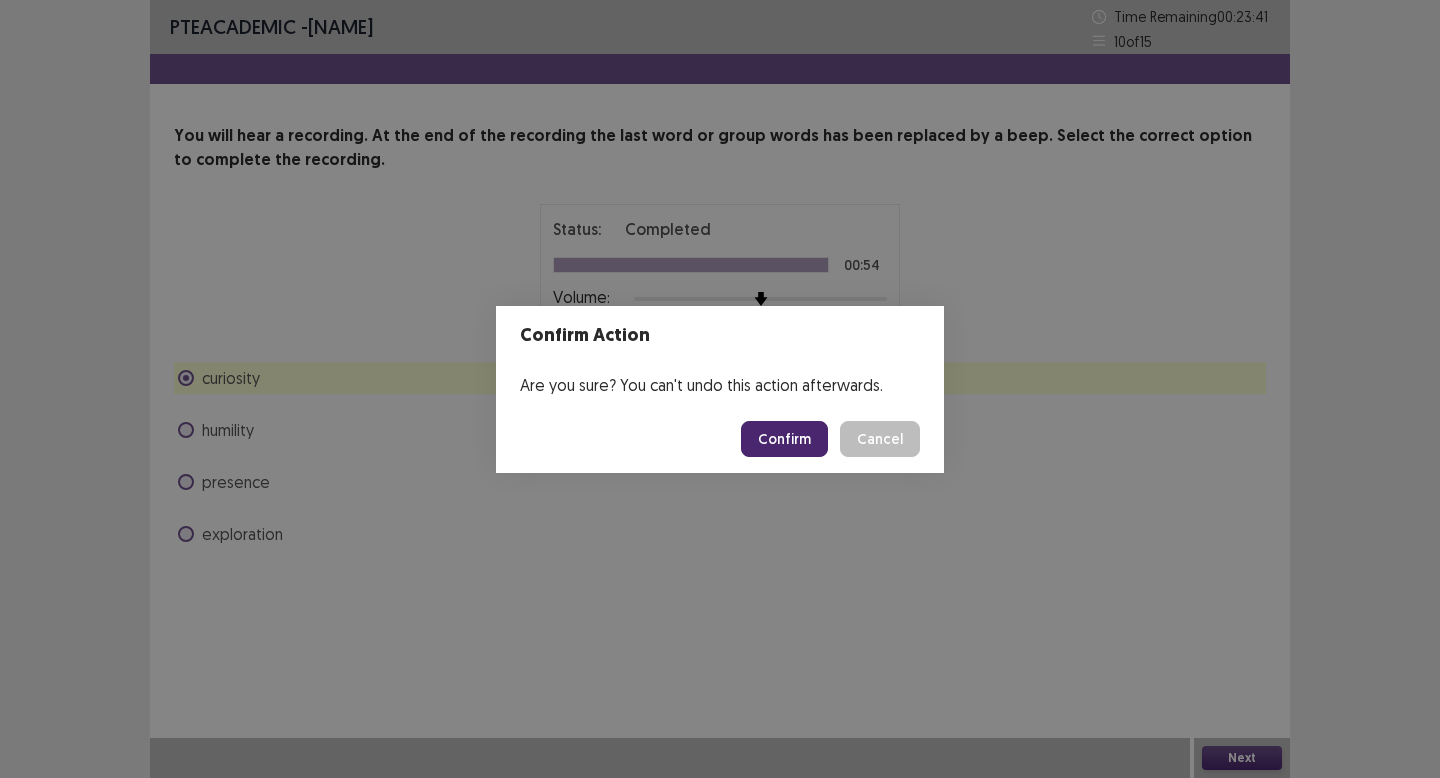 click on "Confirm" at bounding box center (784, 439) 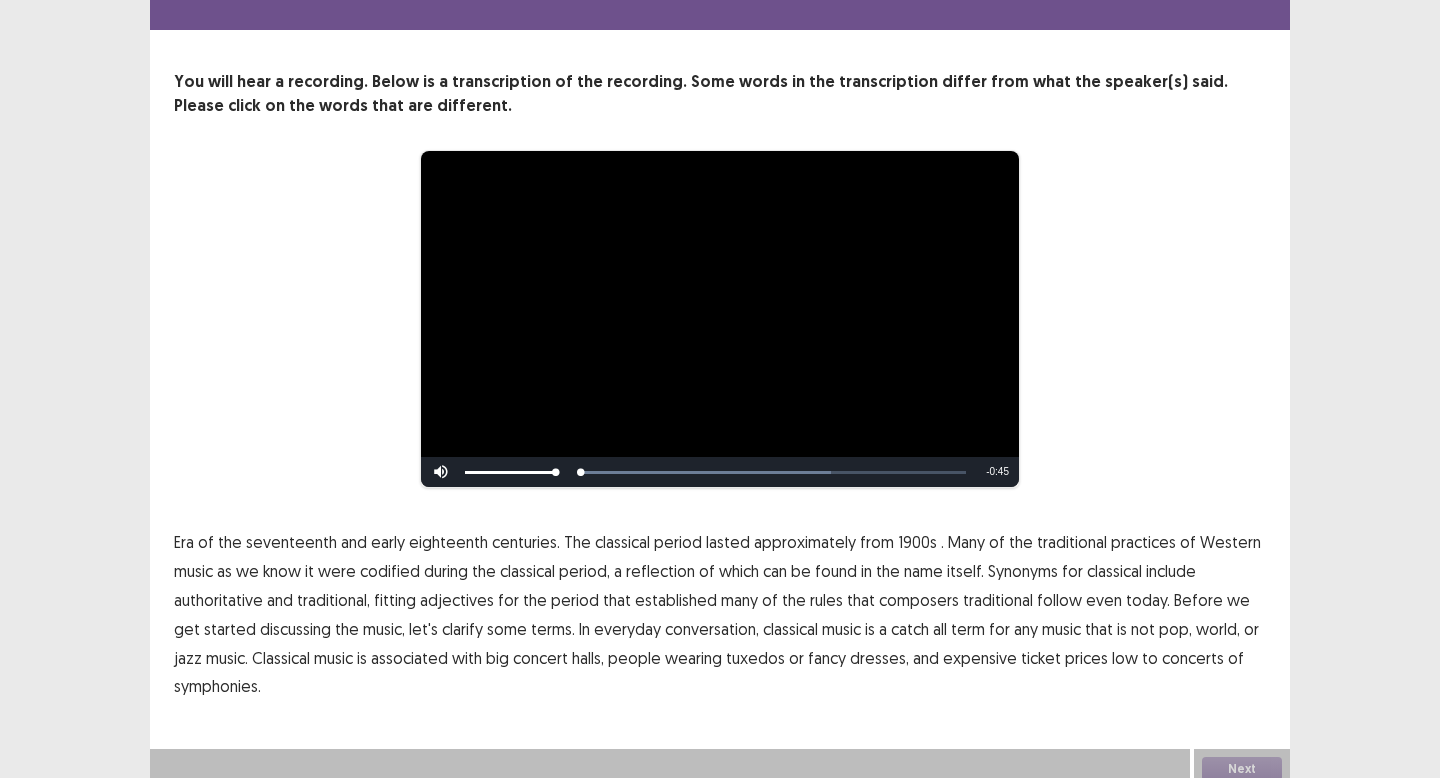 scroll, scrollTop: 65, scrollLeft: 0, axis: vertical 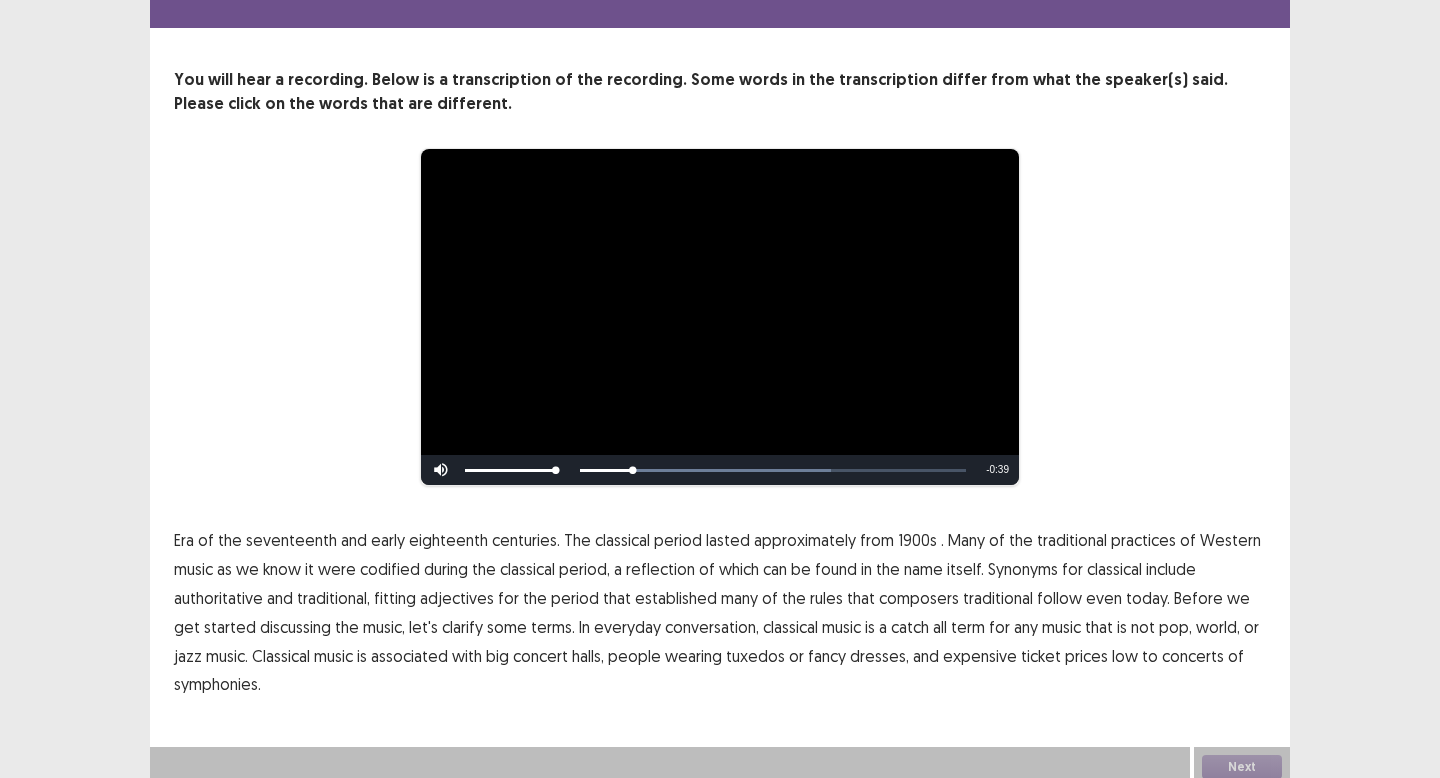 click on "1900s" at bounding box center (917, 540) 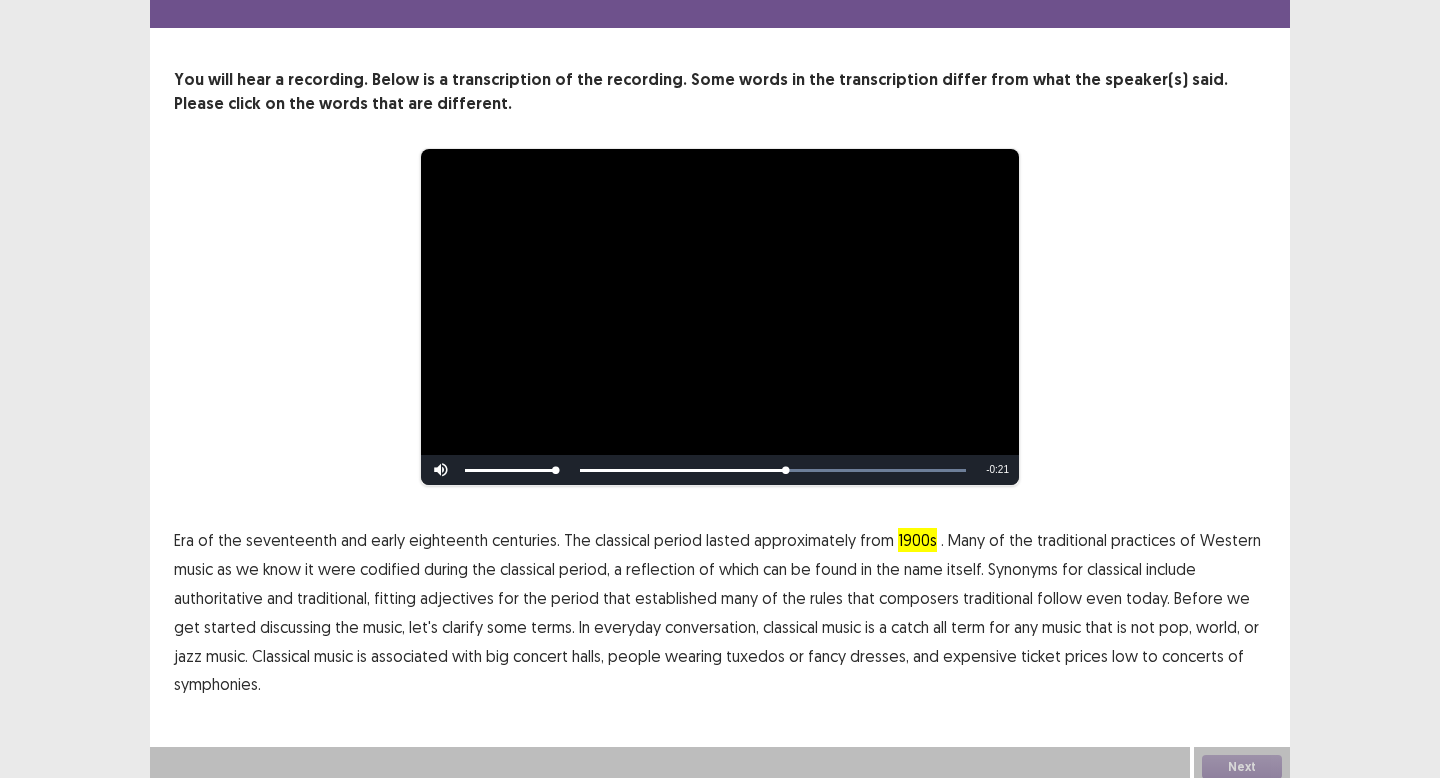 click on "traditional" at bounding box center (998, 598) 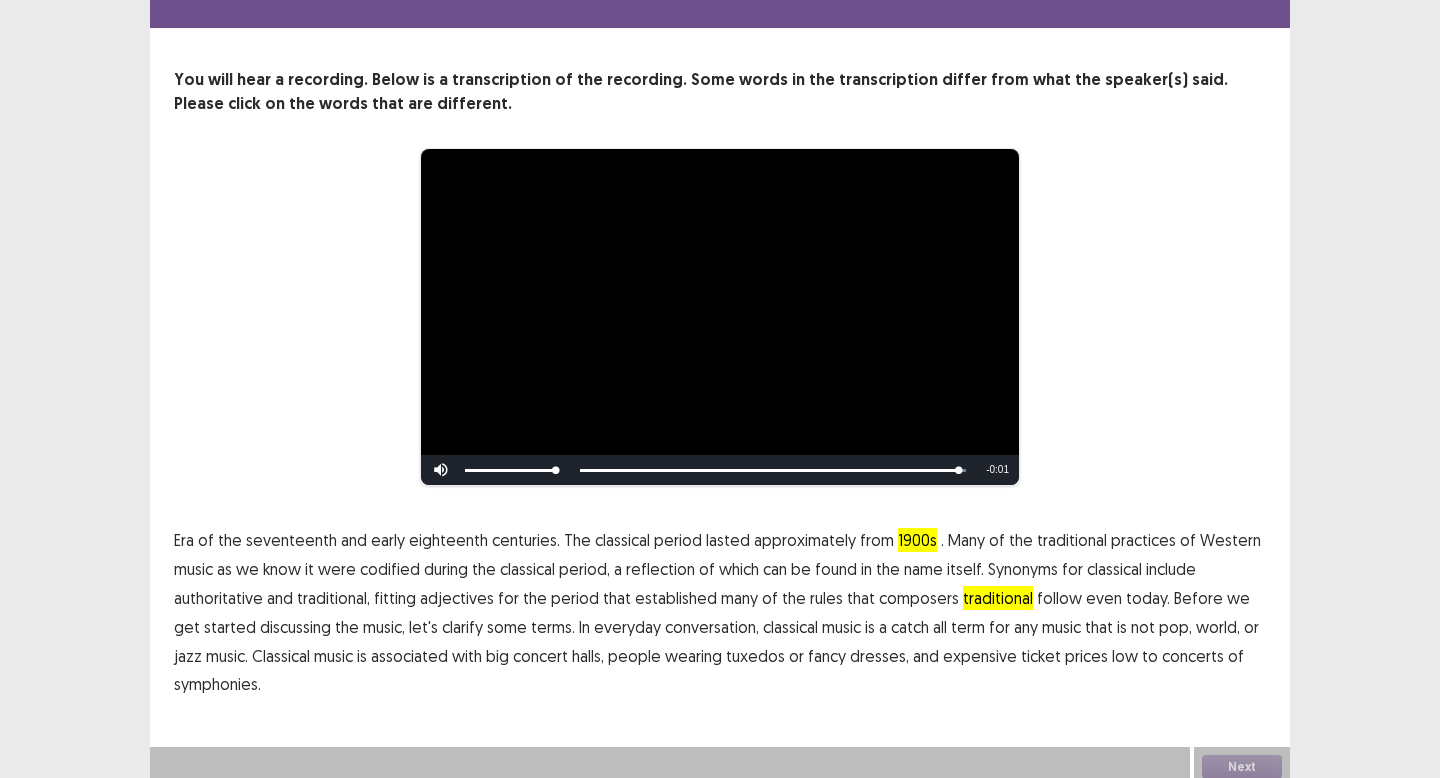 click on "low" at bounding box center (1125, 656) 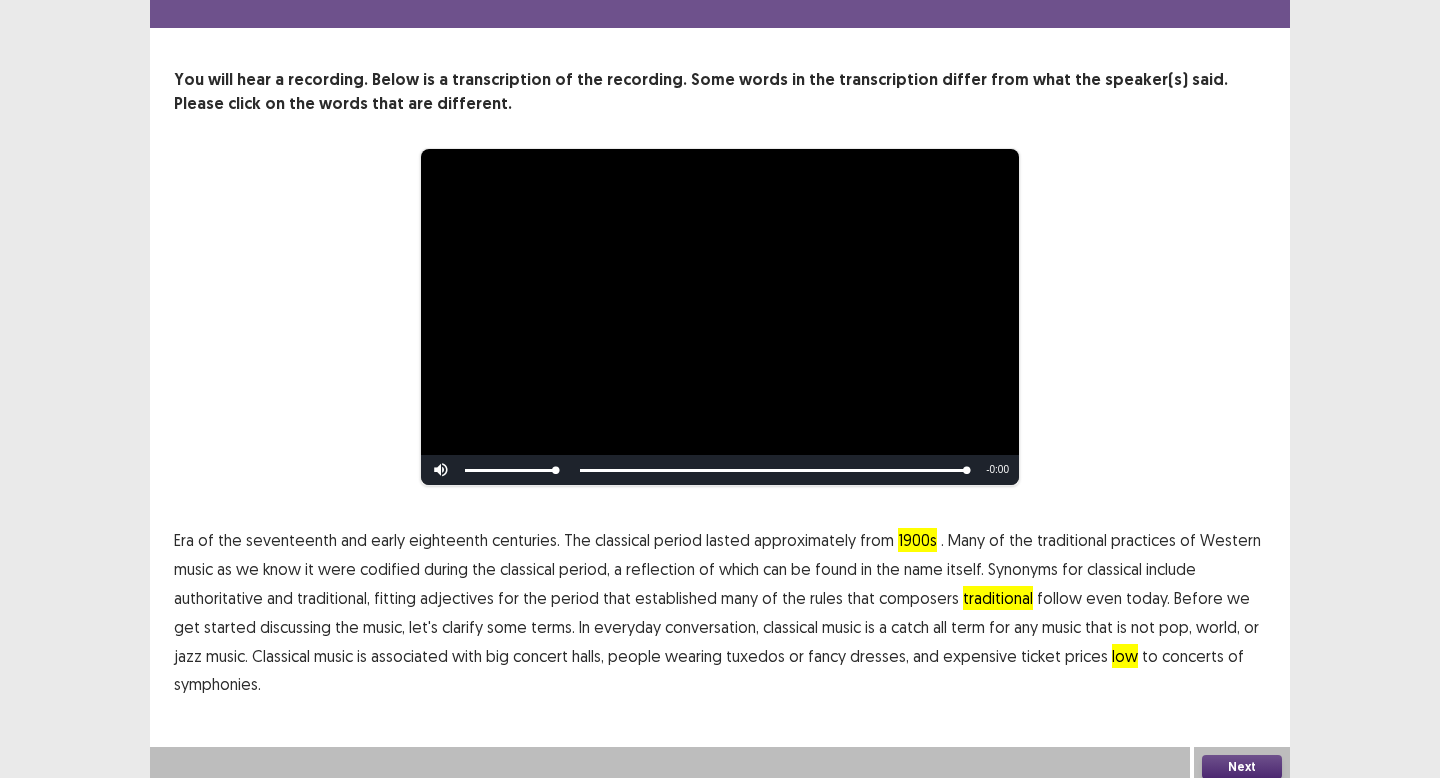 click on "symphonies." at bounding box center [217, 684] 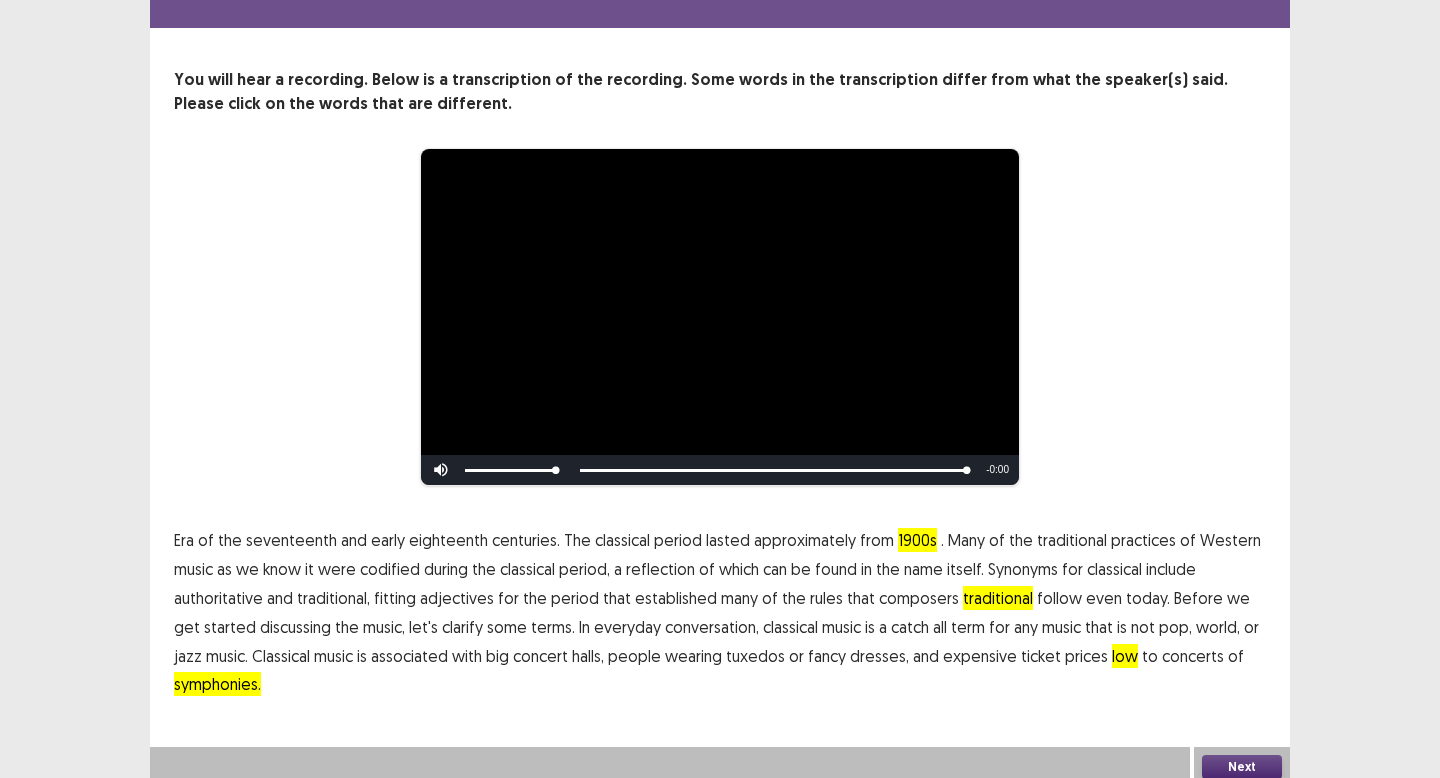 click on "symphonies." at bounding box center (217, 684) 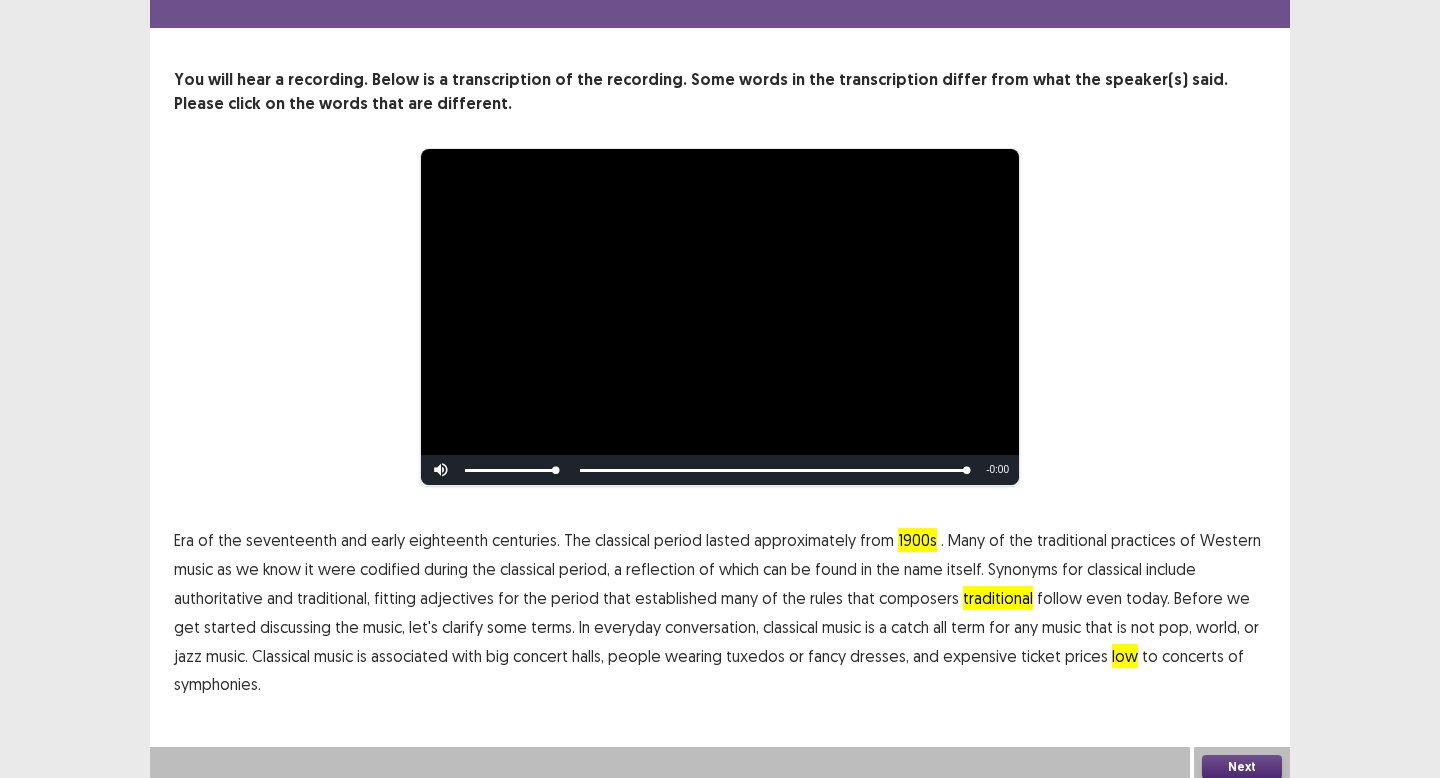 click on "Next" at bounding box center [1242, 767] 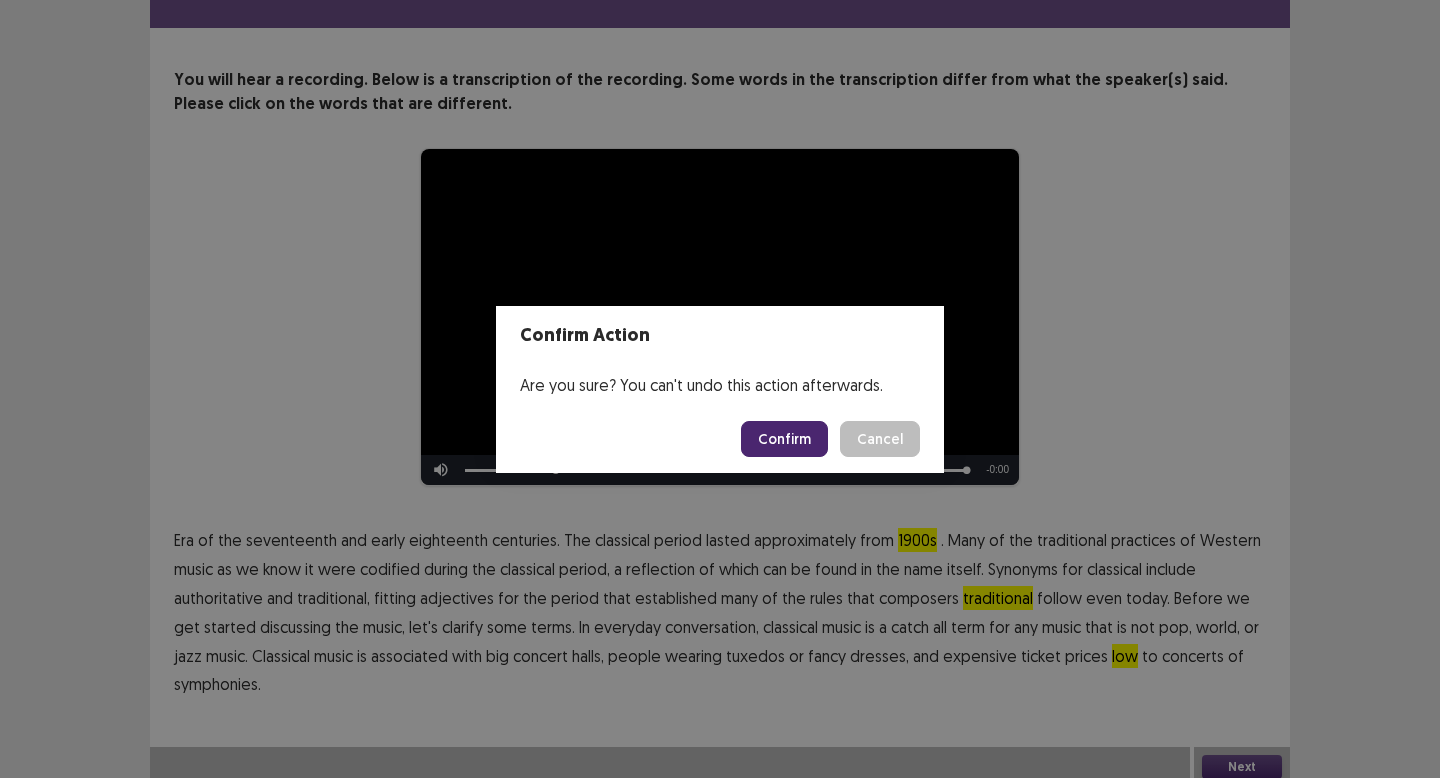 click on "Confirm Cancel" at bounding box center [720, 439] 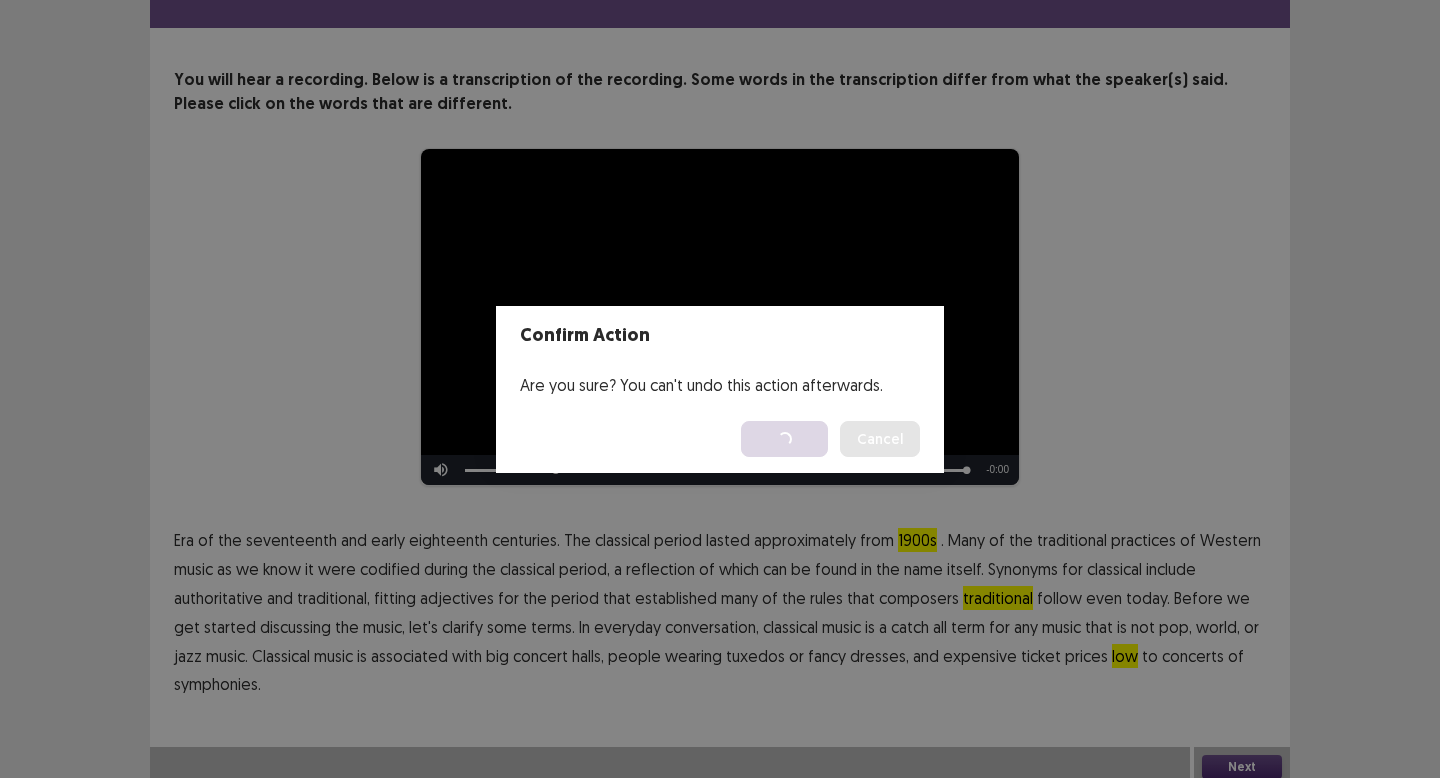 scroll, scrollTop: 0, scrollLeft: 0, axis: both 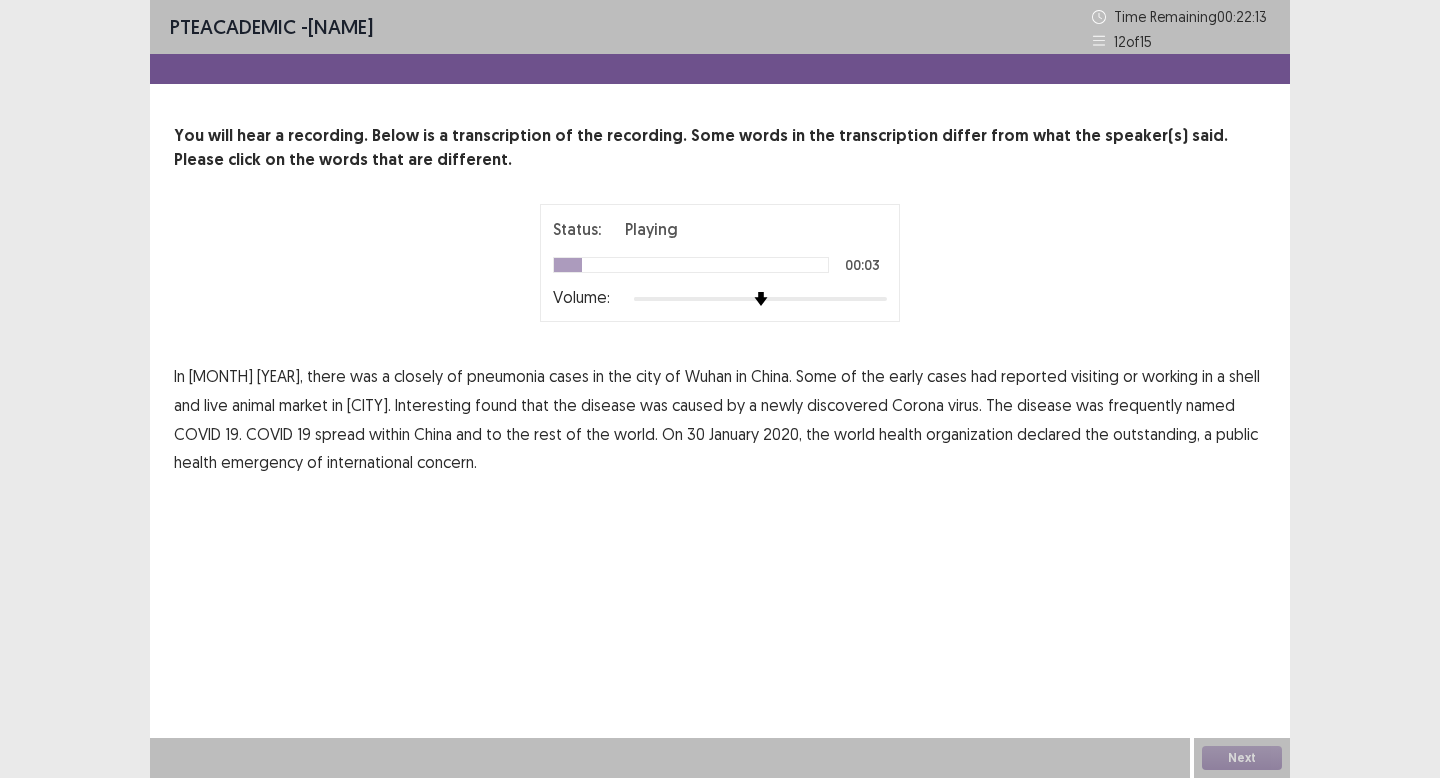 click on "closely" at bounding box center [418, 376] 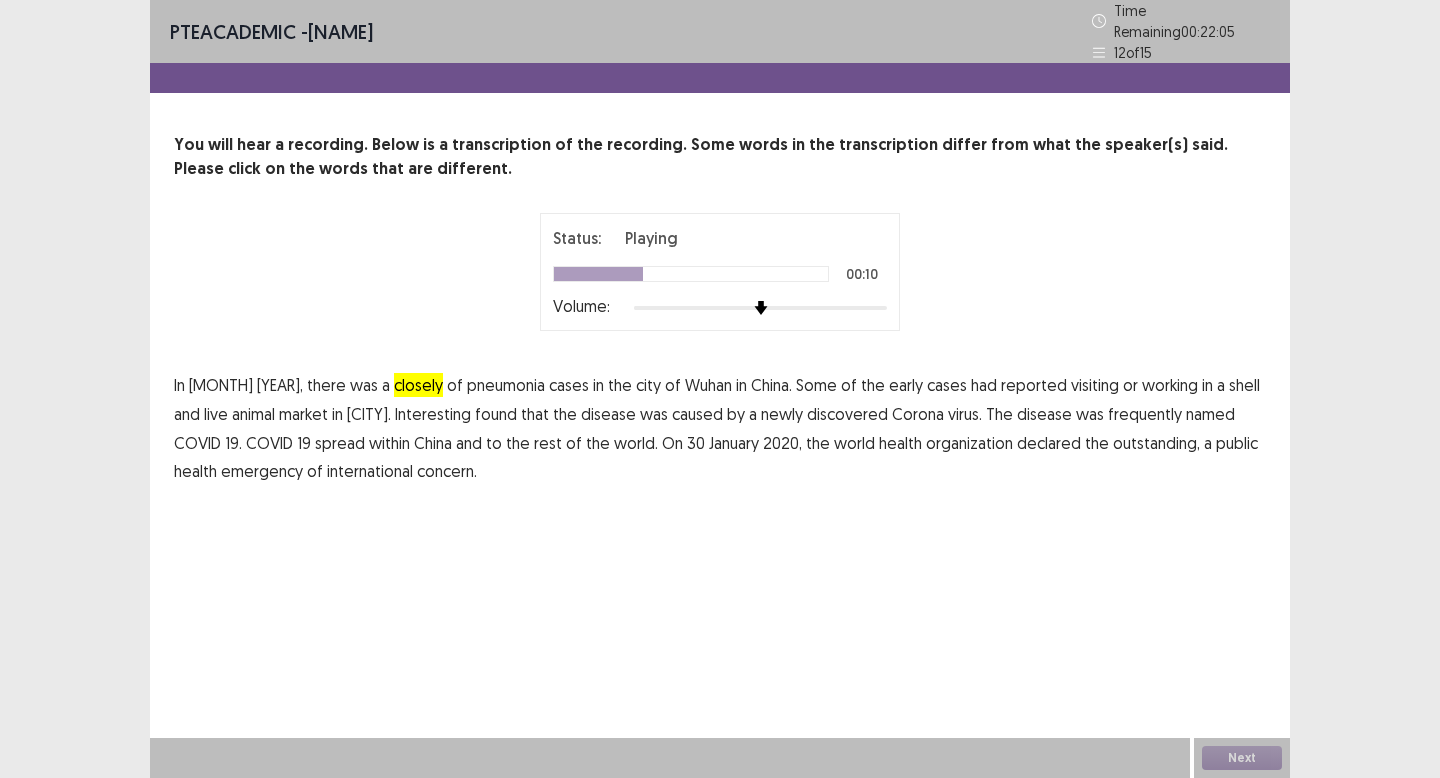 click on "shell" at bounding box center (1244, 385) 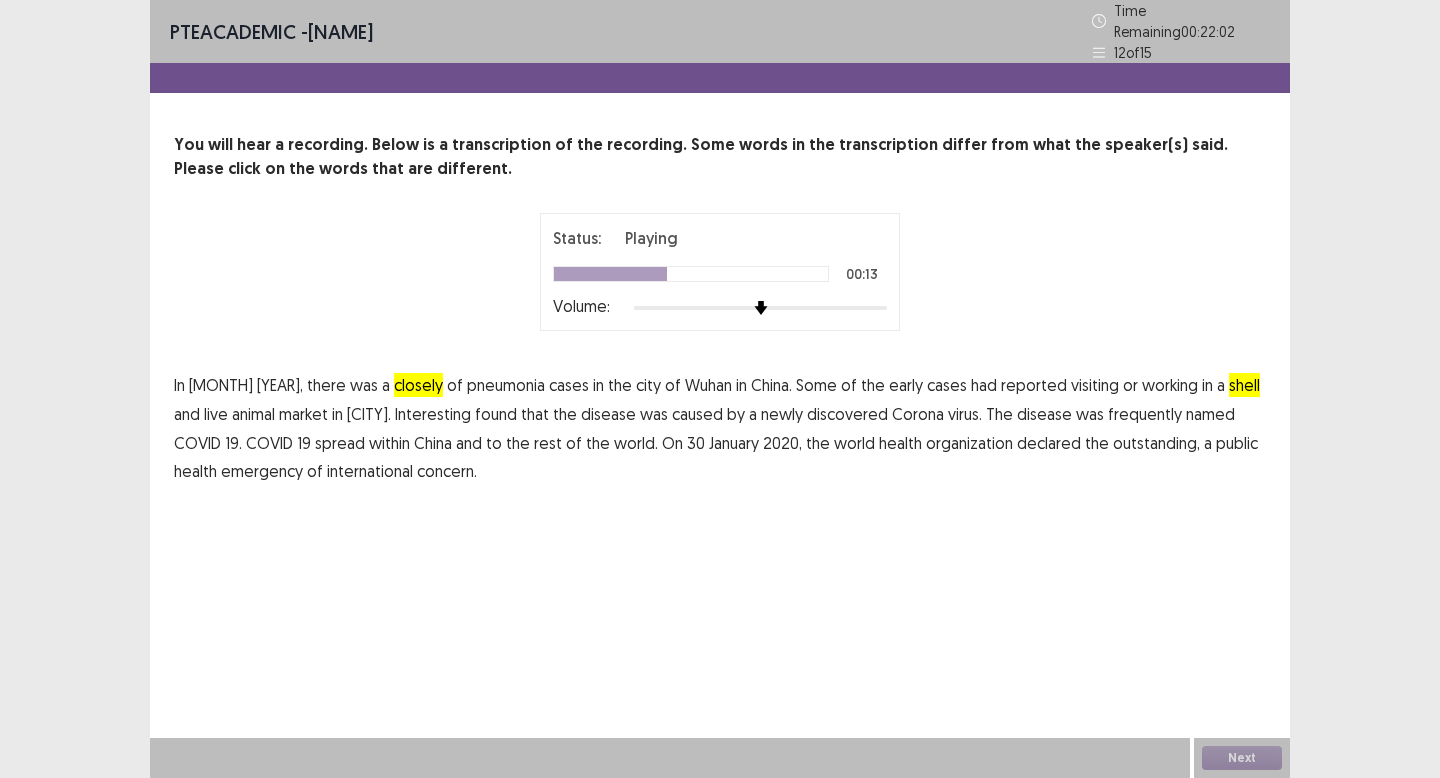 click on "Interesting" at bounding box center (433, 414) 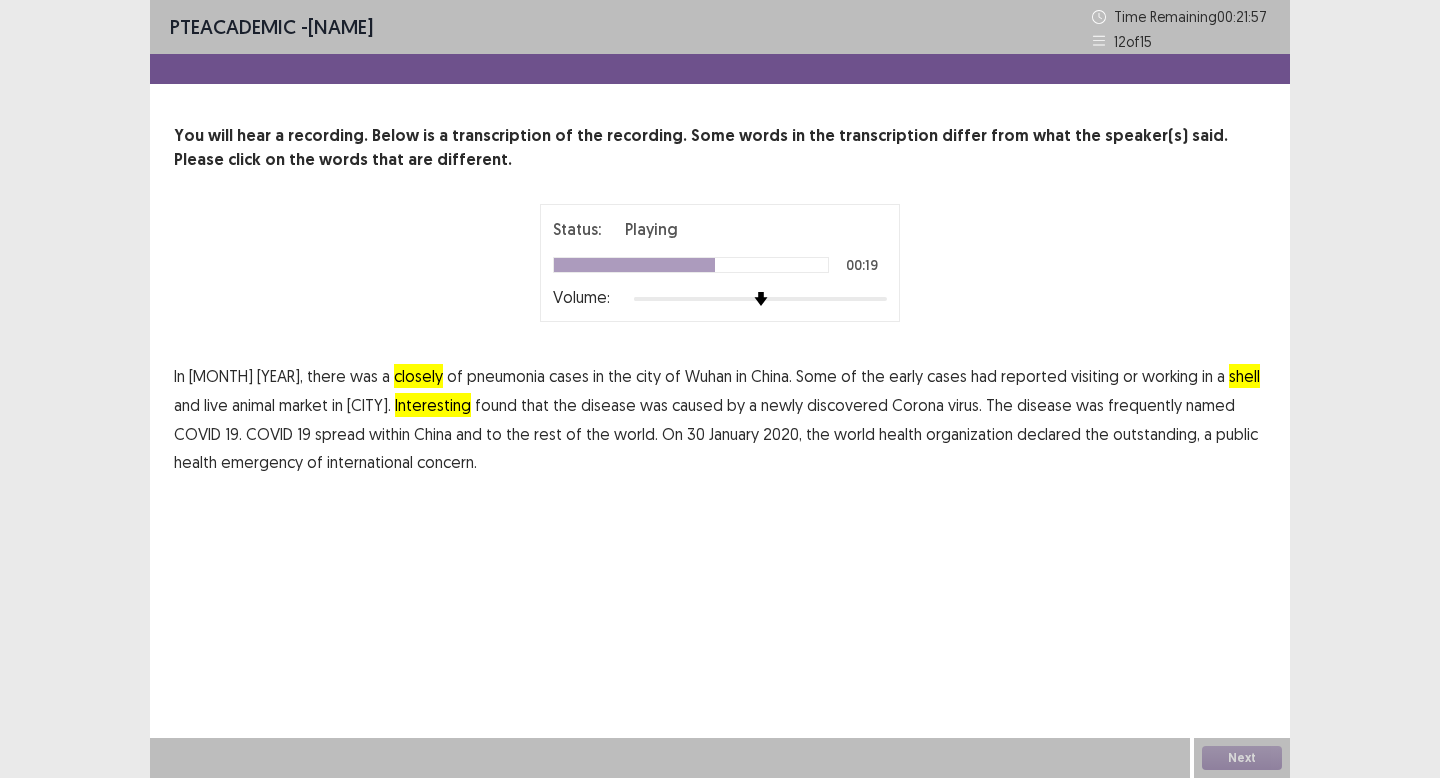 click on "frequently" at bounding box center [1145, 405] 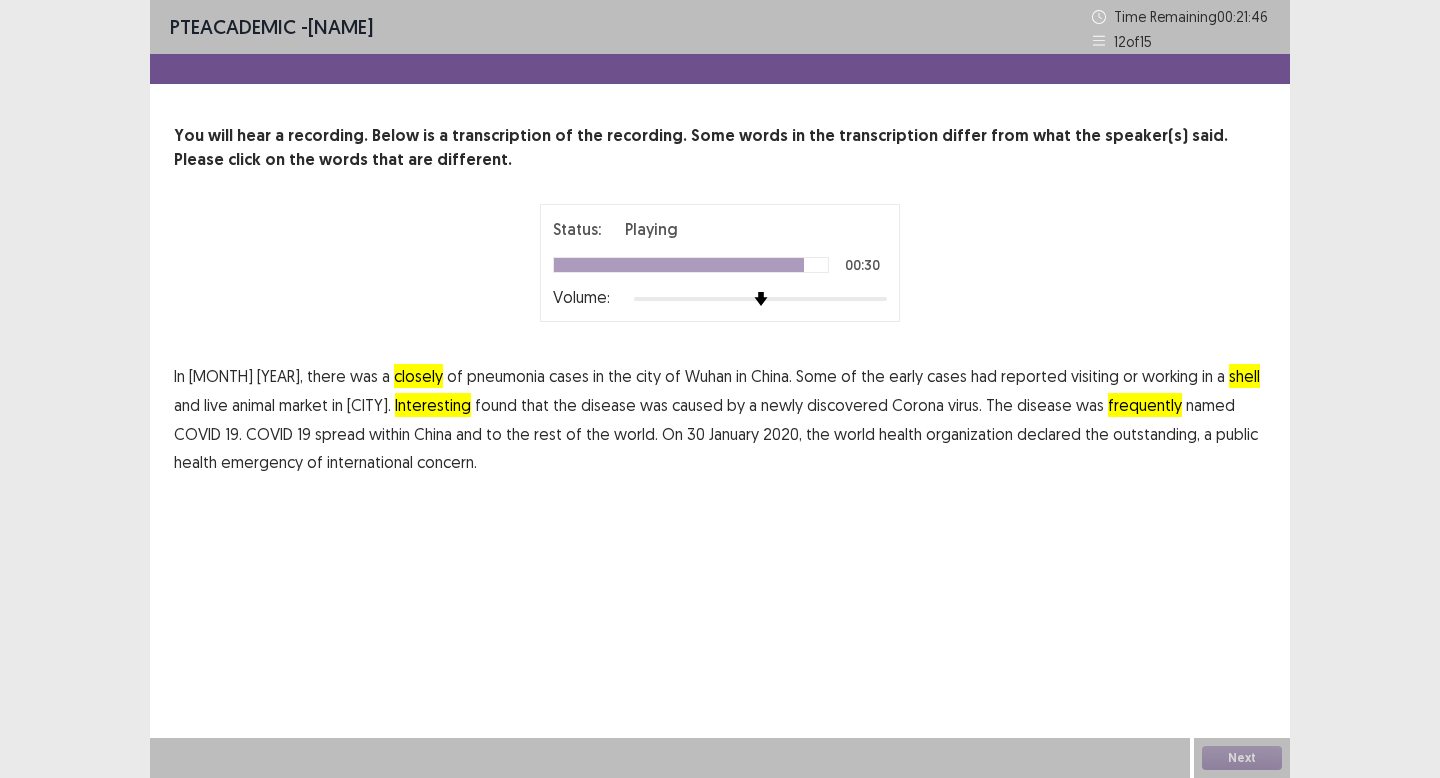 click on "outstanding," at bounding box center [1156, 434] 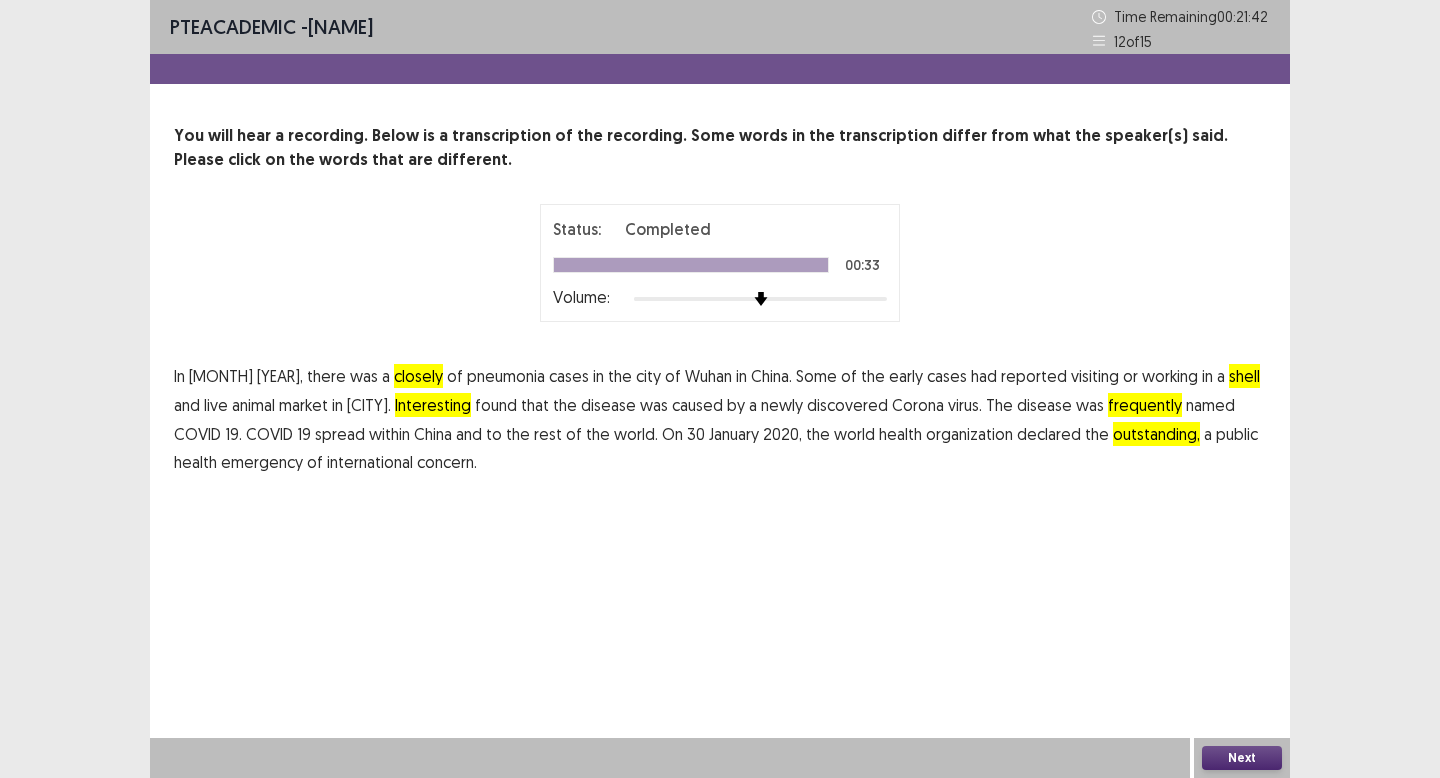 click on "Next" at bounding box center (1242, 758) 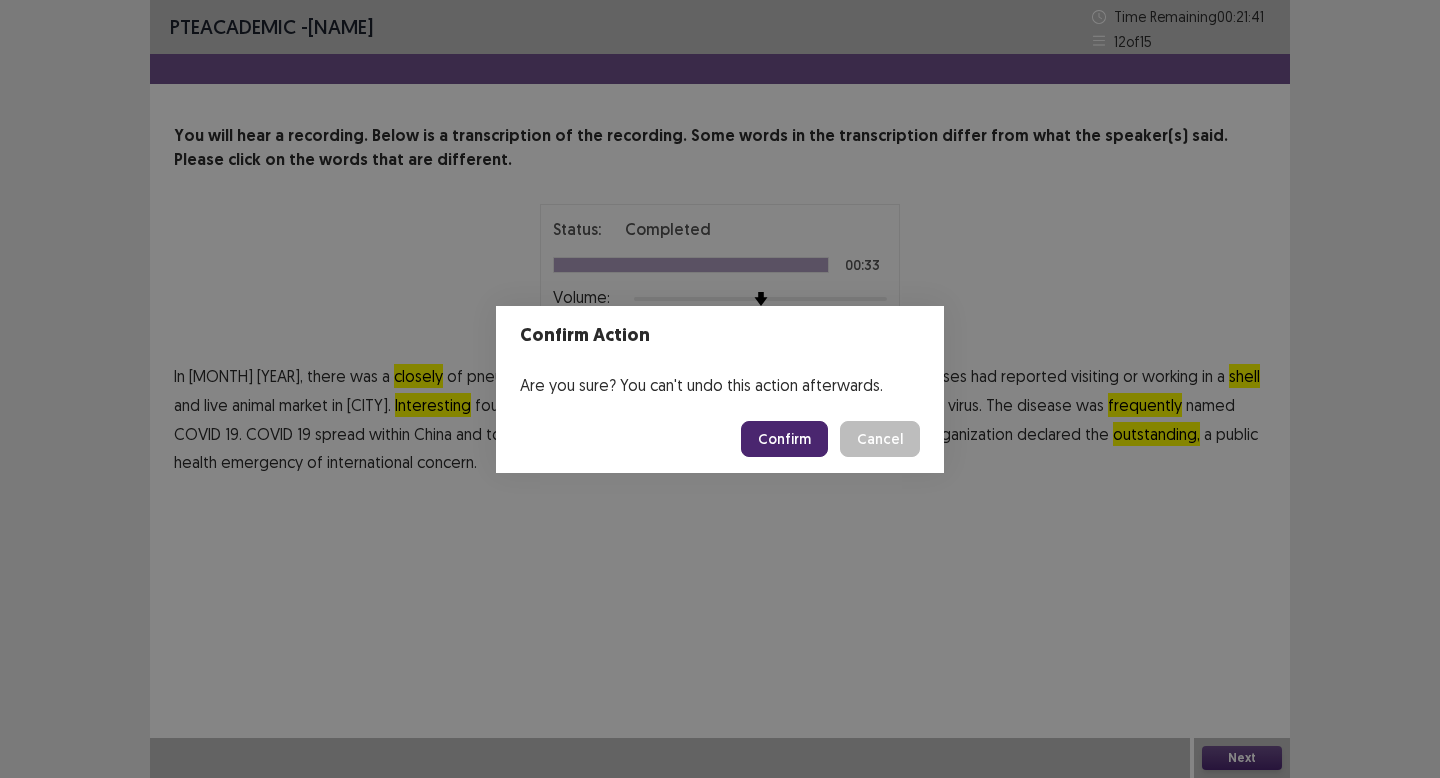 click on "Confirm" at bounding box center [784, 439] 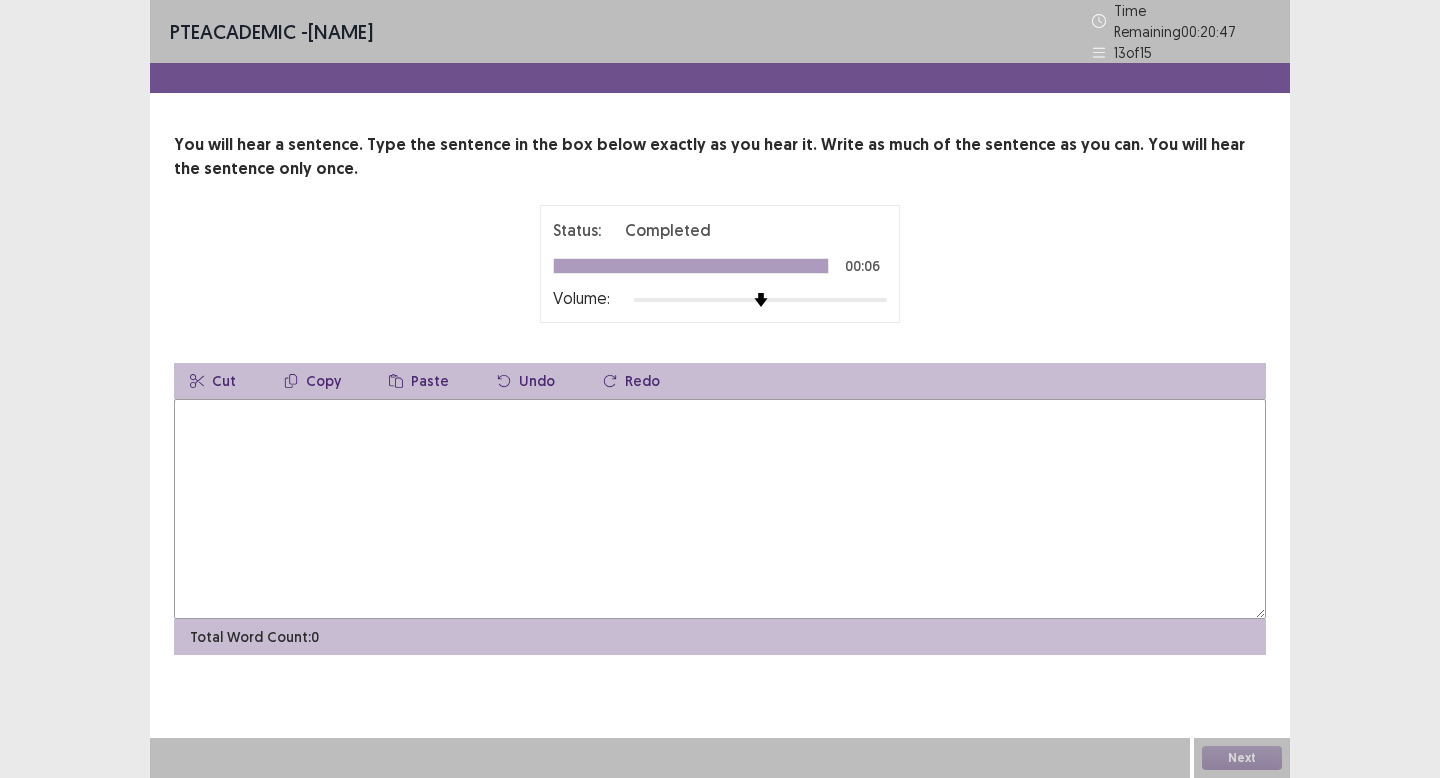 click at bounding box center [720, 509] 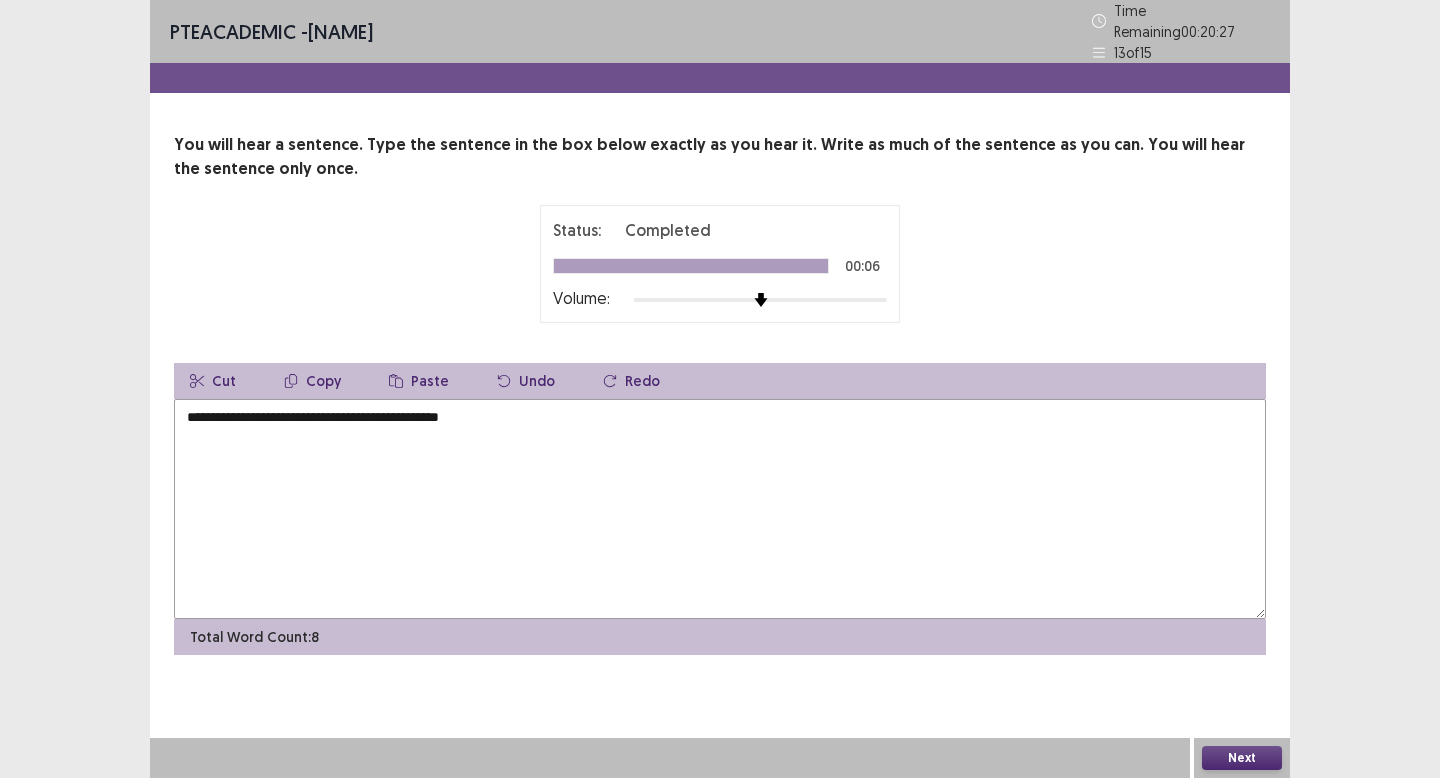 click on "**********" at bounding box center [720, 509] 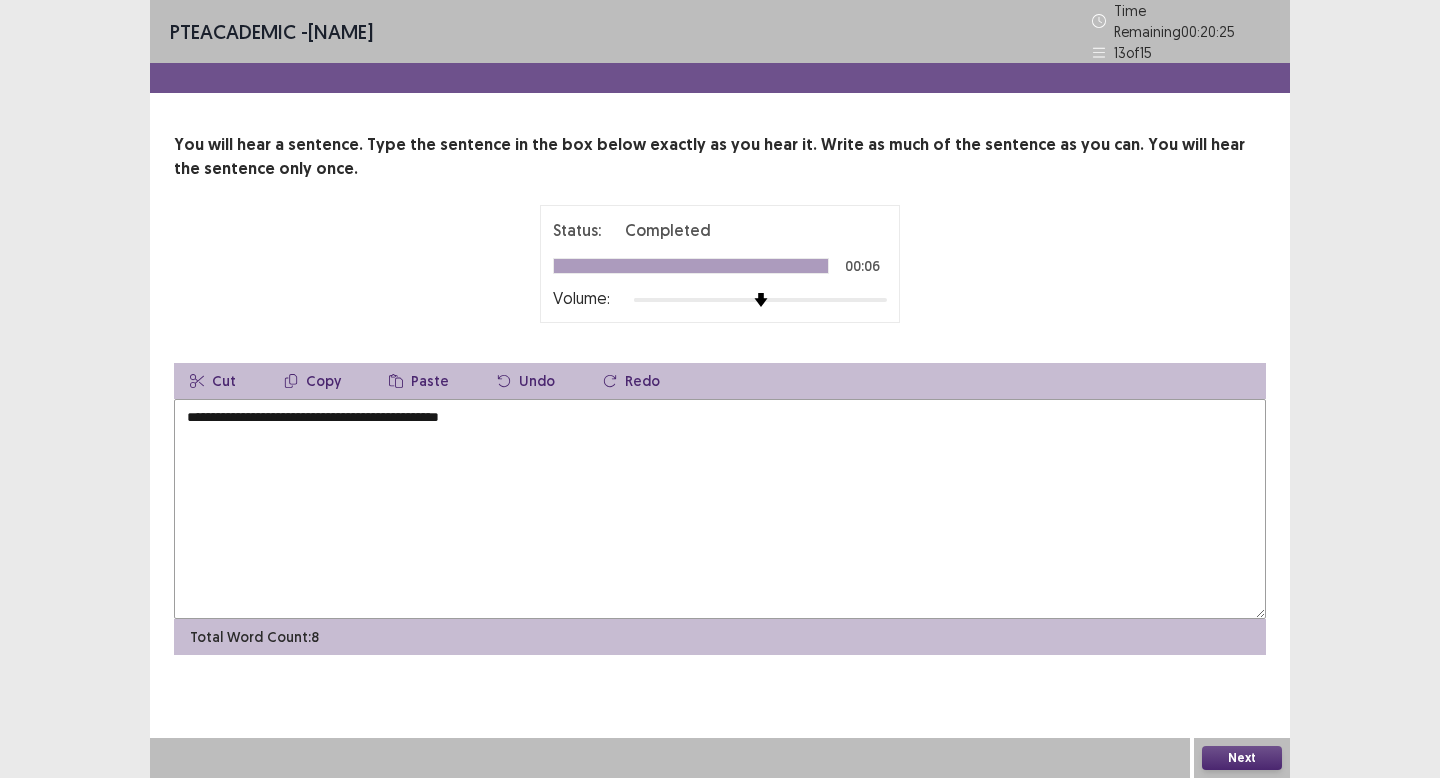 click on "**********" at bounding box center (720, 509) 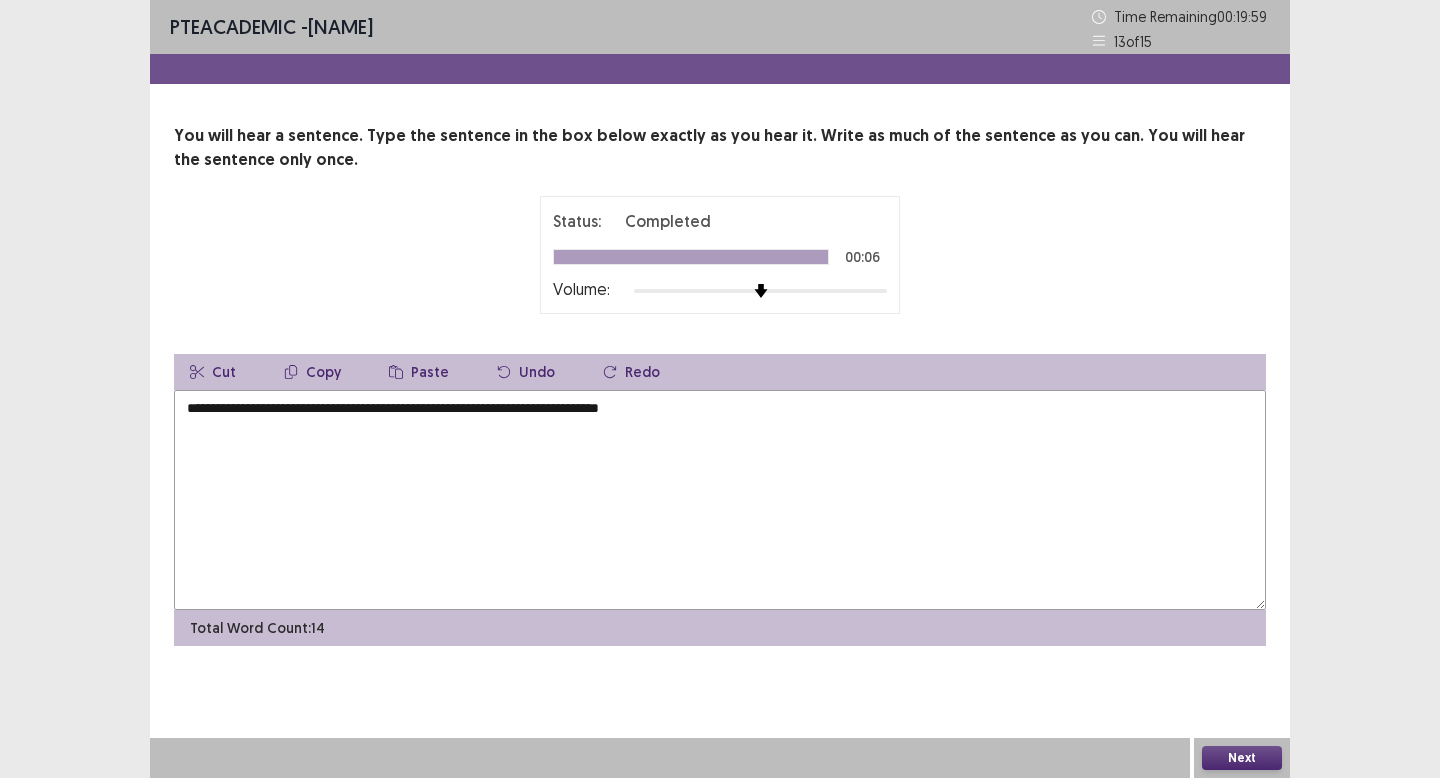 type on "**********" 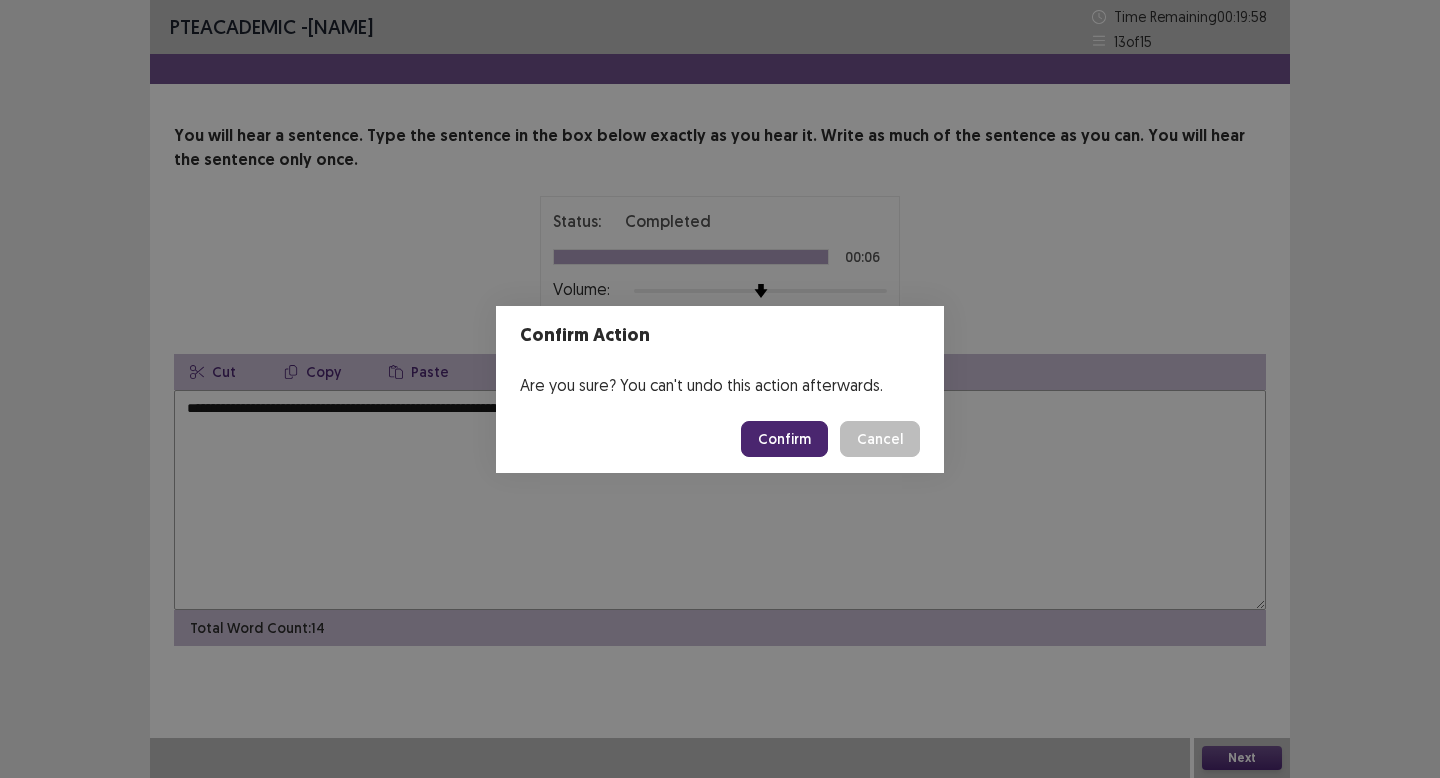 click on "Confirm" at bounding box center [784, 439] 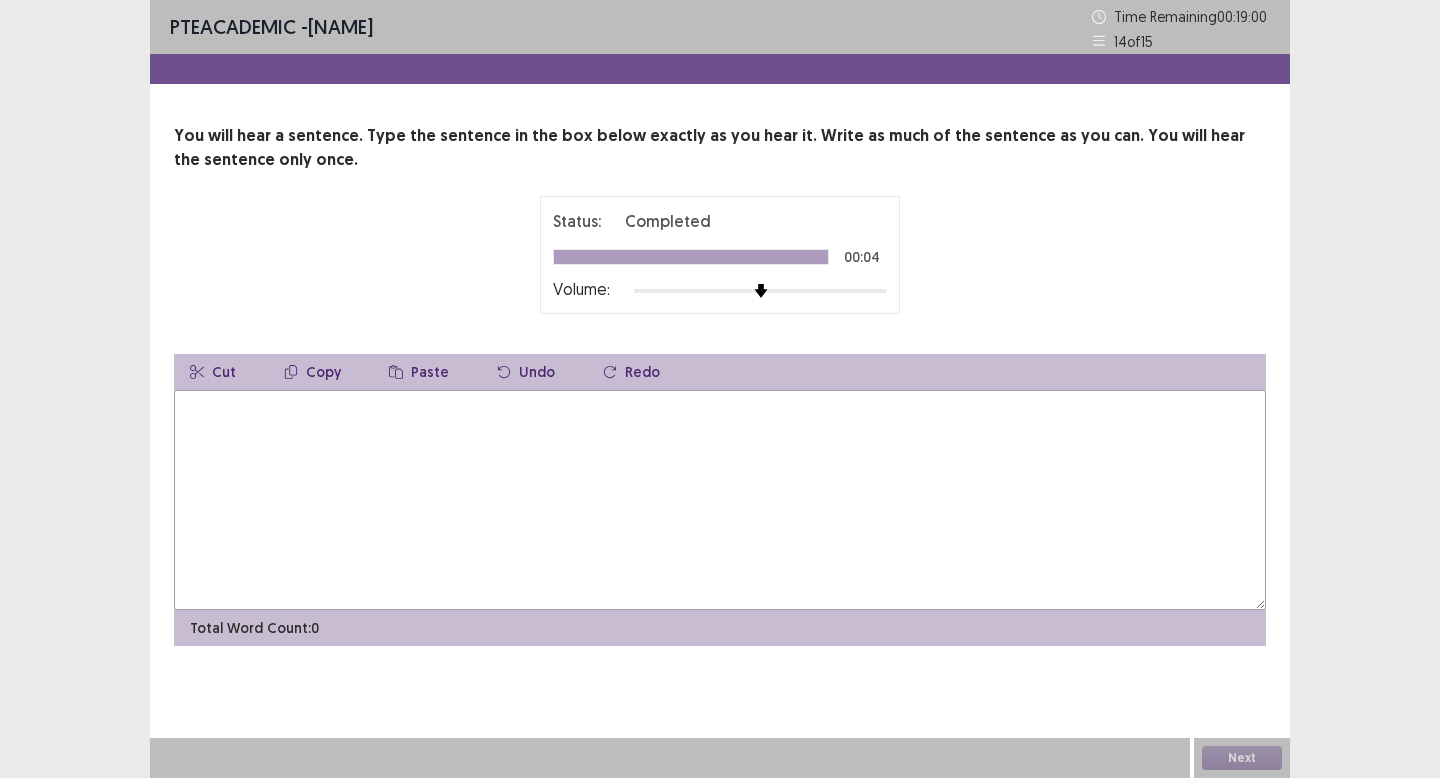 click at bounding box center [720, 500] 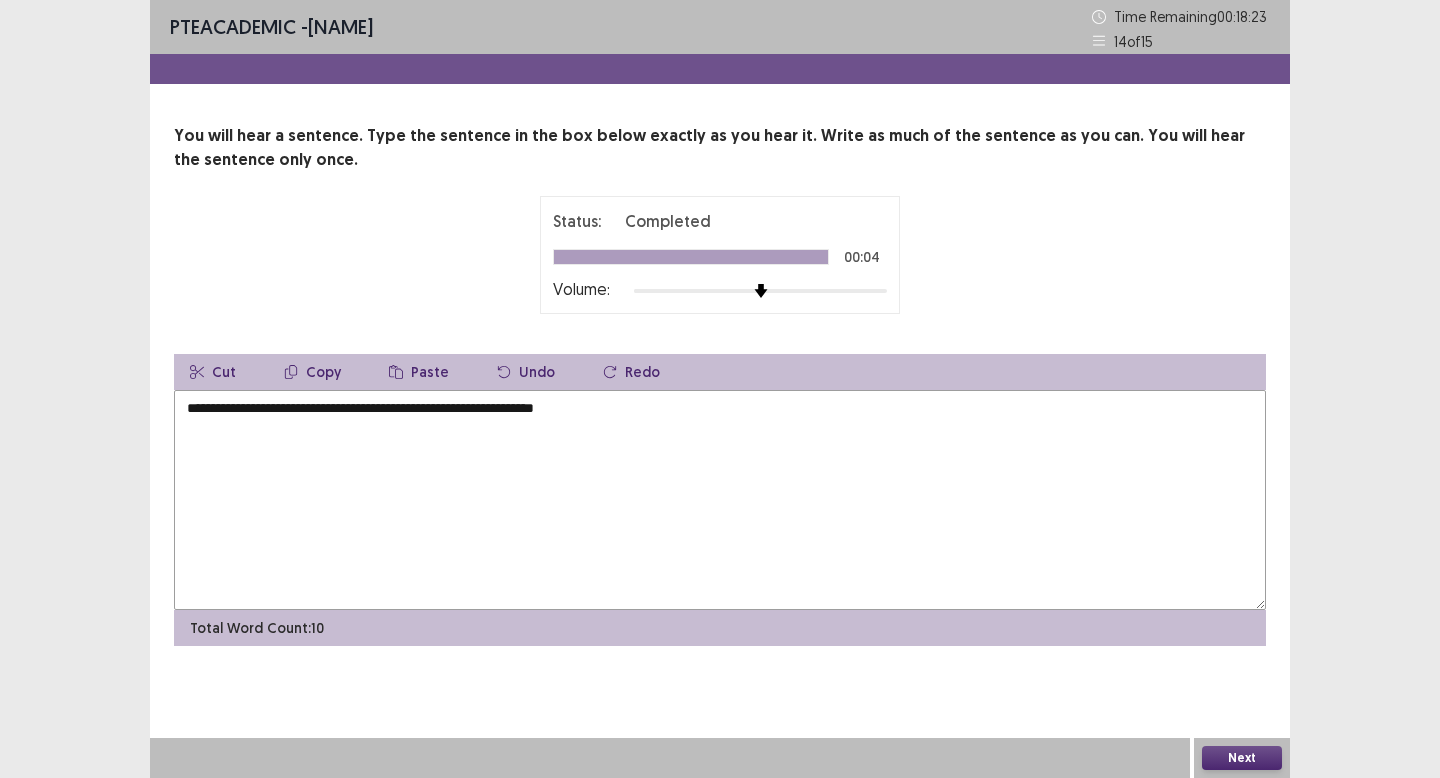 type on "**********" 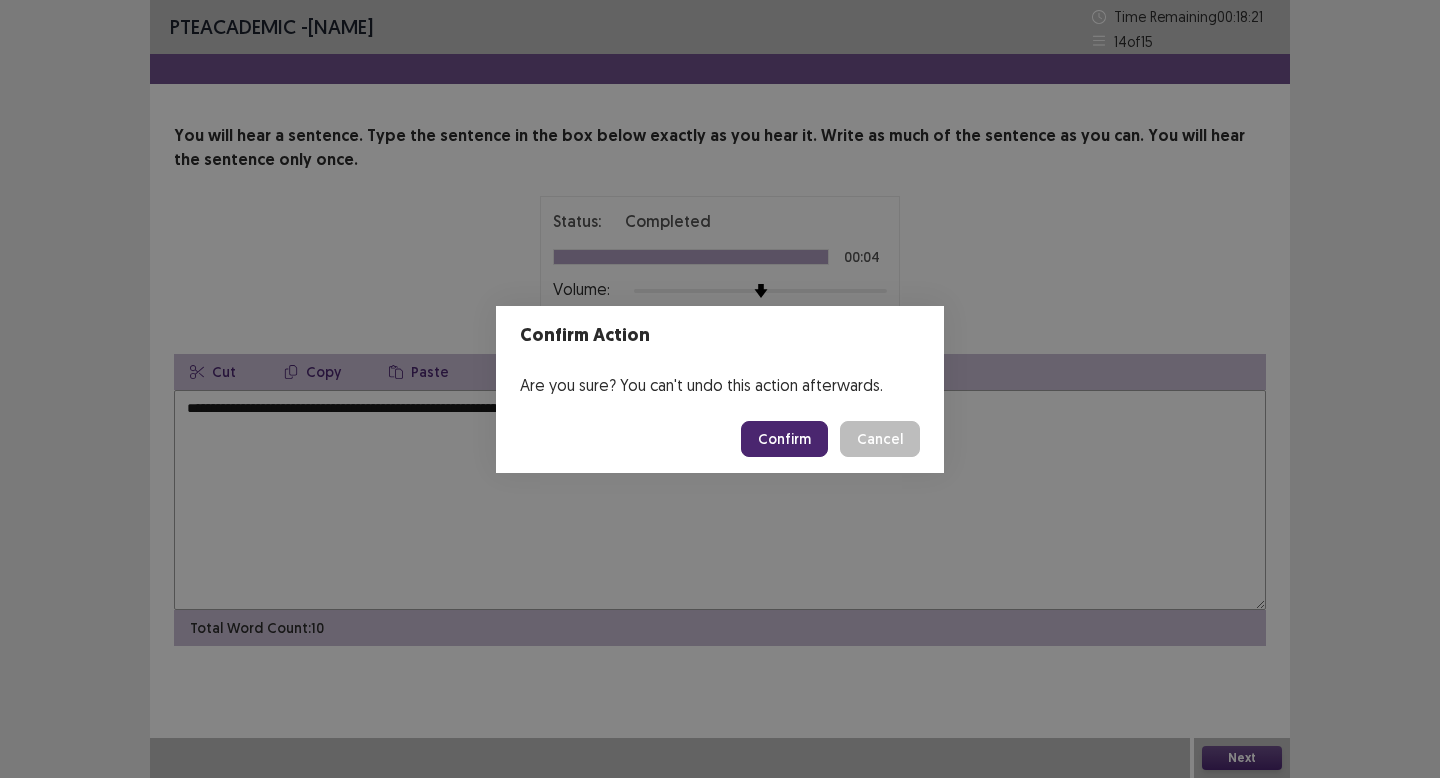 click on "Confirm" at bounding box center [784, 439] 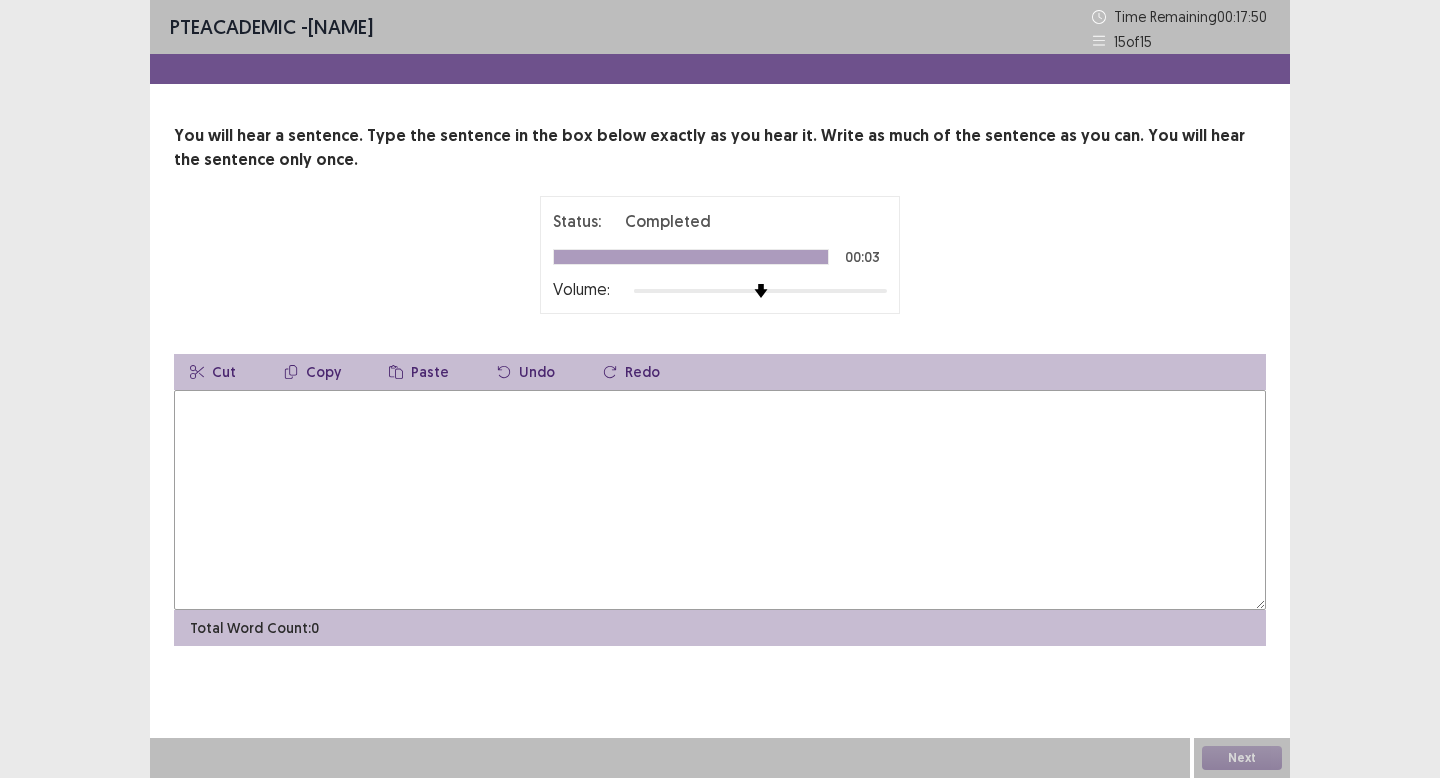 click at bounding box center (720, 500) 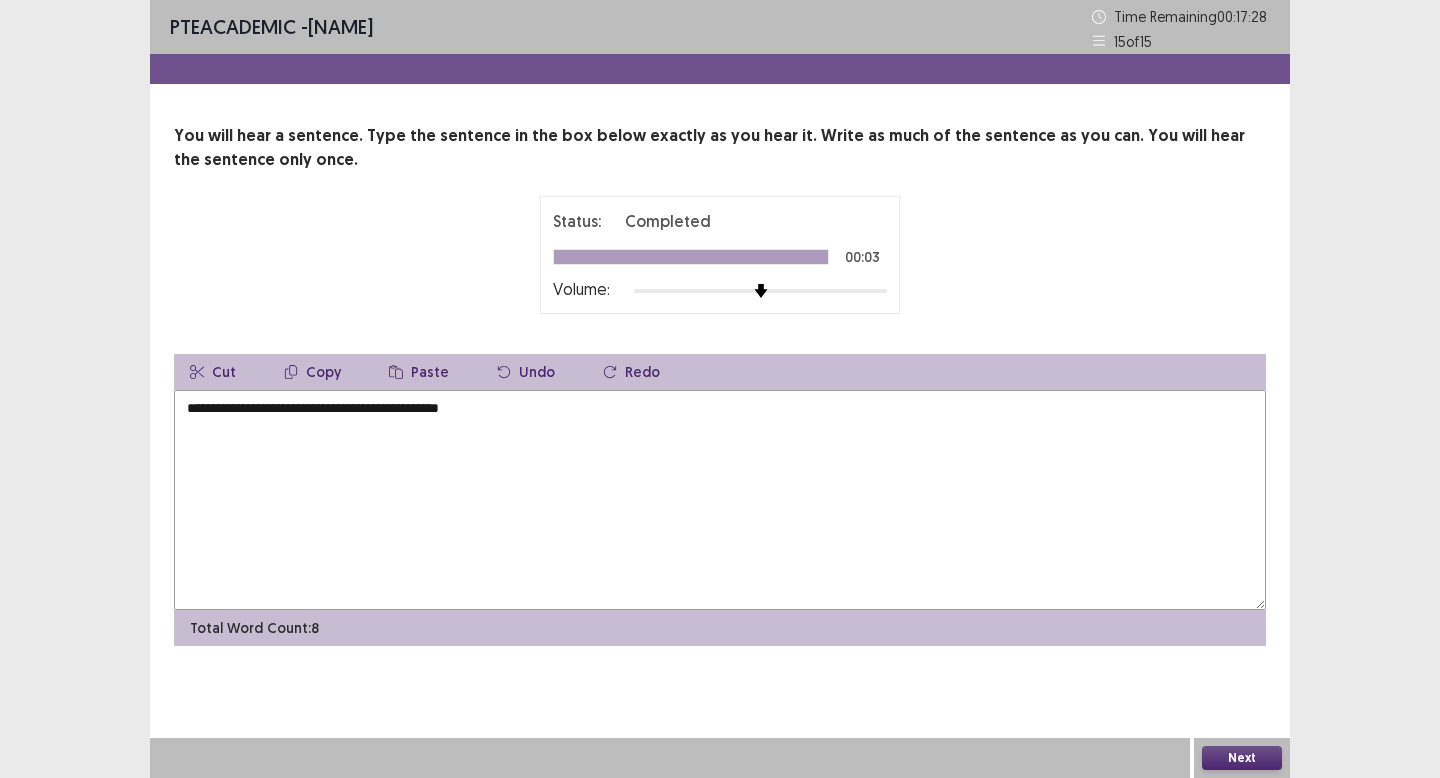 type on "**********" 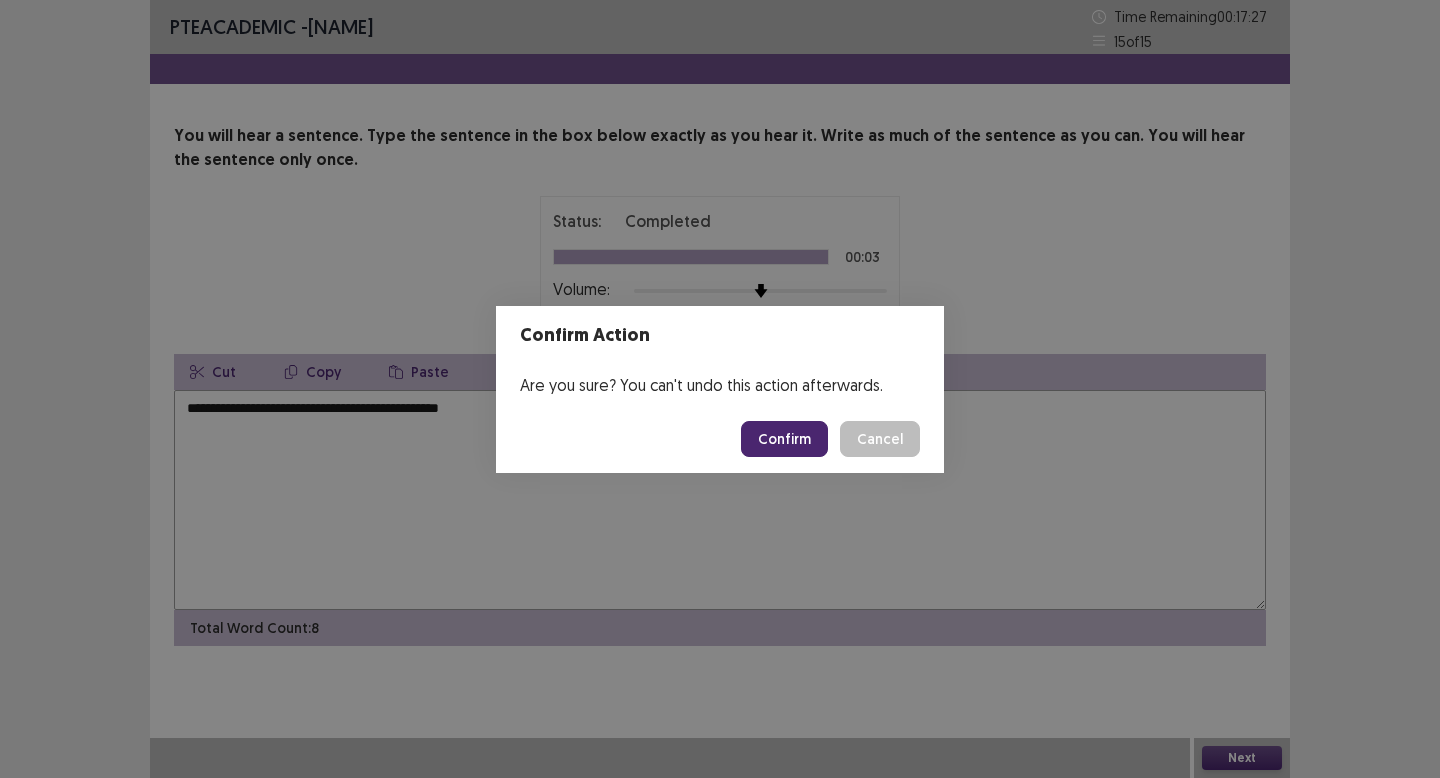 click on "Confirm" at bounding box center [784, 439] 